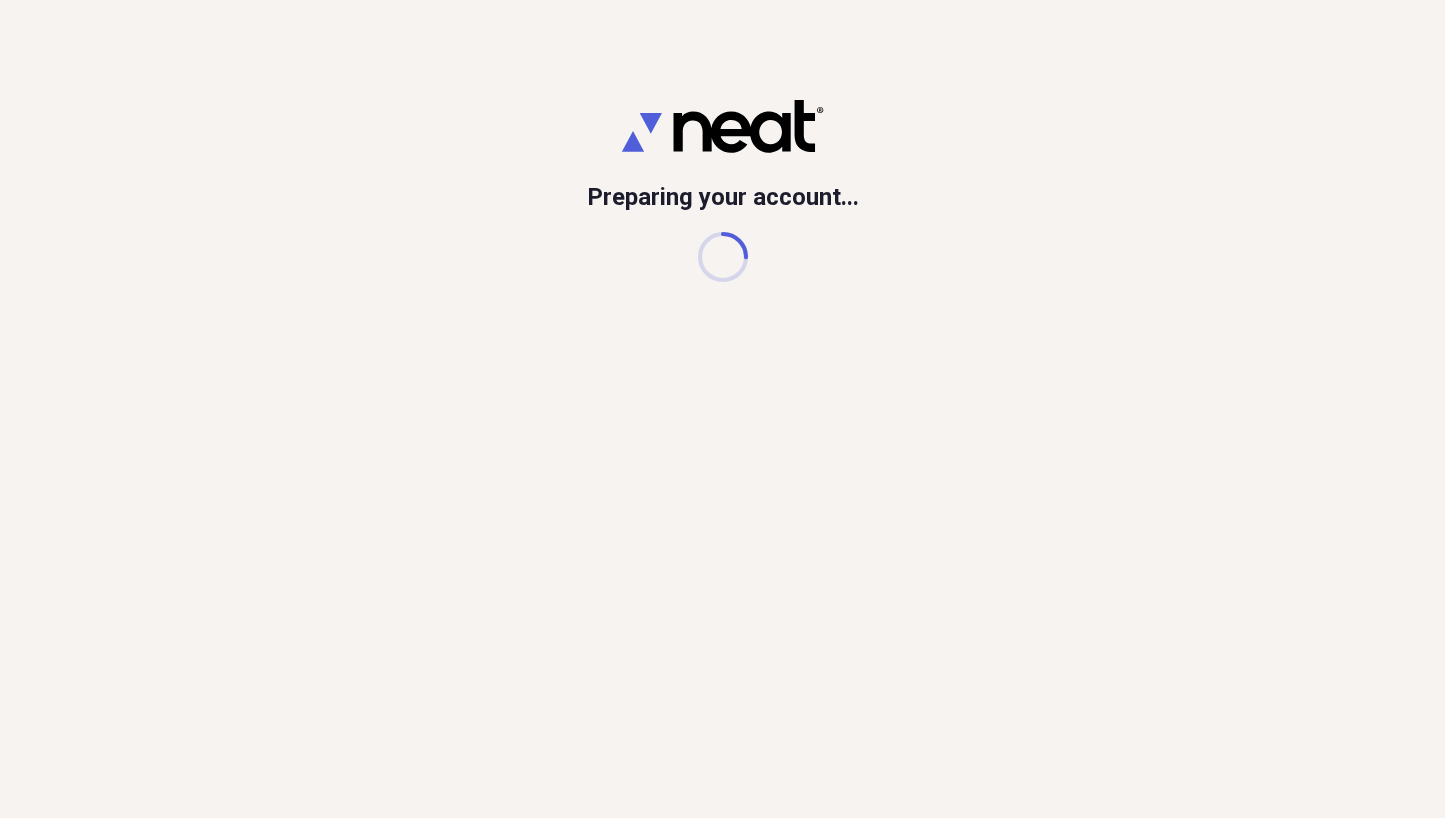 scroll, scrollTop: 0, scrollLeft: 0, axis: both 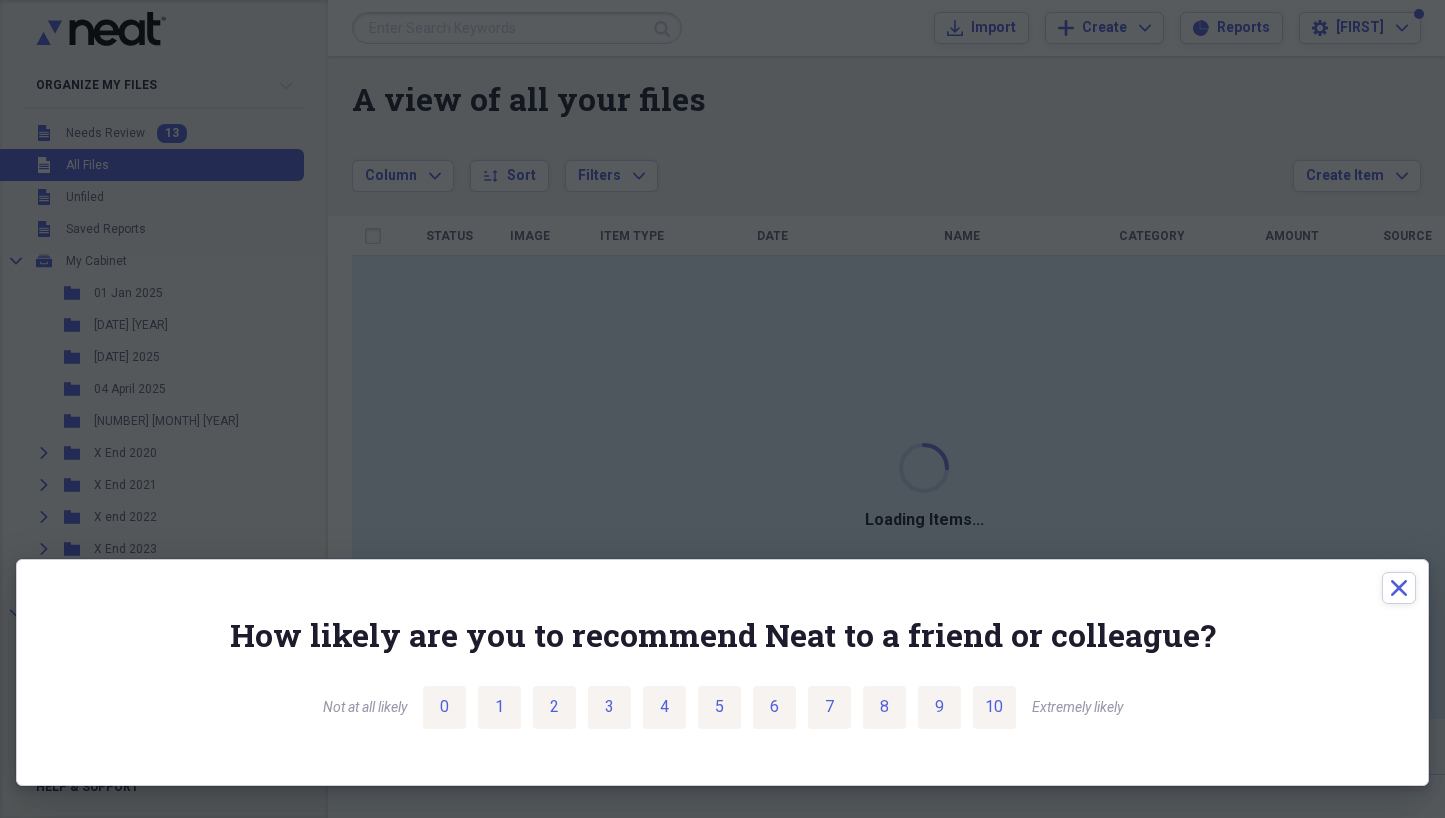 drag, startPoint x: 1170, startPoint y: 68, endPoint x: 1389, endPoint y: 587, distance: 563.3134 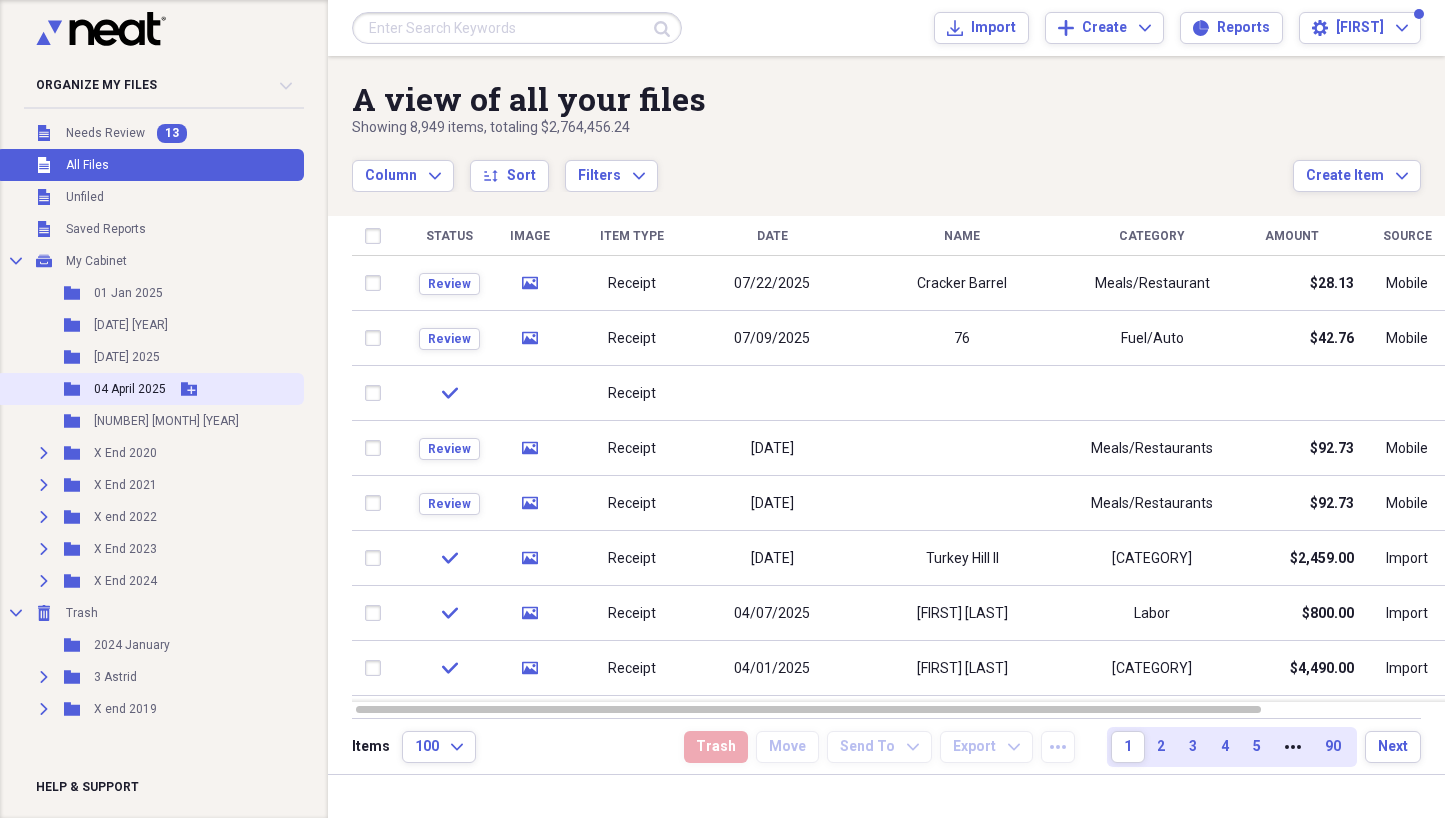 click on "Folder 04 April 2025 Add Folder" at bounding box center (125, 389) 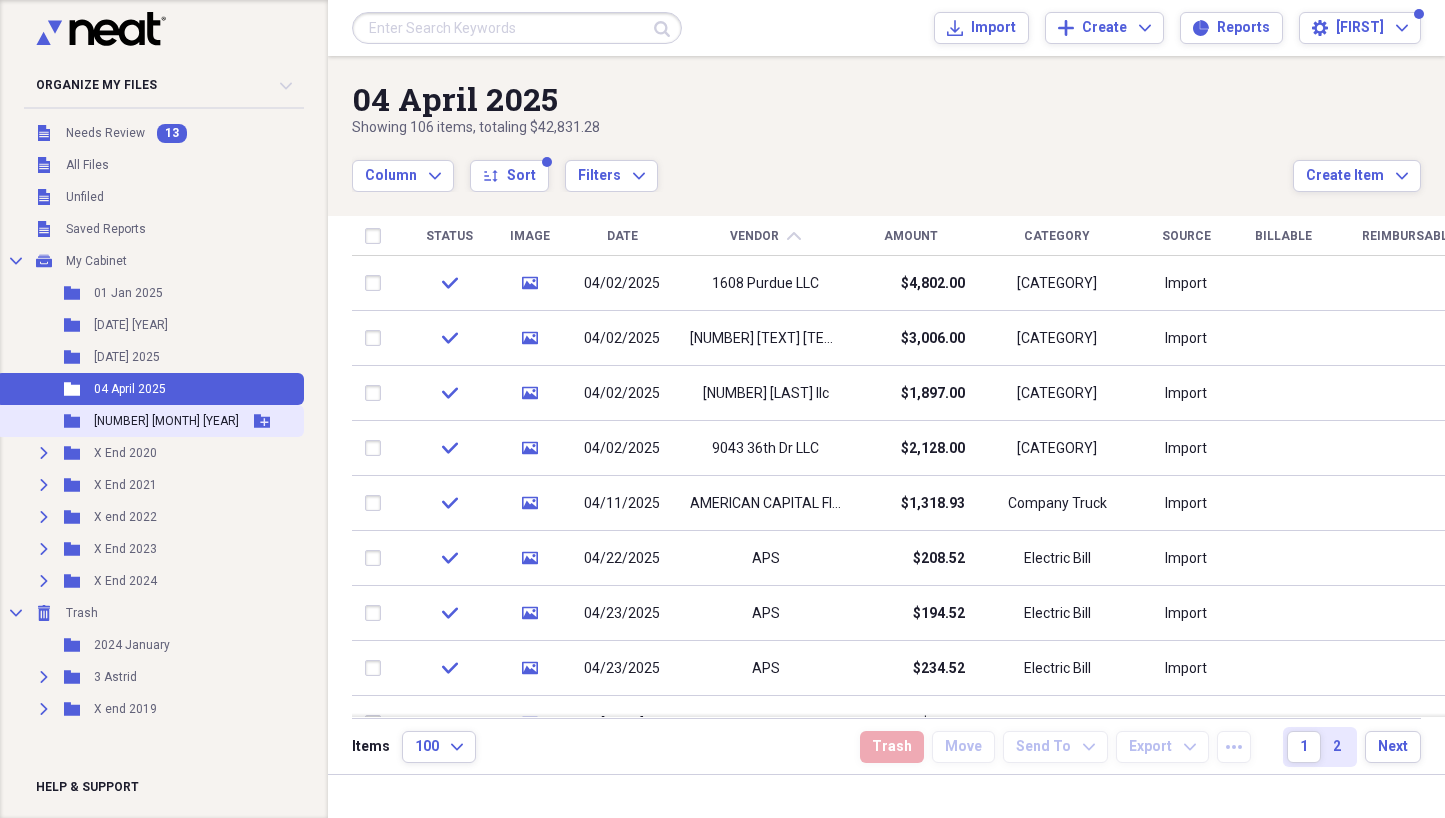 click on "05 May 2025" at bounding box center (129, 421) 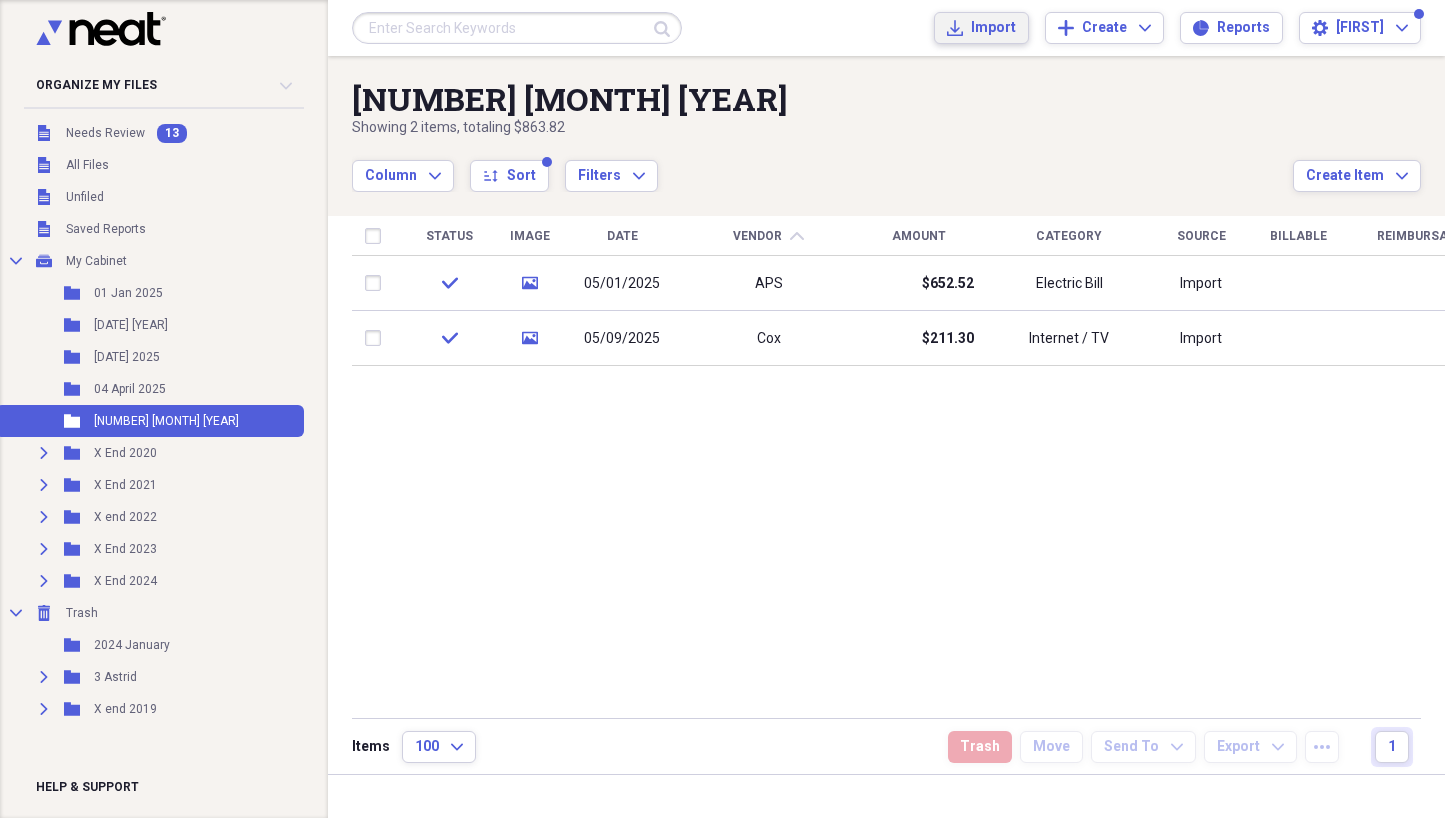 click on "Import" at bounding box center [993, 28] 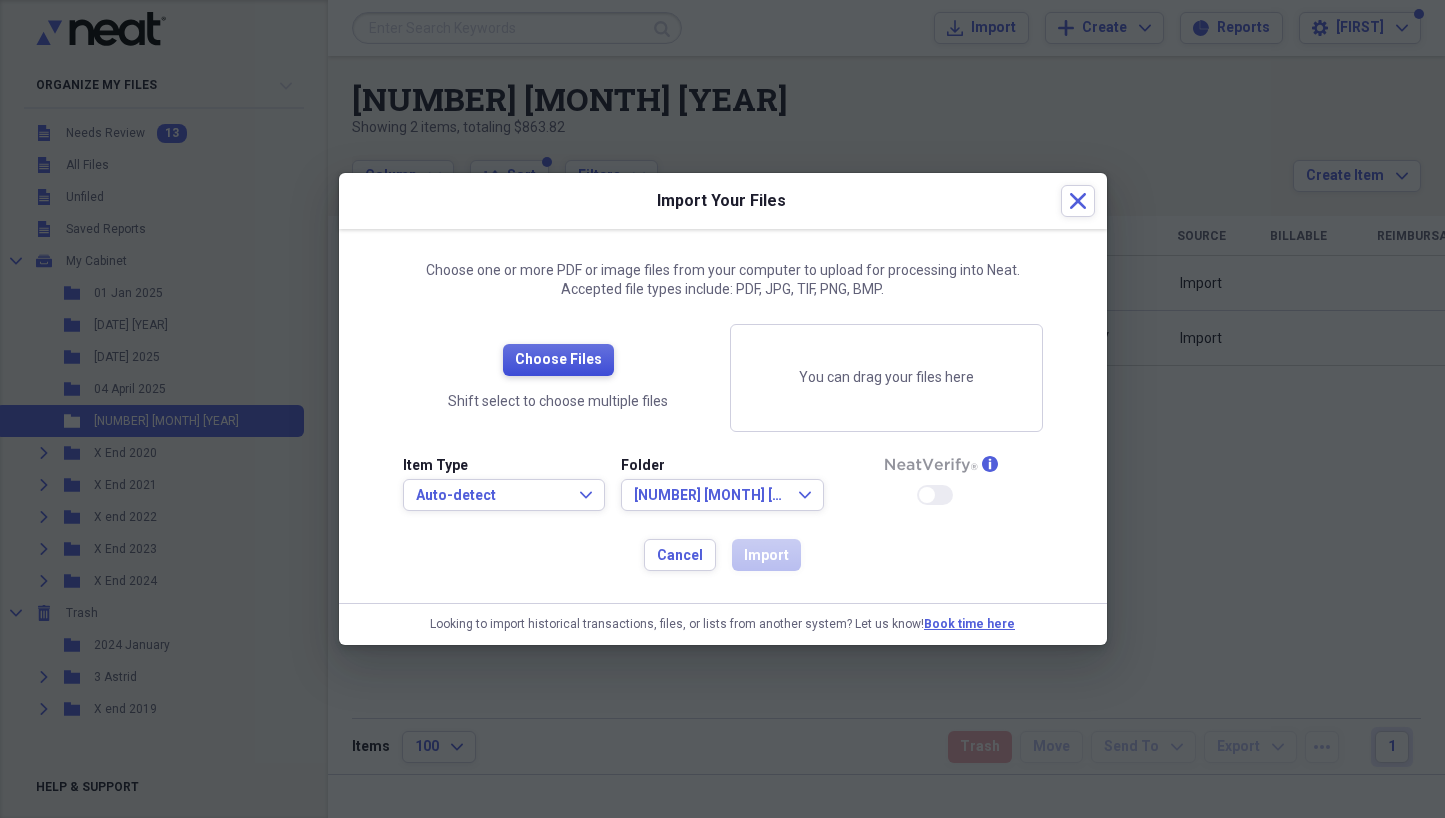 click on "Choose Files" at bounding box center [558, 360] 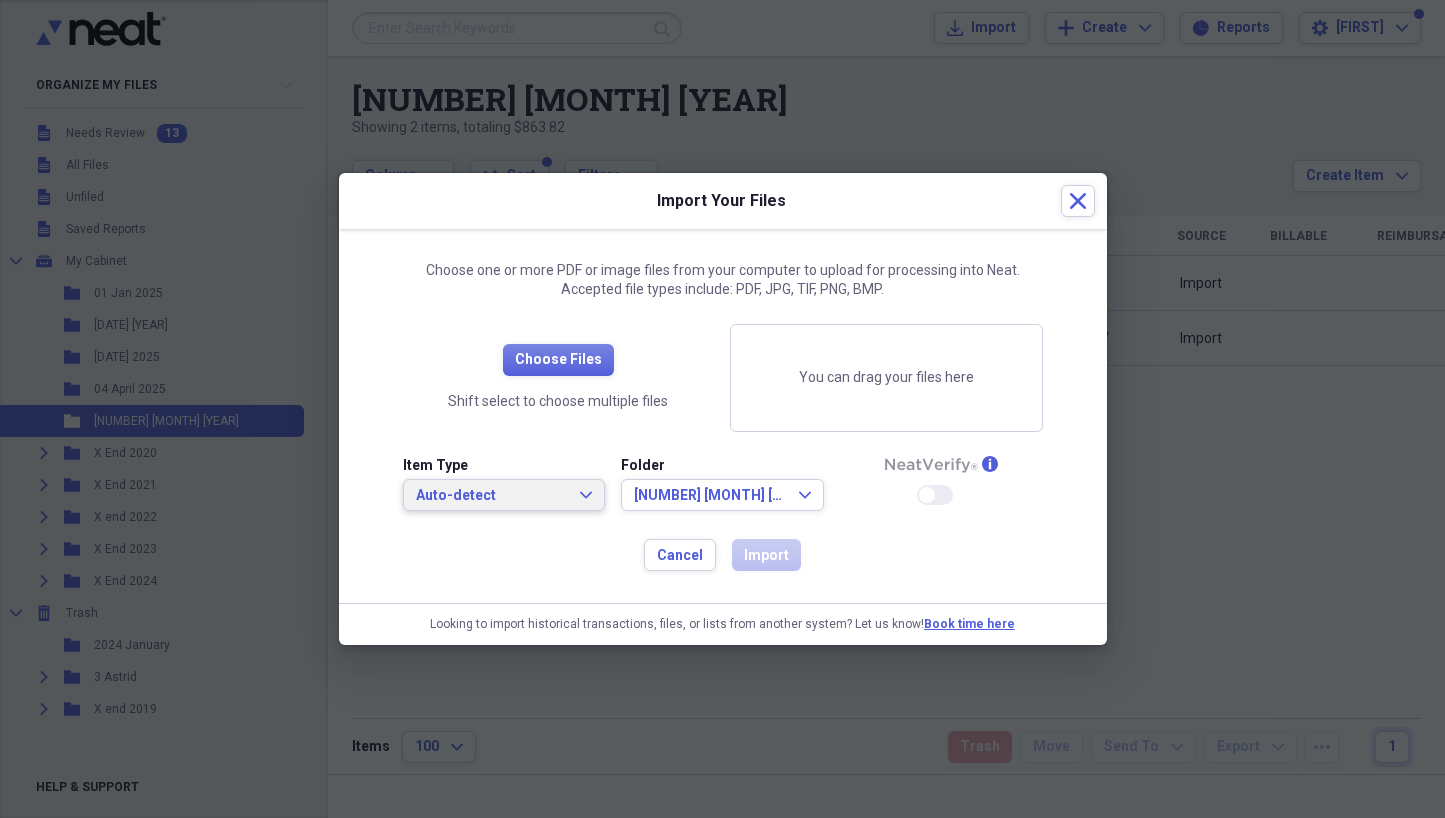 click on "Auto-detect Expand" at bounding box center [504, 495] 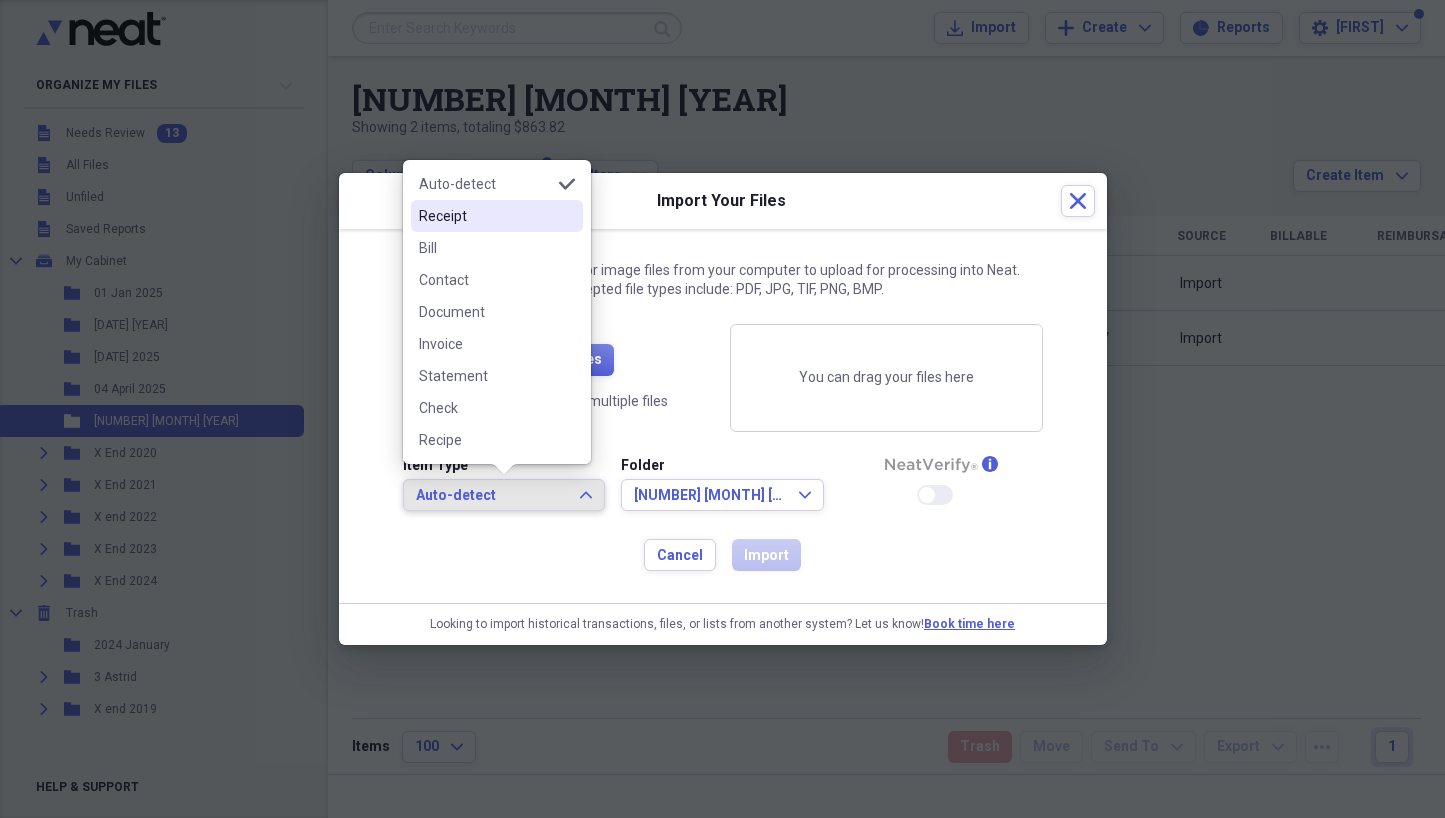 click on "Receipt" at bounding box center (485, 216) 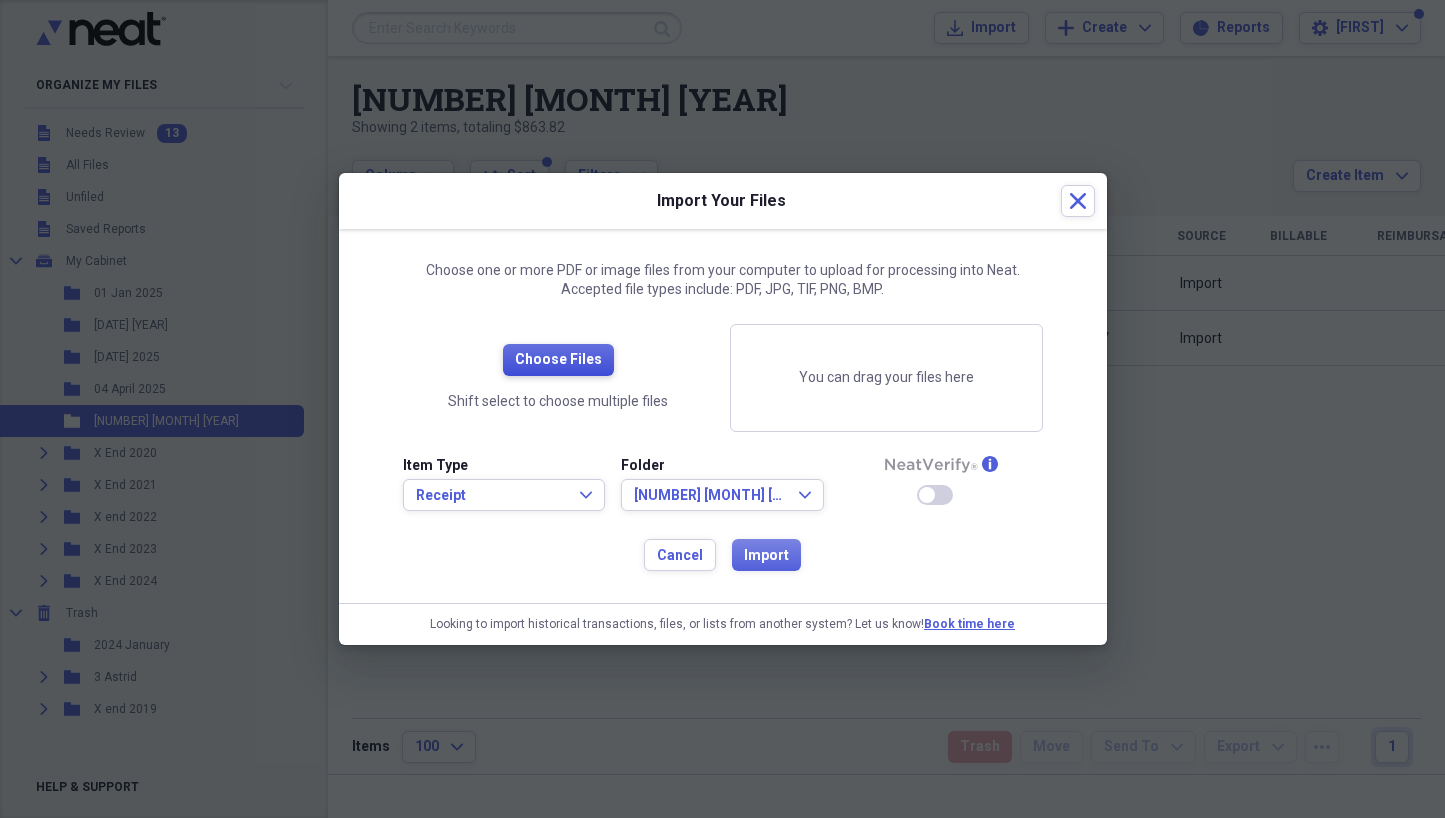 click on "Choose Files" at bounding box center [558, 360] 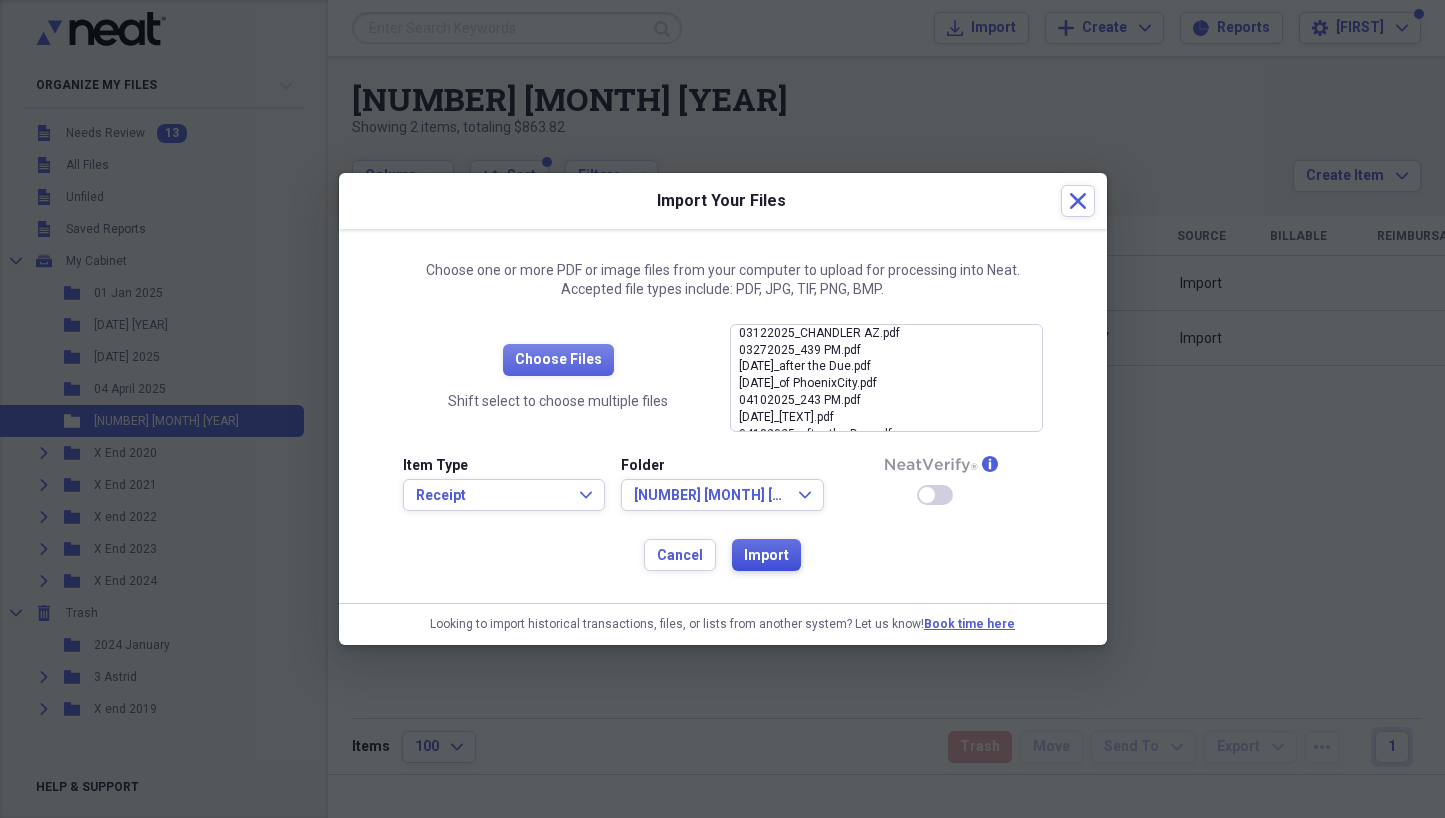 click on "Import" at bounding box center (766, 556) 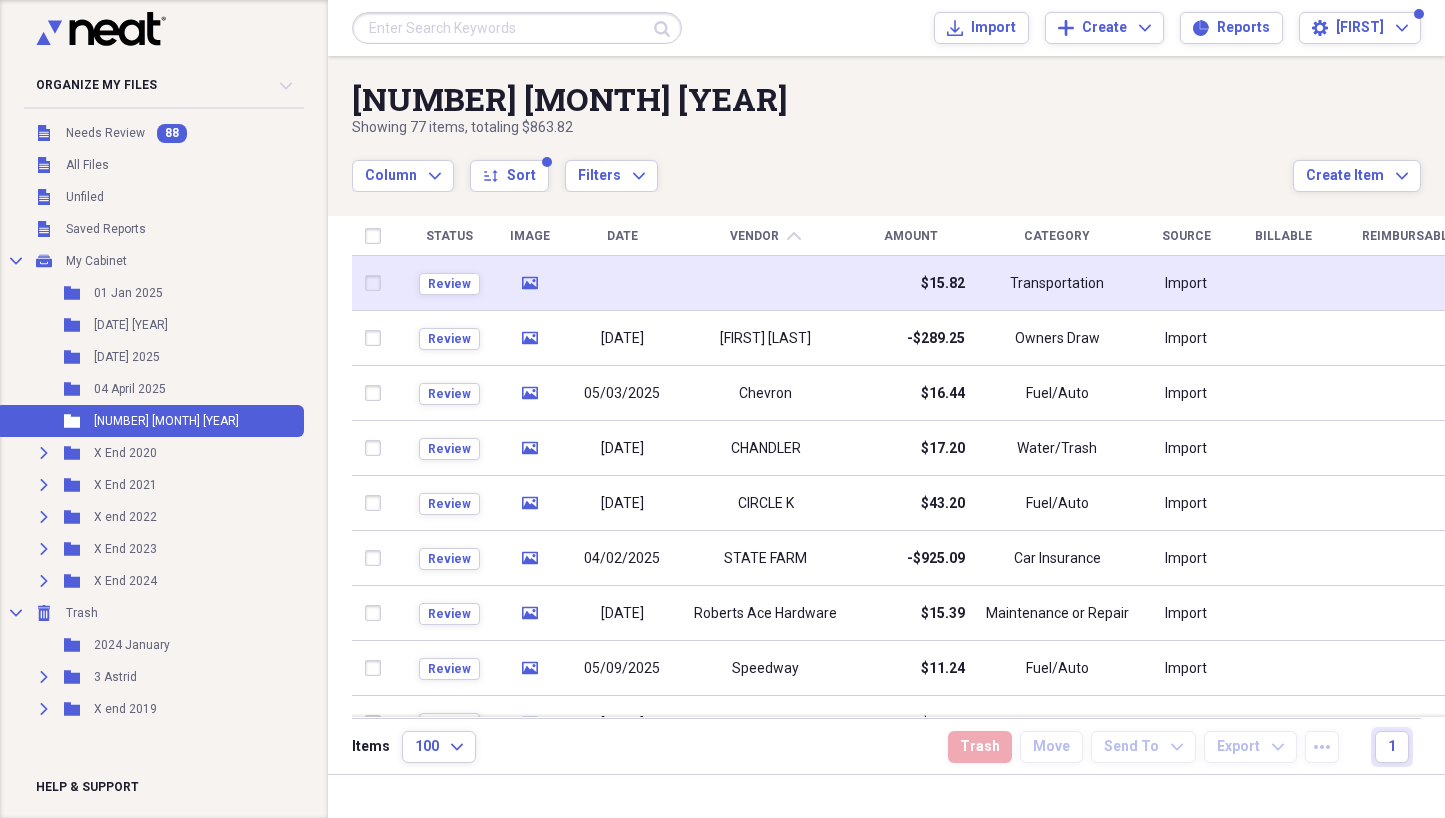 click at bounding box center (715, 283) 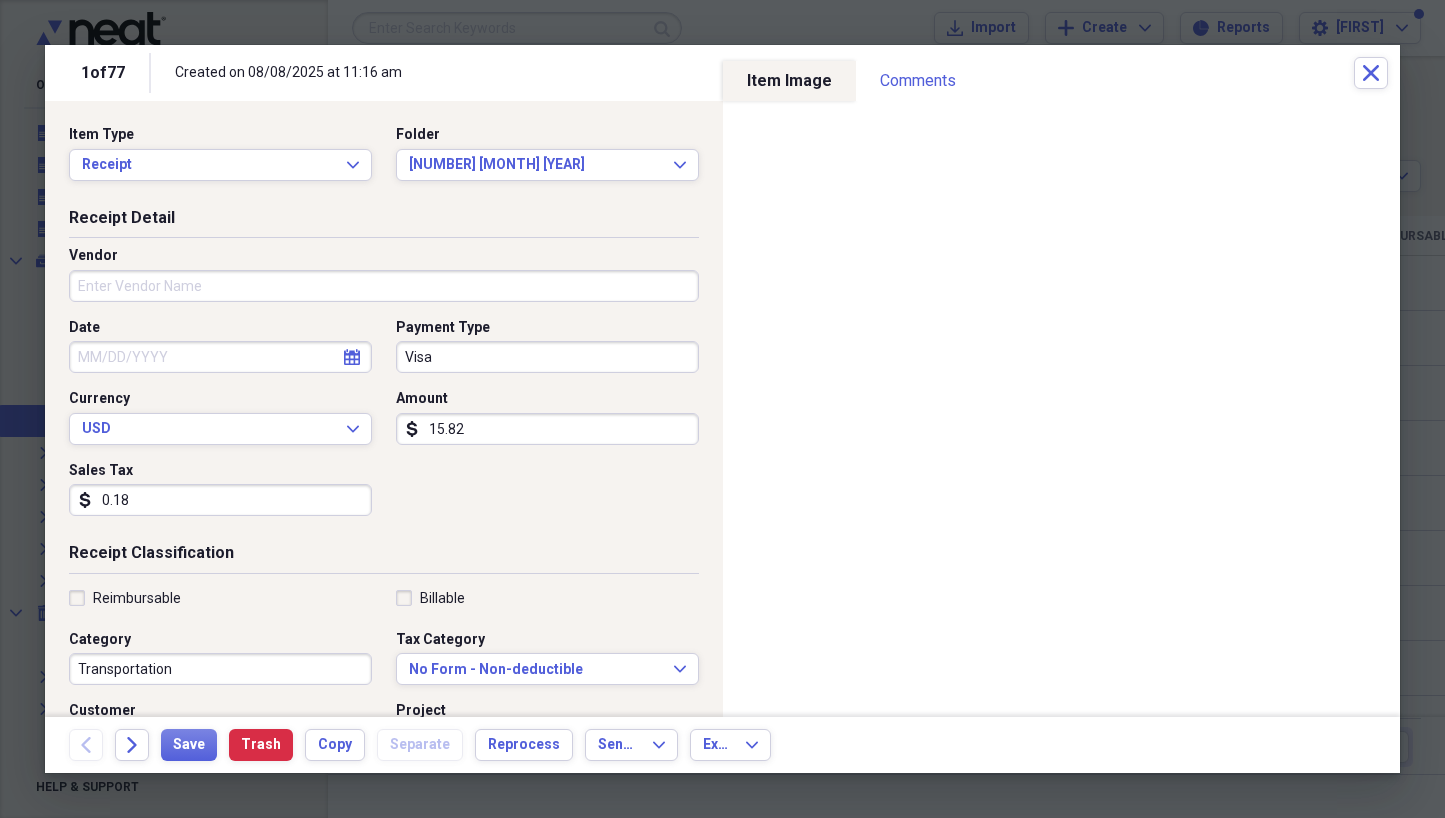 click on "Vendor" at bounding box center [384, 286] 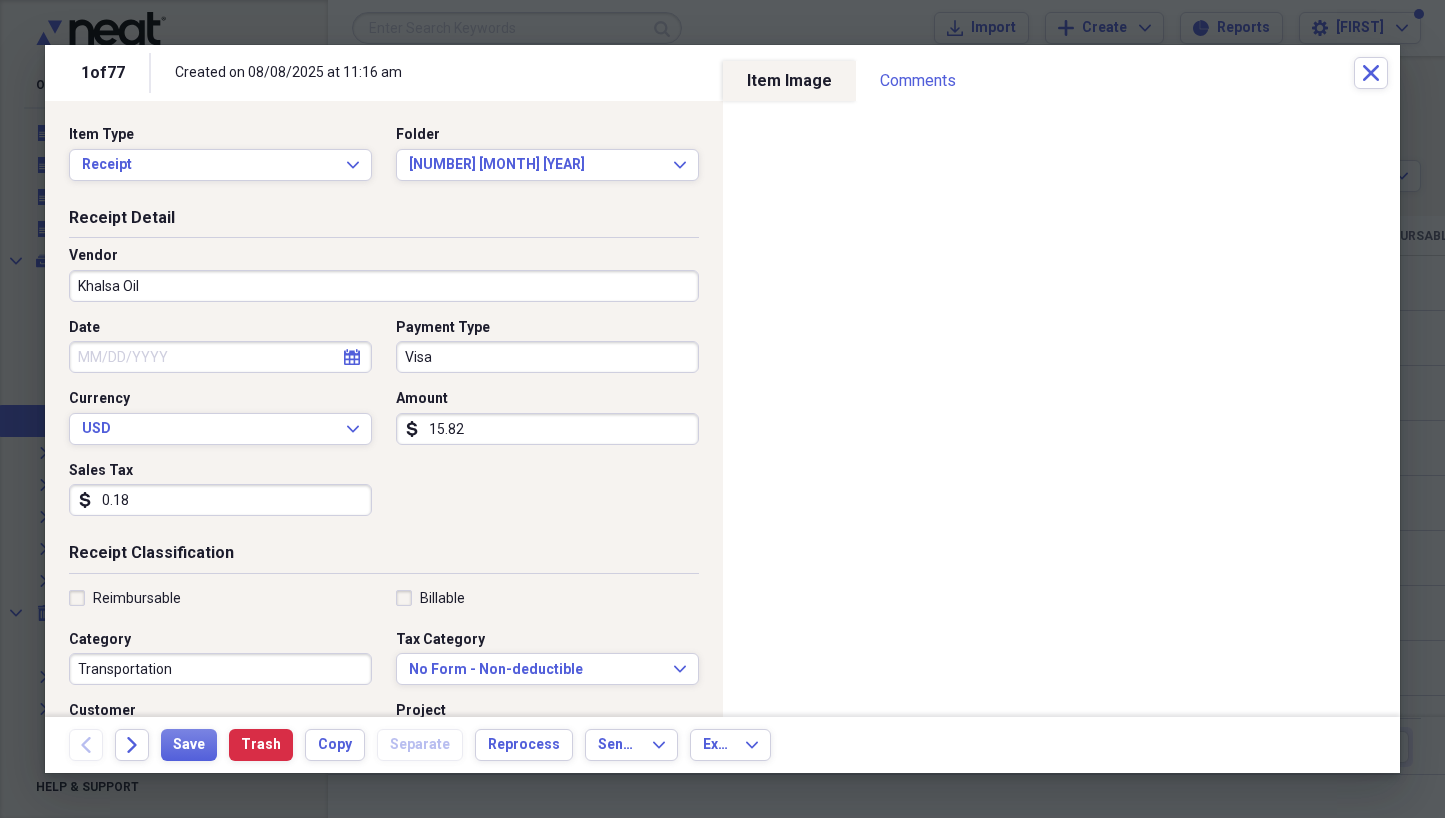 type on "Khalsa Oil" 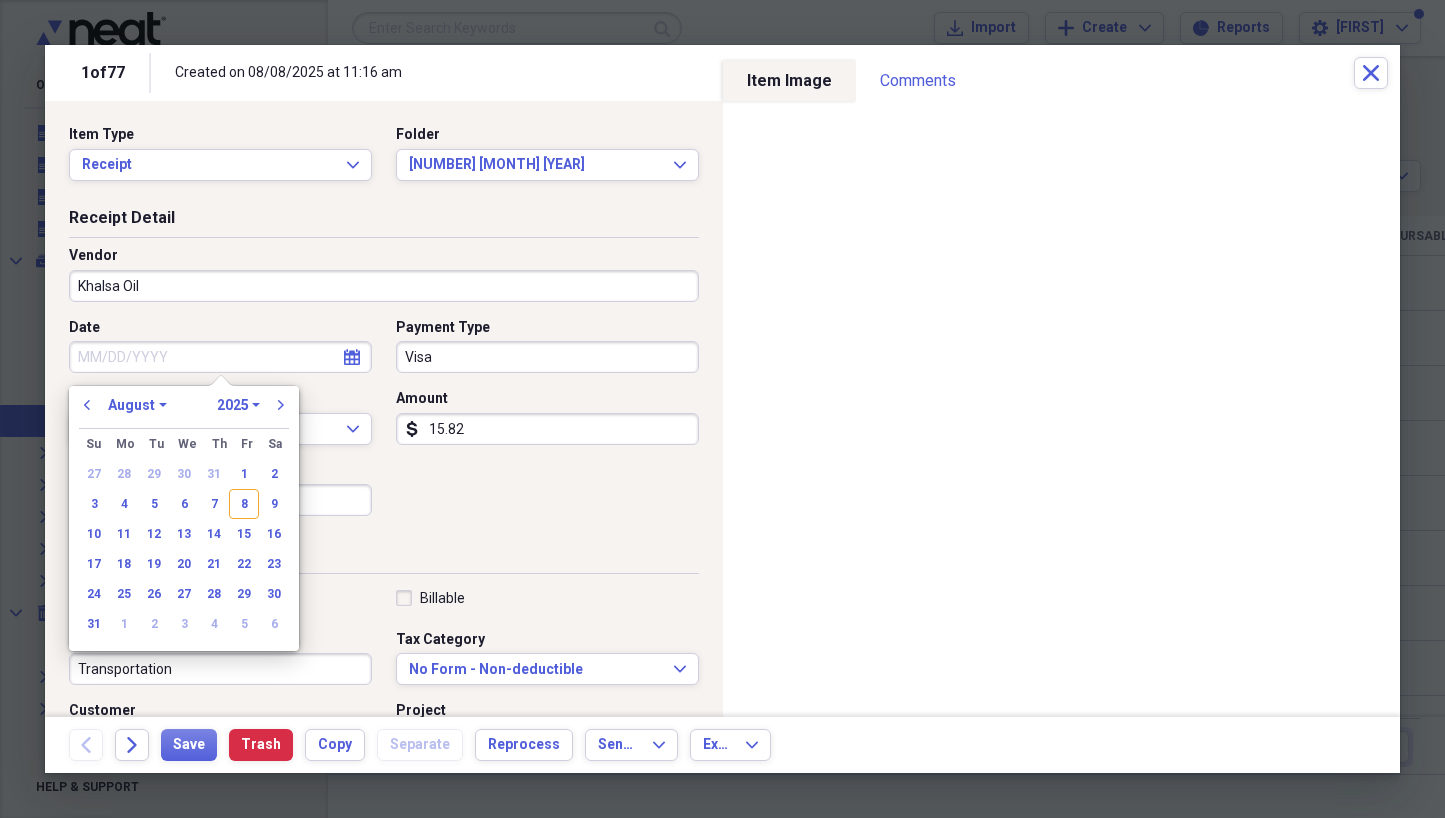 click on "Date" at bounding box center (220, 357) 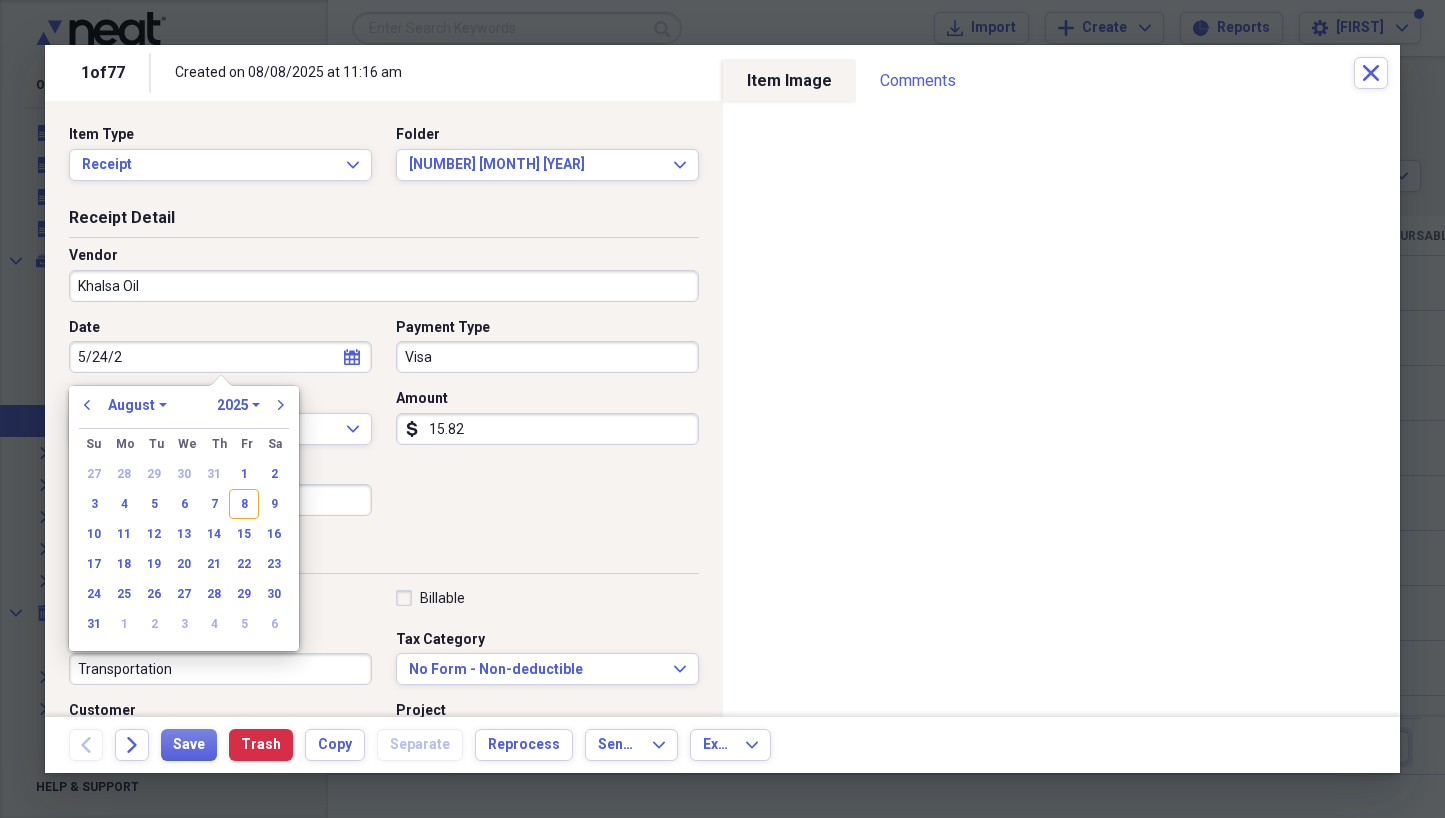 type on "5/24/25" 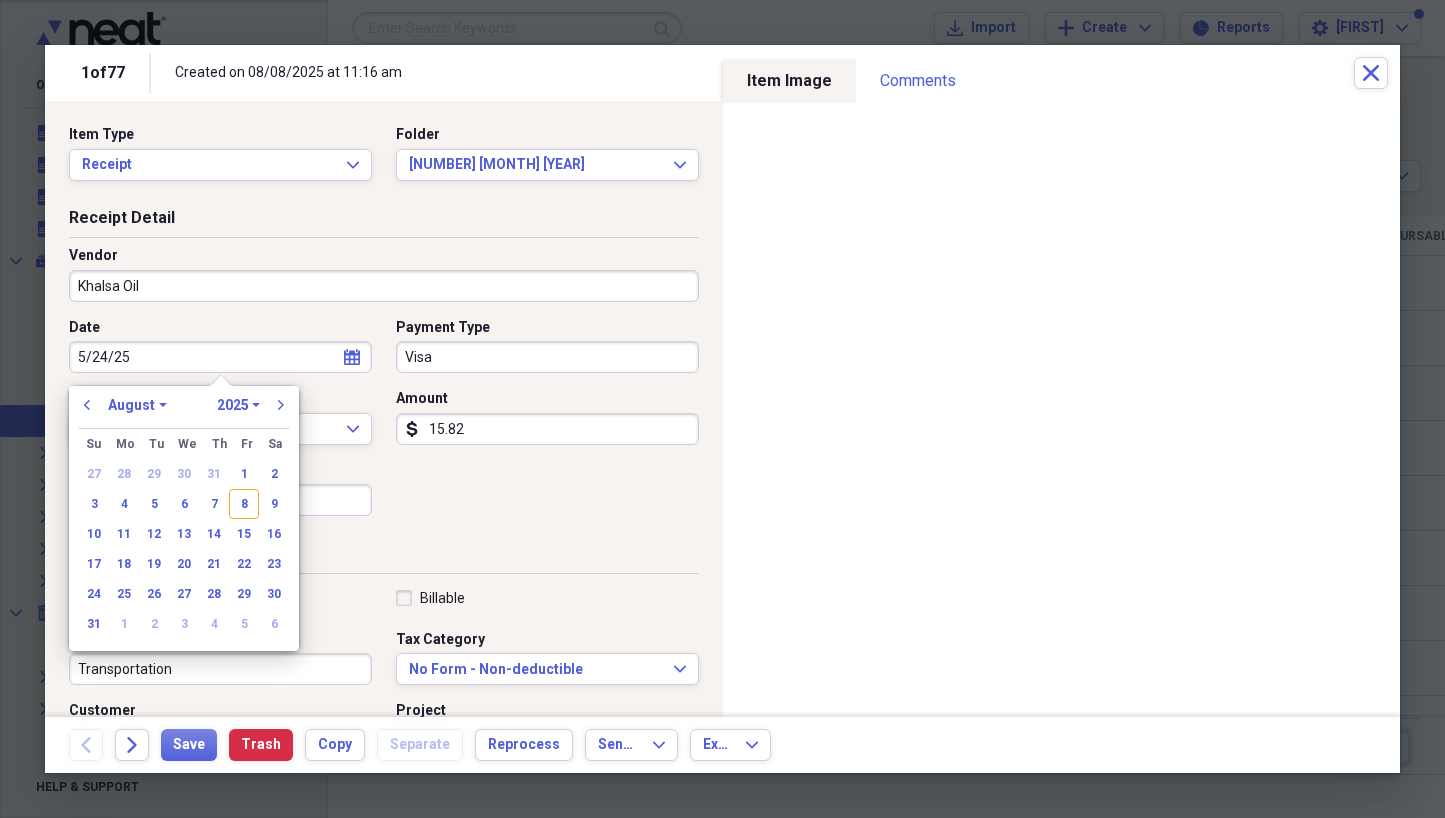 select on "4" 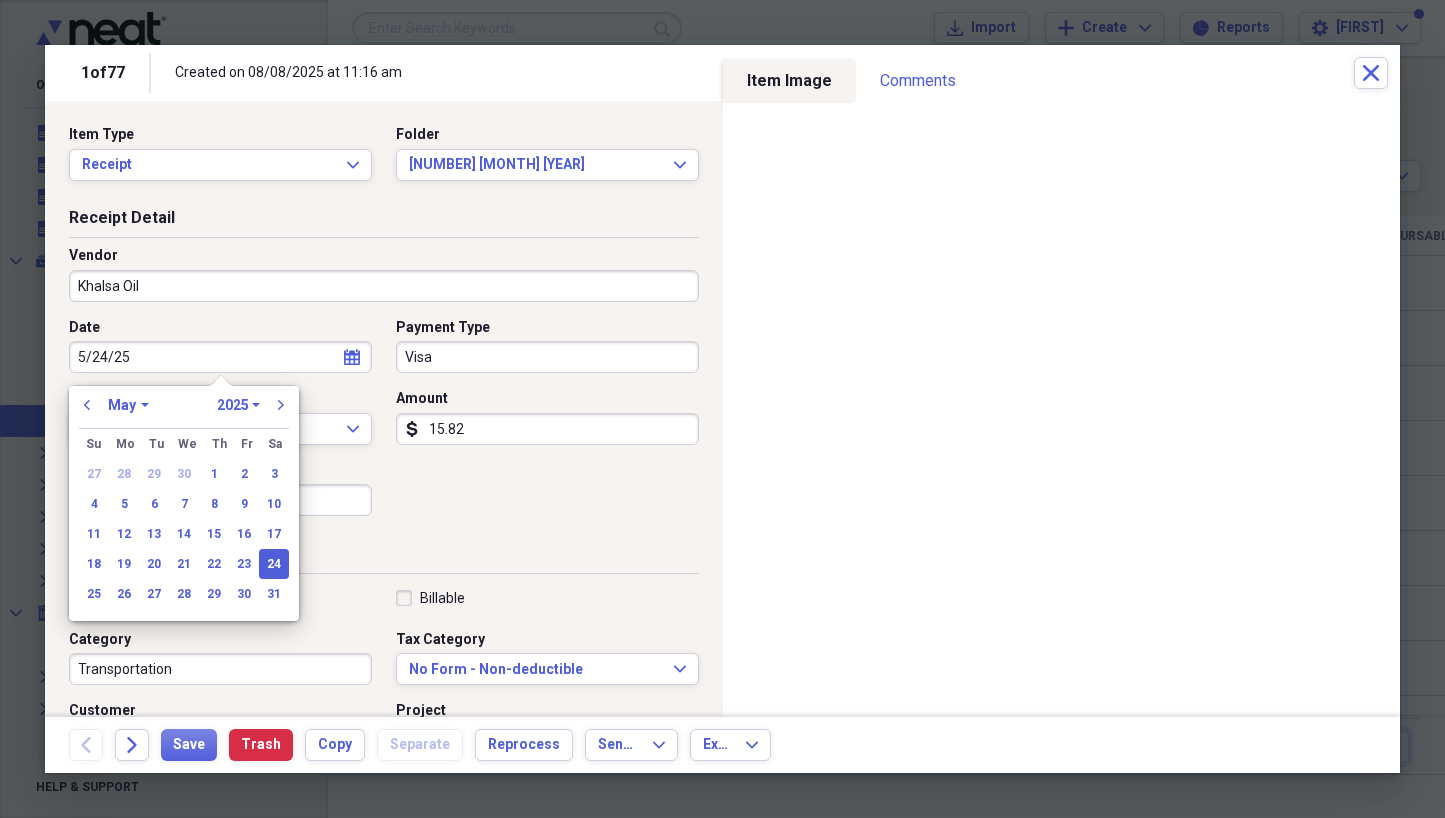 type on "05/24/2025" 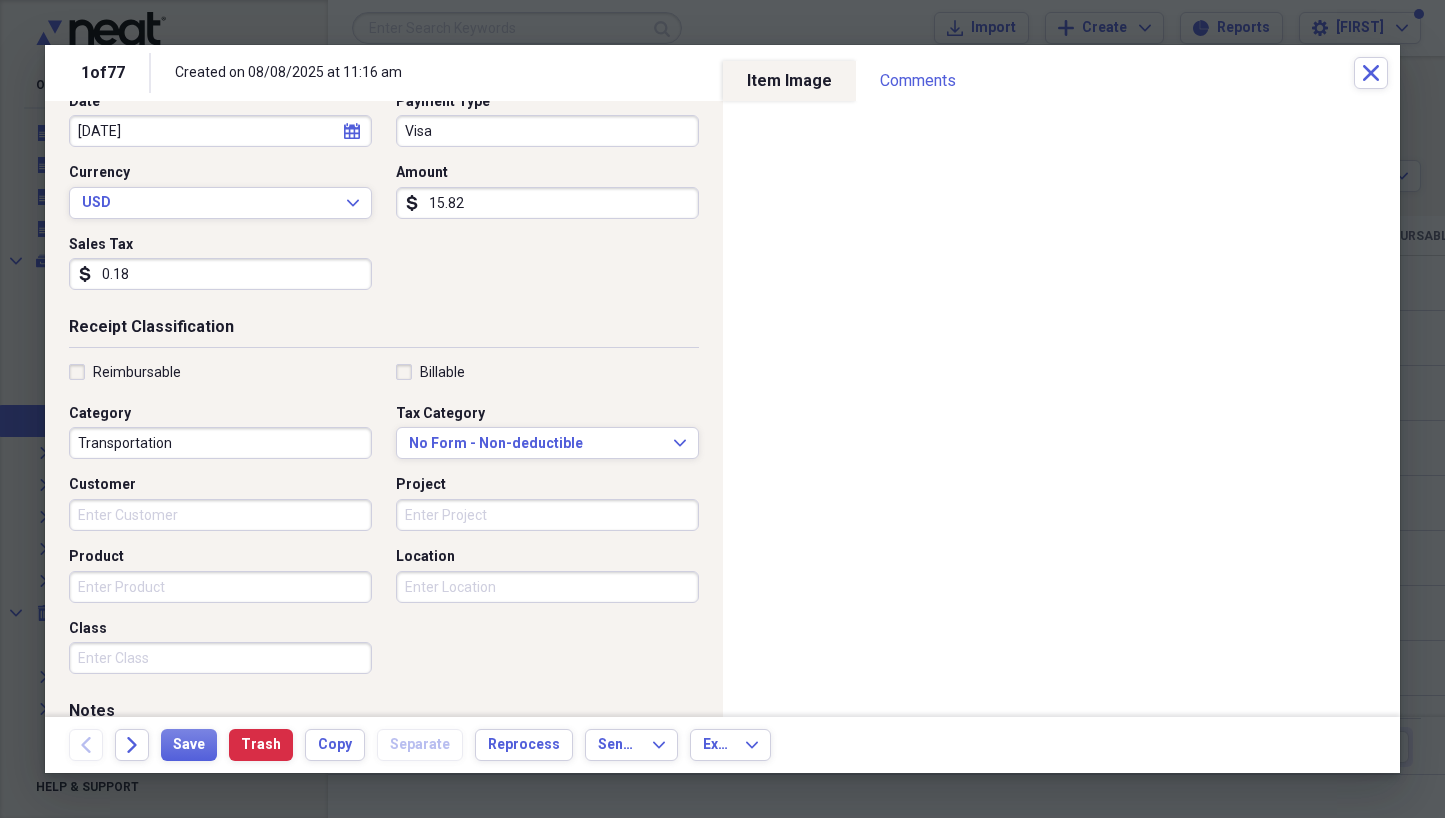 scroll, scrollTop: 247, scrollLeft: 0, axis: vertical 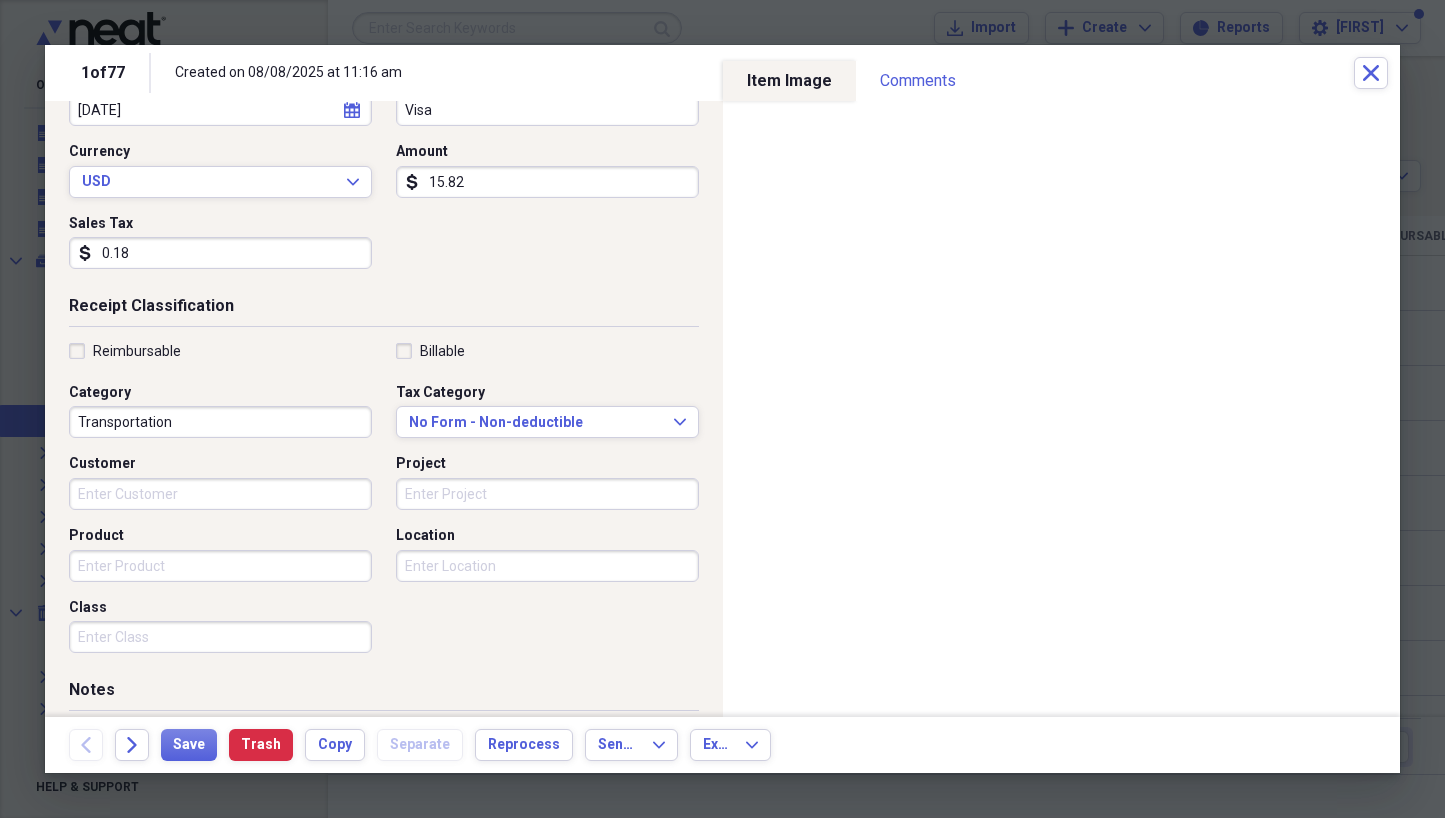 click on "Transportation" at bounding box center [220, 422] 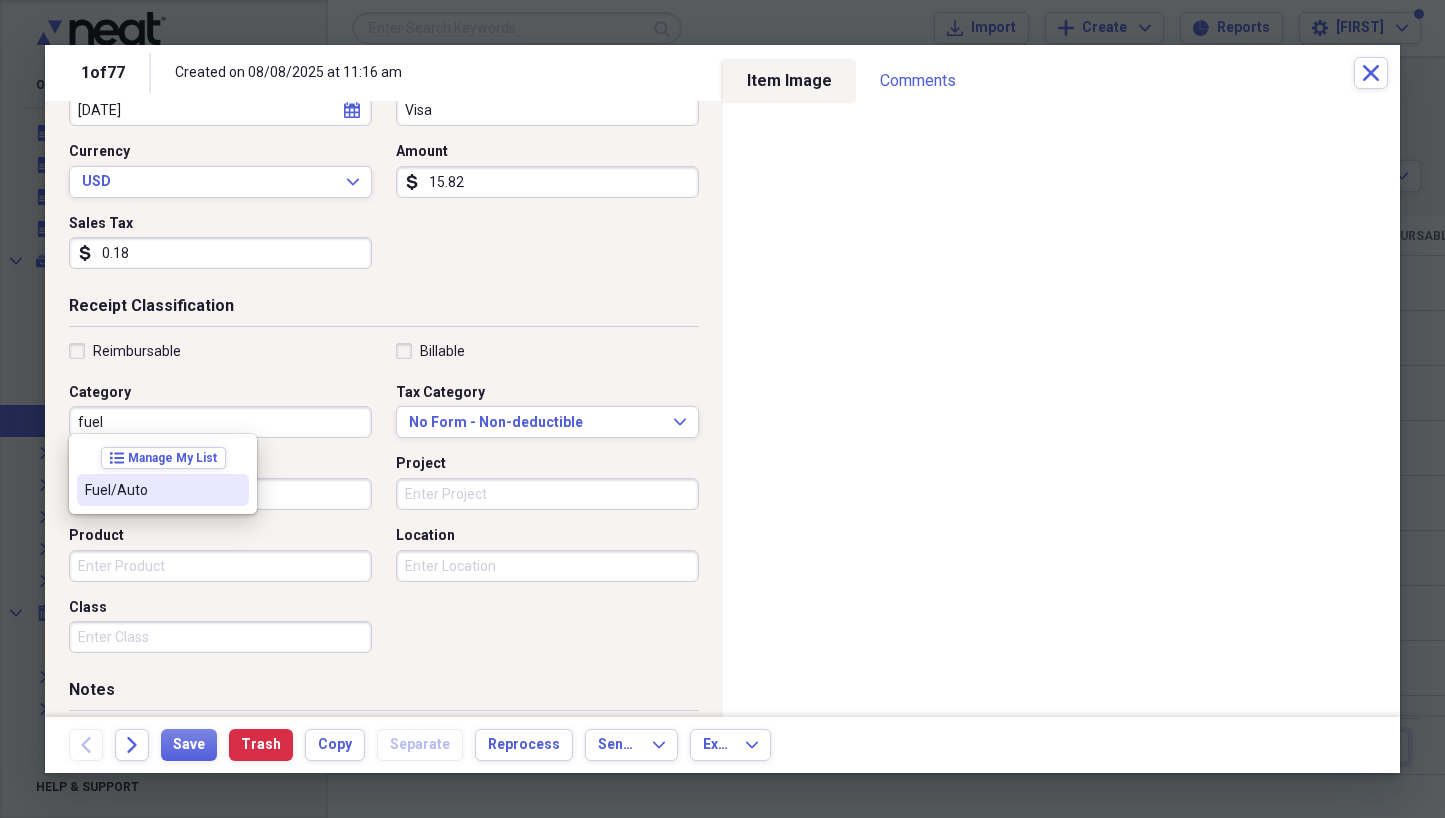 click on "Fuel/Auto" at bounding box center [151, 490] 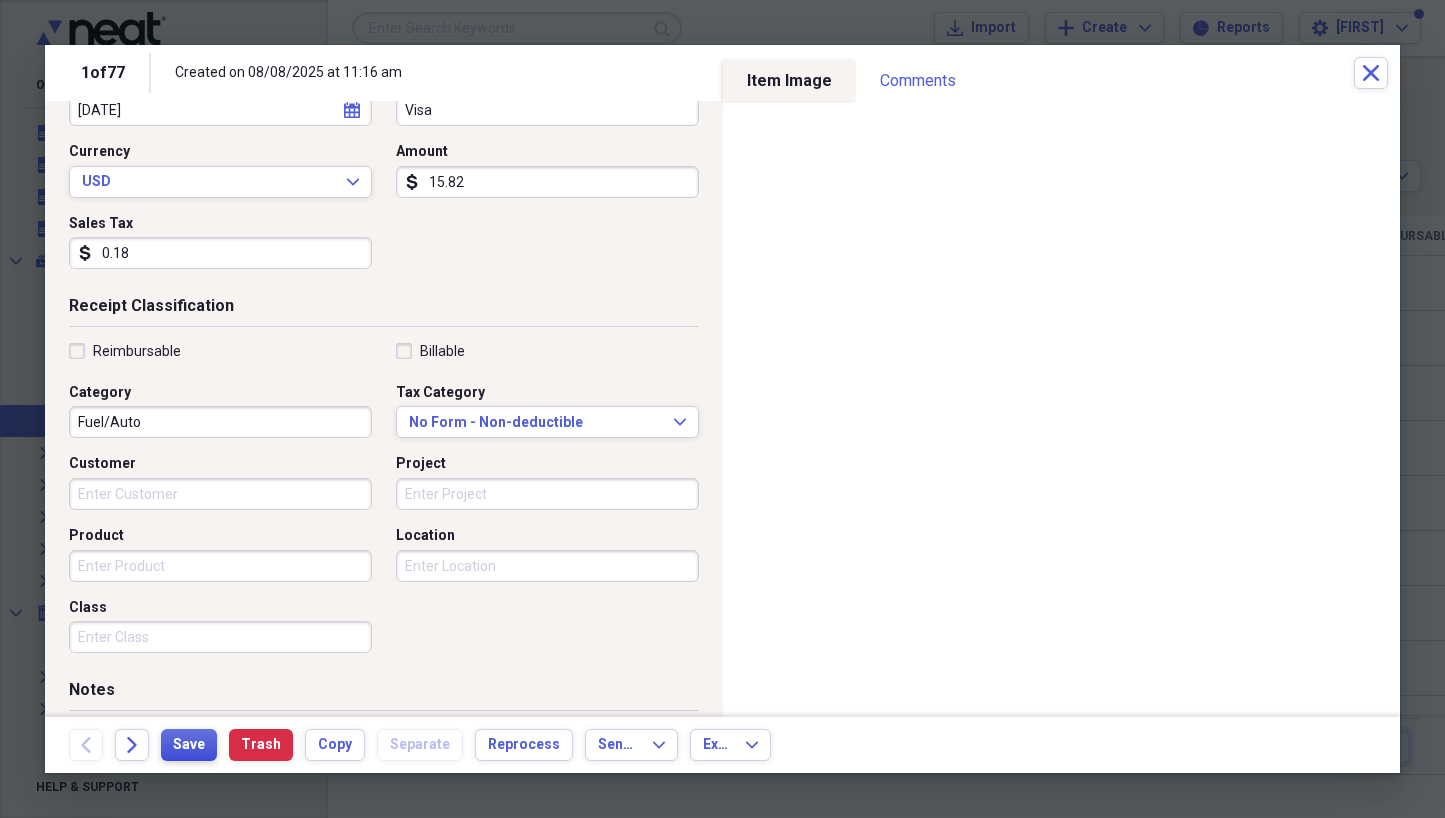 click on "Save" at bounding box center (189, 745) 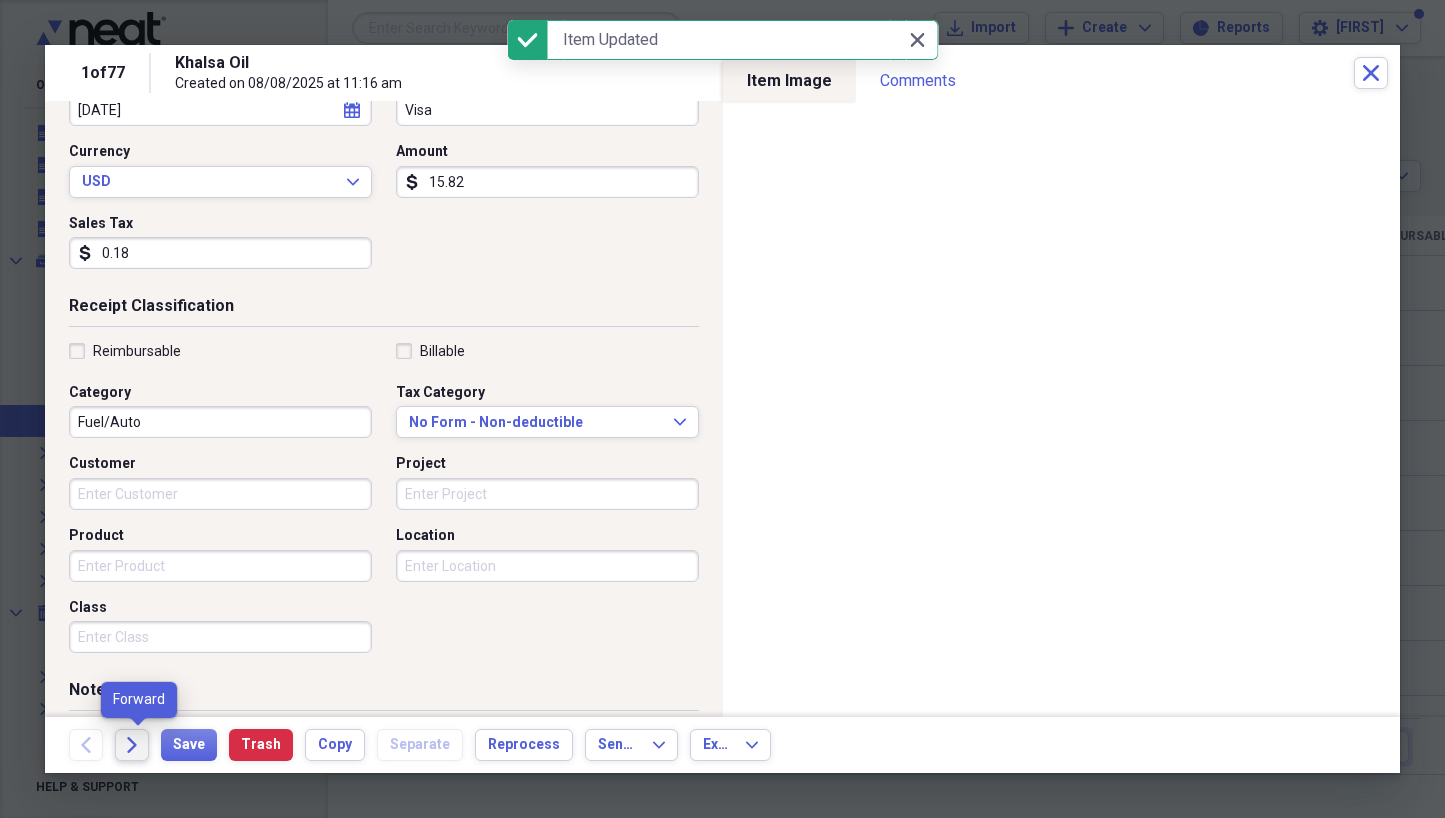 click 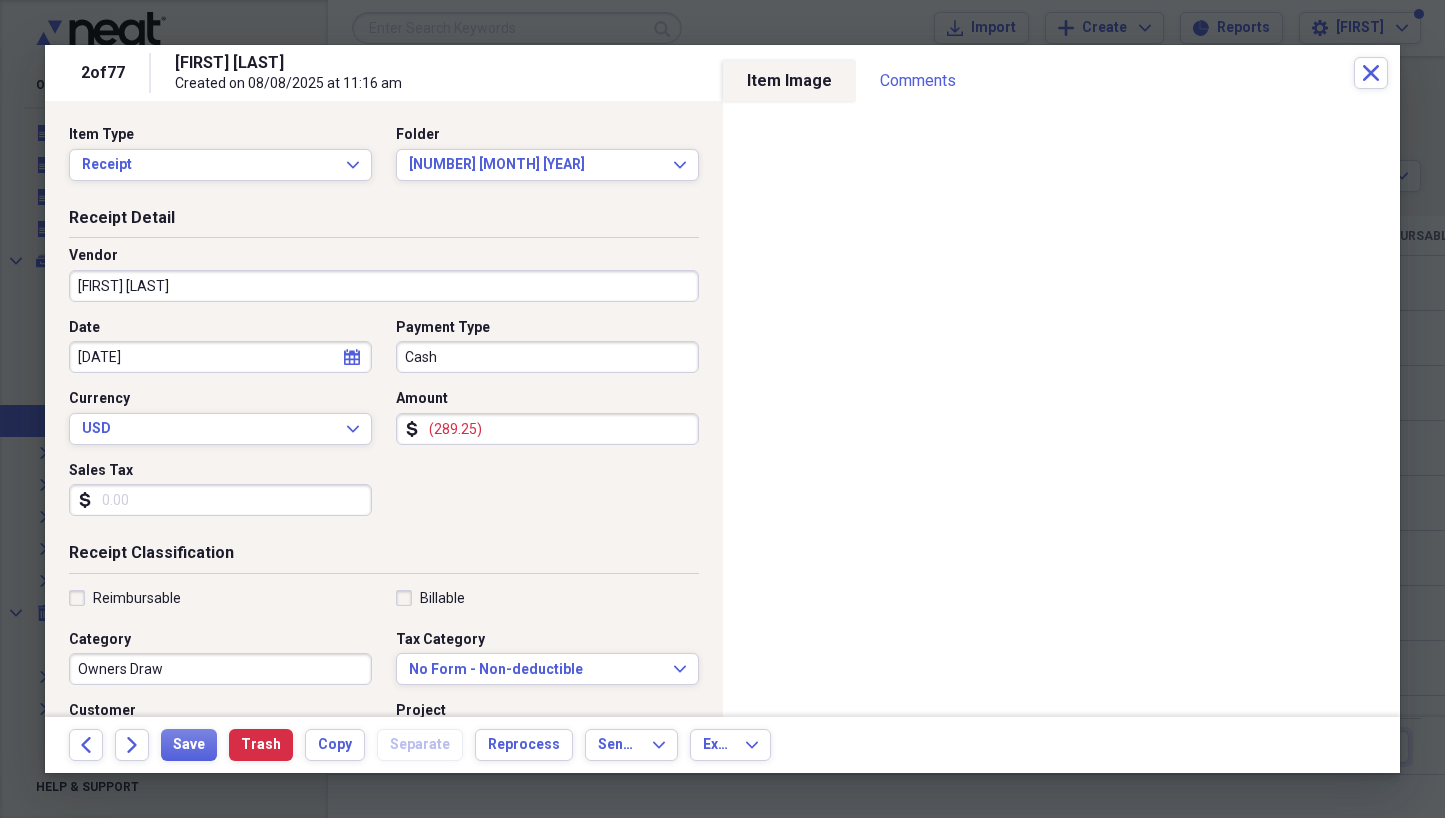 click on "[FIRST] [LAST]" at bounding box center [384, 286] 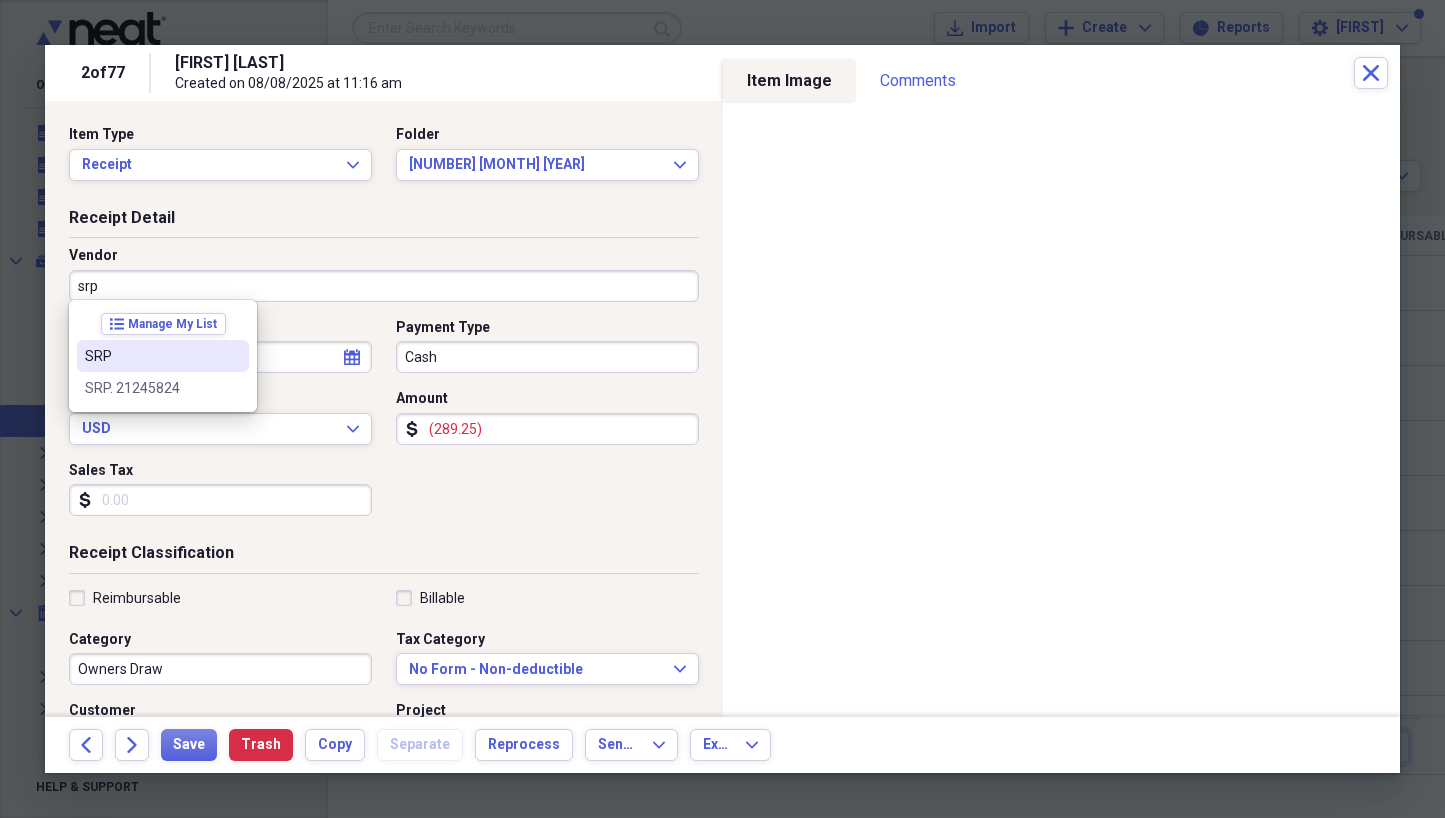 click on "SRP" at bounding box center [151, 356] 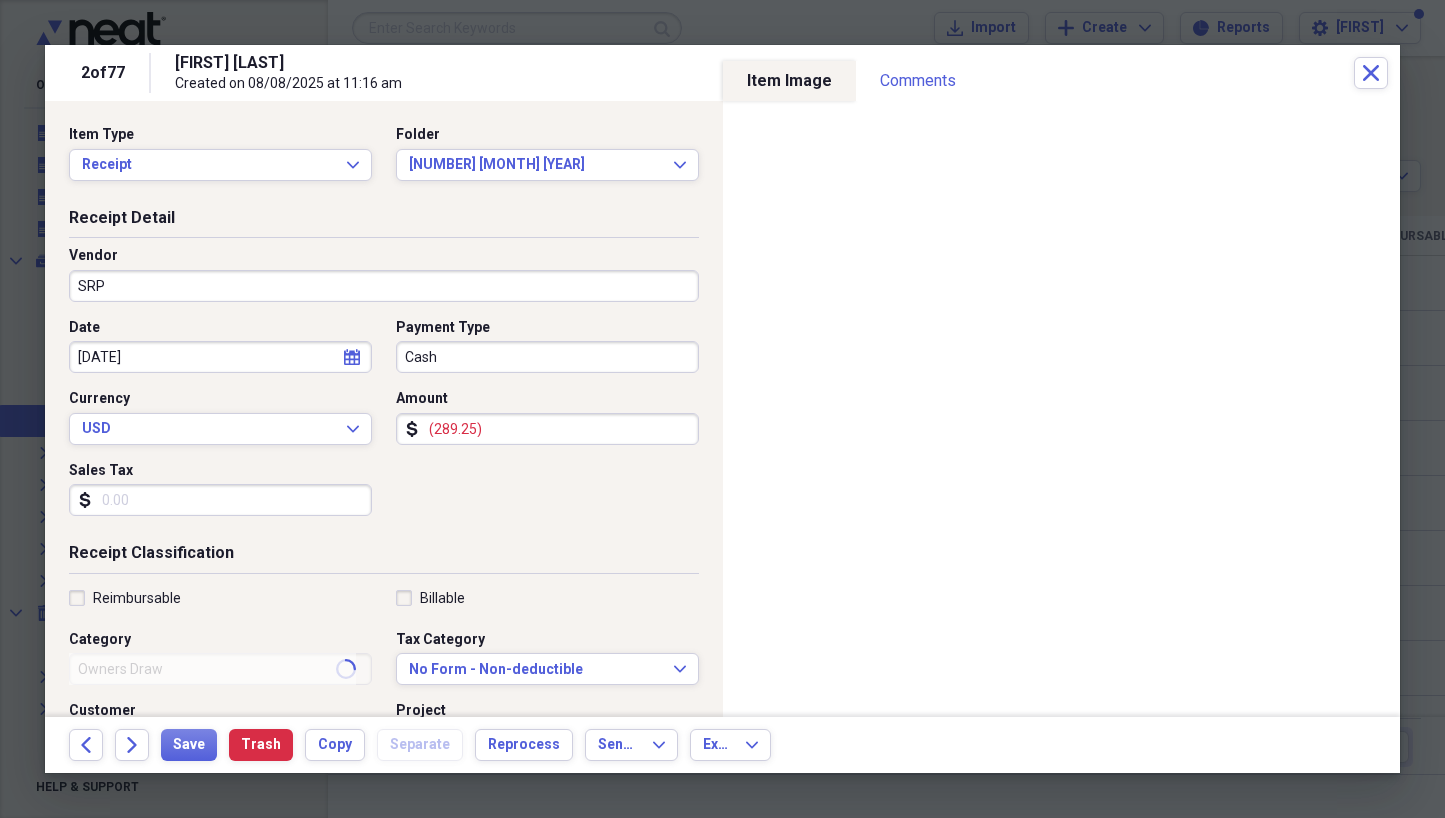 type on "Electric Bill" 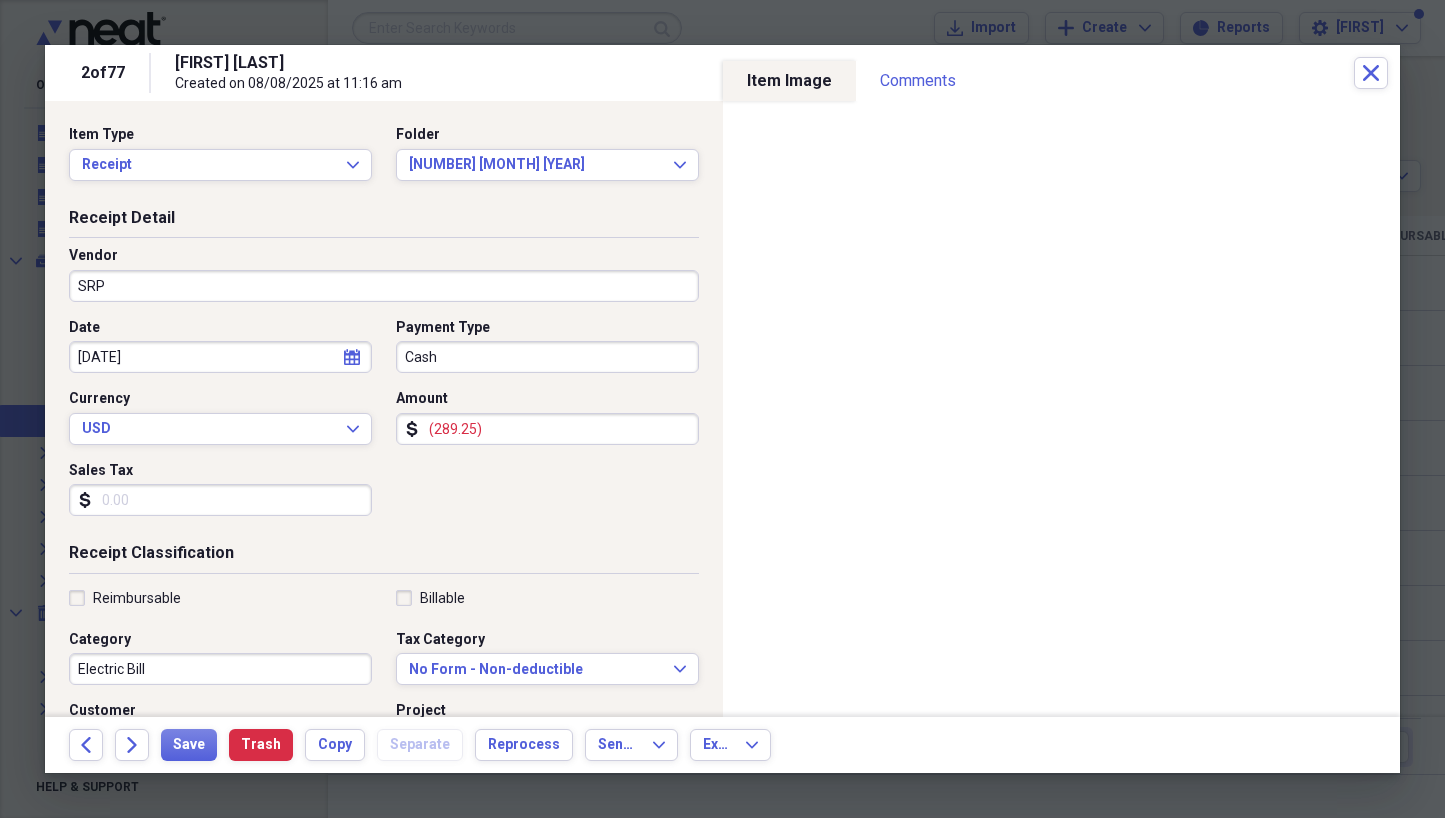 drag, startPoint x: 528, startPoint y: 426, endPoint x: 388, endPoint y: 431, distance: 140.08926 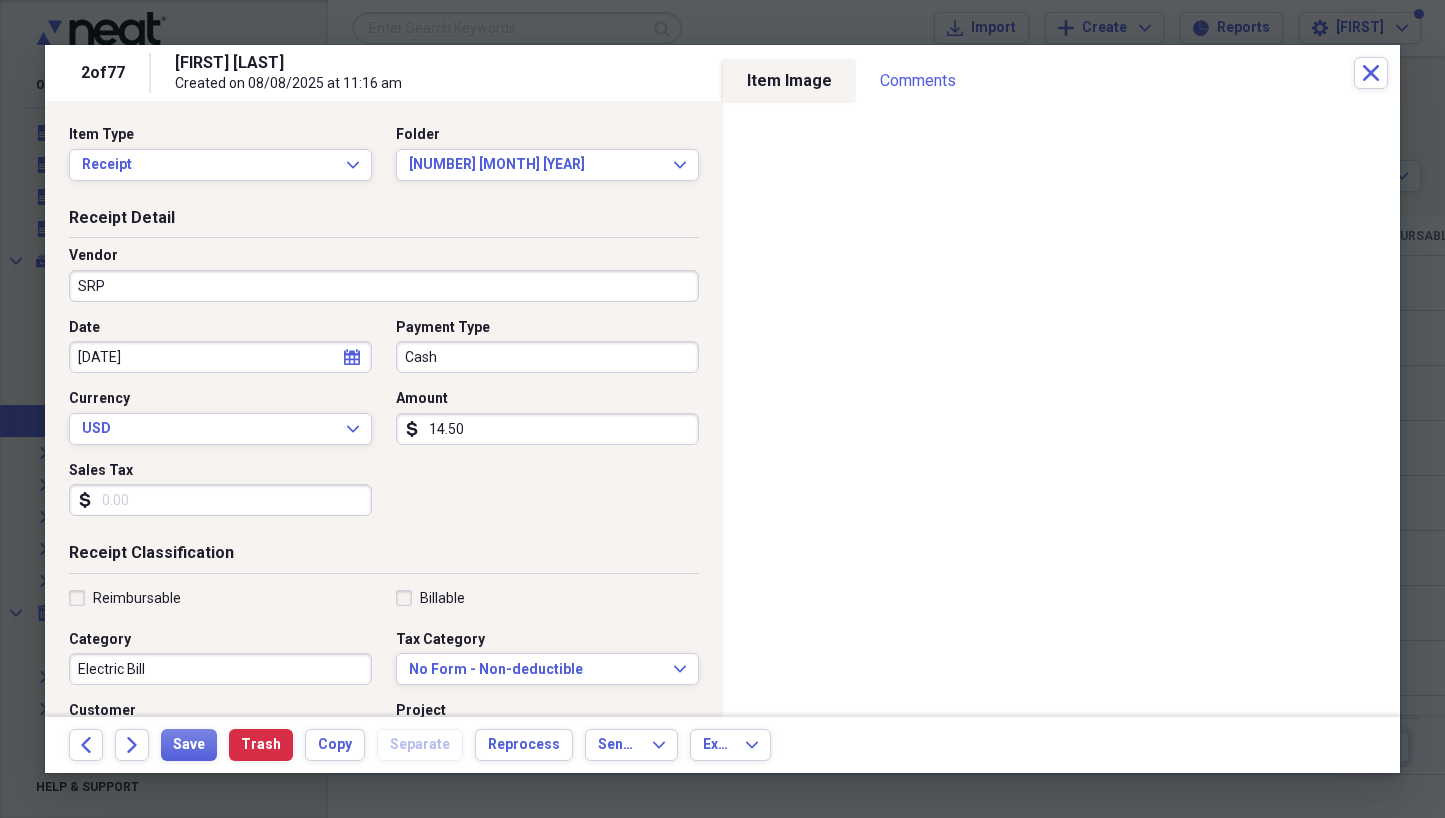 type on "145.00" 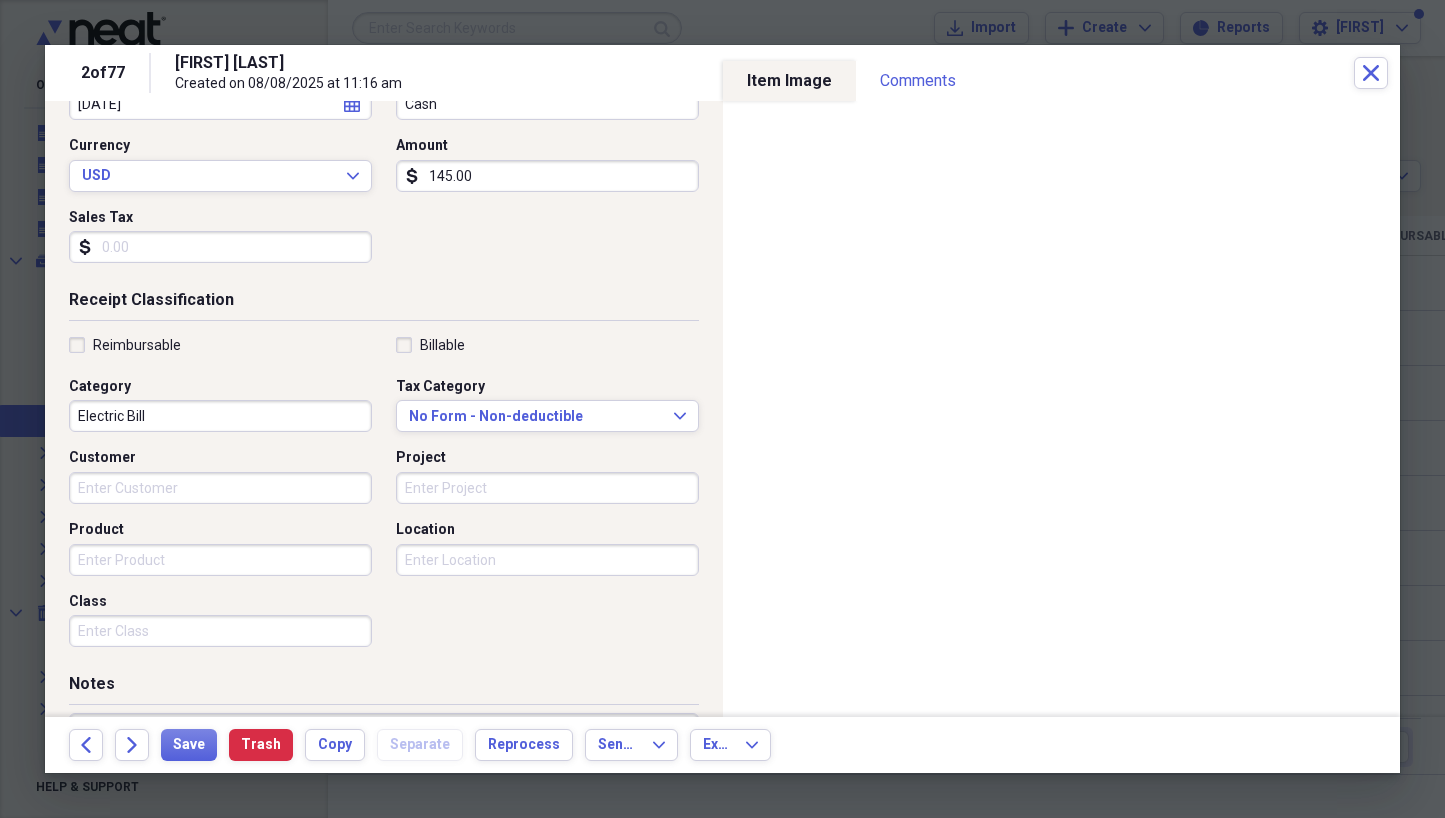 scroll, scrollTop: 259, scrollLeft: 0, axis: vertical 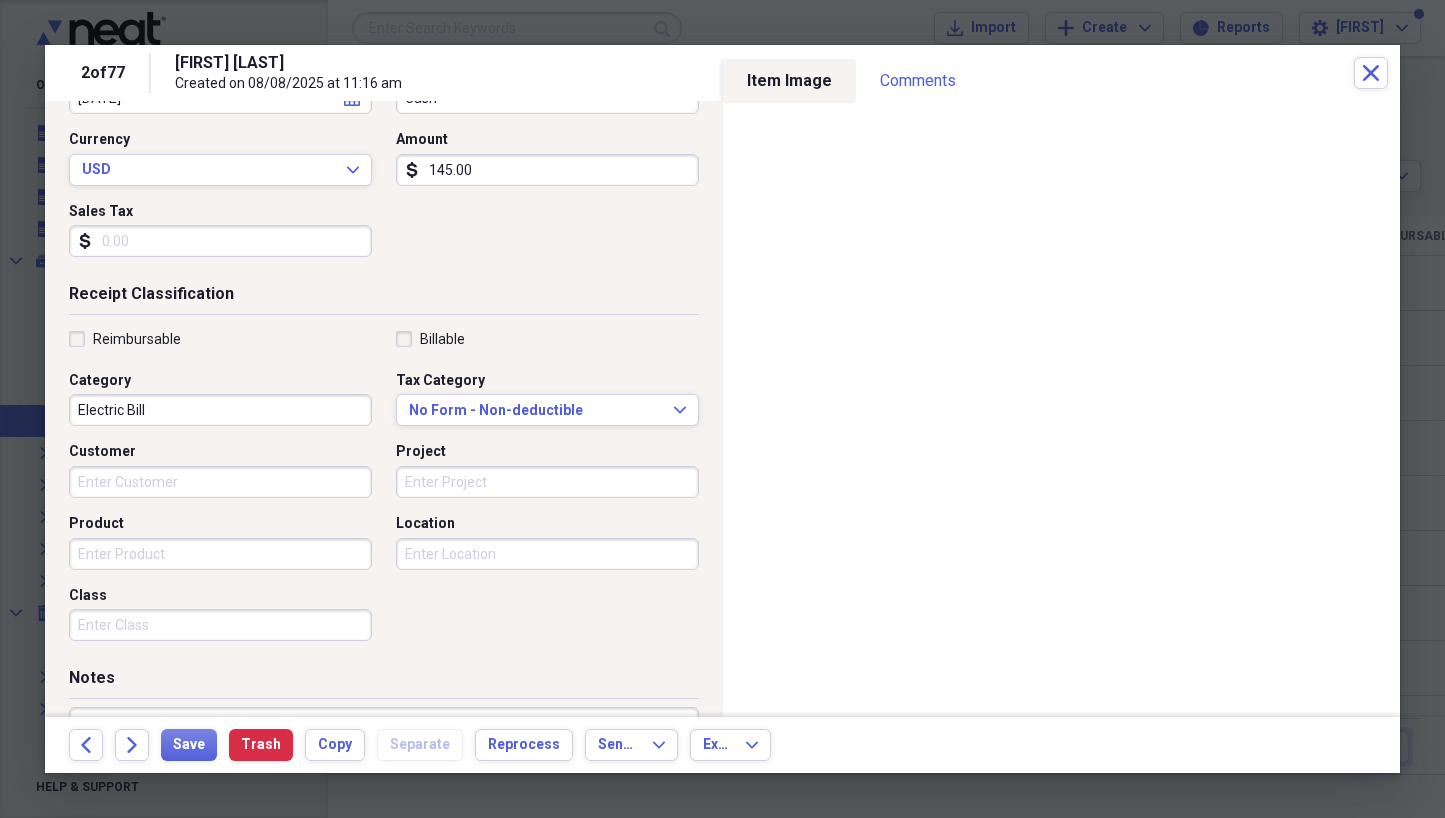 click on "Location" at bounding box center [547, 554] 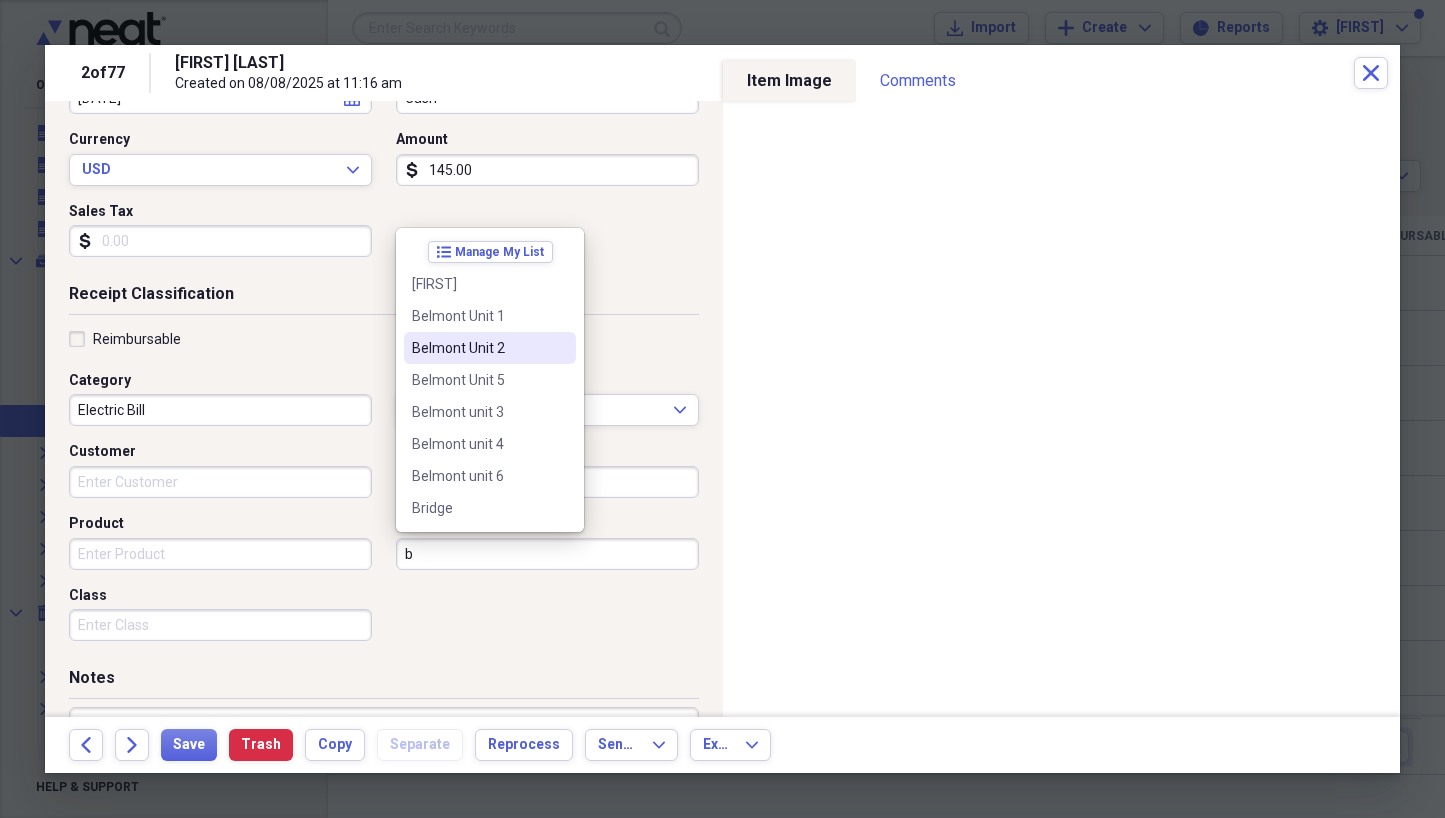 click on "Belmont Unit 2" at bounding box center (490, 348) 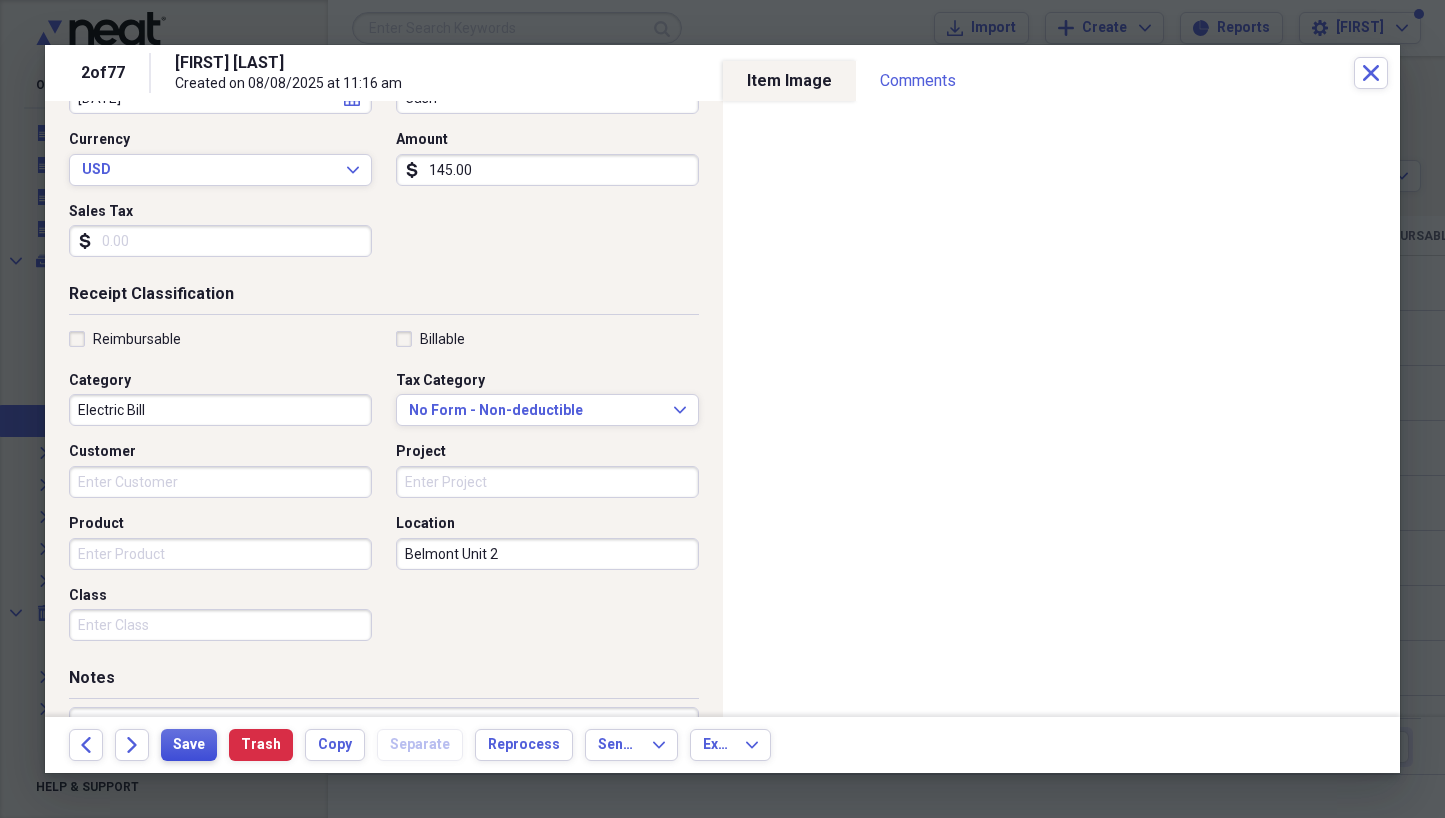 click on "Save" at bounding box center (189, 745) 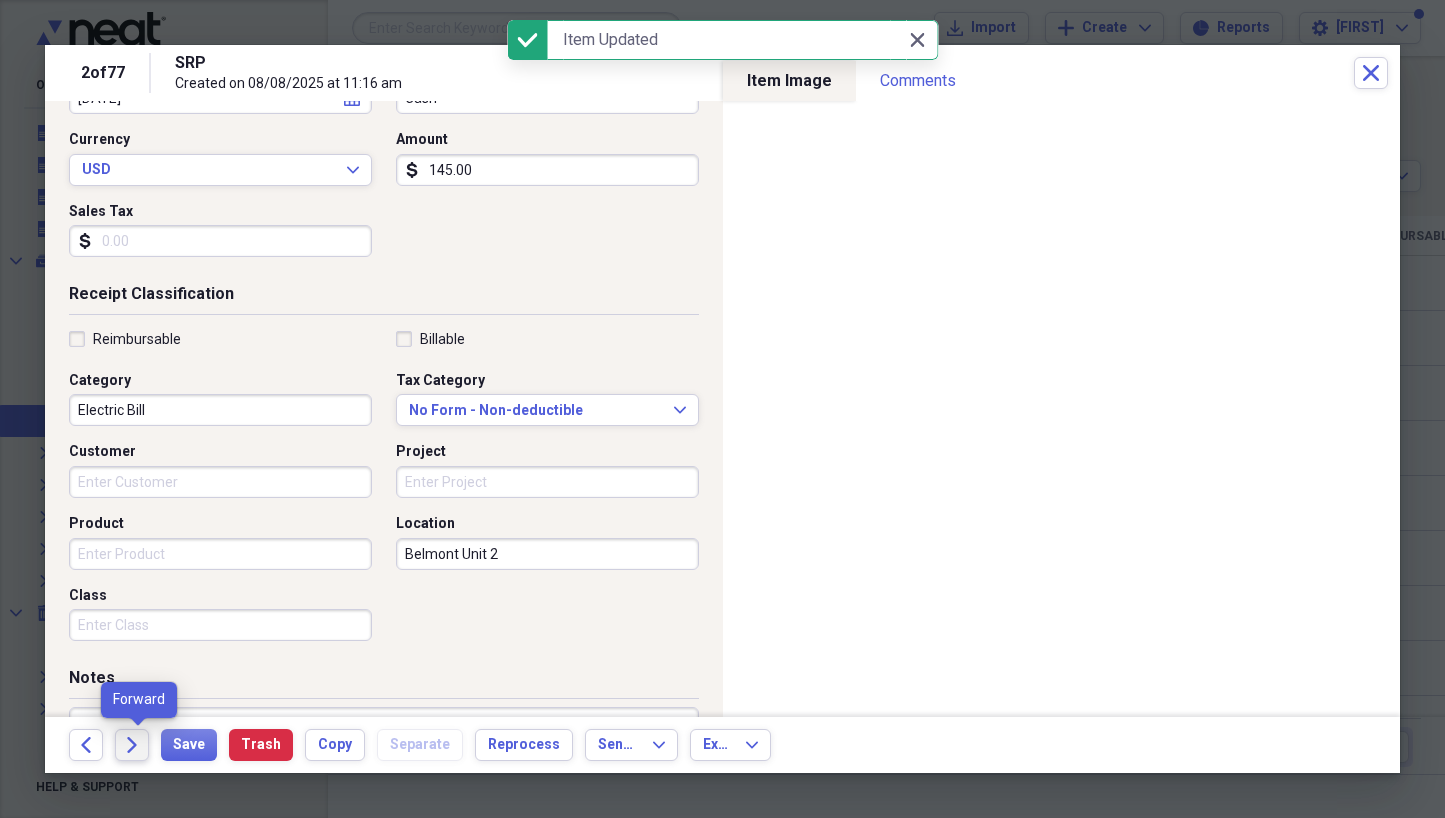 click 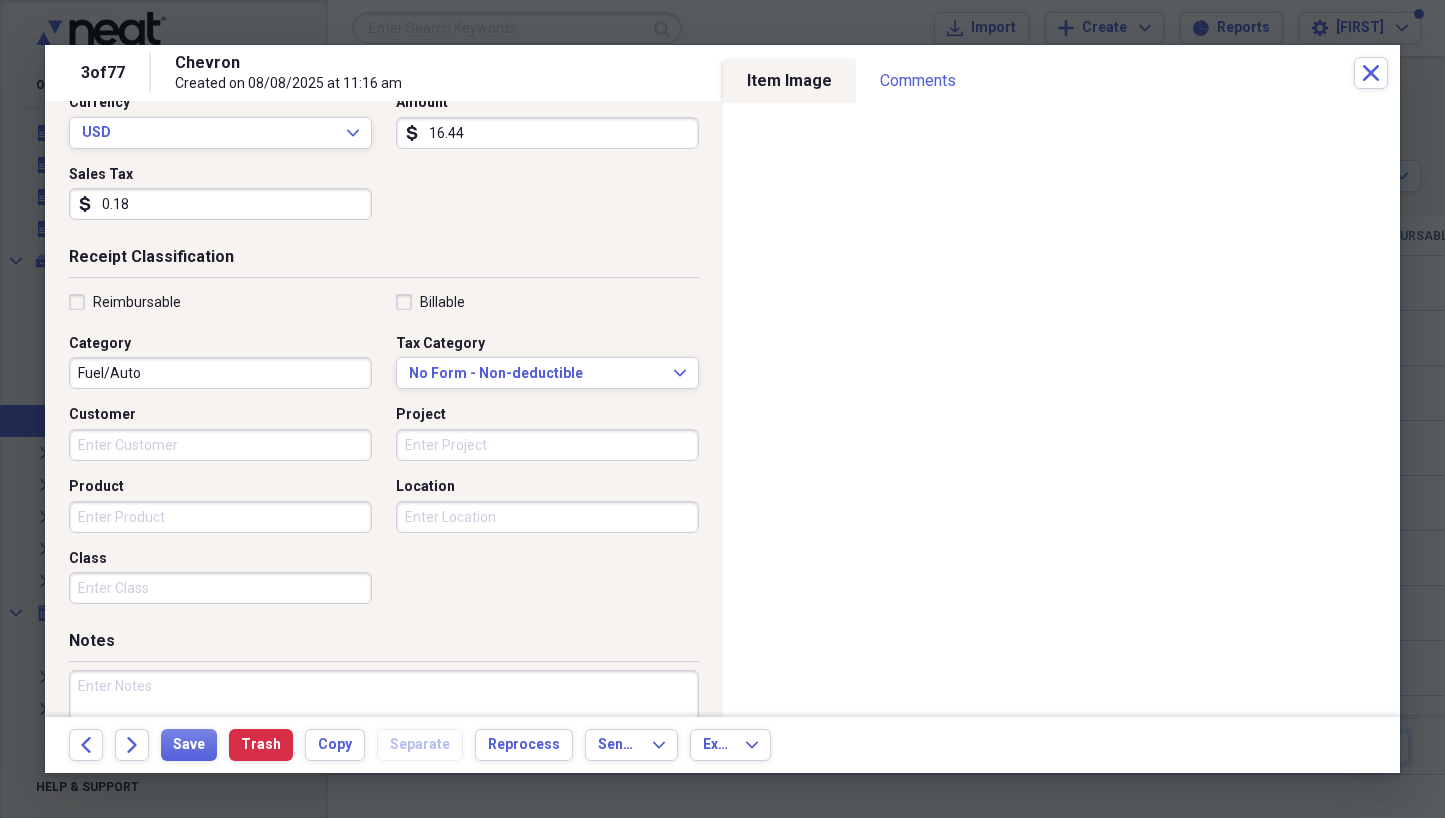 scroll, scrollTop: 328, scrollLeft: 0, axis: vertical 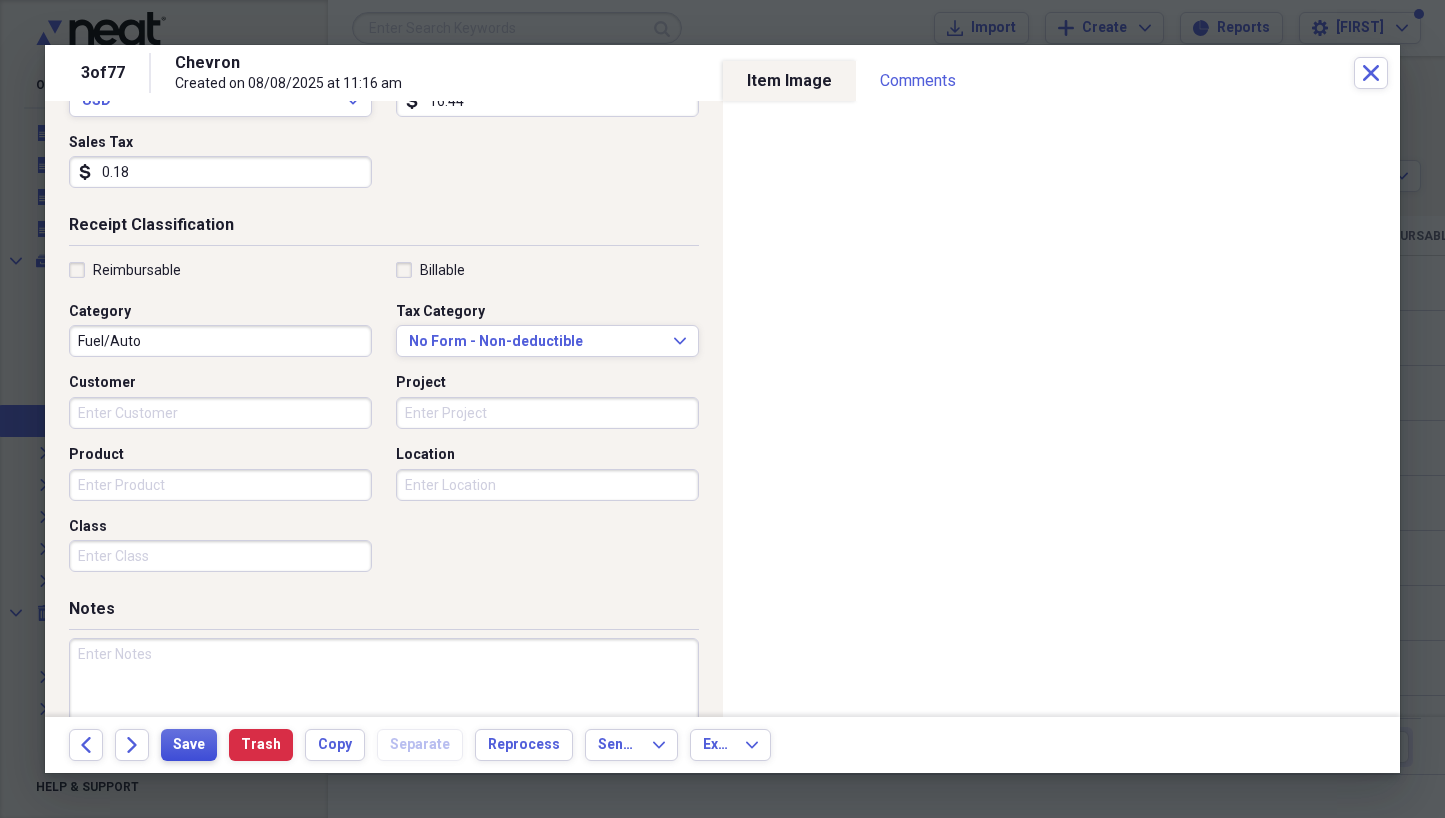 click on "Save" at bounding box center (189, 745) 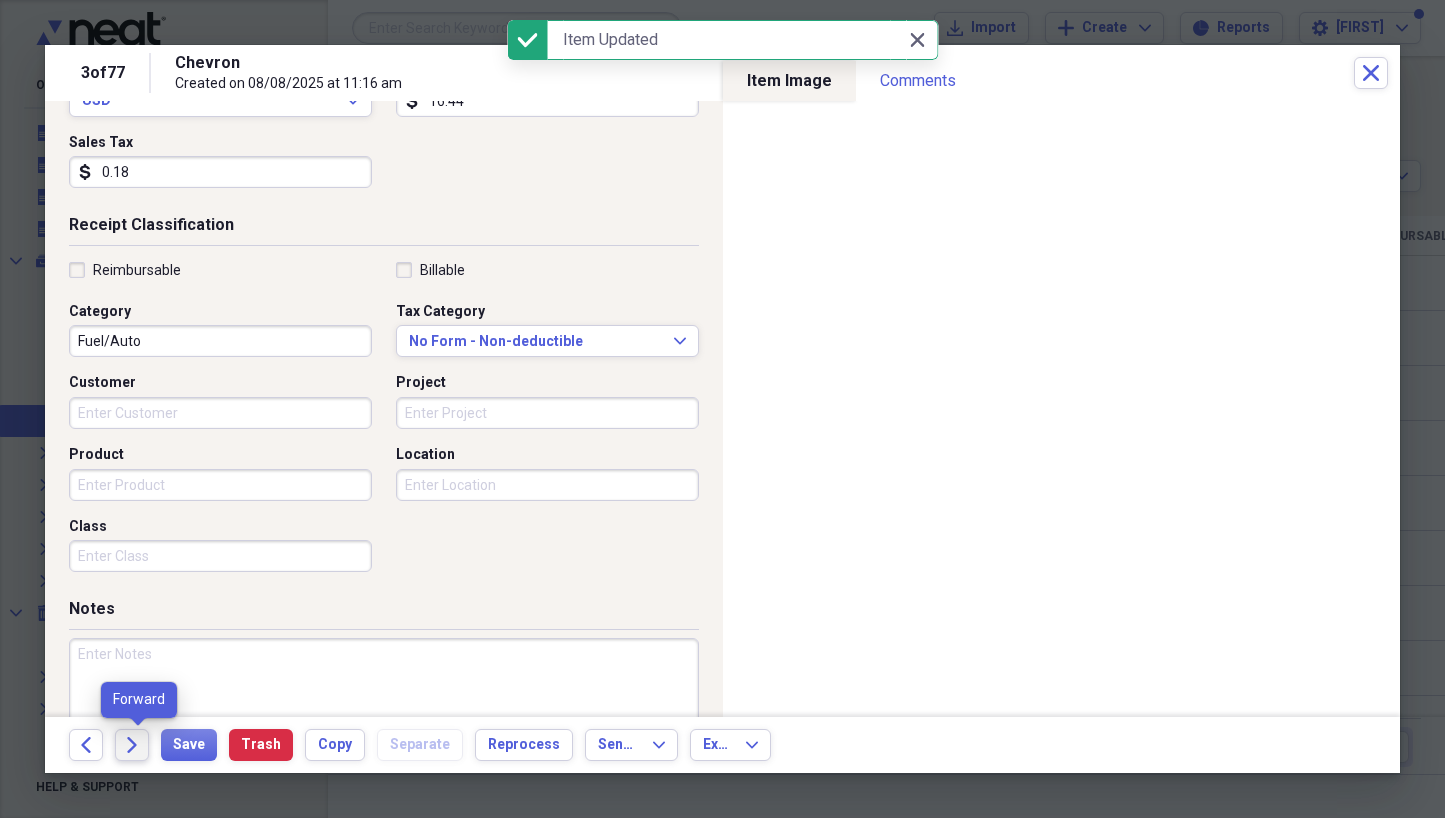 click on "Forward" at bounding box center [132, 745] 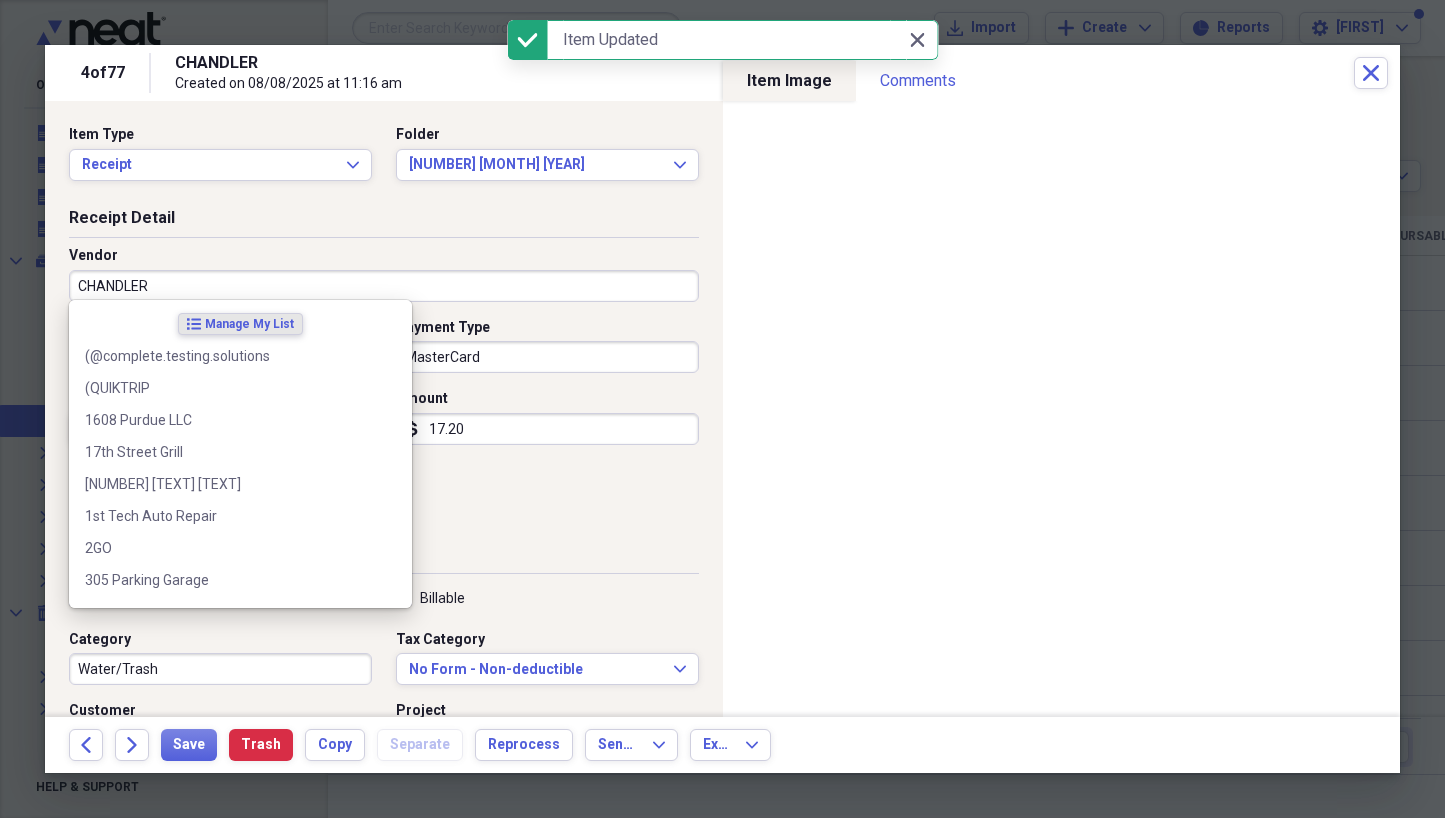 click on "CHANDLER" at bounding box center (384, 286) 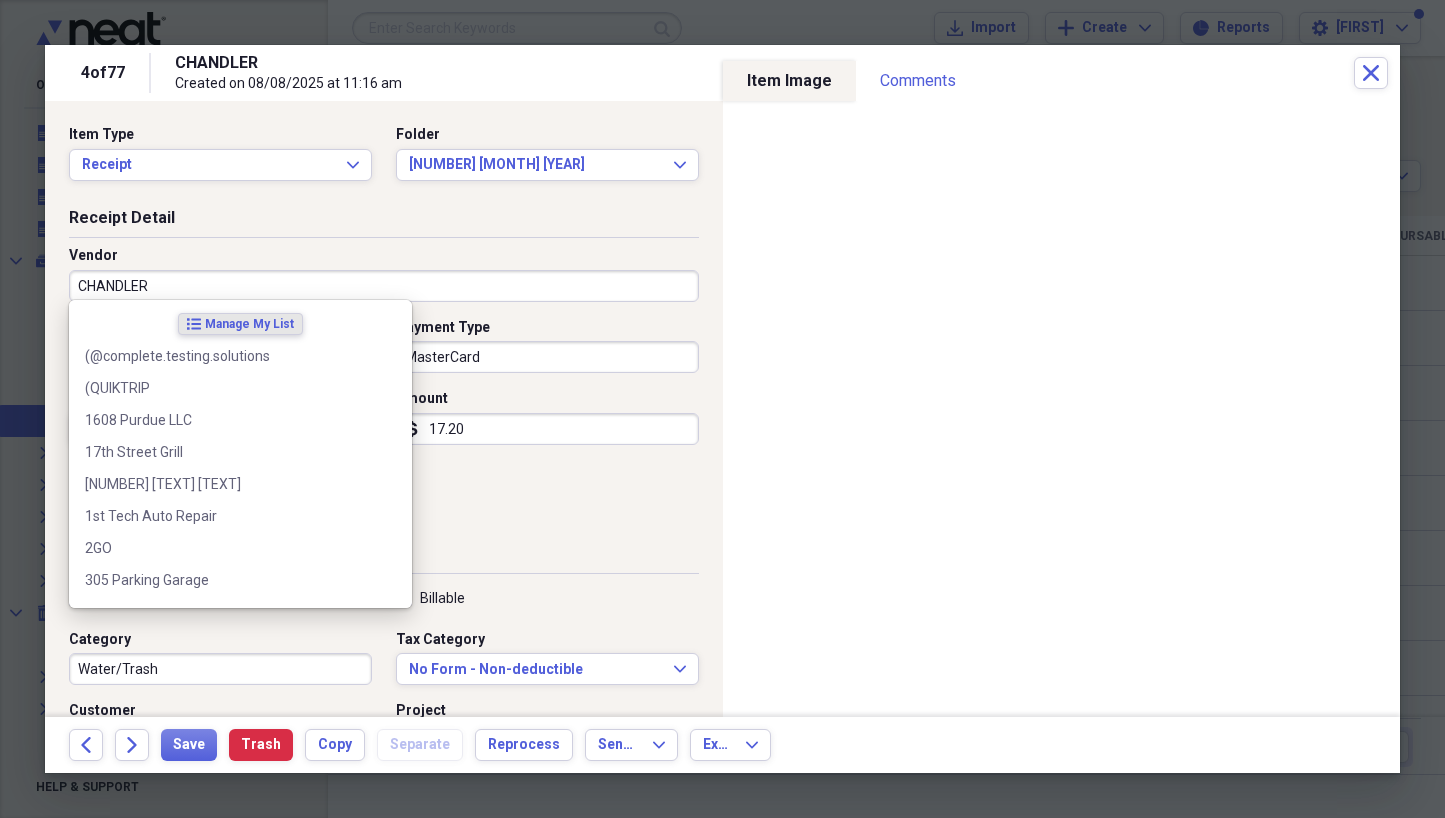 click on "CHANDLER" at bounding box center (384, 286) 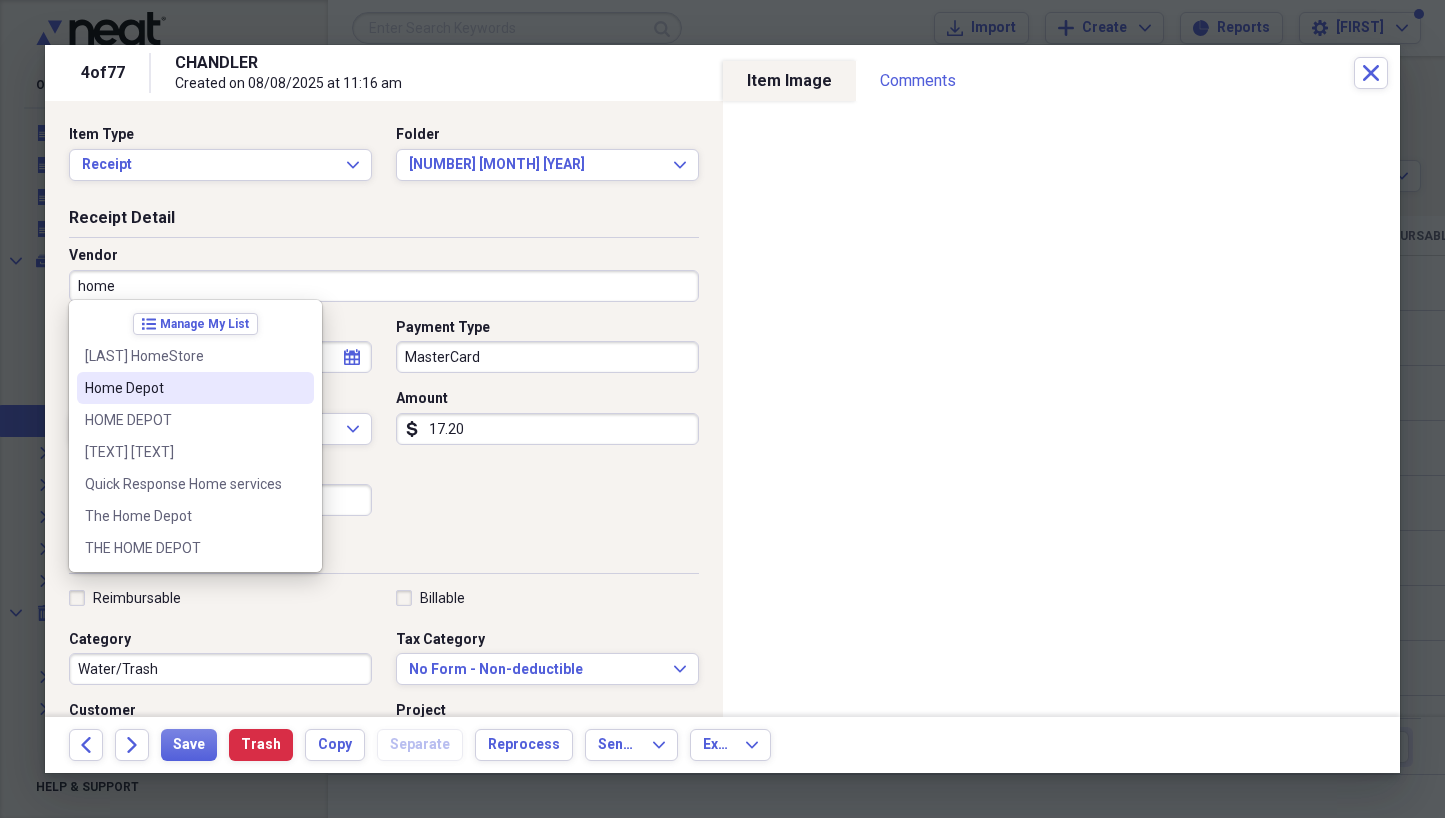 click on "Home Depot" at bounding box center [183, 388] 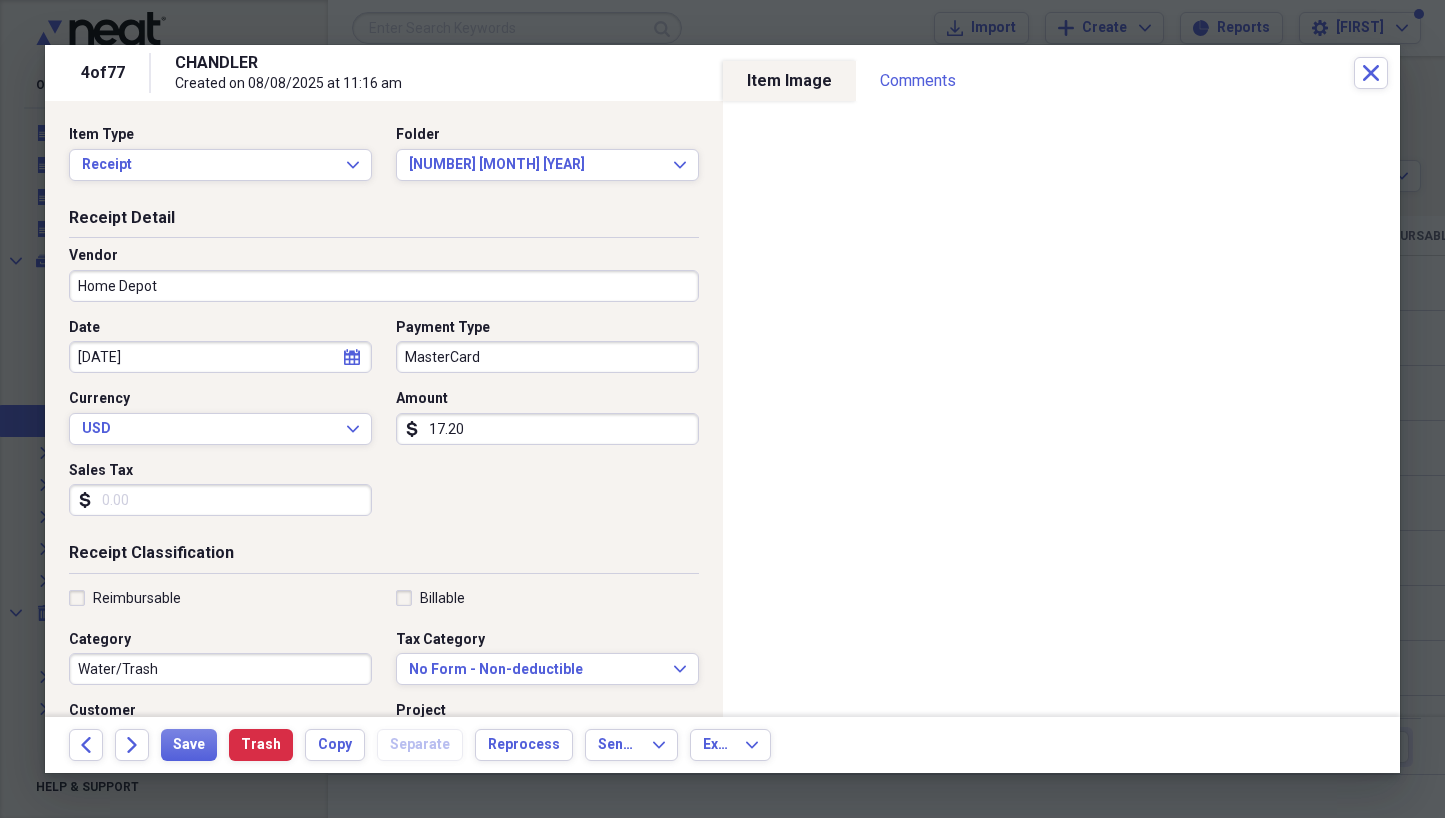 type on "Maintenance or Repair" 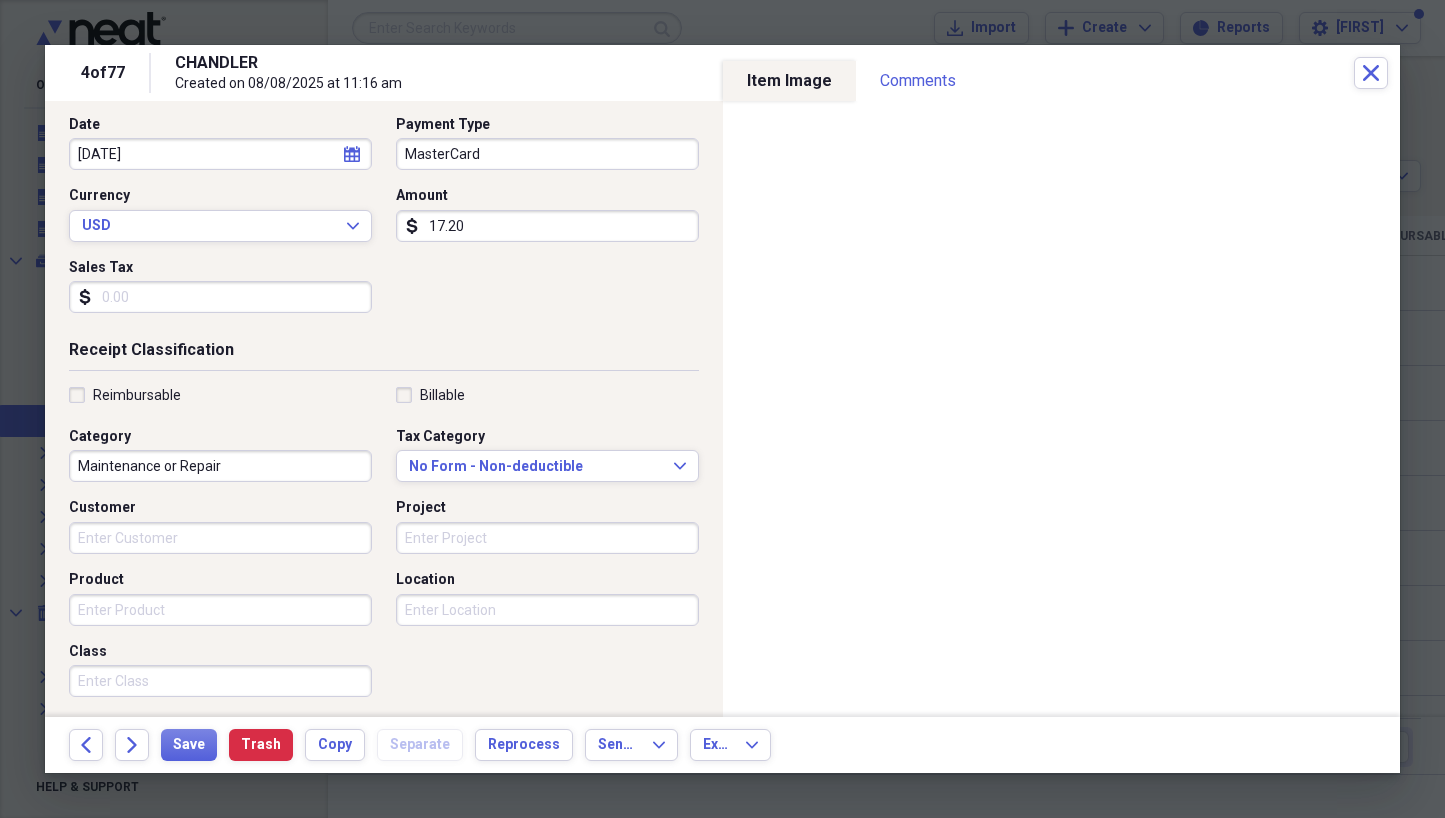 scroll, scrollTop: 205, scrollLeft: 0, axis: vertical 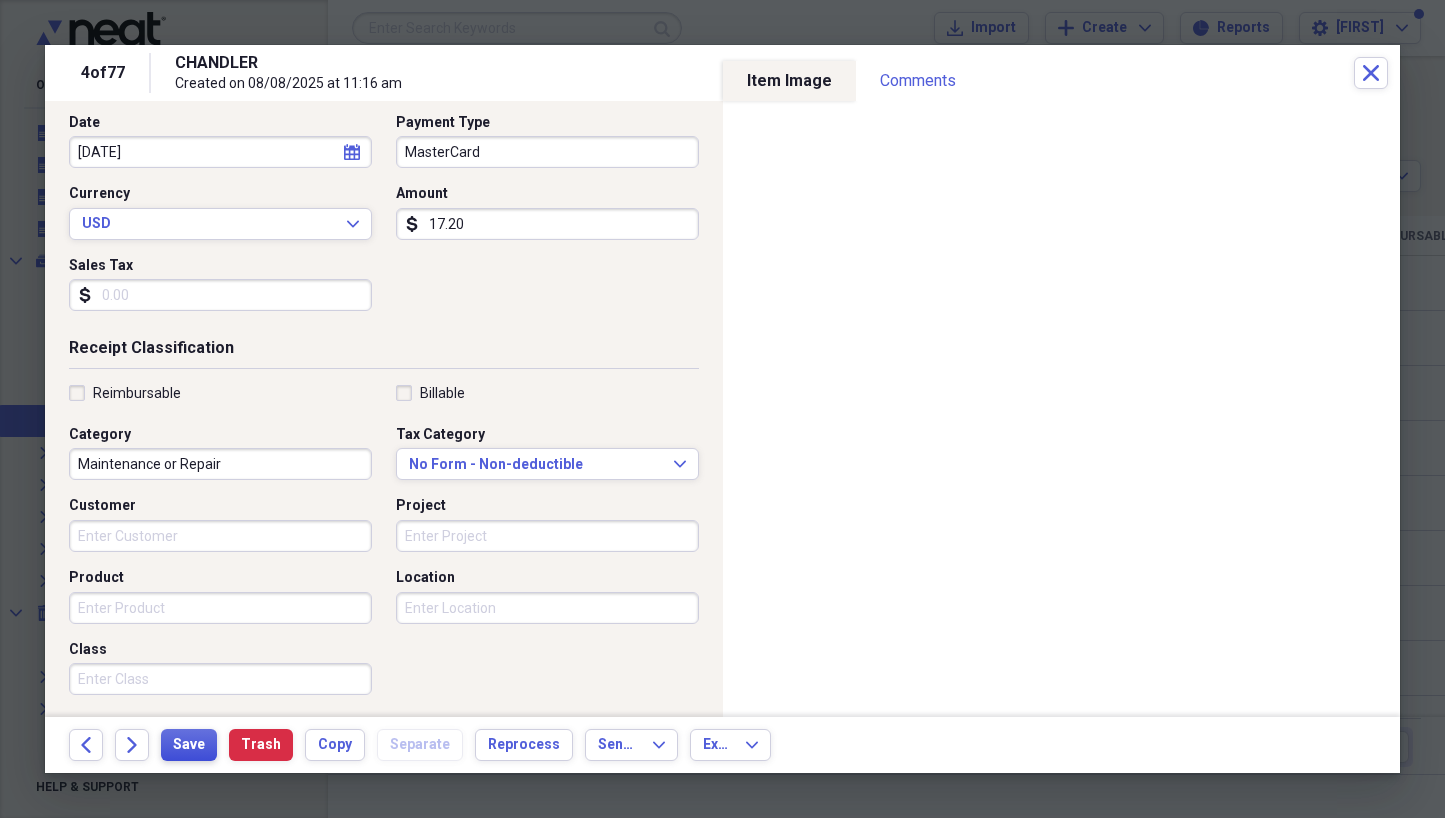 click on "Save" at bounding box center [189, 745] 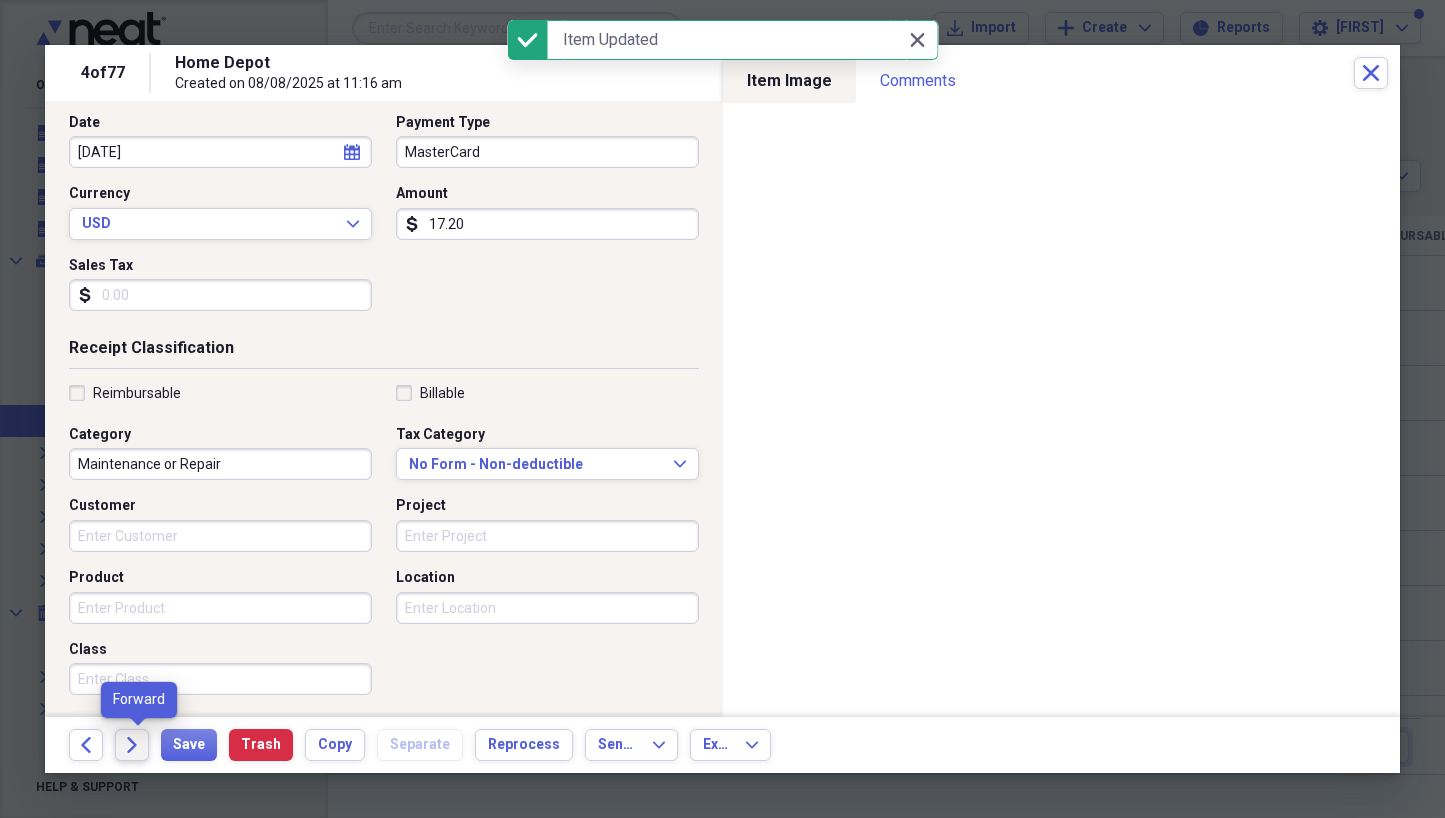 click on "Forward" at bounding box center (132, 745) 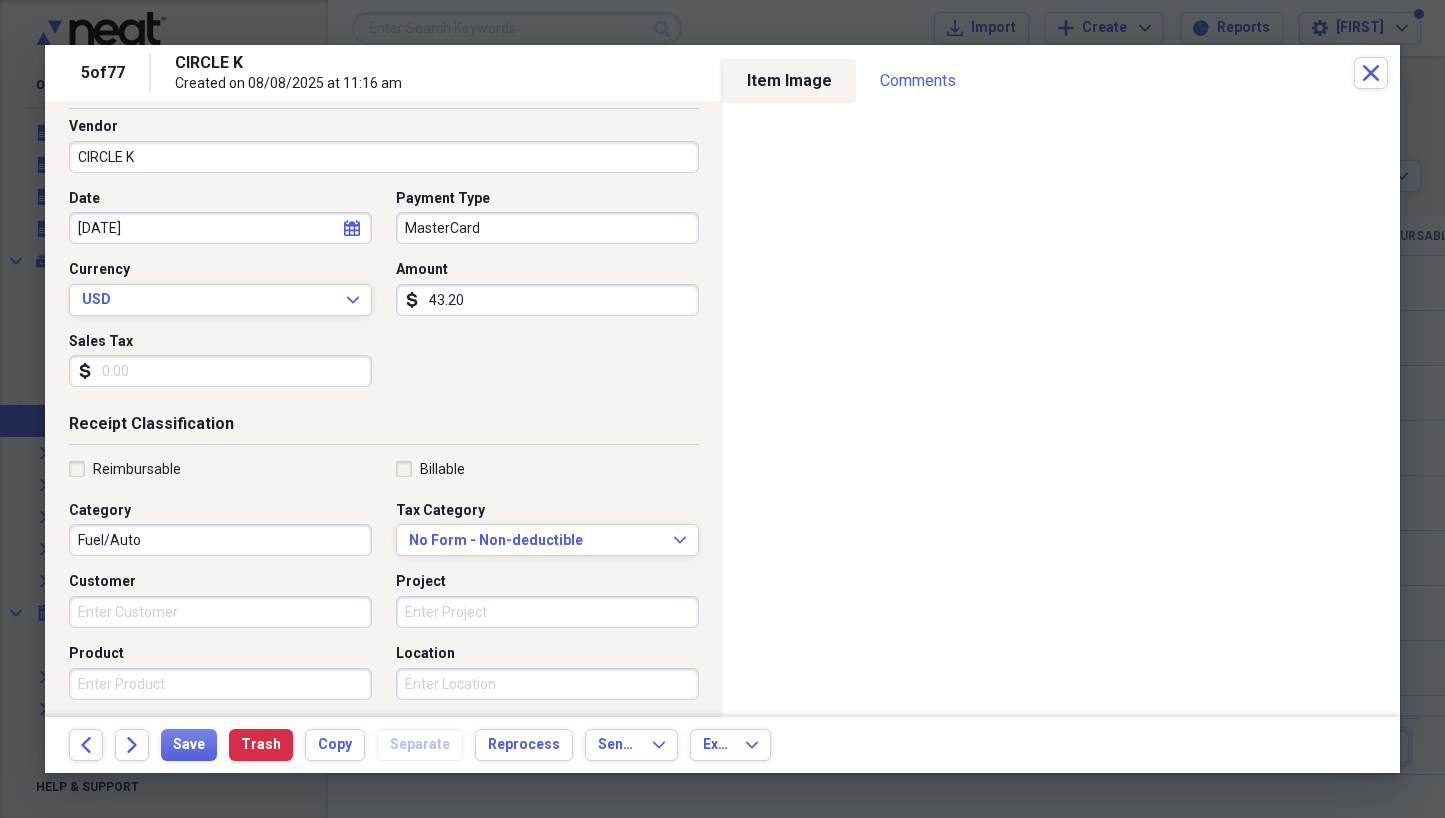 scroll, scrollTop: 232, scrollLeft: 0, axis: vertical 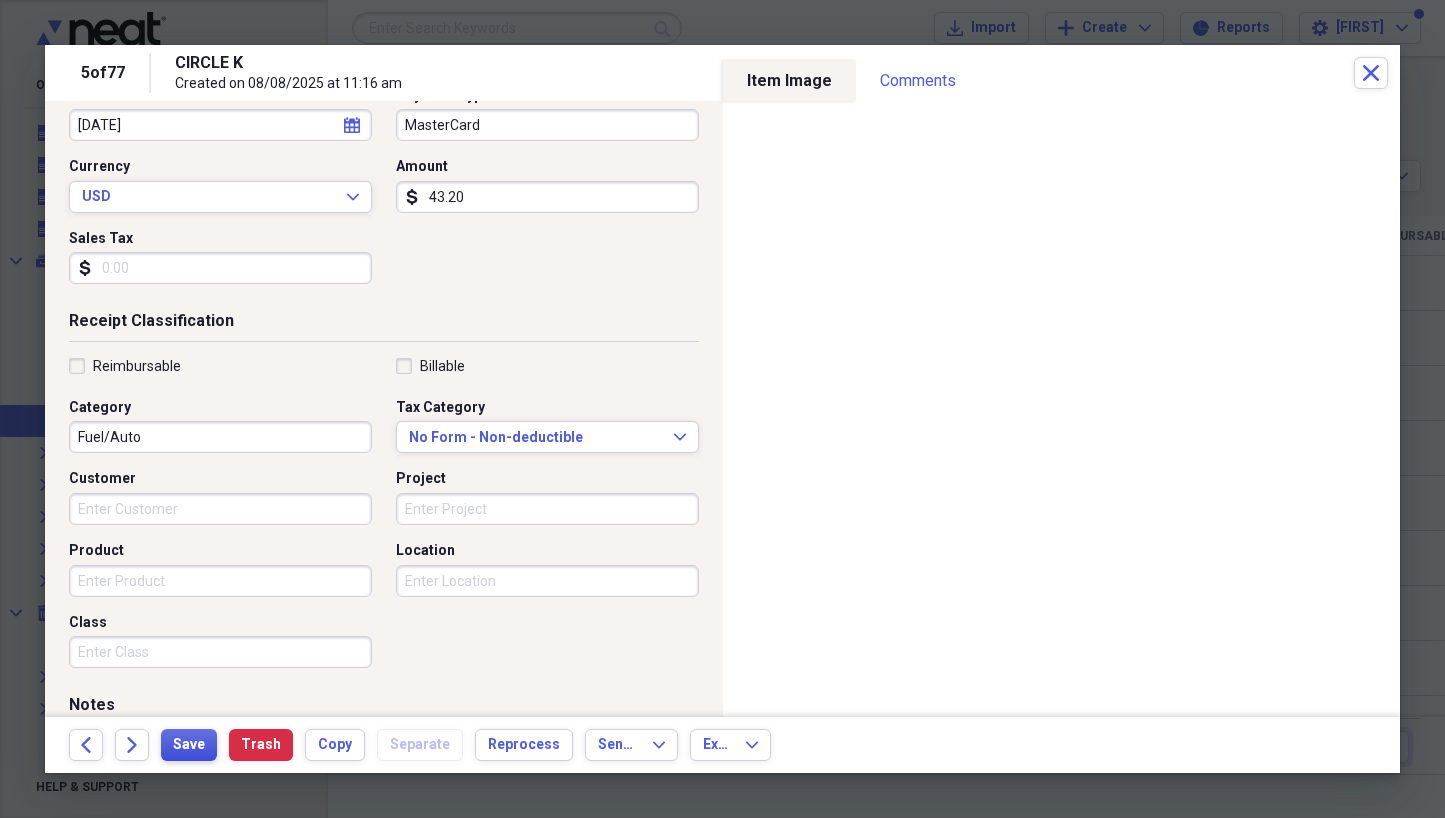 click on "Save" at bounding box center (189, 745) 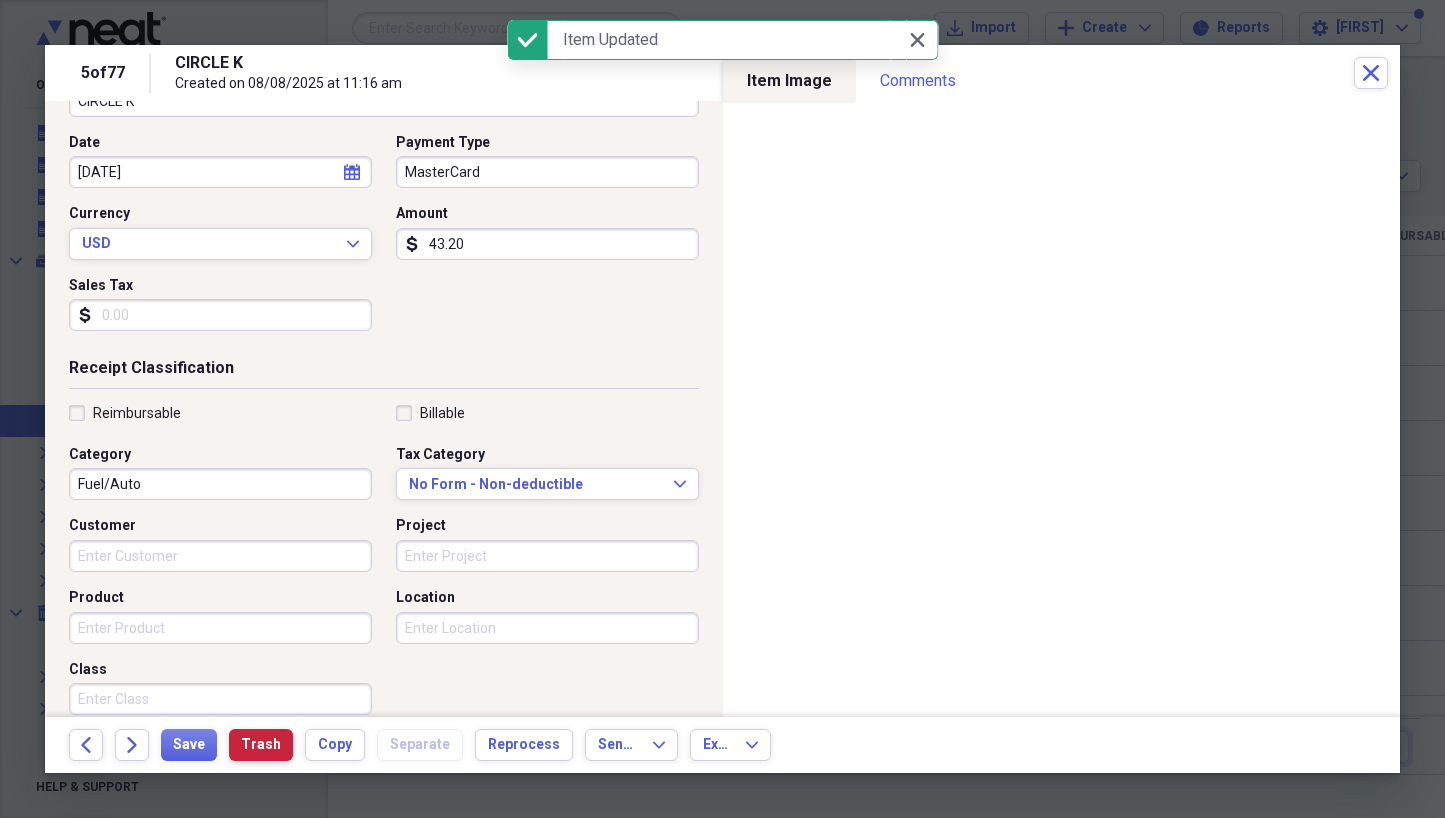 scroll, scrollTop: 191, scrollLeft: 0, axis: vertical 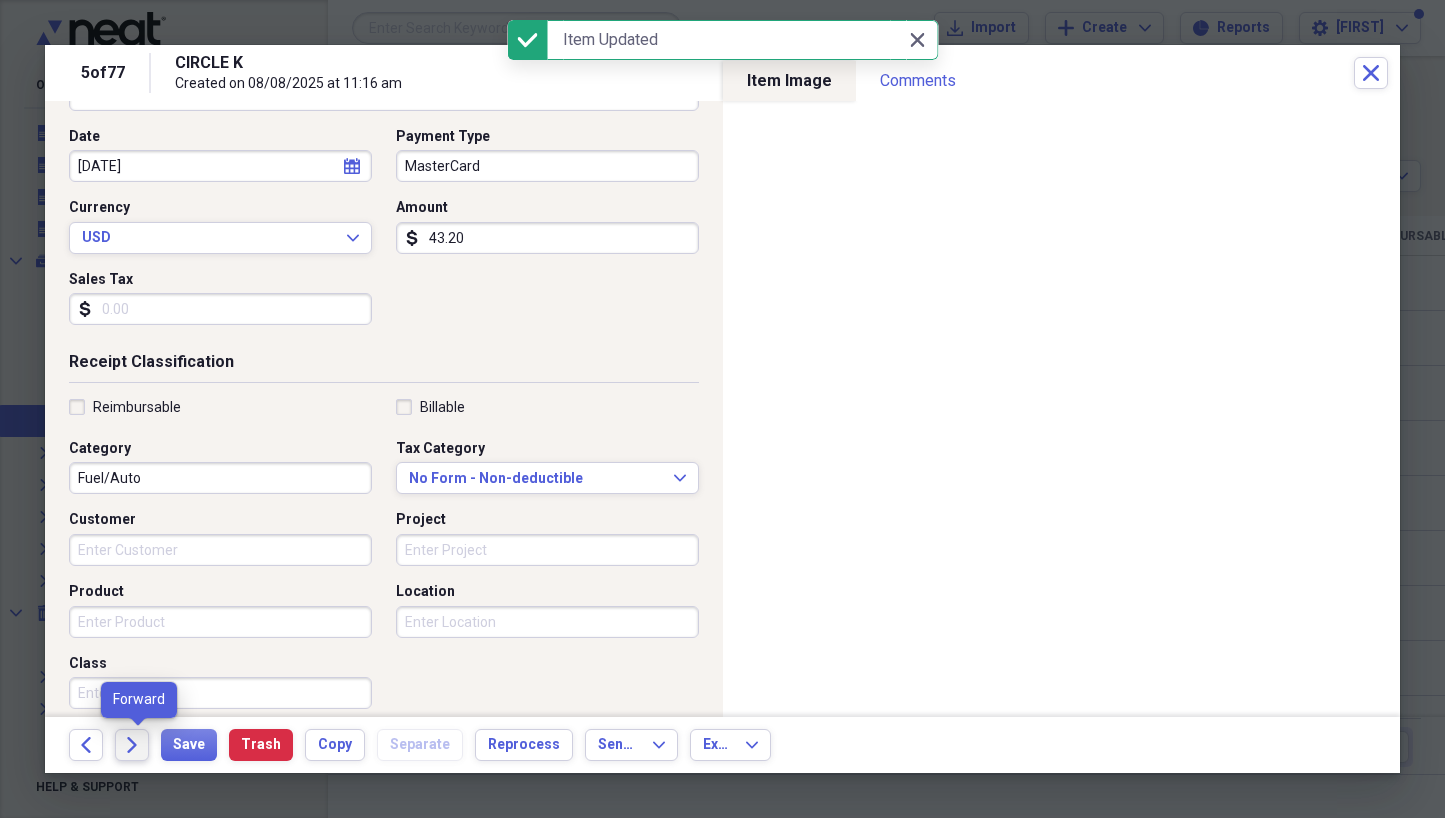 click on "Forward" at bounding box center (132, 745) 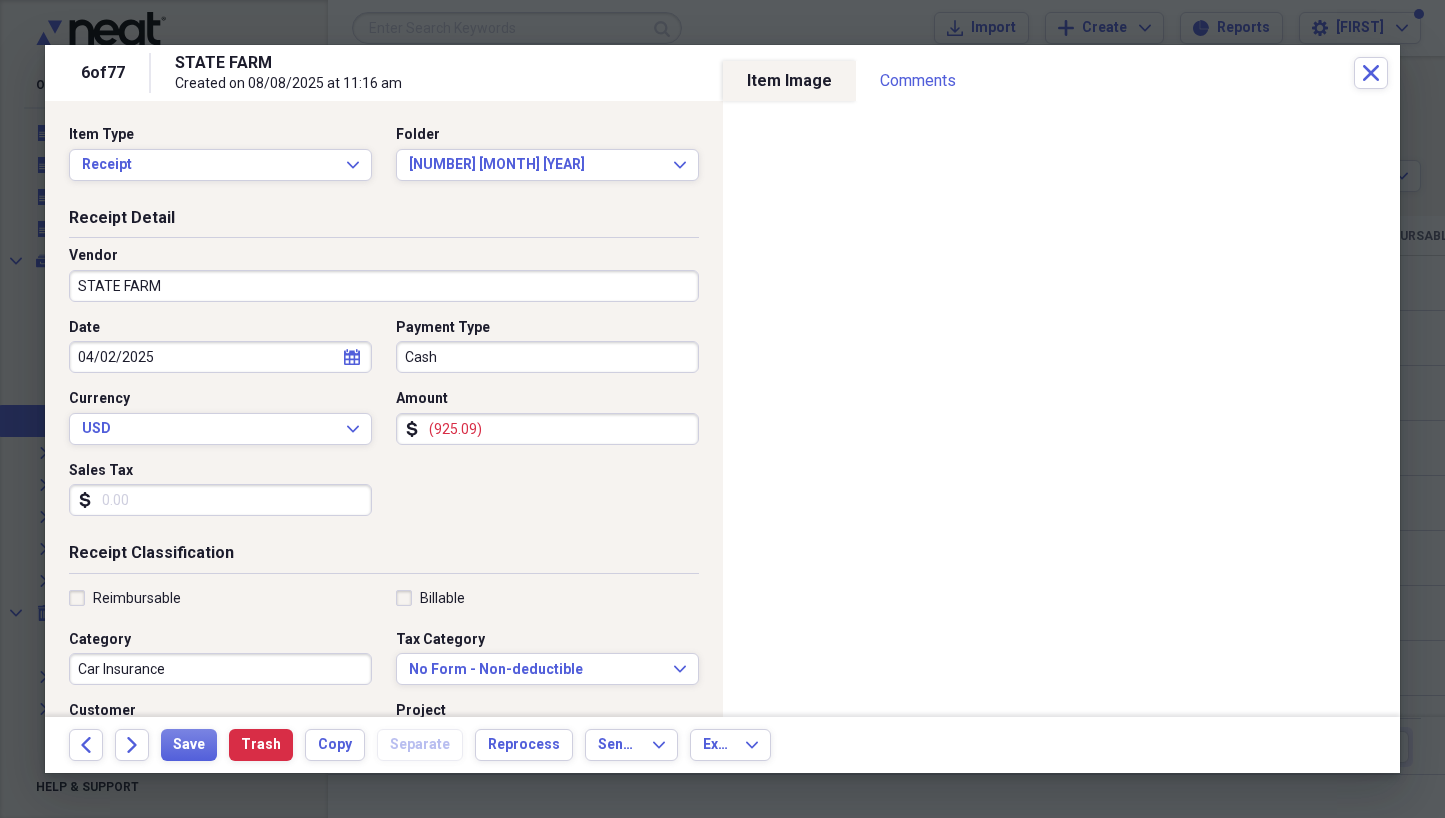select on "3" 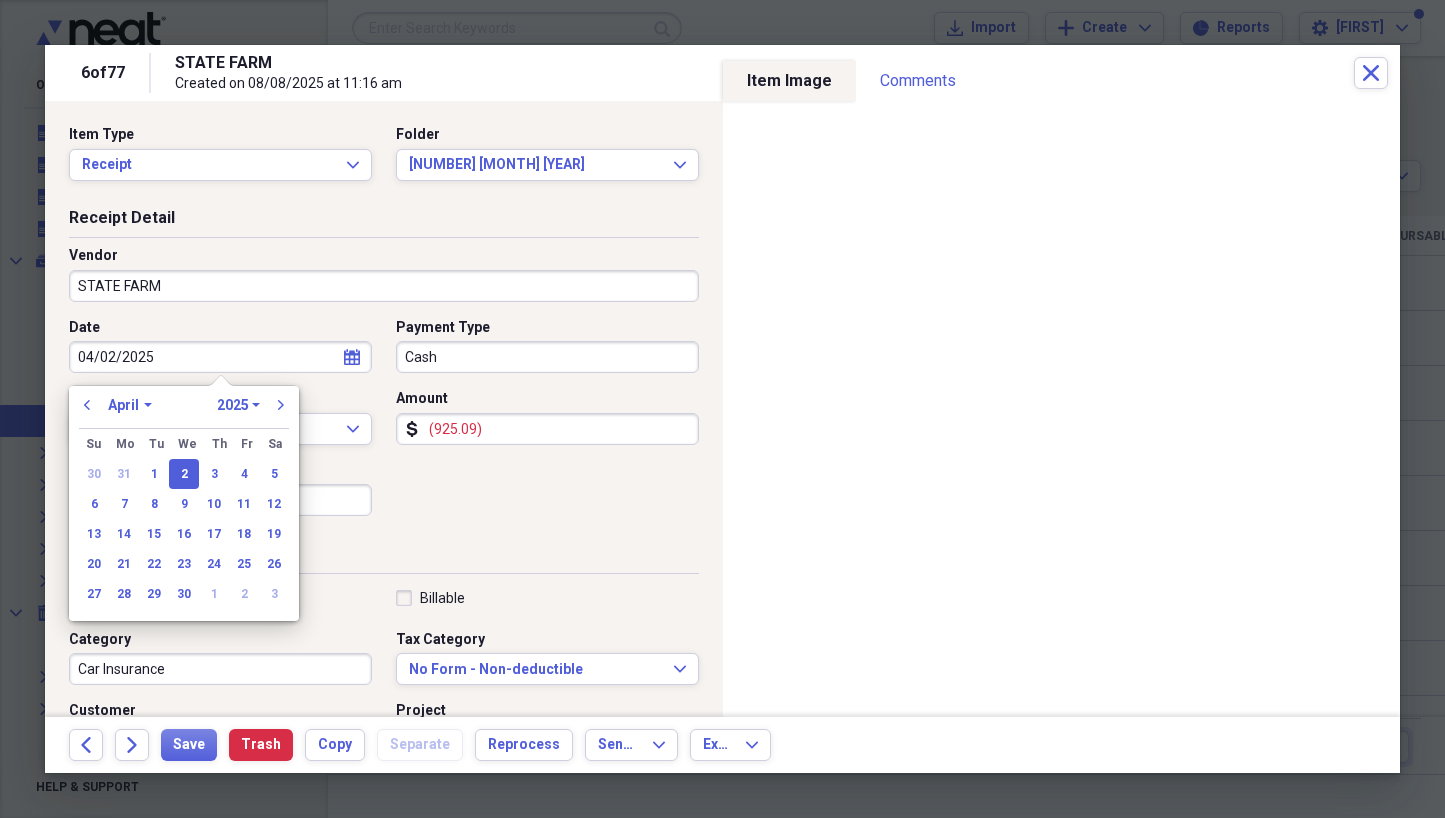 drag, startPoint x: 199, startPoint y: 352, endPoint x: 19, endPoint y: 352, distance: 180 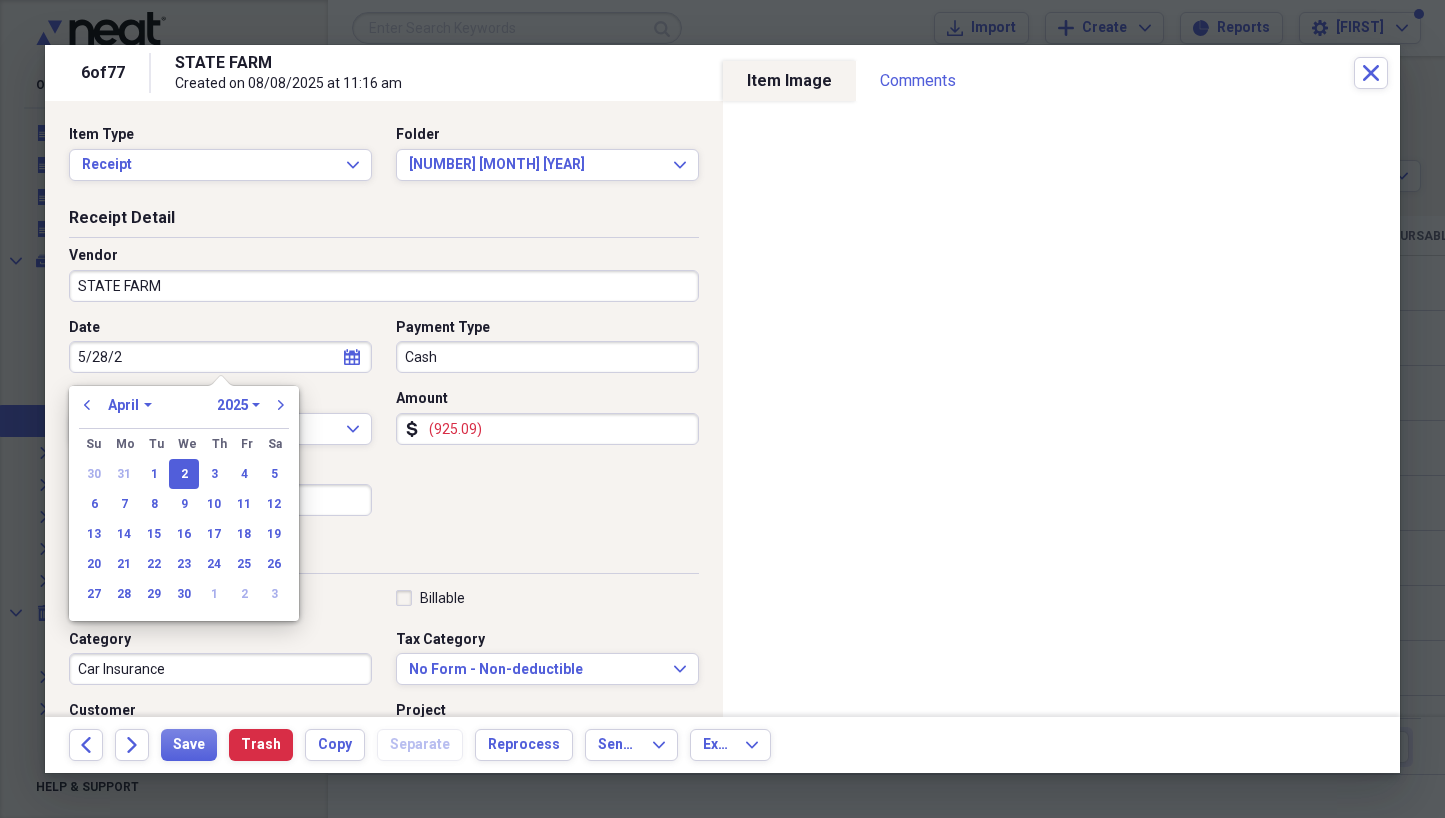 type on "[DATE]" 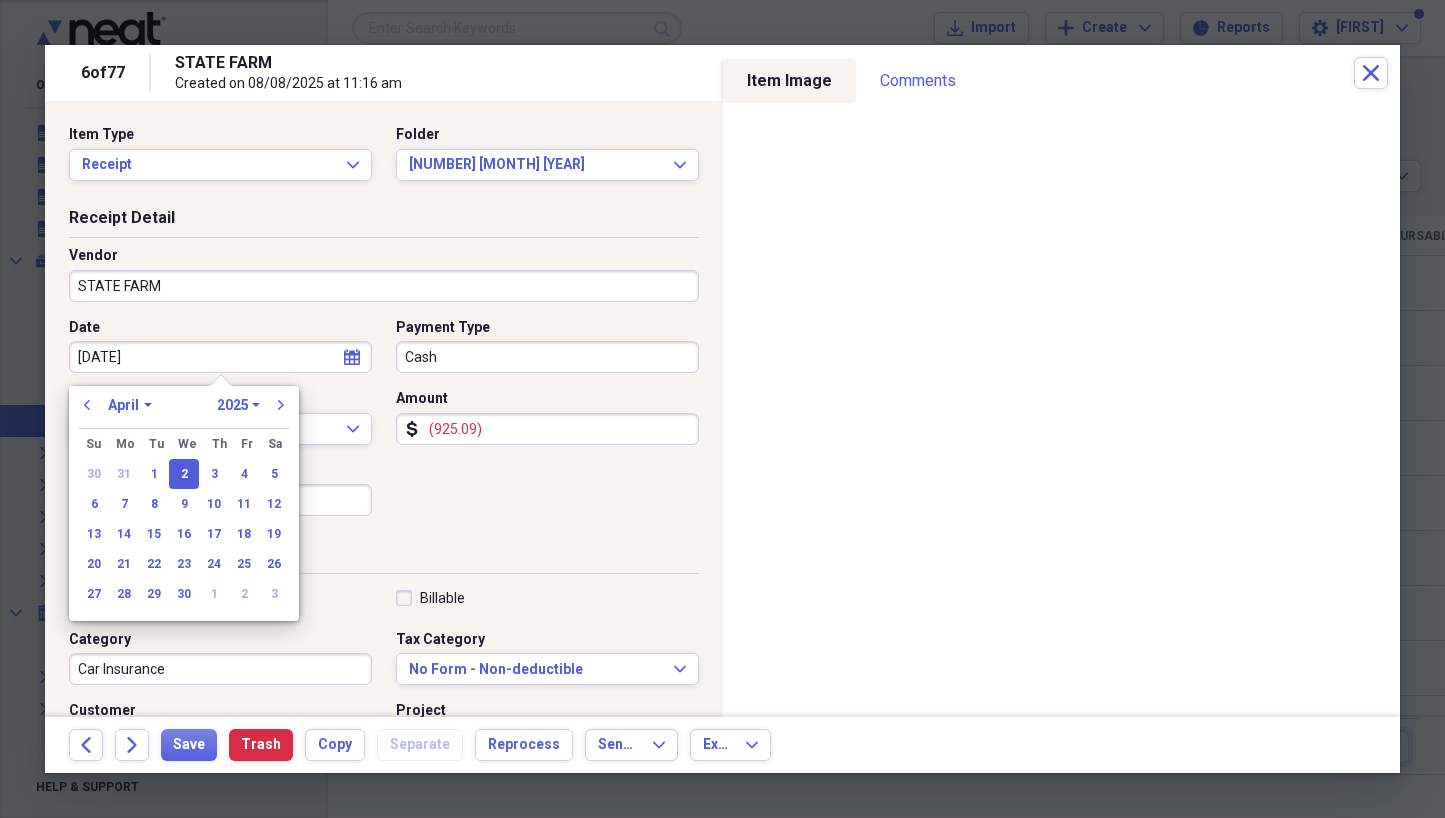 select on "4" 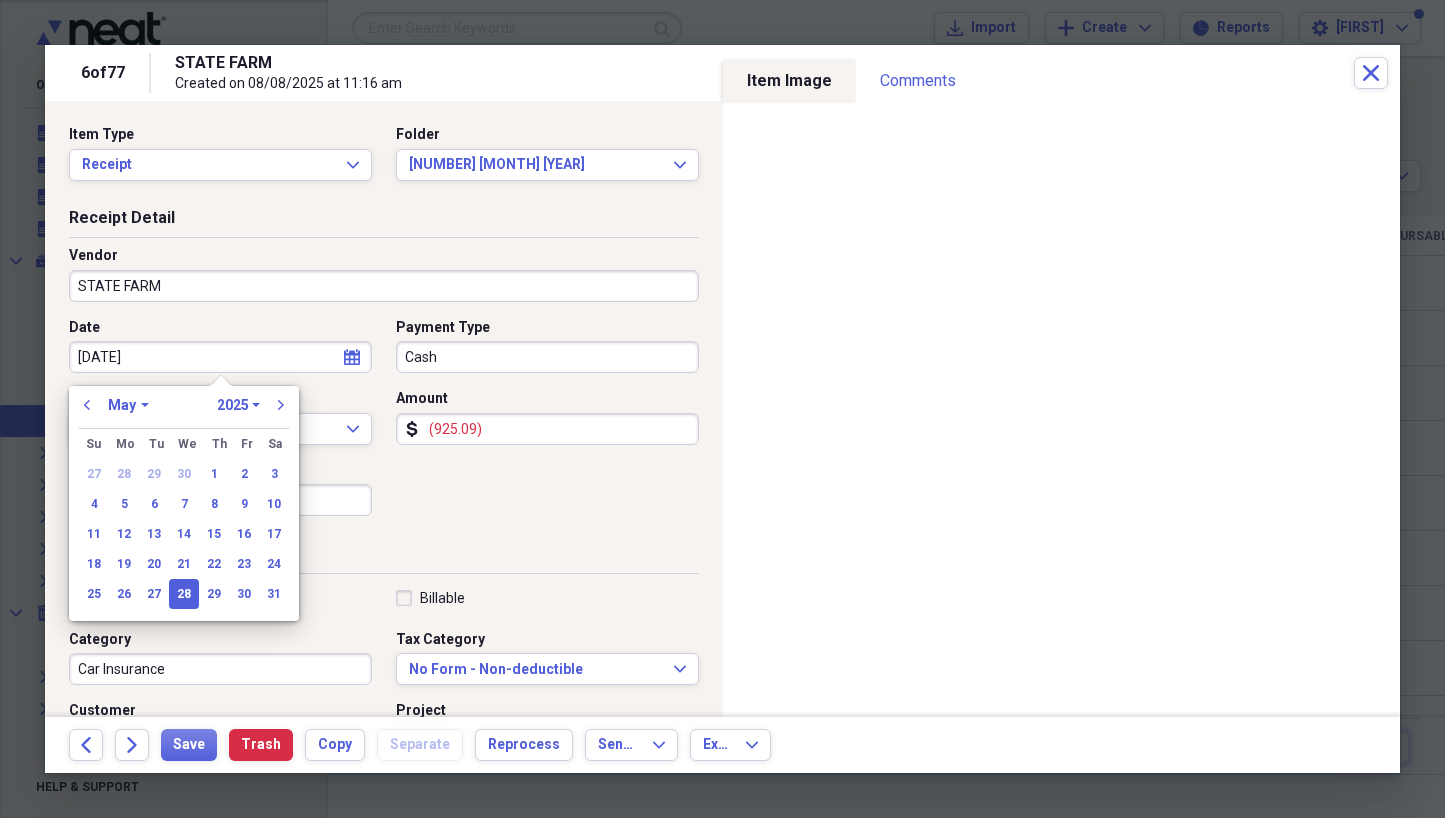 type on "05/28/2025" 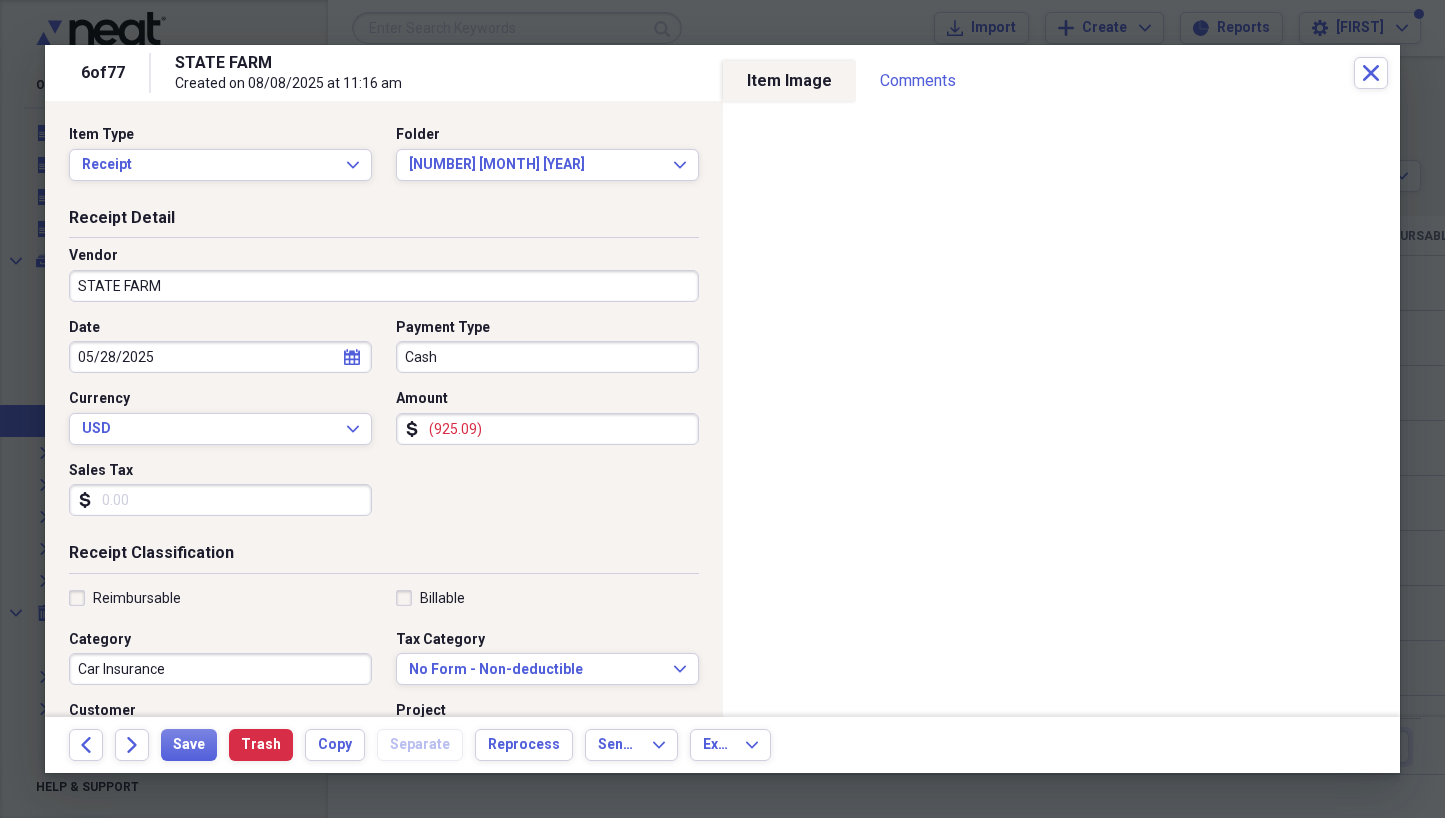 drag, startPoint x: 504, startPoint y: 421, endPoint x: 378, endPoint y: 423, distance: 126.01587 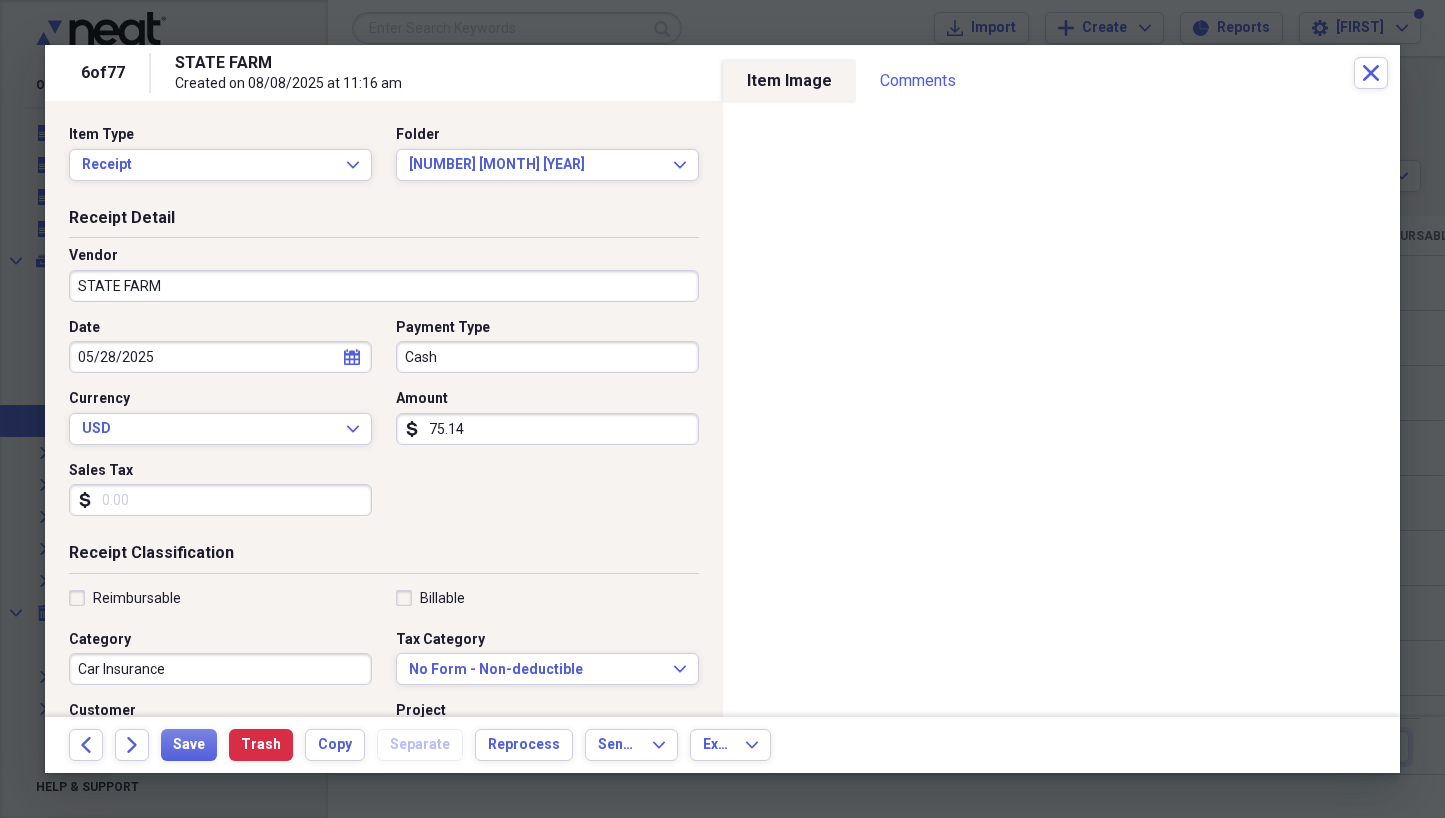 type on "751.46" 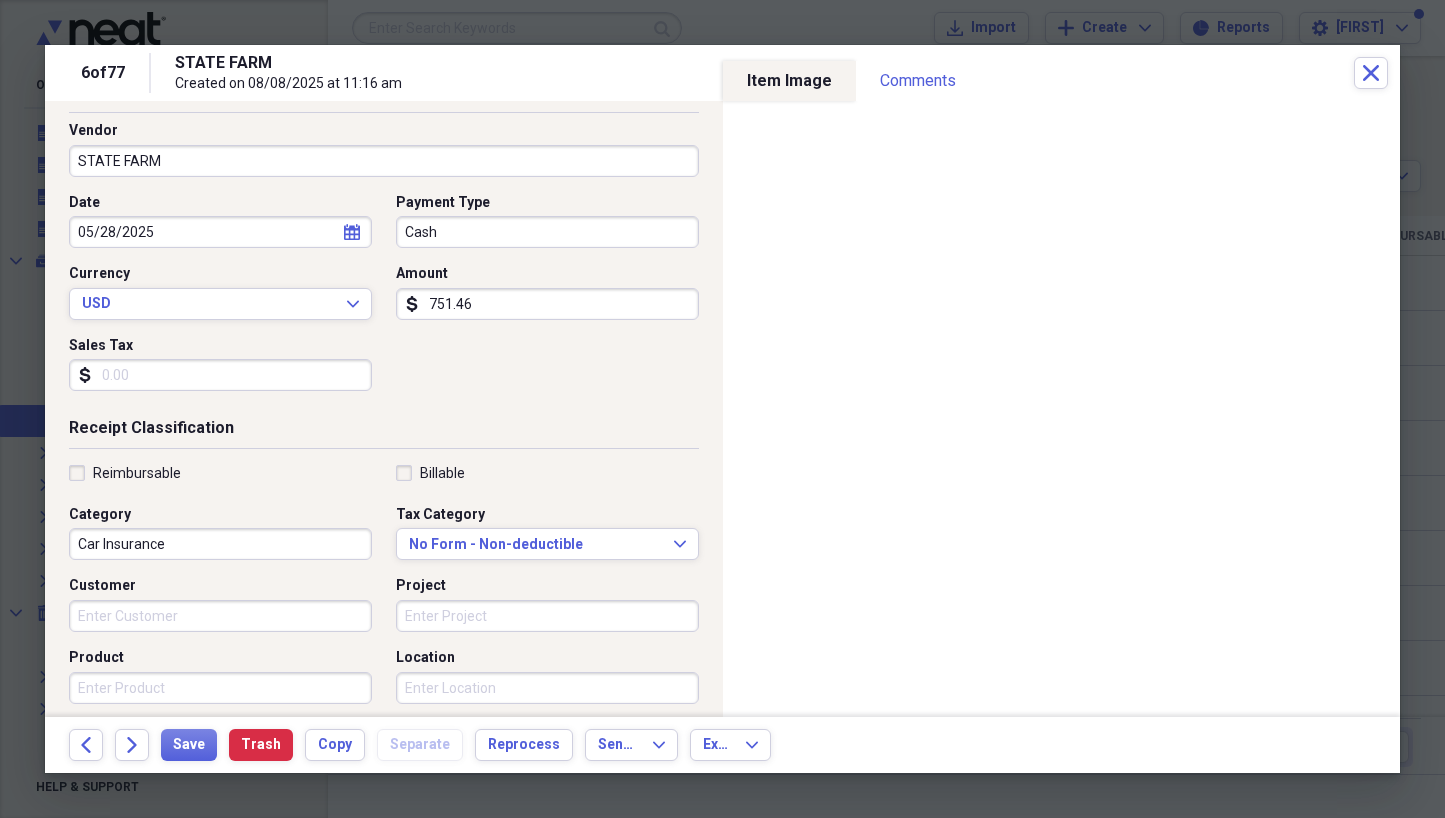 scroll, scrollTop: 143, scrollLeft: 0, axis: vertical 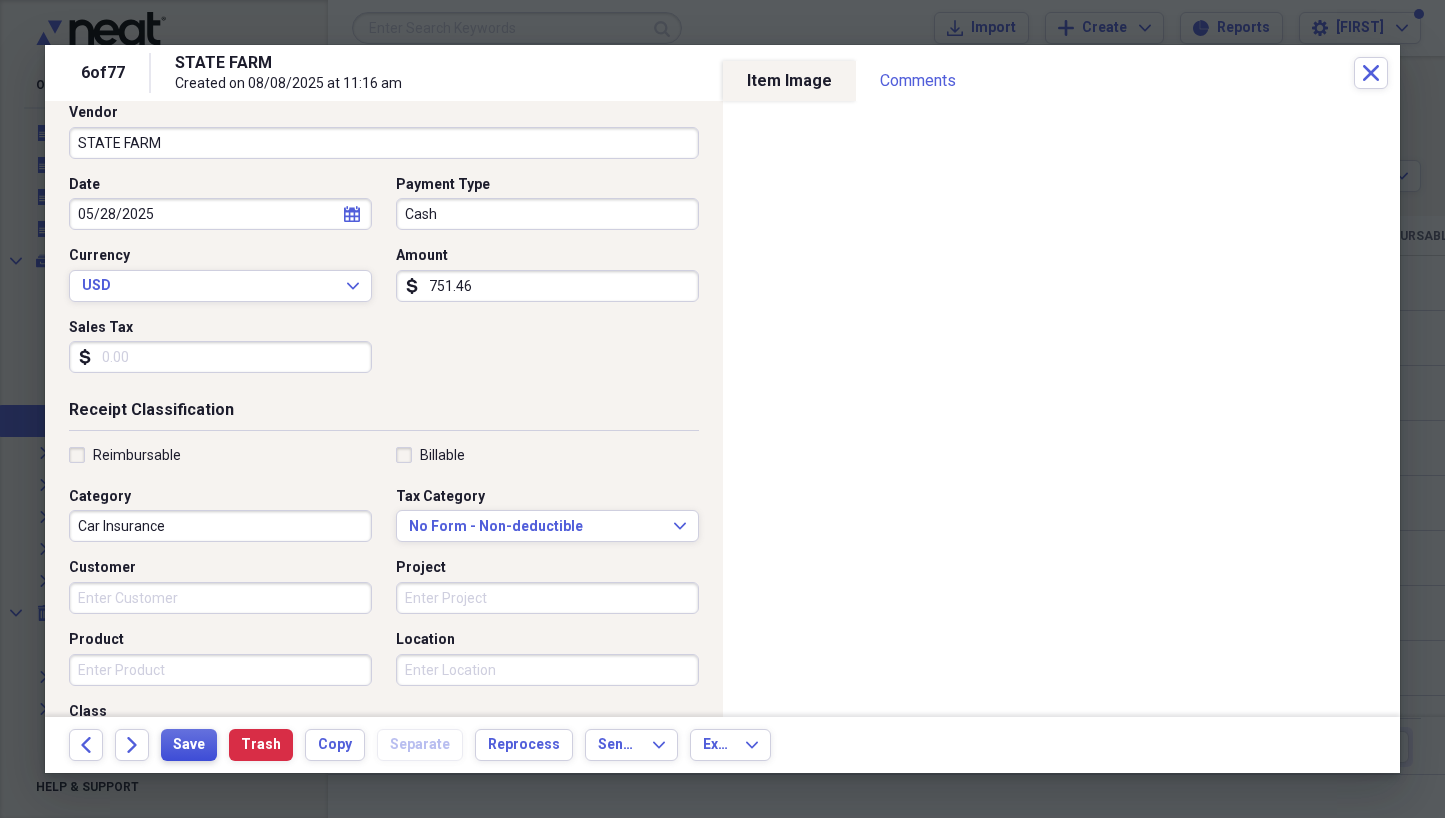 click on "Save" at bounding box center [189, 745] 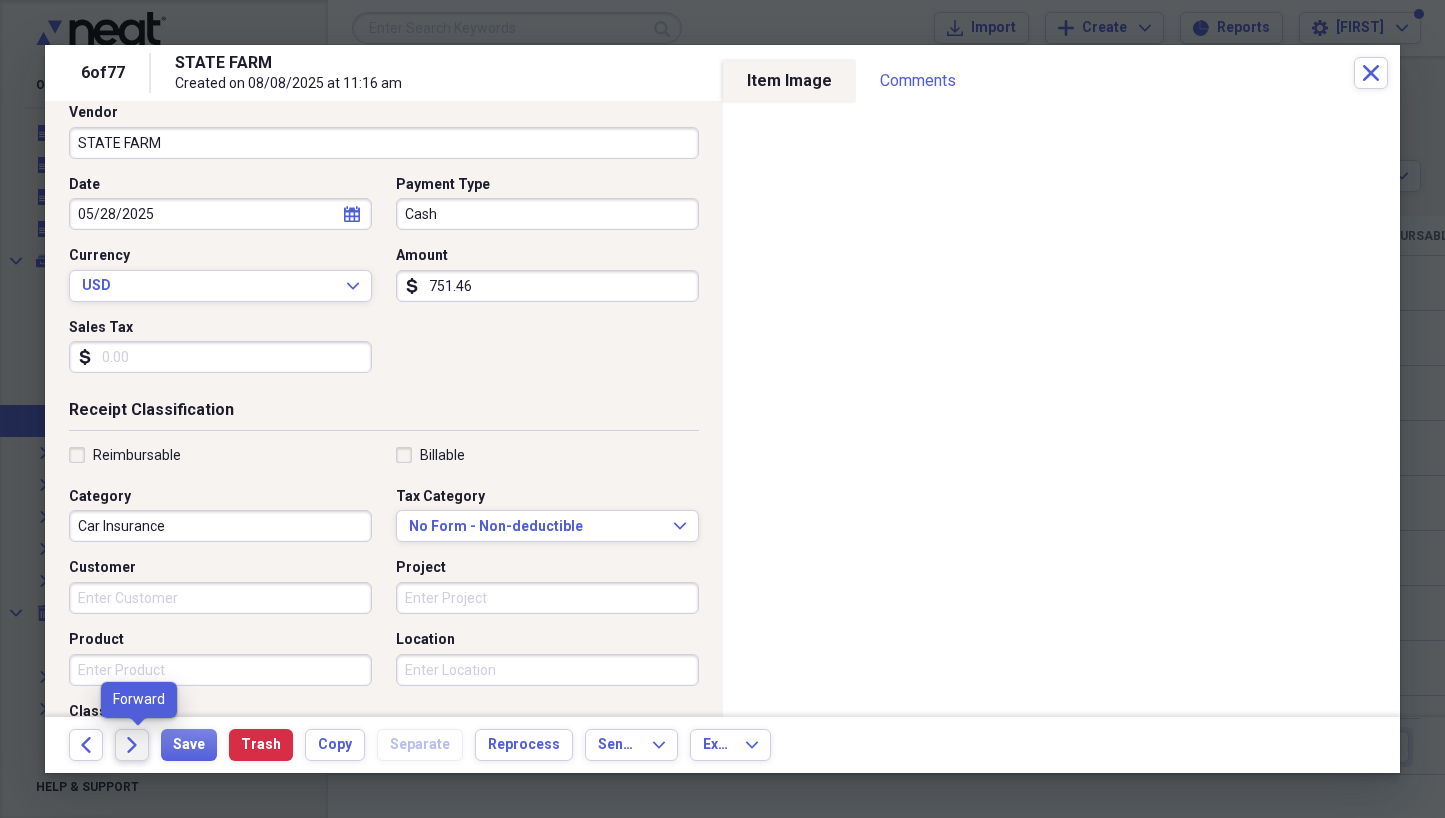 click on "Forward" 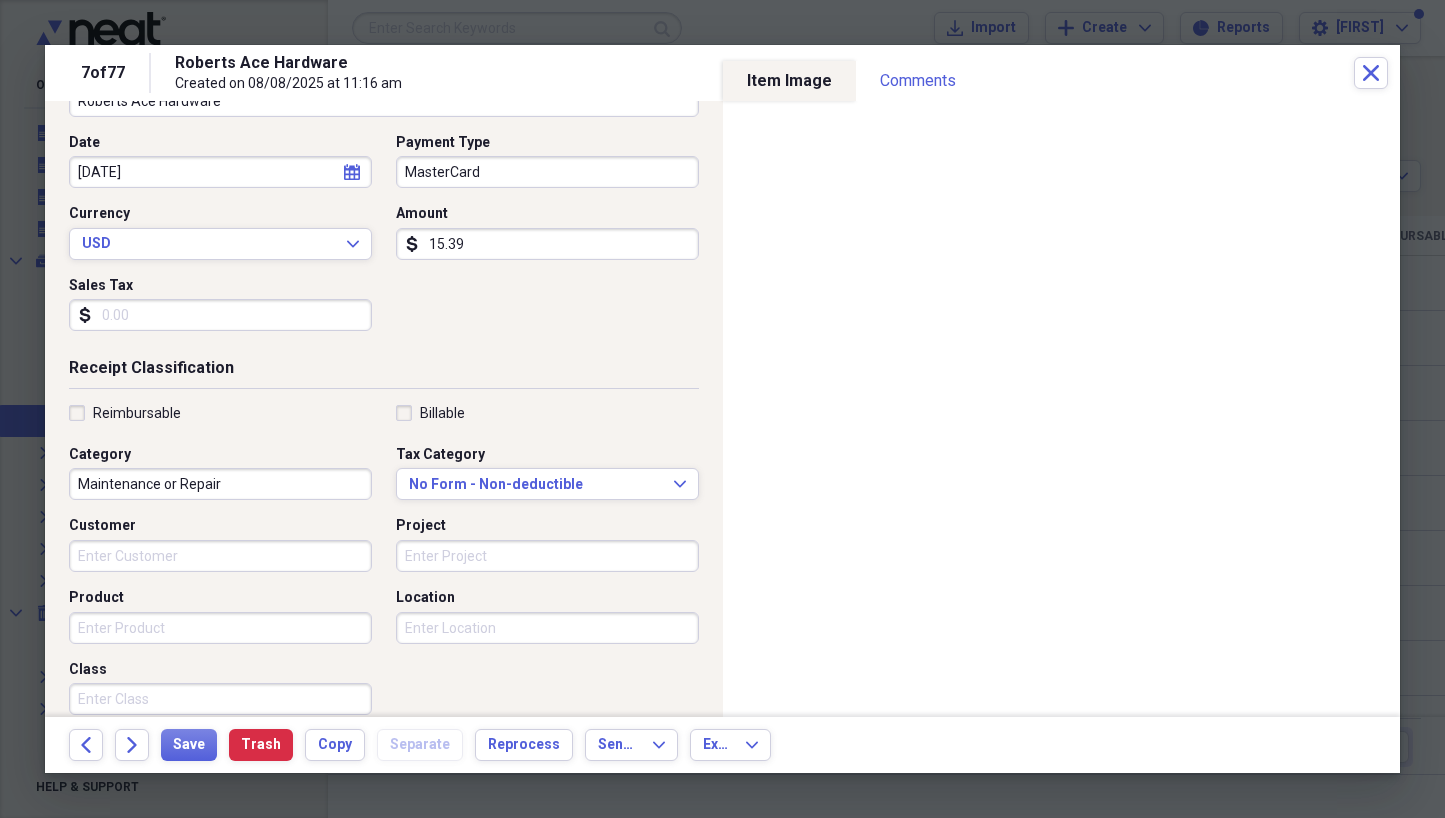 scroll, scrollTop: 193, scrollLeft: 0, axis: vertical 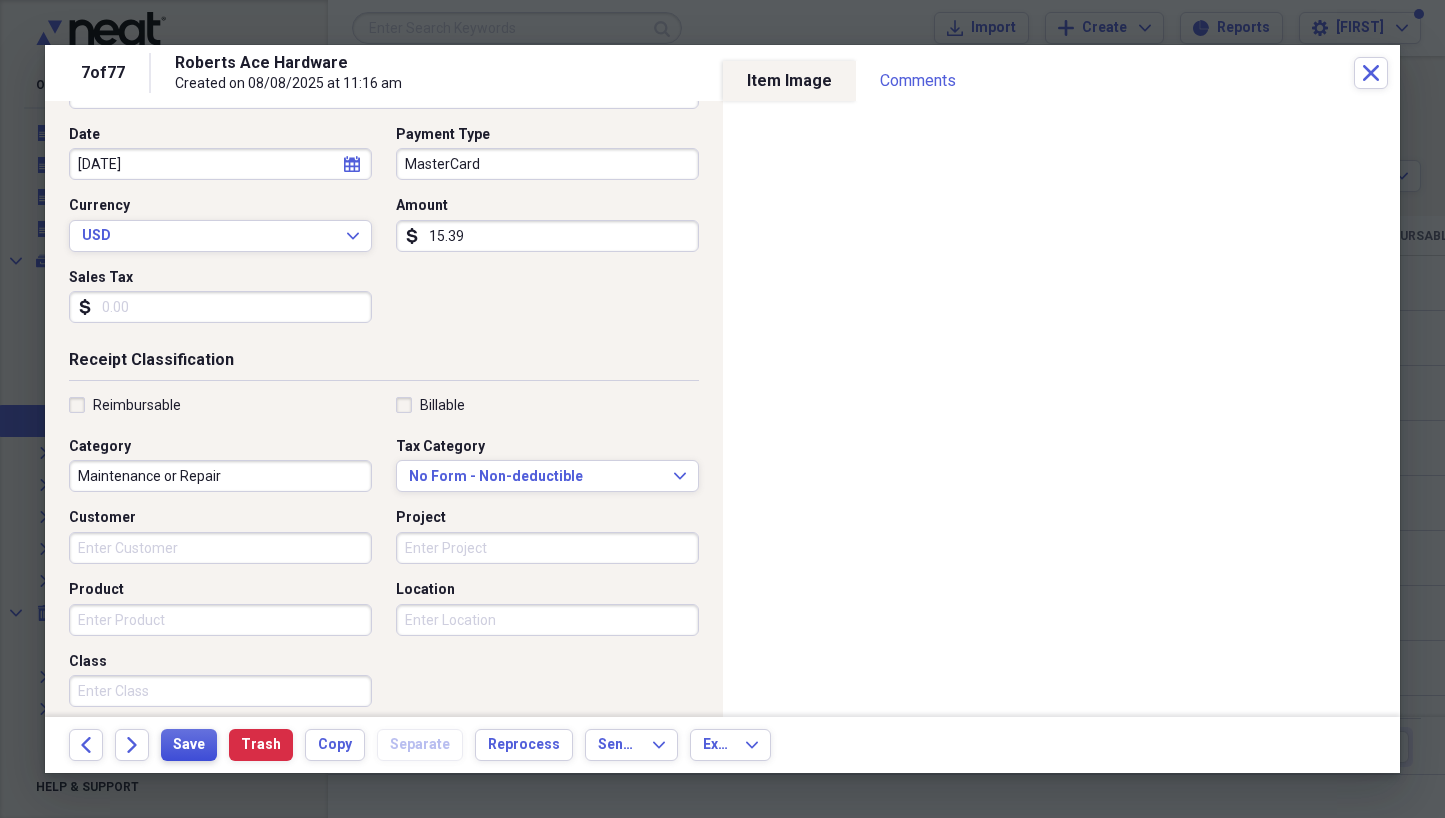 click on "Save" at bounding box center (189, 745) 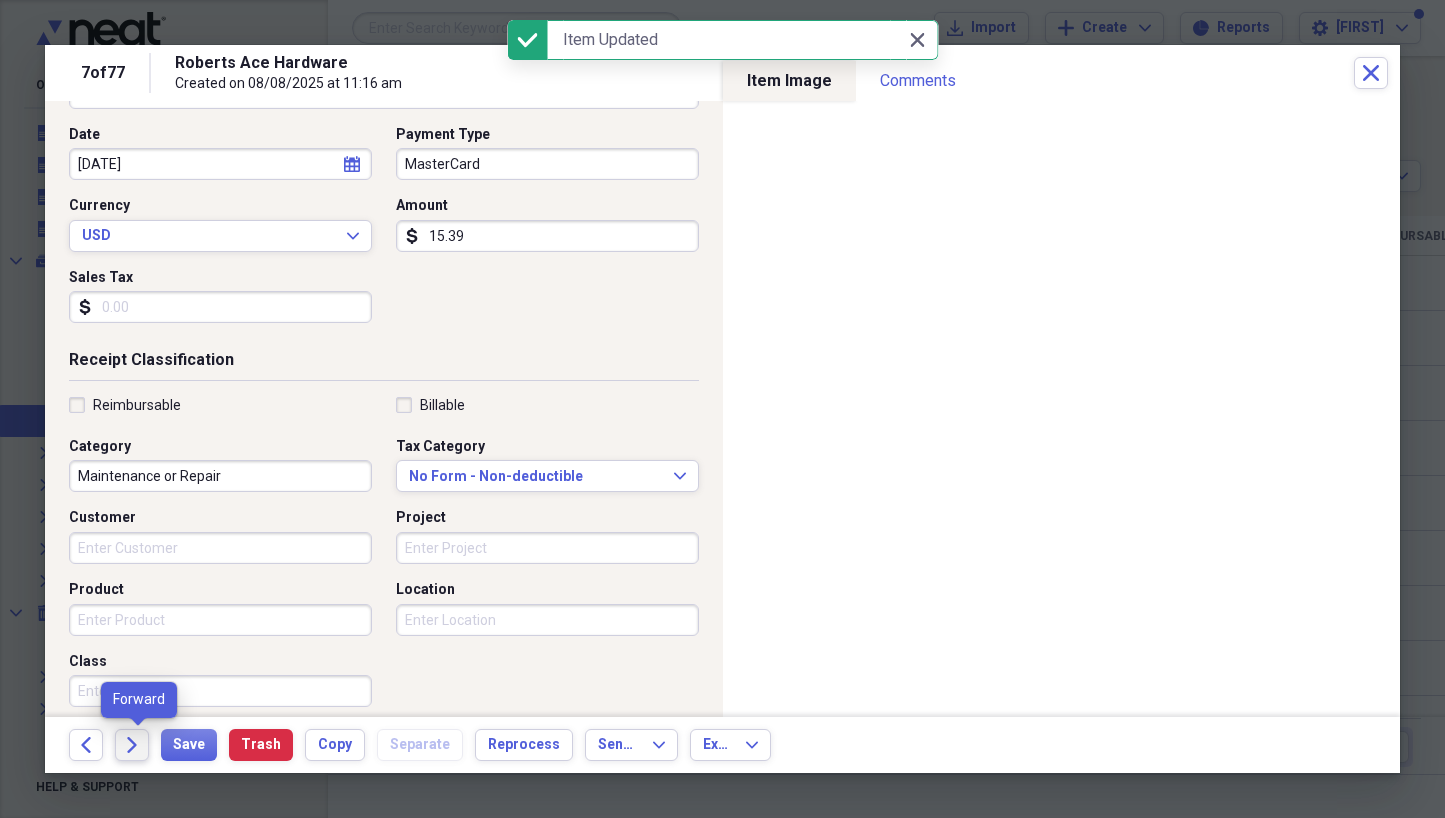 click 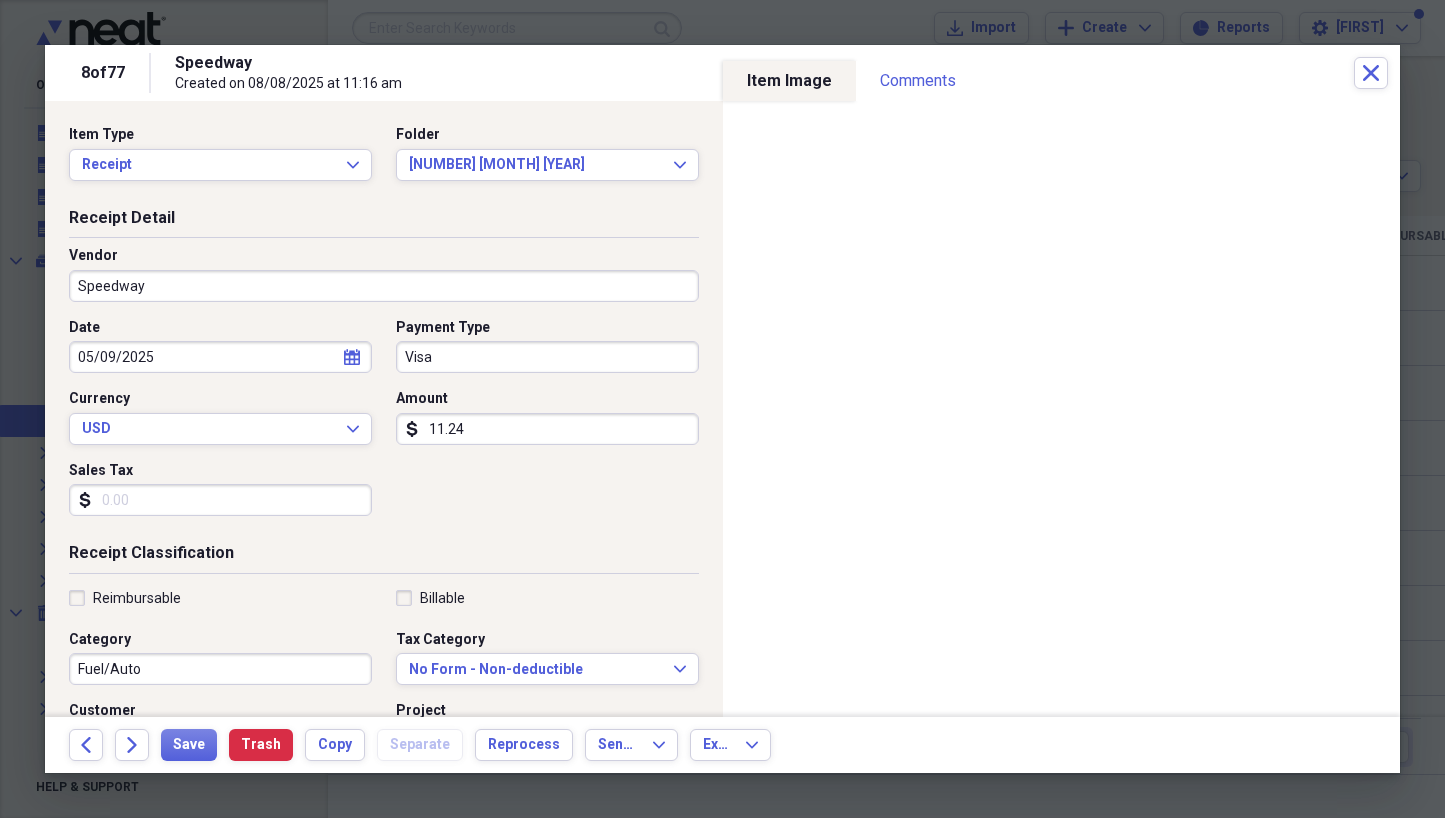 scroll, scrollTop: 104, scrollLeft: 0, axis: vertical 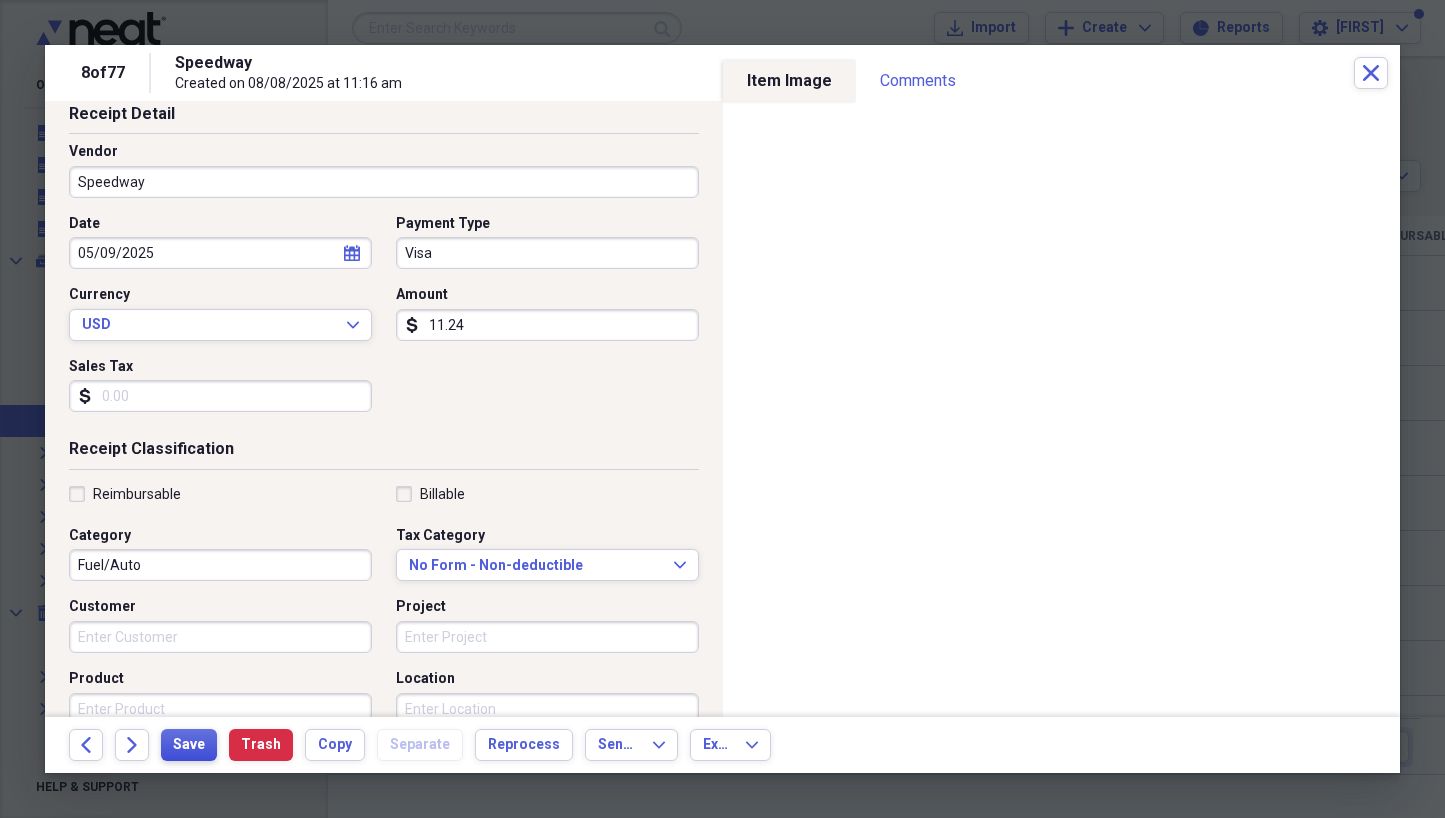 click on "Save" at bounding box center [189, 745] 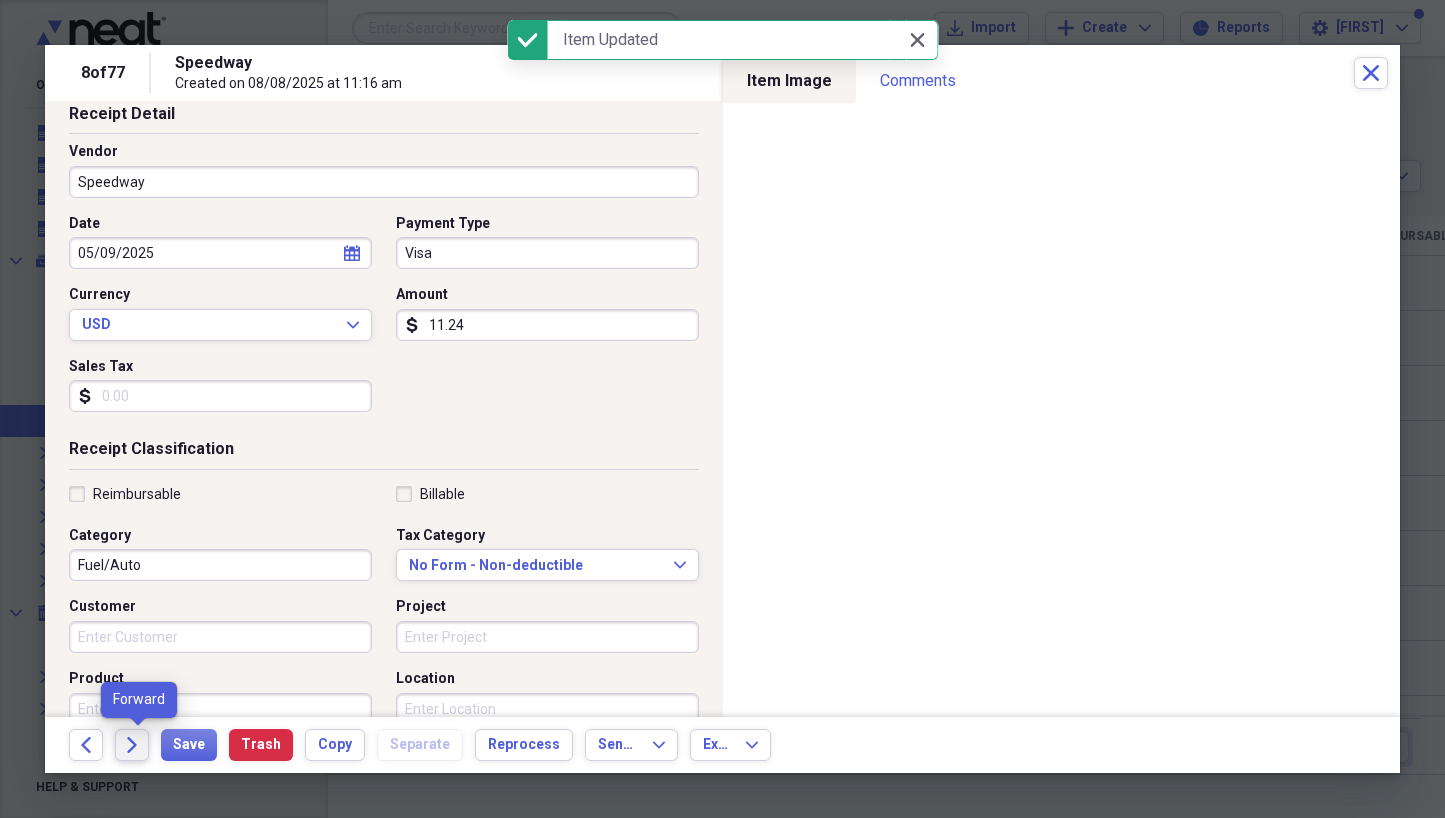 click on "Forward" 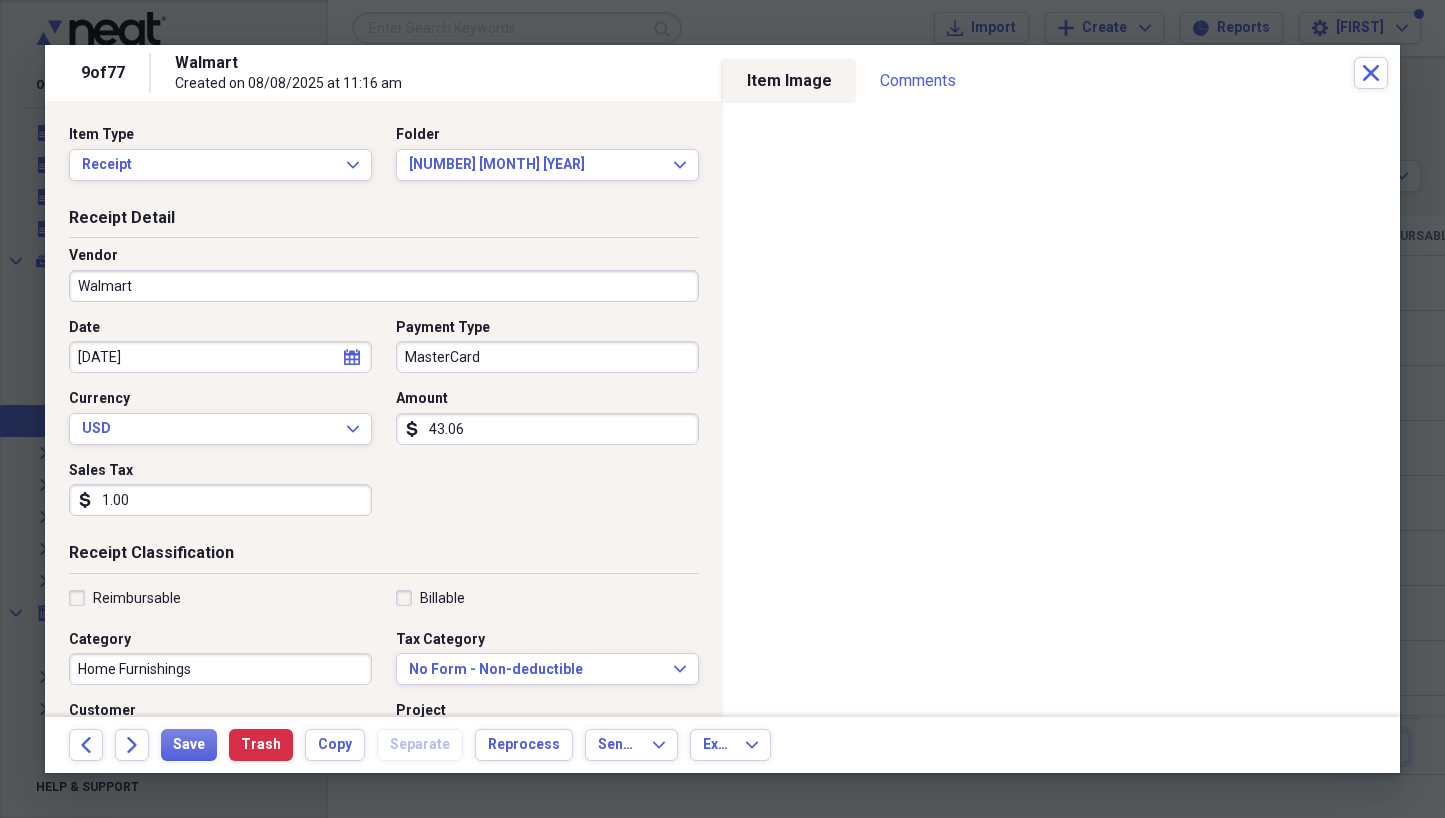 scroll, scrollTop: 56, scrollLeft: 0, axis: vertical 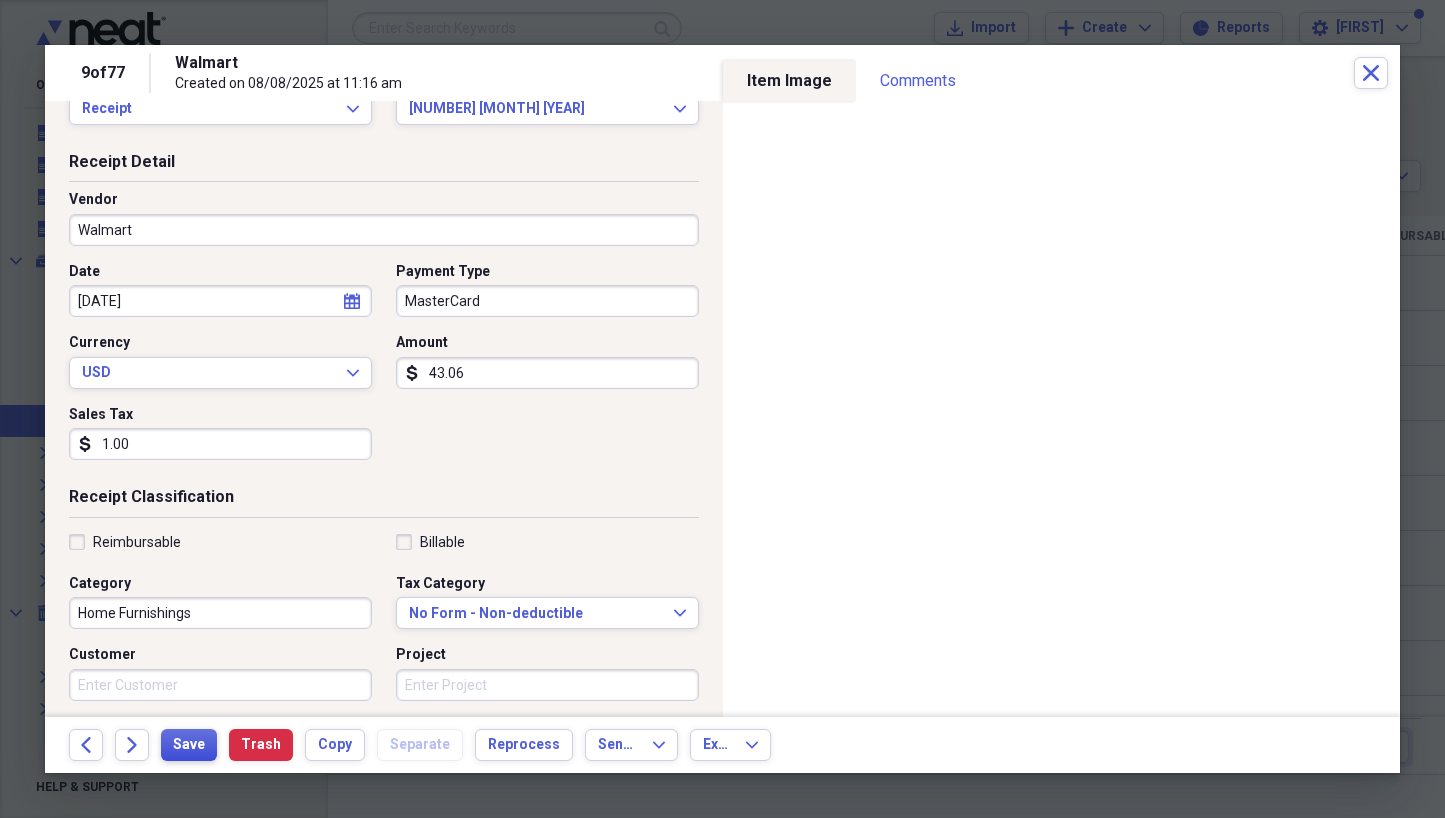 click on "Save" at bounding box center (189, 745) 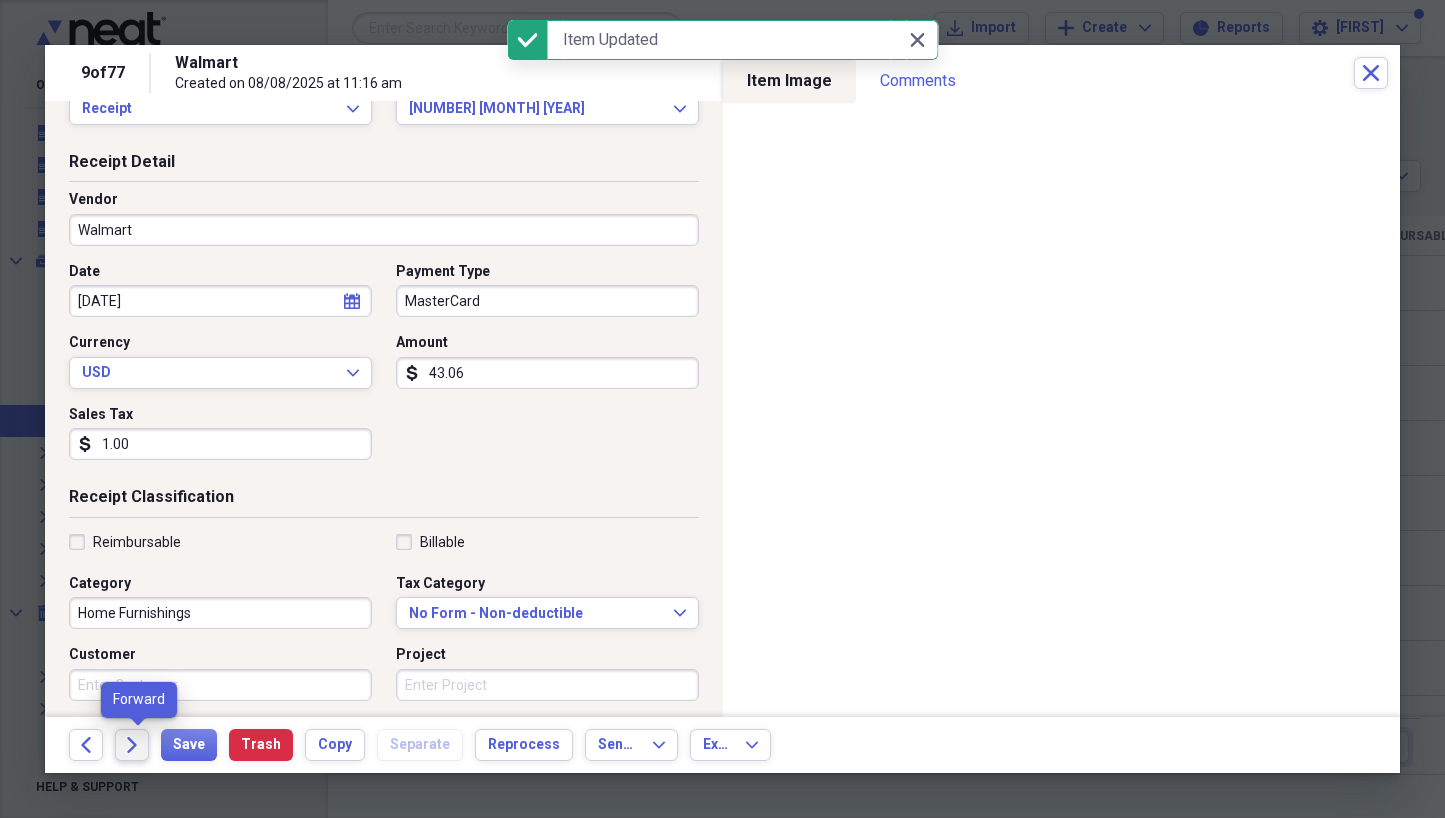 click on "Forward" 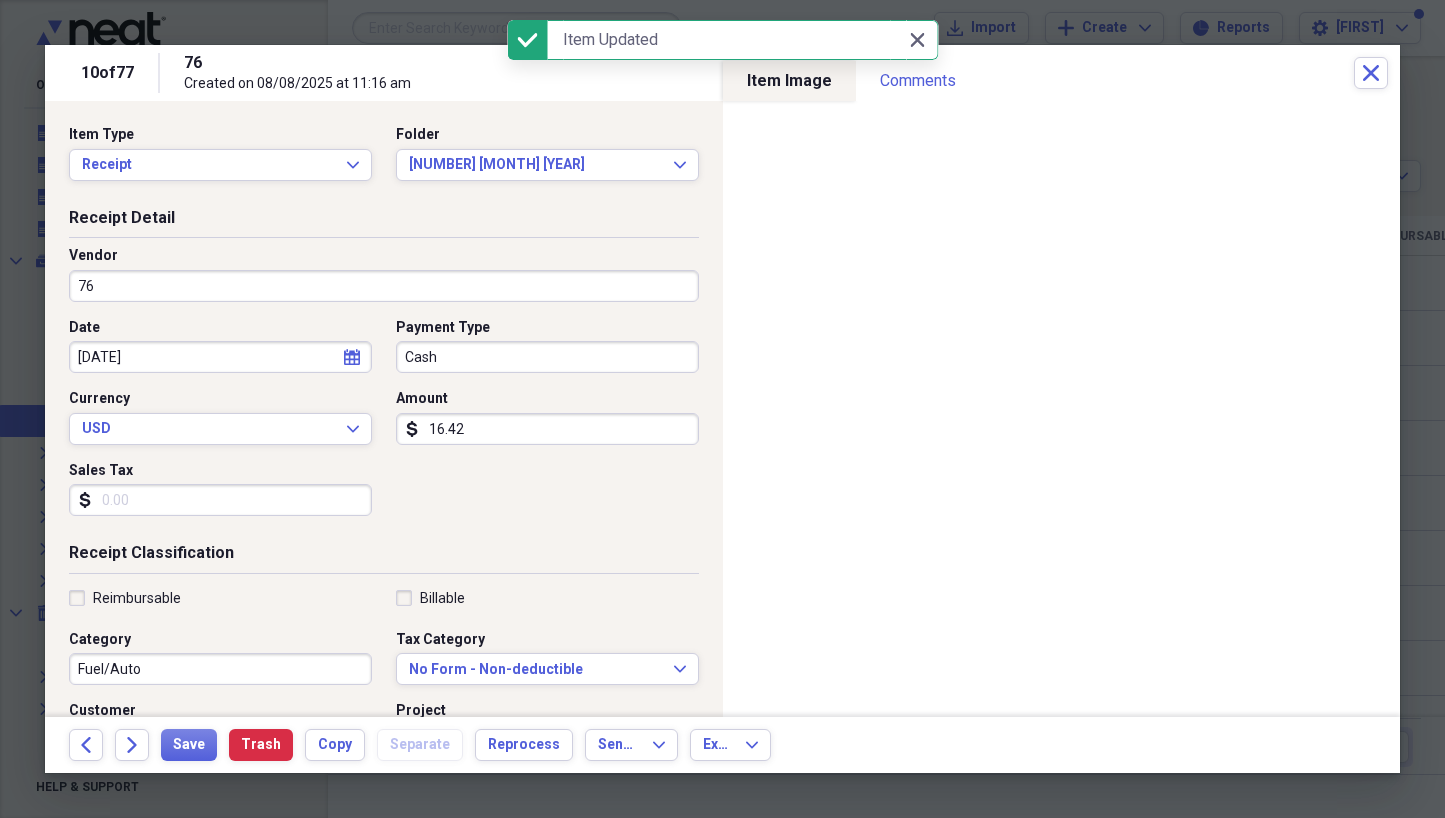 click on "76" at bounding box center [384, 286] 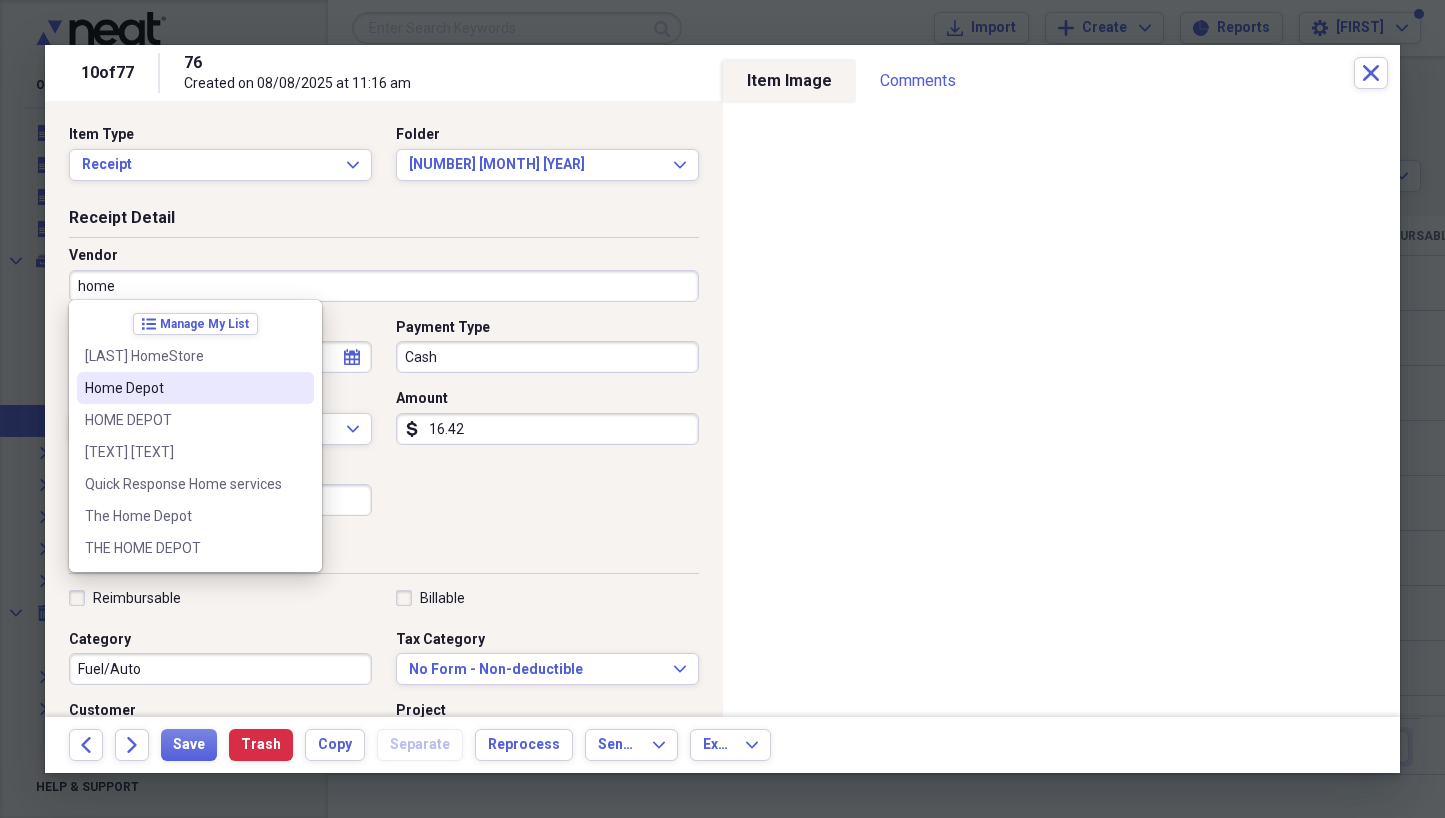 click on "Home Depot" at bounding box center [183, 388] 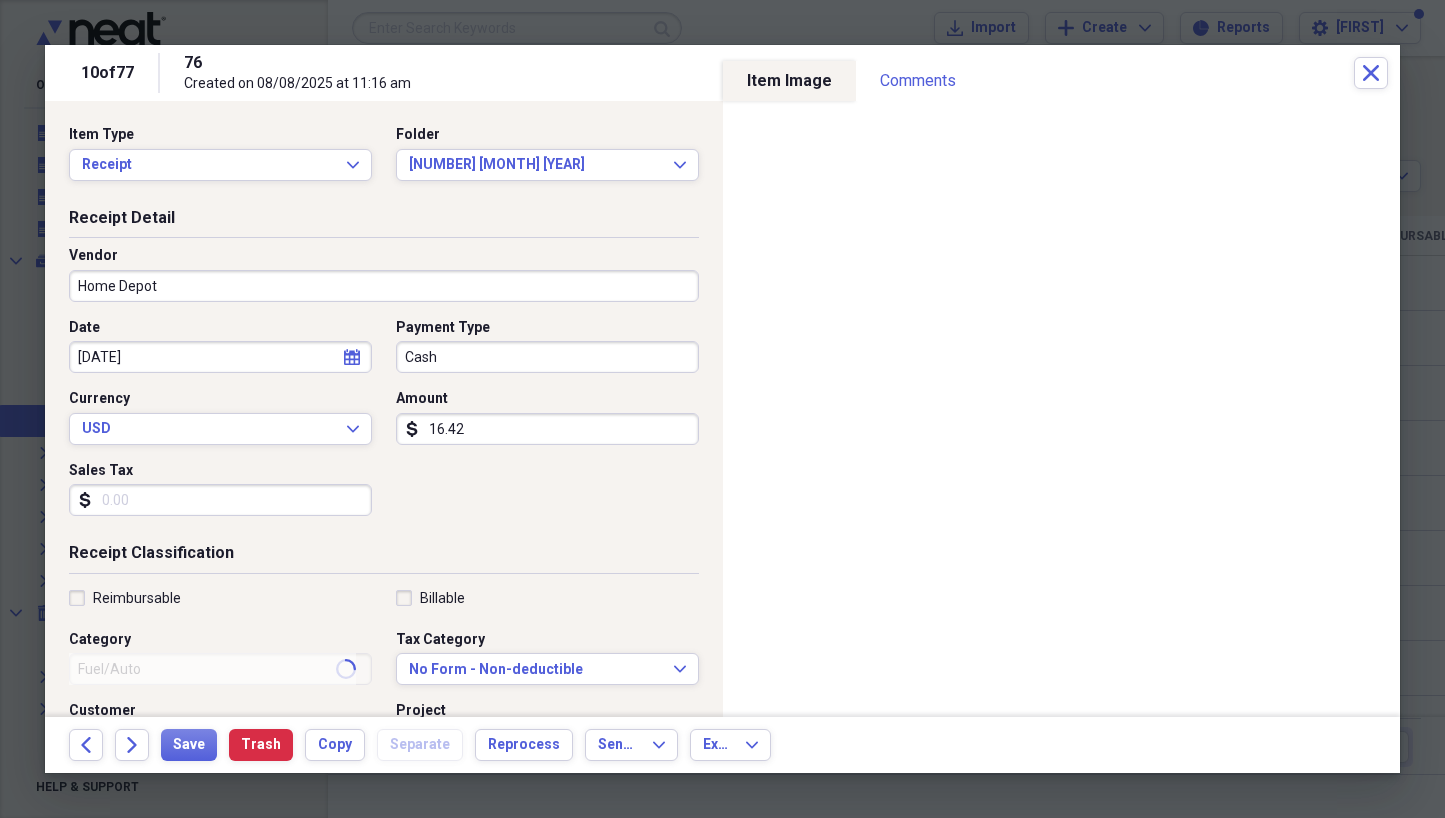 type on "Maintenance or Repair" 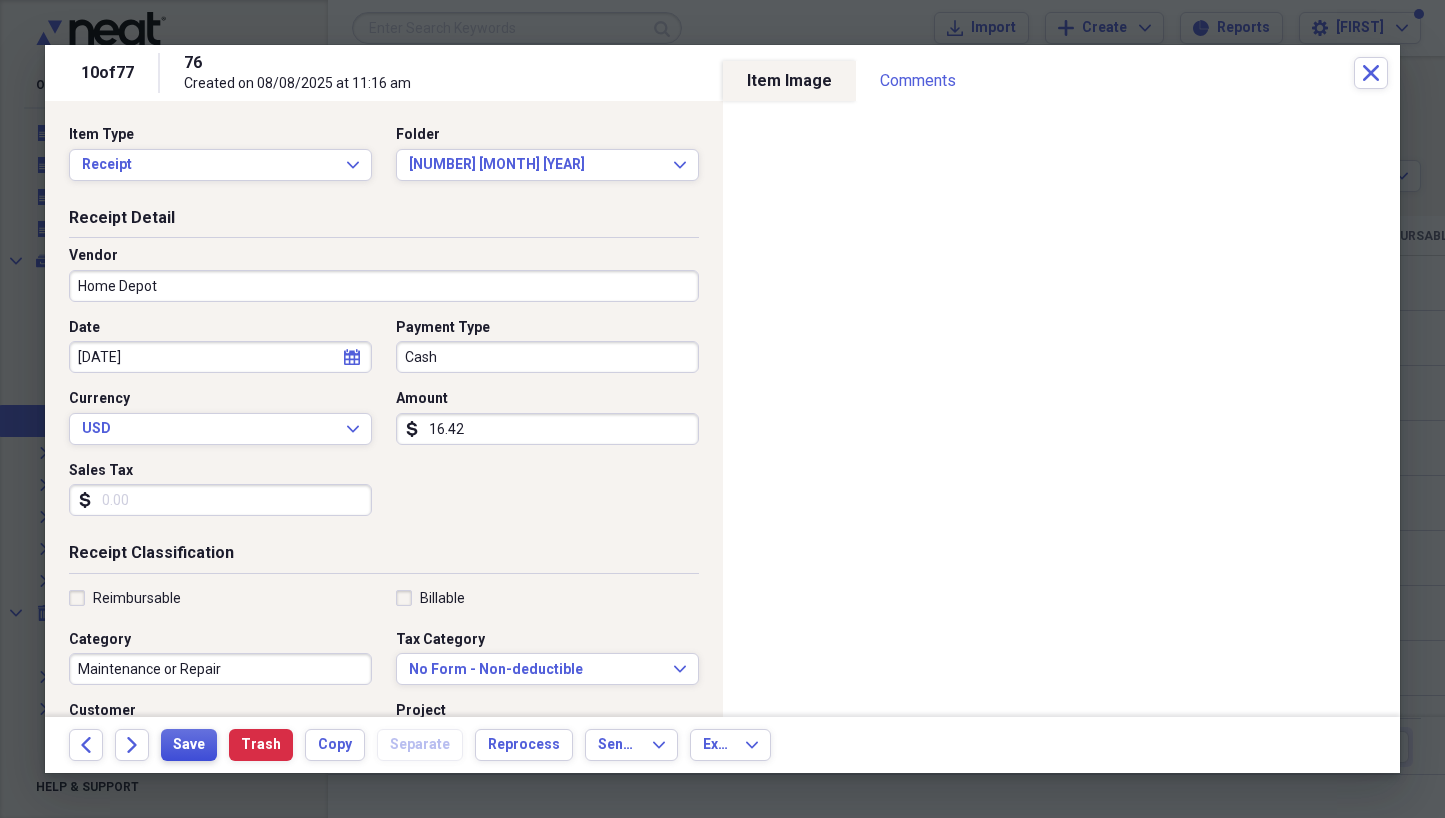 click on "Save" at bounding box center (189, 745) 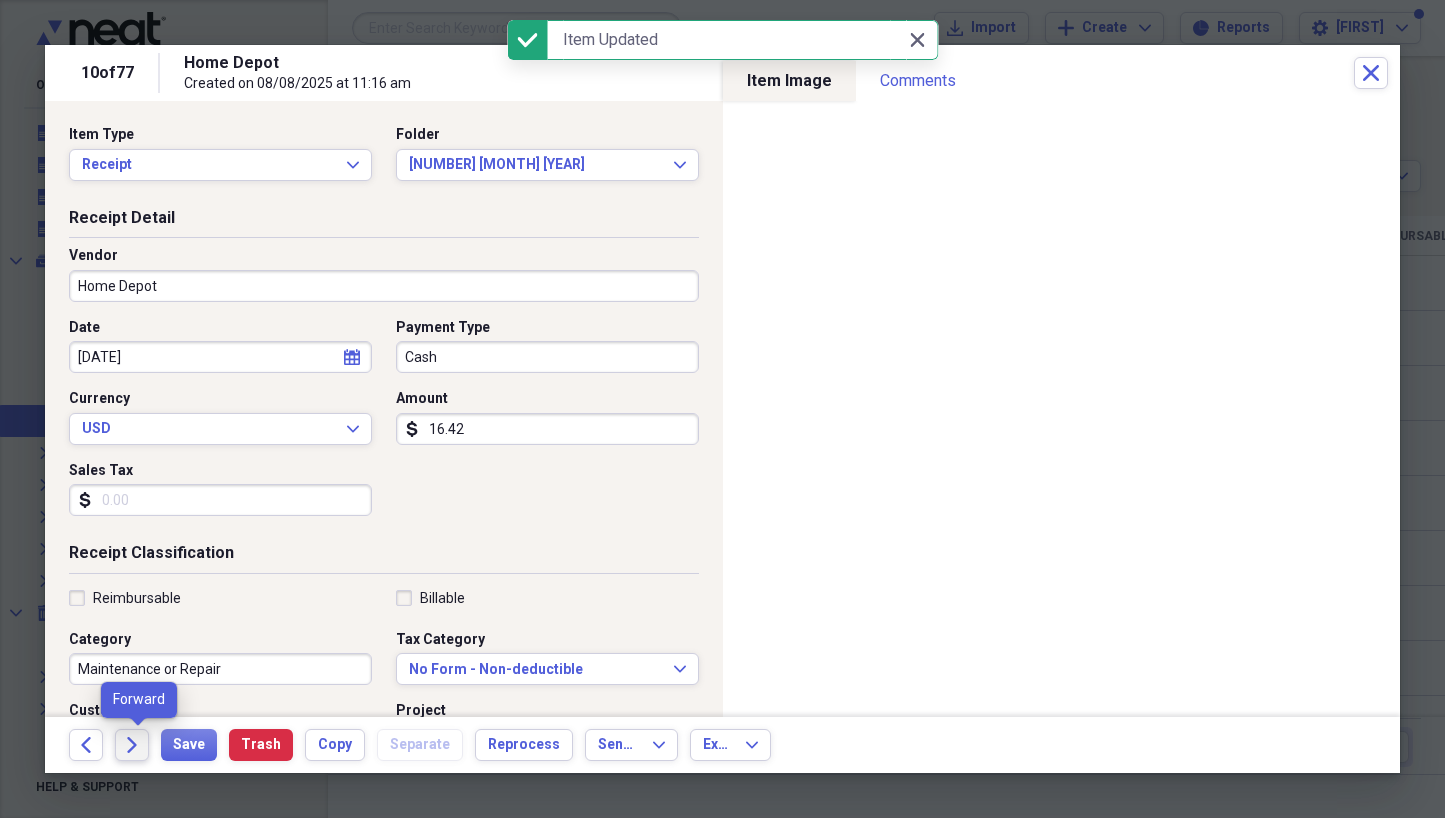click 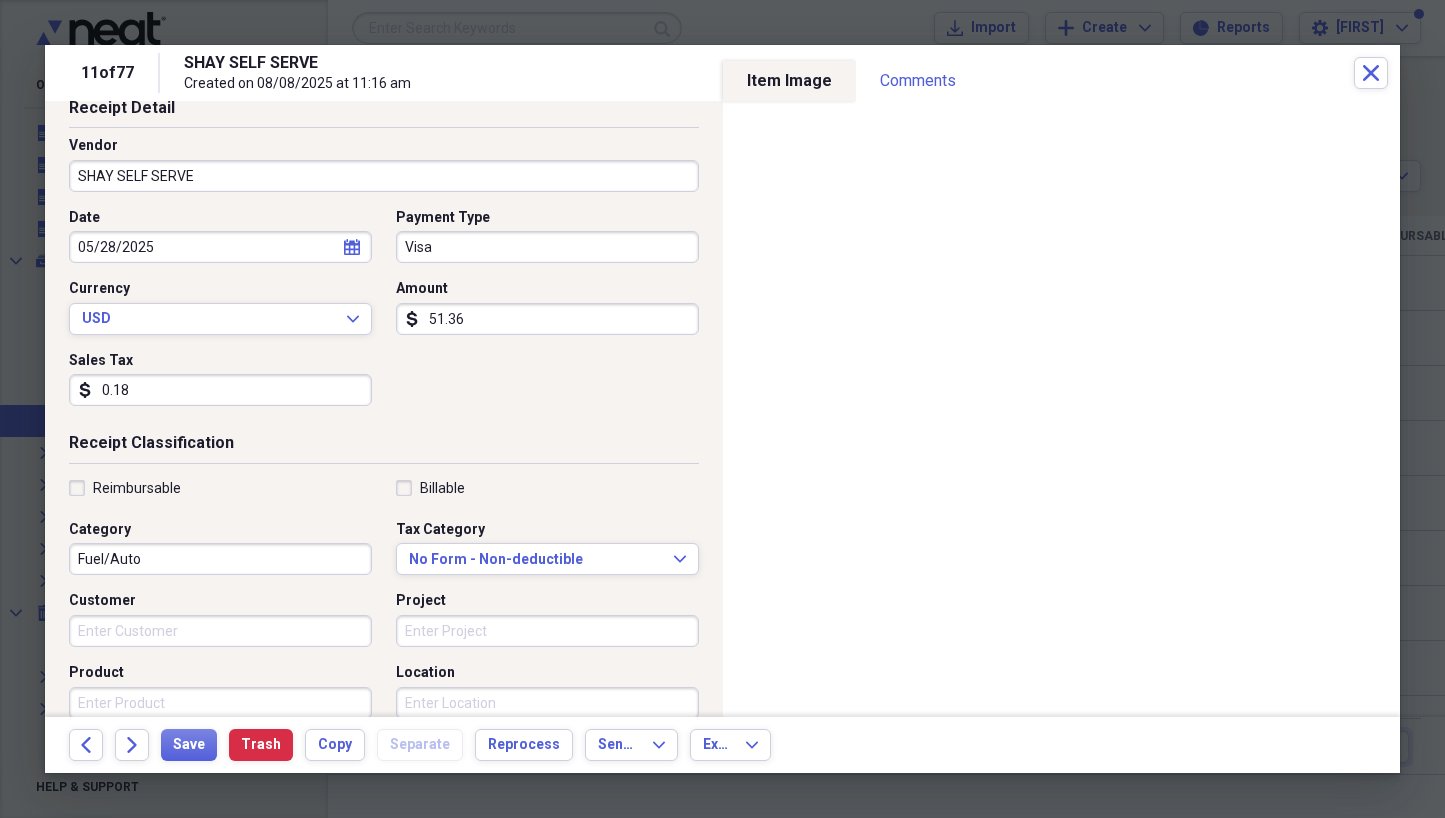 scroll, scrollTop: 111, scrollLeft: 0, axis: vertical 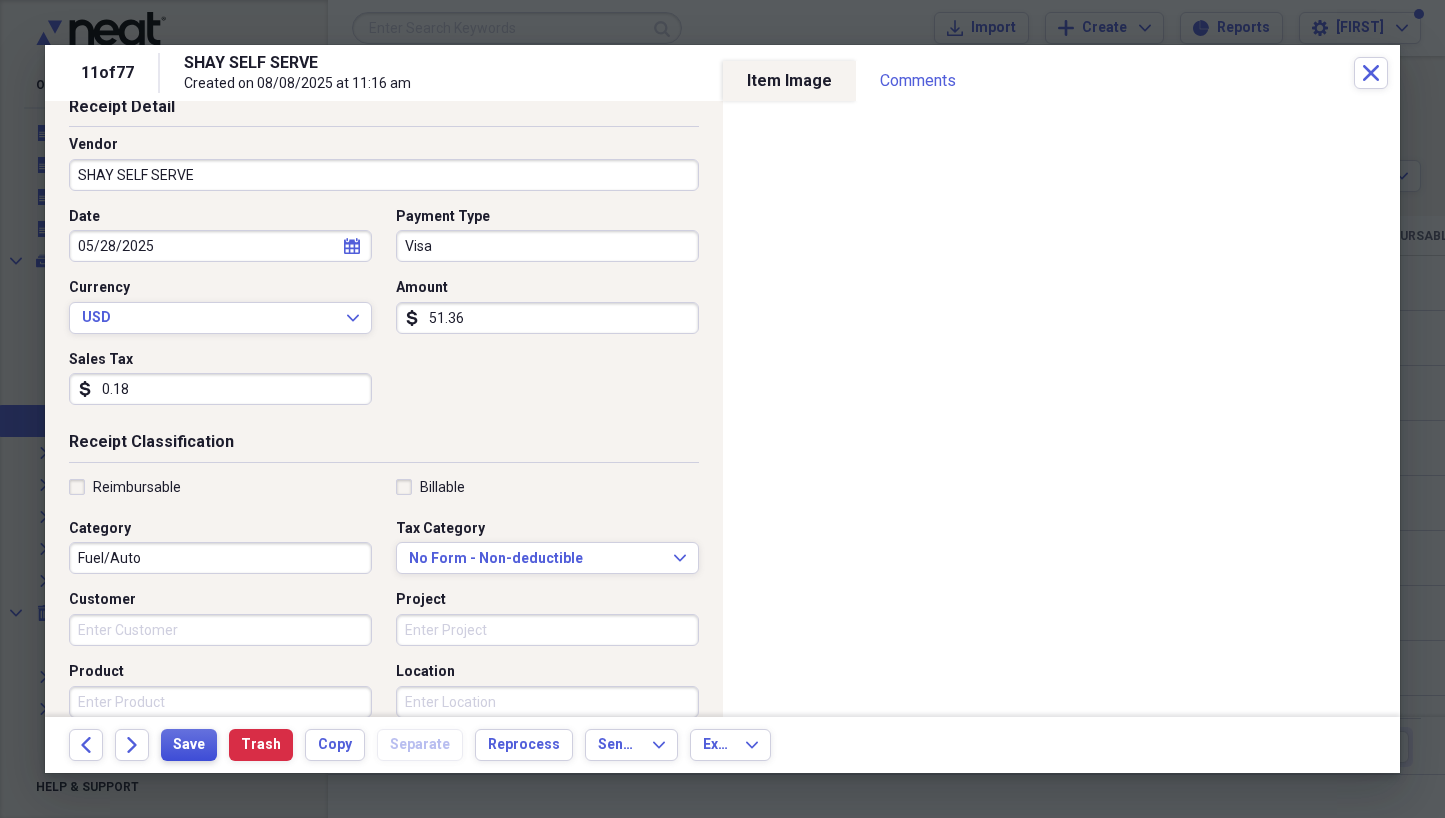 click on "Save" at bounding box center (189, 745) 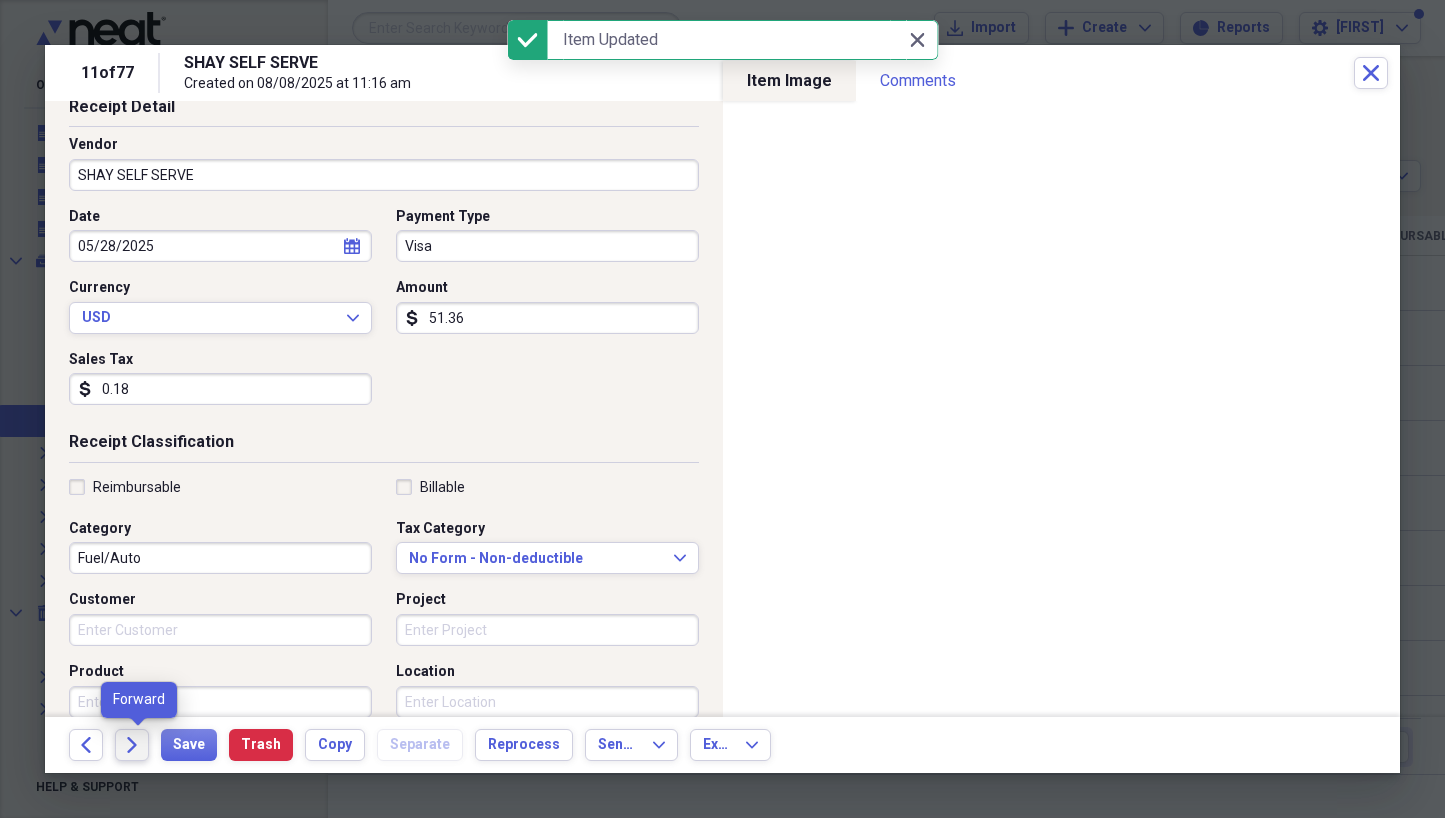click 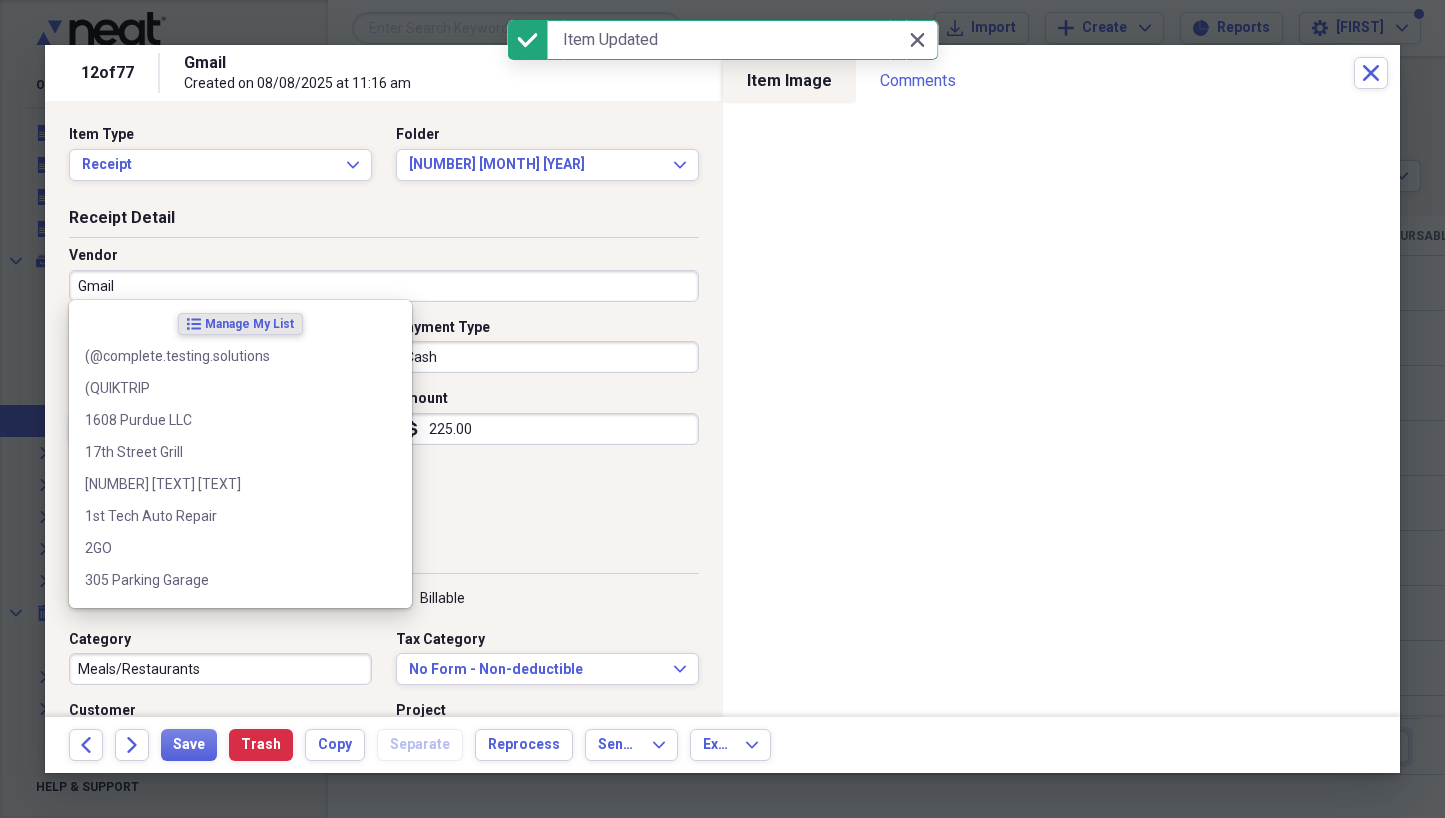 click on "Gmail" at bounding box center [384, 286] 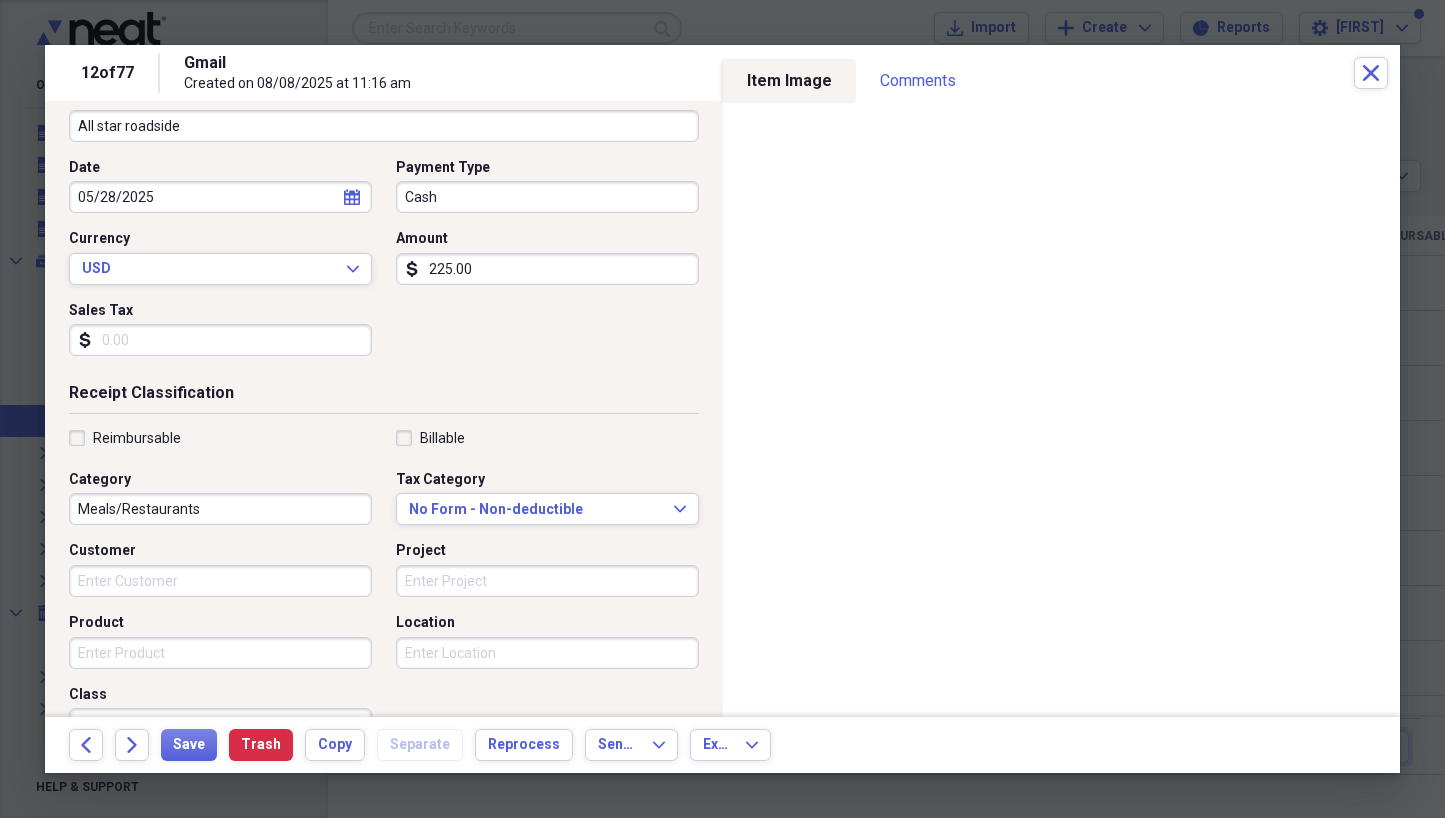 scroll, scrollTop: 162, scrollLeft: 0, axis: vertical 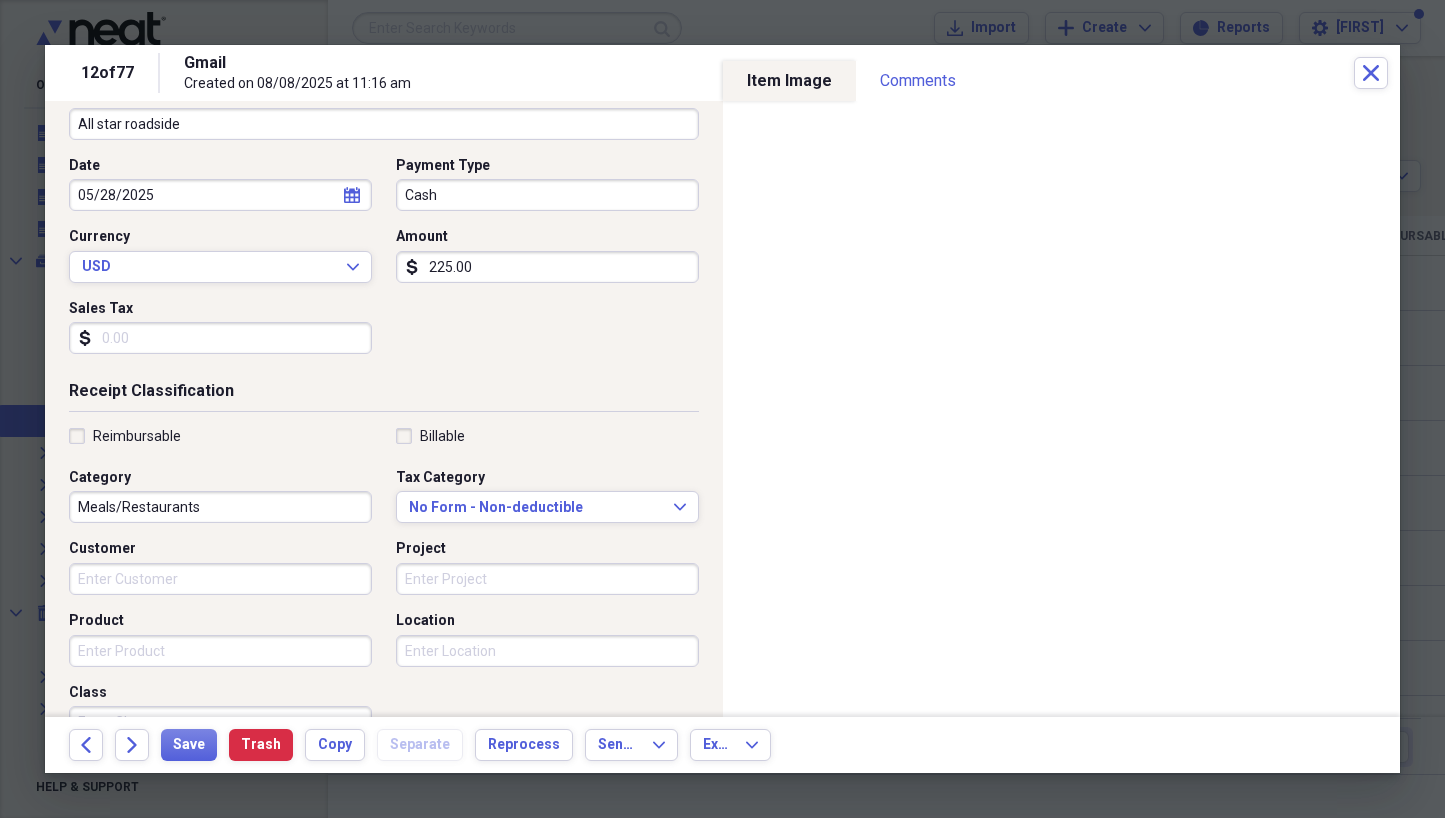 type on "All star roadside" 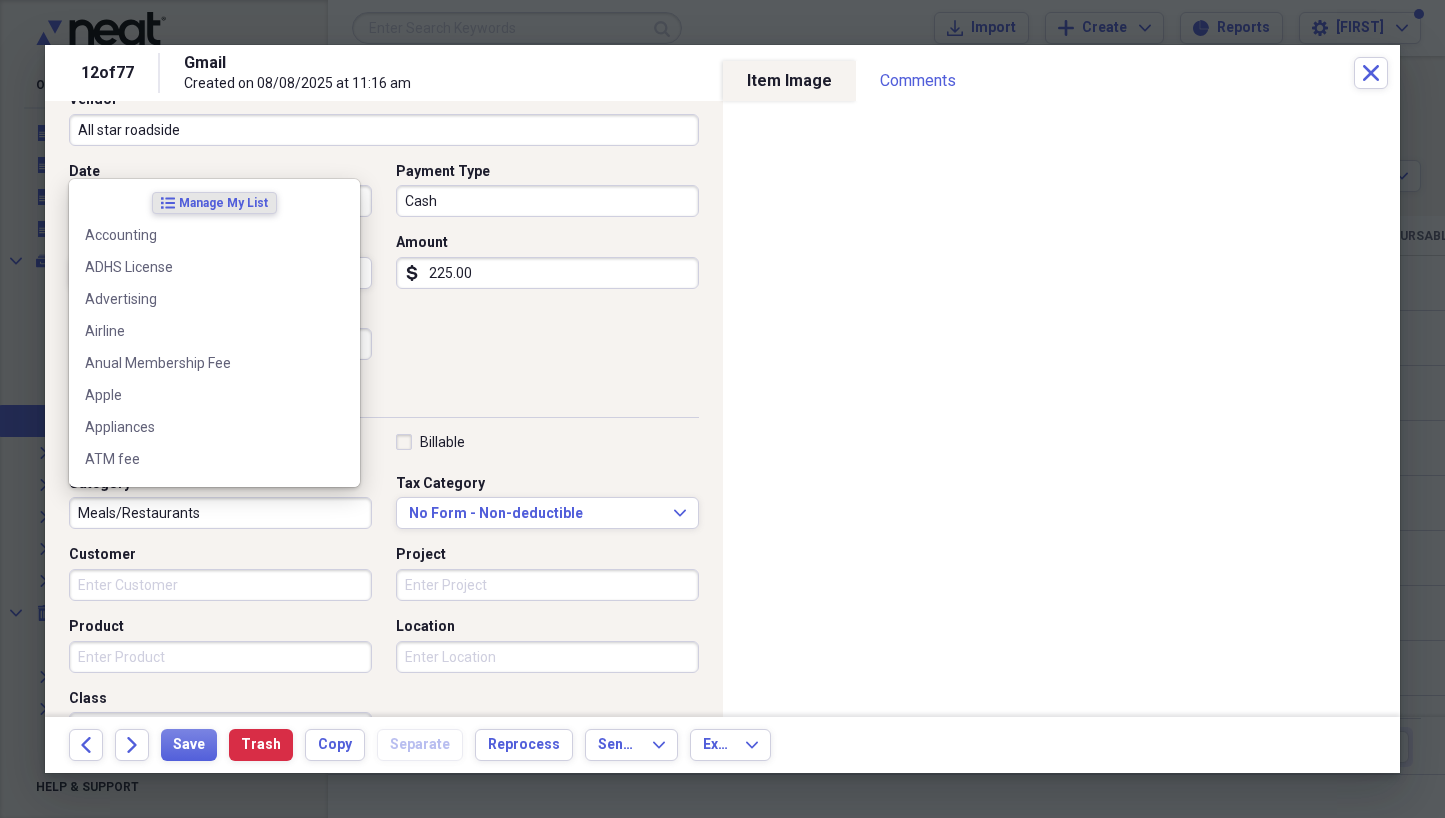 scroll, scrollTop: 159, scrollLeft: 0, axis: vertical 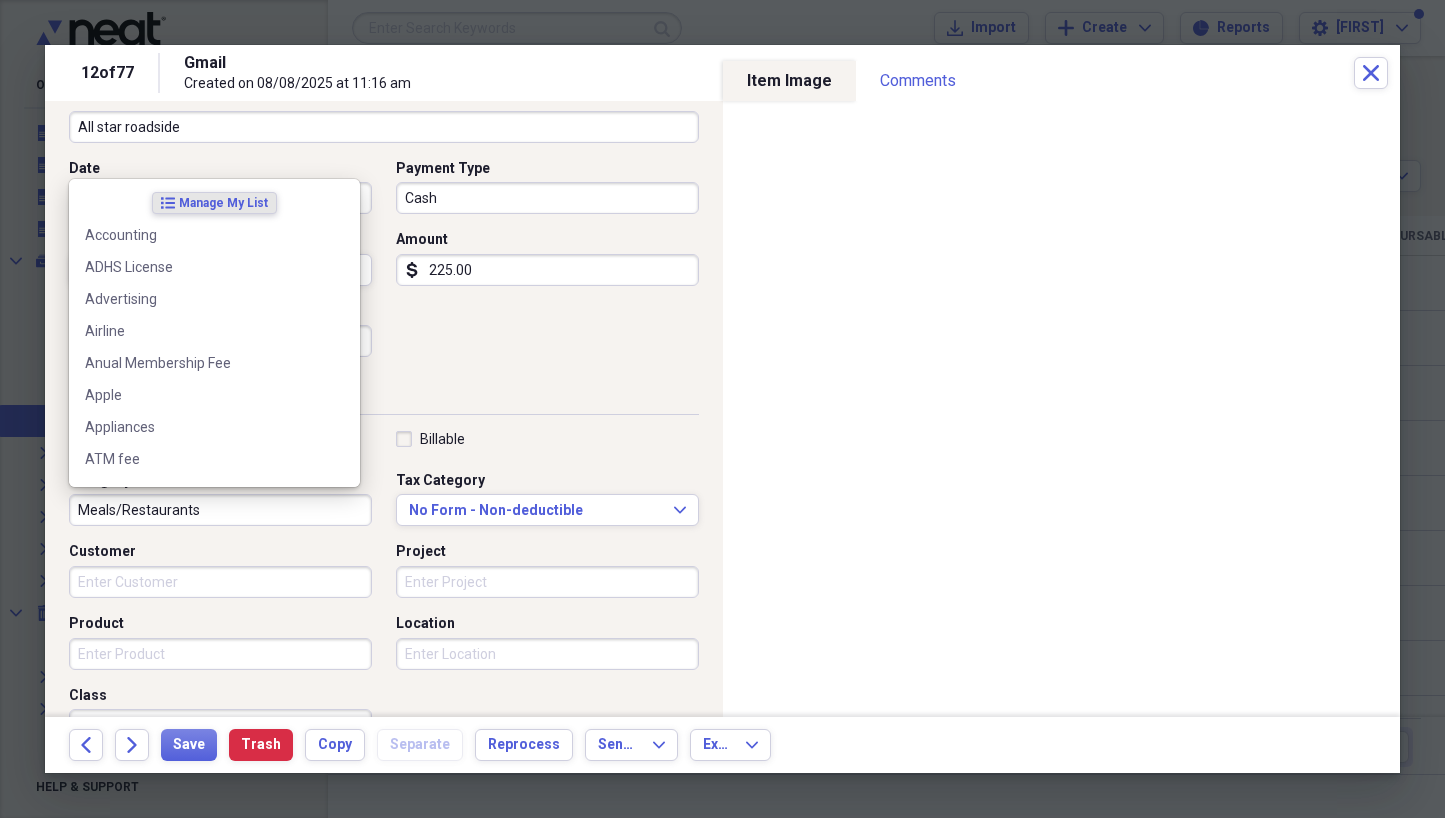 drag, startPoint x: 242, startPoint y: 507, endPoint x: 80, endPoint y: 503, distance: 162.04938 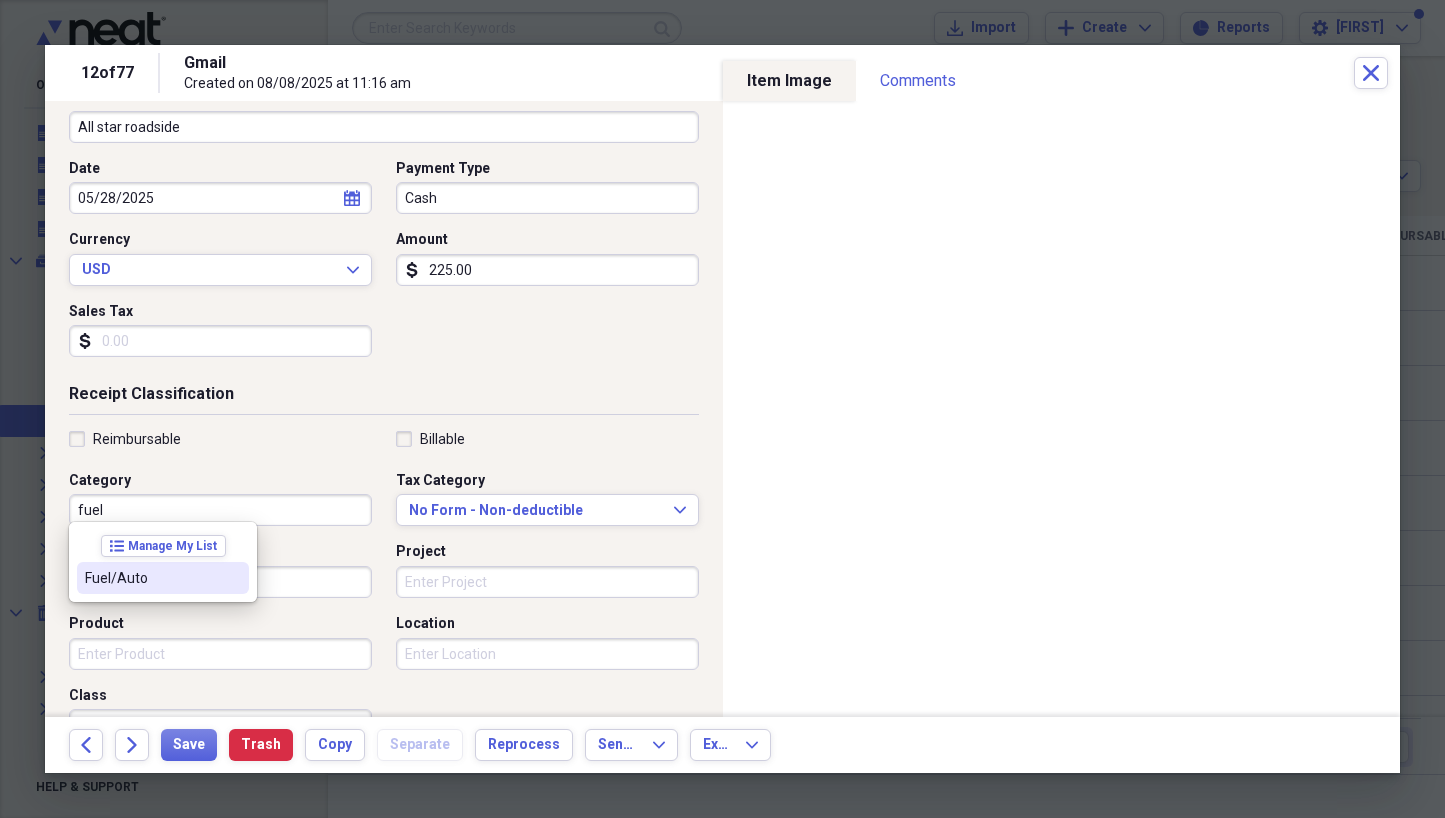 click on "Fuel/Auto" at bounding box center [151, 578] 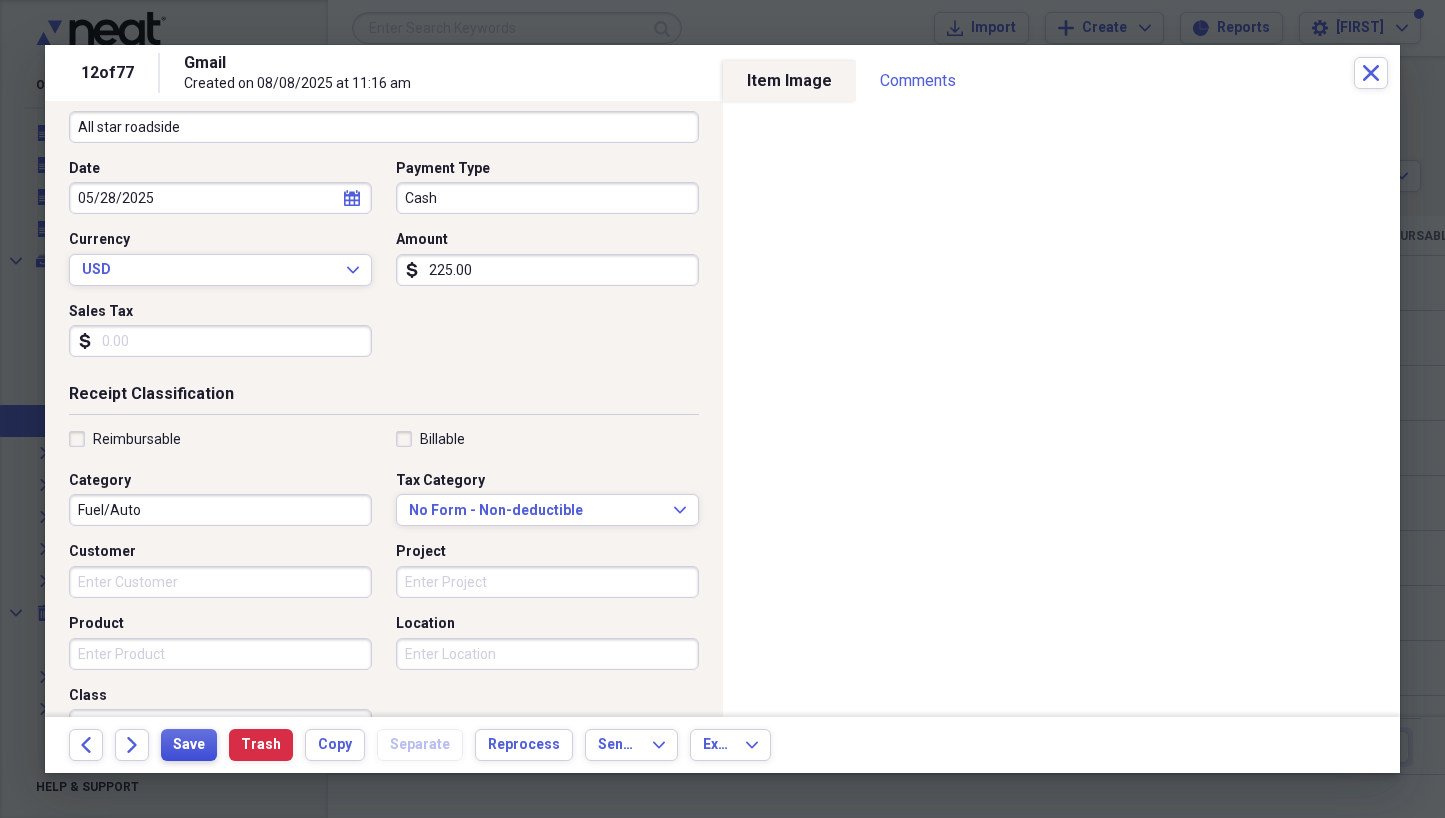 click on "Save" at bounding box center [189, 745] 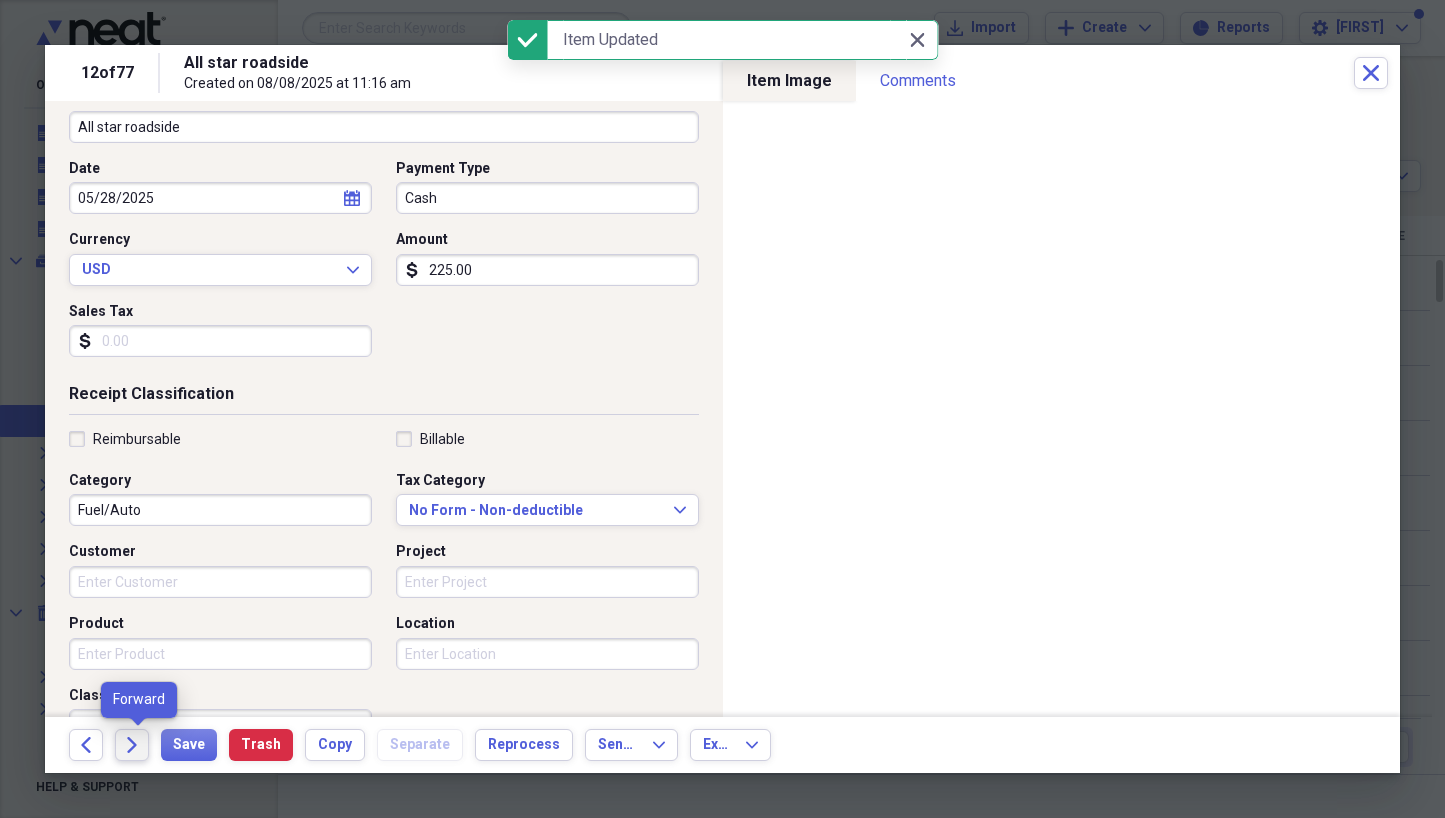 click on "Forward" 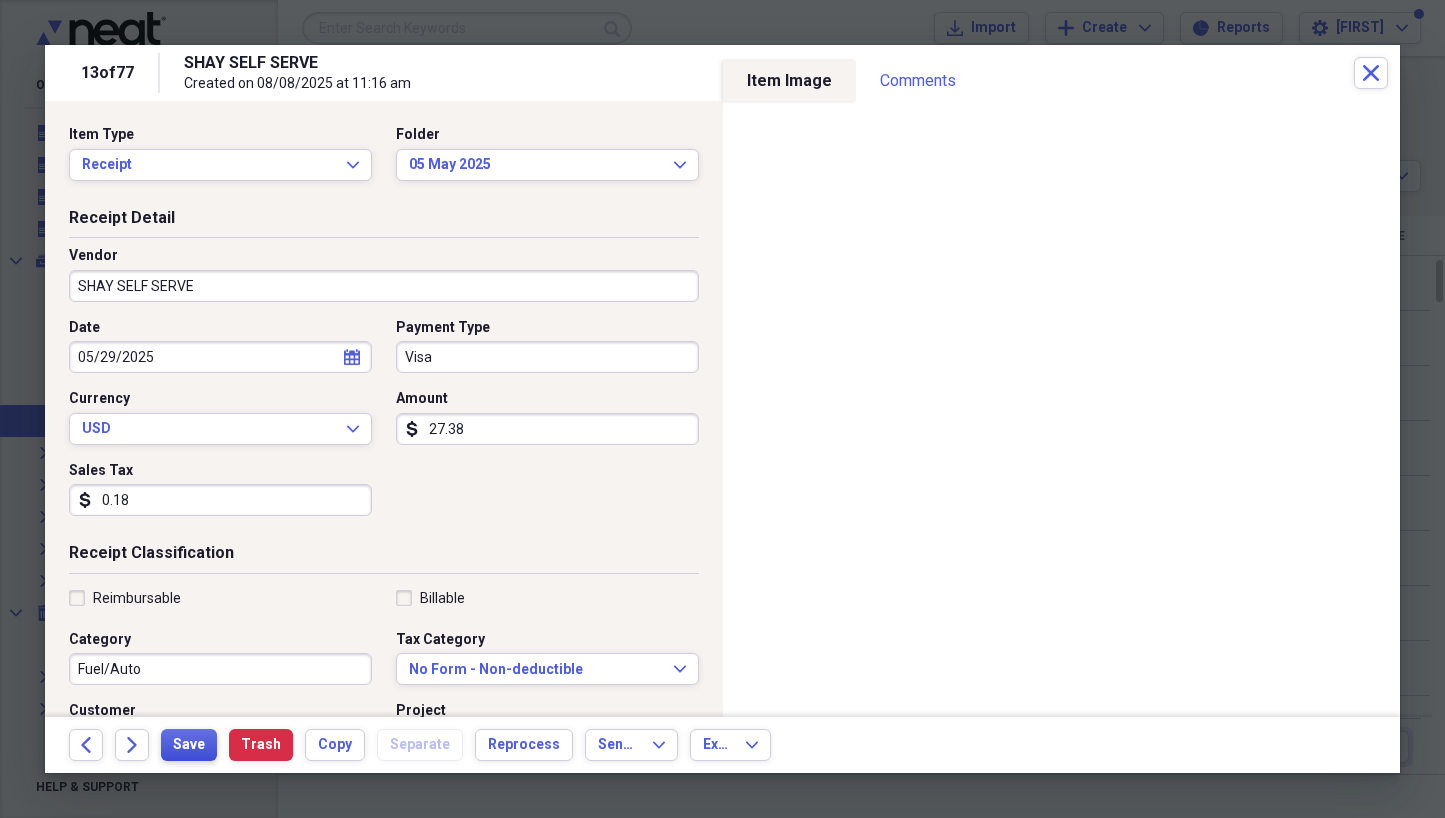 click on "Save" at bounding box center [189, 745] 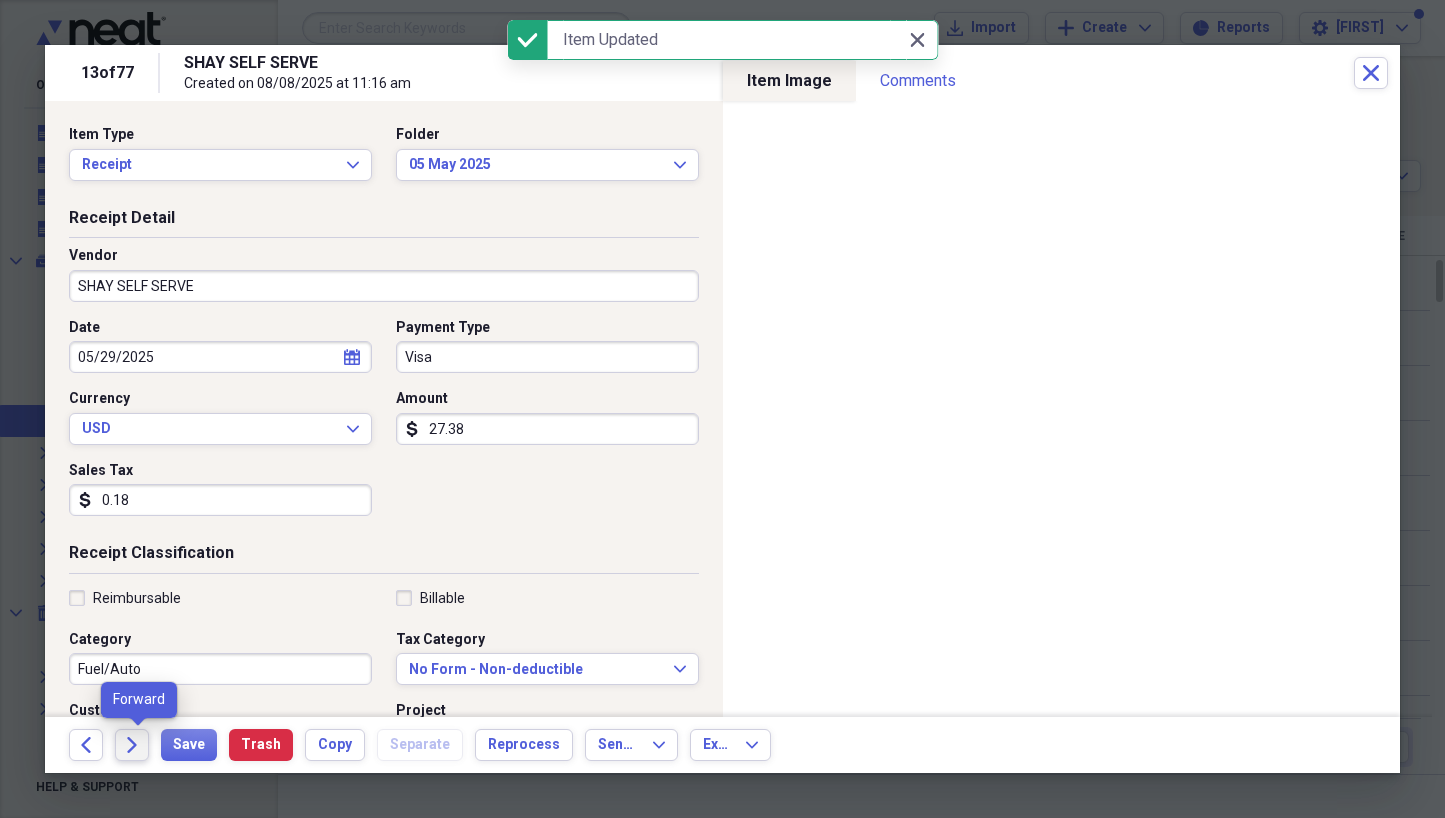 click on "Forward" 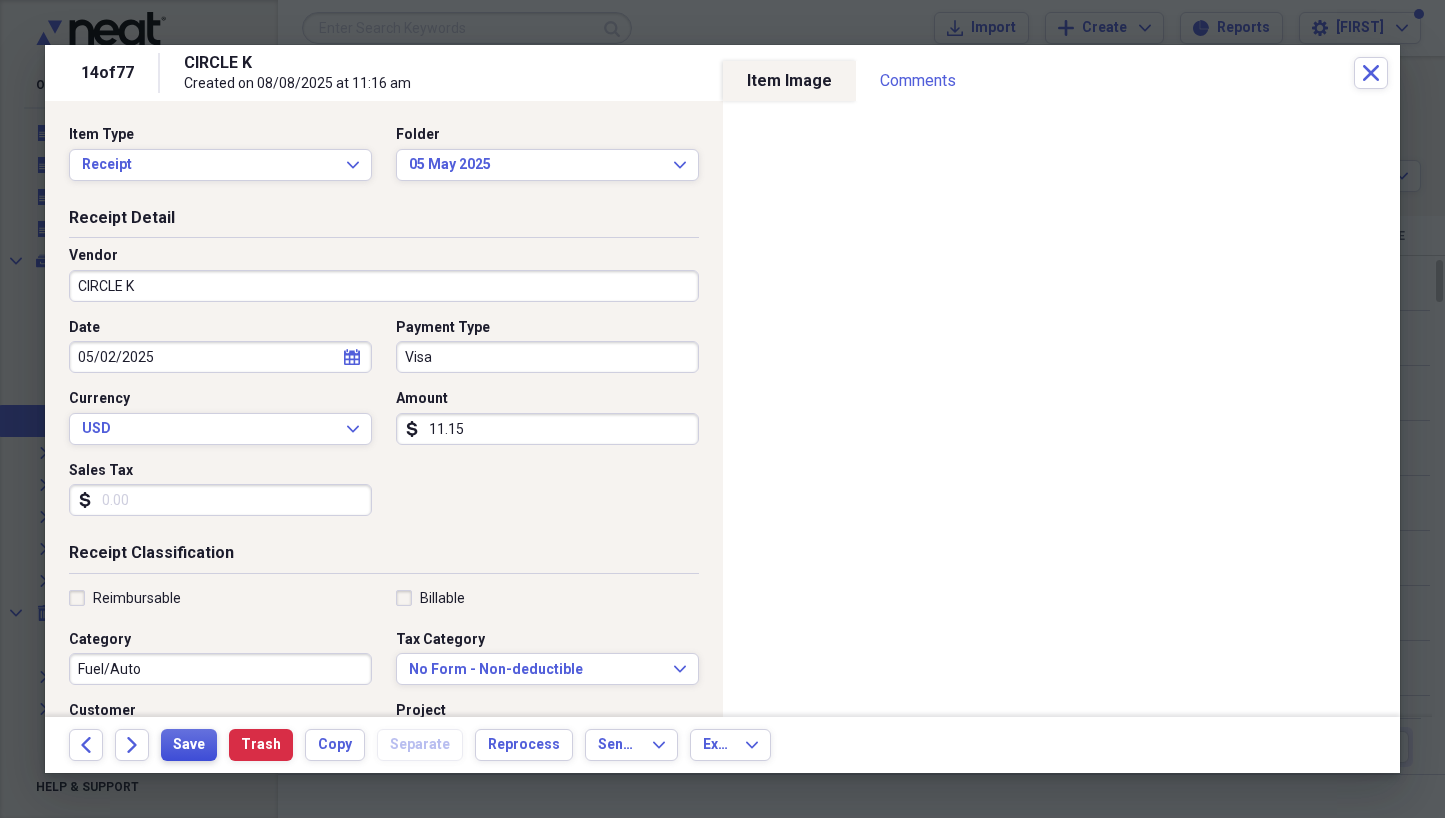 click on "Save" at bounding box center (189, 745) 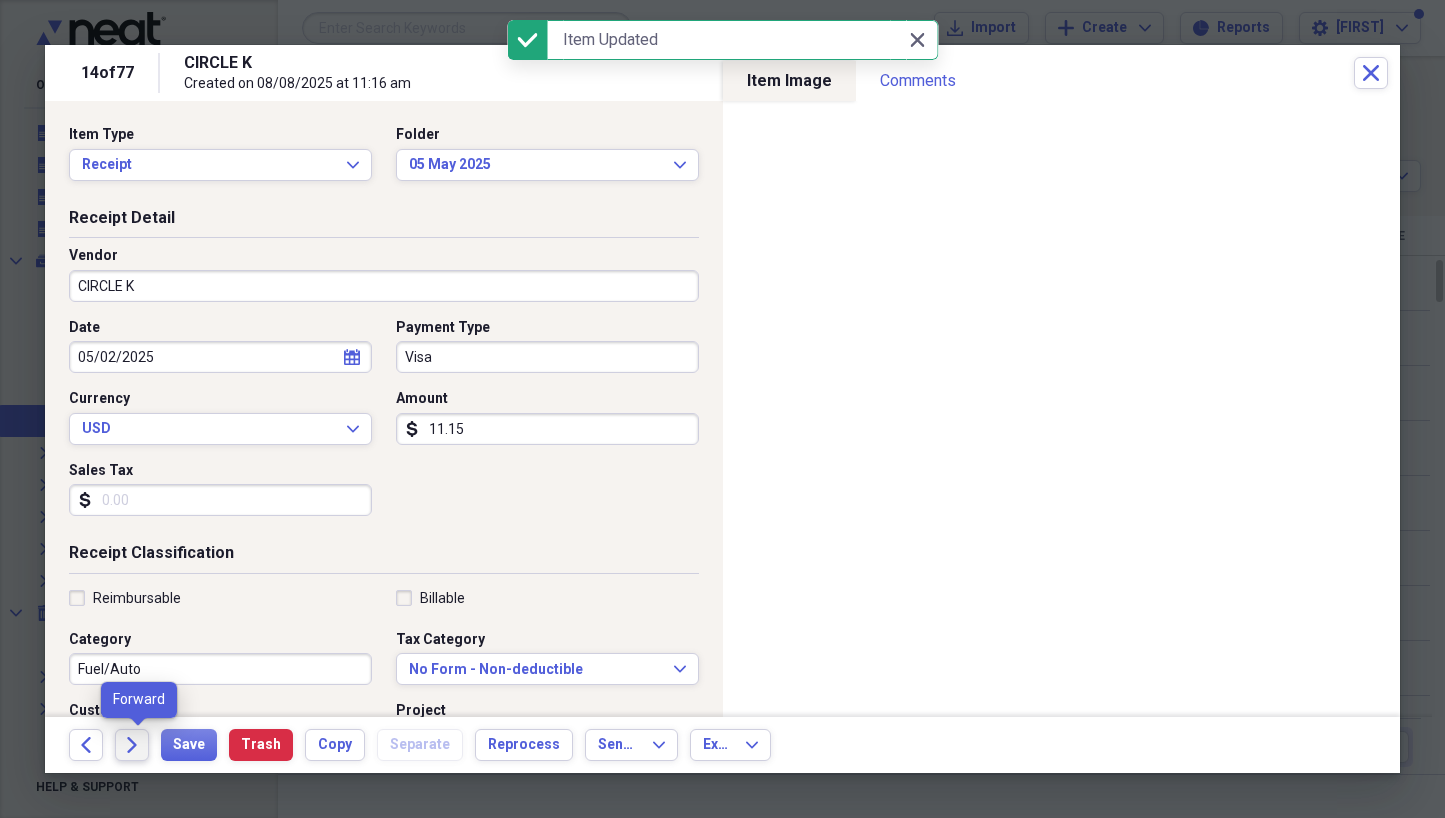 click on "Forward" at bounding box center (132, 745) 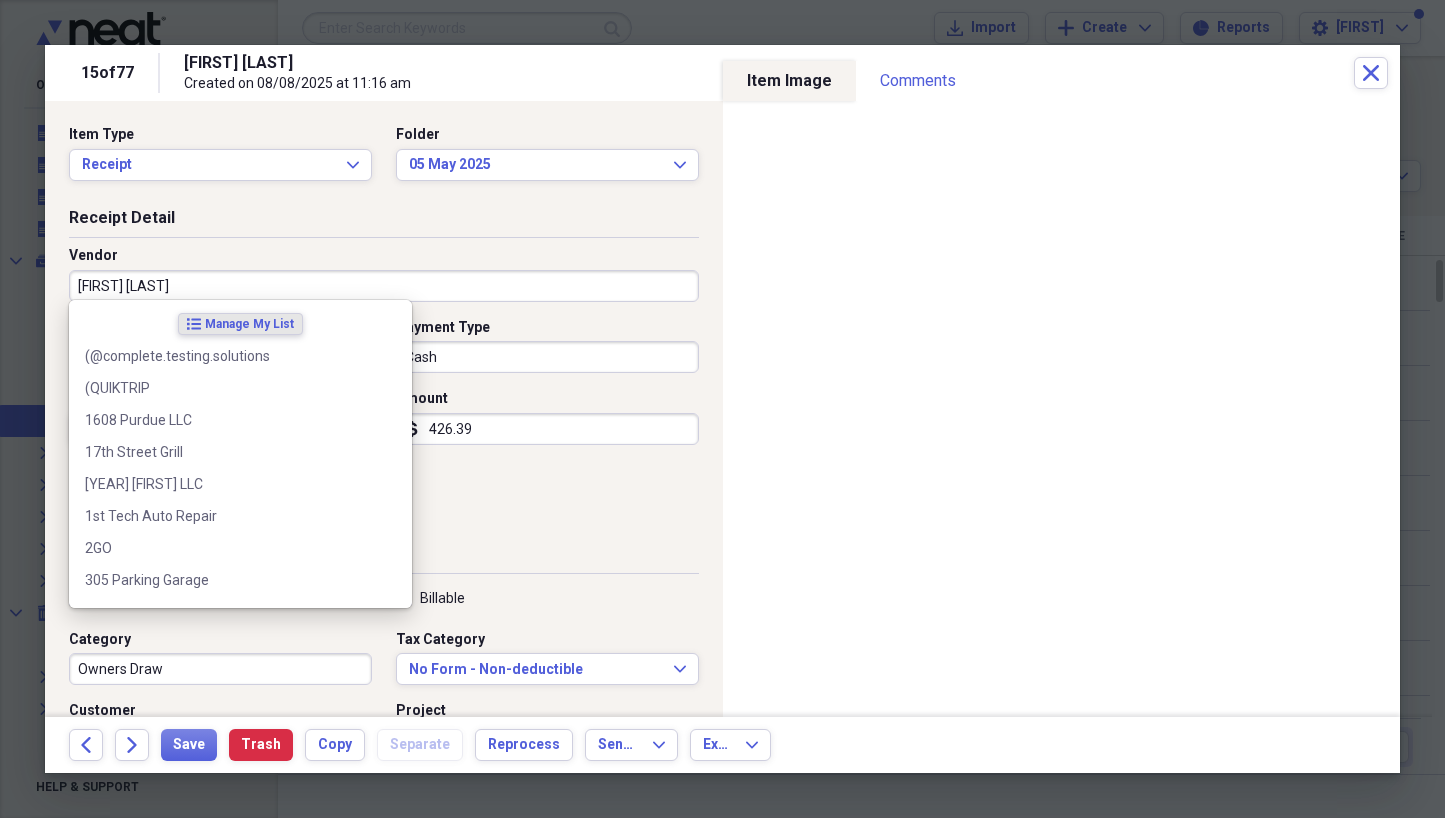 click on "[FIRST] [LAST]" at bounding box center [384, 286] 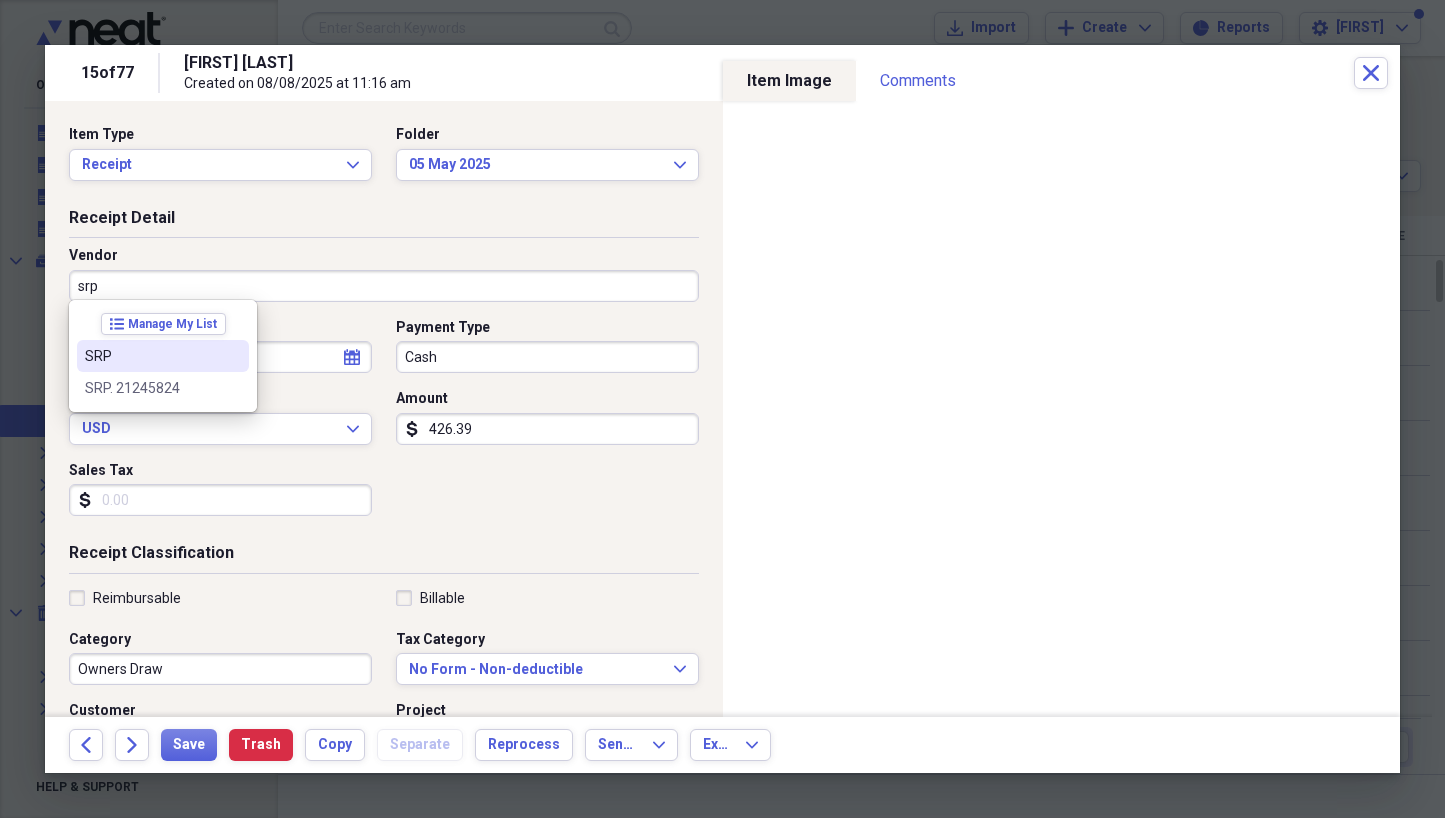 click on "SRP" at bounding box center [151, 356] 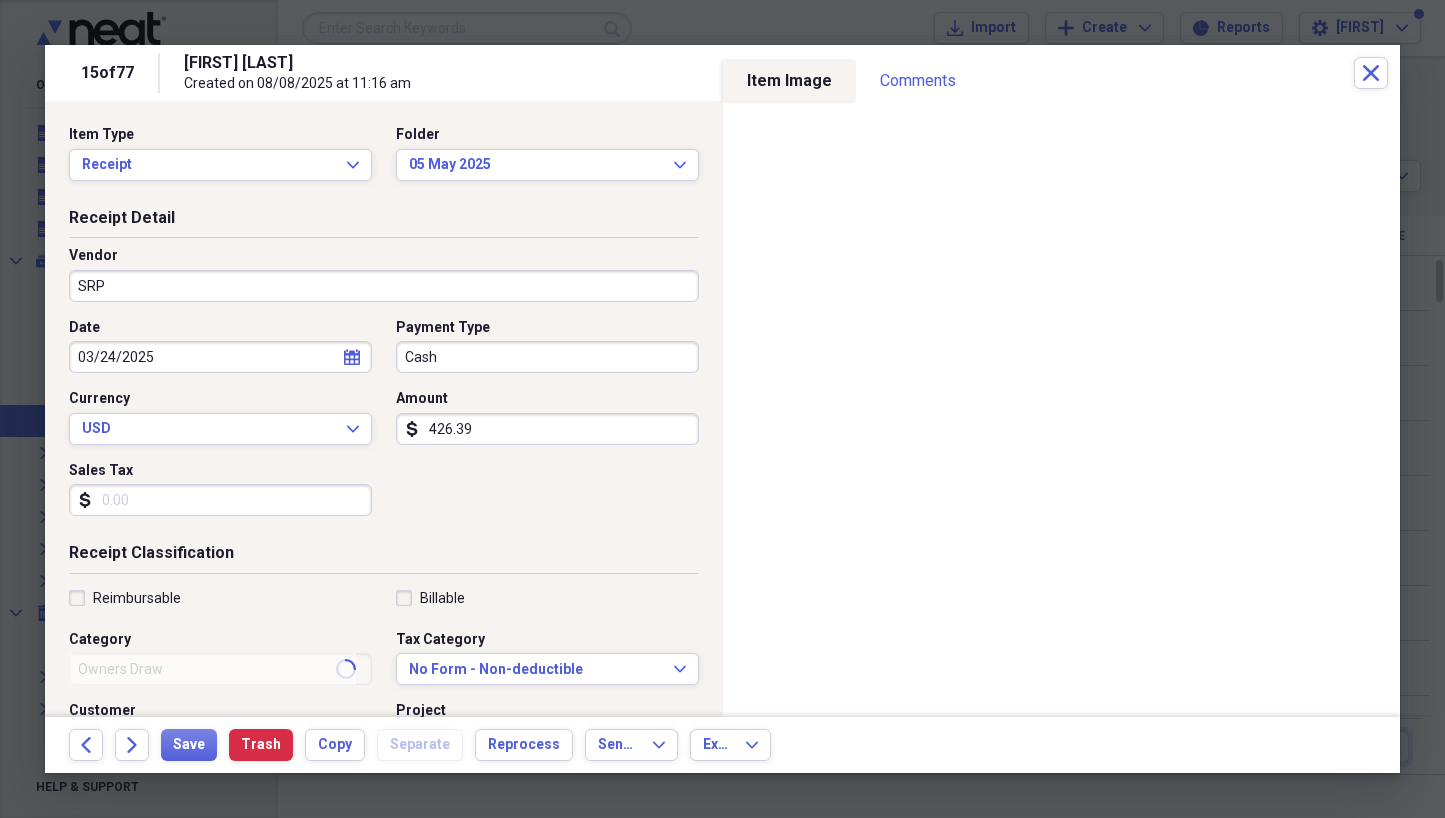 type on "Electric Bill" 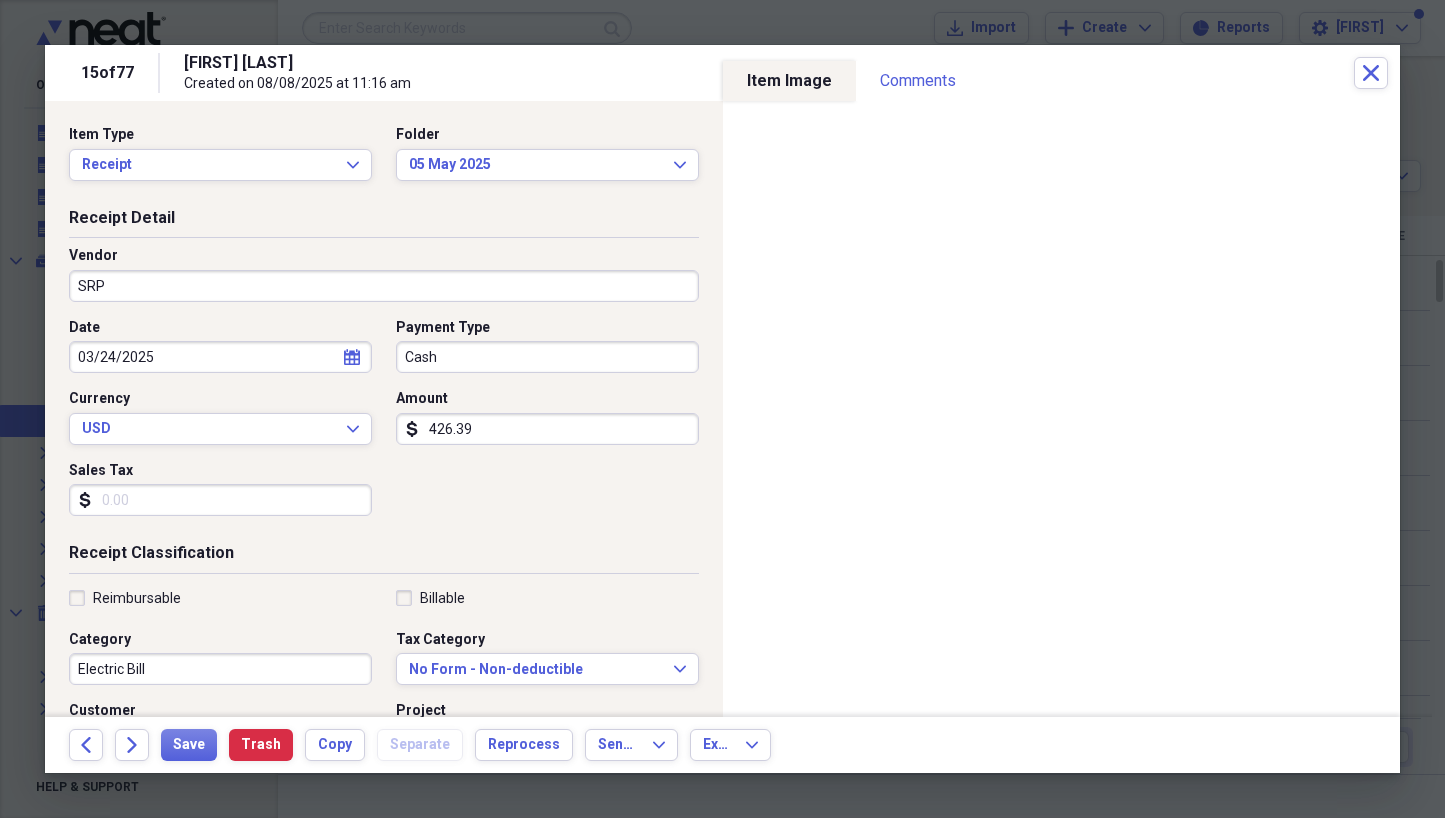 select on "2" 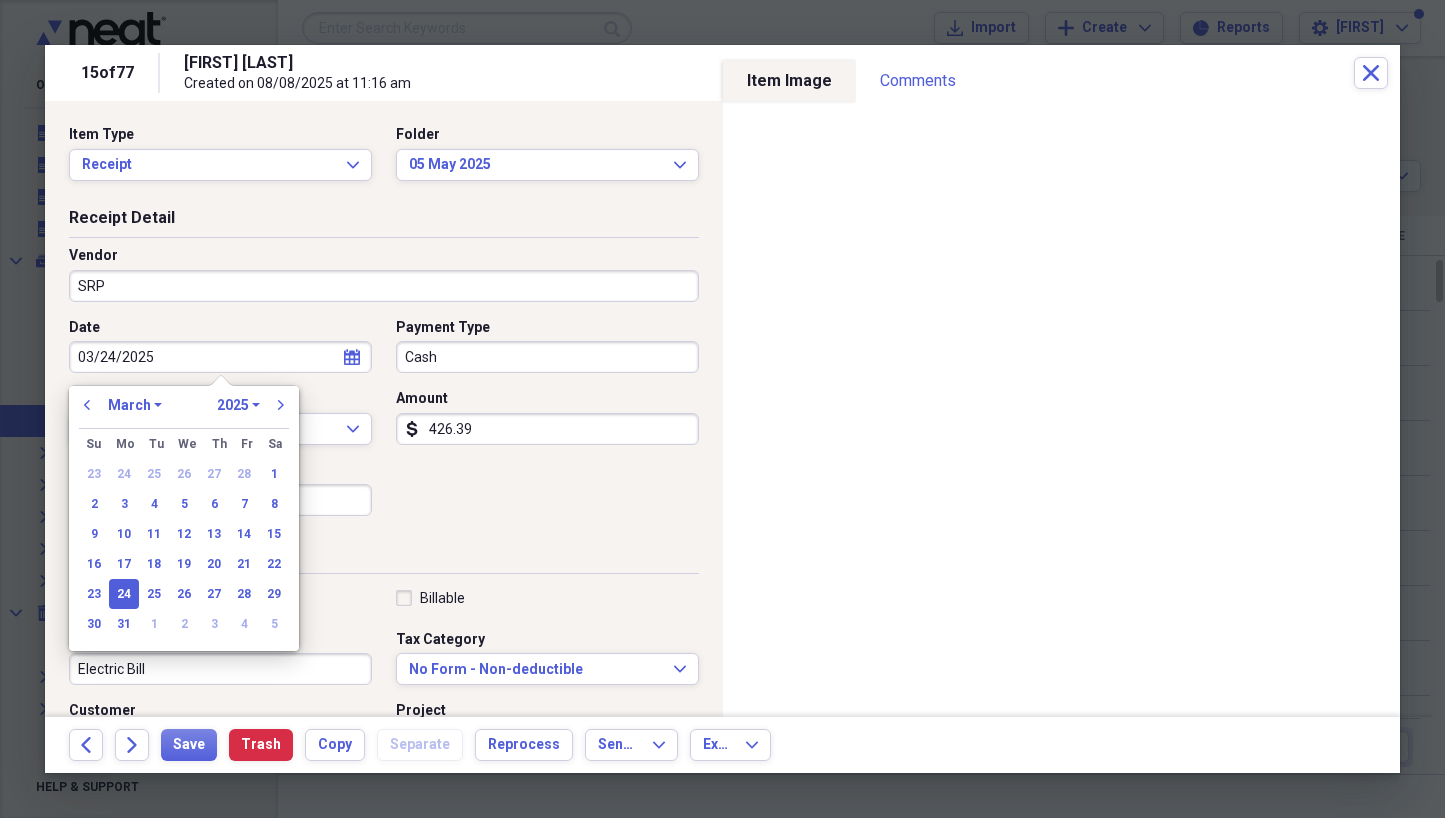 drag, startPoint x: 193, startPoint y: 357, endPoint x: 50, endPoint y: 358, distance: 143.0035 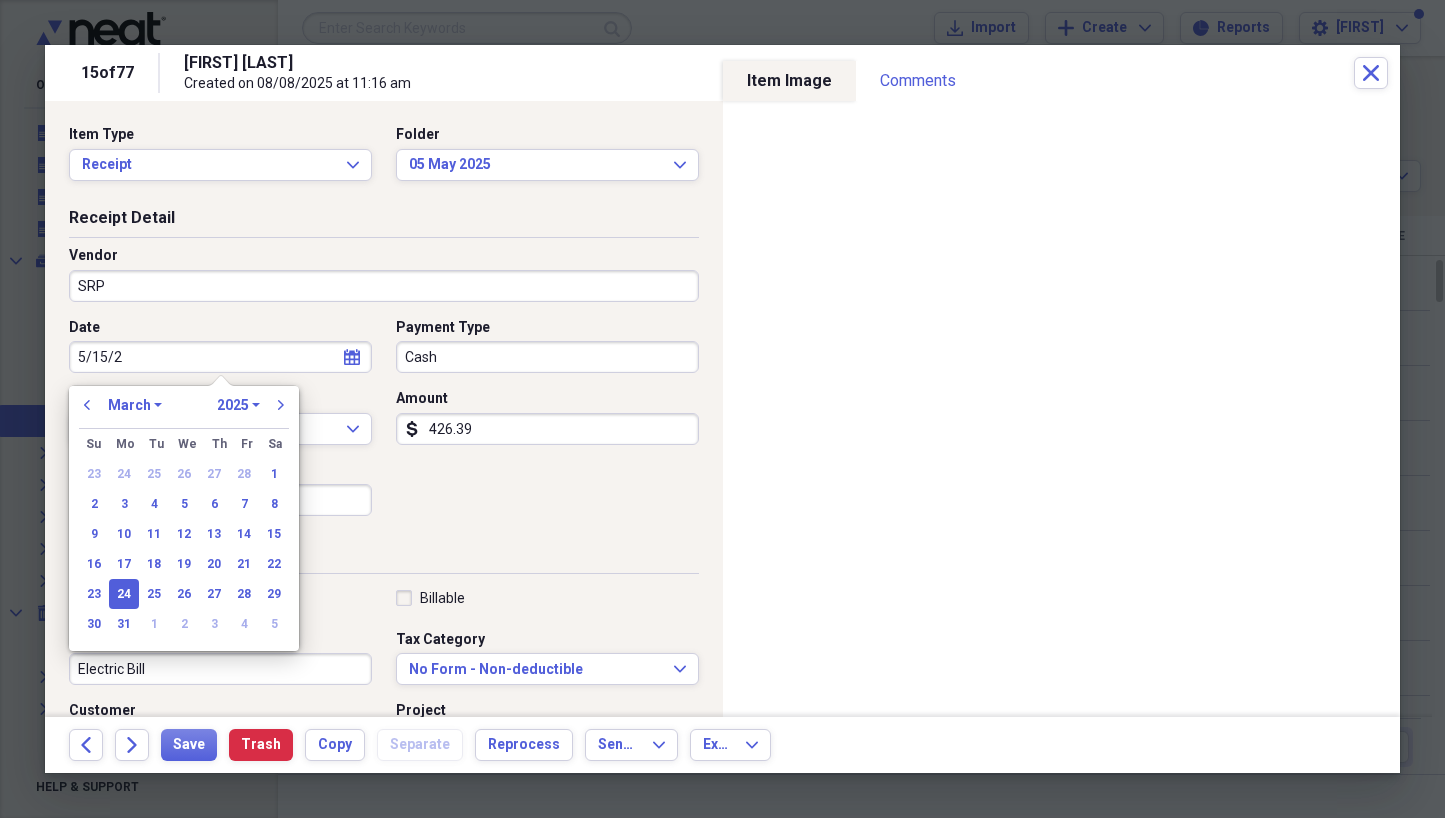 type on "5/15/24" 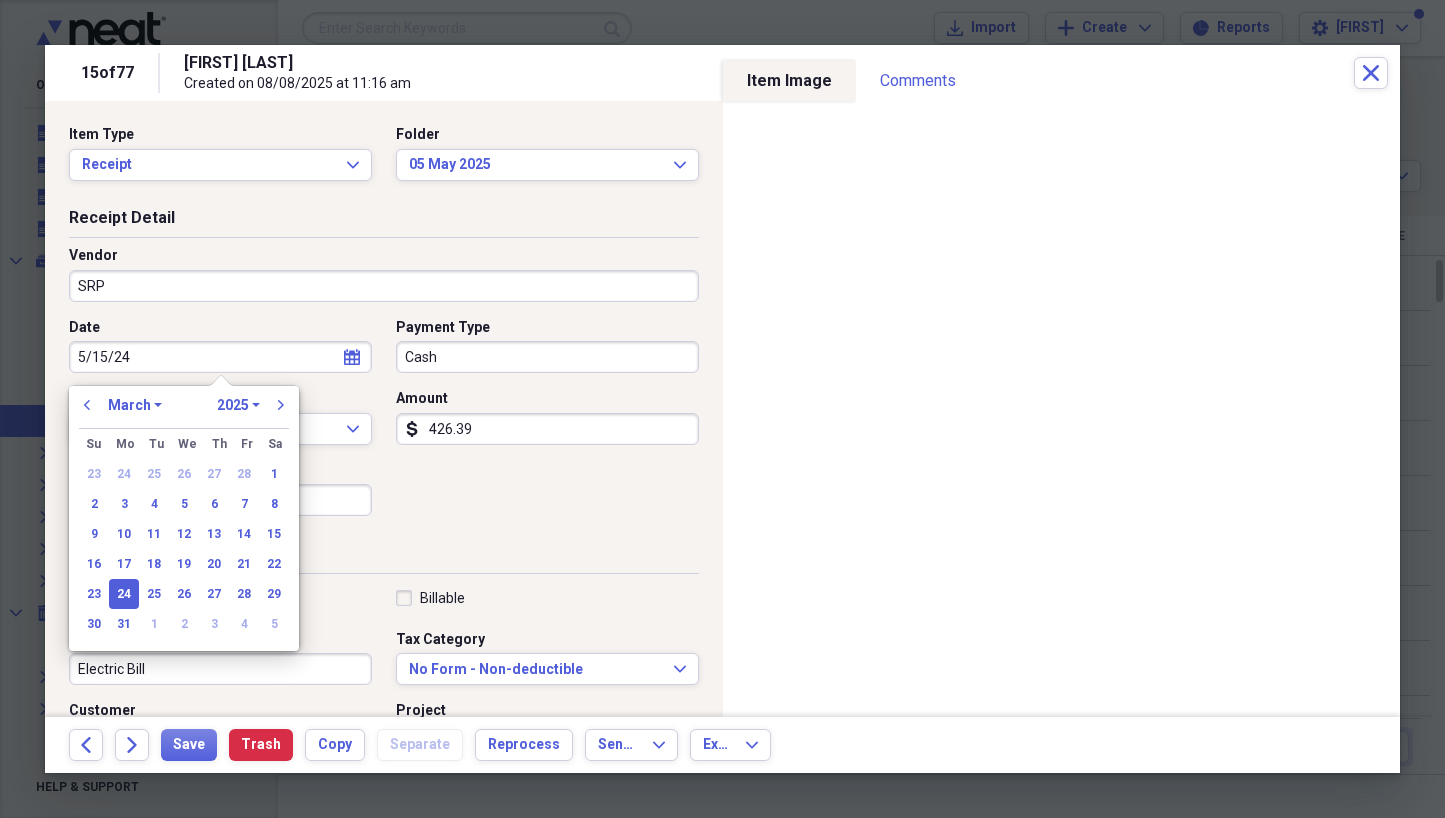 select on "4" 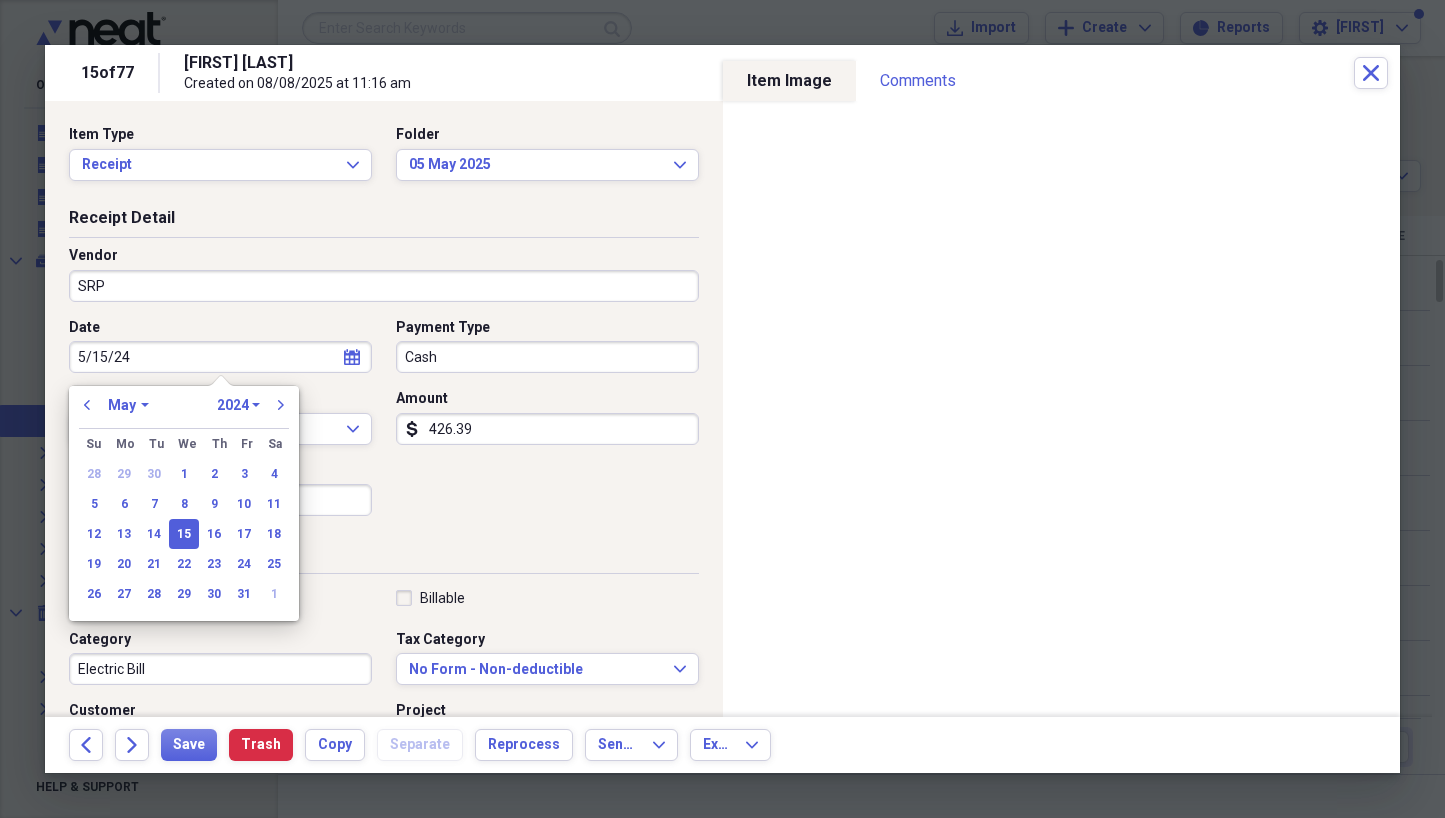 type on "05/15/2024" 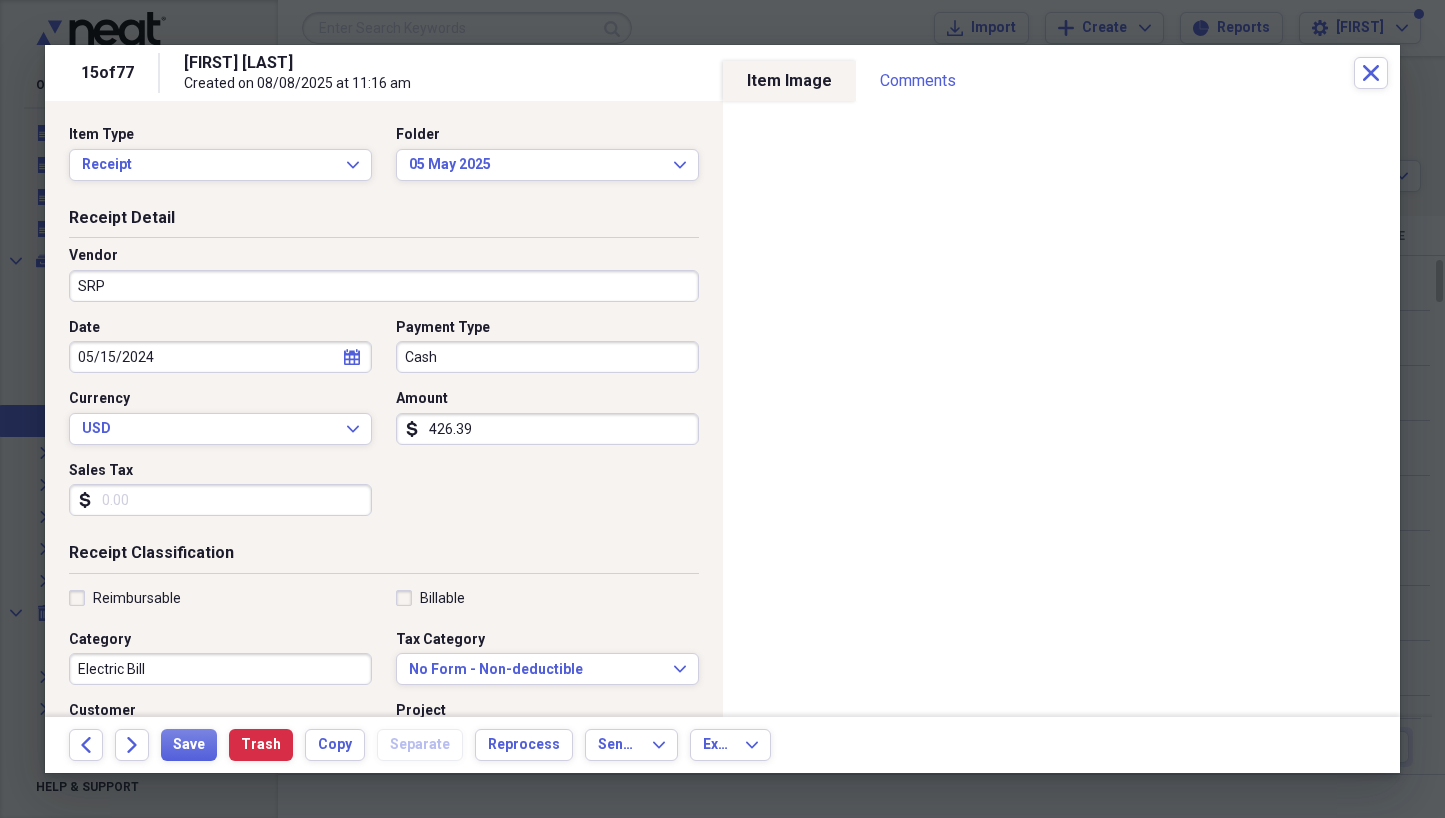 drag, startPoint x: 497, startPoint y: 428, endPoint x: 380, endPoint y: 426, distance: 117.01709 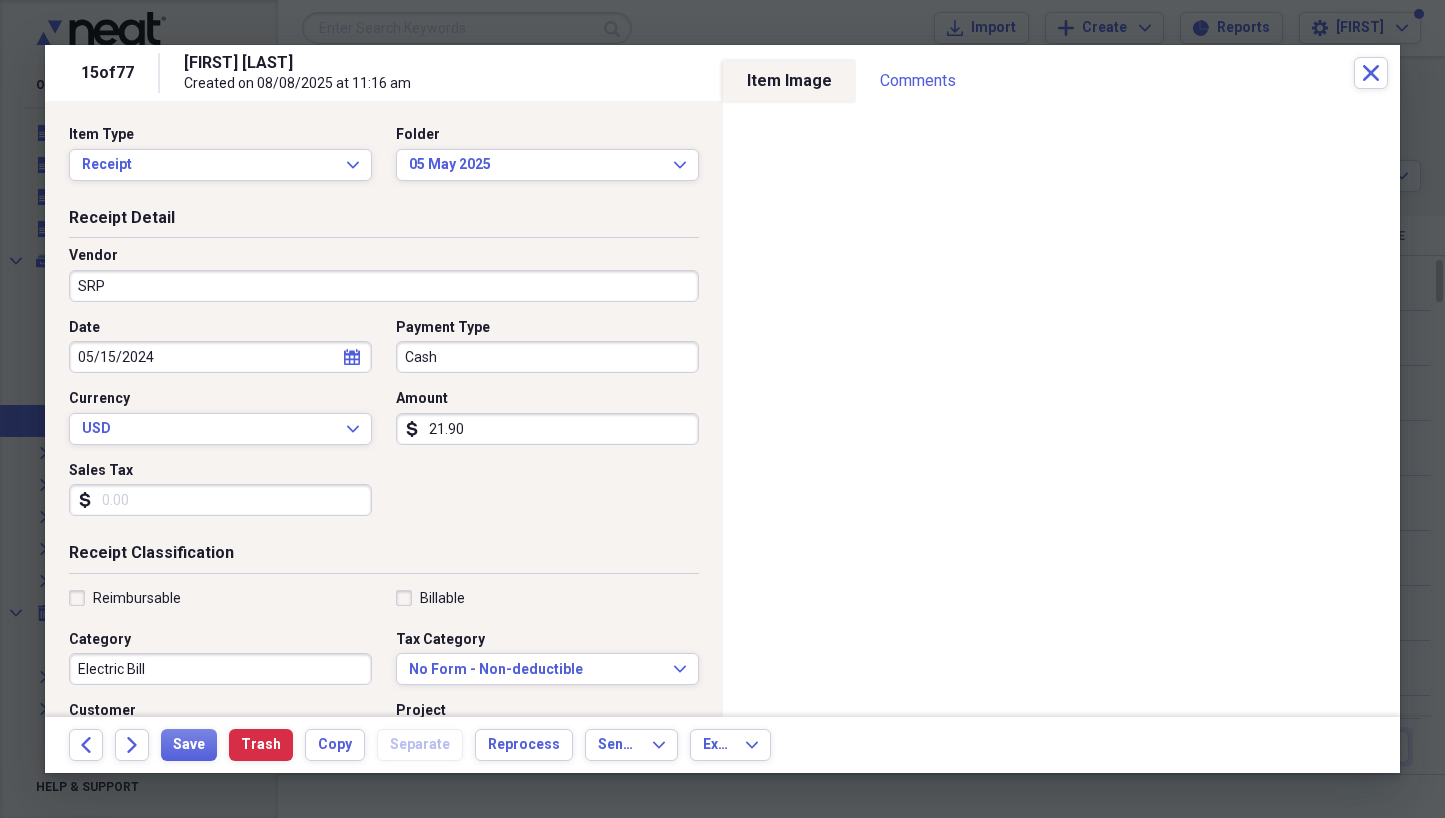 type on "219.00" 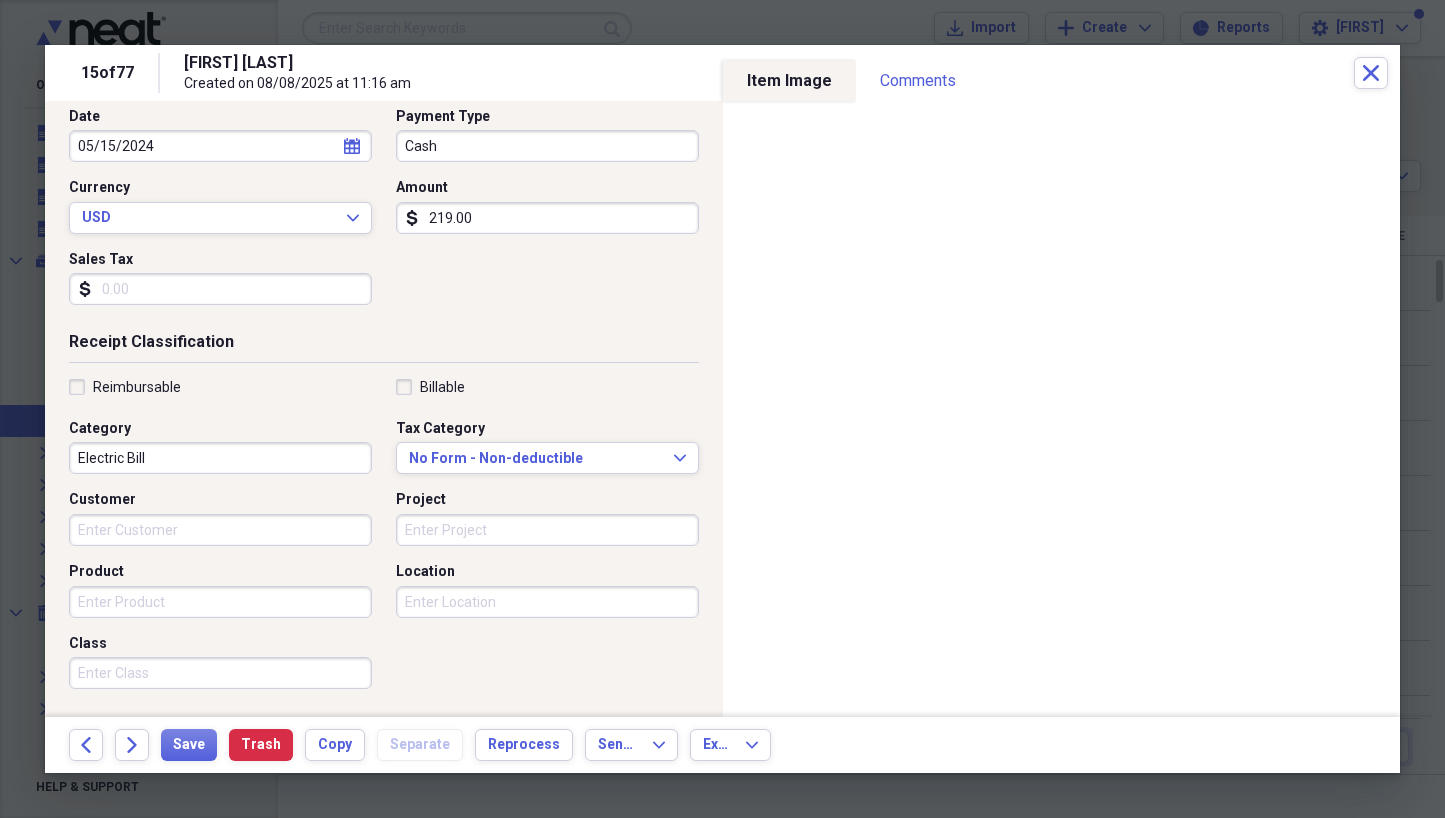 scroll, scrollTop: 213, scrollLeft: 0, axis: vertical 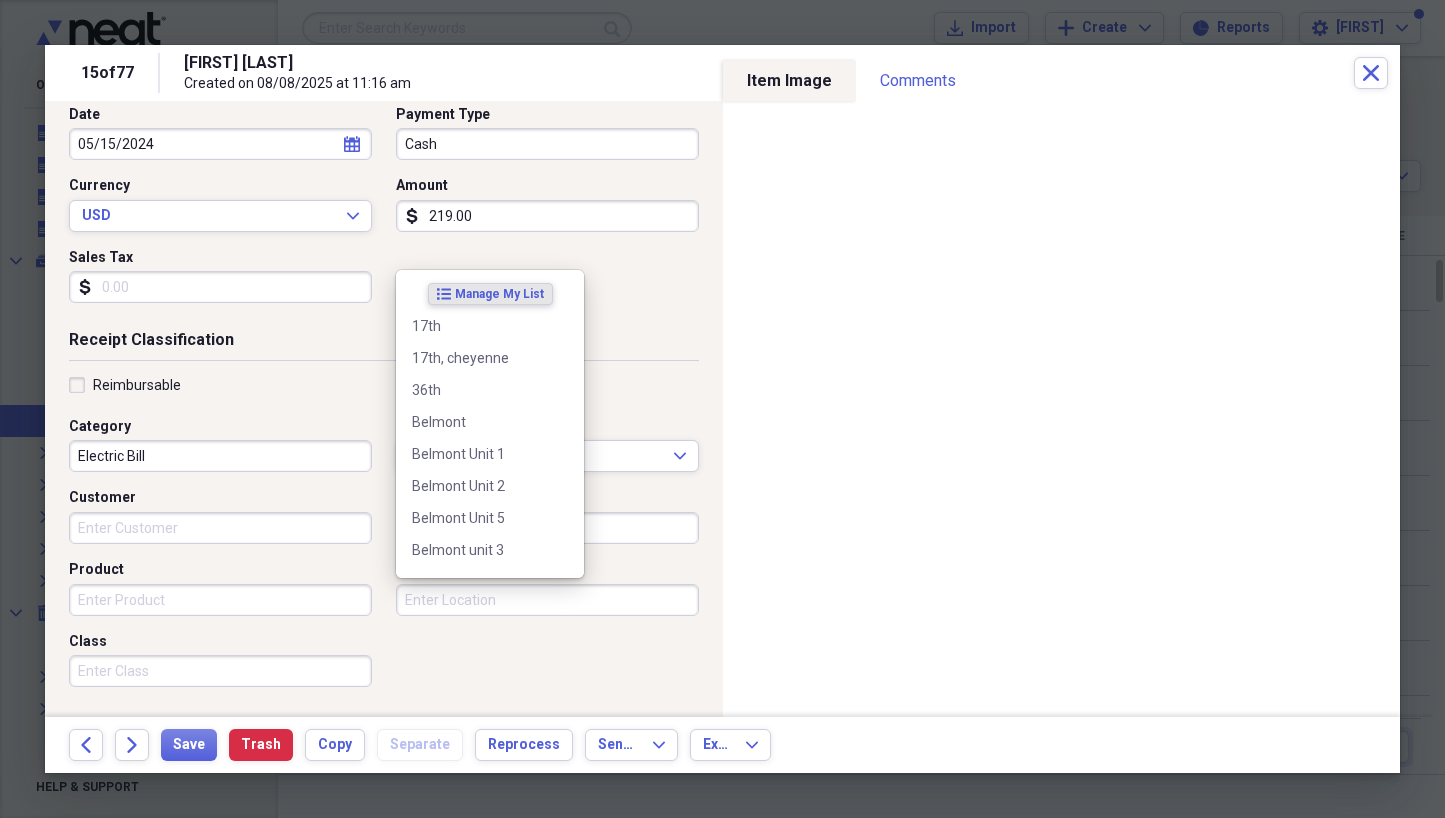 click on "Location" at bounding box center (547, 600) 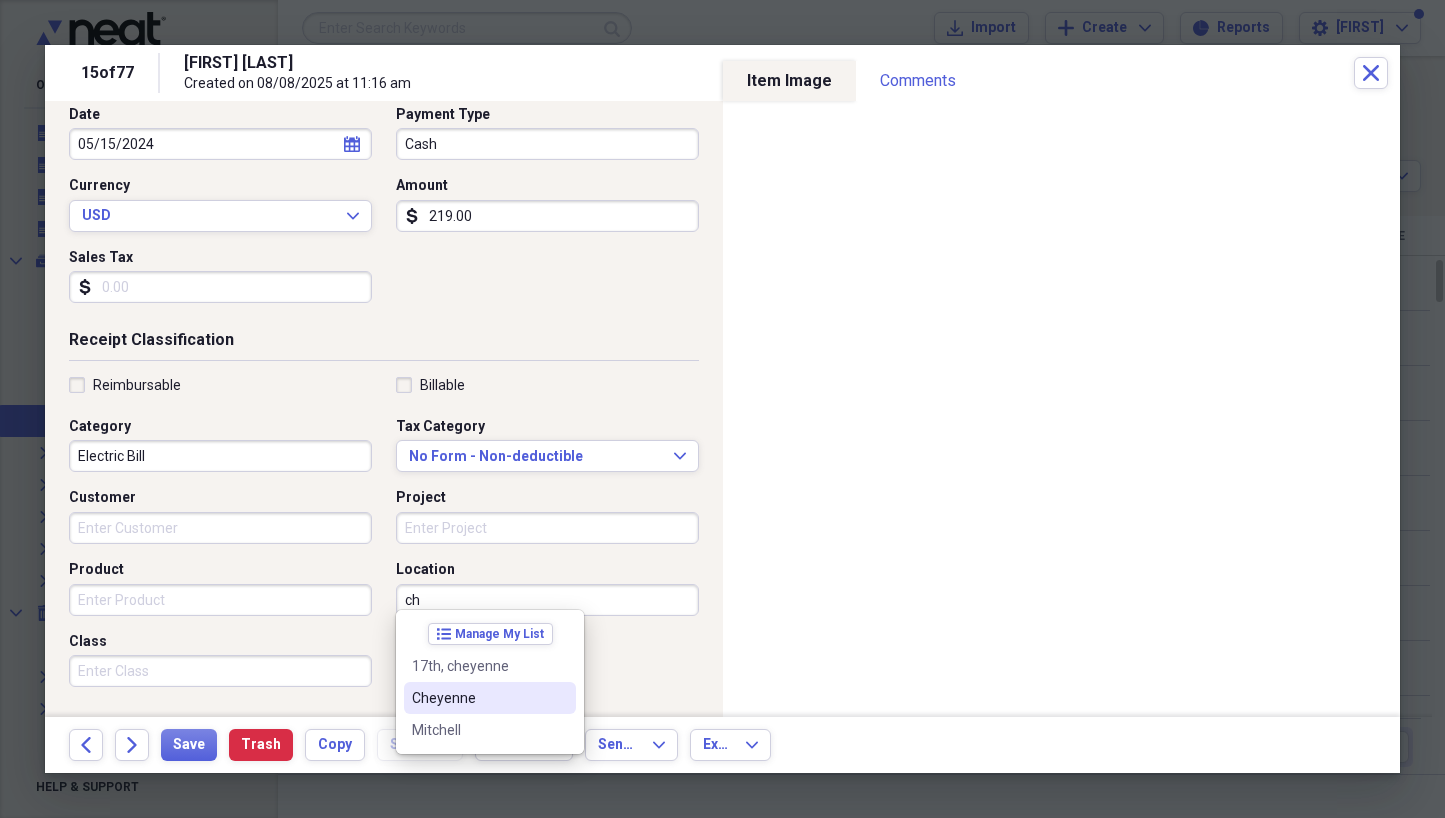 click on "Cheyenne" at bounding box center (478, 698) 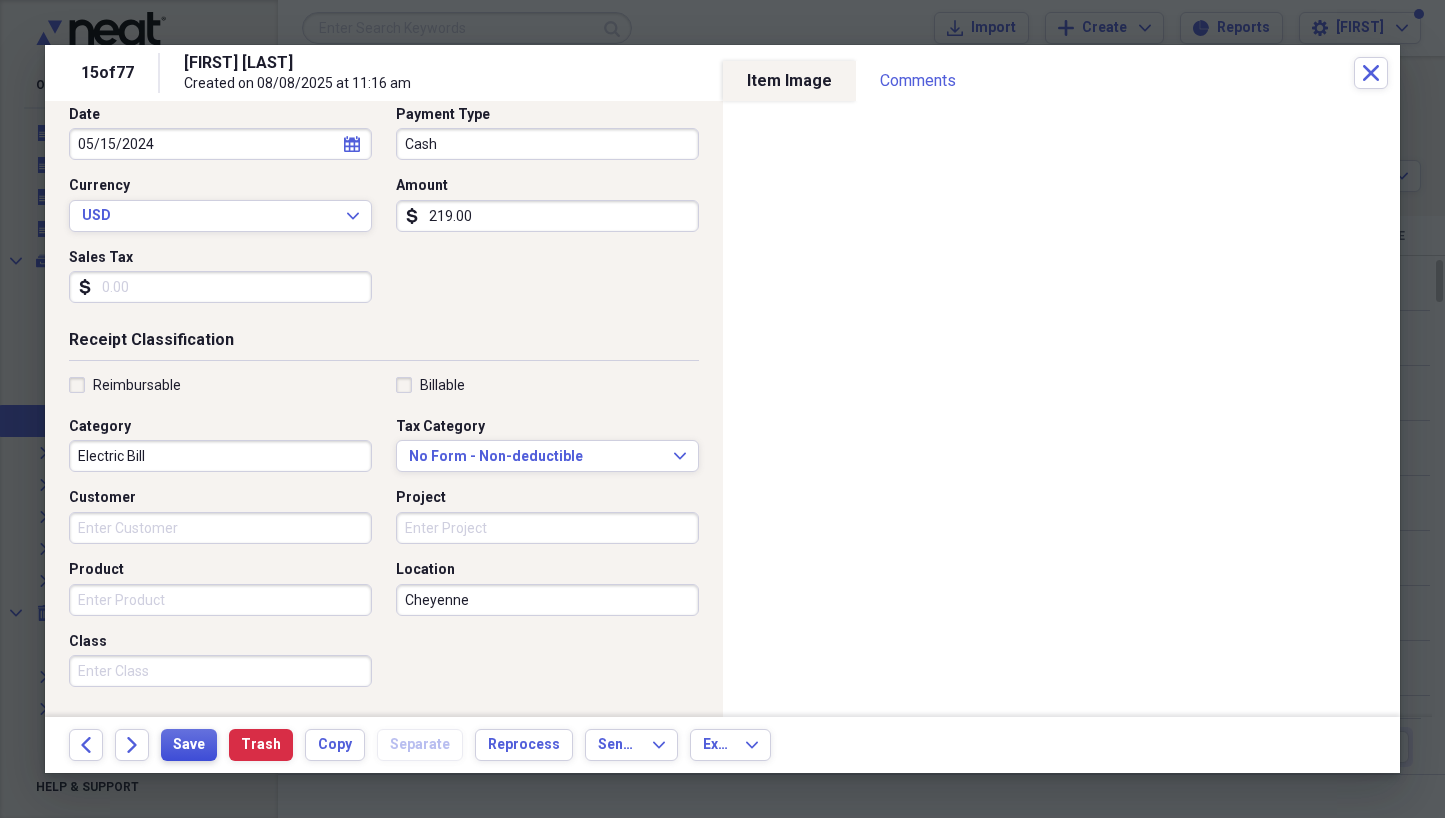 click on "Save" at bounding box center [189, 745] 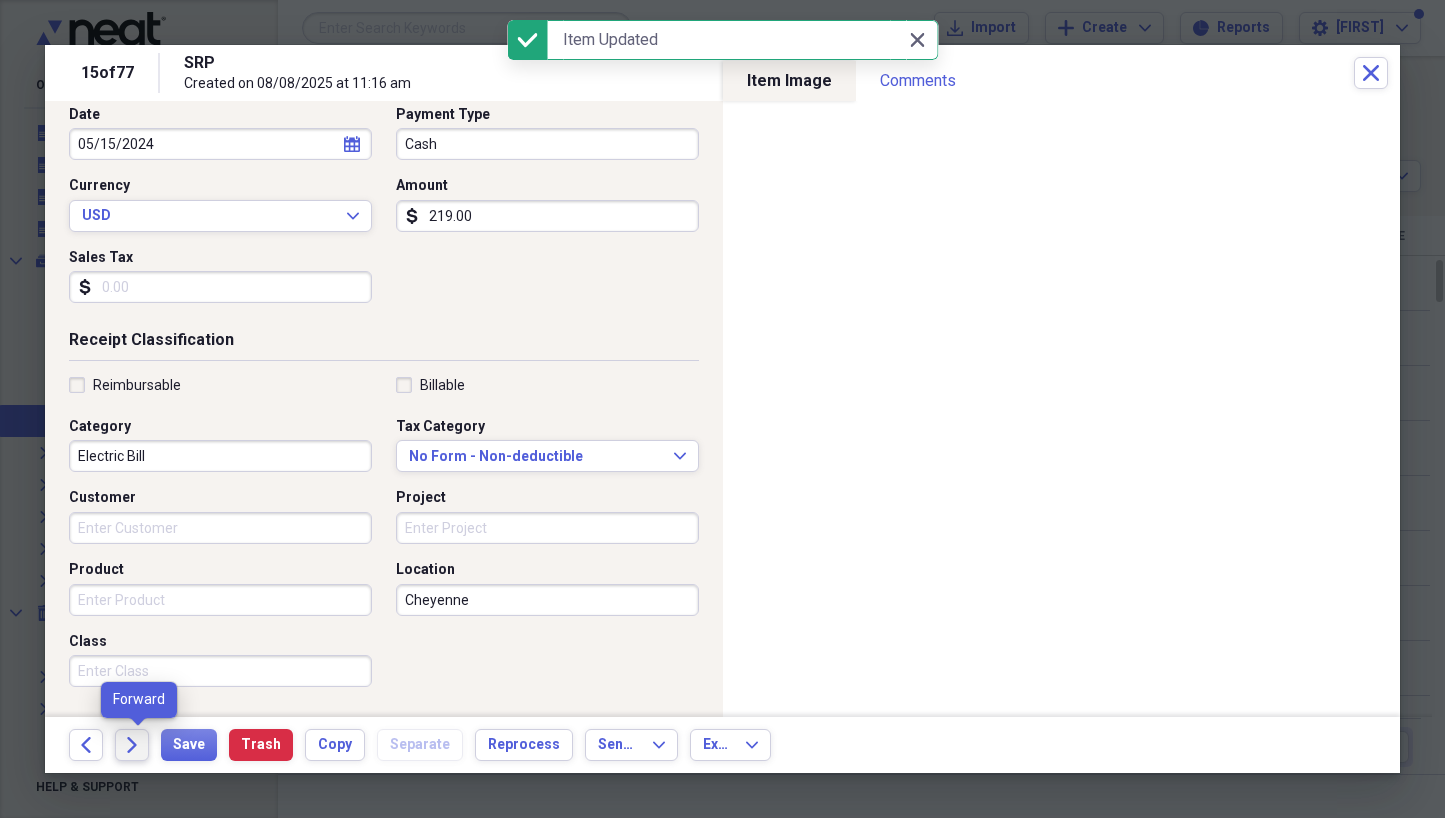click on "Forward" 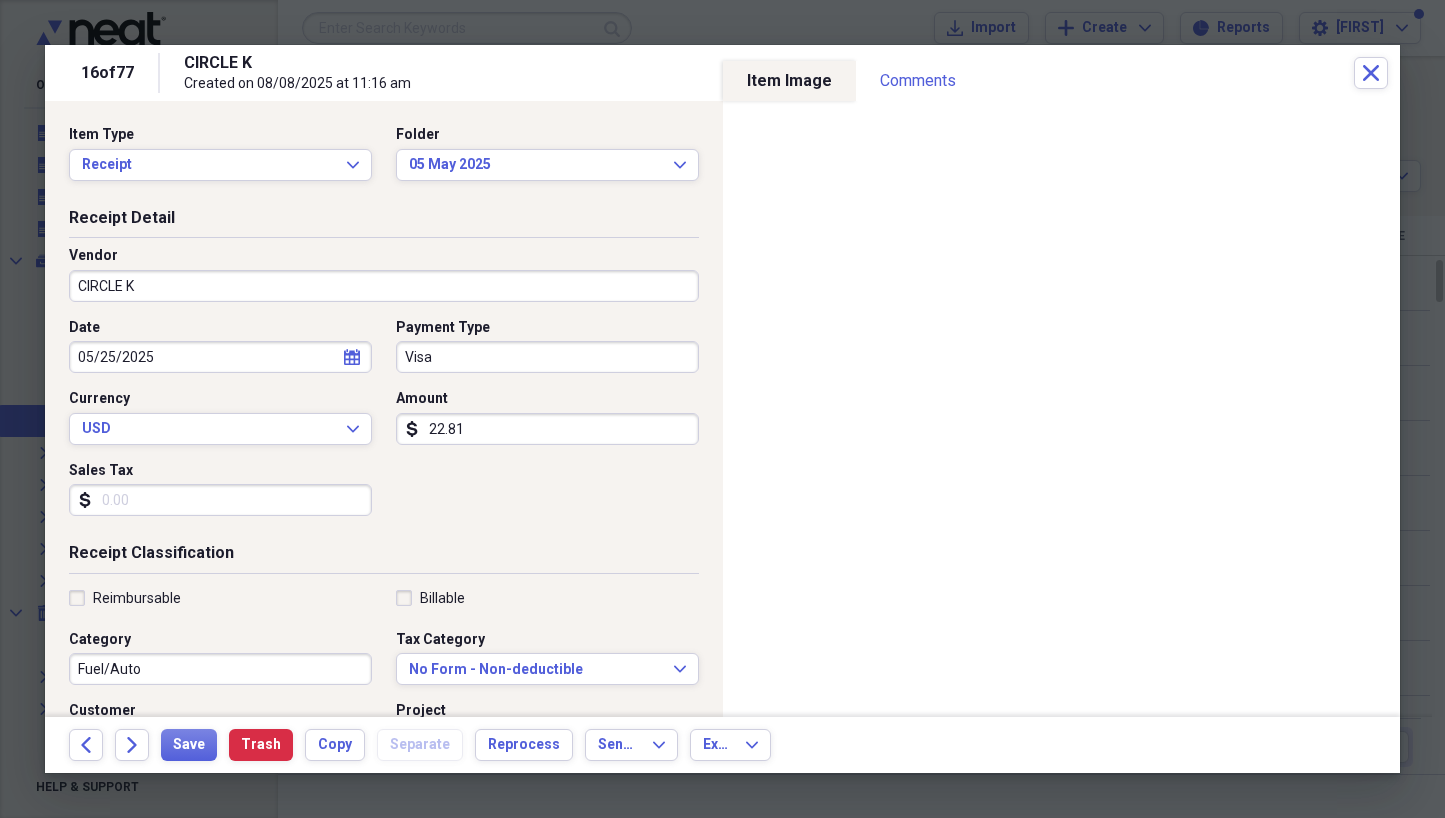 scroll, scrollTop: 54, scrollLeft: 0, axis: vertical 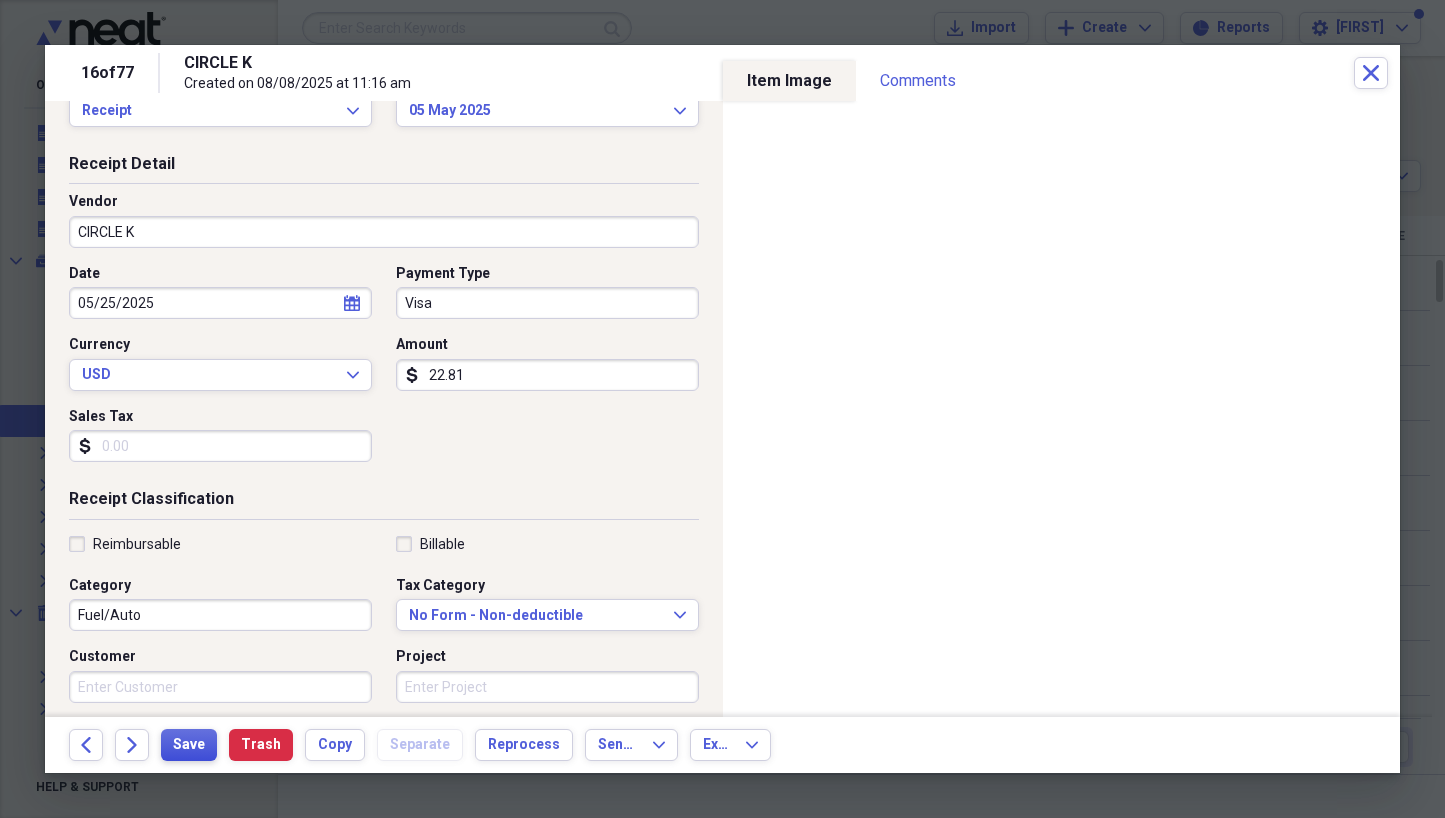 click on "Save" at bounding box center [189, 745] 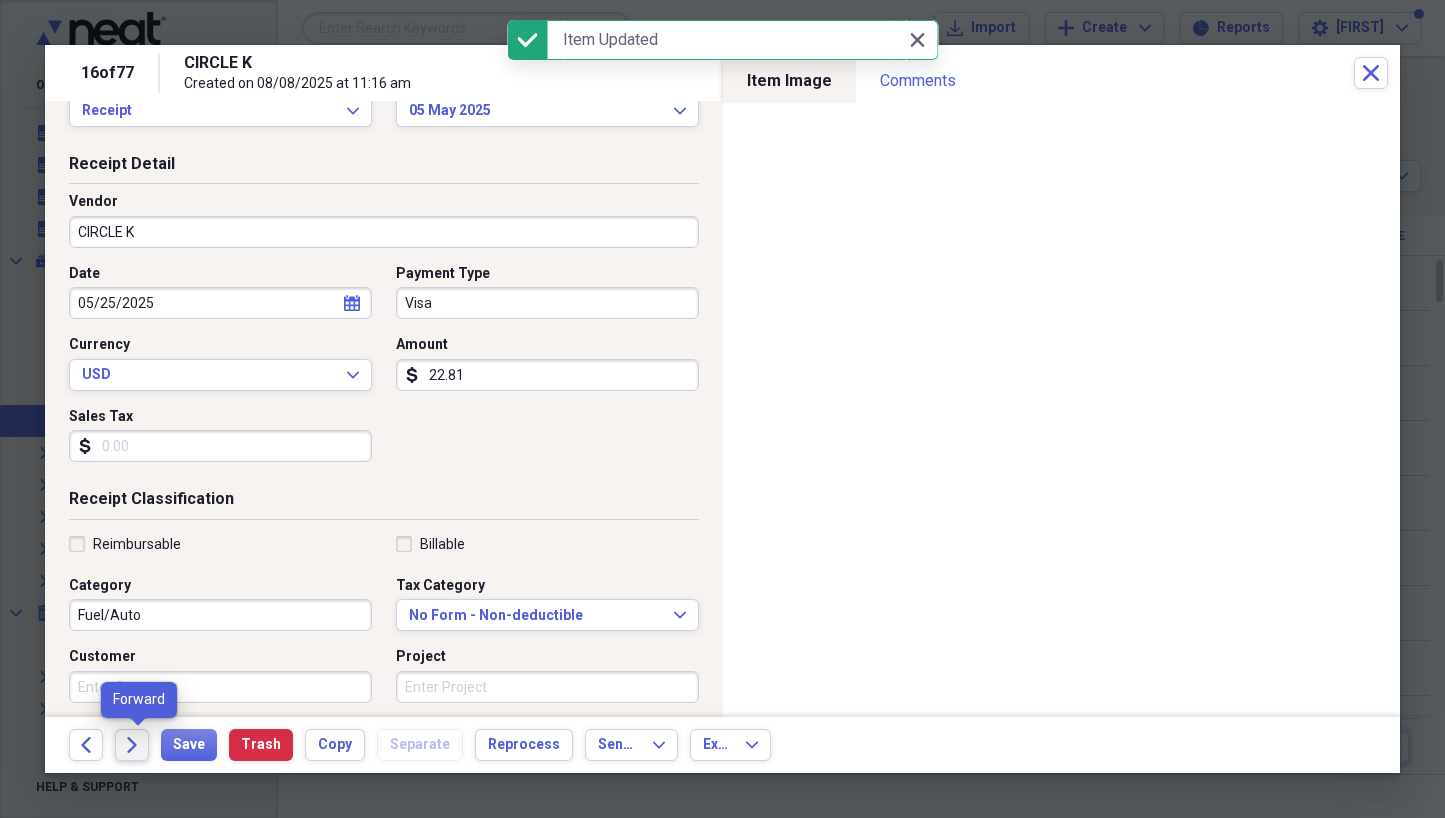 click 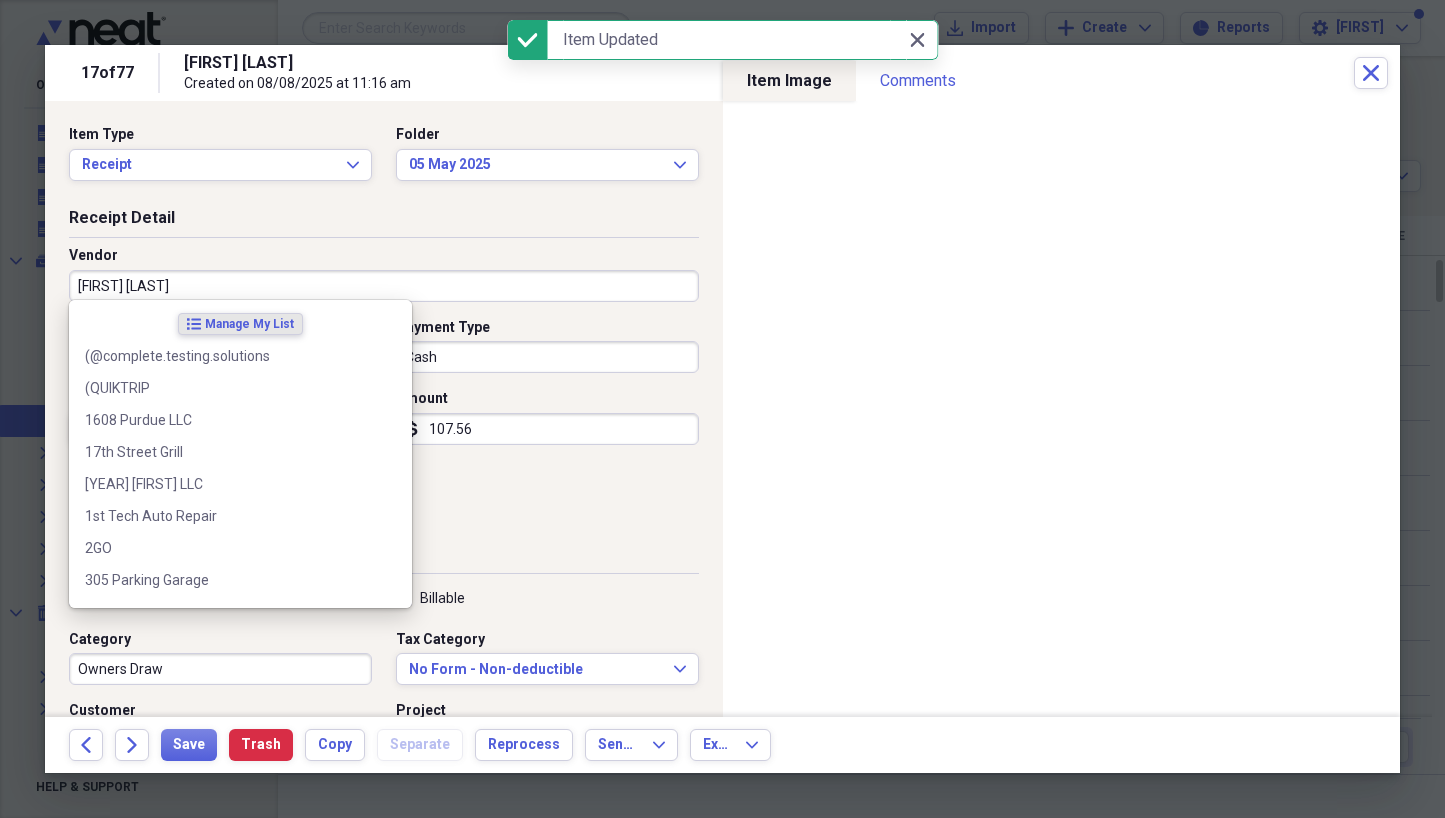 click on "[FIRST] [LAST]" at bounding box center (384, 286) 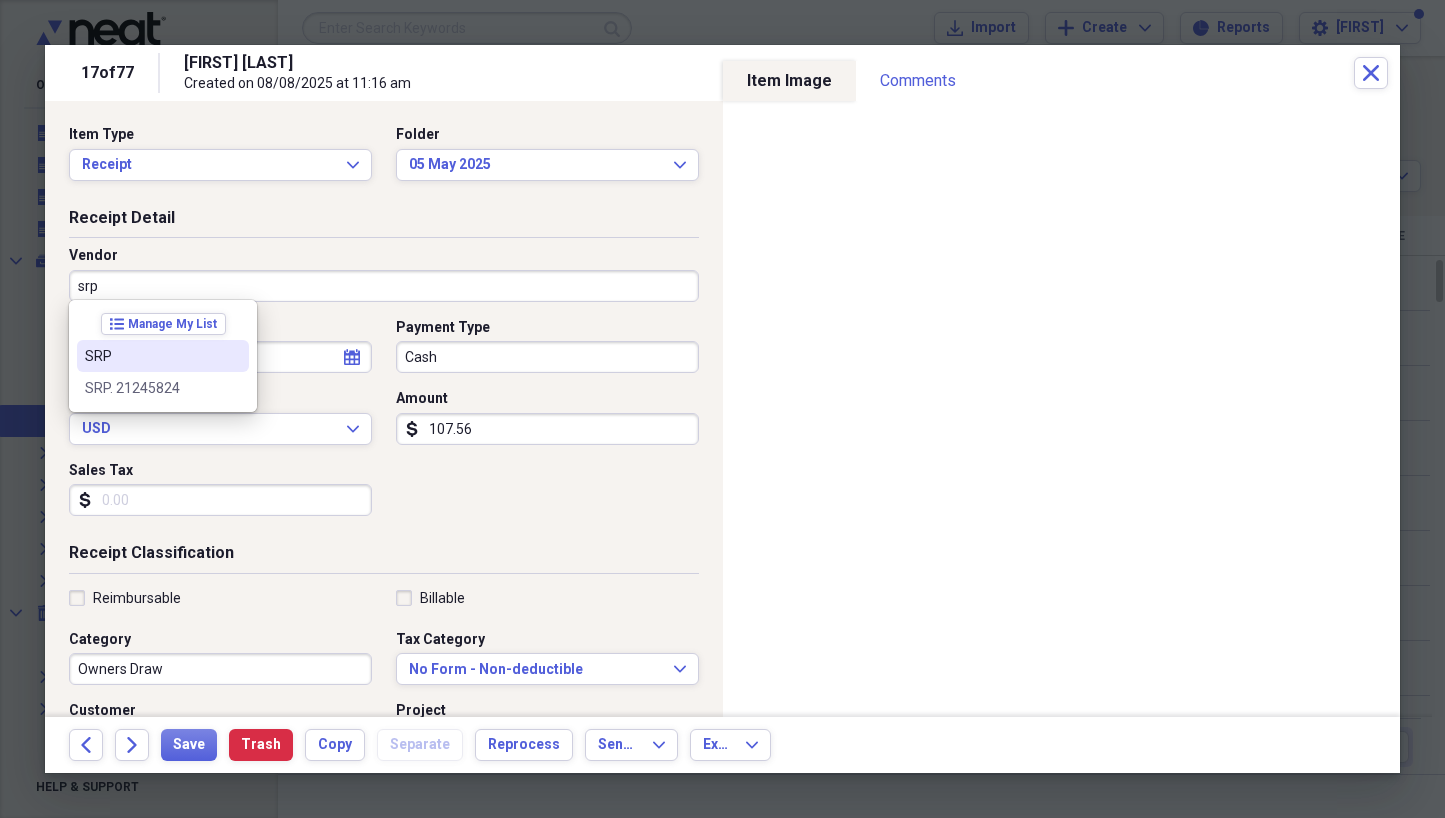 click on "SRP" at bounding box center [151, 356] 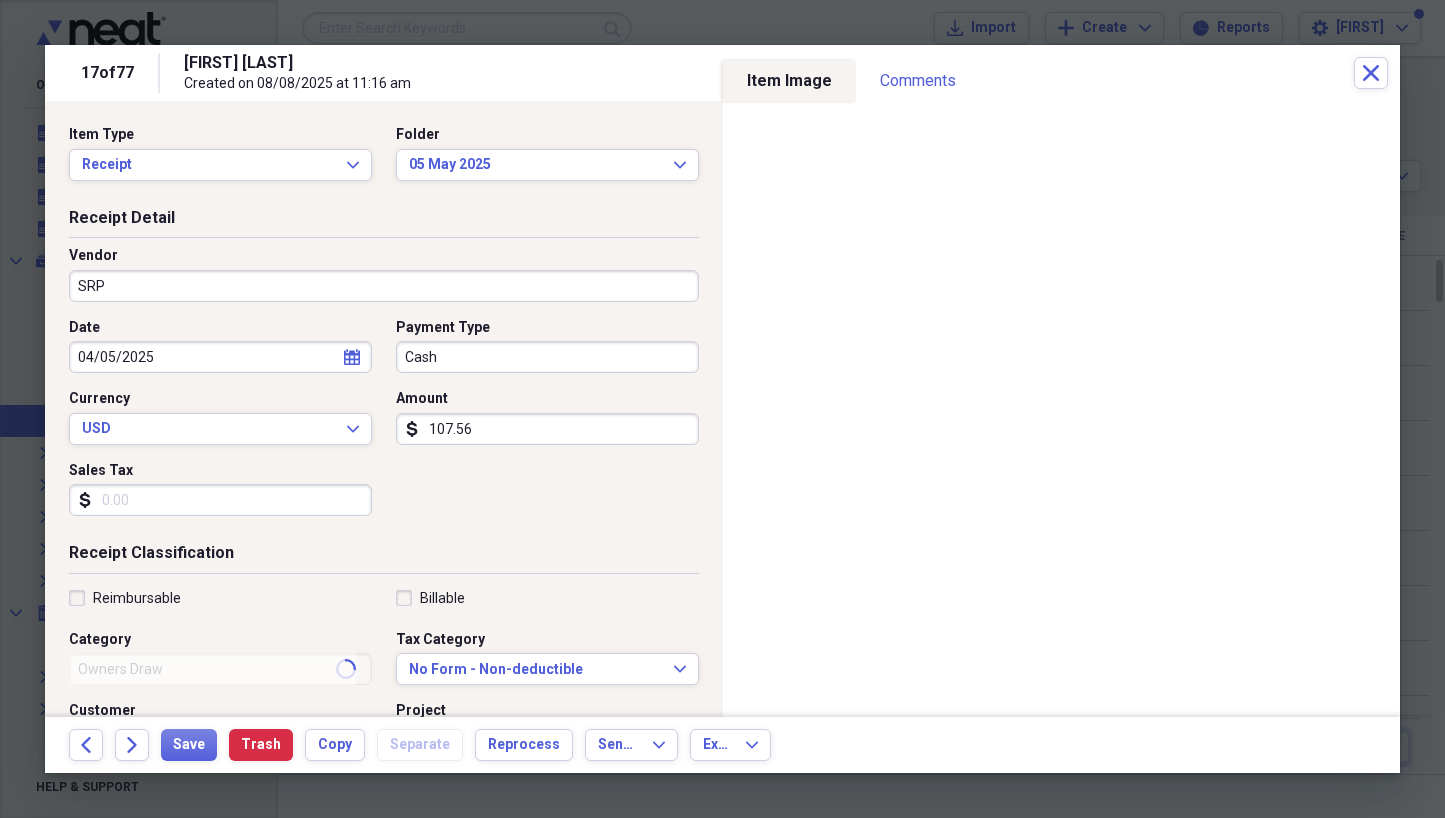 type on "Electric Bill" 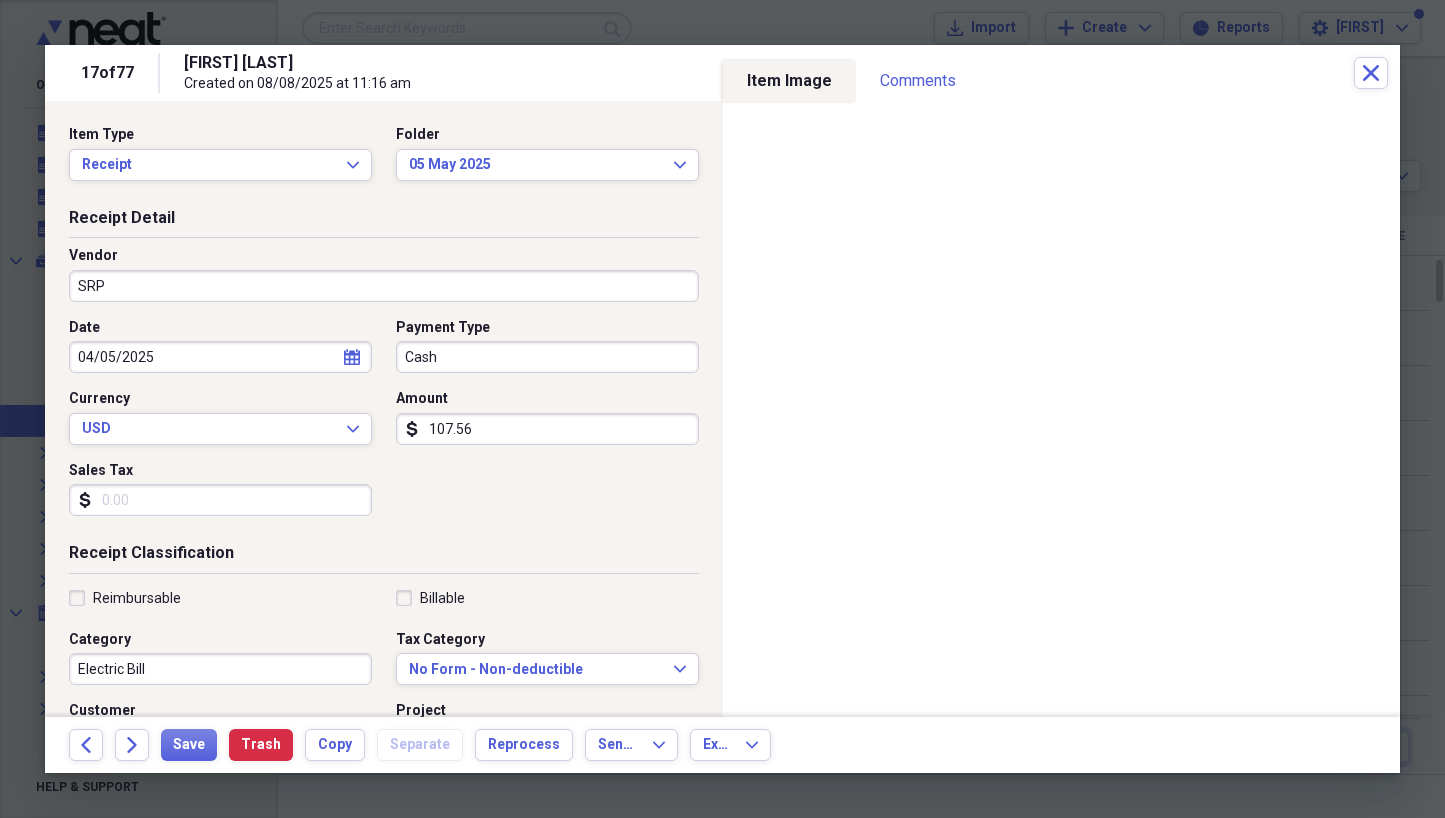 select on "3" 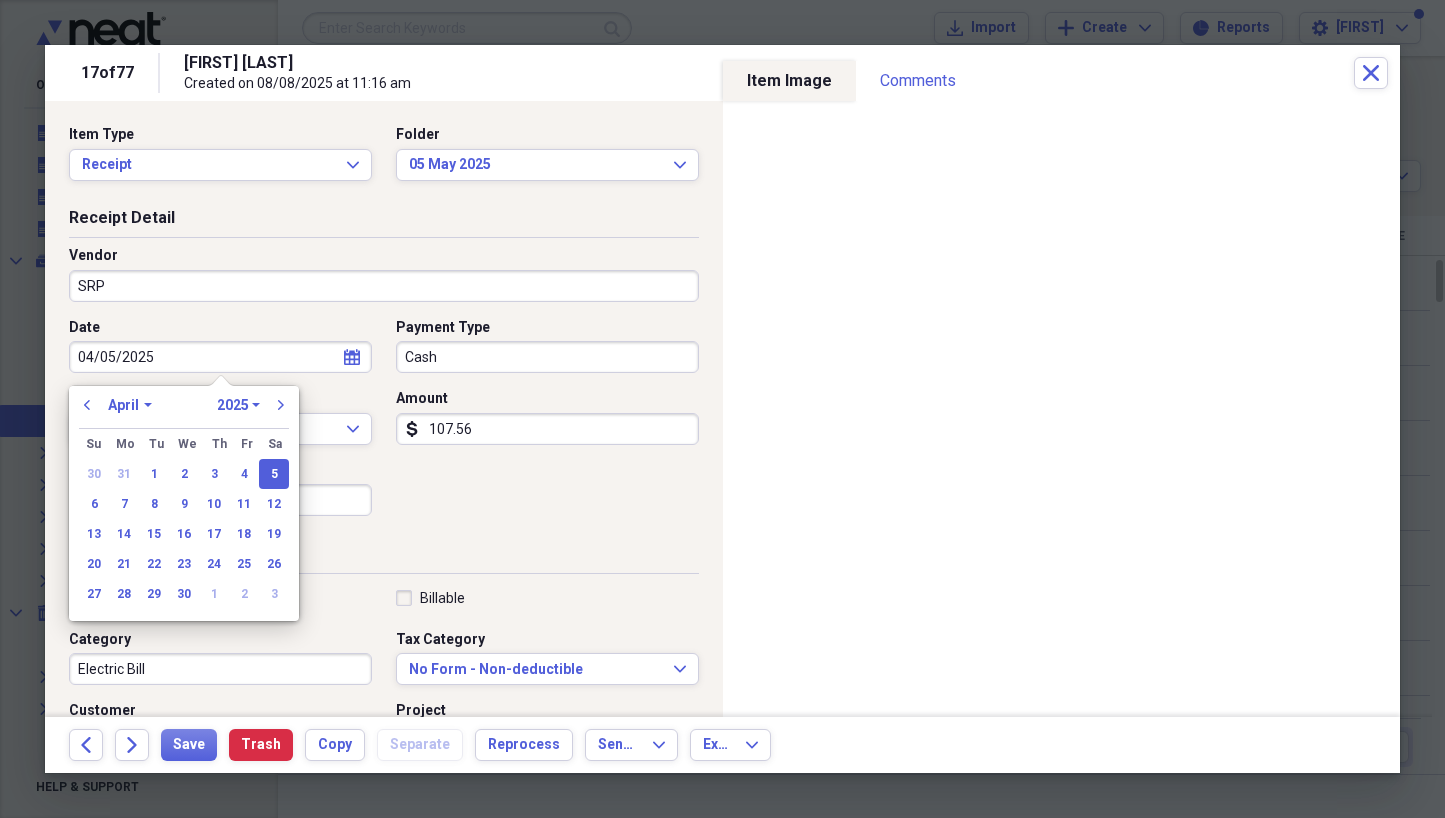 drag, startPoint x: 166, startPoint y: 351, endPoint x: 43, endPoint y: 343, distance: 123.25989 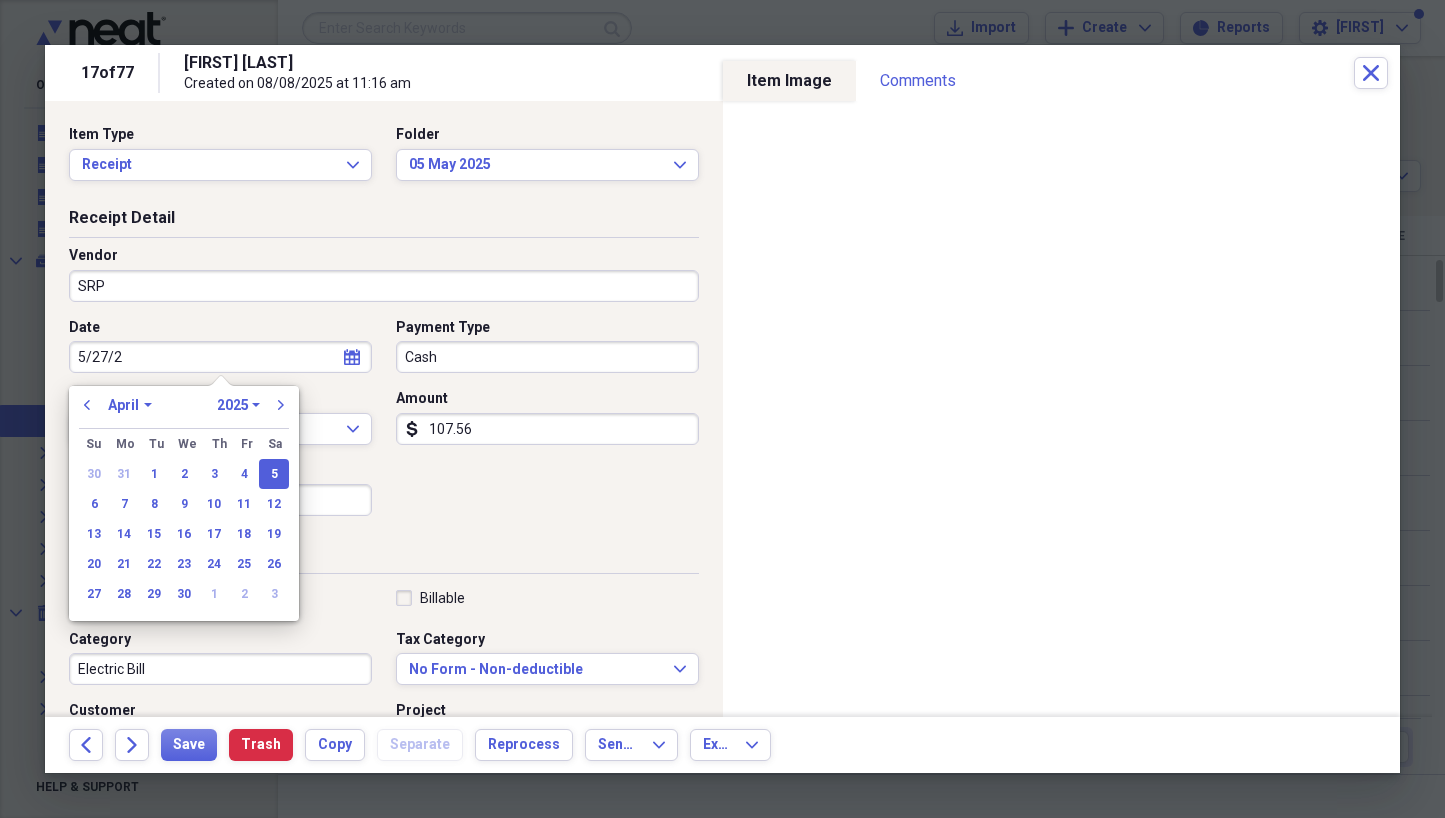 type on "5/27/25" 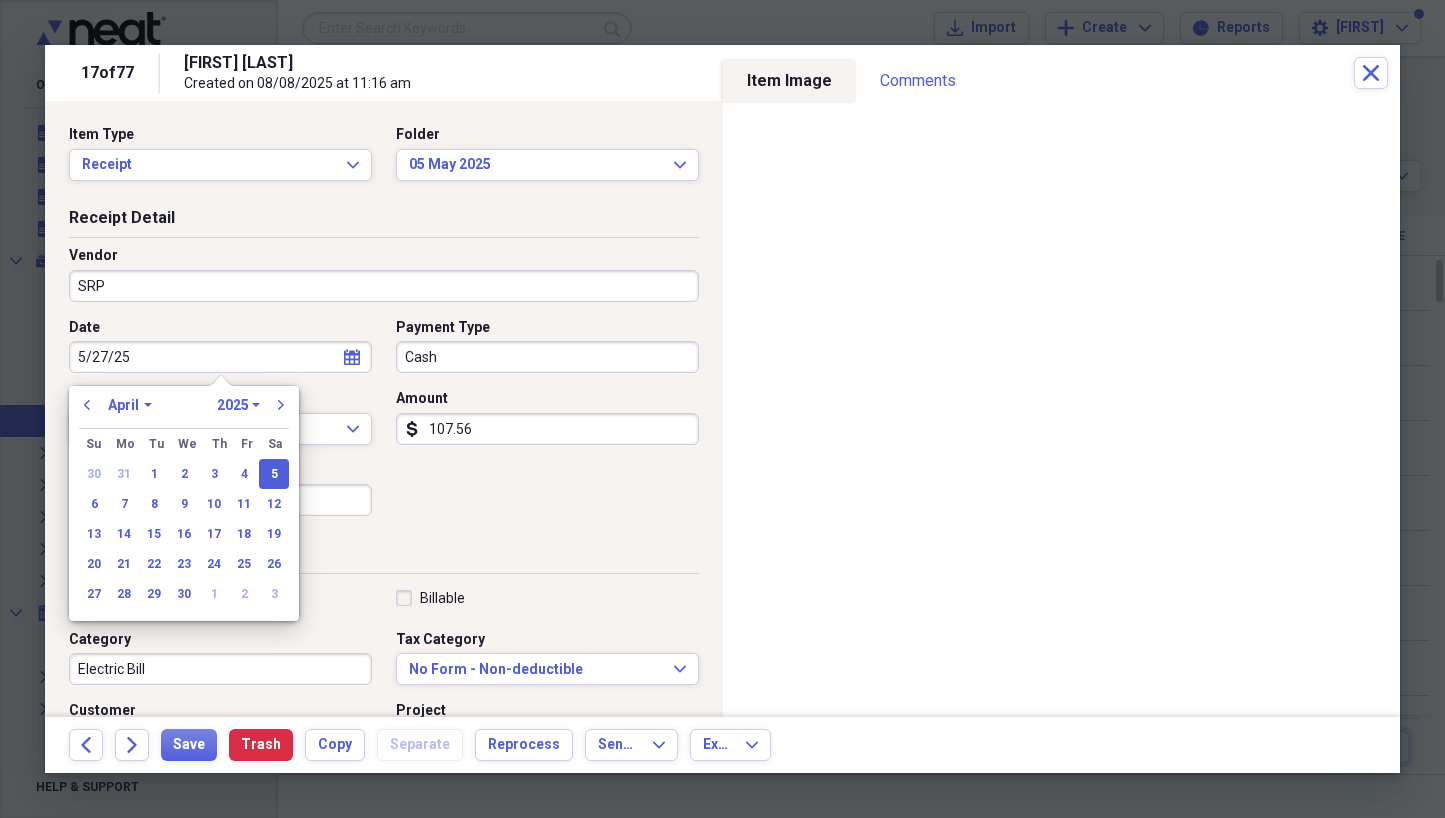 select on "4" 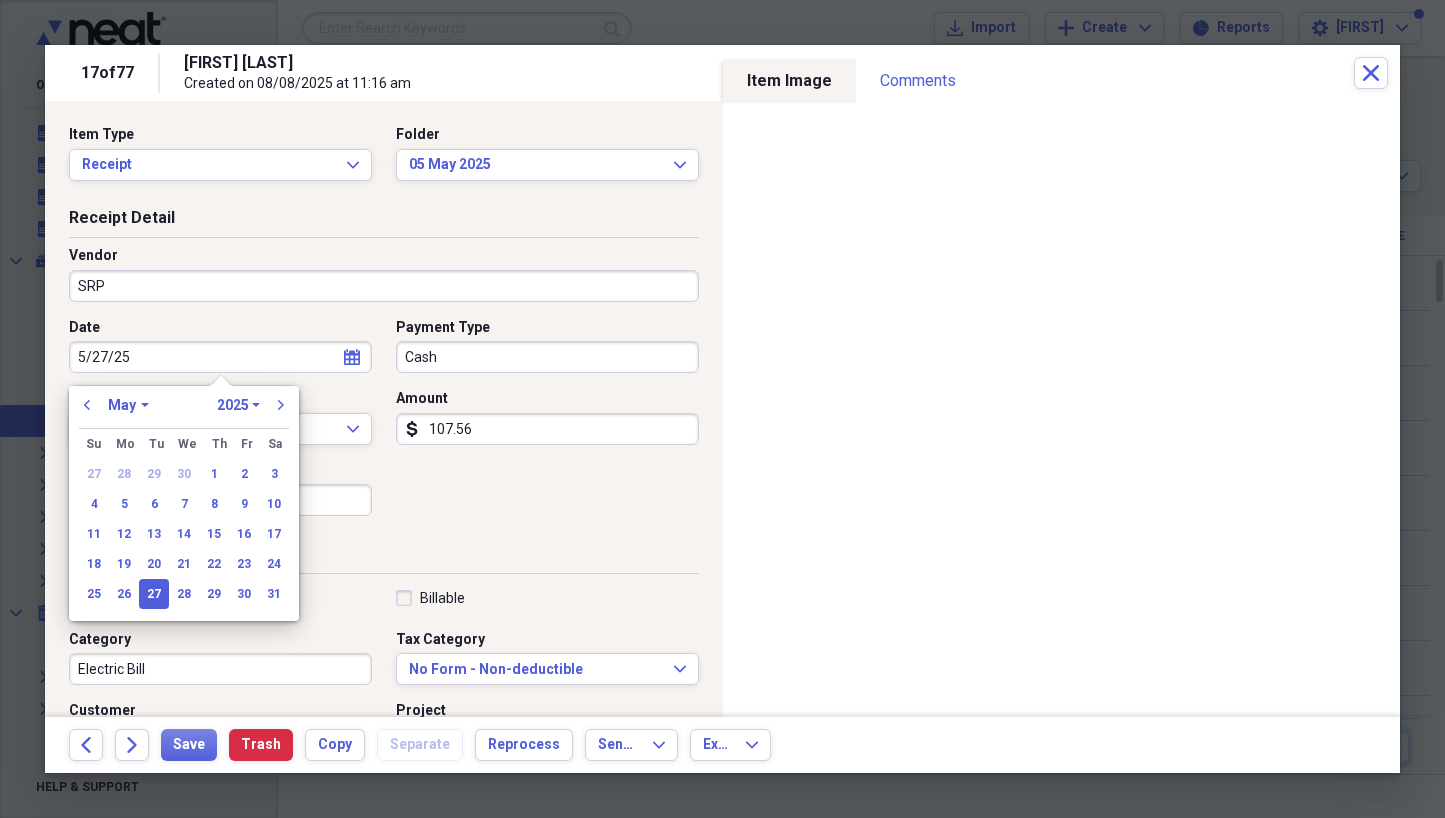 type on "05/27/2025" 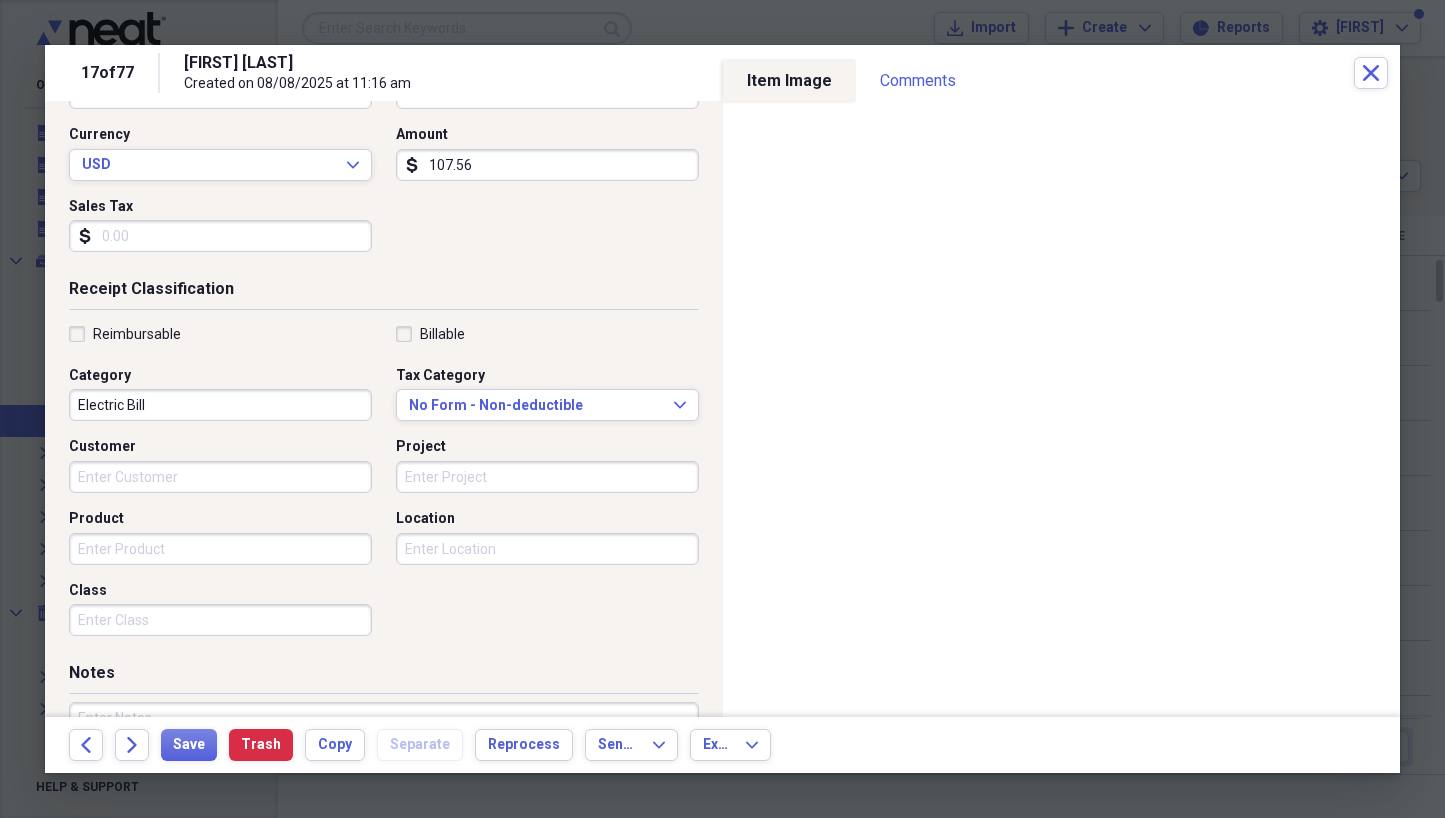 scroll, scrollTop: 270, scrollLeft: 0, axis: vertical 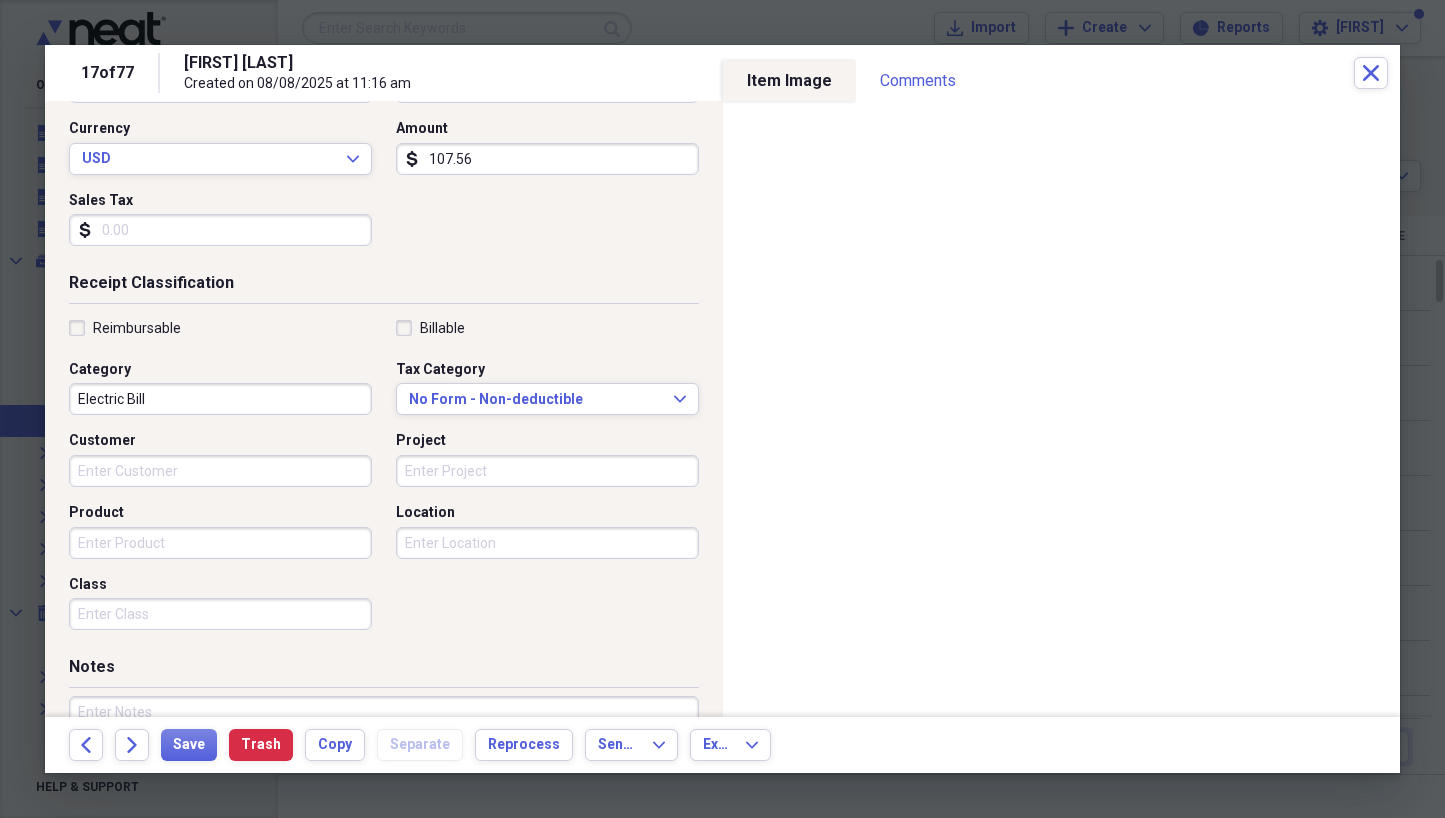 click on "Location" at bounding box center [547, 543] 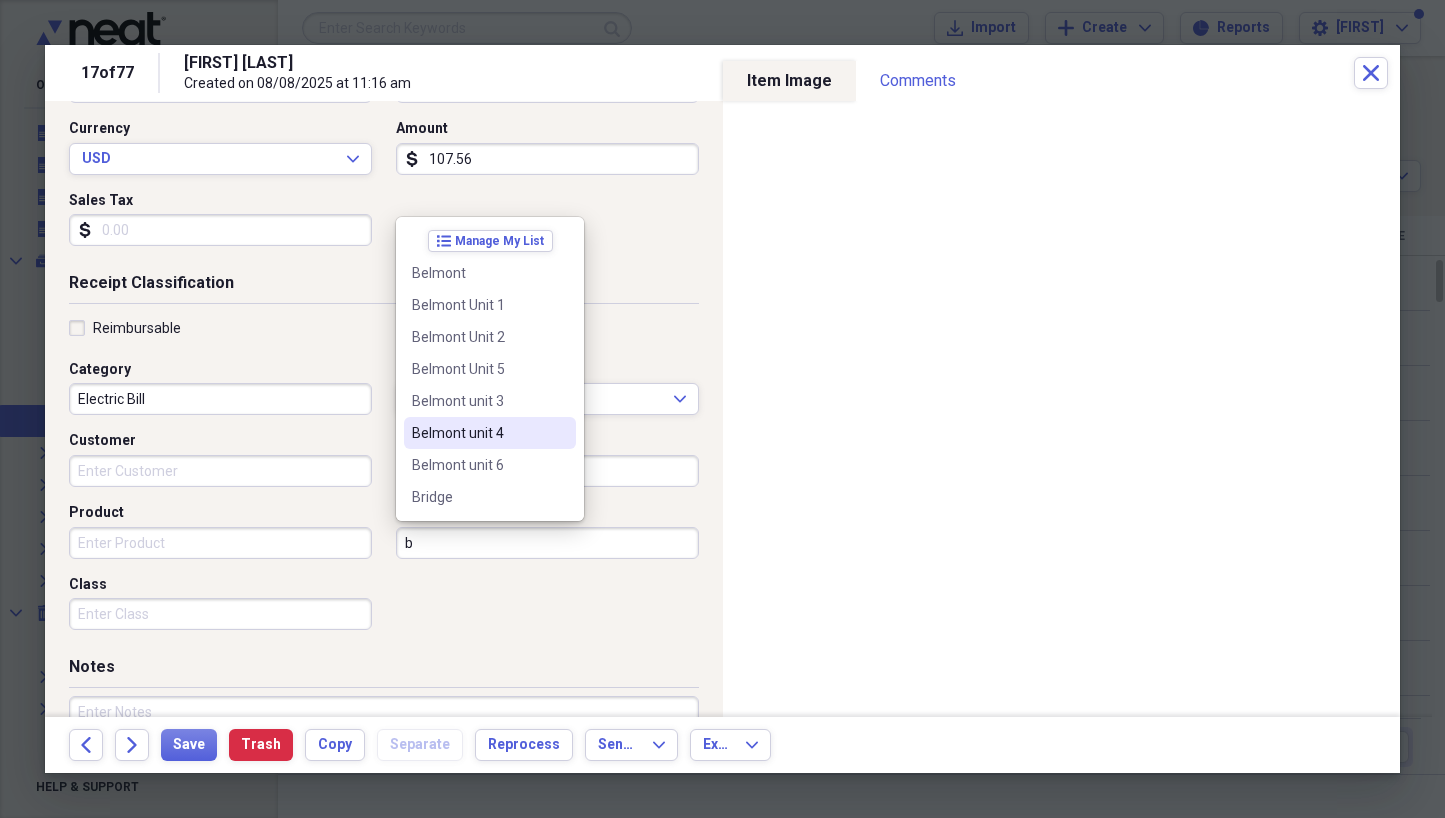 click on "Belmont unit 4" at bounding box center (478, 433) 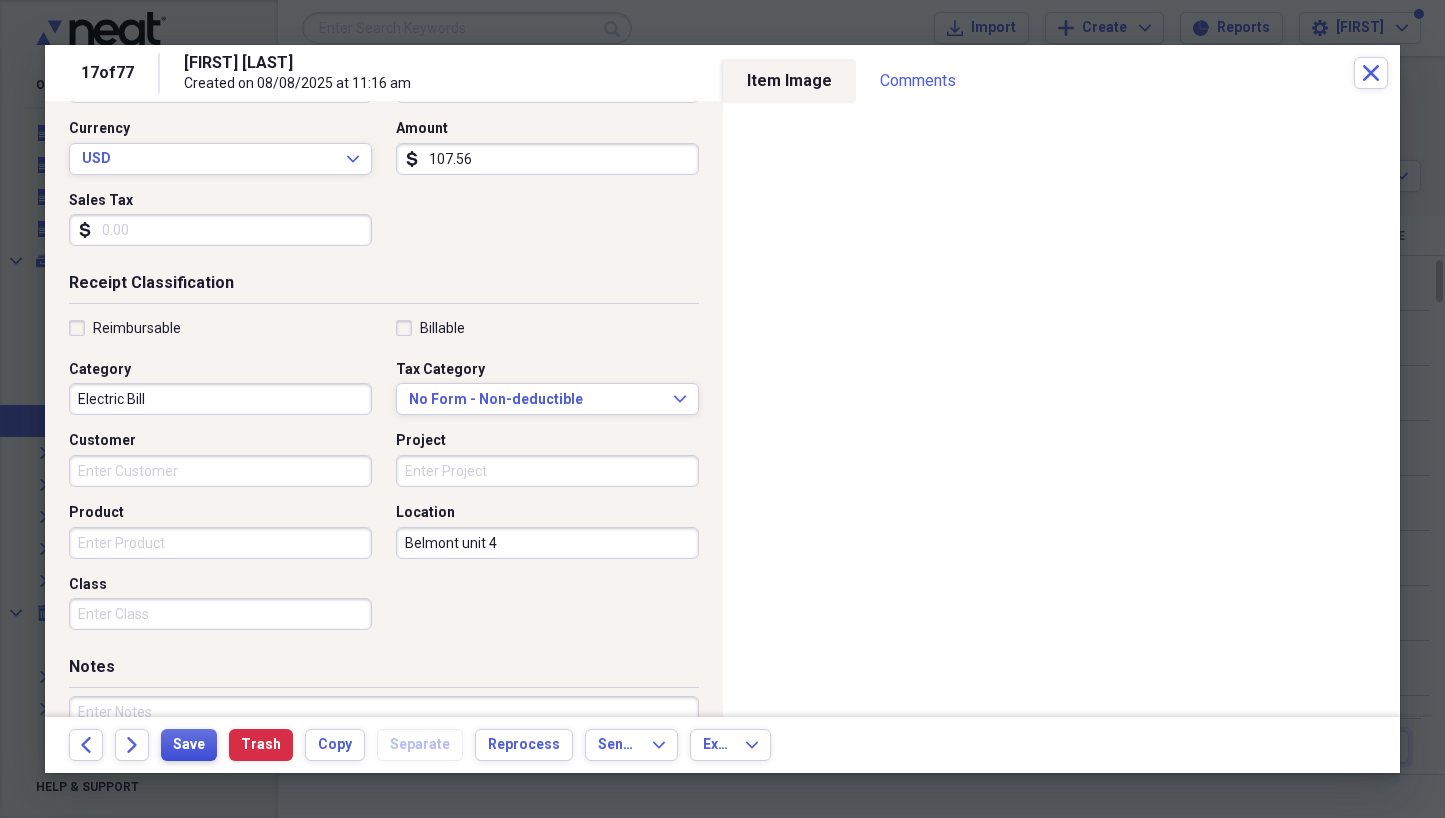 click on "Save" at bounding box center (189, 745) 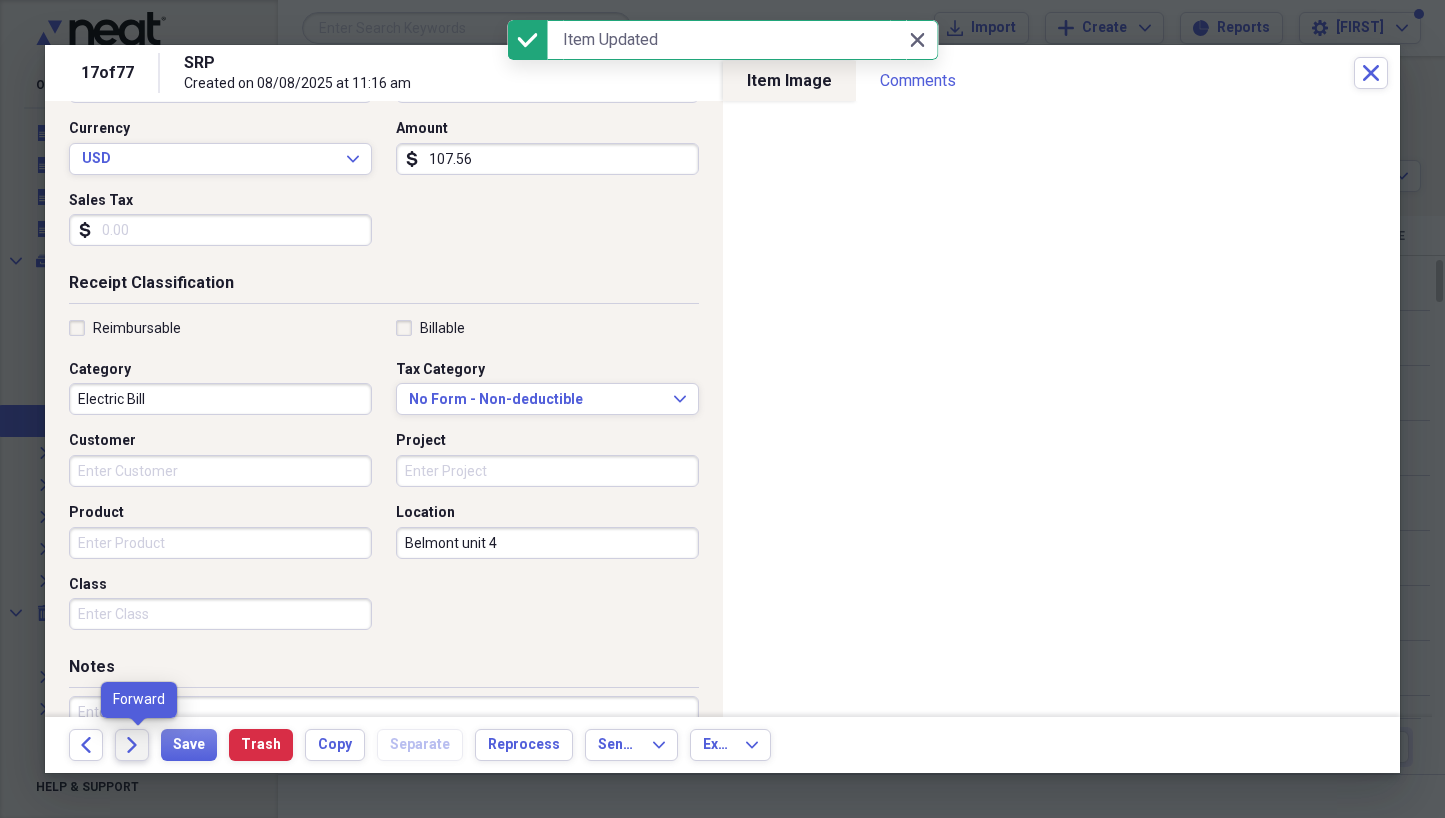 click 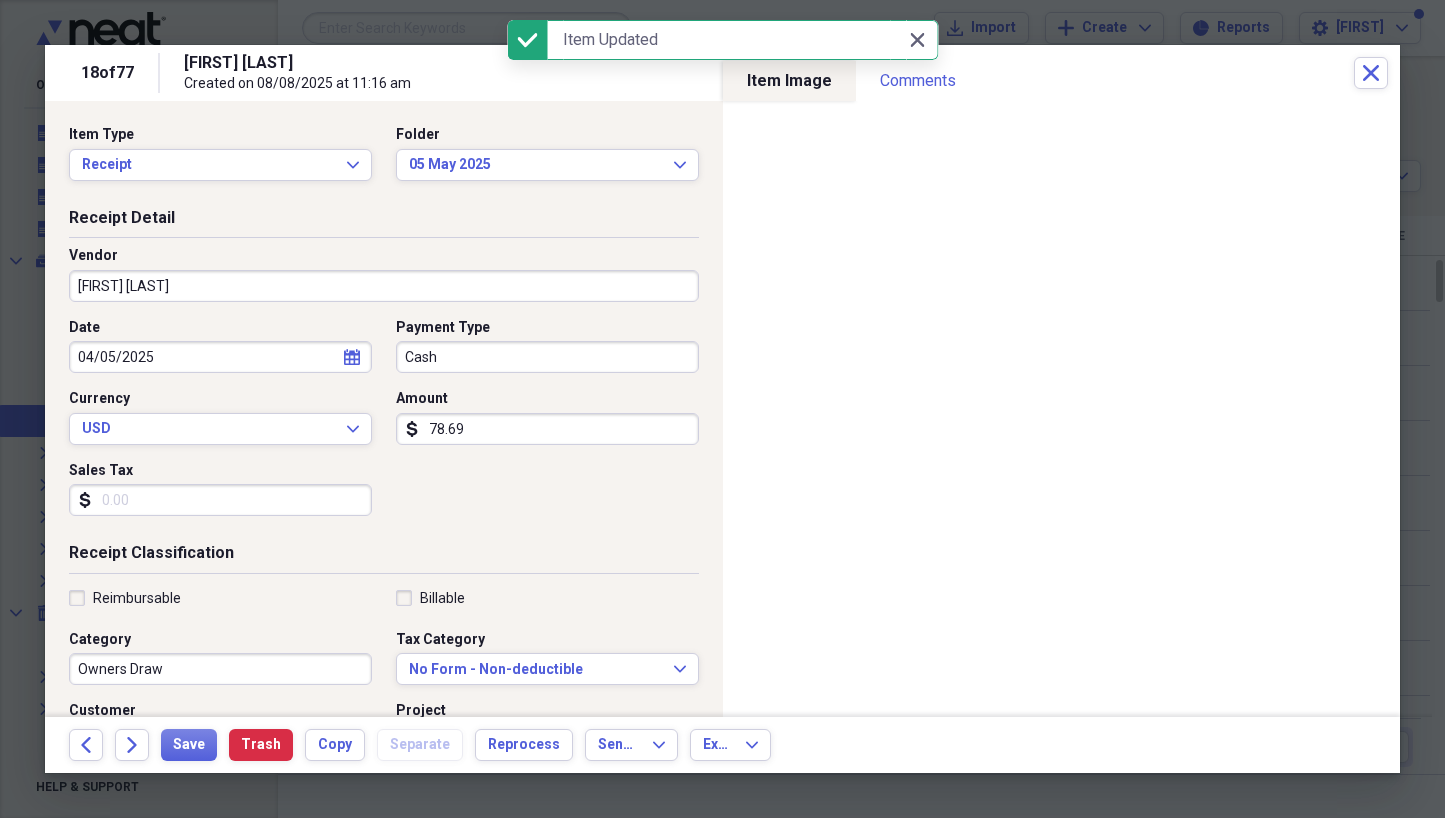 click on "[FIRST] [LAST]" at bounding box center [384, 286] 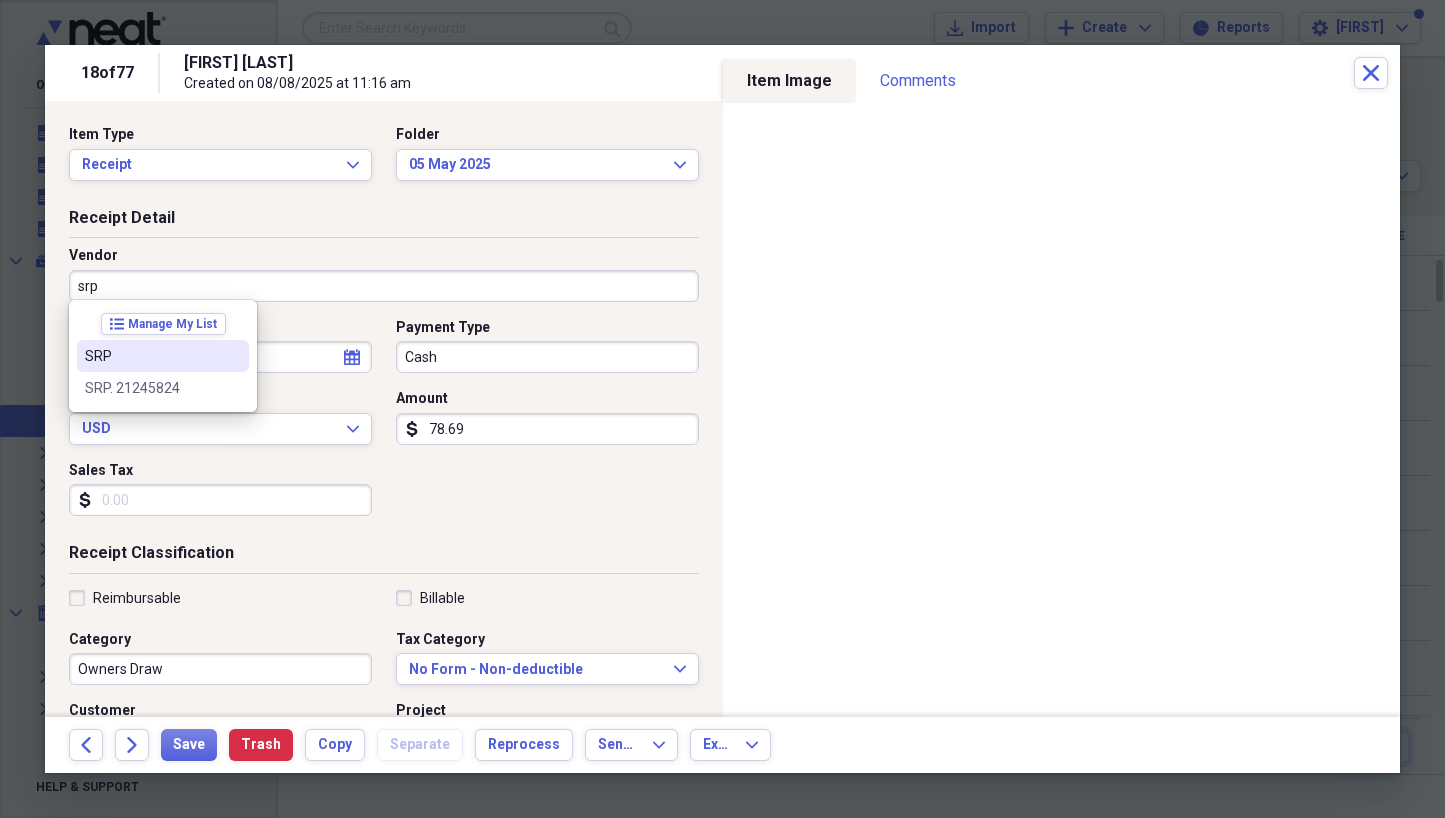 click on "SRP" at bounding box center (151, 356) 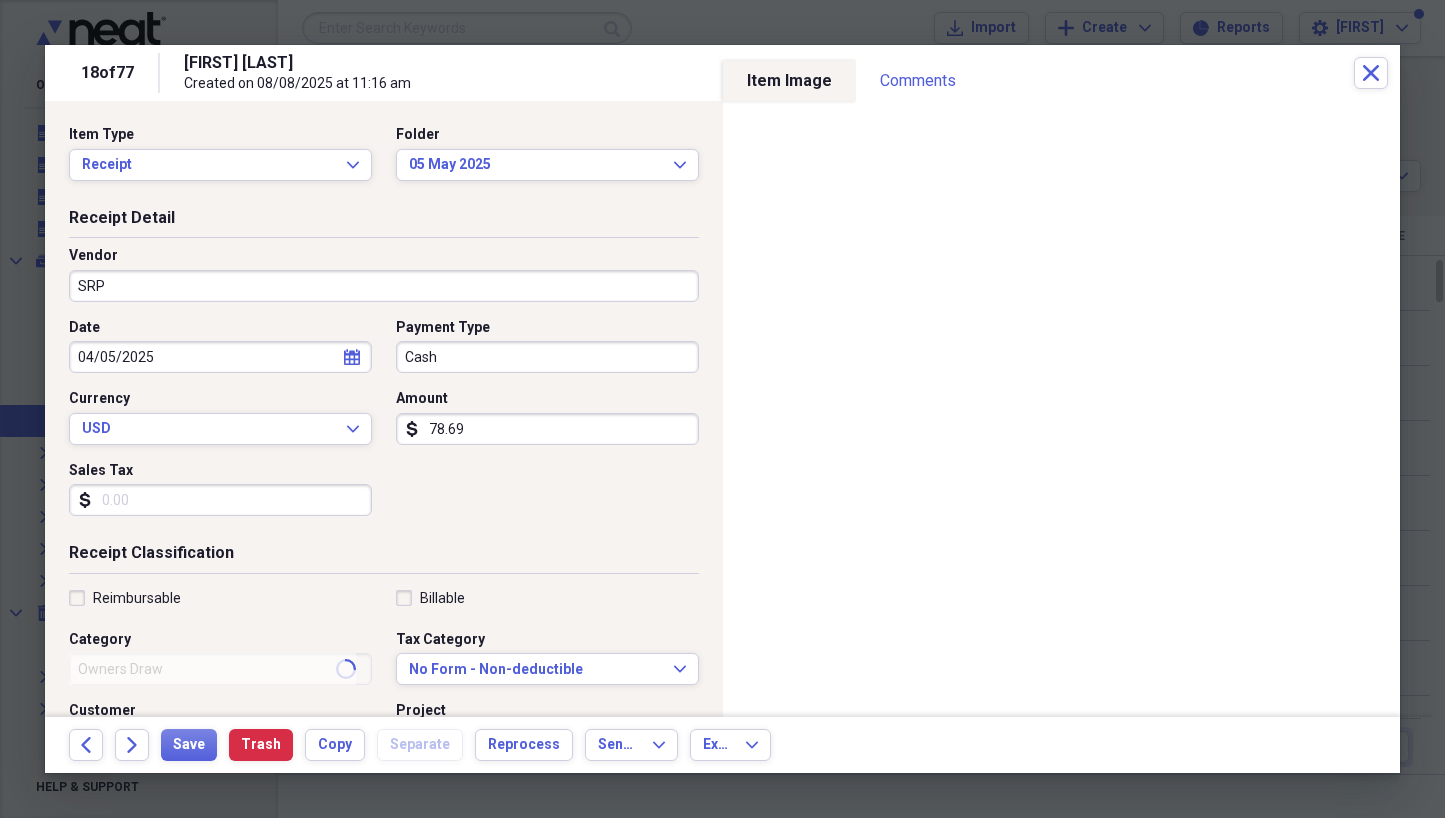type on "Electric Bill" 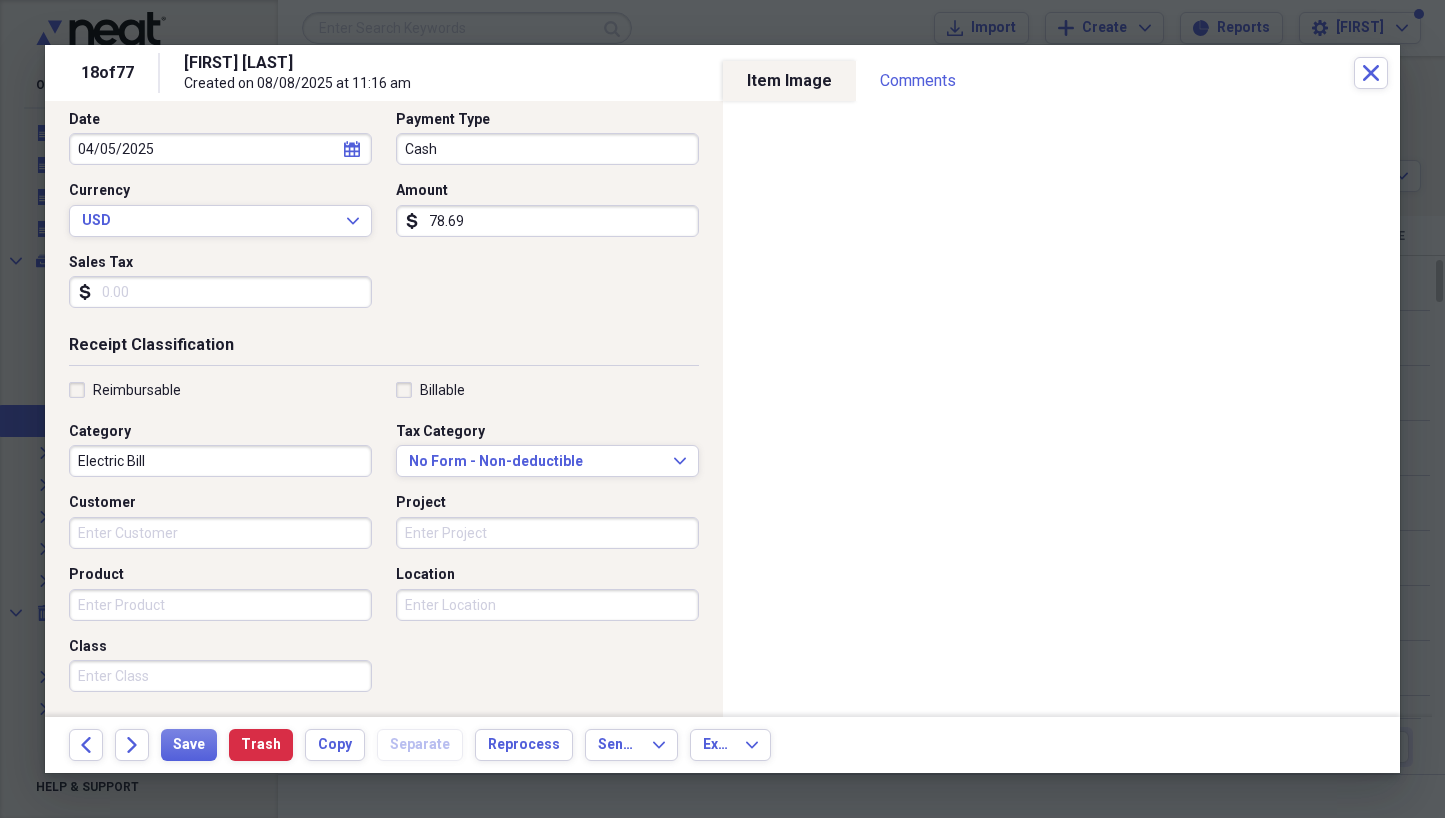 scroll, scrollTop: 224, scrollLeft: 0, axis: vertical 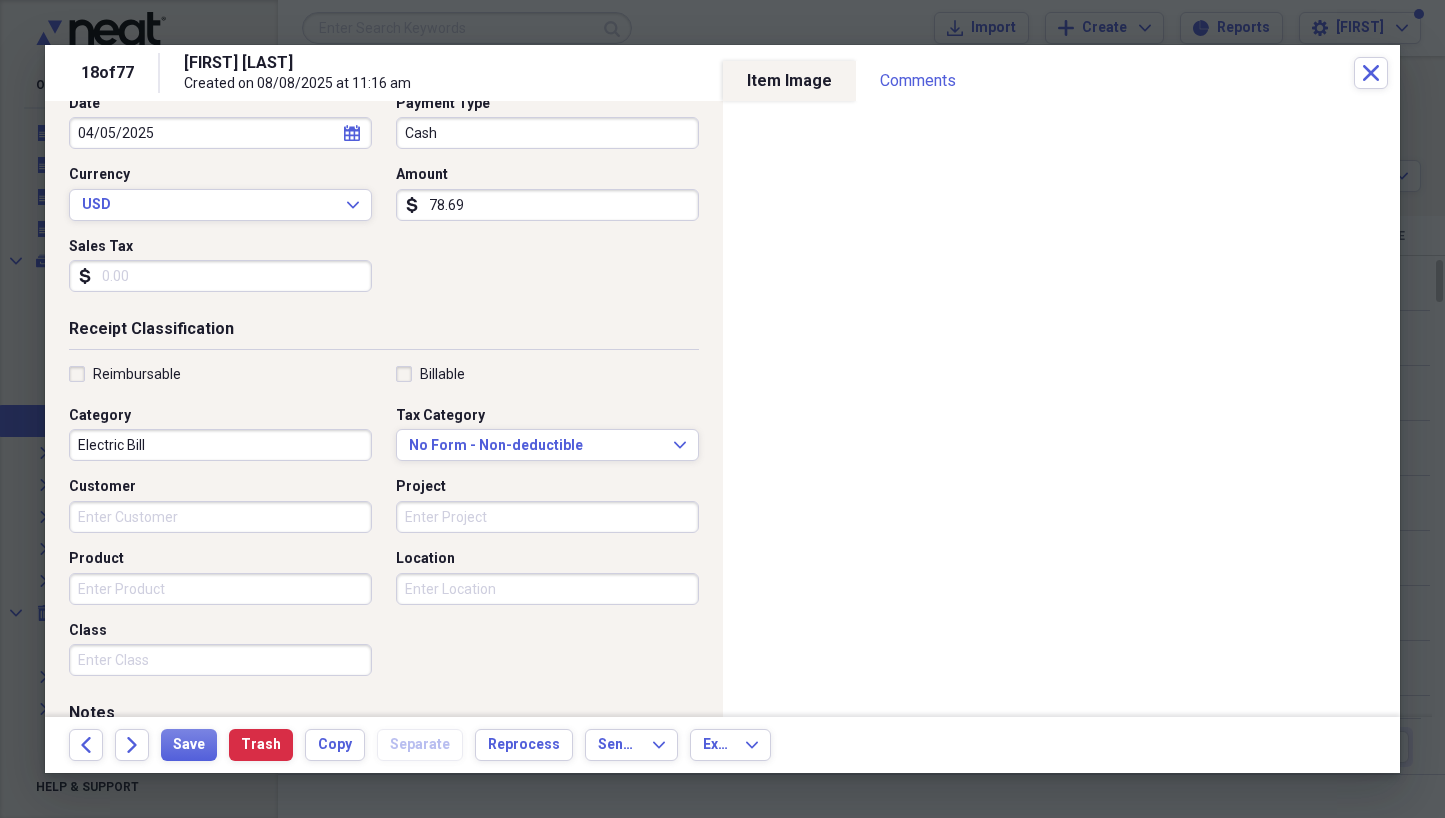 click on "Location" at bounding box center [547, 589] 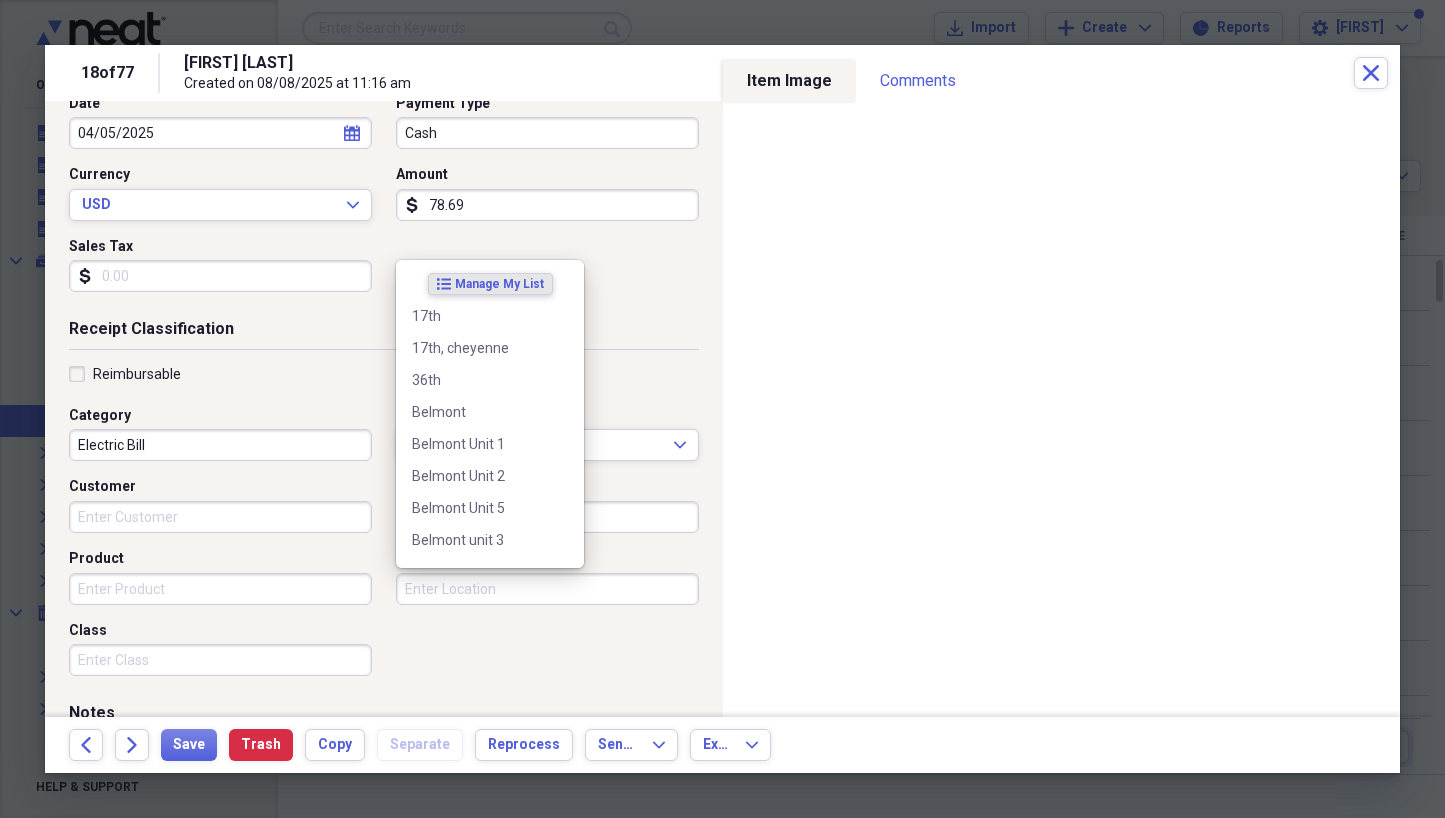 scroll, scrollTop: 223, scrollLeft: 0, axis: vertical 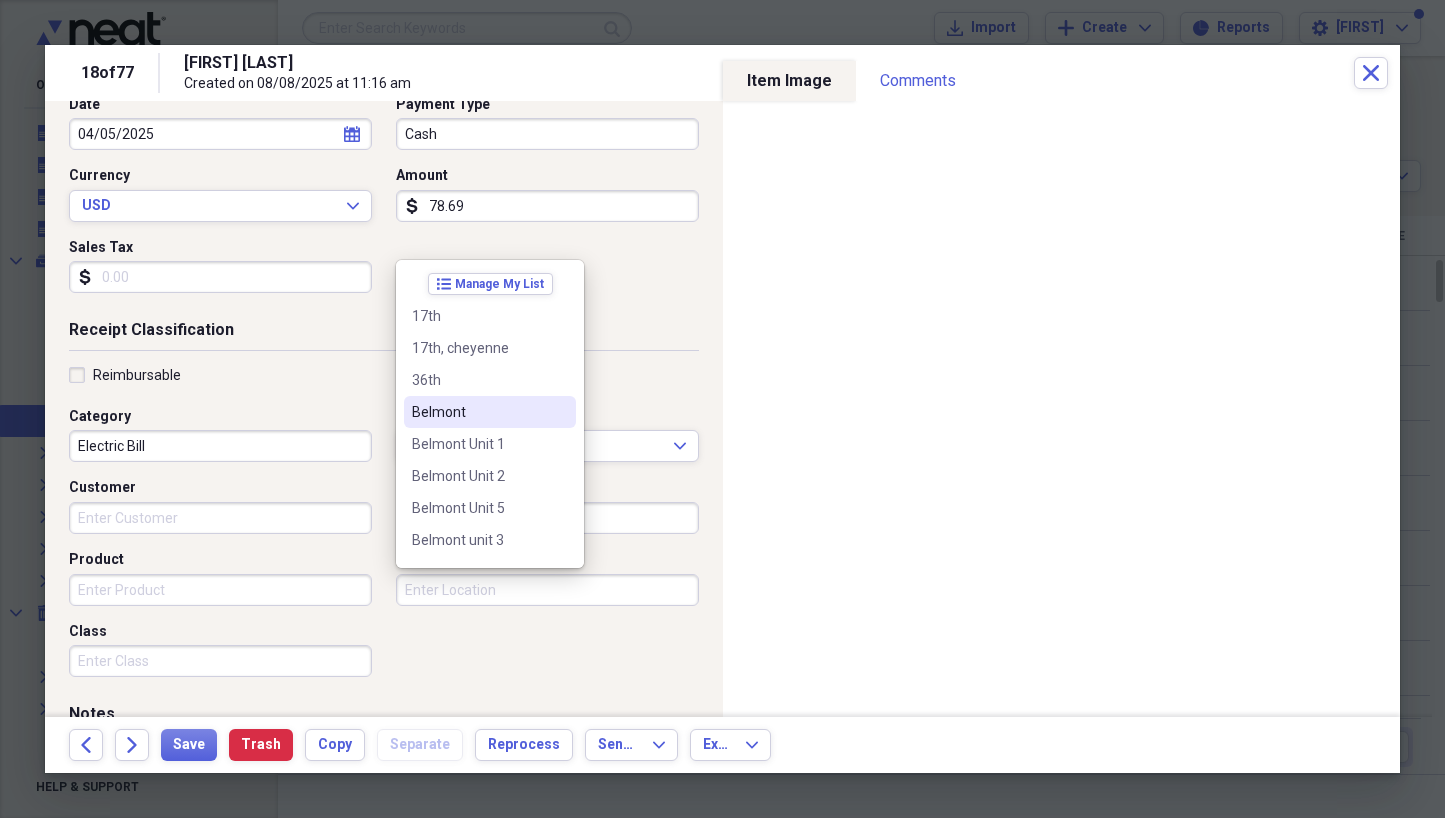 click on "Belmont" at bounding box center [478, 412] 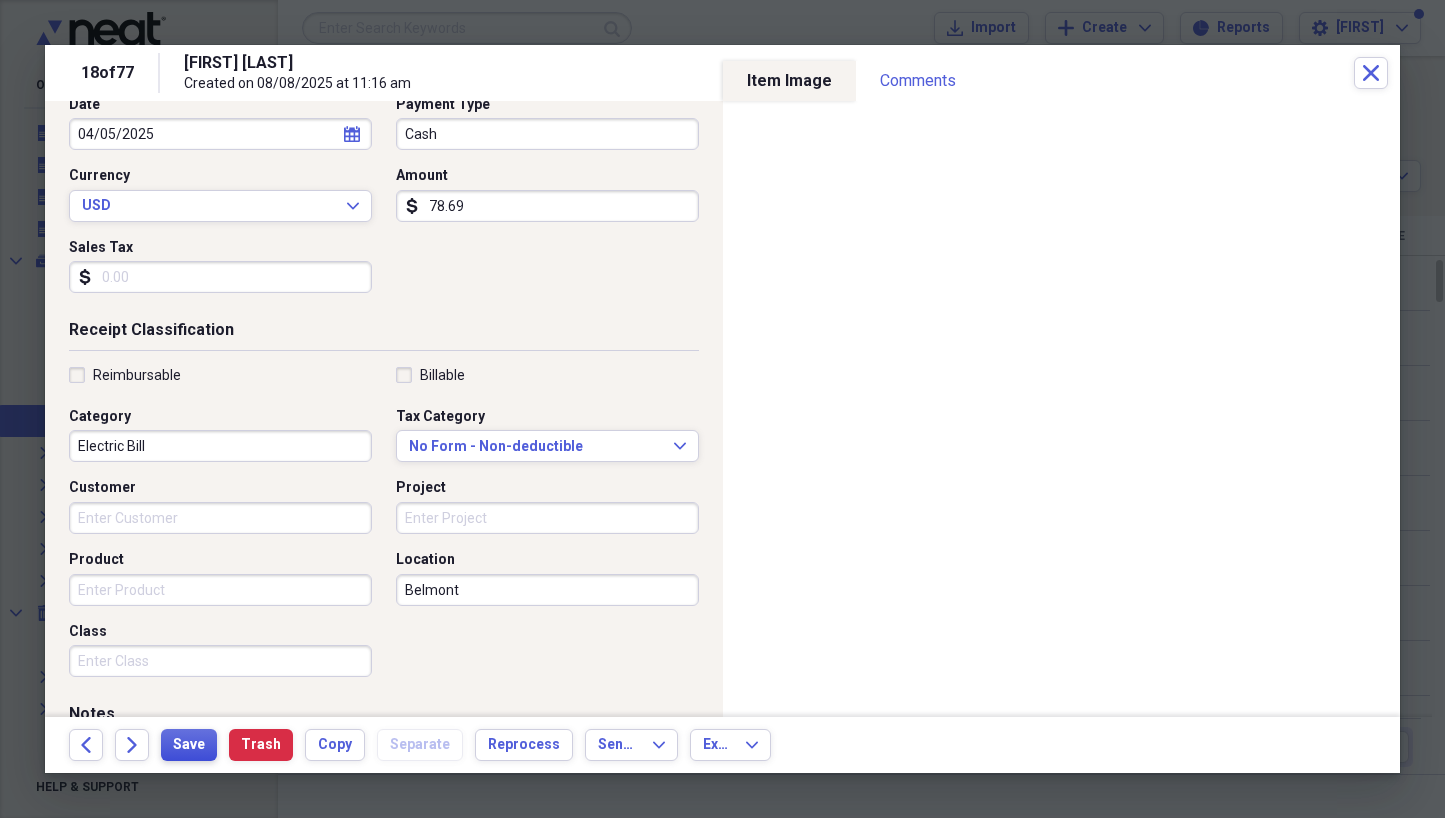 click on "Save" at bounding box center (189, 745) 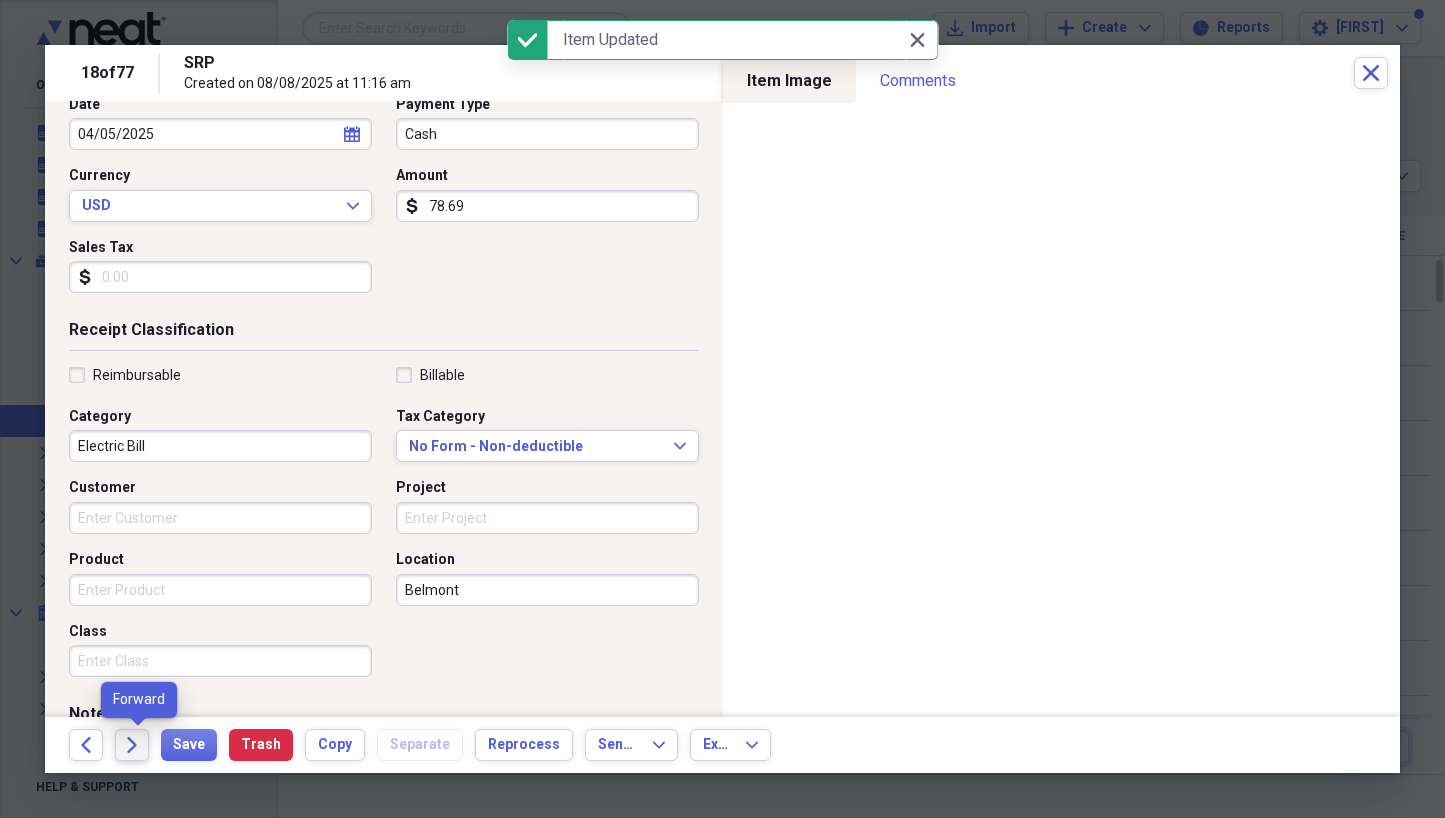 click on "Forward" 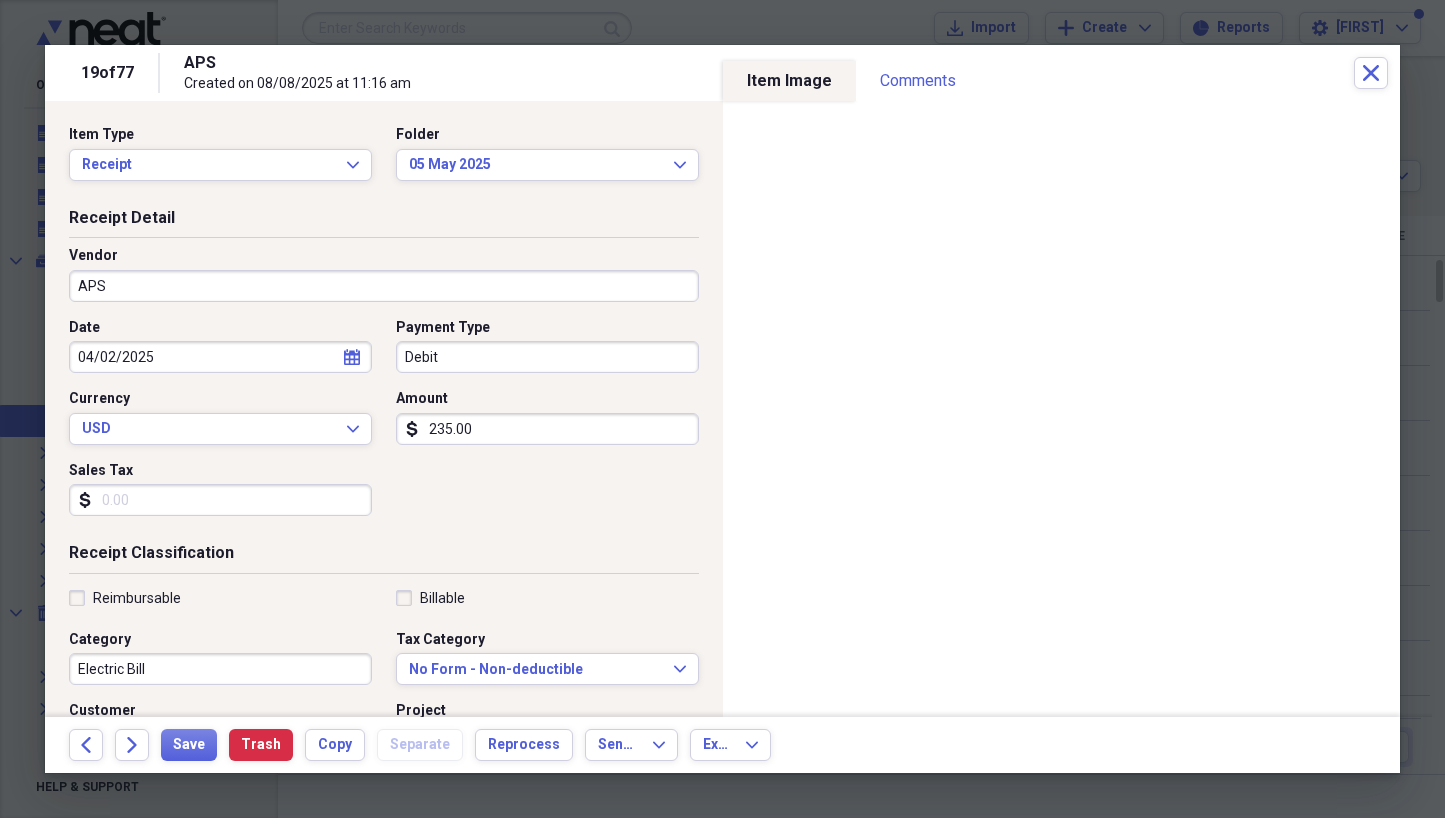 click on "04/02/2025" at bounding box center [220, 357] 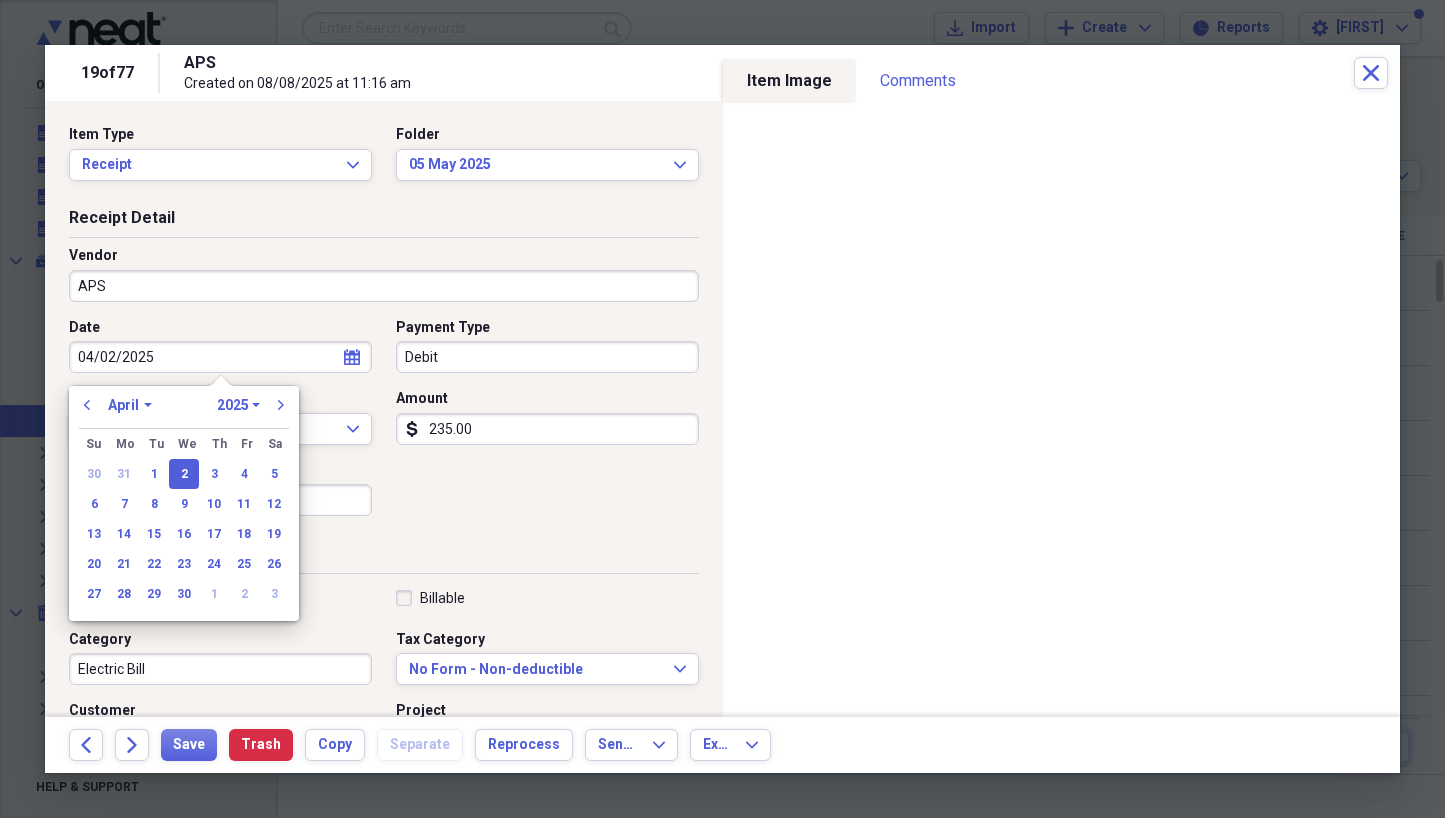 click on "04/02/2025" at bounding box center [220, 357] 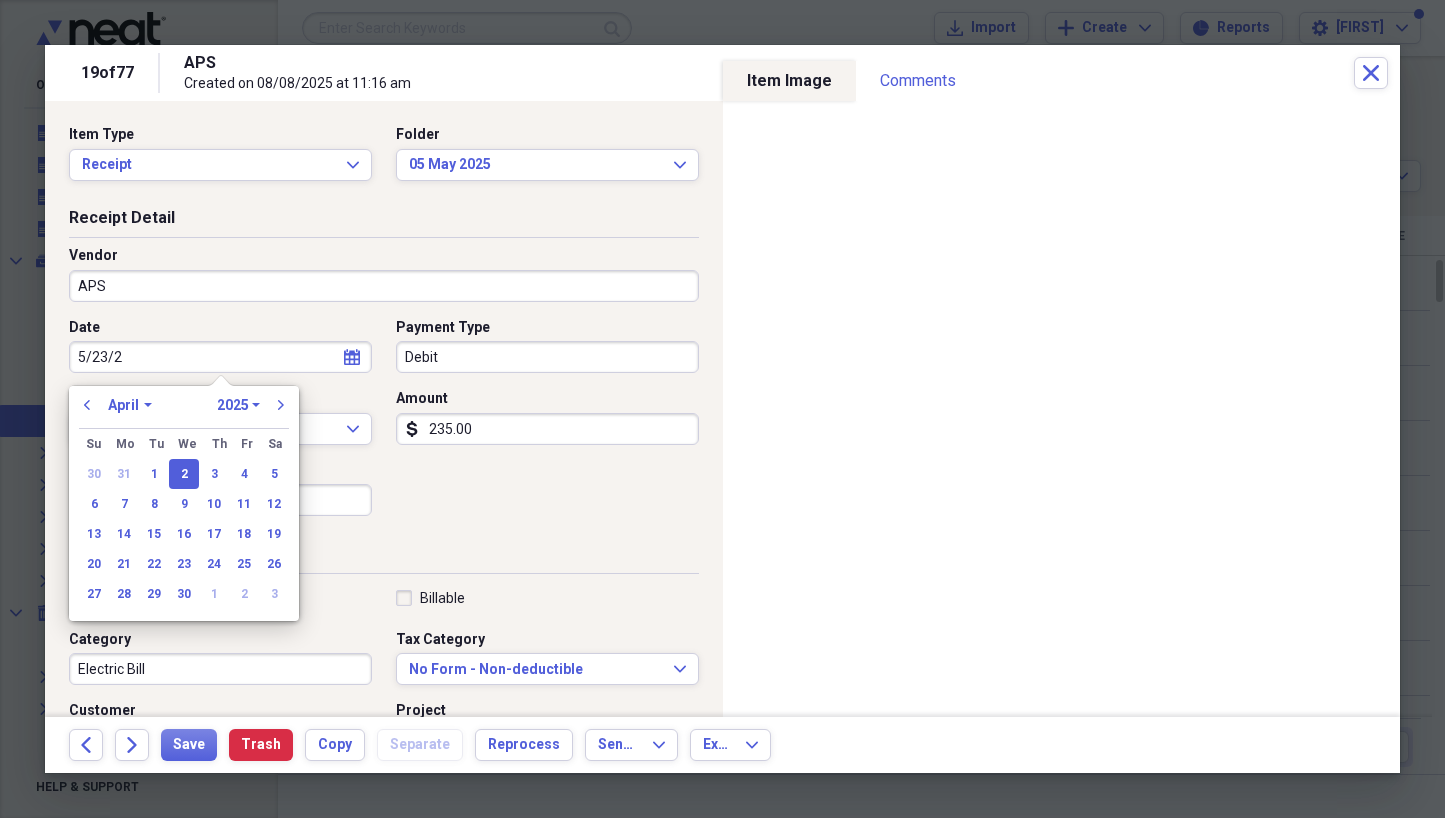 type on "5/23/24" 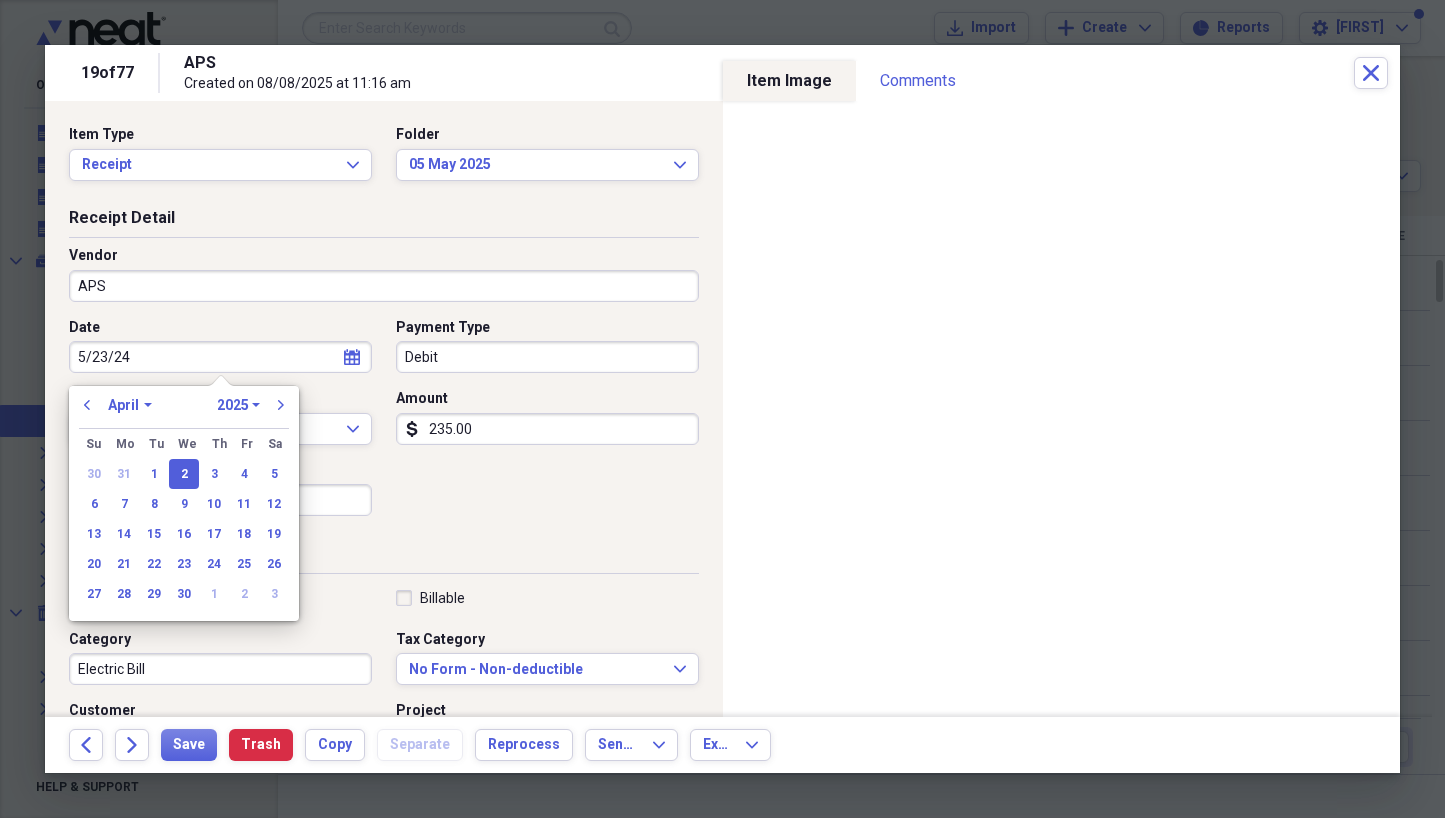 select on "4" 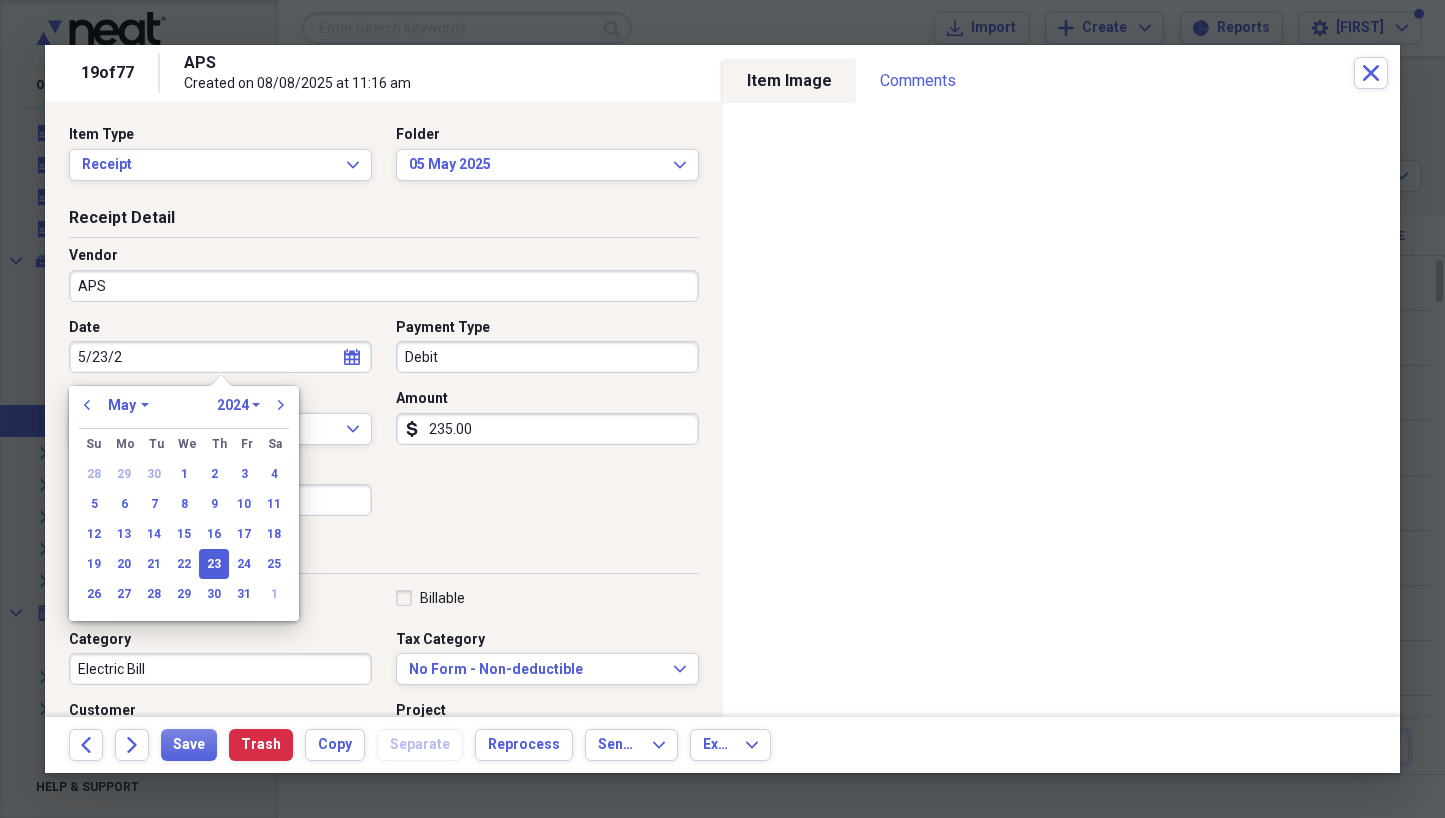 type on "5/23/25" 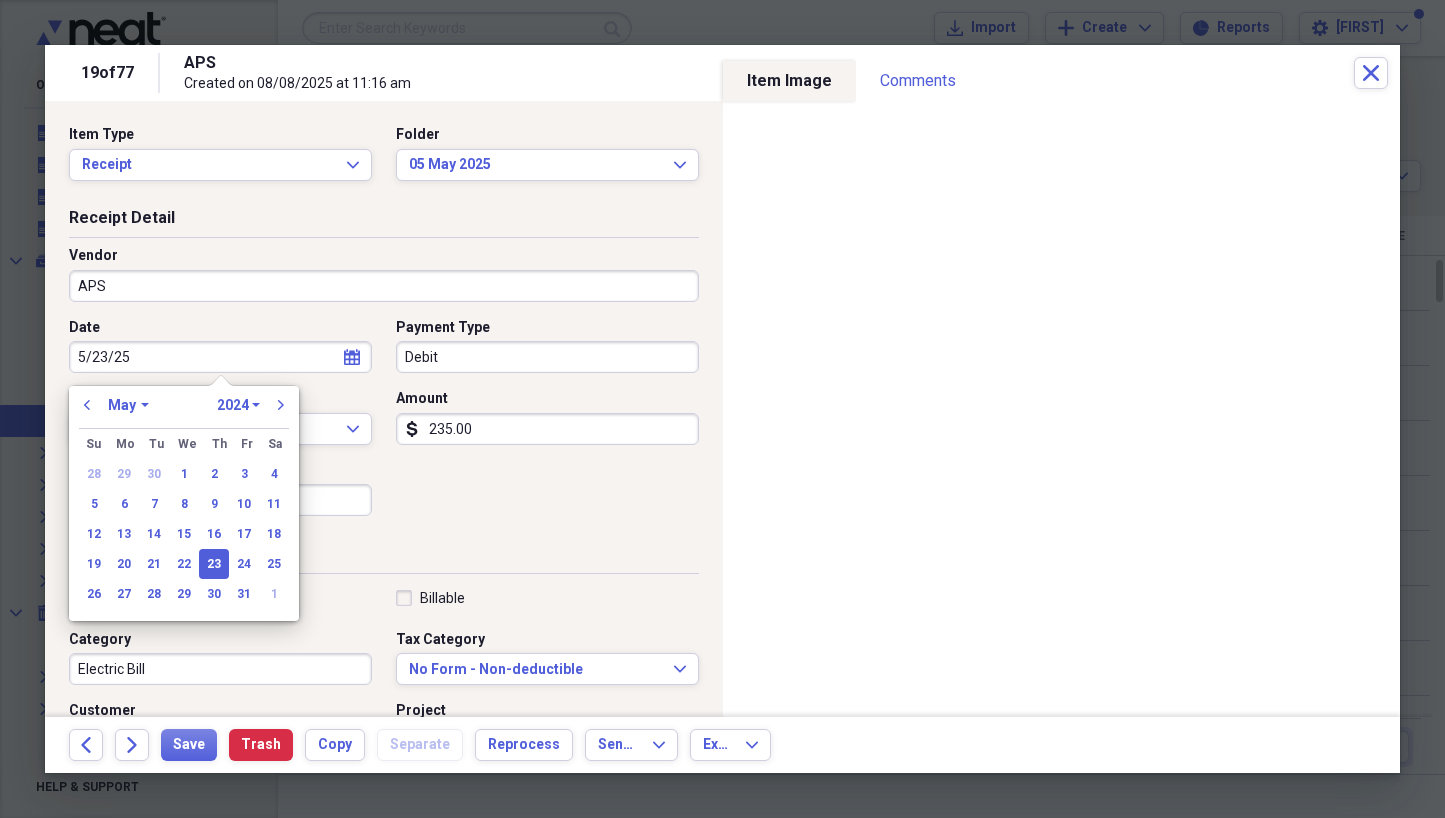 select on "2025" 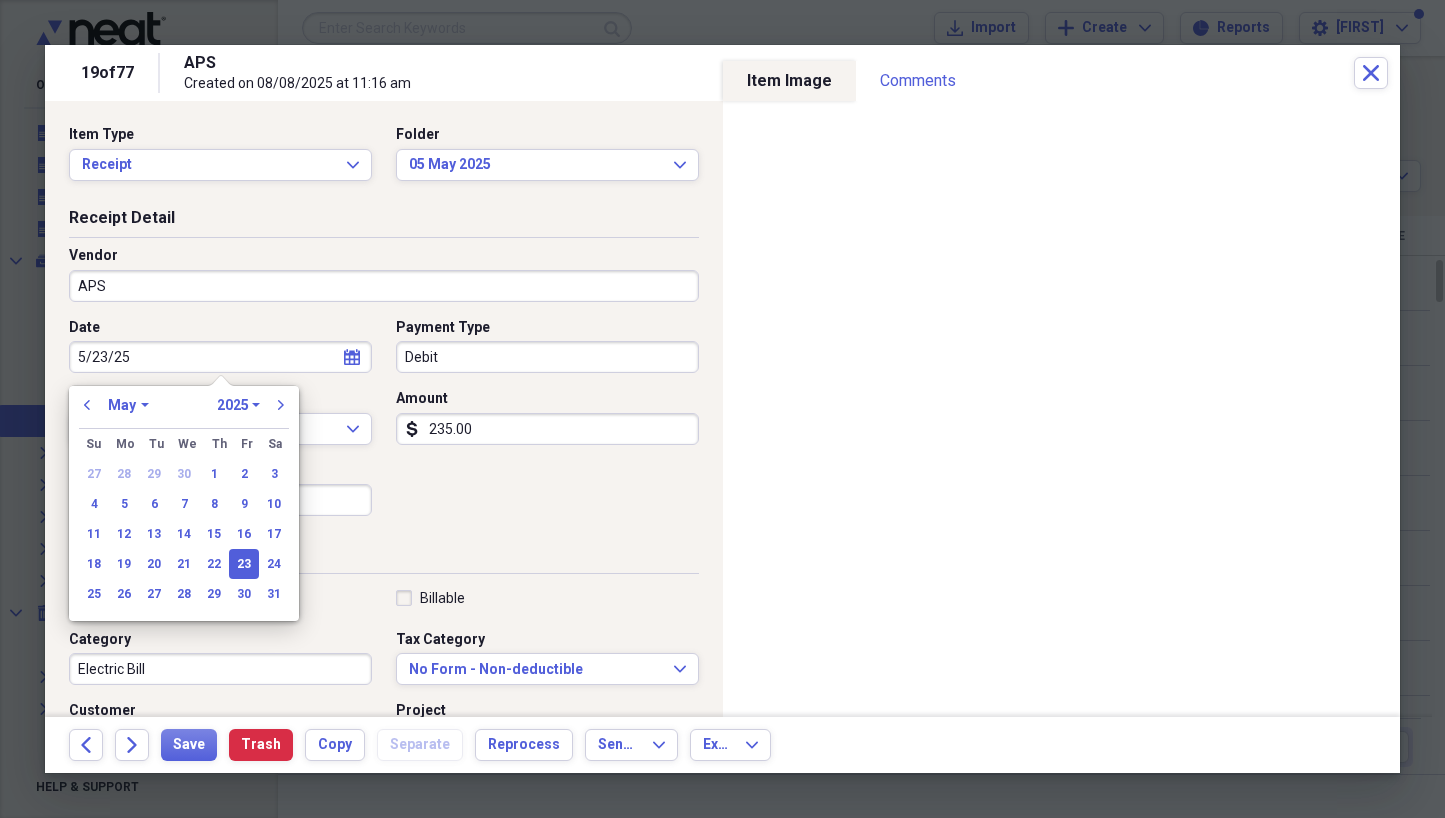 type on "05/23/2025" 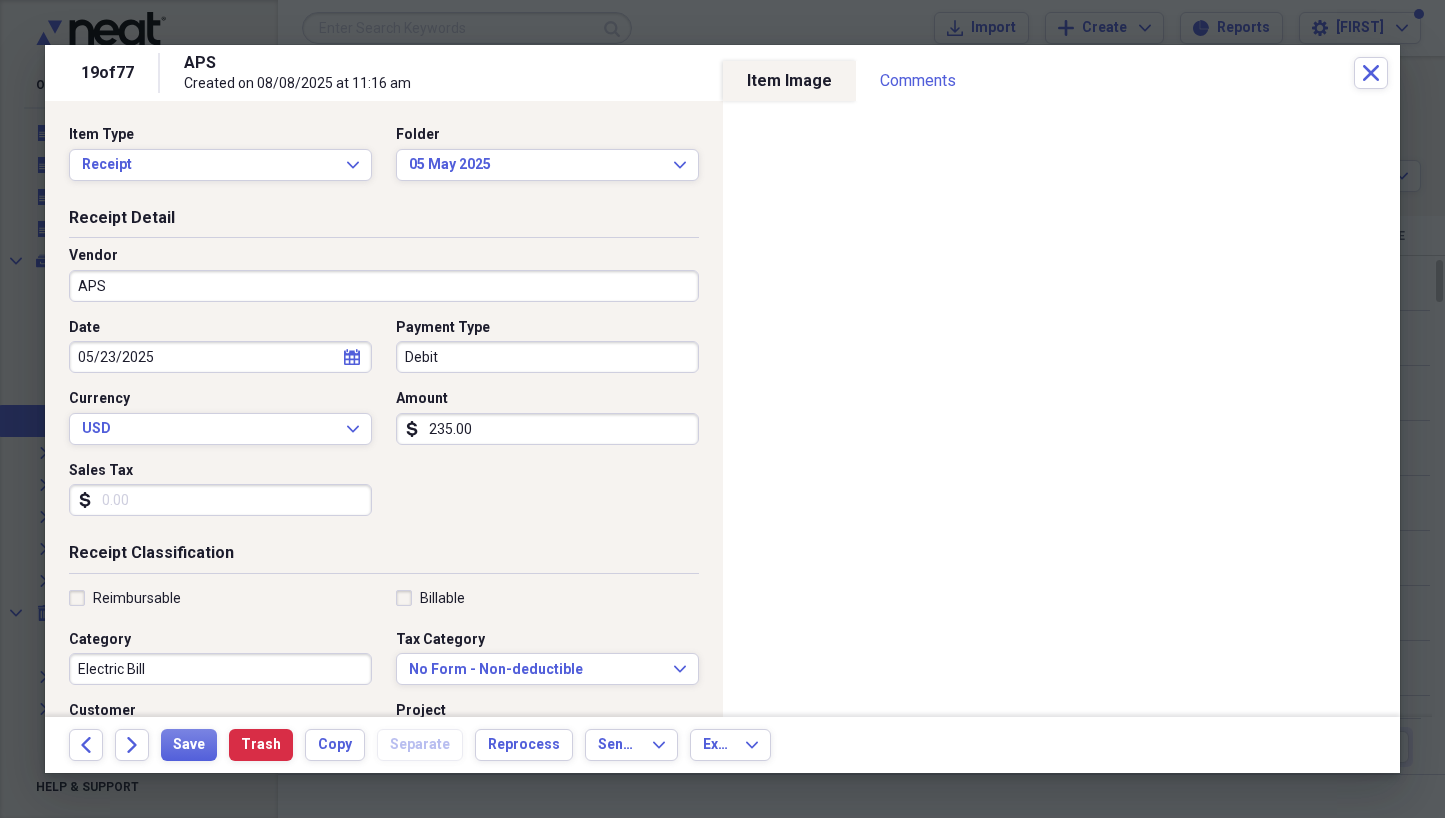 drag, startPoint x: 495, startPoint y: 427, endPoint x: 404, endPoint y: 428, distance: 91.00549 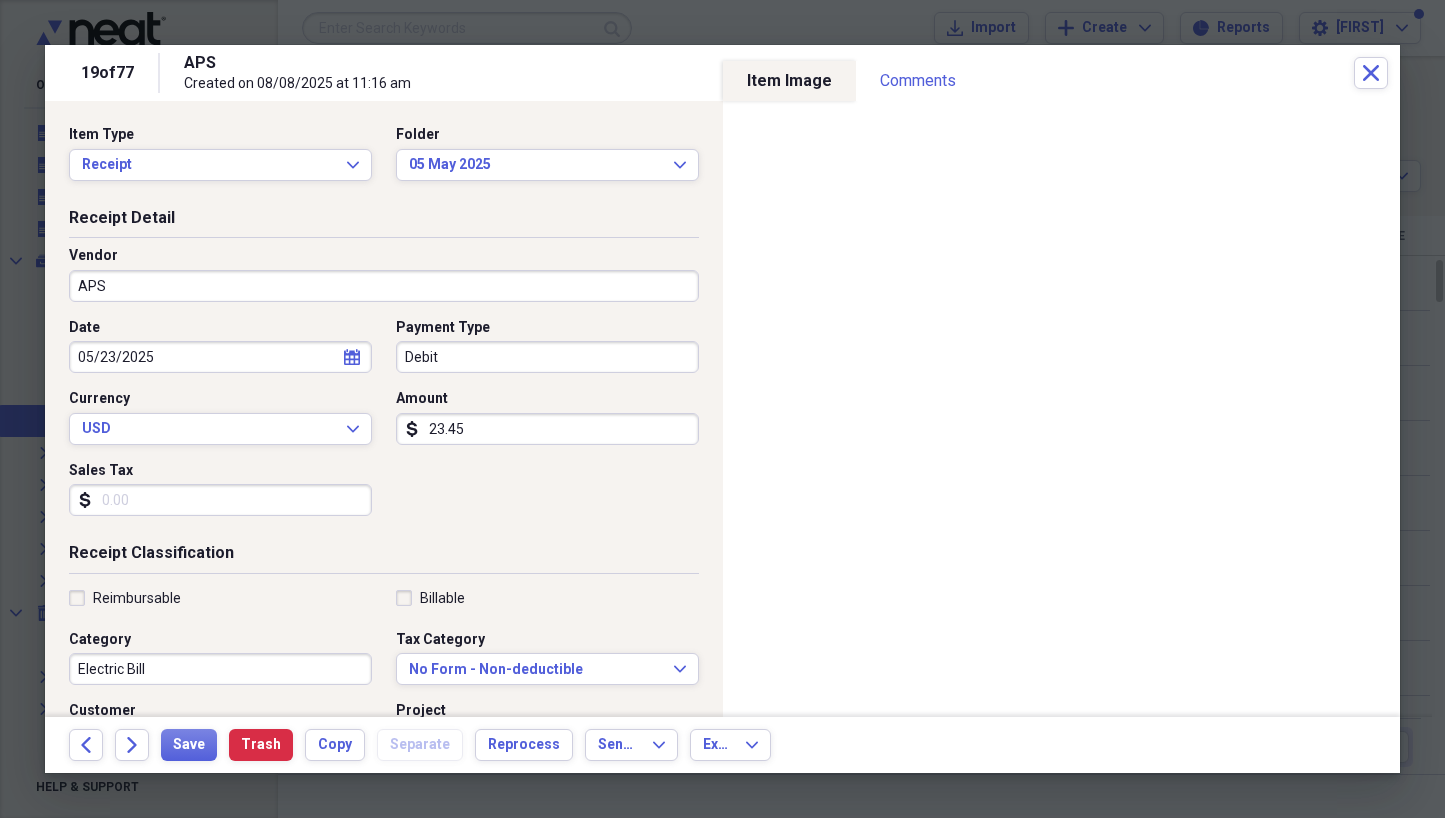 type on "234.52" 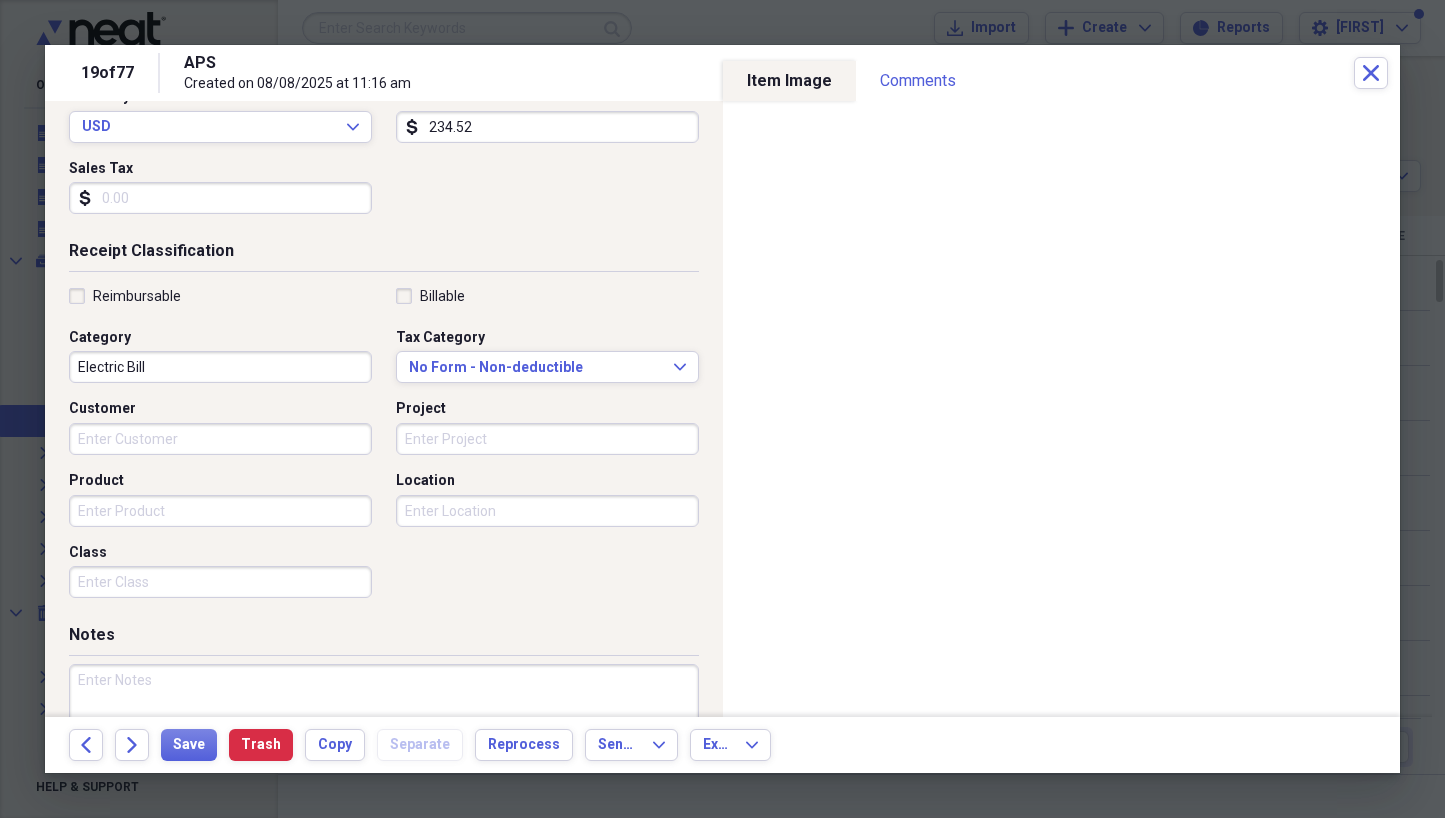 scroll, scrollTop: 306, scrollLeft: 0, axis: vertical 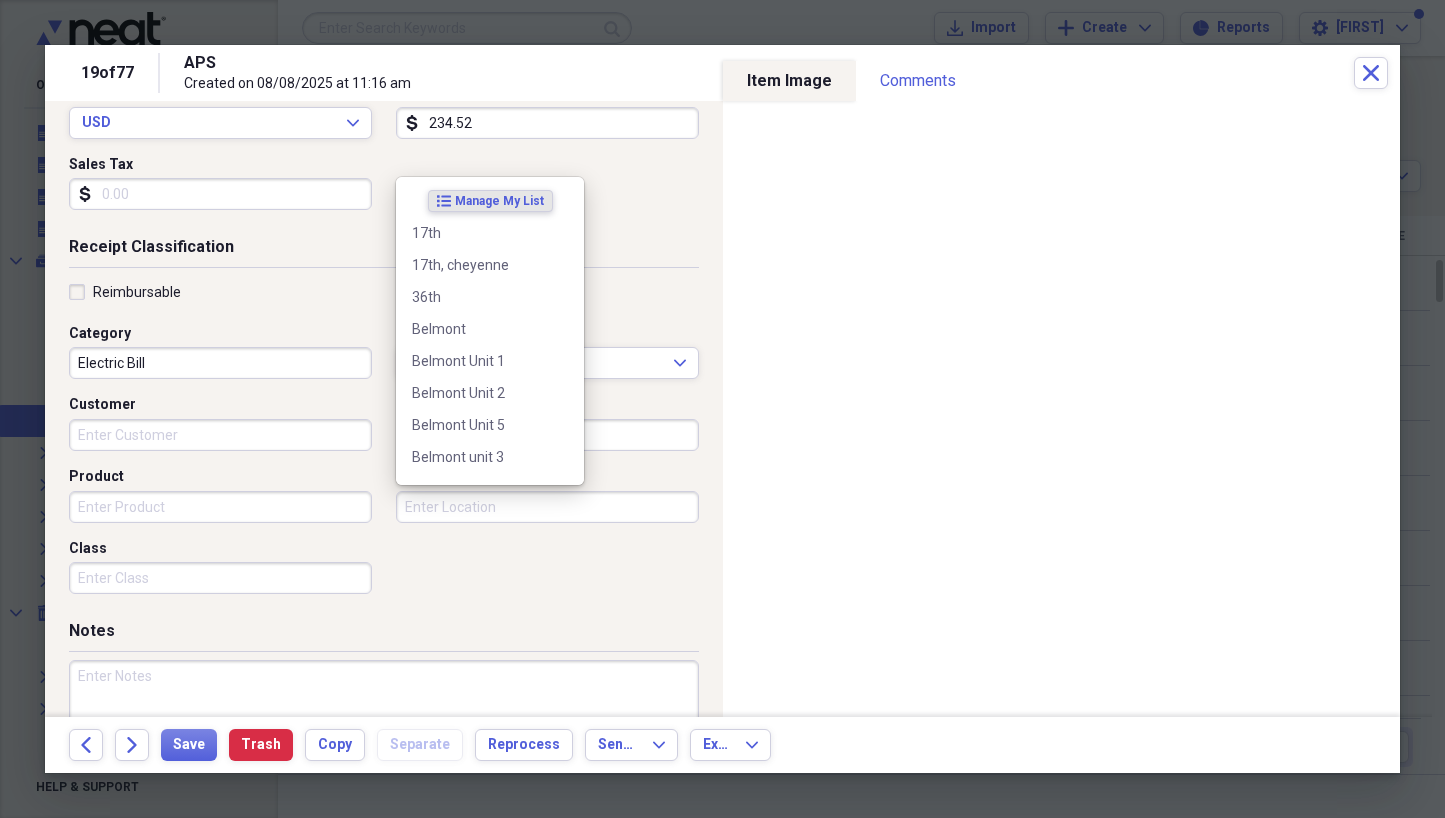 click on "Location" at bounding box center [547, 507] 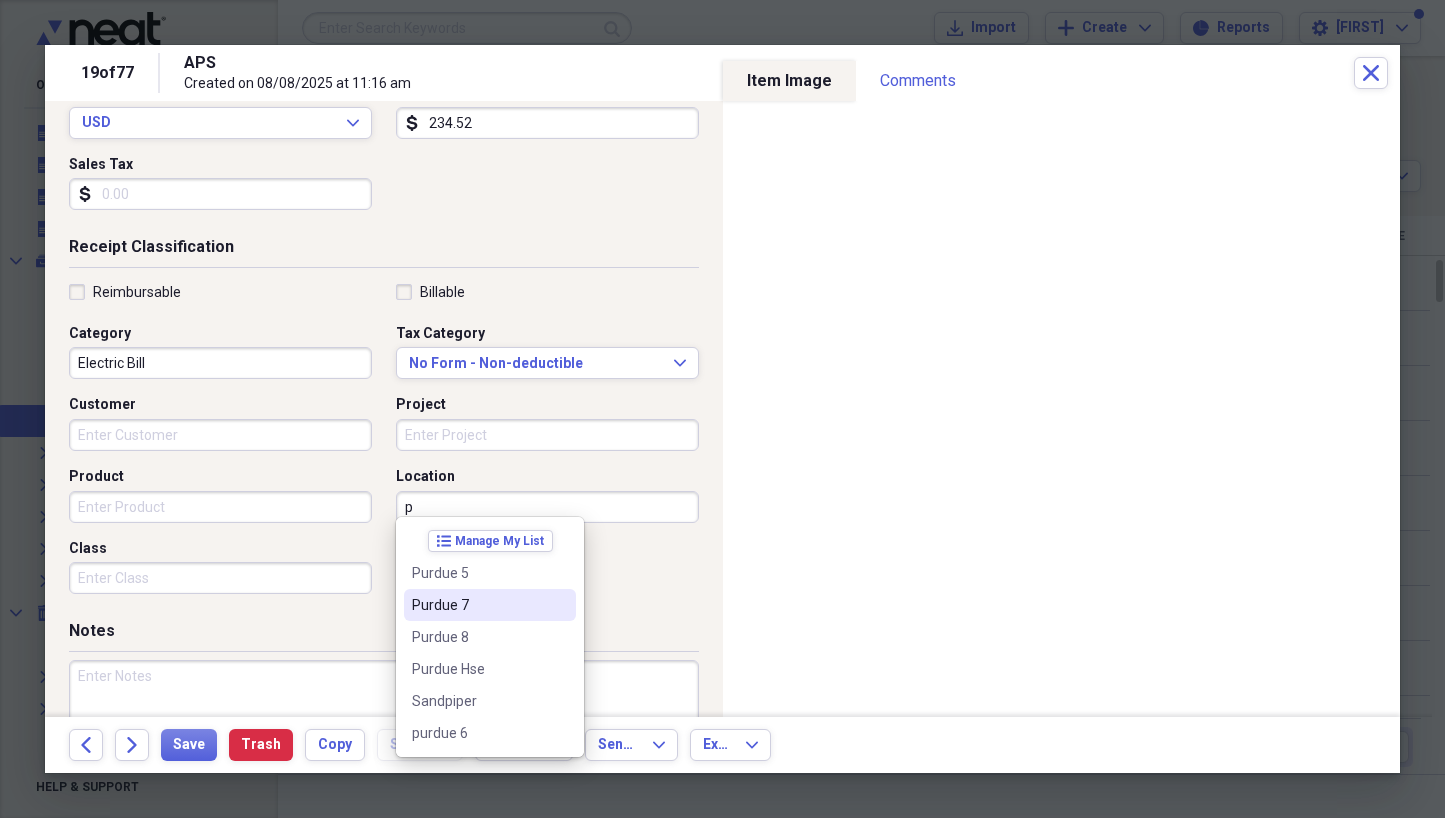 click on "Purdue 7" at bounding box center (478, 605) 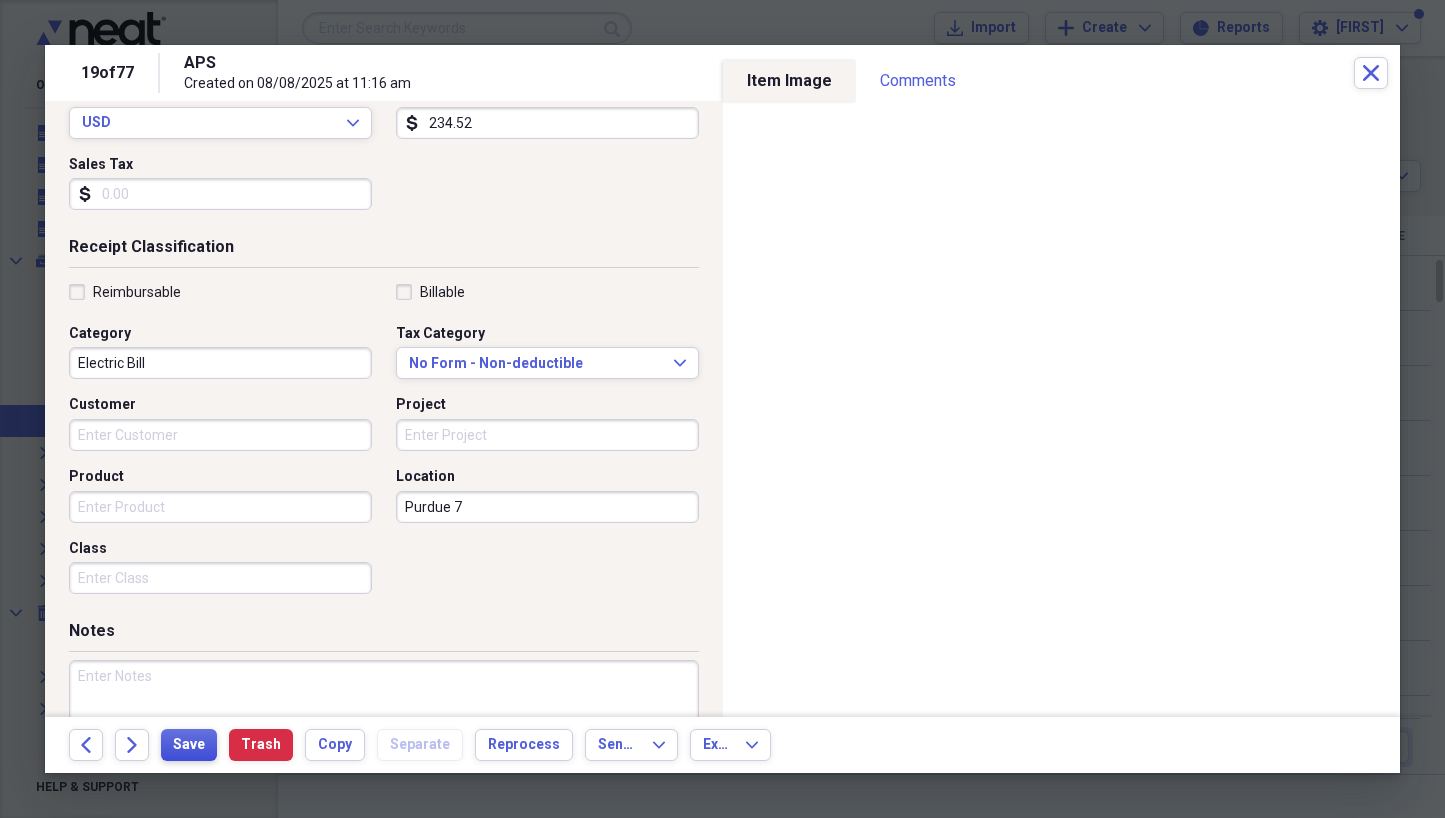 click on "Save" at bounding box center (189, 745) 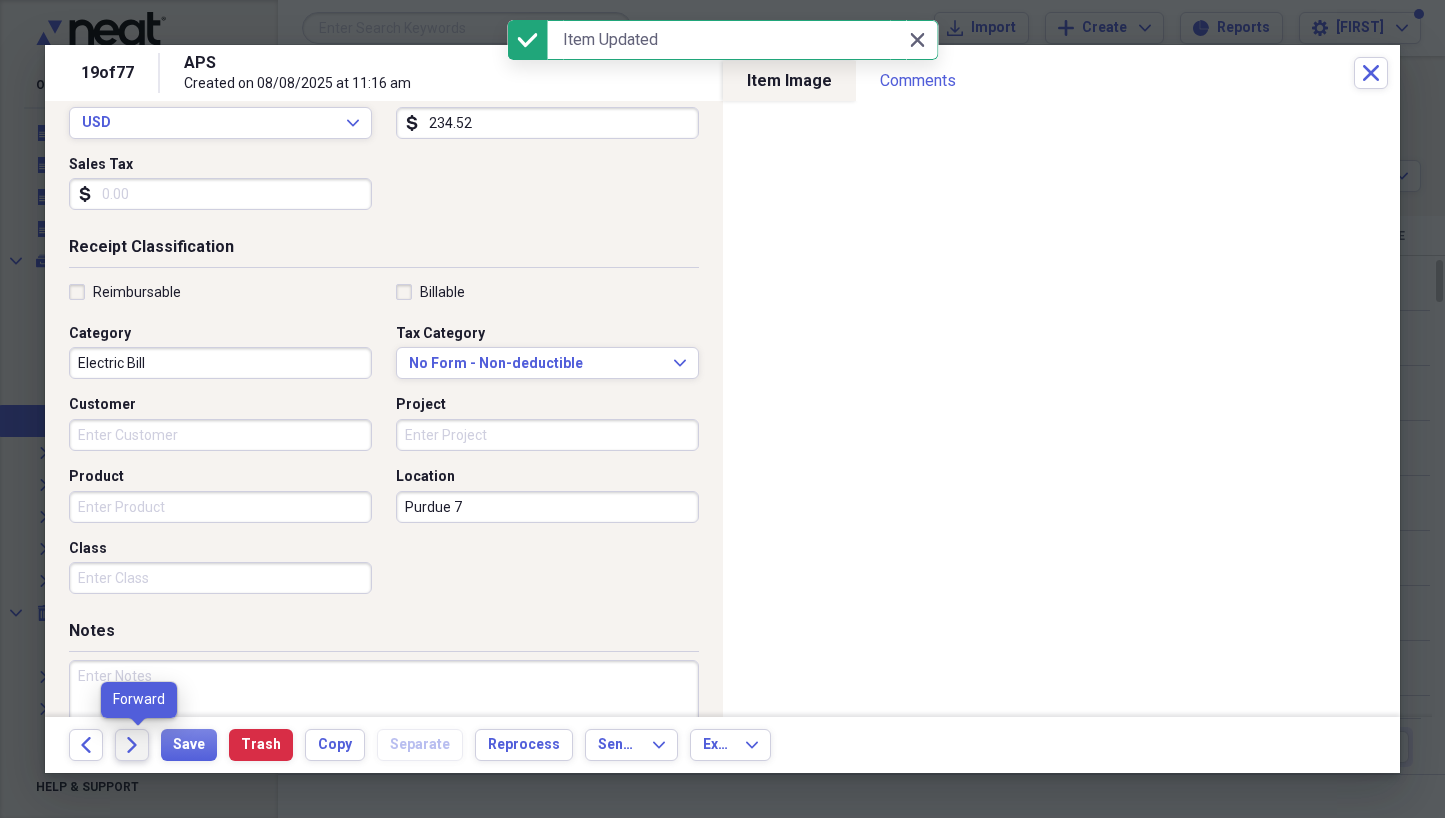 click on "Forward" 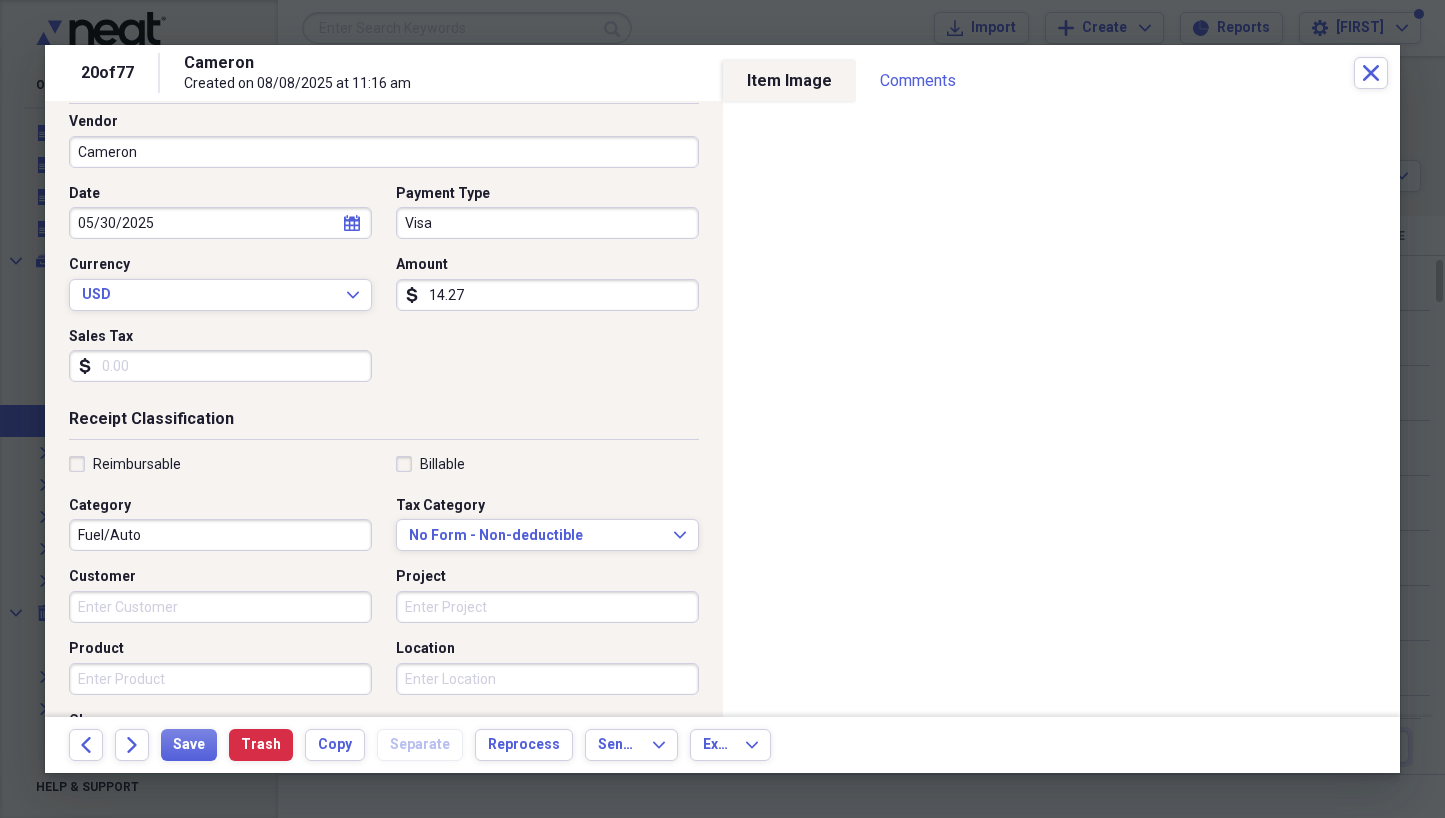 scroll, scrollTop: 145, scrollLeft: 0, axis: vertical 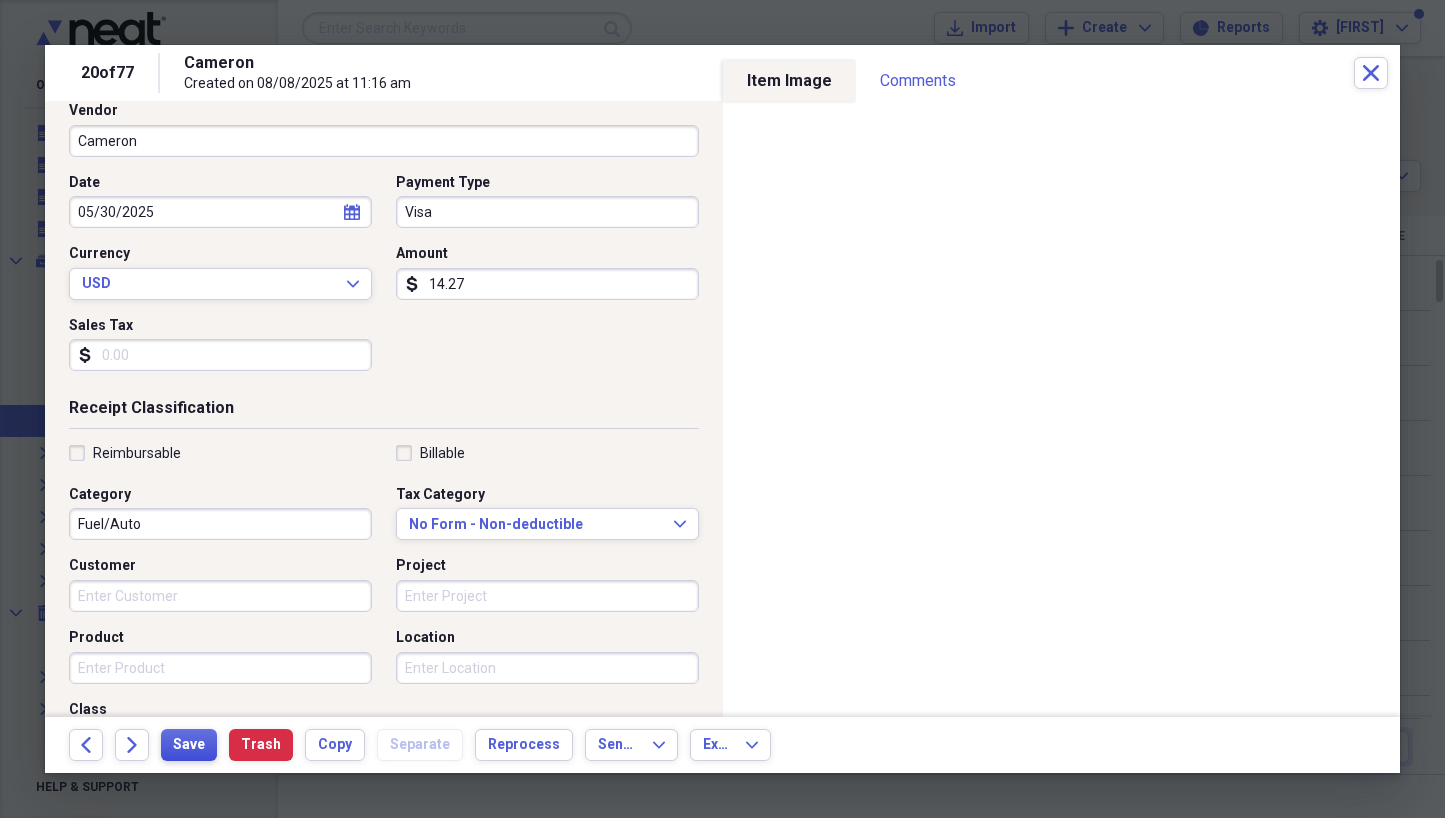 click on "Save" at bounding box center (189, 745) 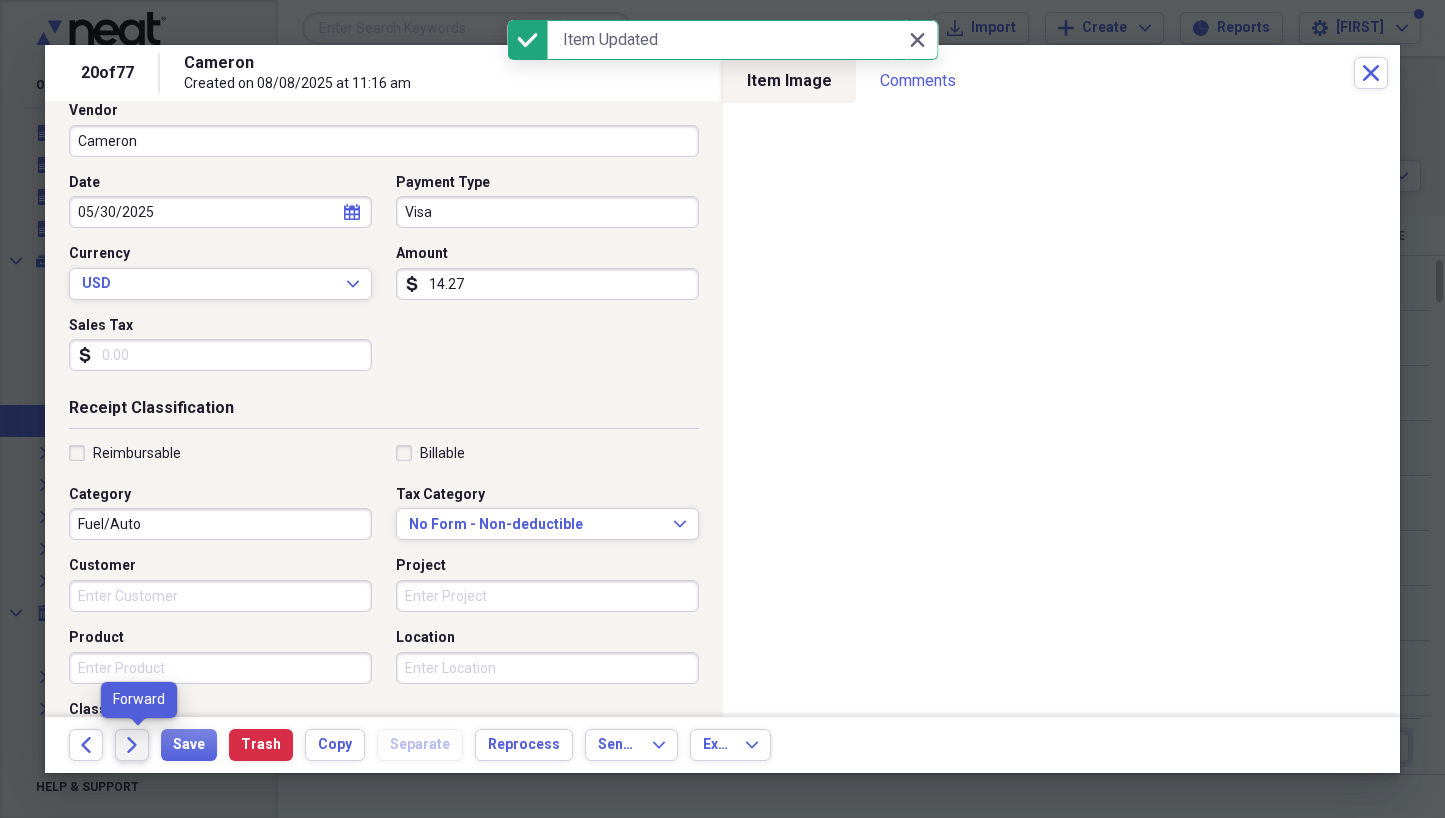 click 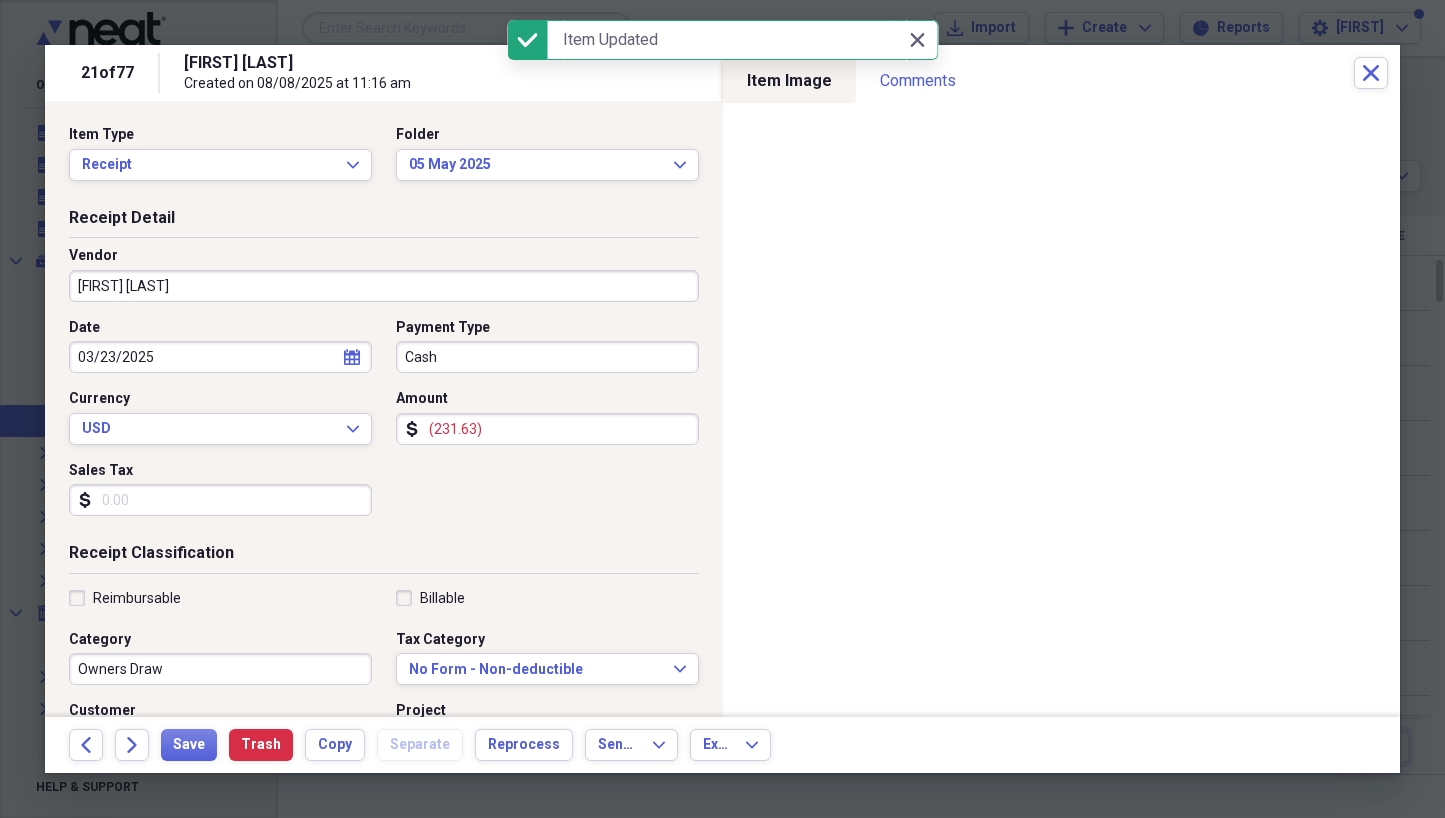 click on "[FIRST] [LAST]" at bounding box center (384, 286) 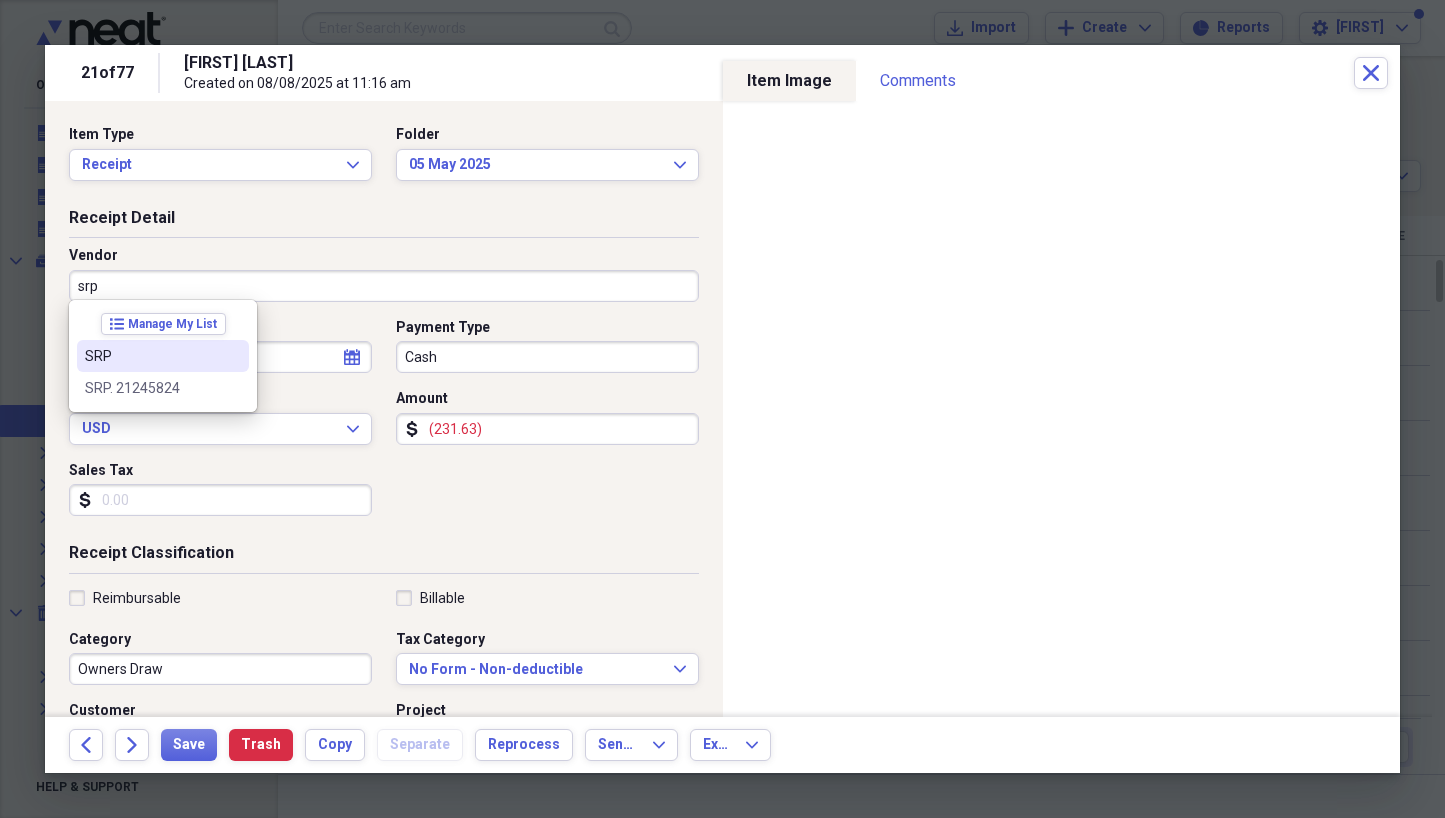 click on "SRP" at bounding box center [151, 356] 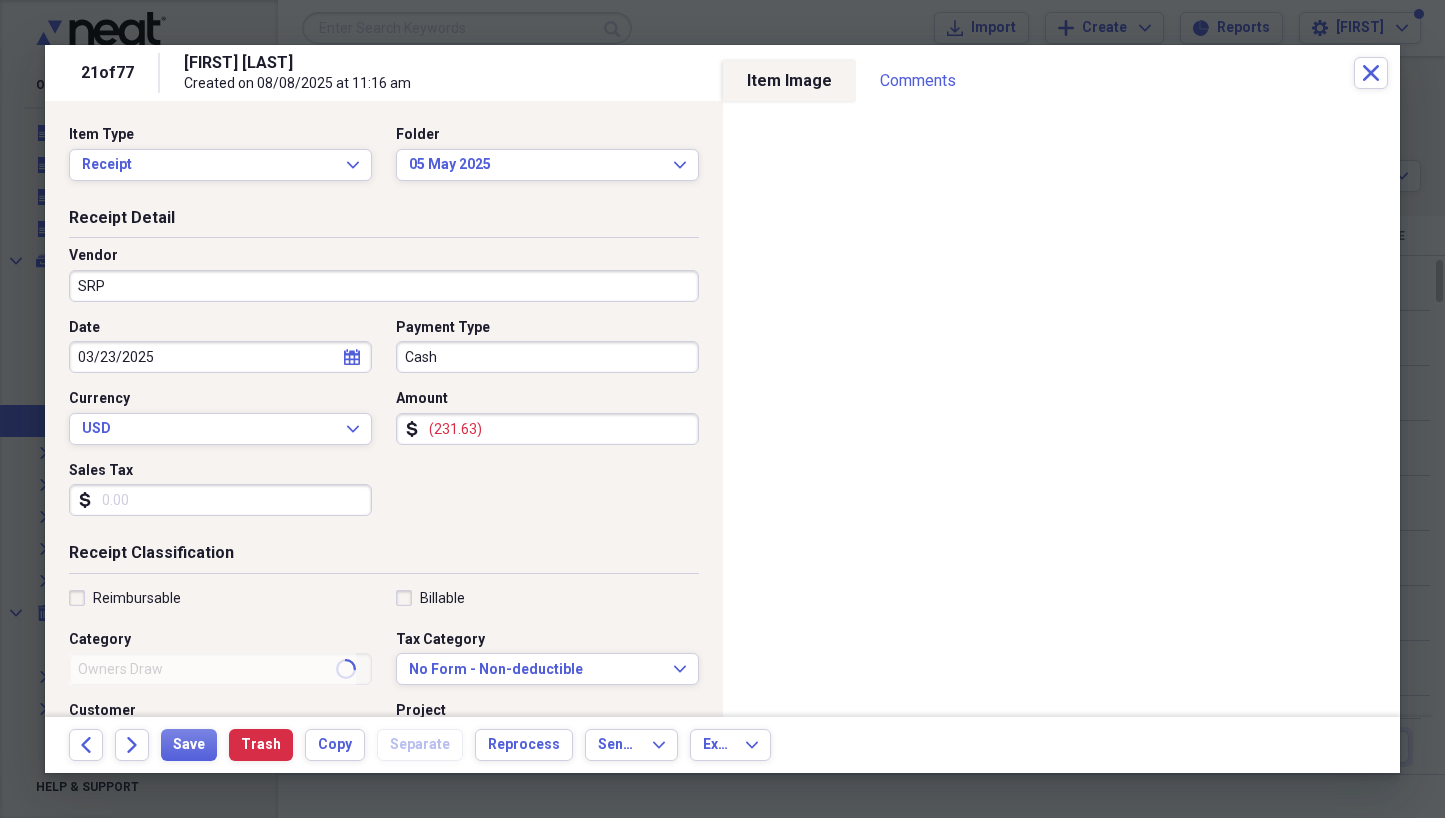 type on "Electric Bill" 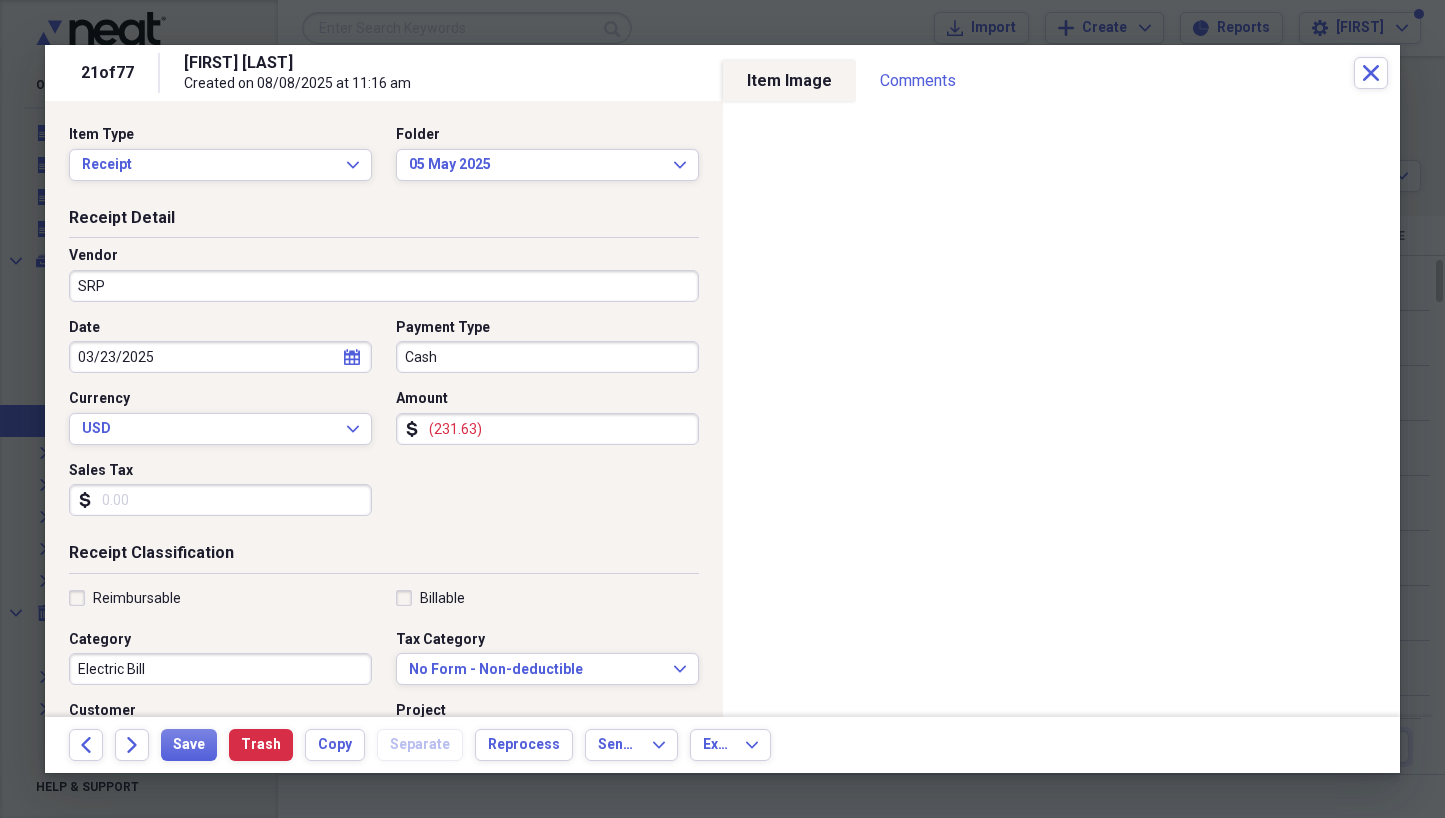 select on "2" 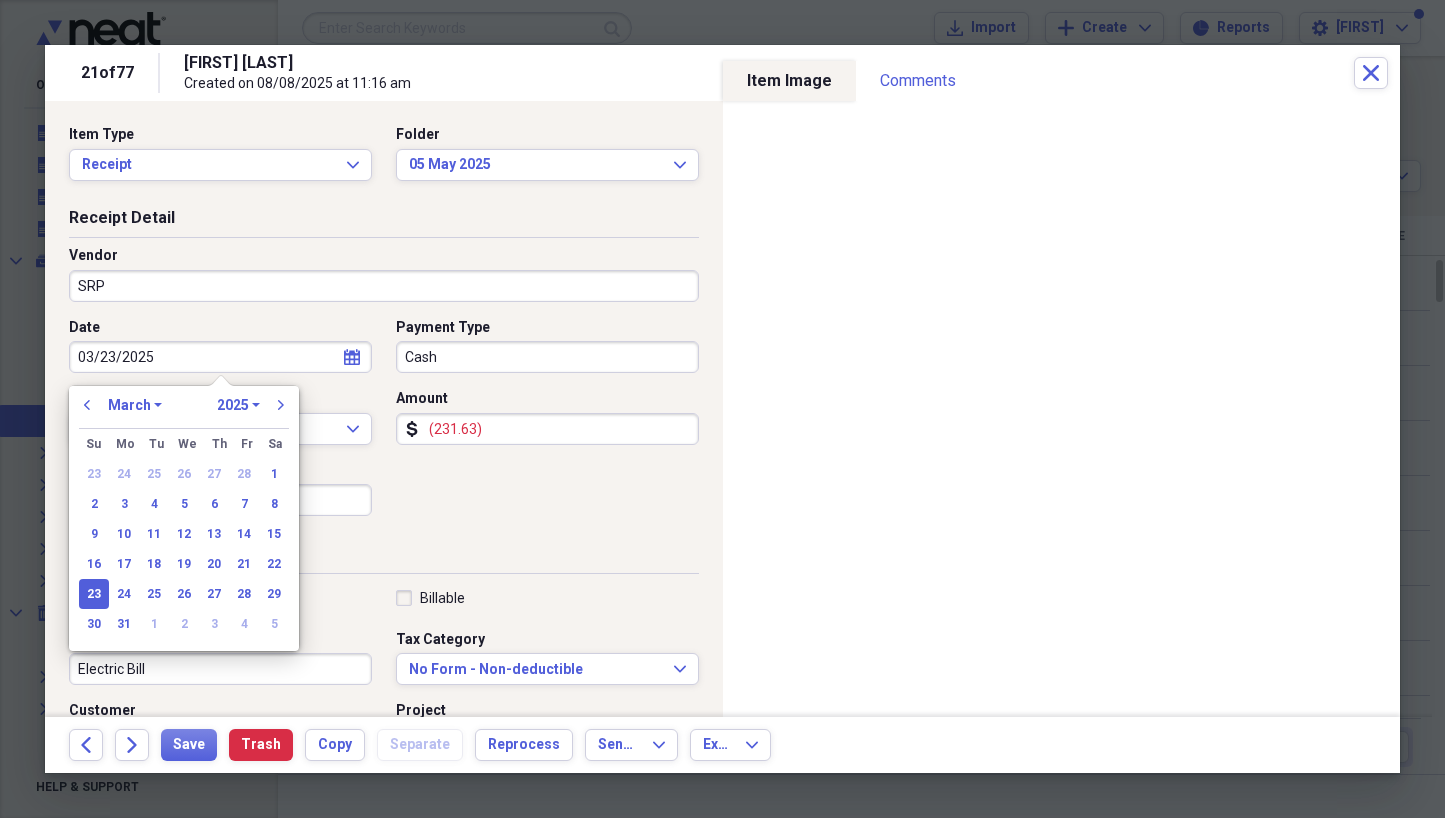drag, startPoint x: 176, startPoint y: 357, endPoint x: 65, endPoint y: 355, distance: 111.01801 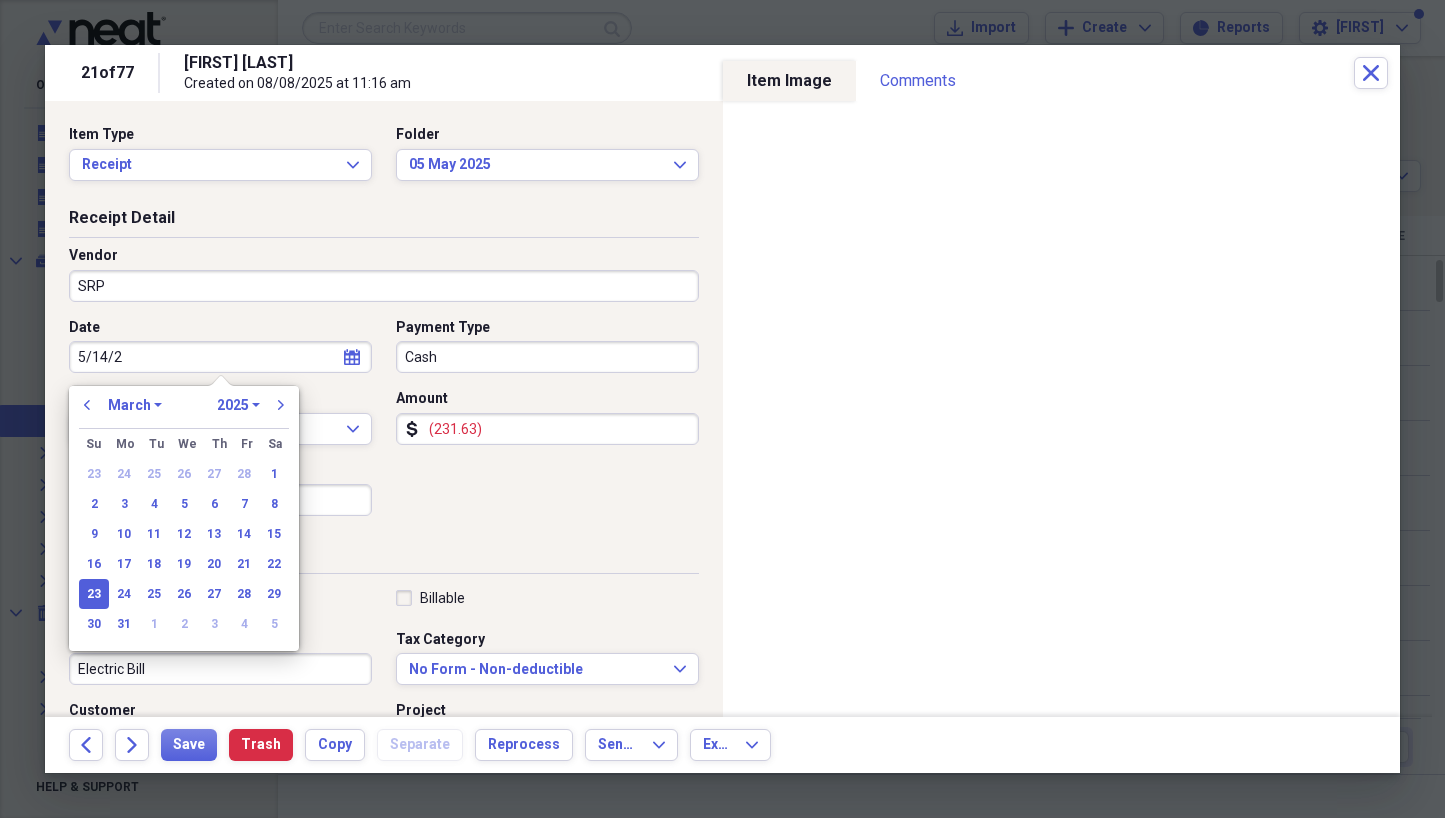type on "5/[DAY]/24" 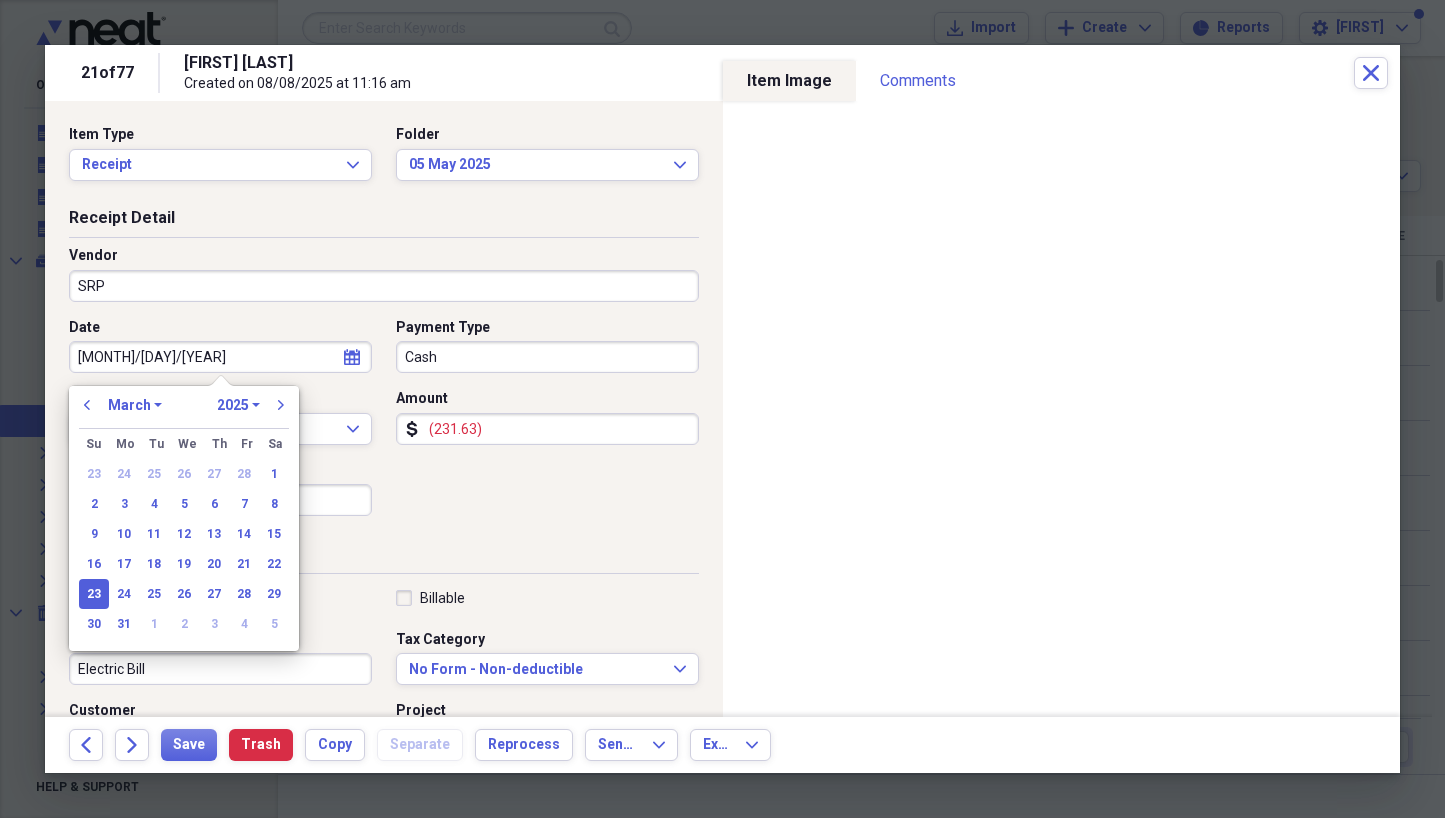 select on "4" 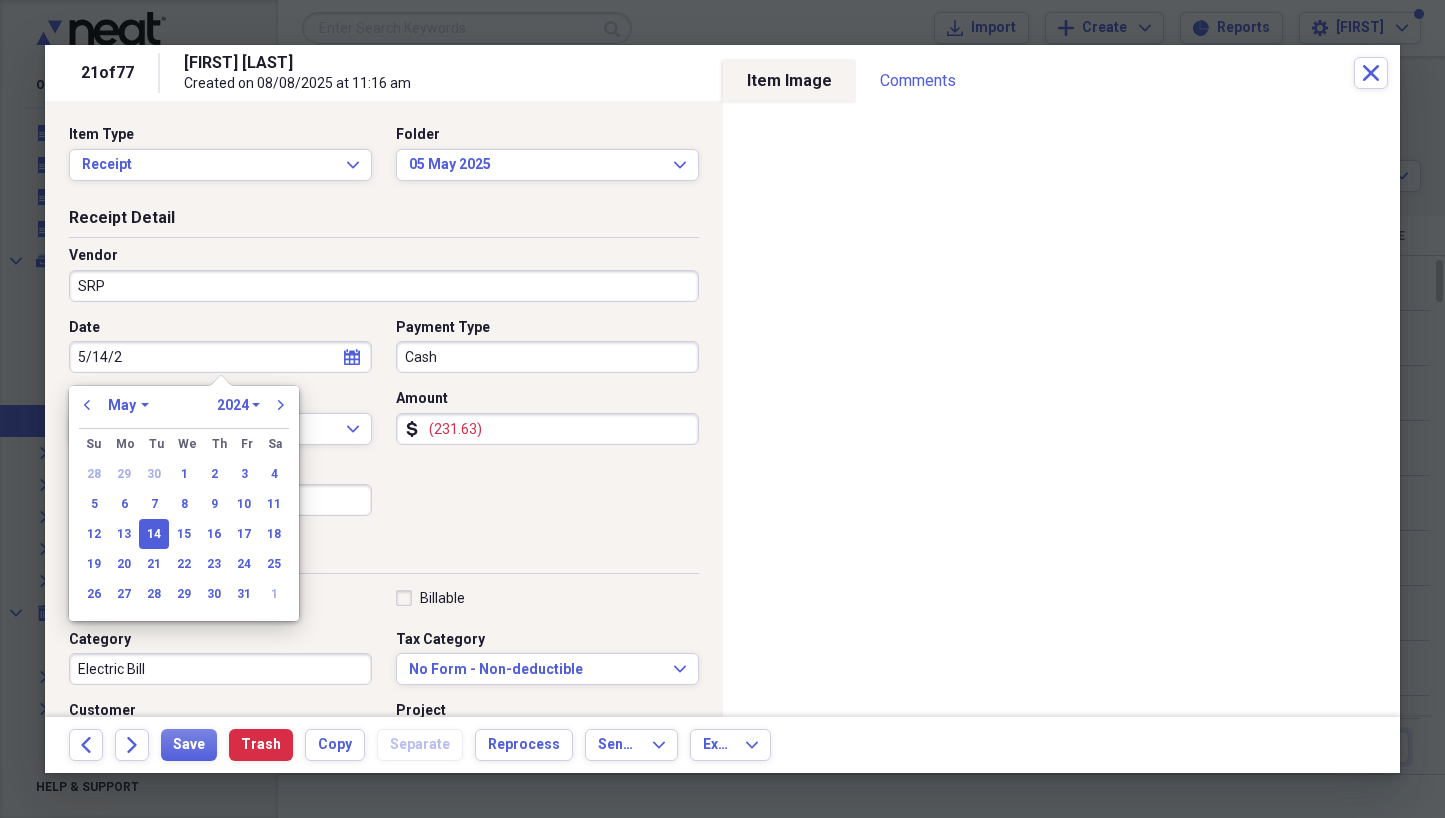 type on "[DATE]" 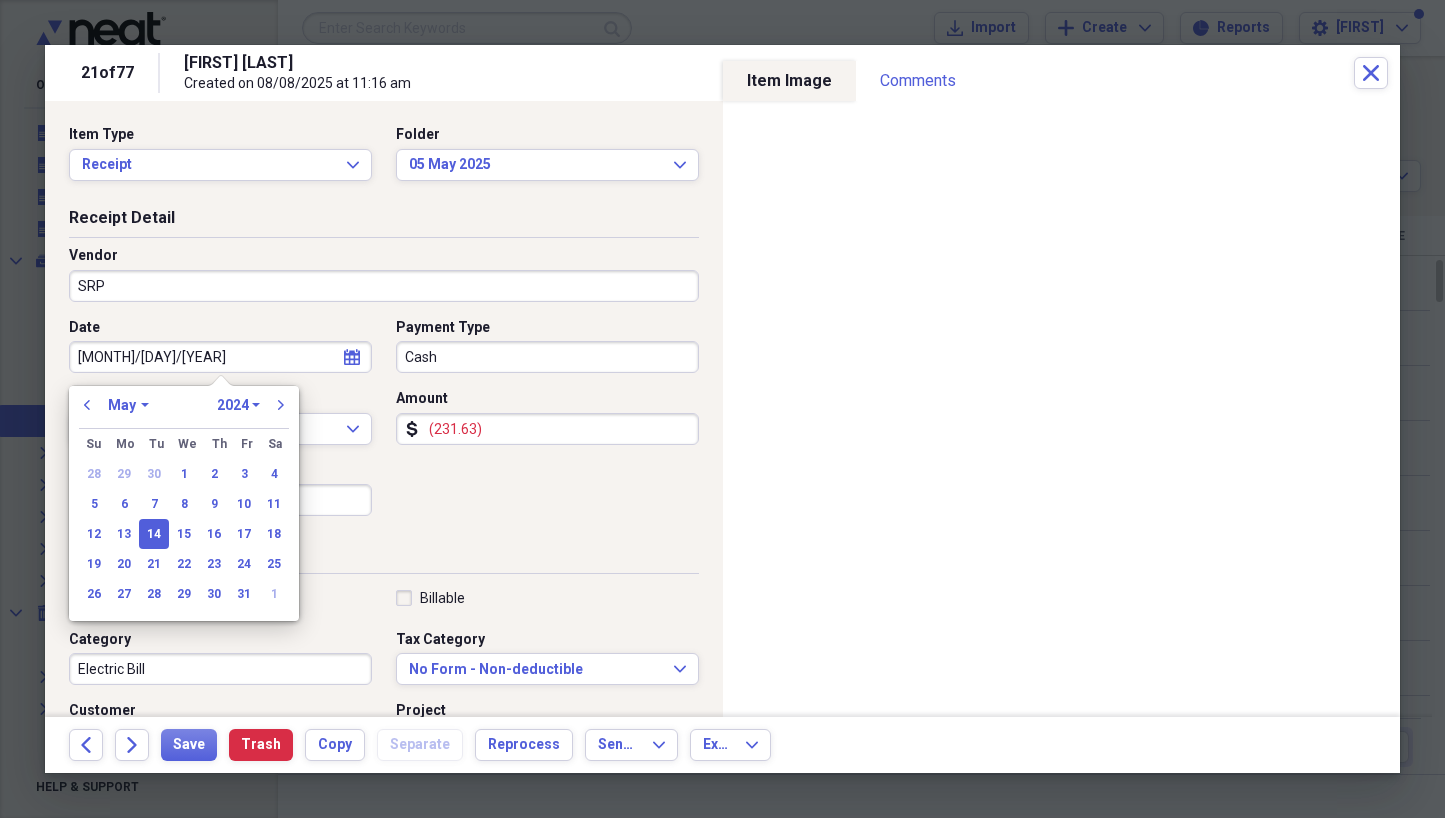 select on "2025" 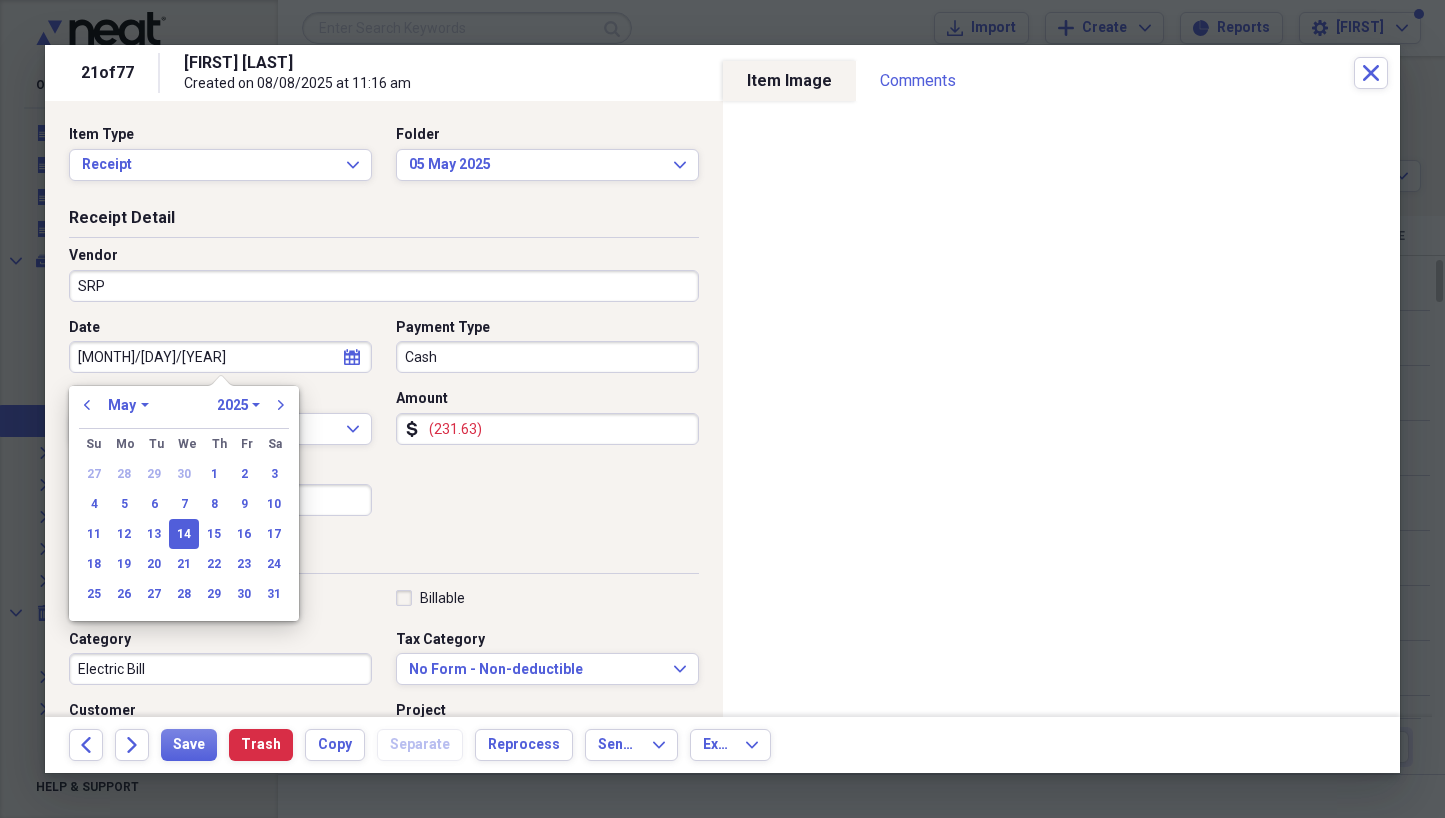 type on "05/14/2025" 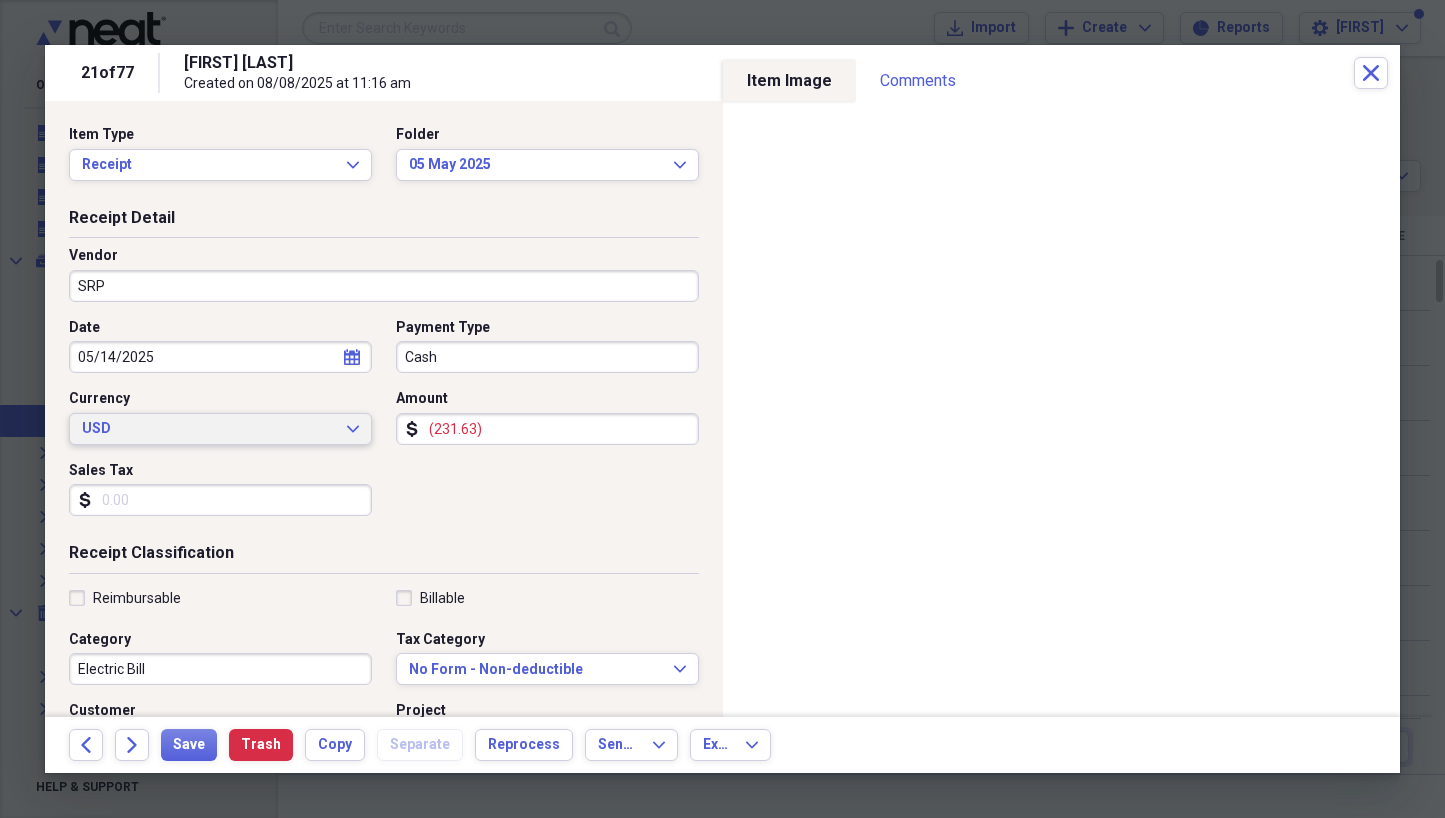 drag, startPoint x: 507, startPoint y: 431, endPoint x: 367, endPoint y: 429, distance: 140.01428 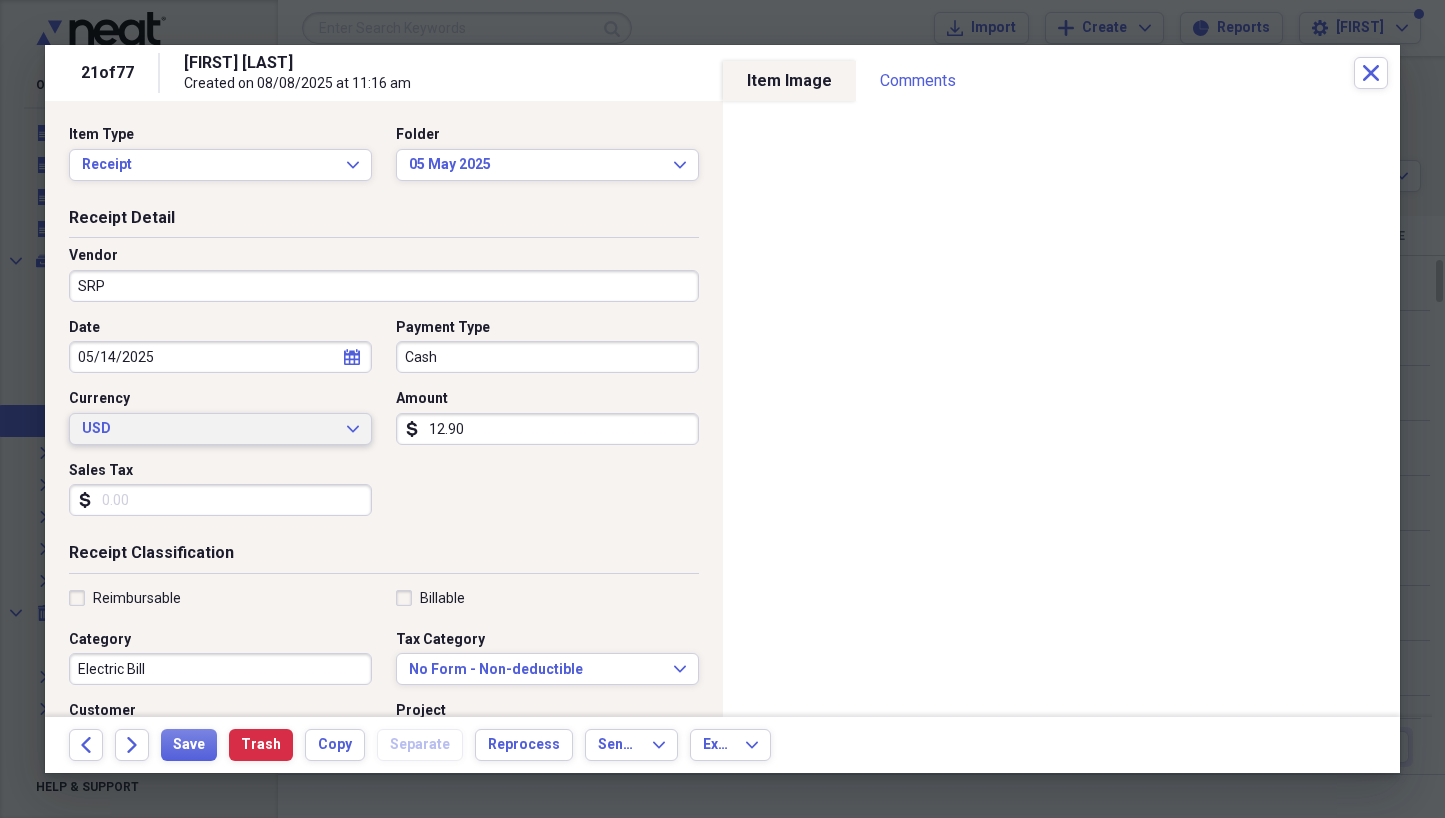 type on "129.00" 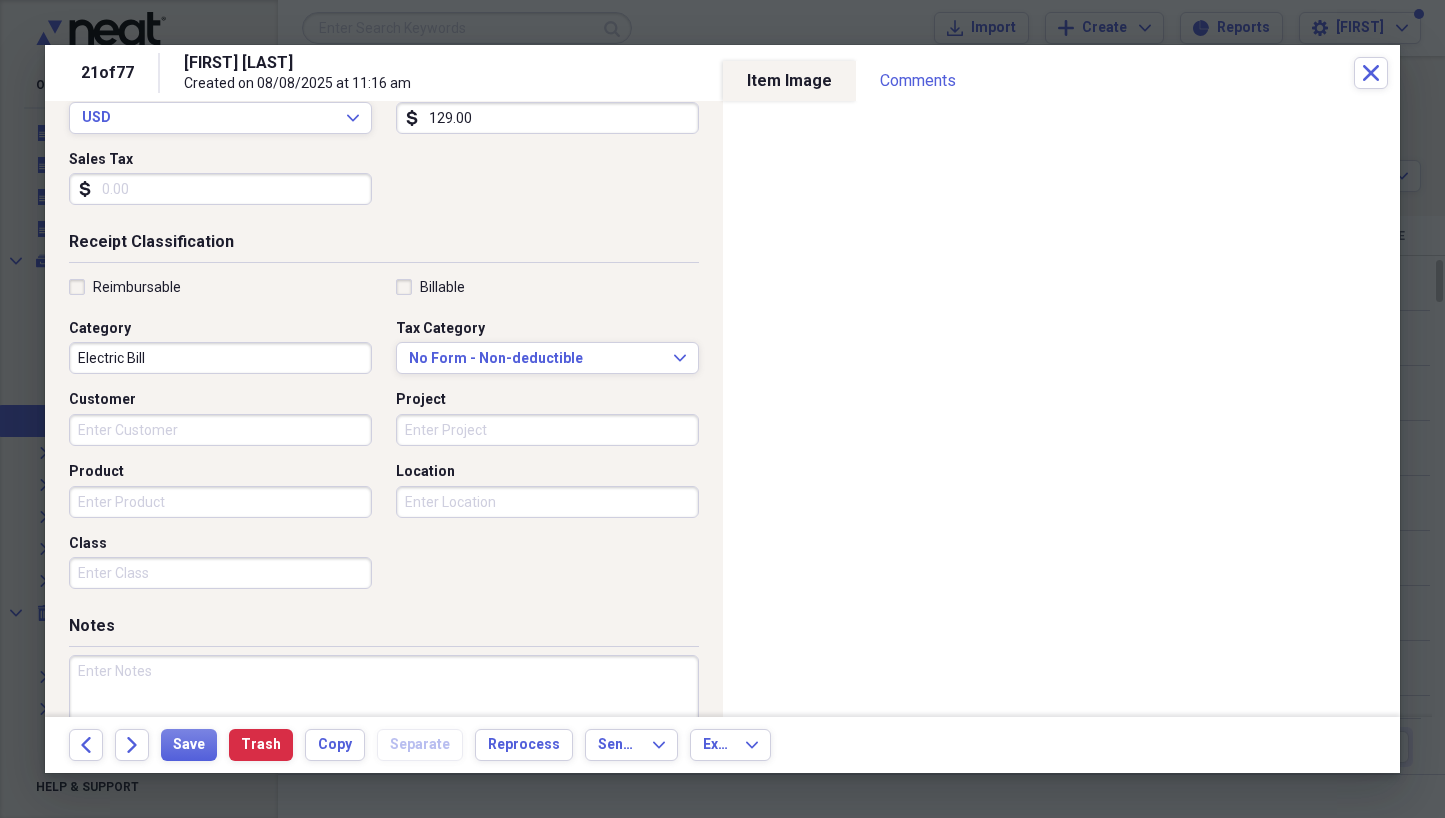 scroll, scrollTop: 343, scrollLeft: 0, axis: vertical 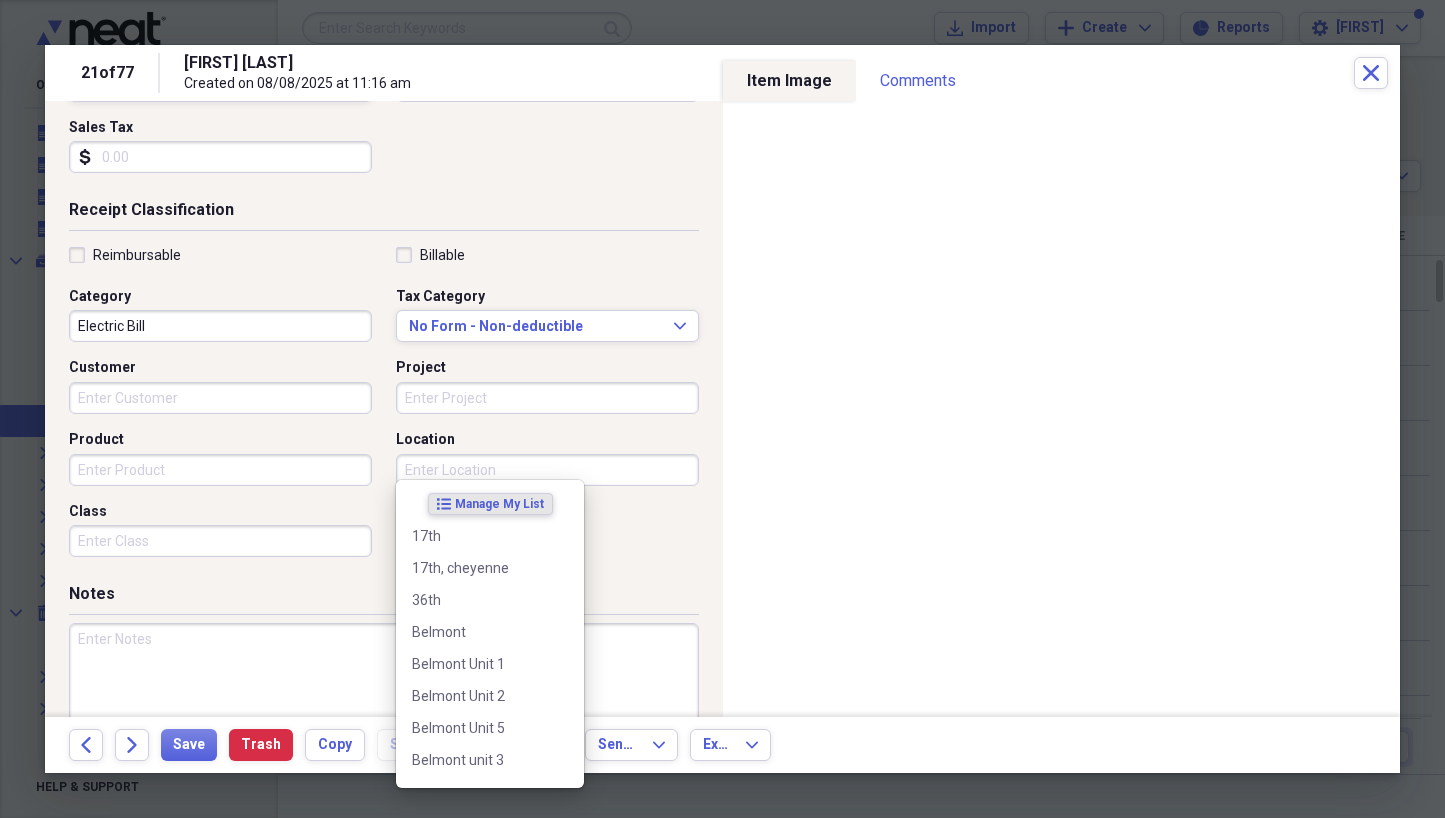 click on "Location" at bounding box center (547, 470) 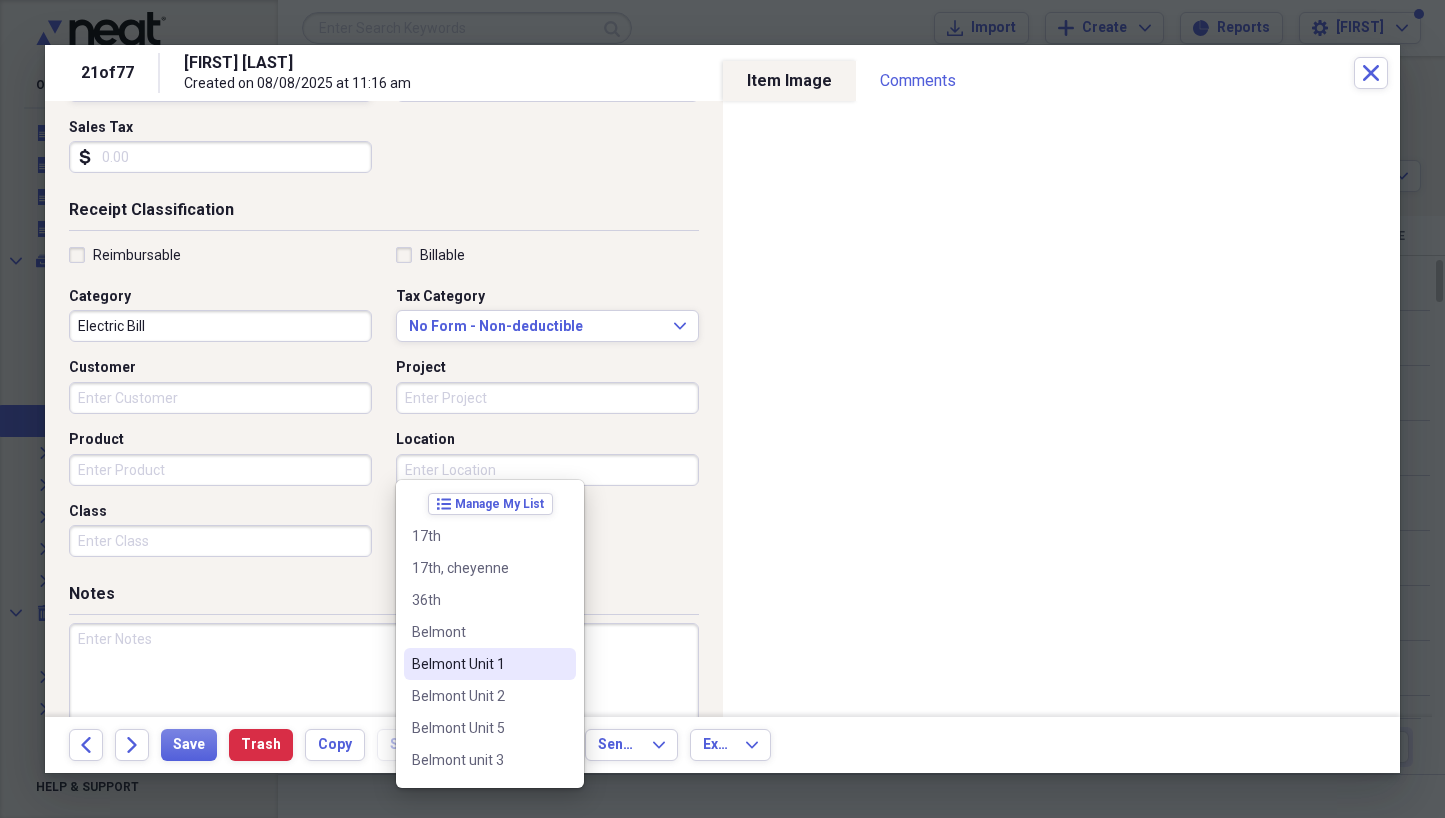 click on "Belmont Unit 1" at bounding box center (478, 664) 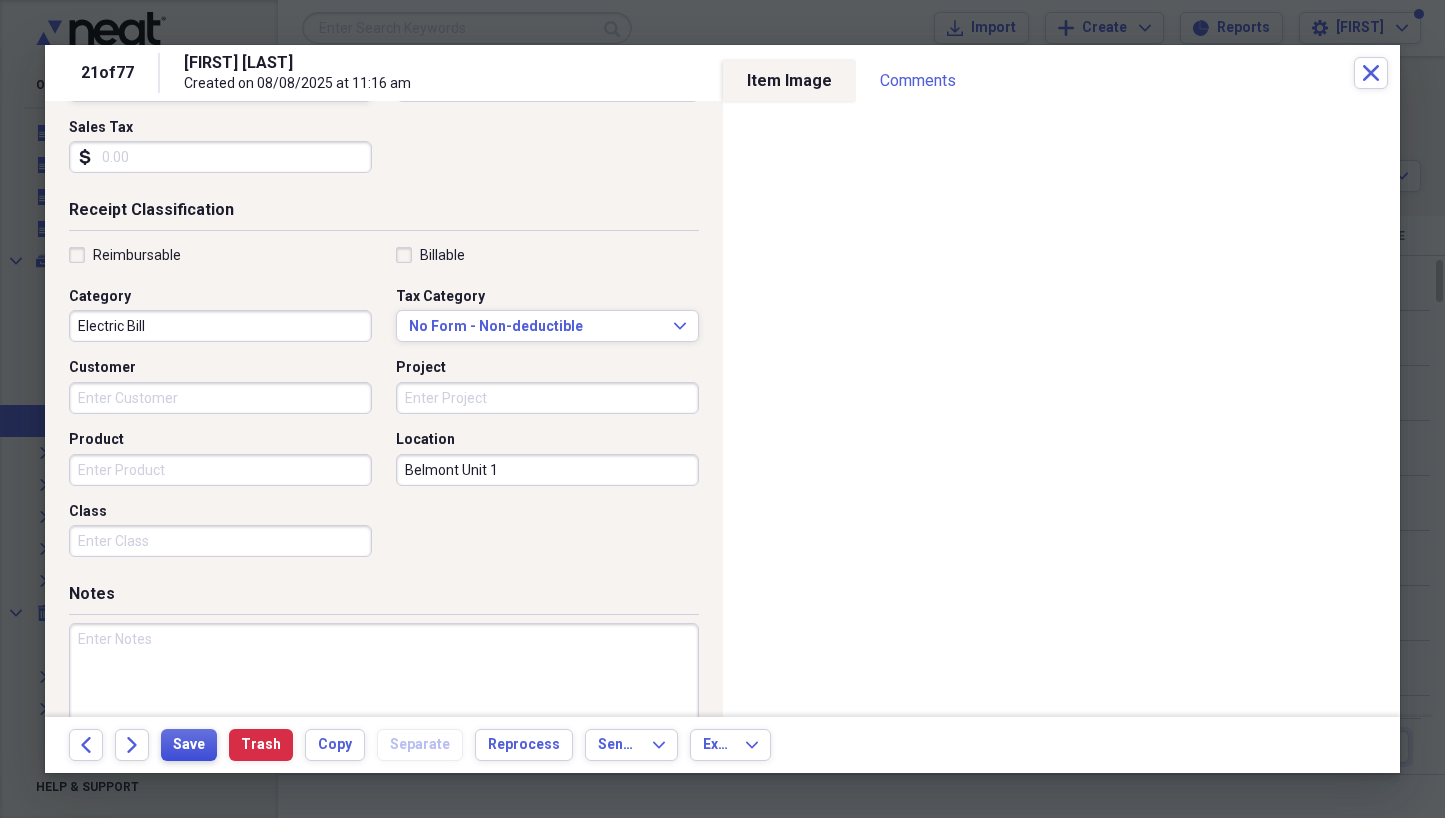 click on "Save" at bounding box center (189, 745) 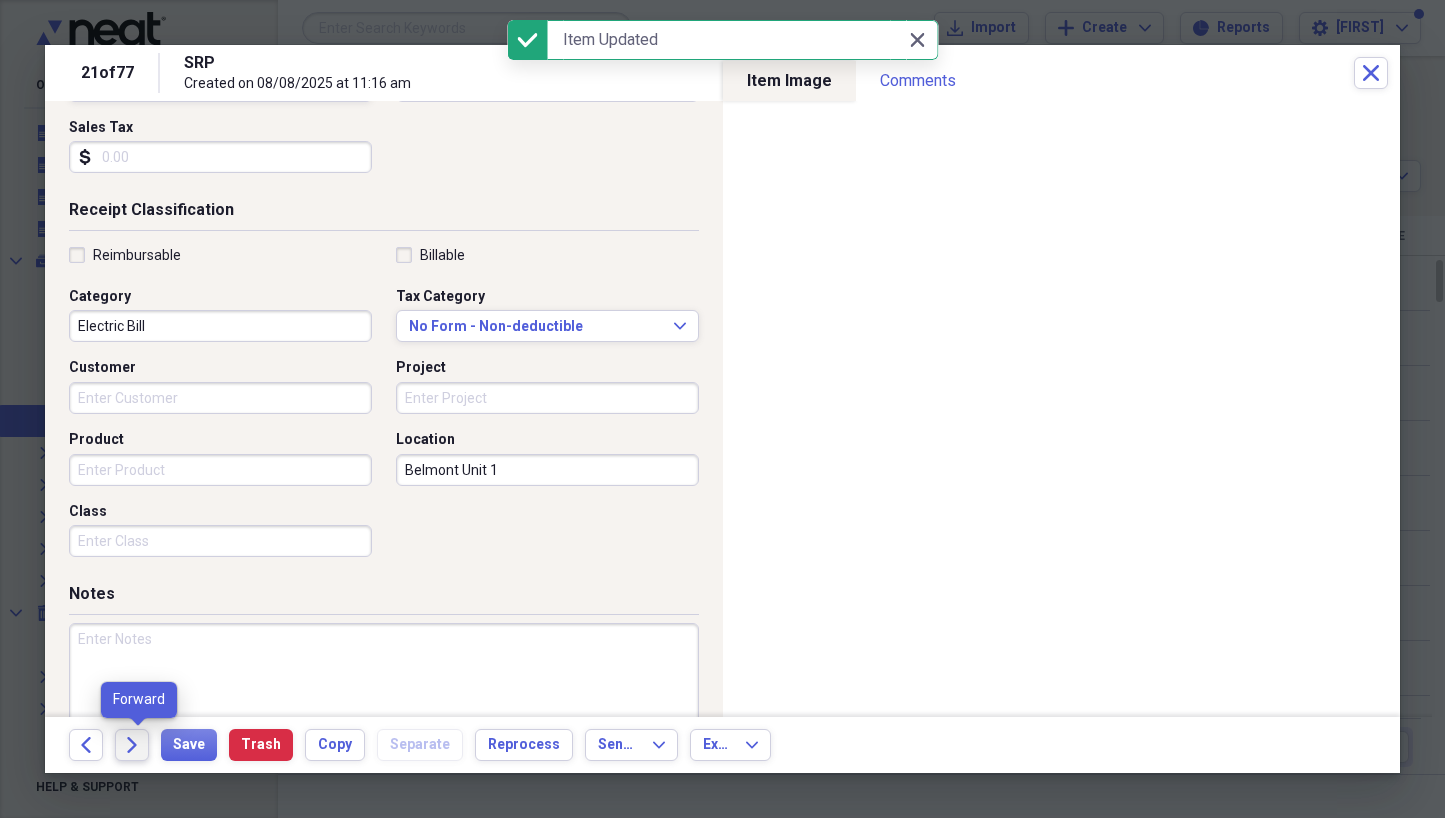 click on "Forward" 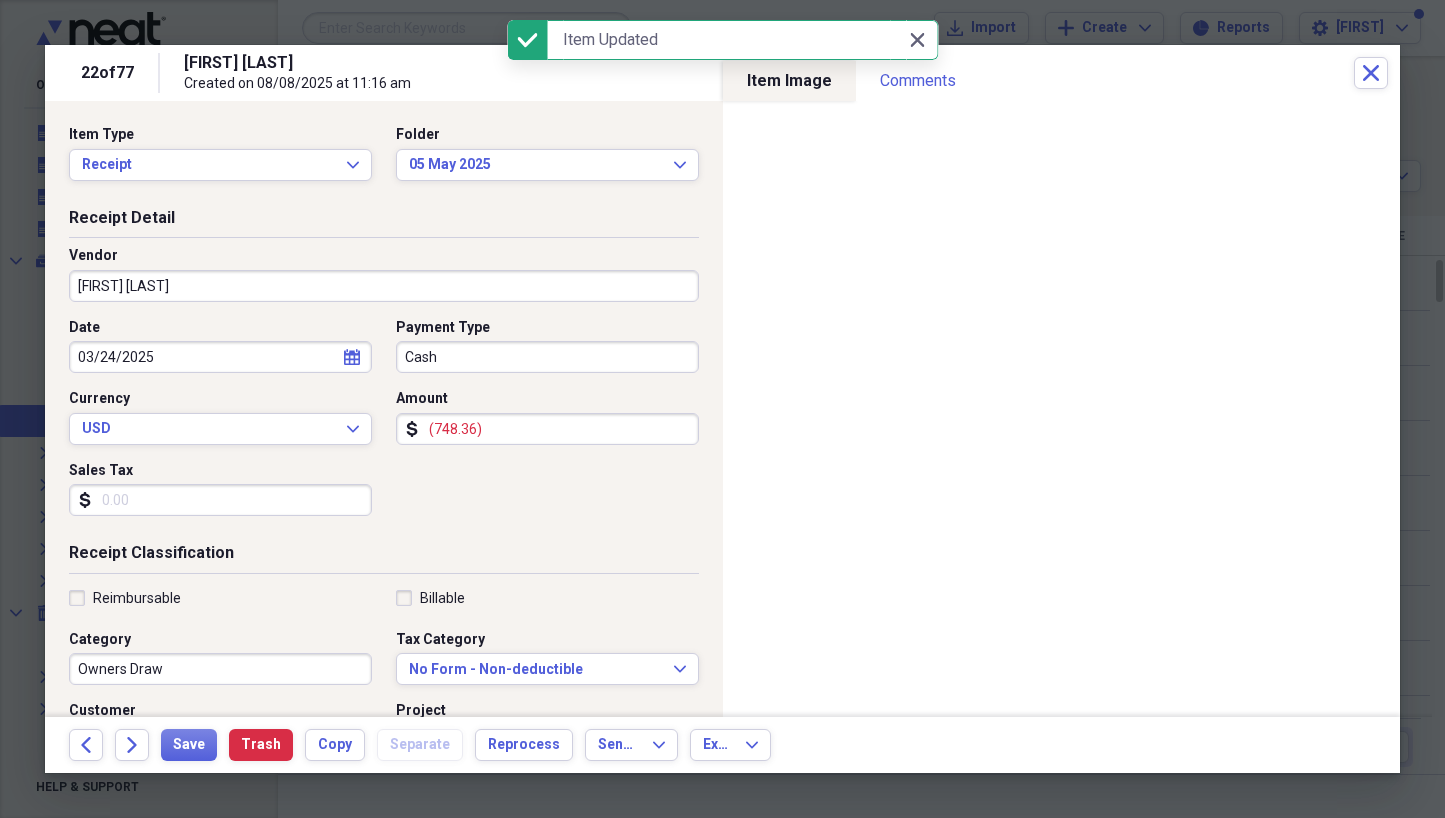 click on "[FIRST] [LAST]" at bounding box center [384, 286] 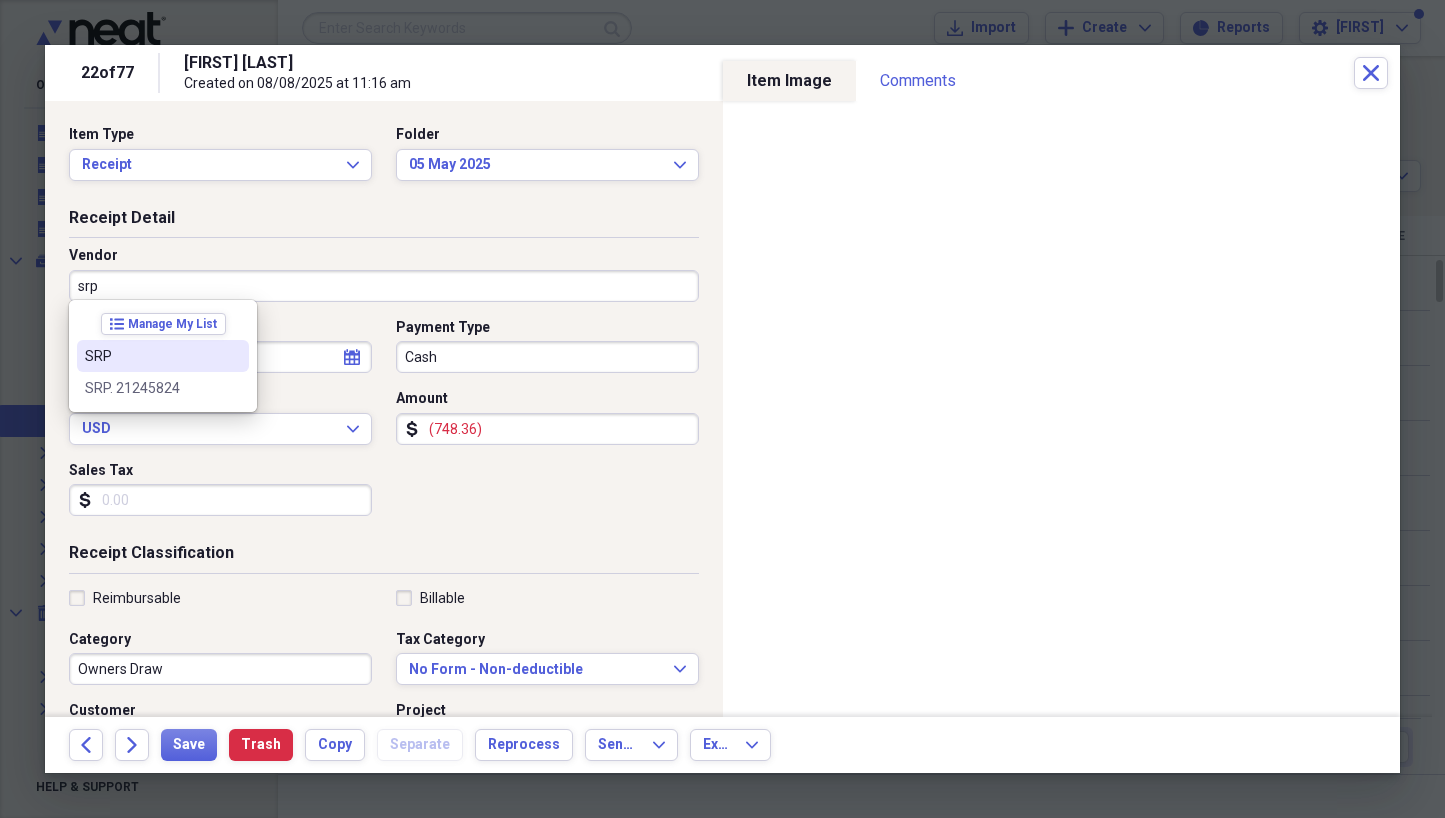 click on "SRP" at bounding box center (151, 356) 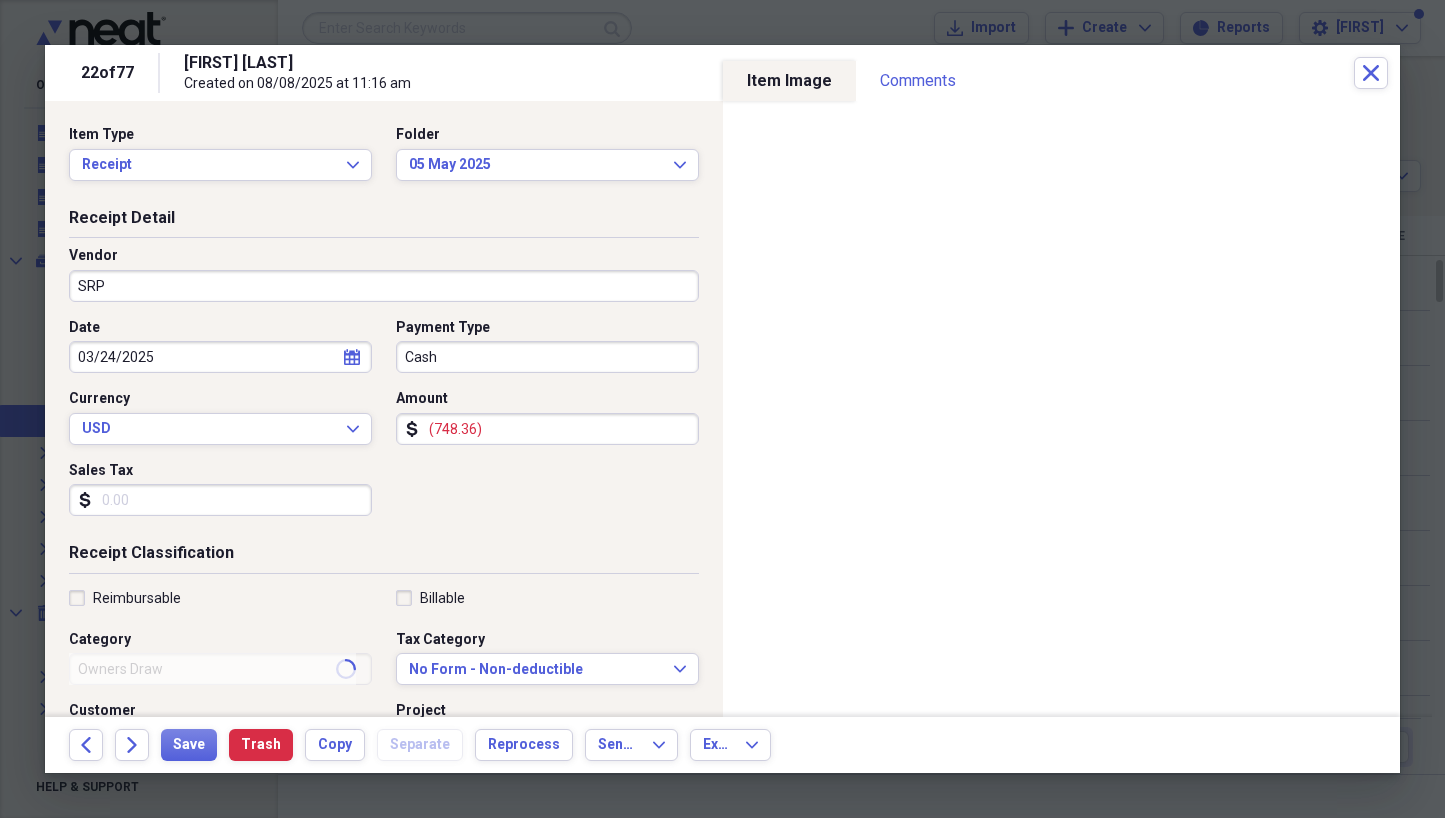 type on "Electric Bill" 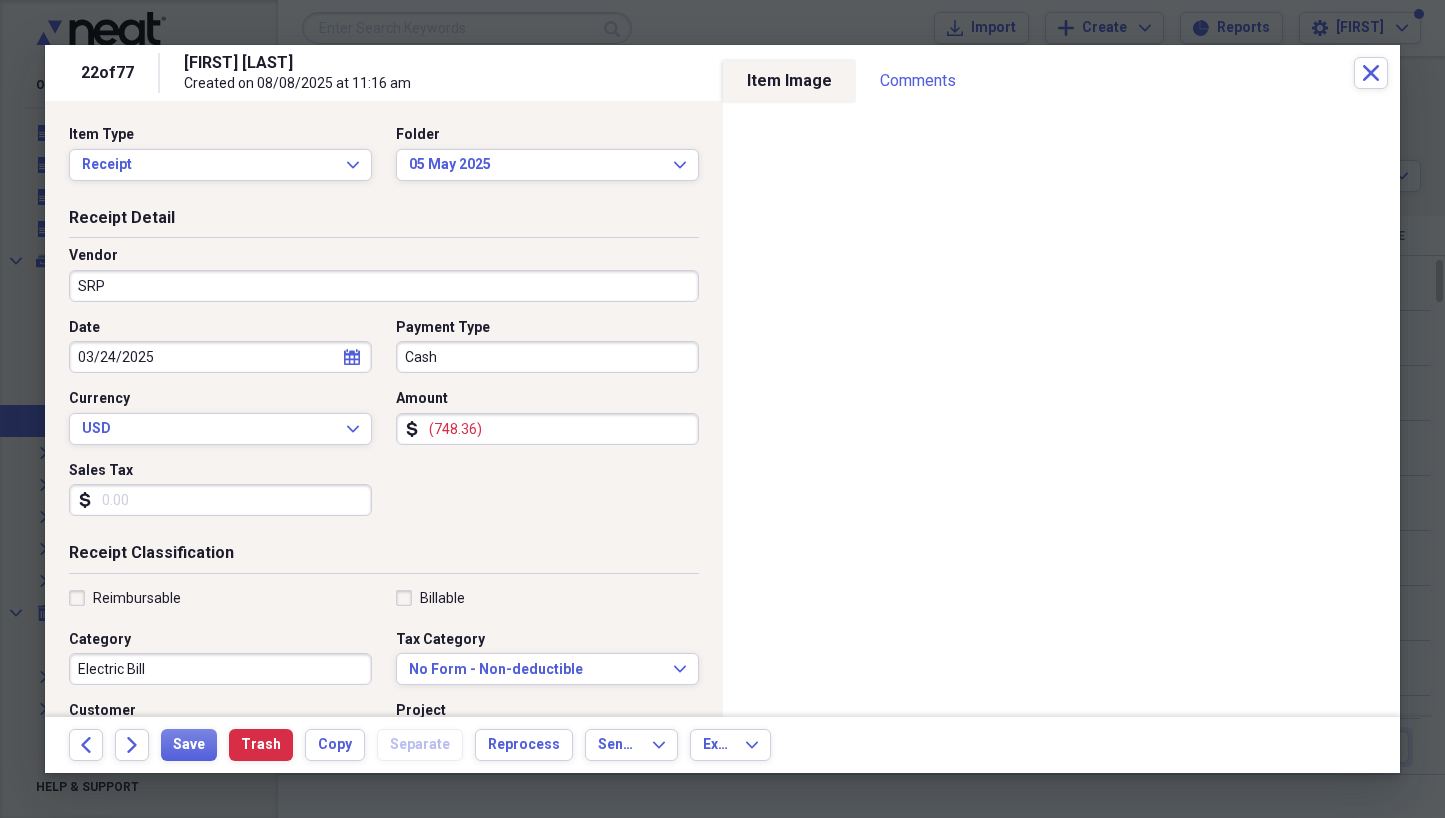 select on "2" 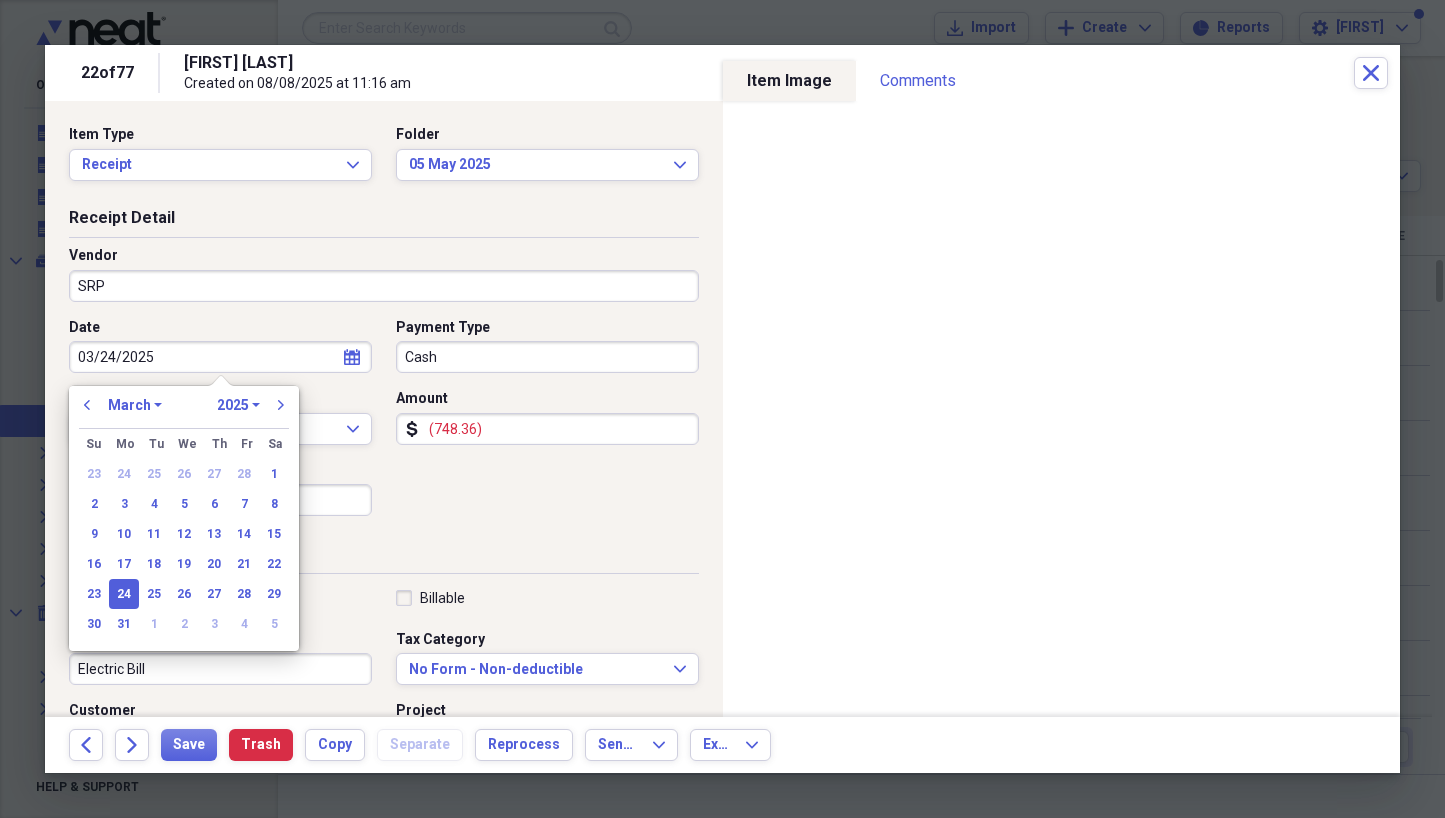 drag, startPoint x: 188, startPoint y: 355, endPoint x: 70, endPoint y: 356, distance: 118.004234 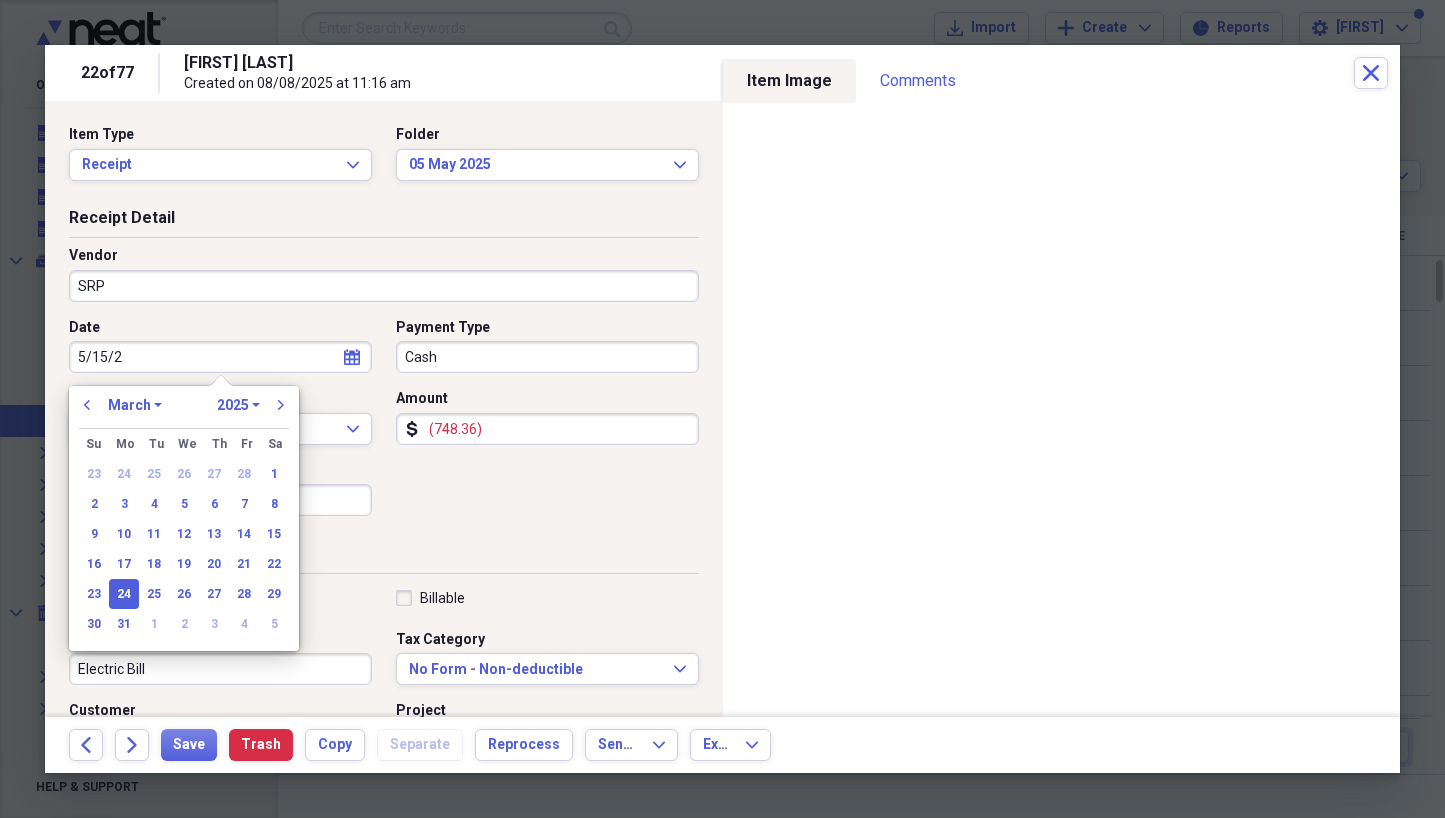 type on "5/15/25" 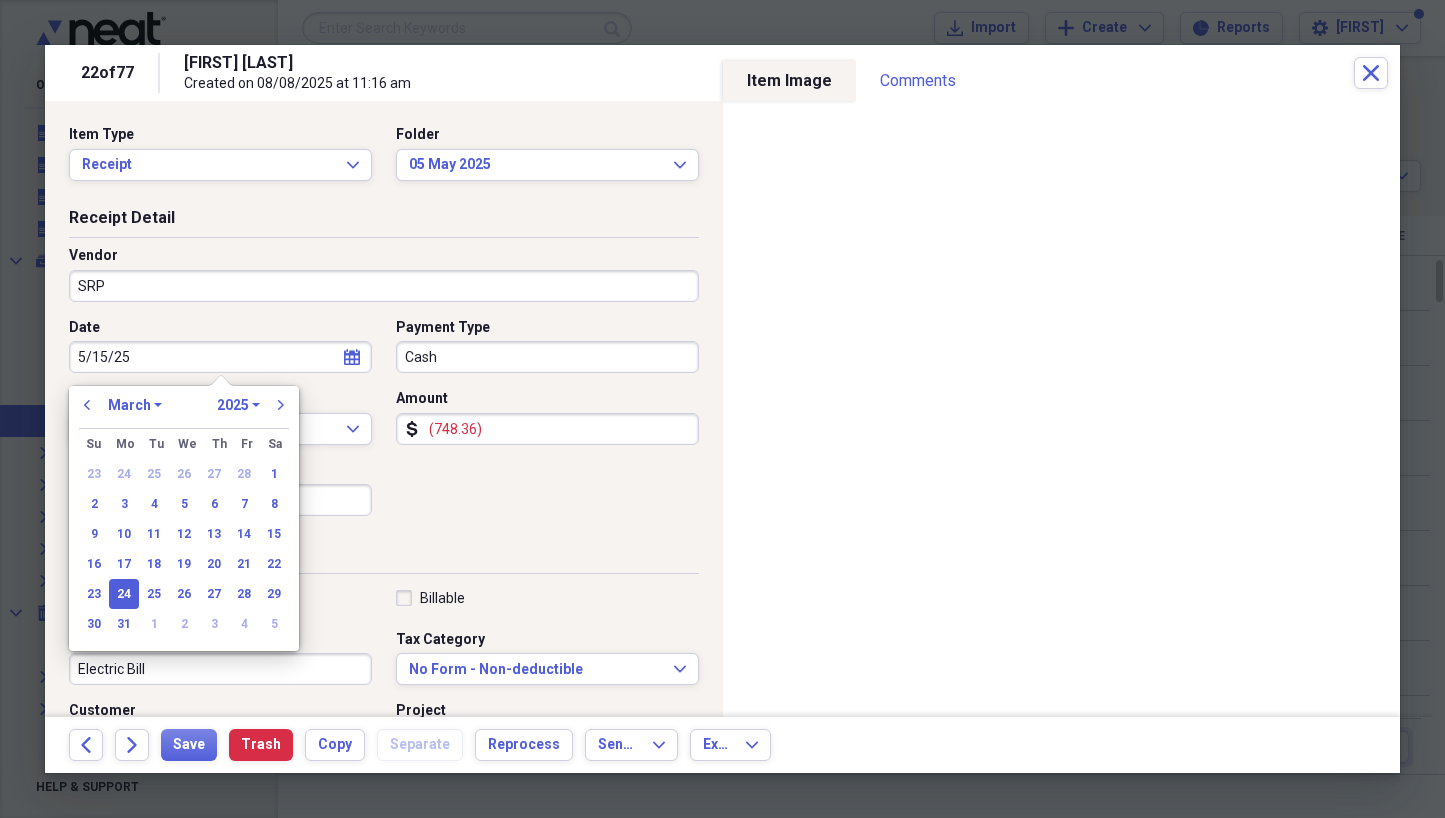 select on "4" 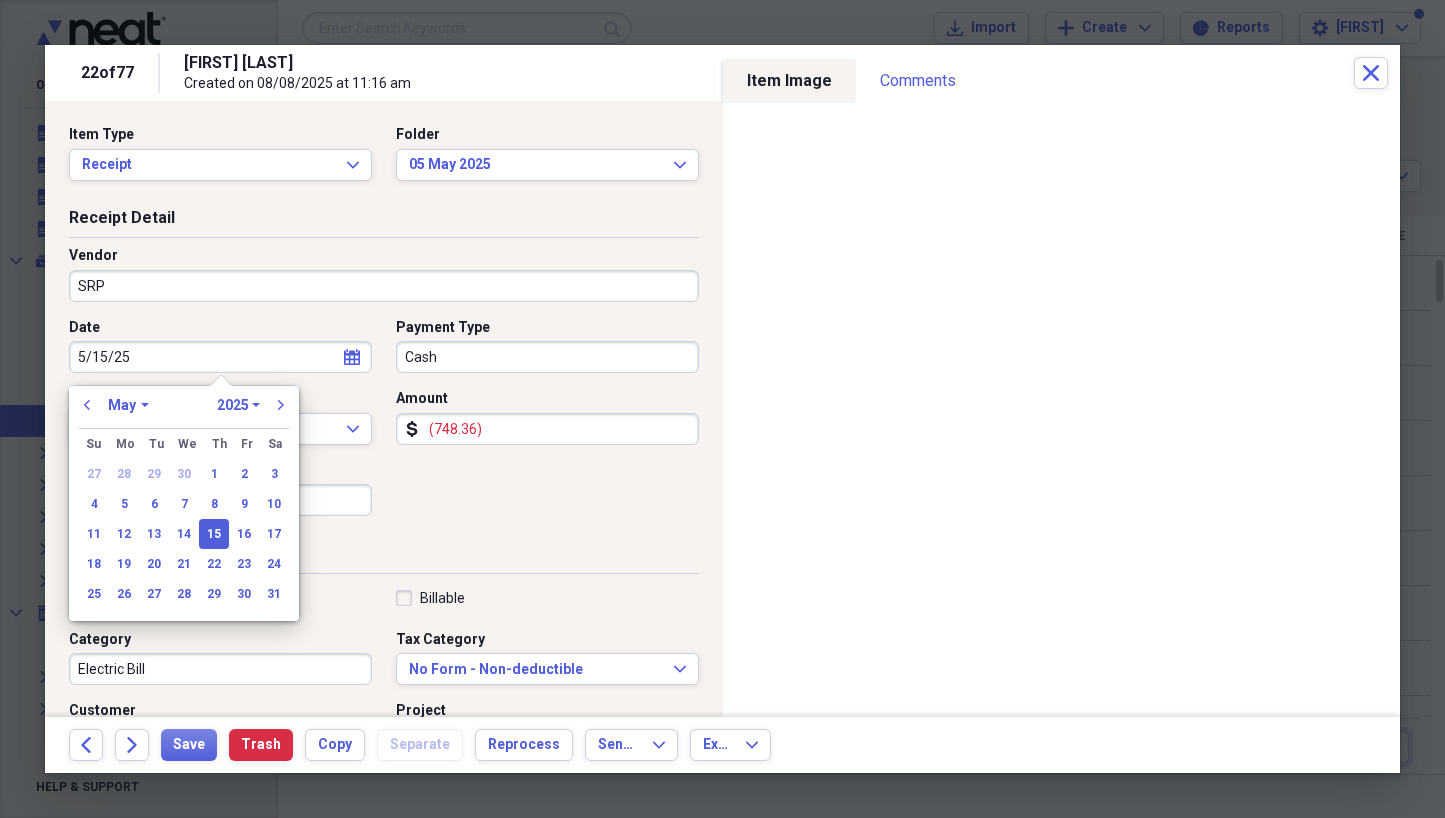 type on "05/15/2025" 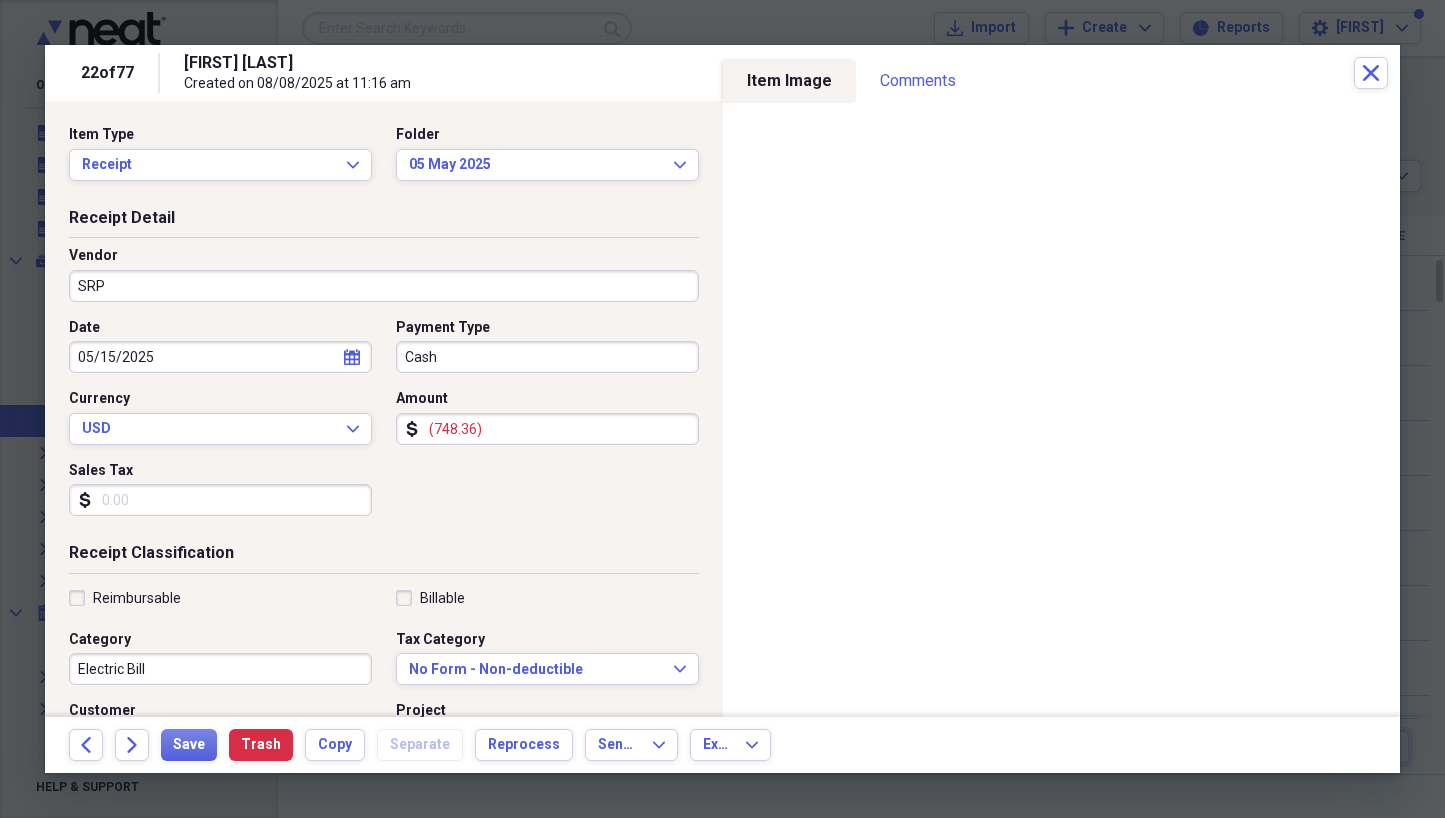 drag, startPoint x: 511, startPoint y: 425, endPoint x: 380, endPoint y: 414, distance: 131.46101 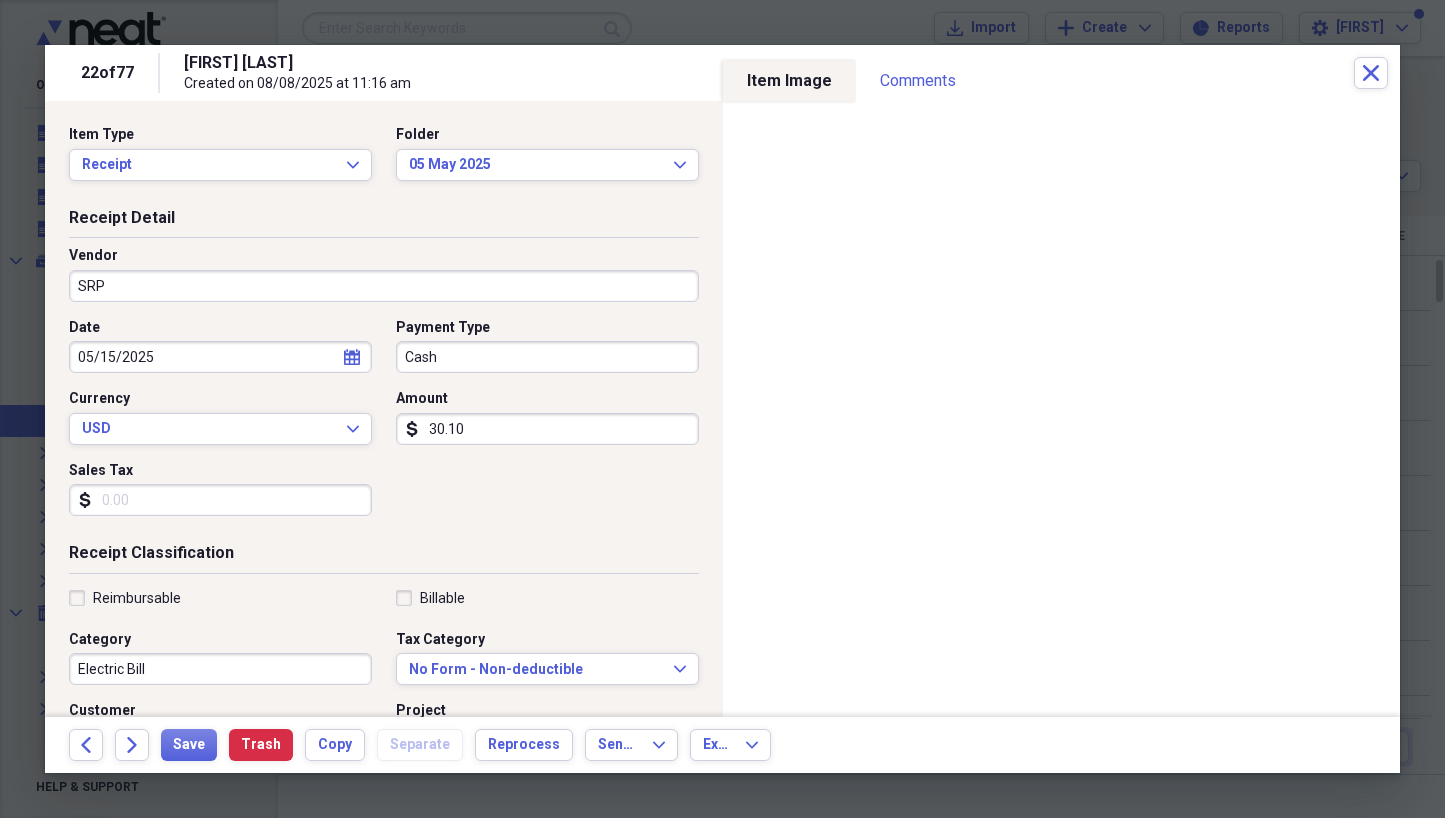 type on "301.00" 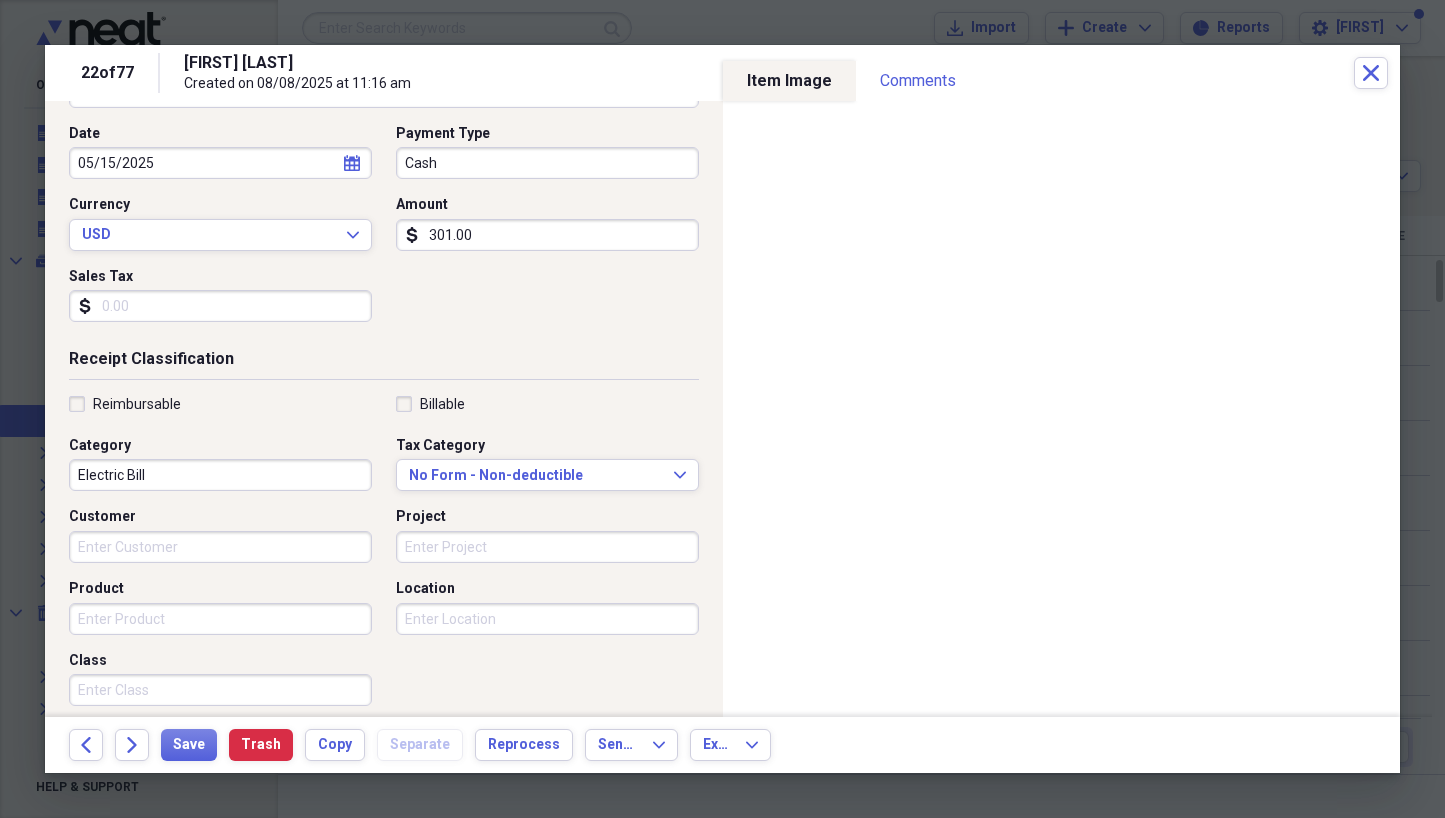 scroll, scrollTop: 196, scrollLeft: 0, axis: vertical 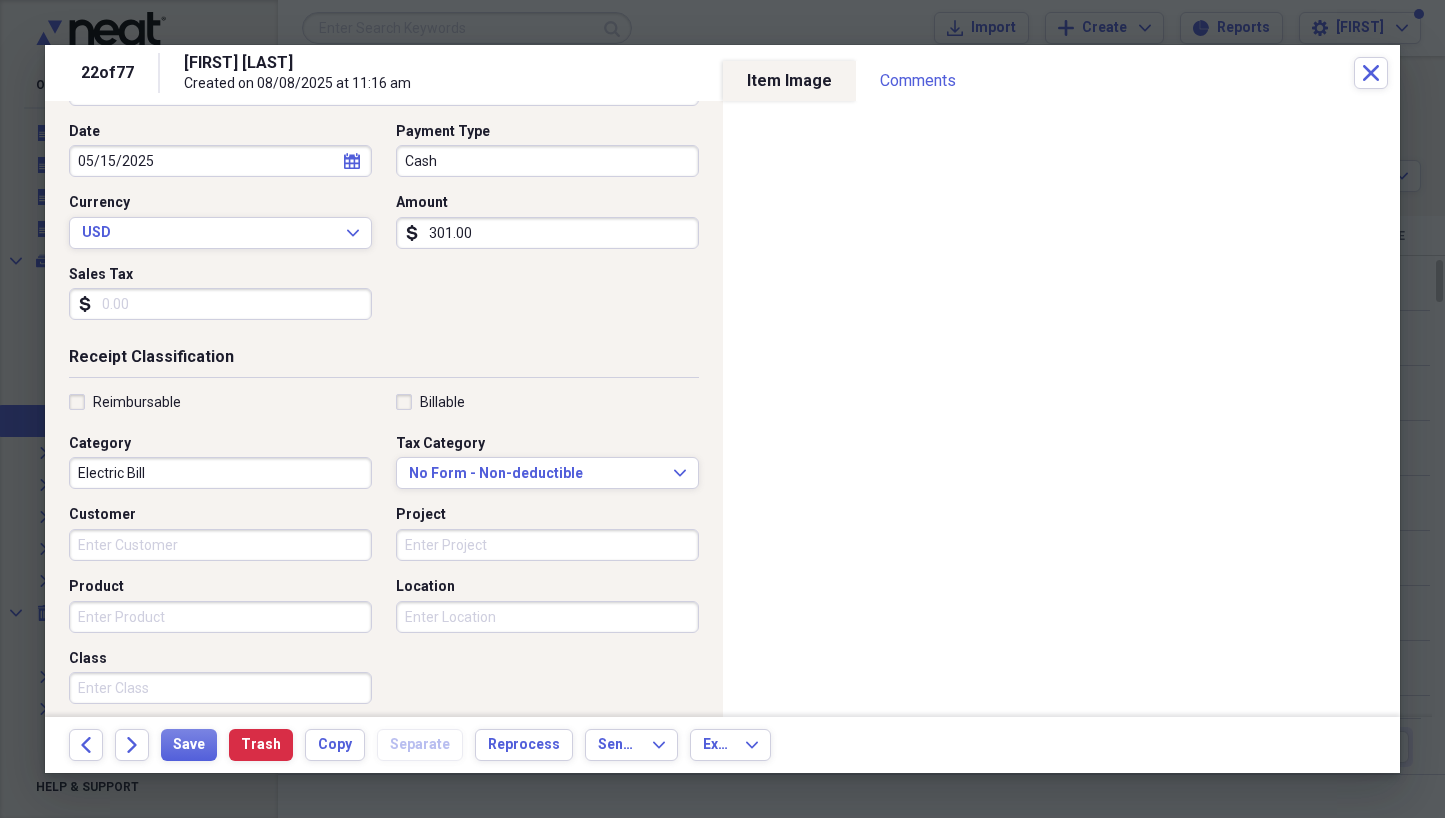 click on "Location" at bounding box center (547, 617) 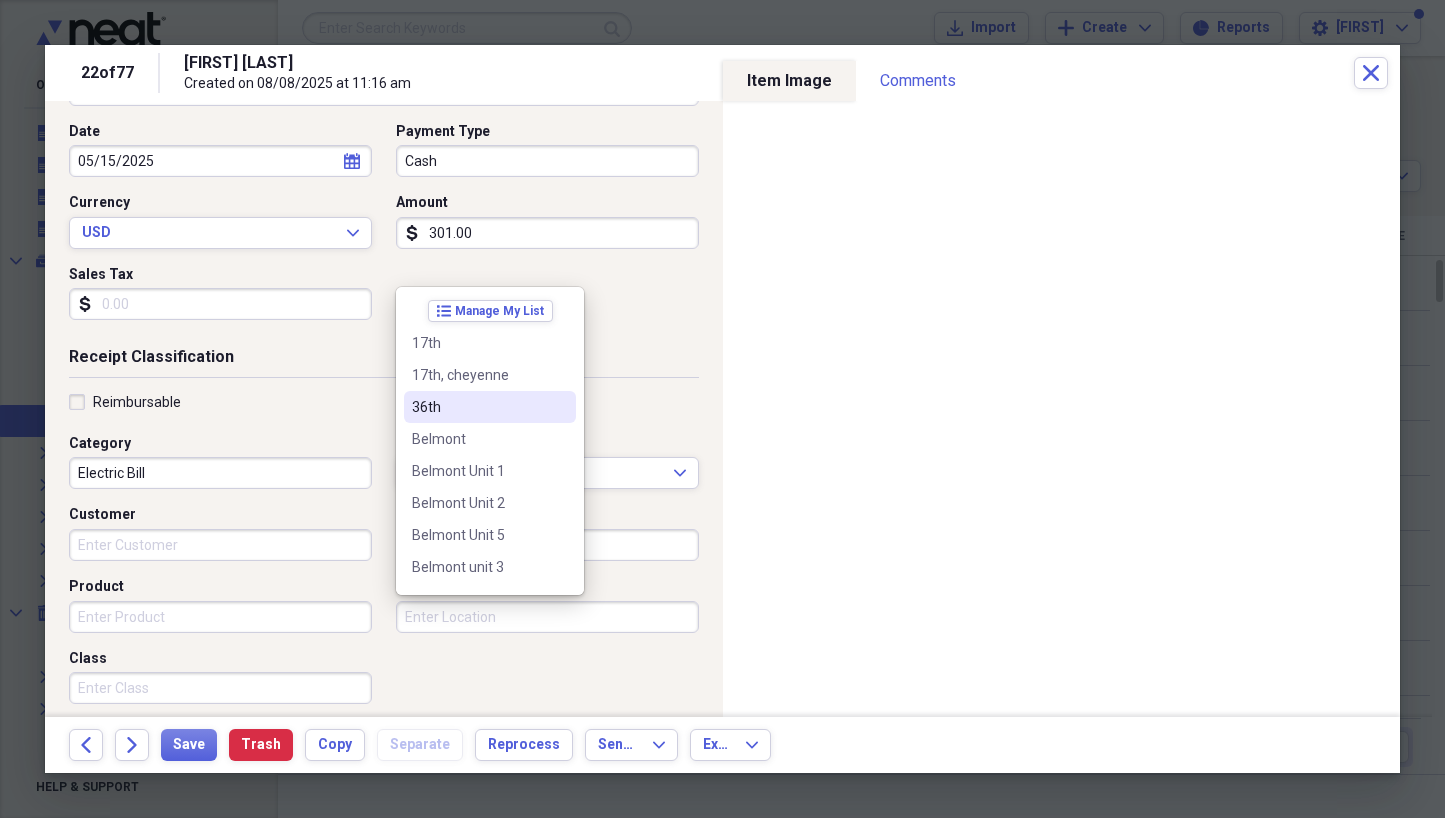 click on "36th" at bounding box center [478, 407] 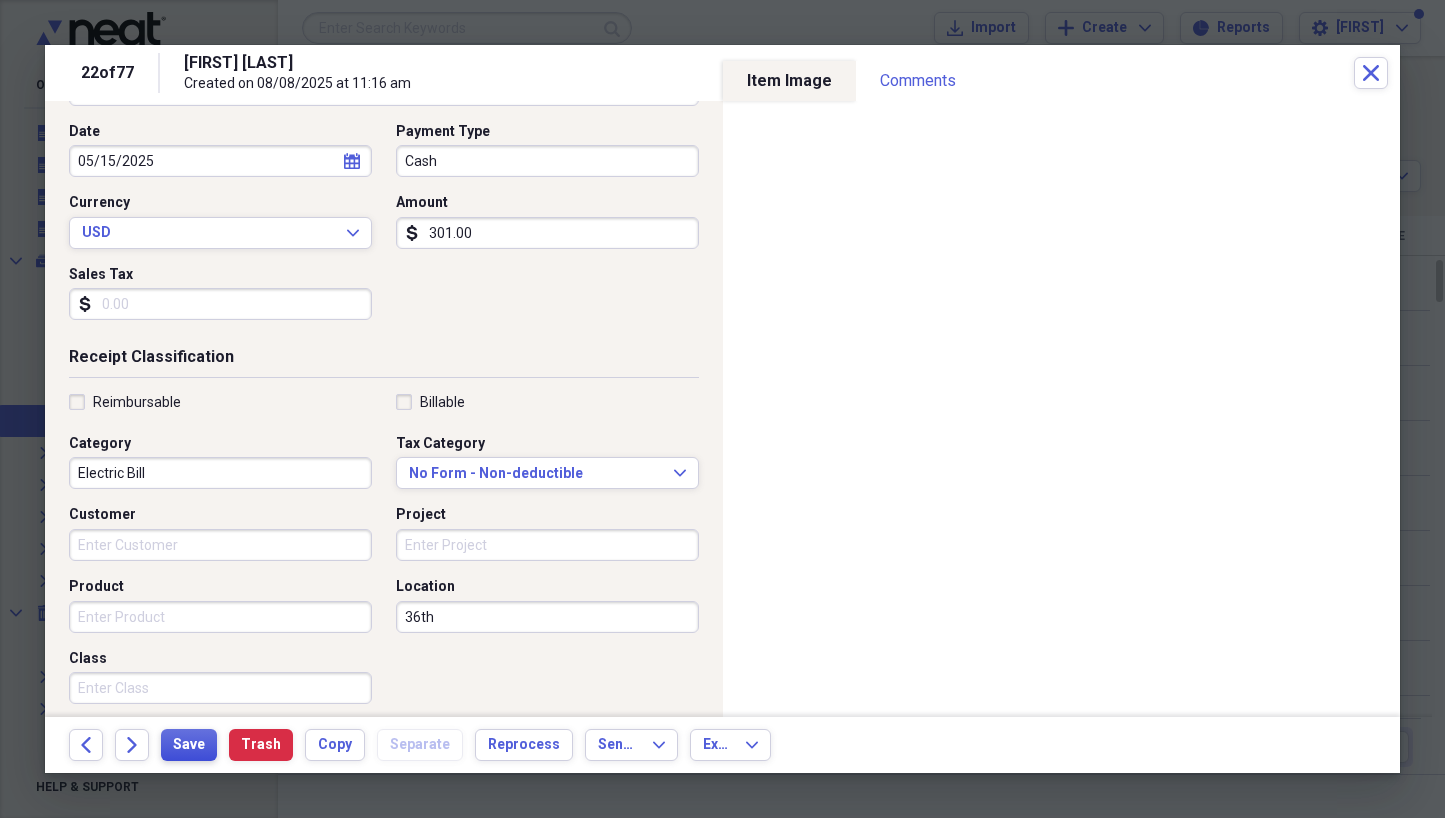 click on "Save" at bounding box center (189, 745) 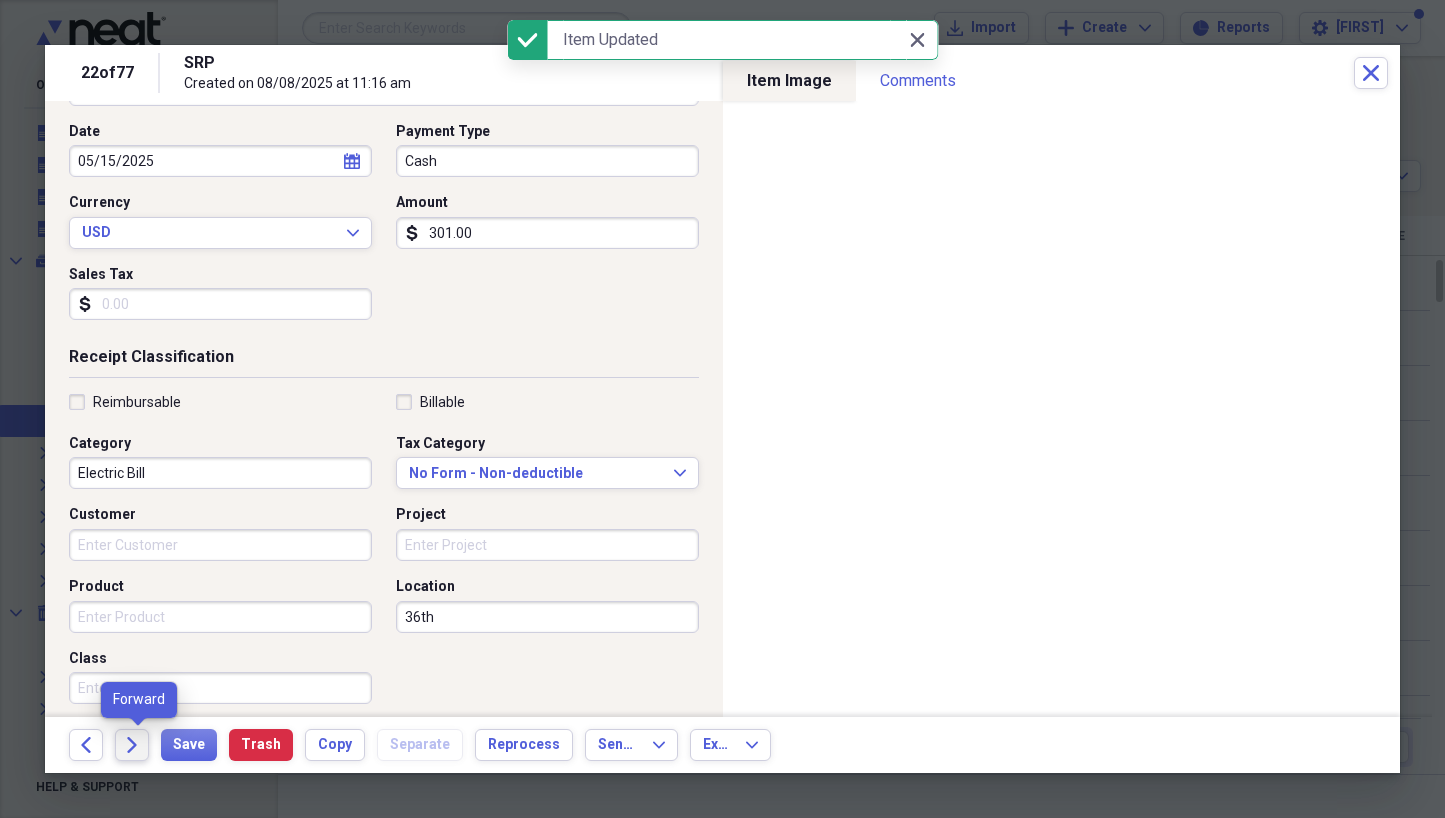 click 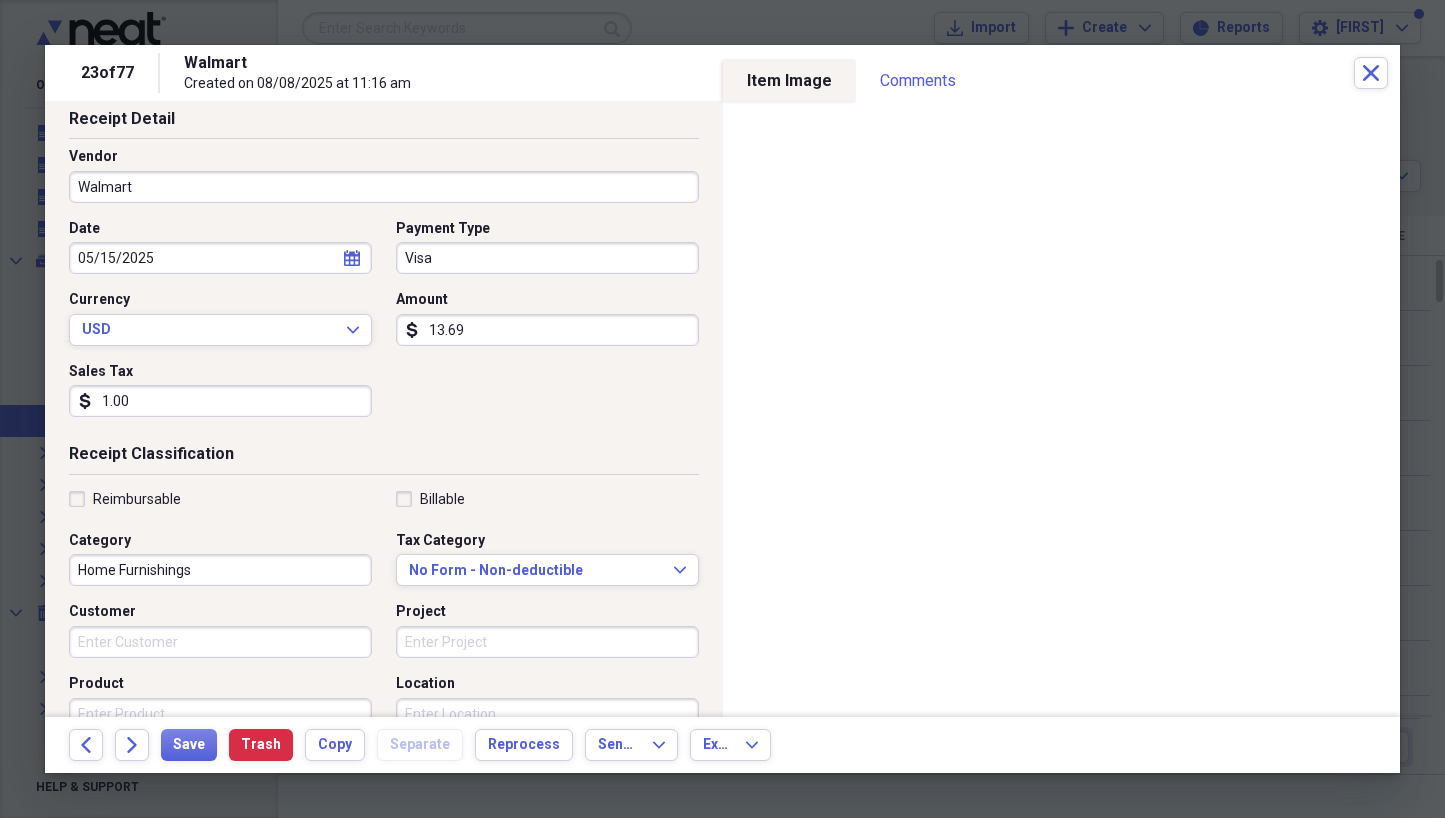 scroll, scrollTop: 135, scrollLeft: 0, axis: vertical 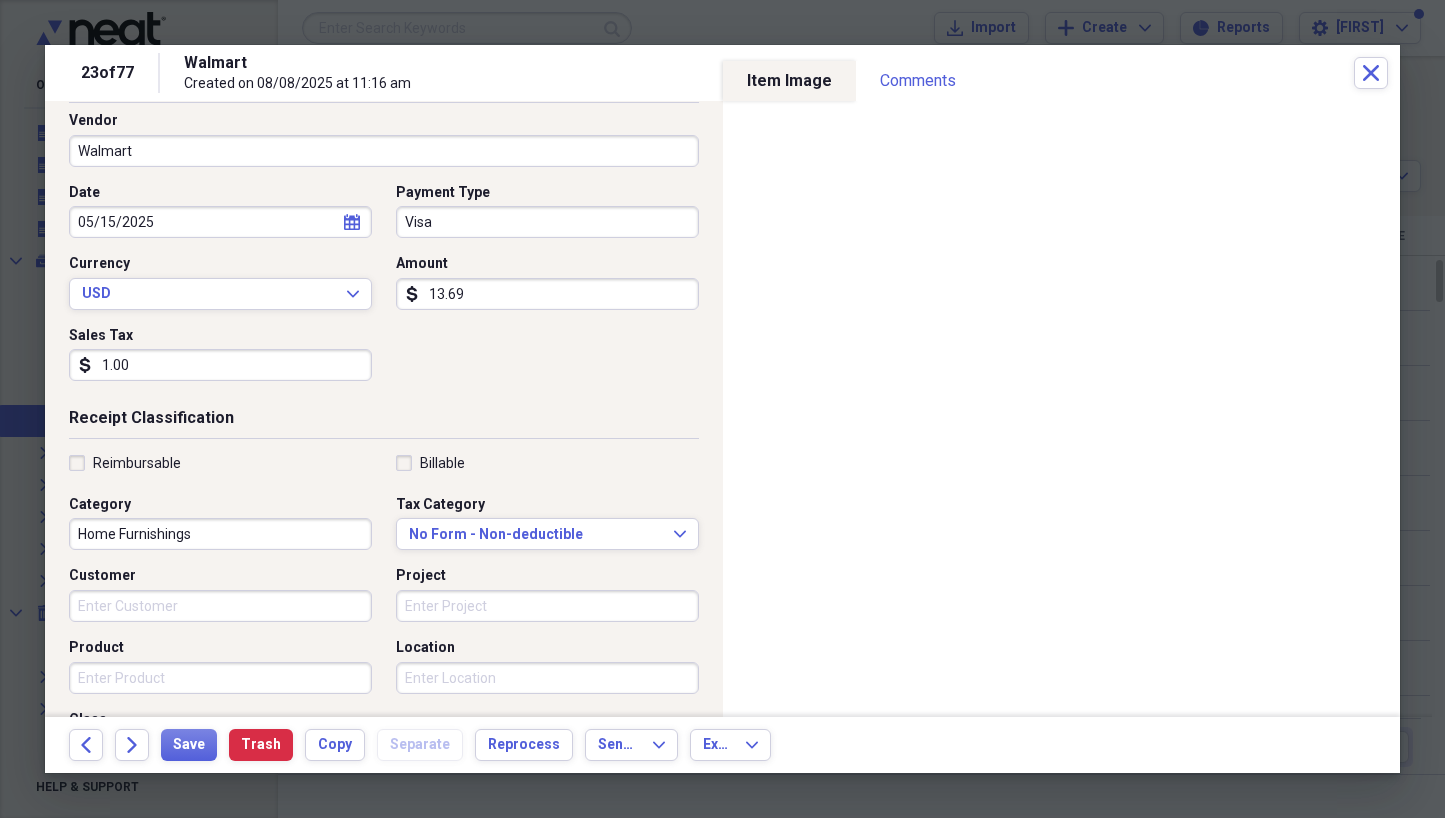 click on "Home Furnishings" at bounding box center [220, 534] 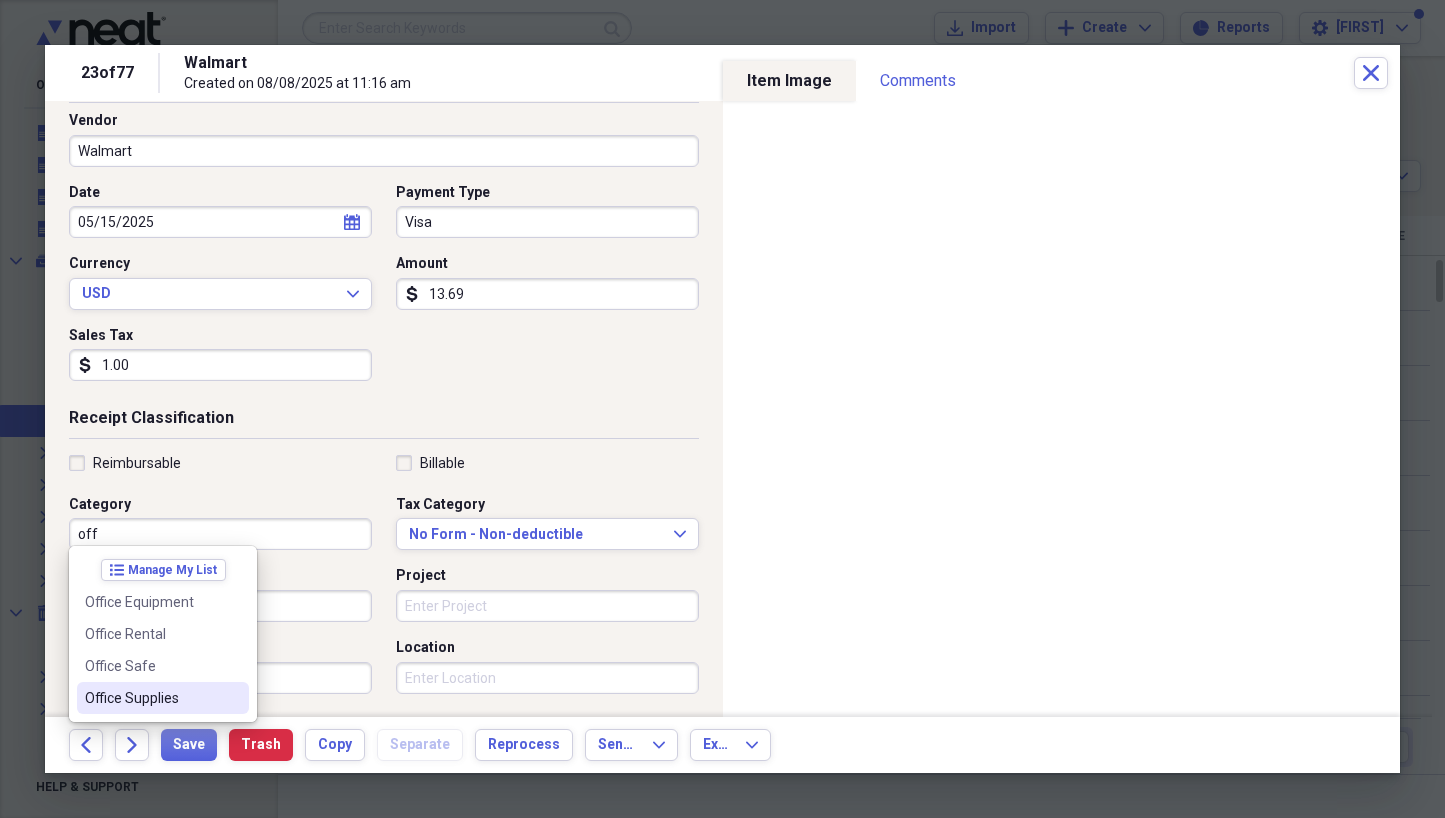 click on "Office Supplies" at bounding box center (151, 698) 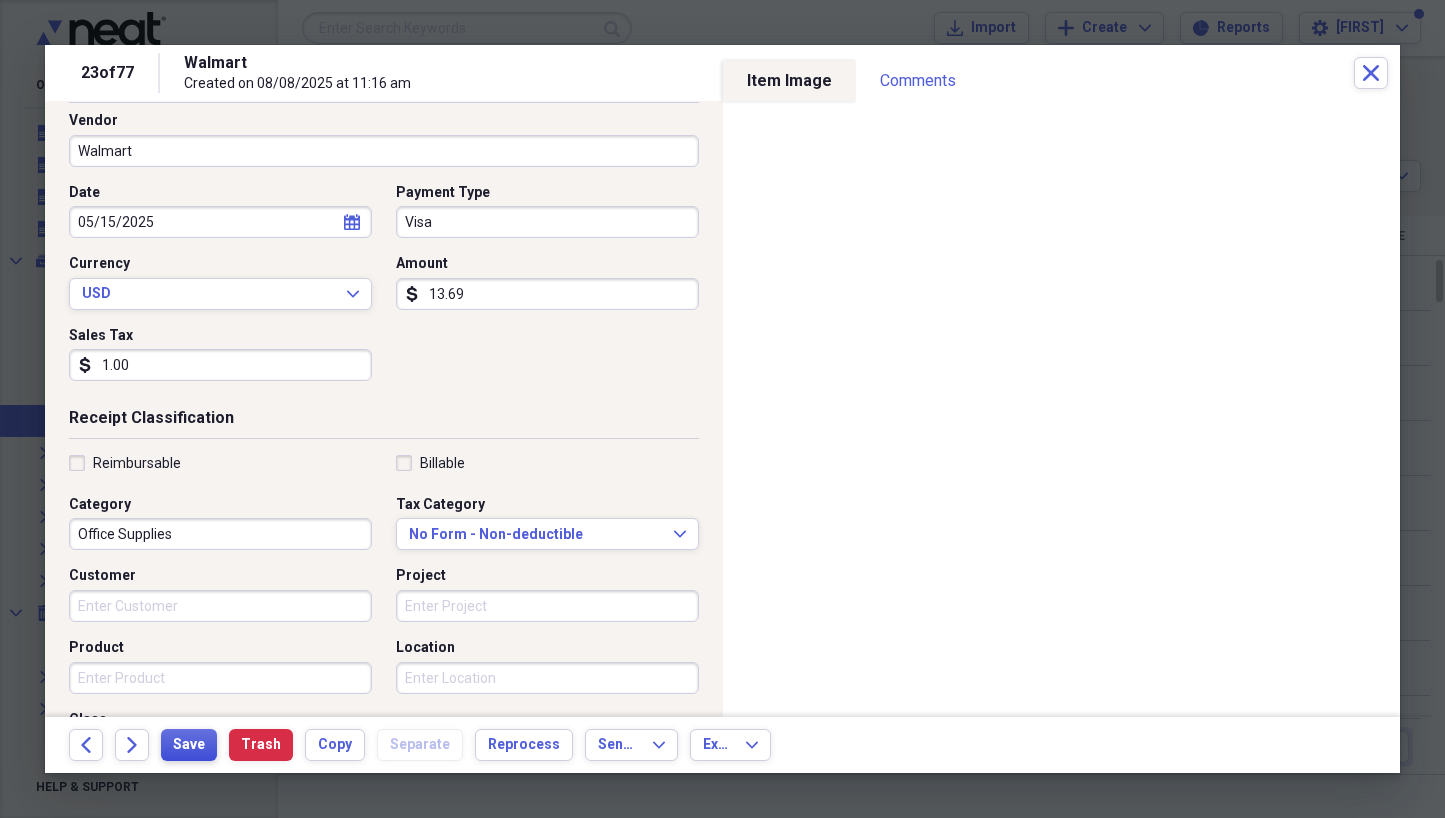 click on "Save" at bounding box center [189, 745] 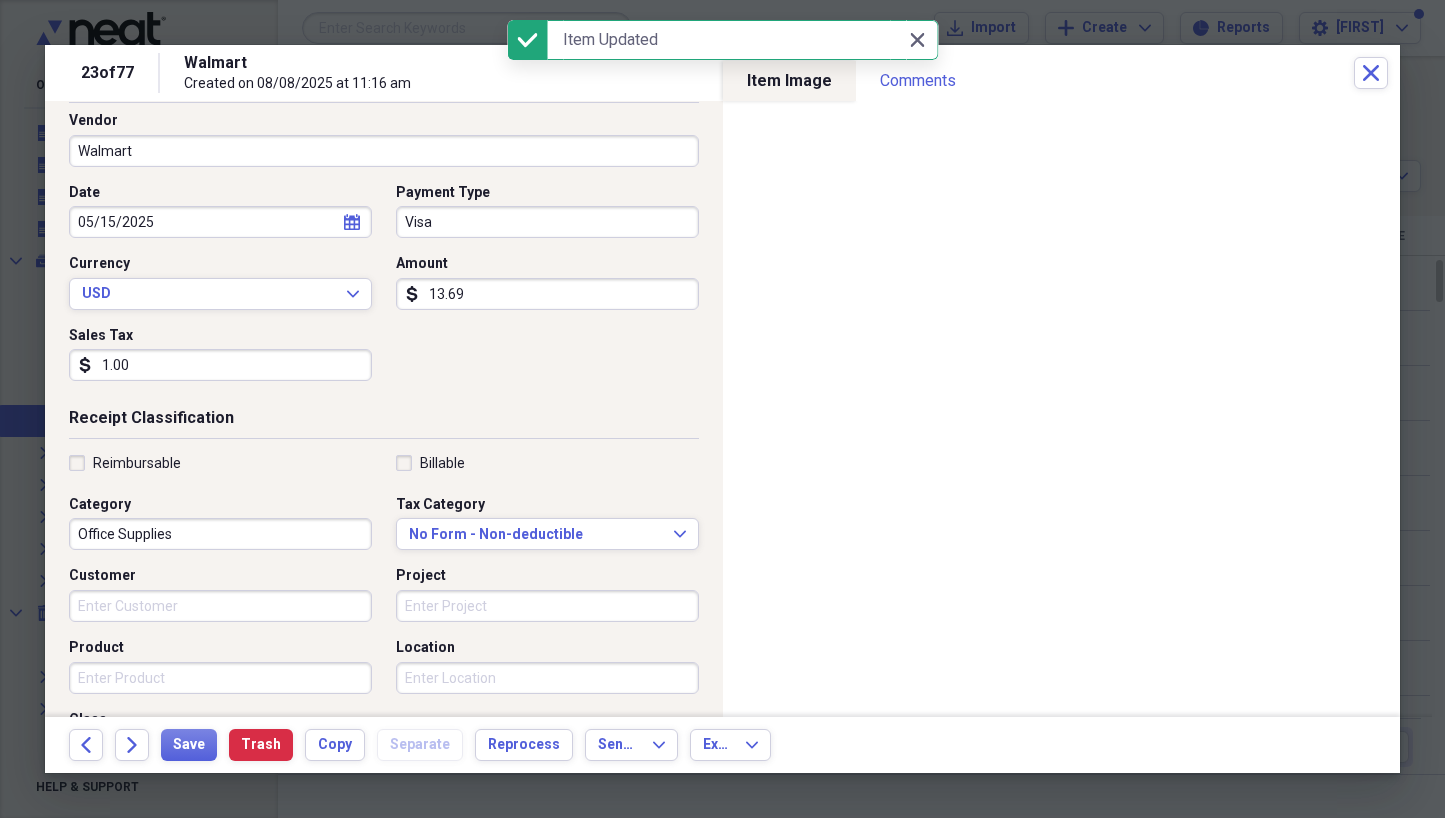 click on "Forward" 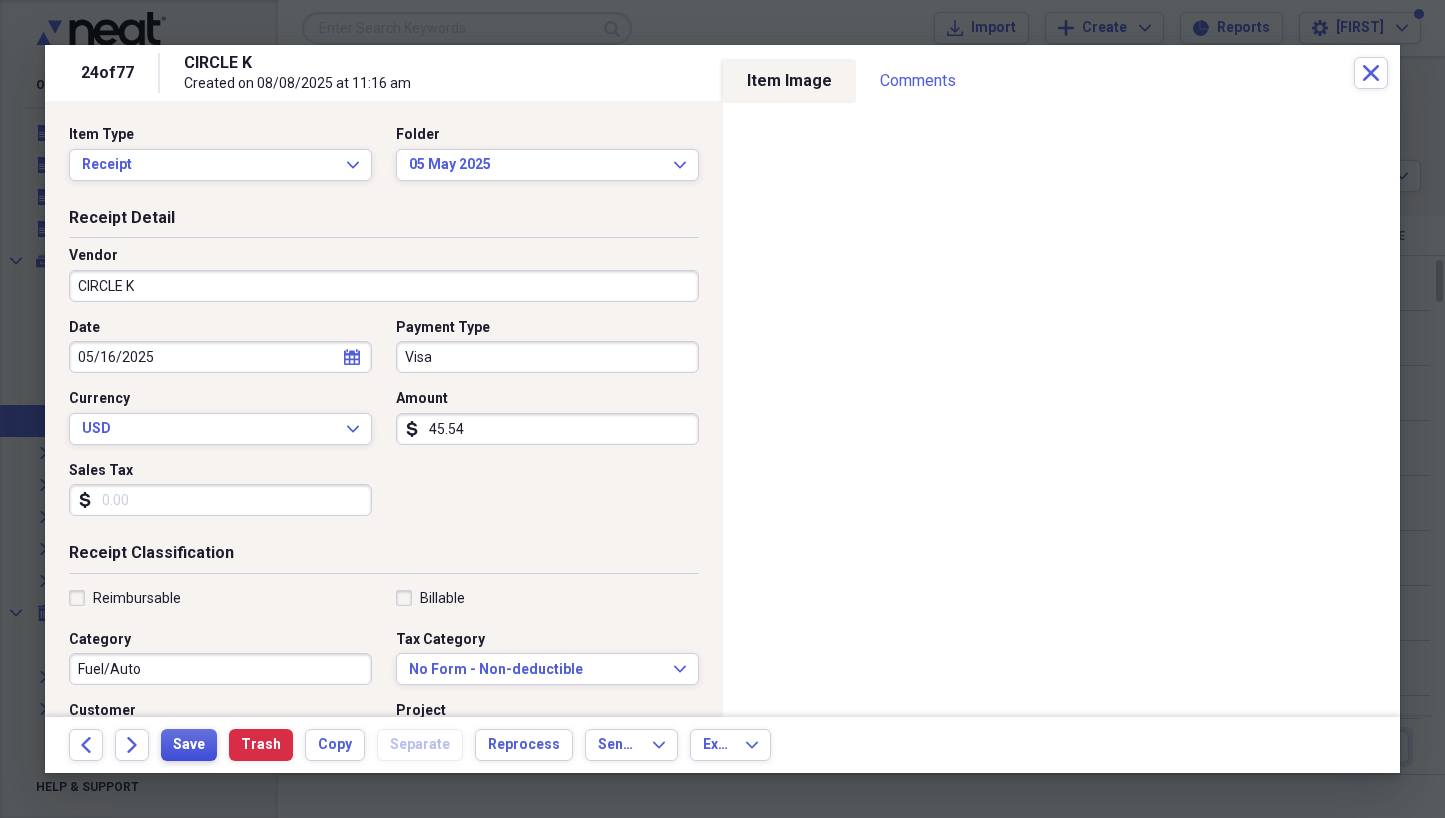 click on "Save" at bounding box center (189, 745) 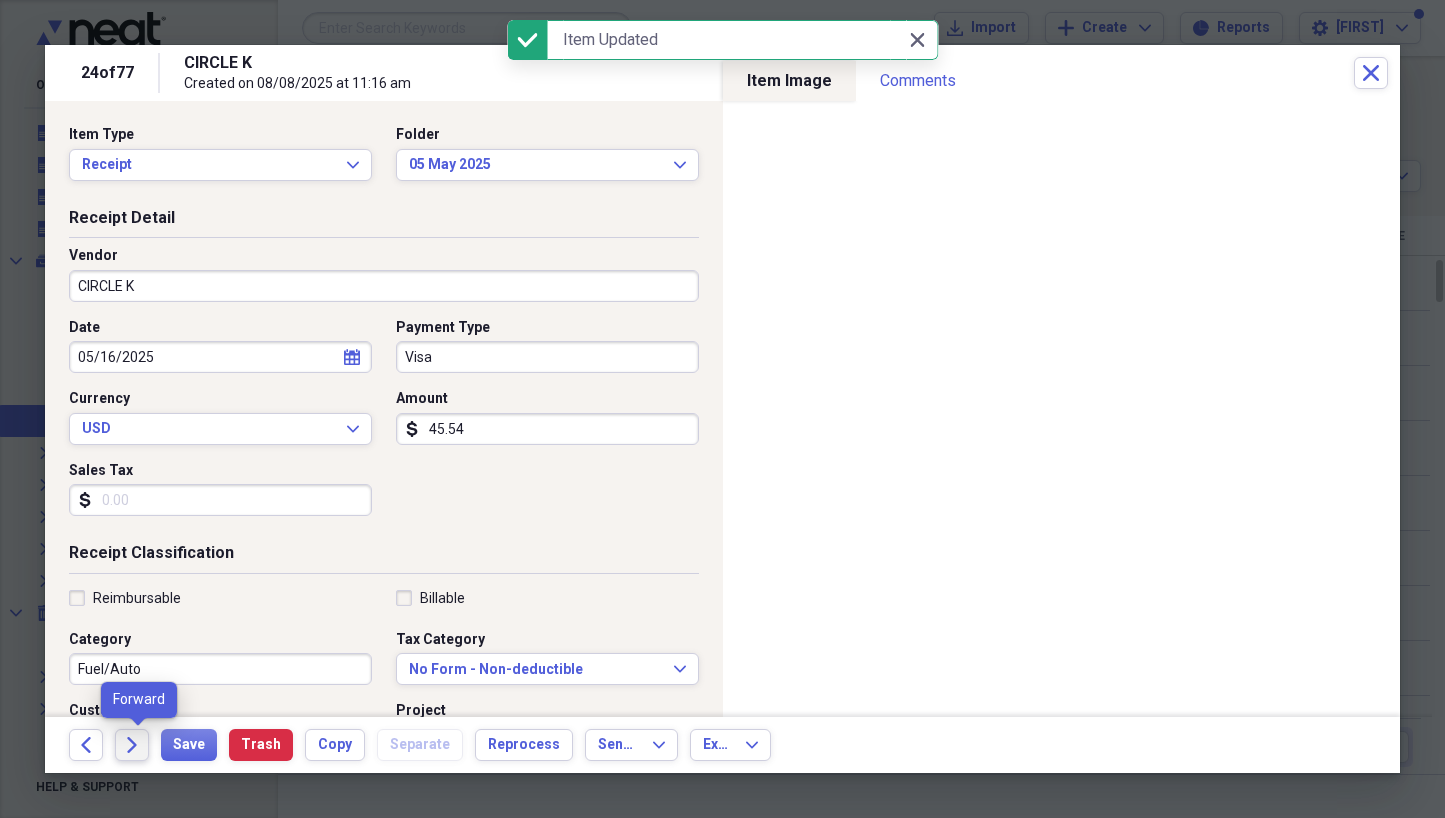 click on "Forward" 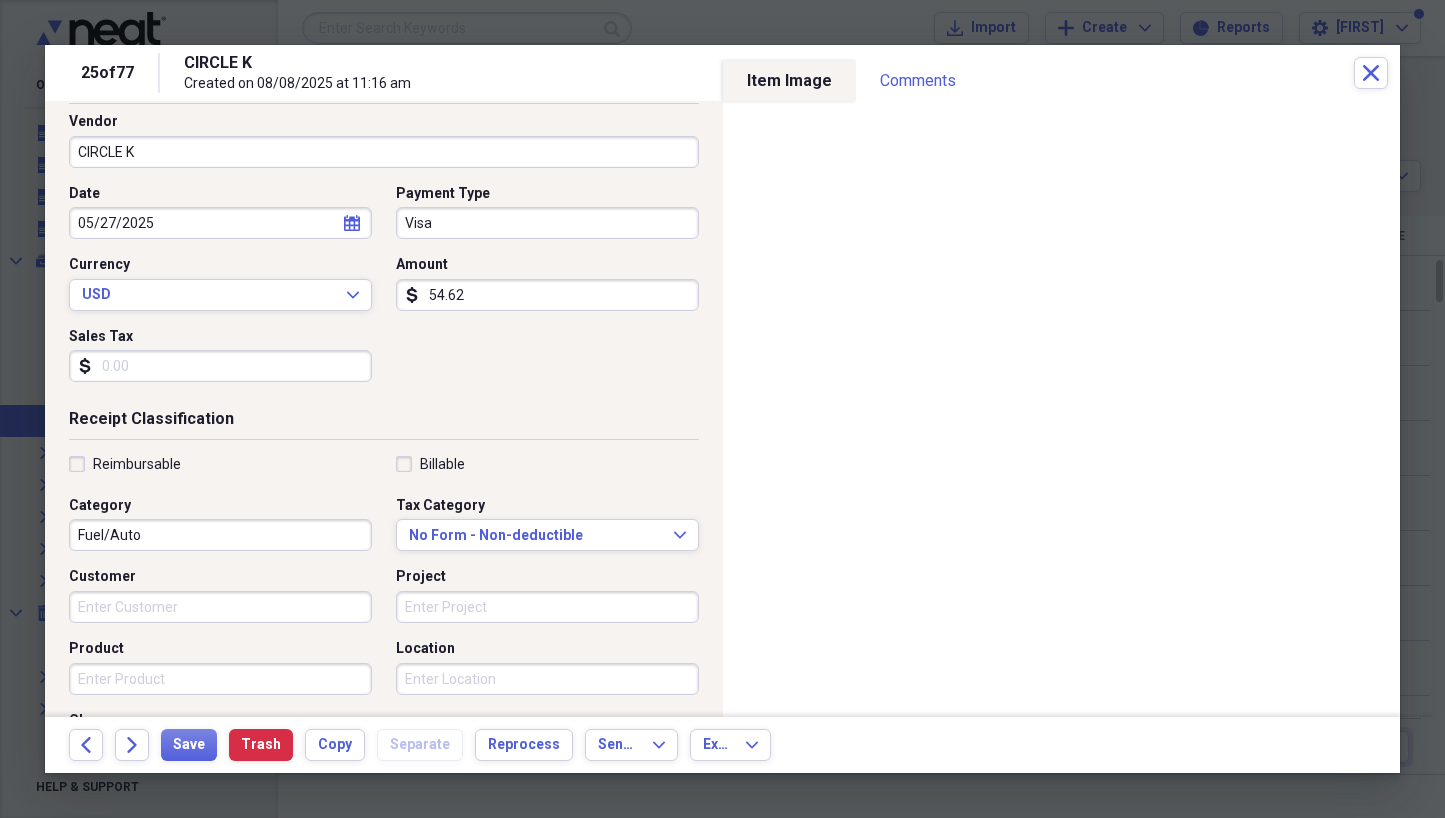 scroll, scrollTop: 137, scrollLeft: 0, axis: vertical 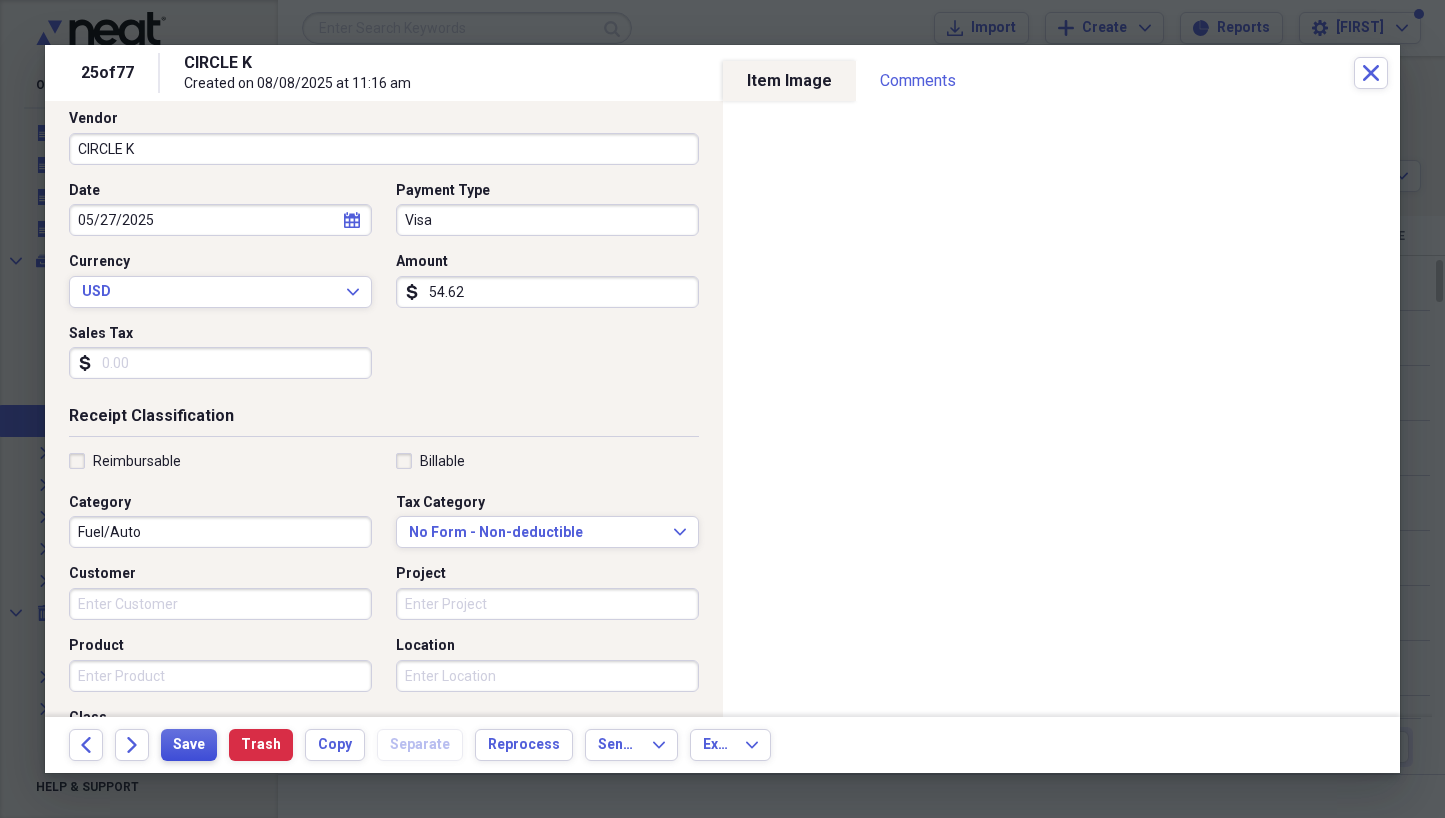 click on "Save" at bounding box center (189, 745) 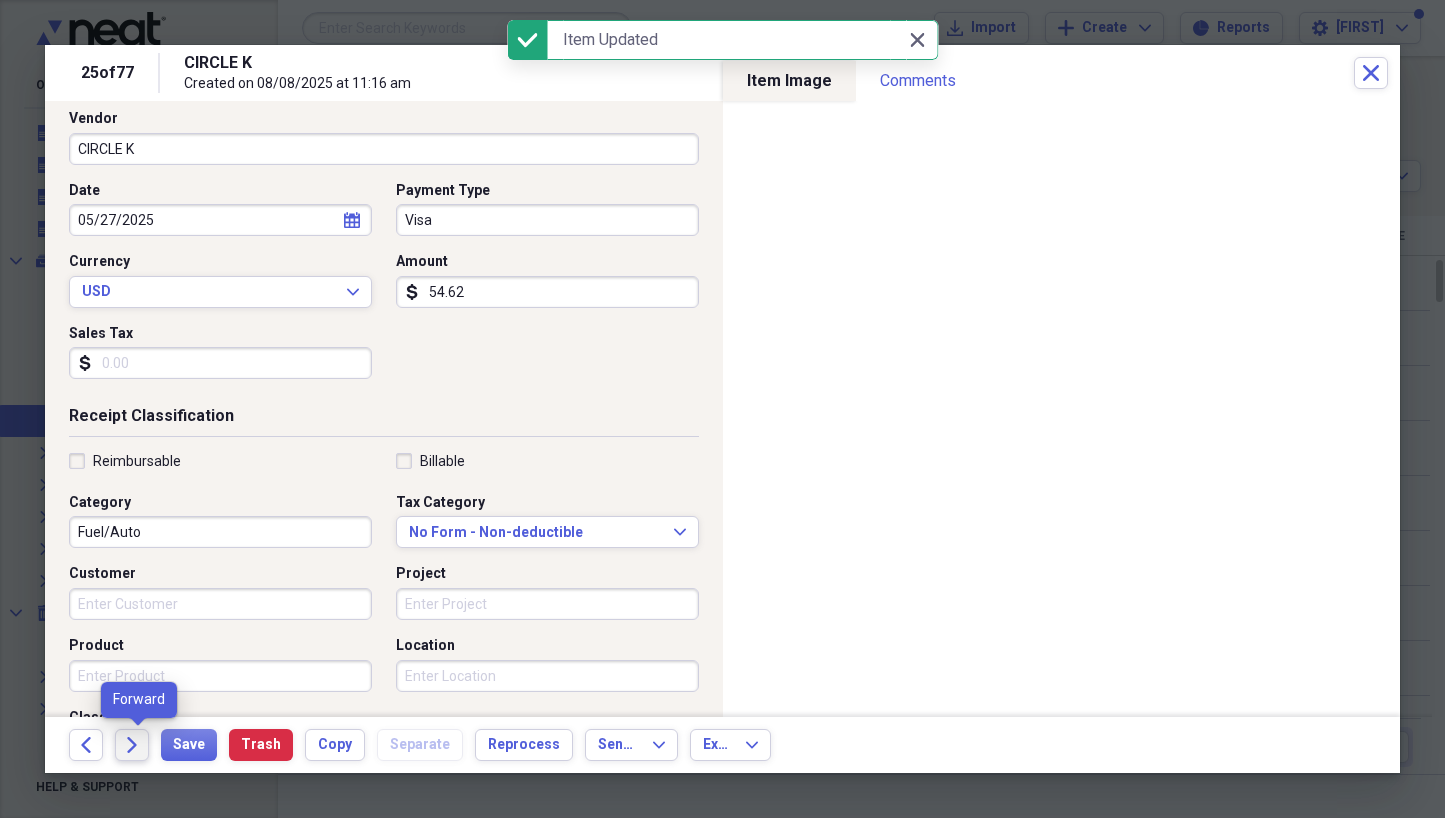 click 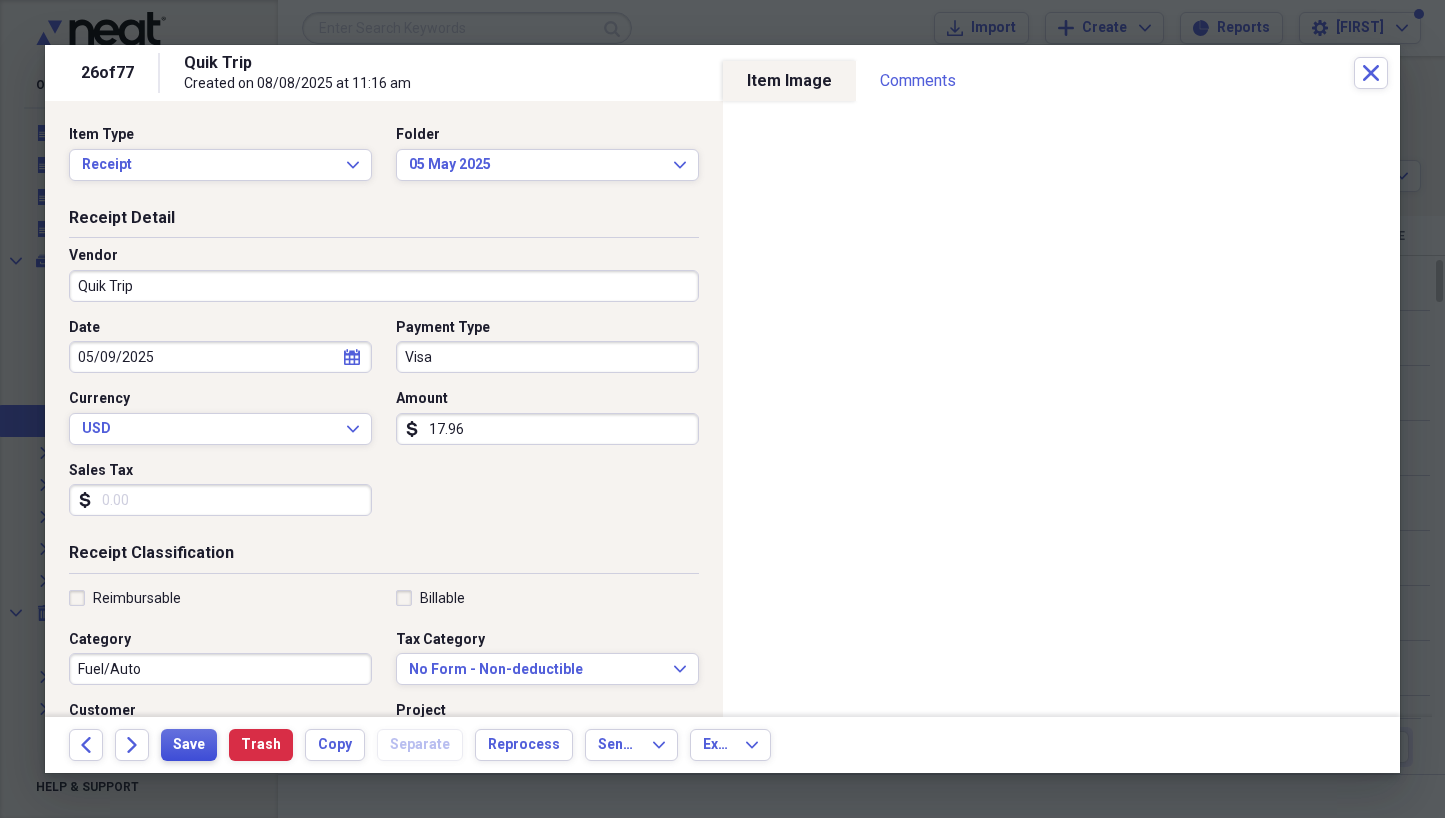 click on "Save" at bounding box center [189, 745] 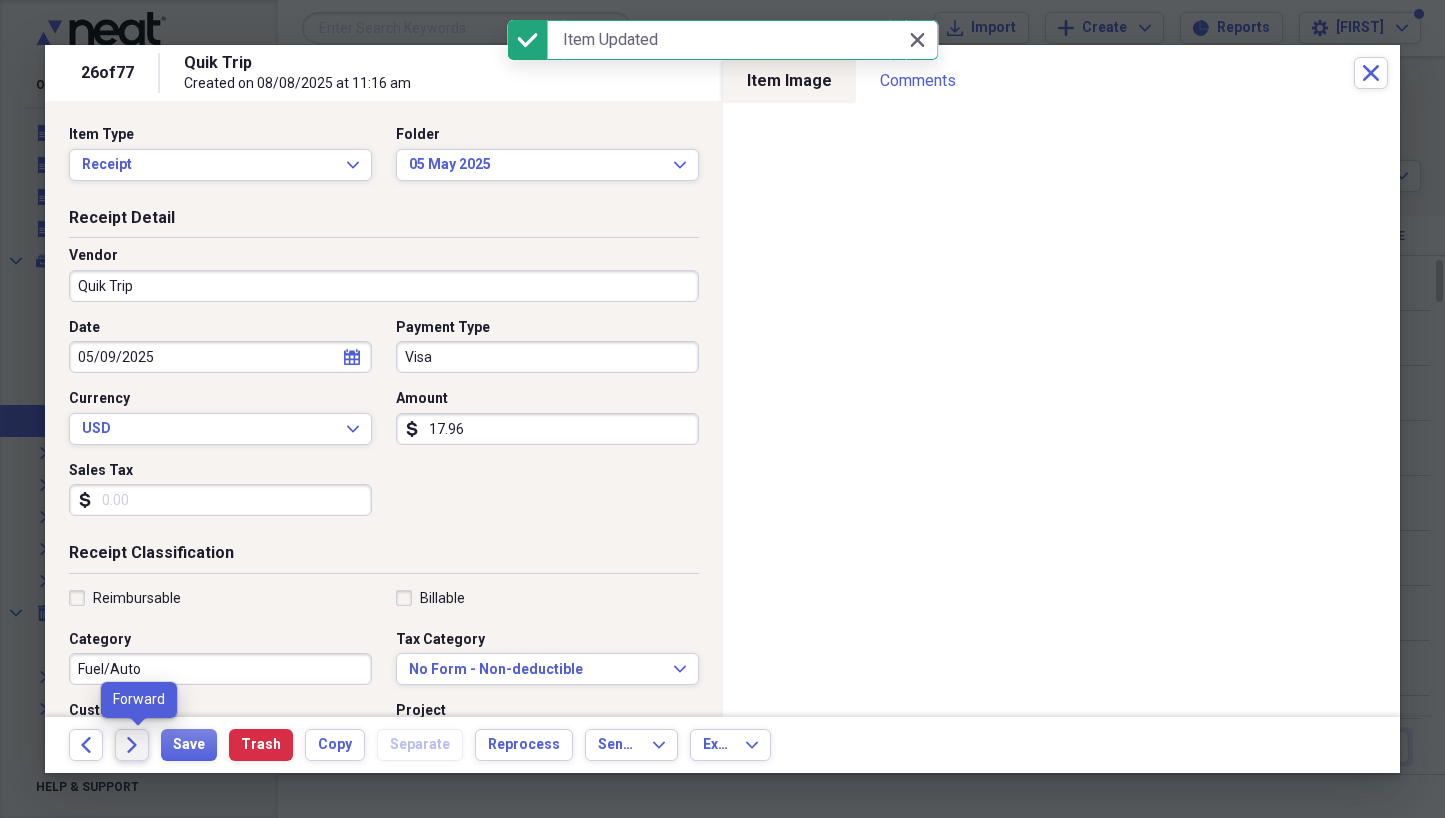 click on "Forward" 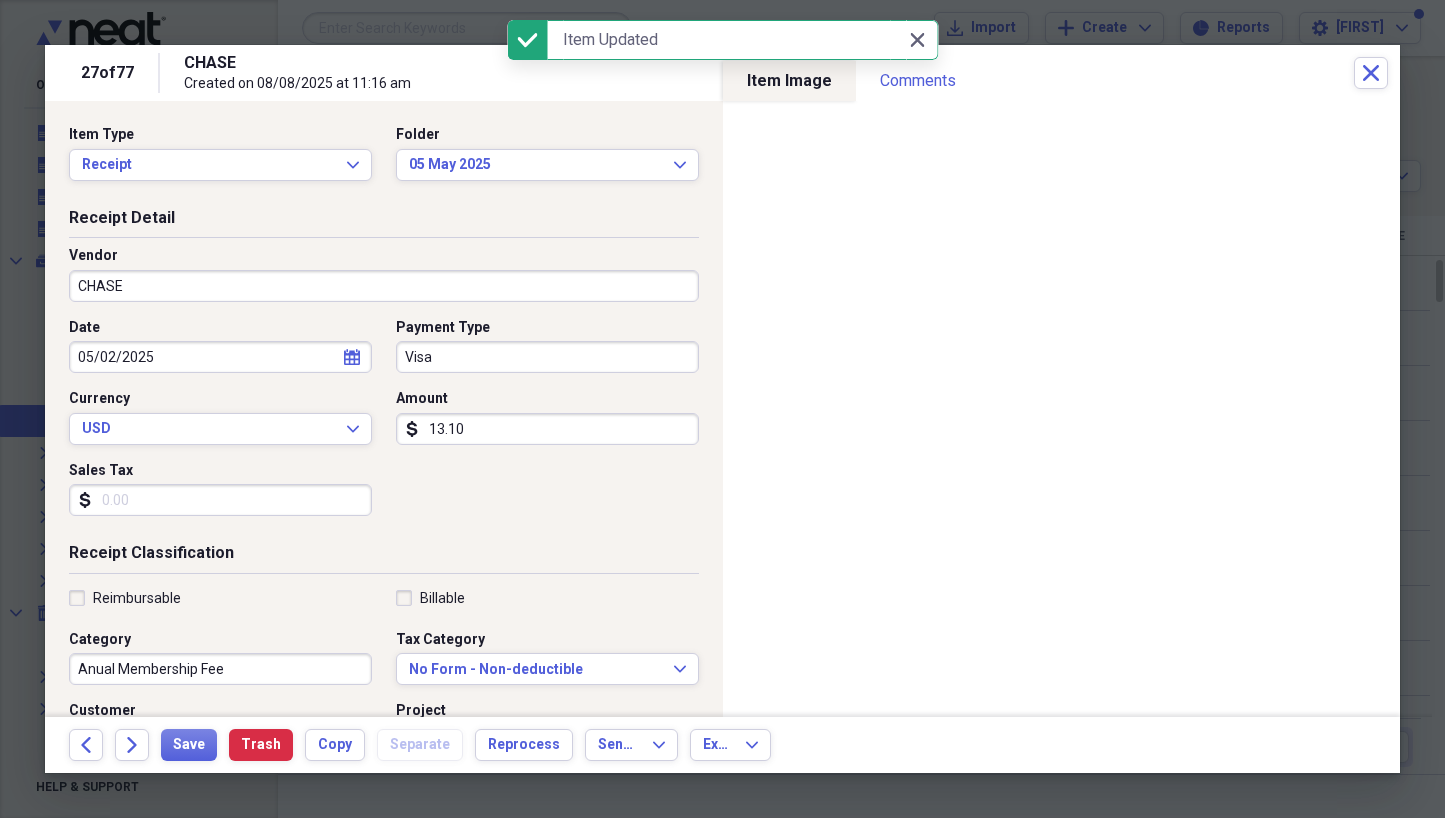 click on "CHASE" at bounding box center (384, 286) 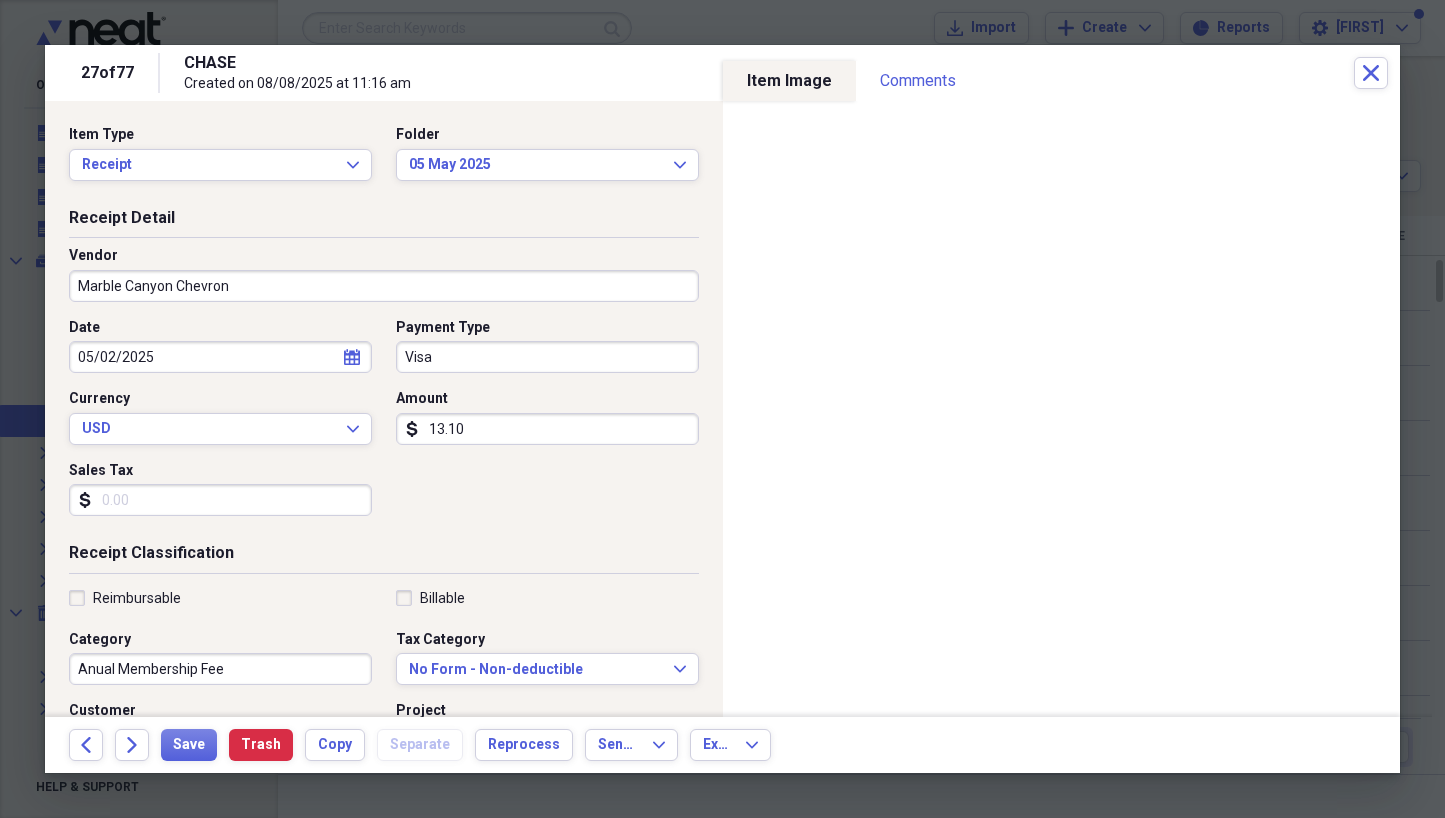 type on "Marble Canyon Chevron" 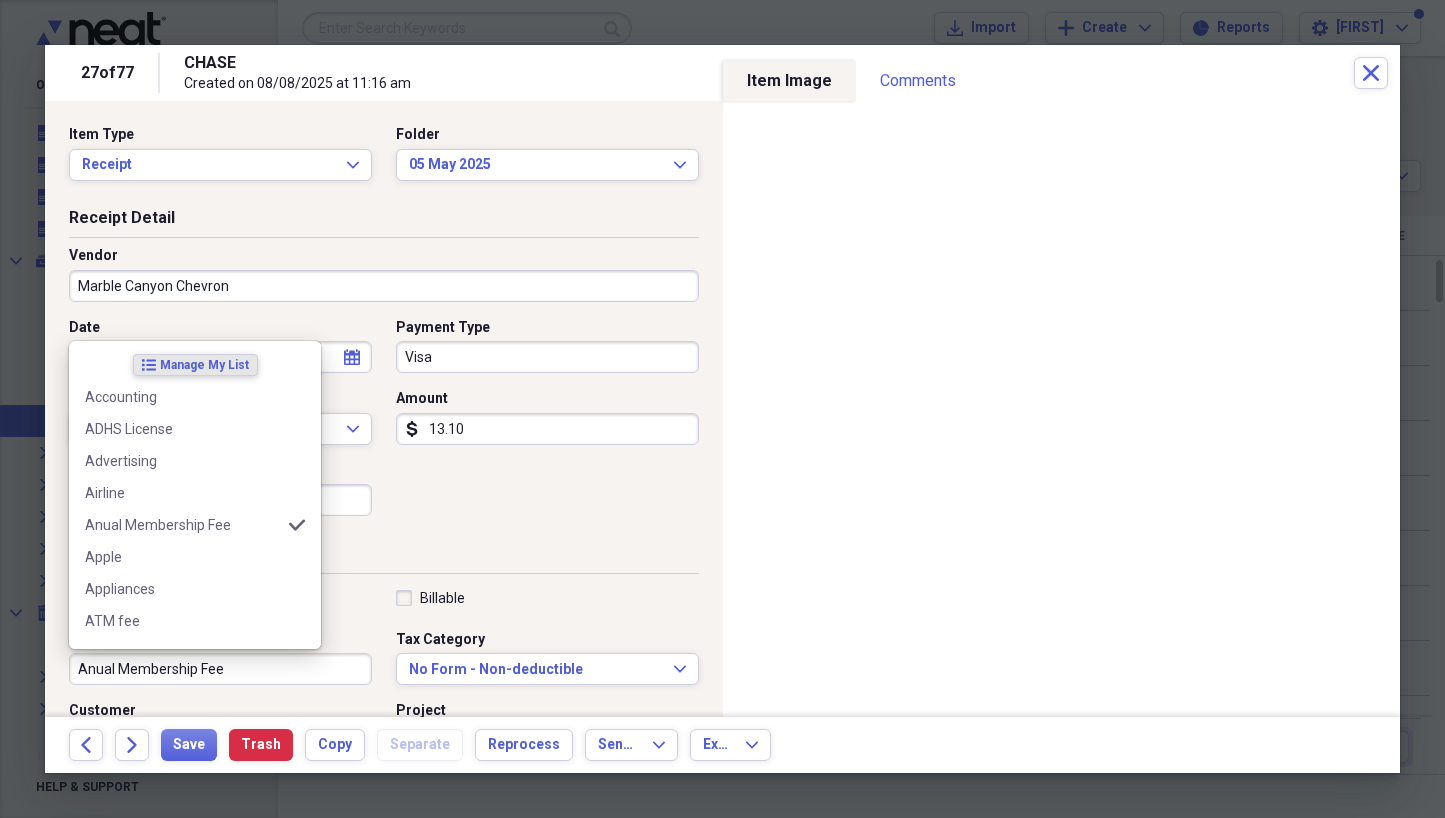click on "Anual Membership Fee" at bounding box center [220, 669] 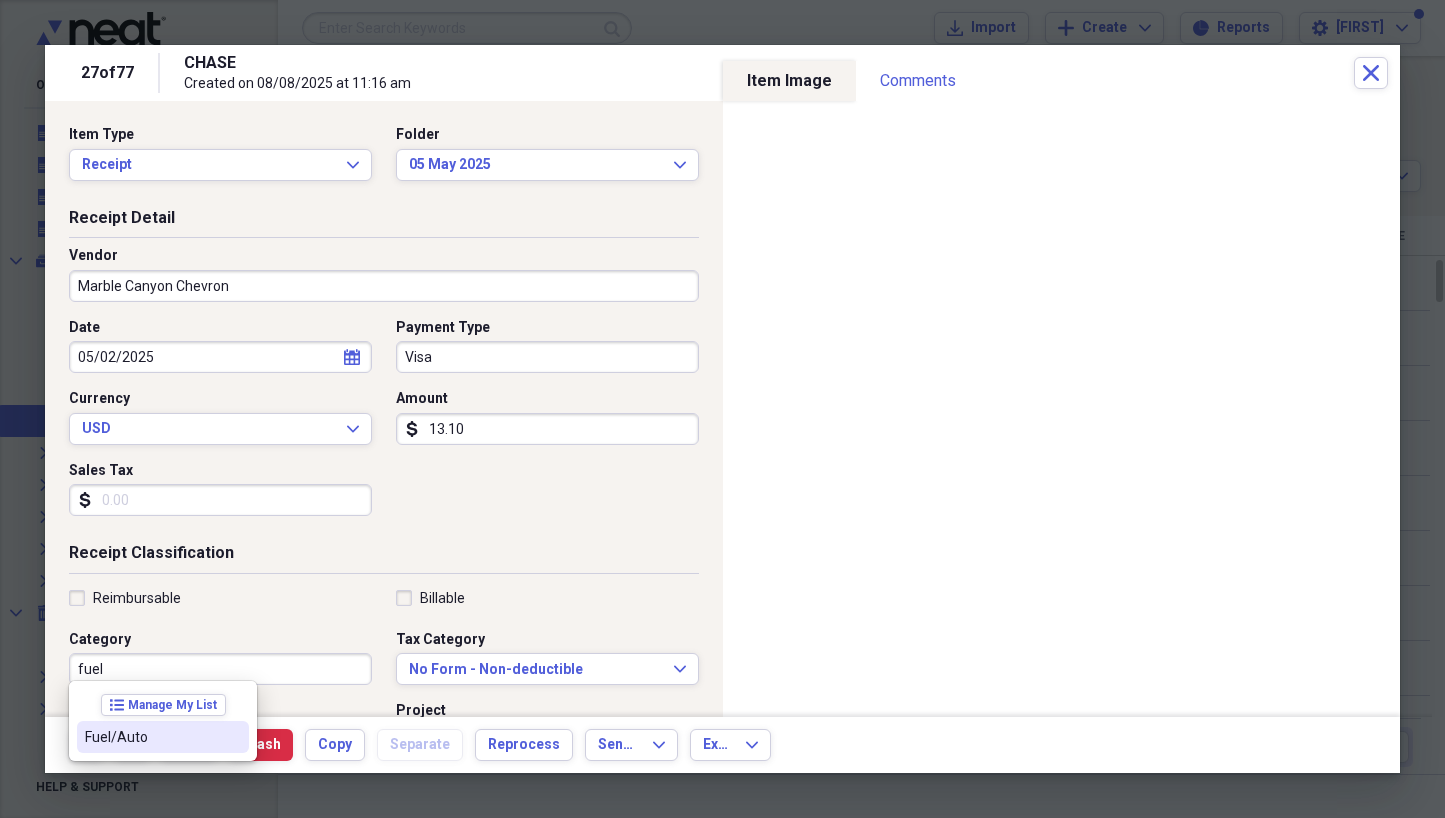 click on "Fuel/Auto" at bounding box center [151, 737] 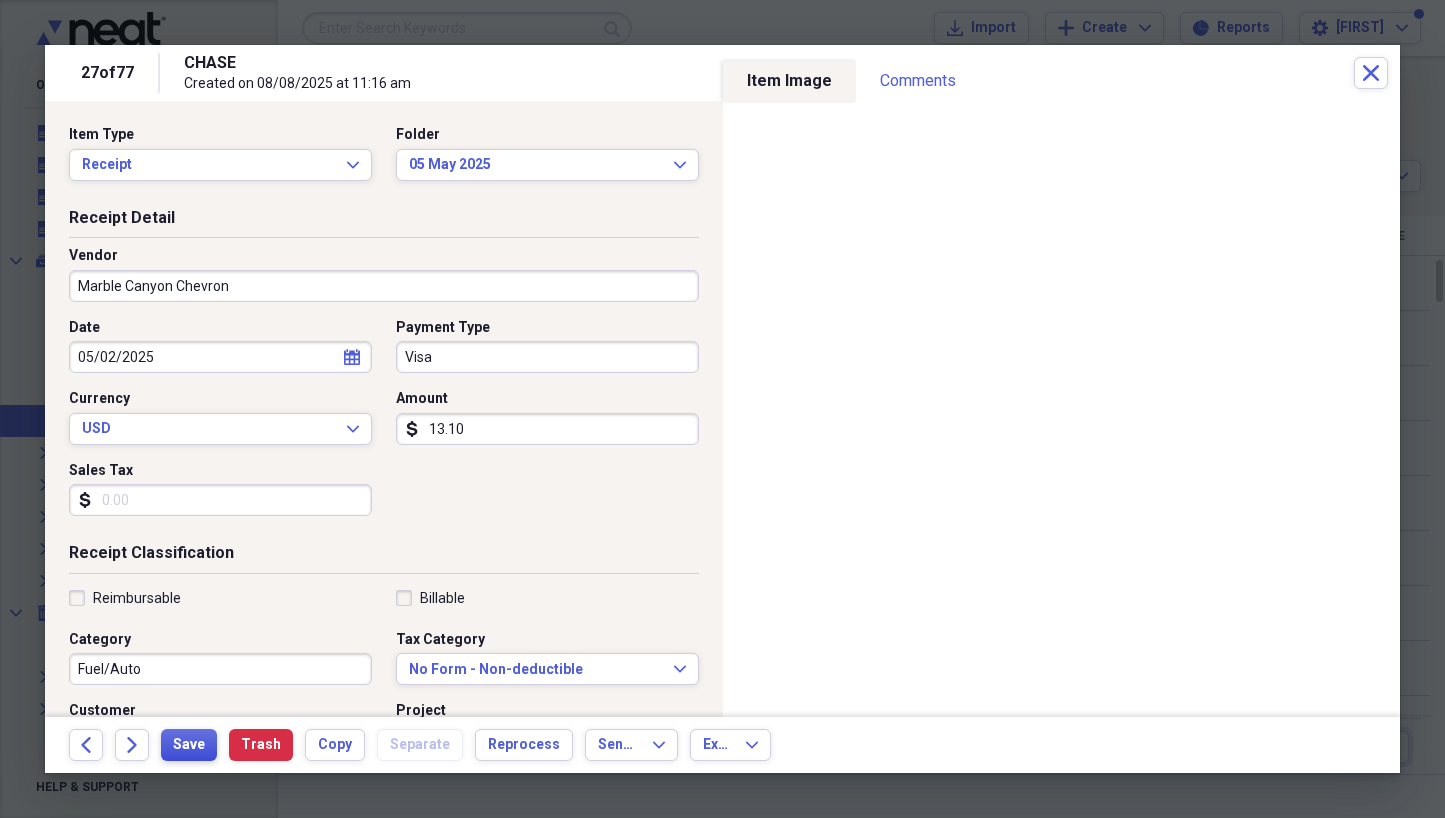 click on "Save" at bounding box center (189, 745) 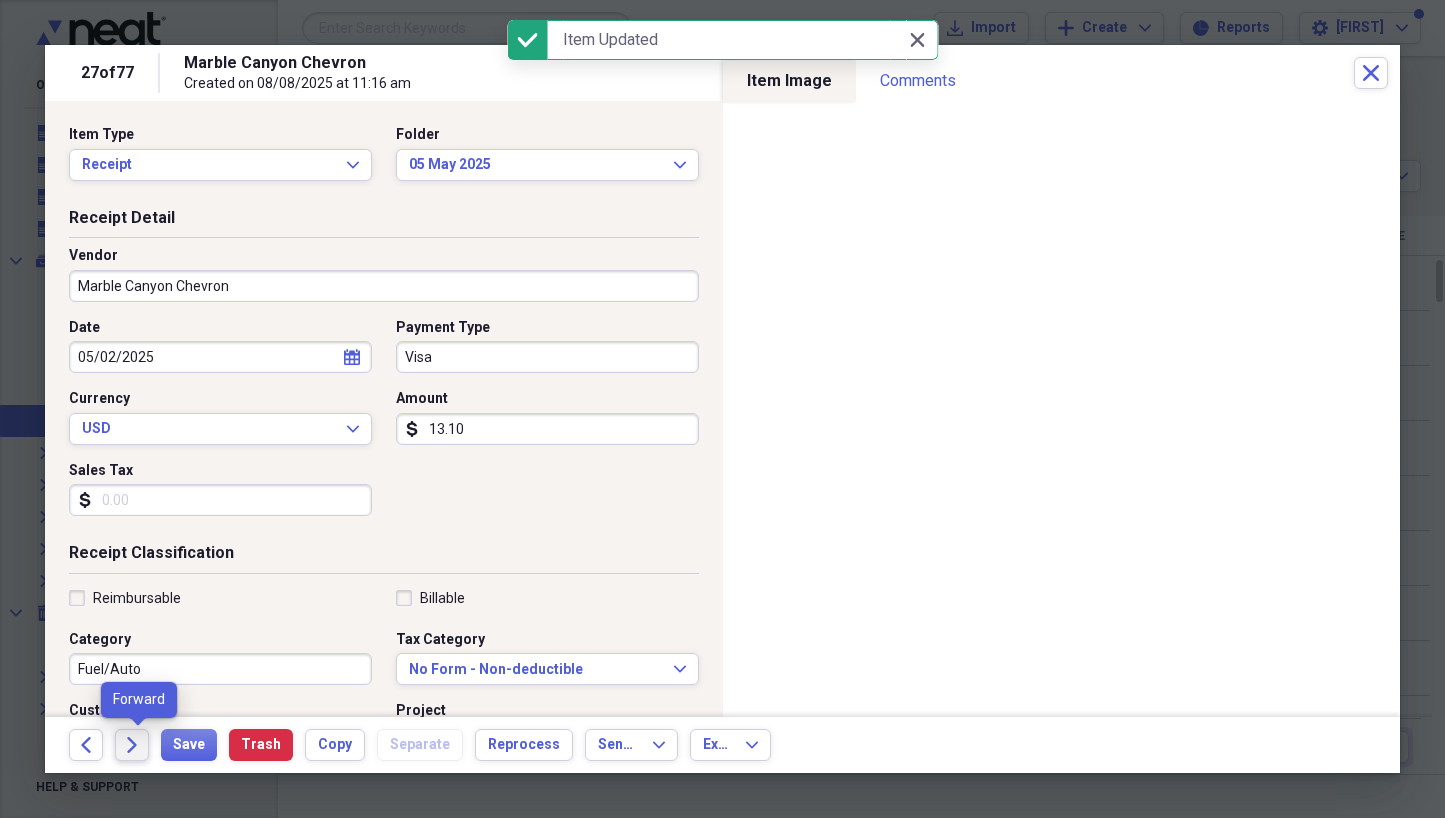 click 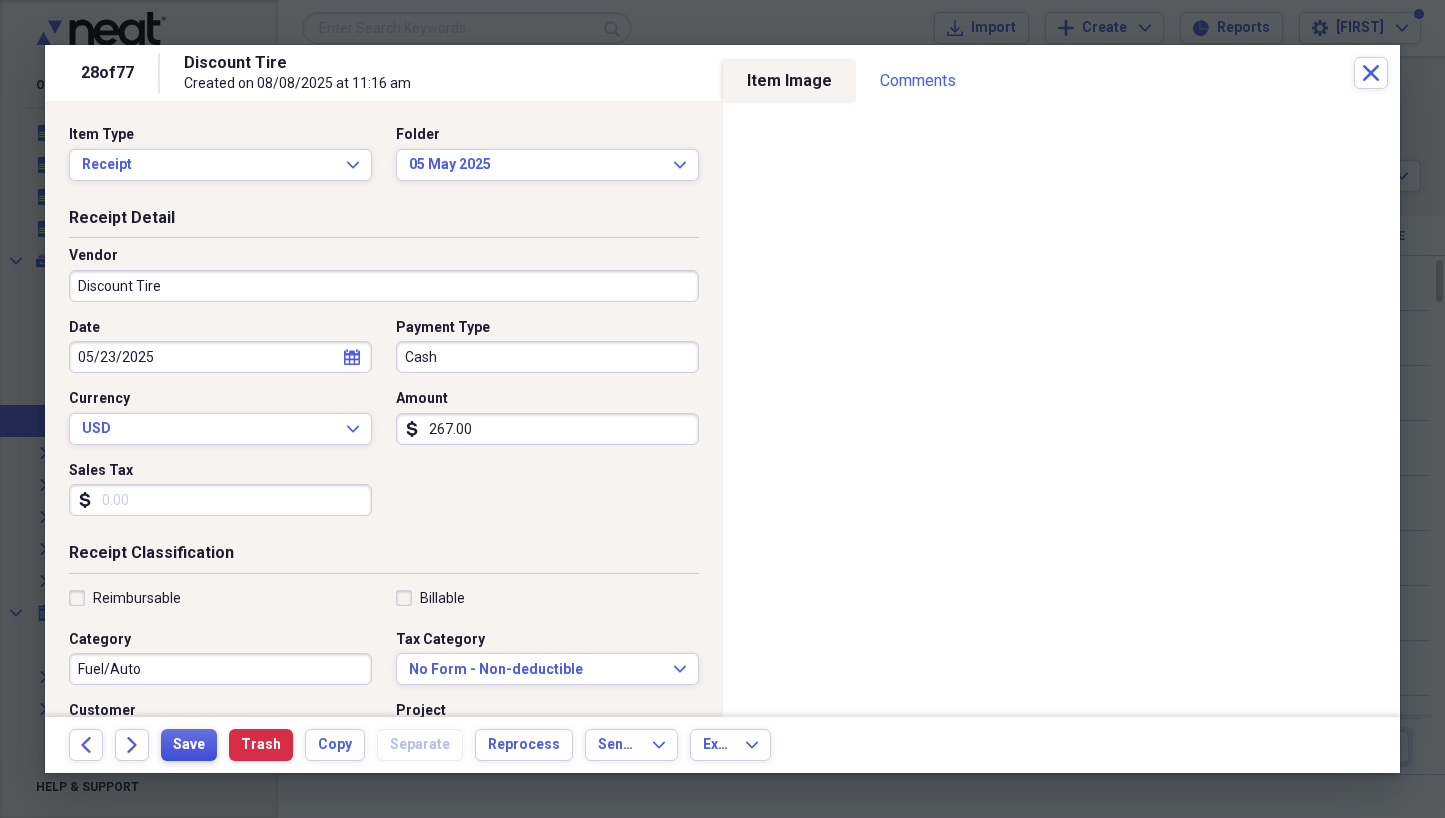 click on "Save" at bounding box center (189, 745) 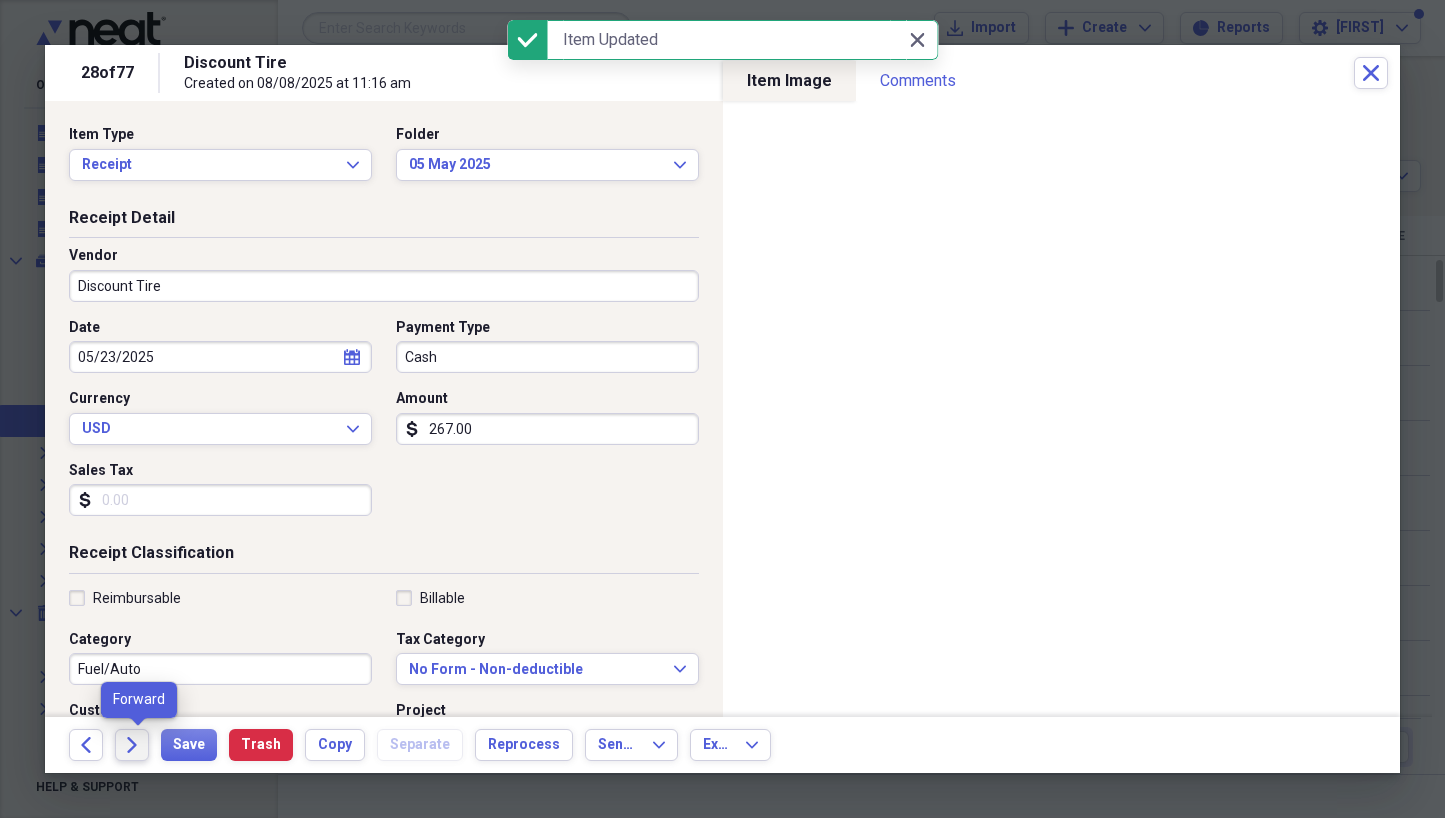 click on "Forward" 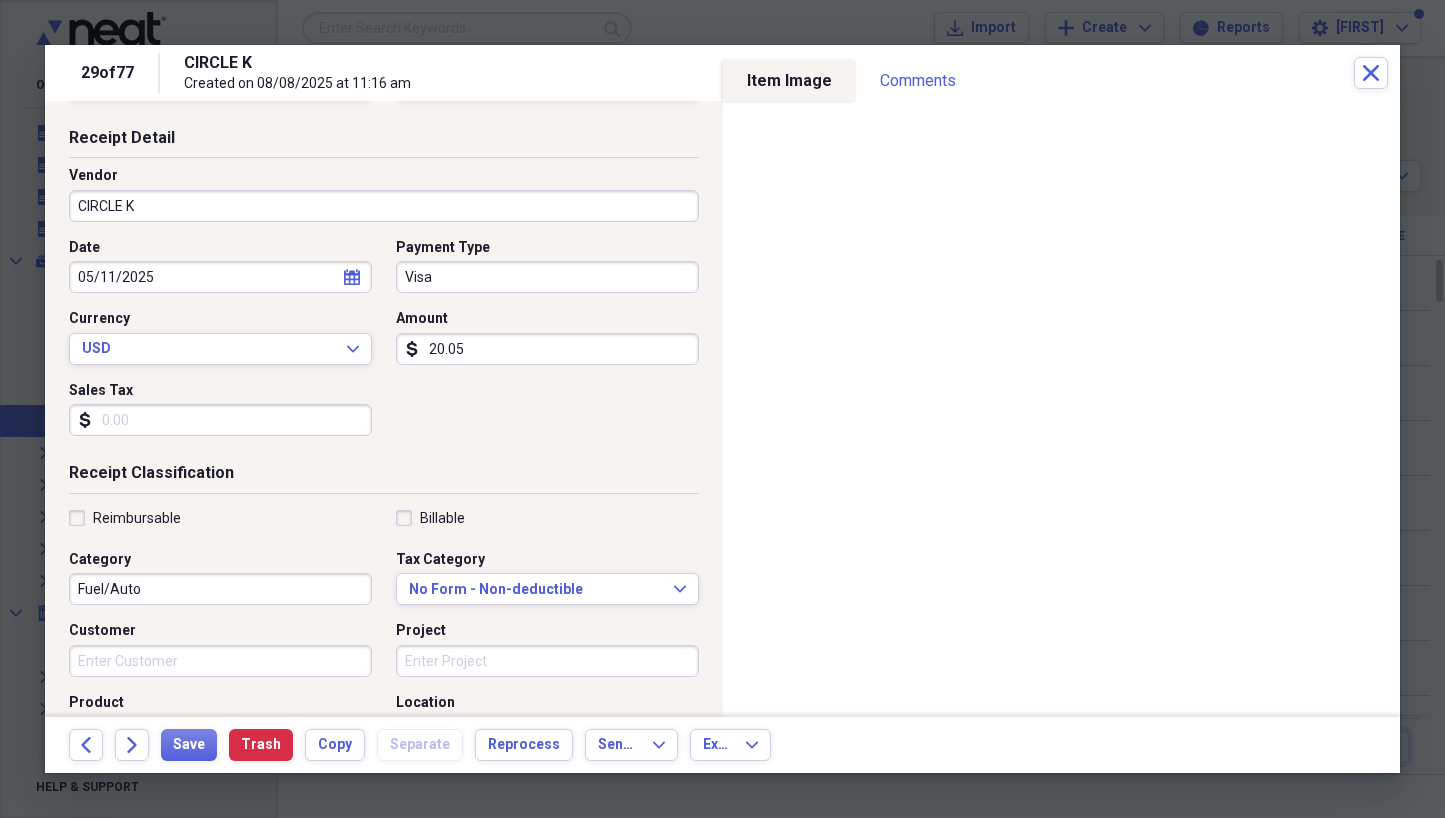 scroll, scrollTop: 91, scrollLeft: 0, axis: vertical 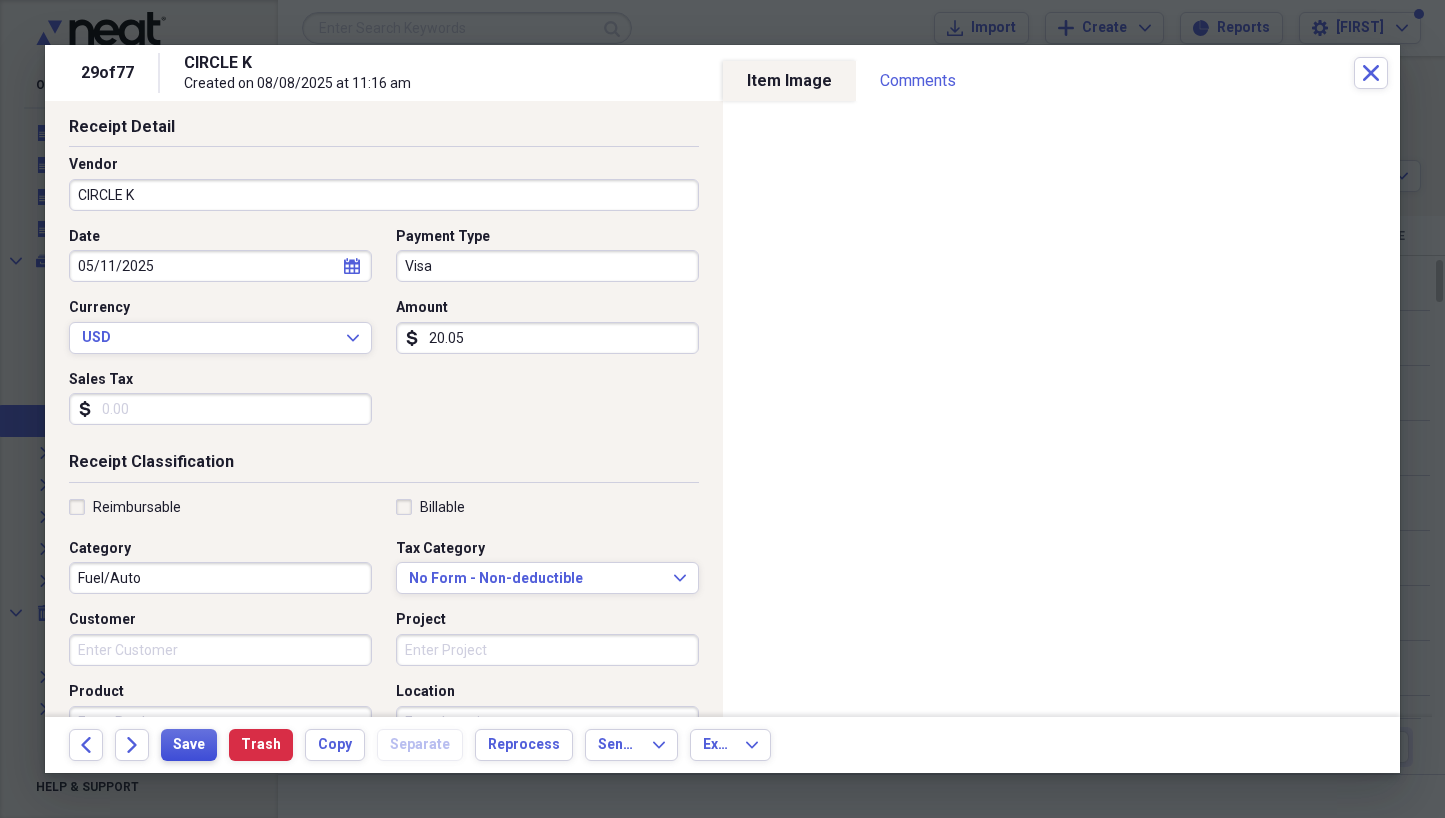 click on "Save" at bounding box center [189, 745] 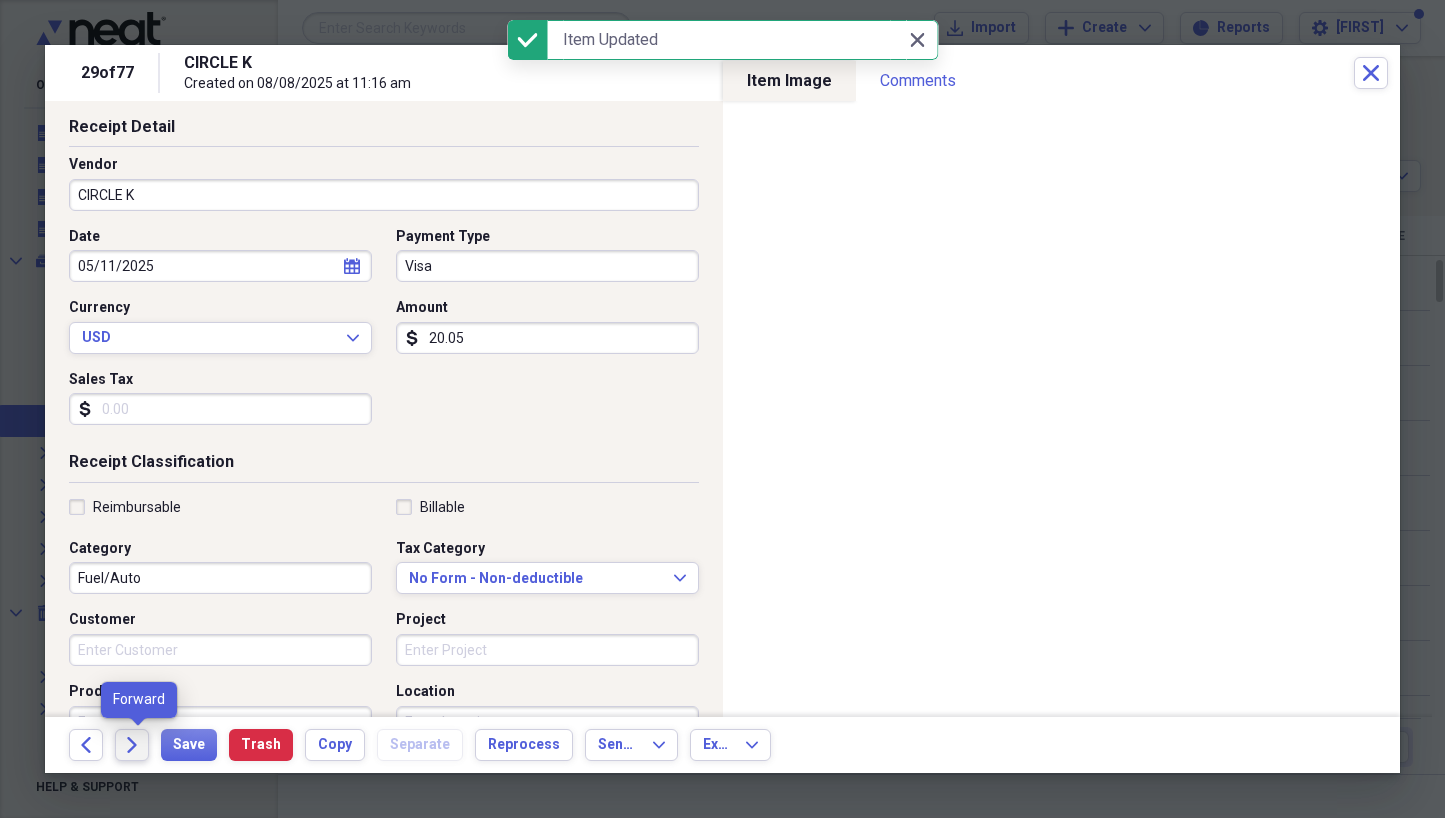 click on "Forward" 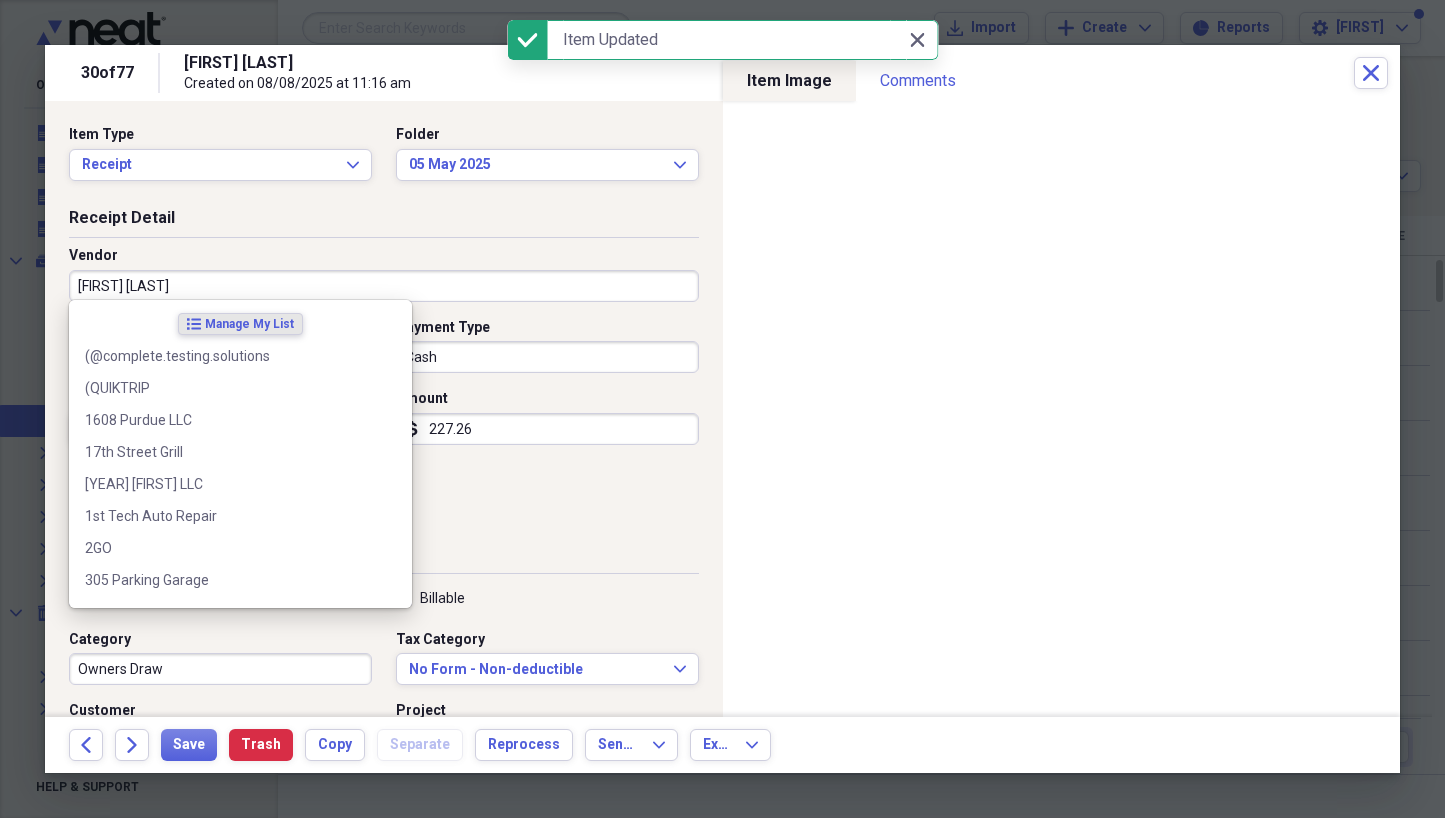 click on "[FIRST] [LAST]" at bounding box center (384, 286) 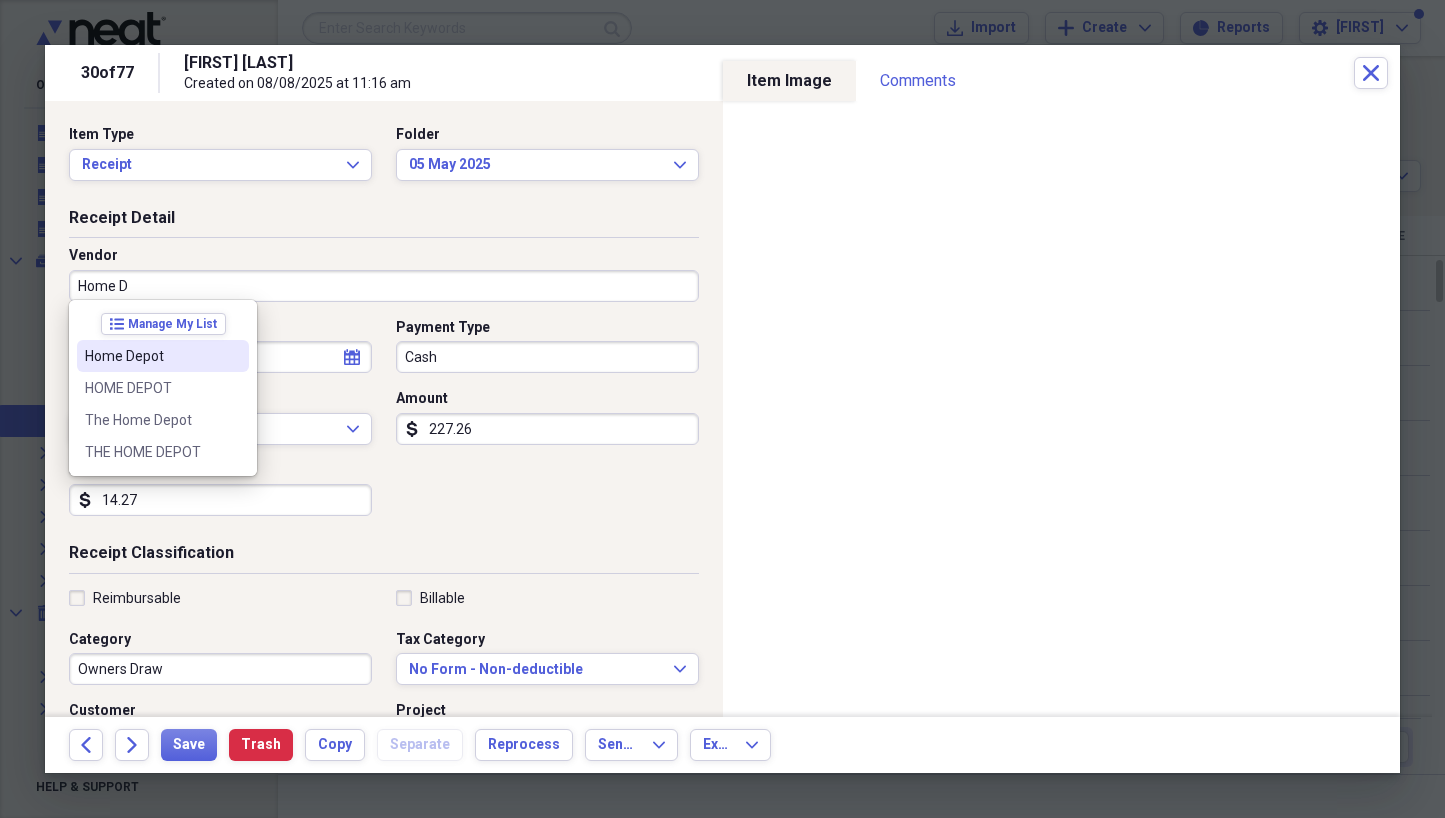 click on "Home Depot" at bounding box center [151, 356] 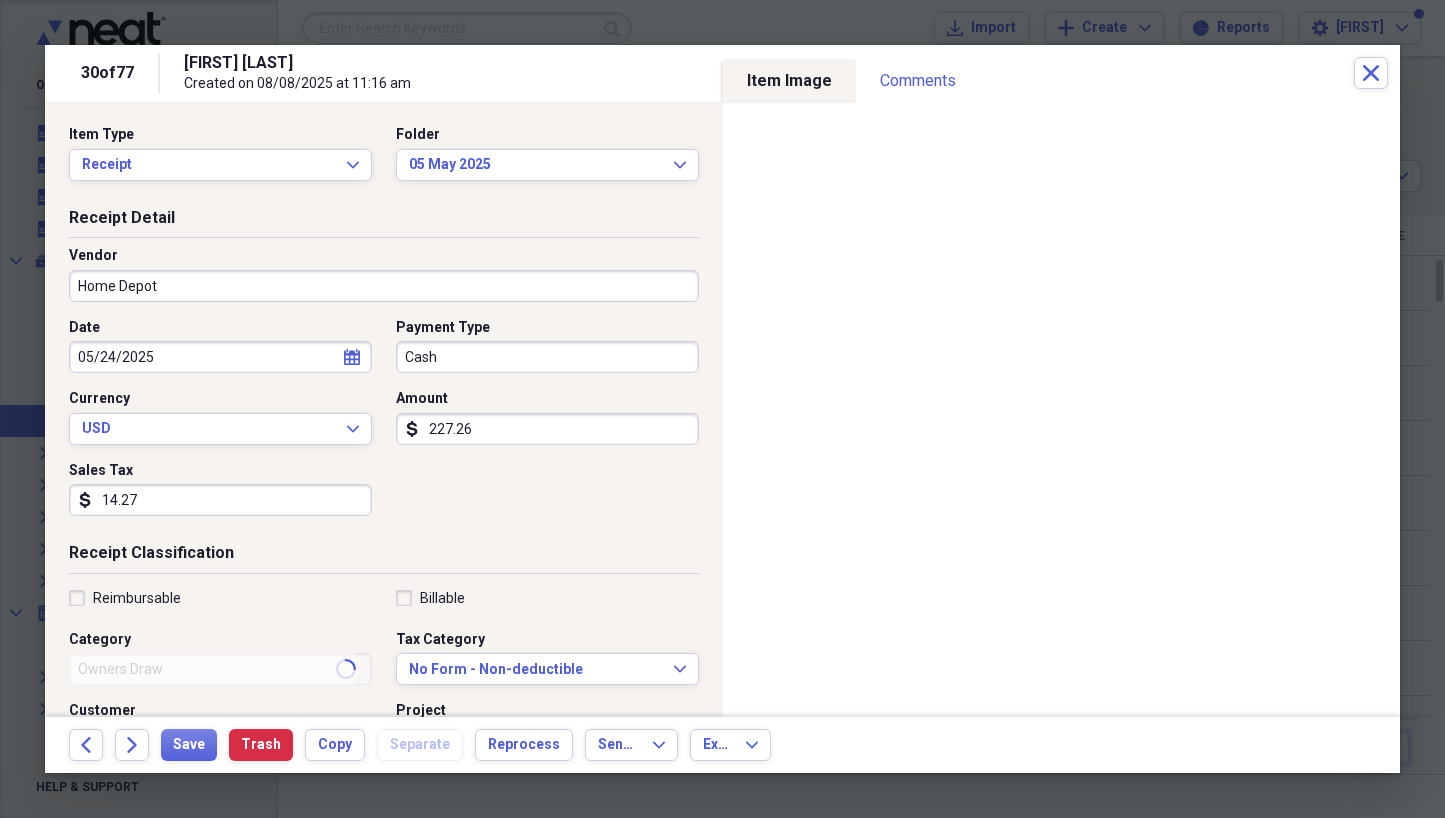 type on "Maintenance or Repair" 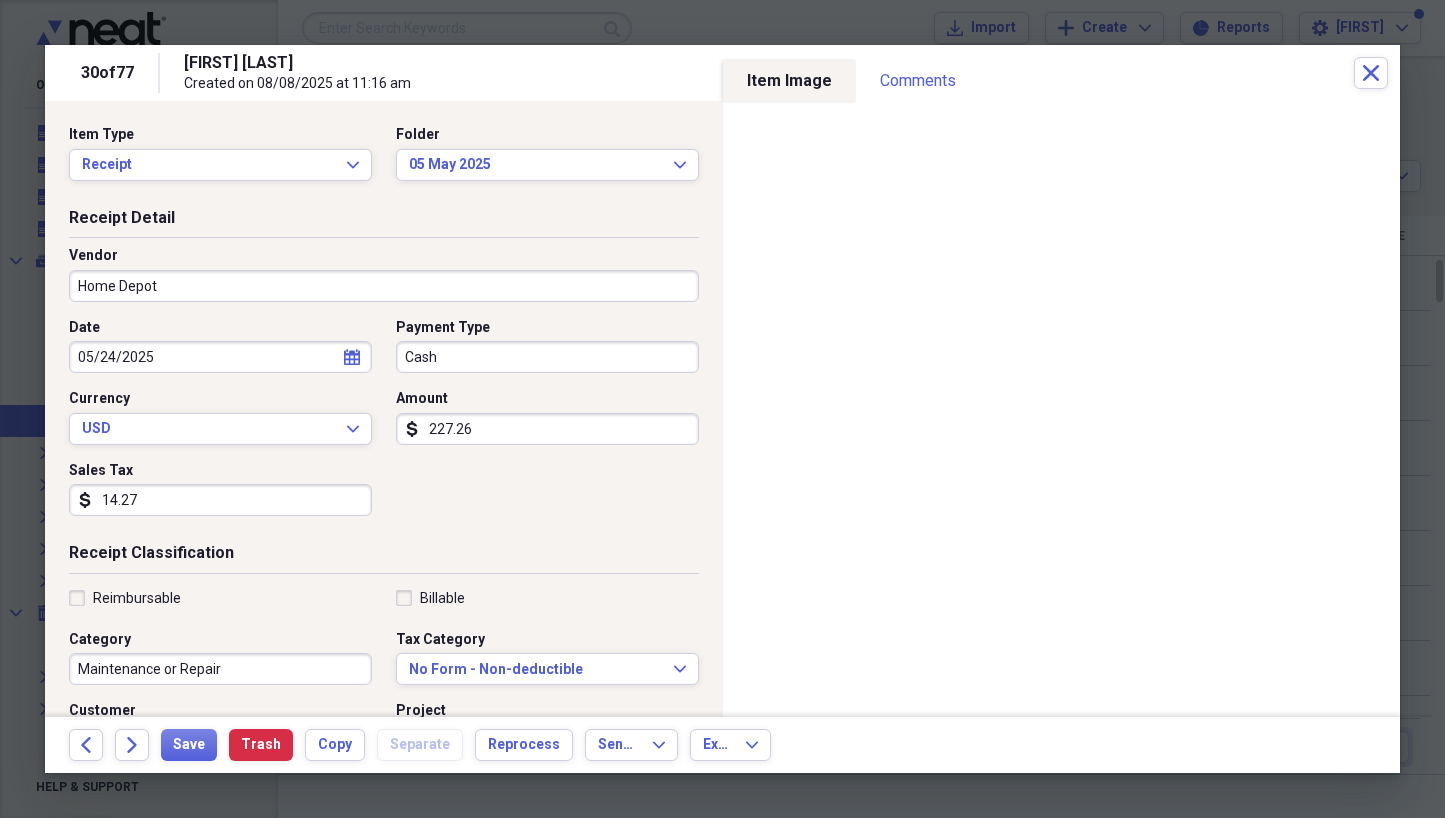 click on "05/24/2025" at bounding box center (220, 357) 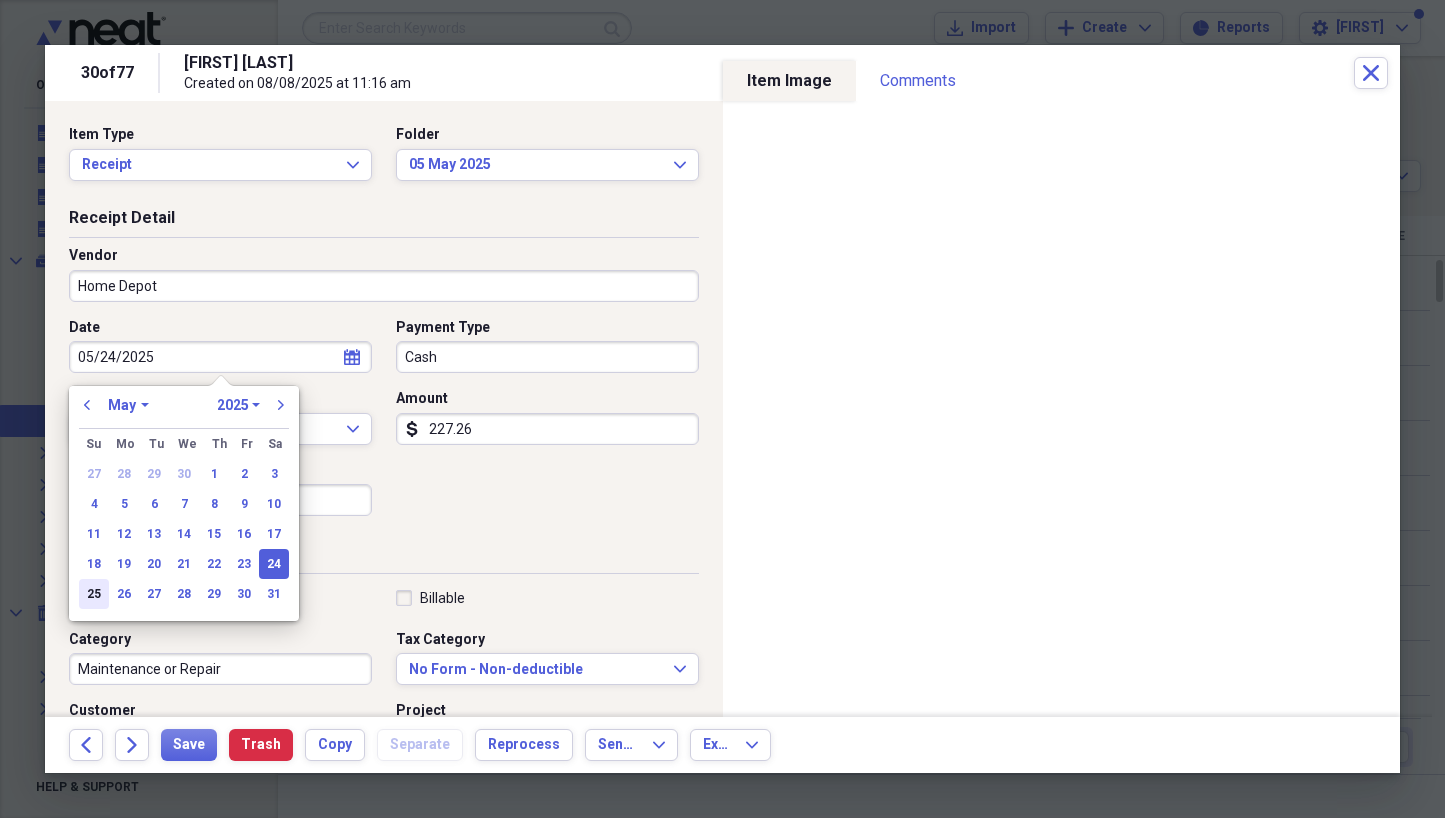 click on "25" at bounding box center (94, 594) 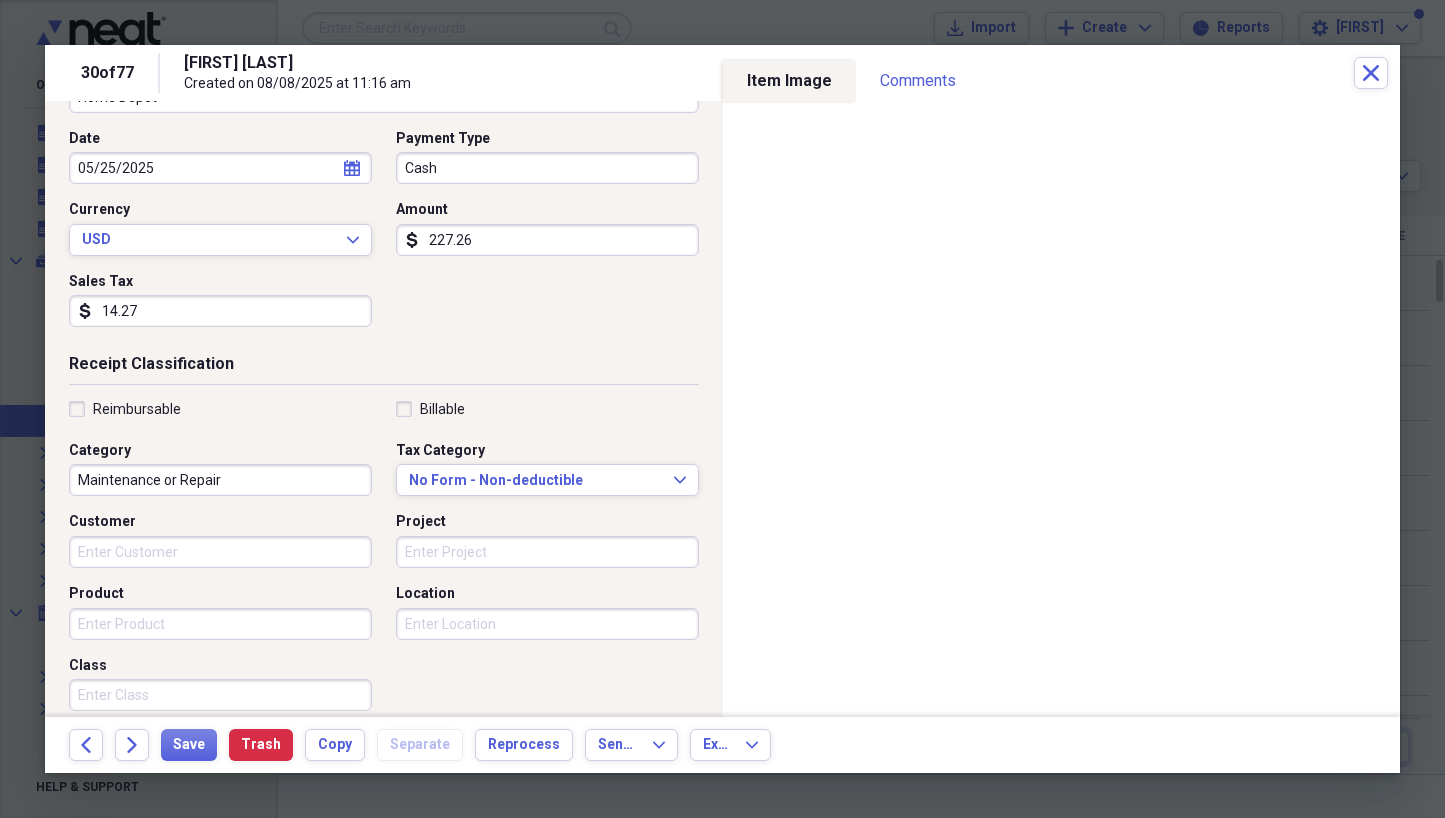scroll, scrollTop: 191, scrollLeft: 0, axis: vertical 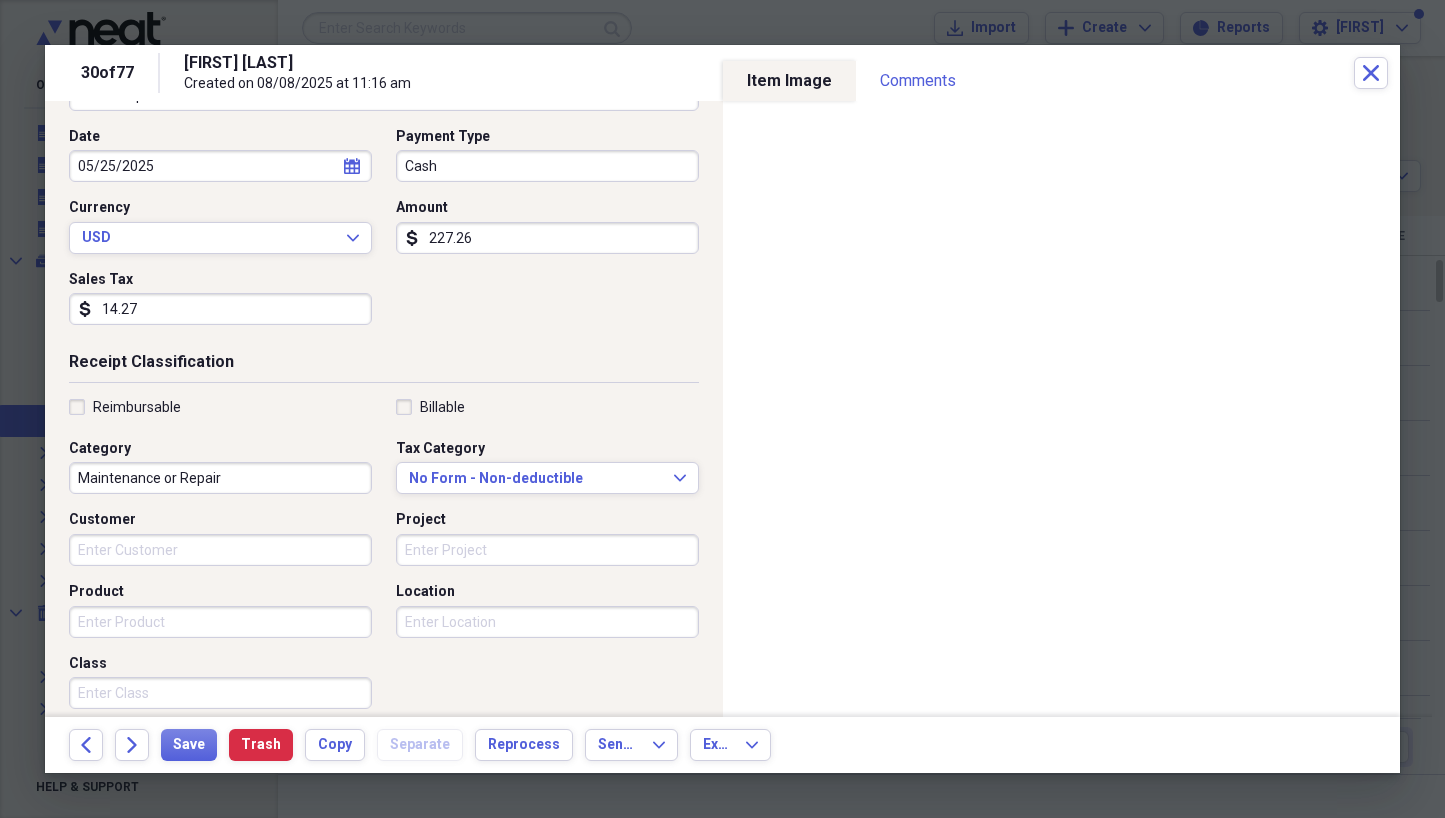 click on "Maintenance or Repair" at bounding box center [220, 478] 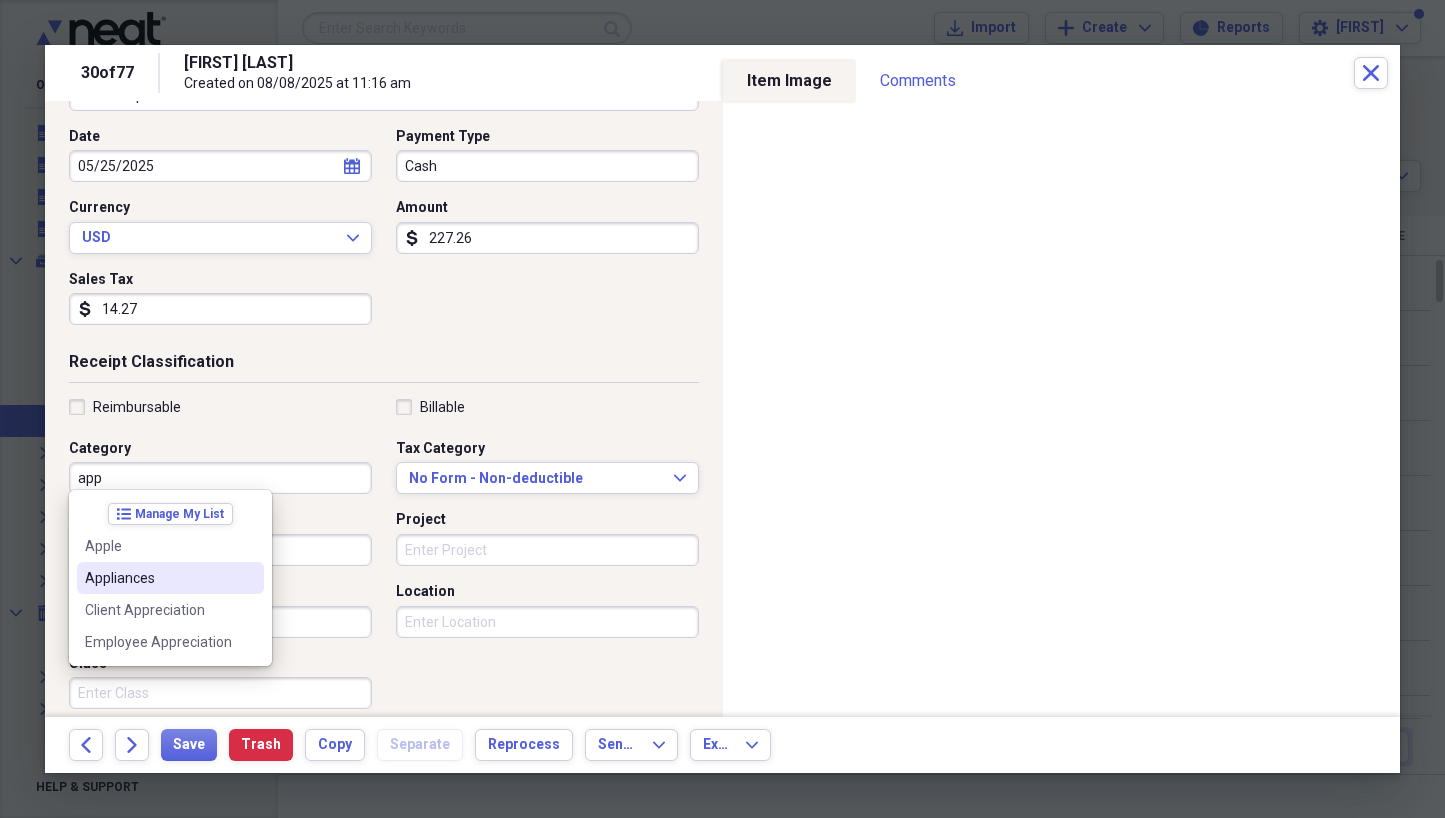 click on "Appliances" at bounding box center (158, 578) 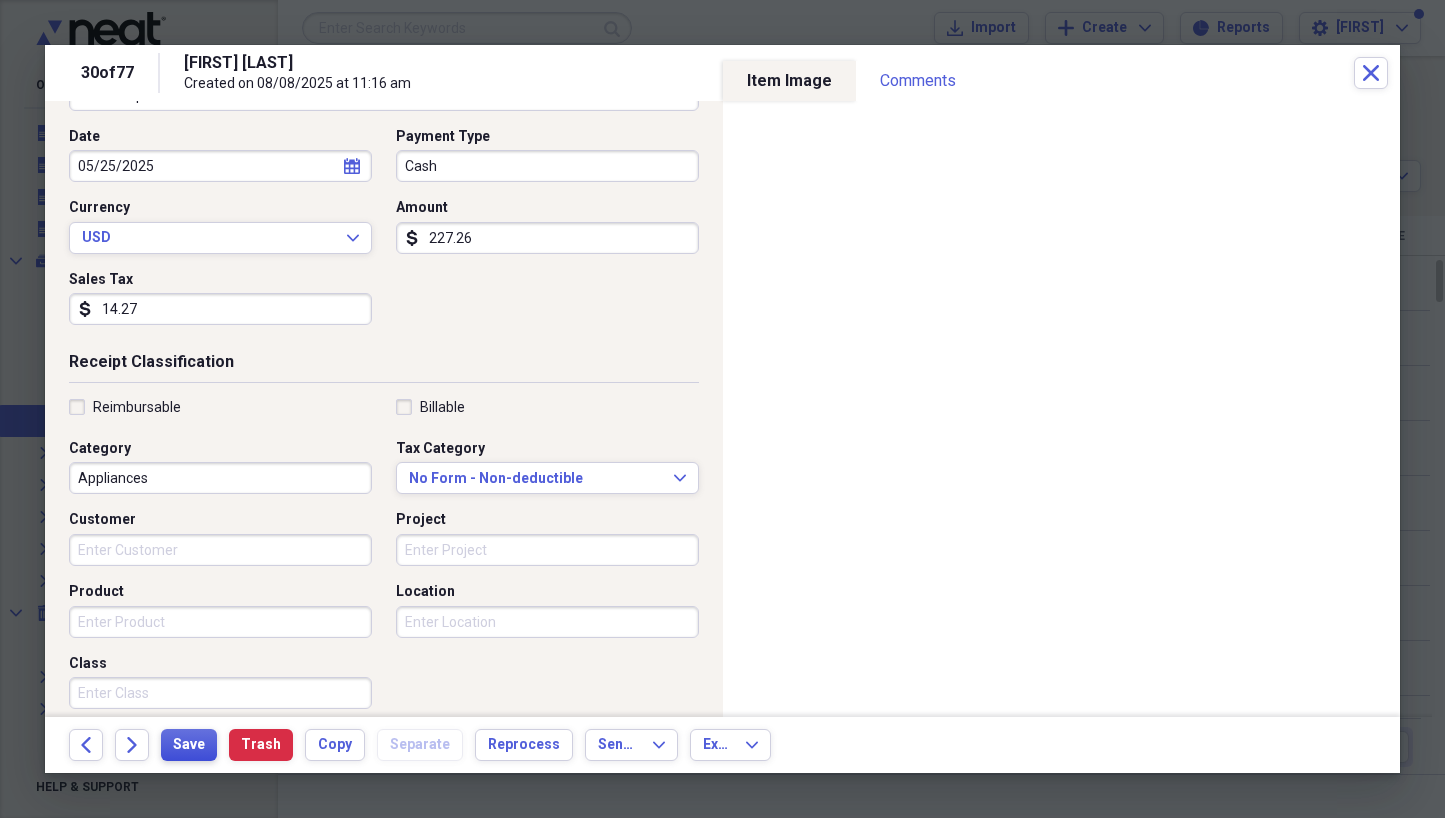 click on "Save" at bounding box center (189, 745) 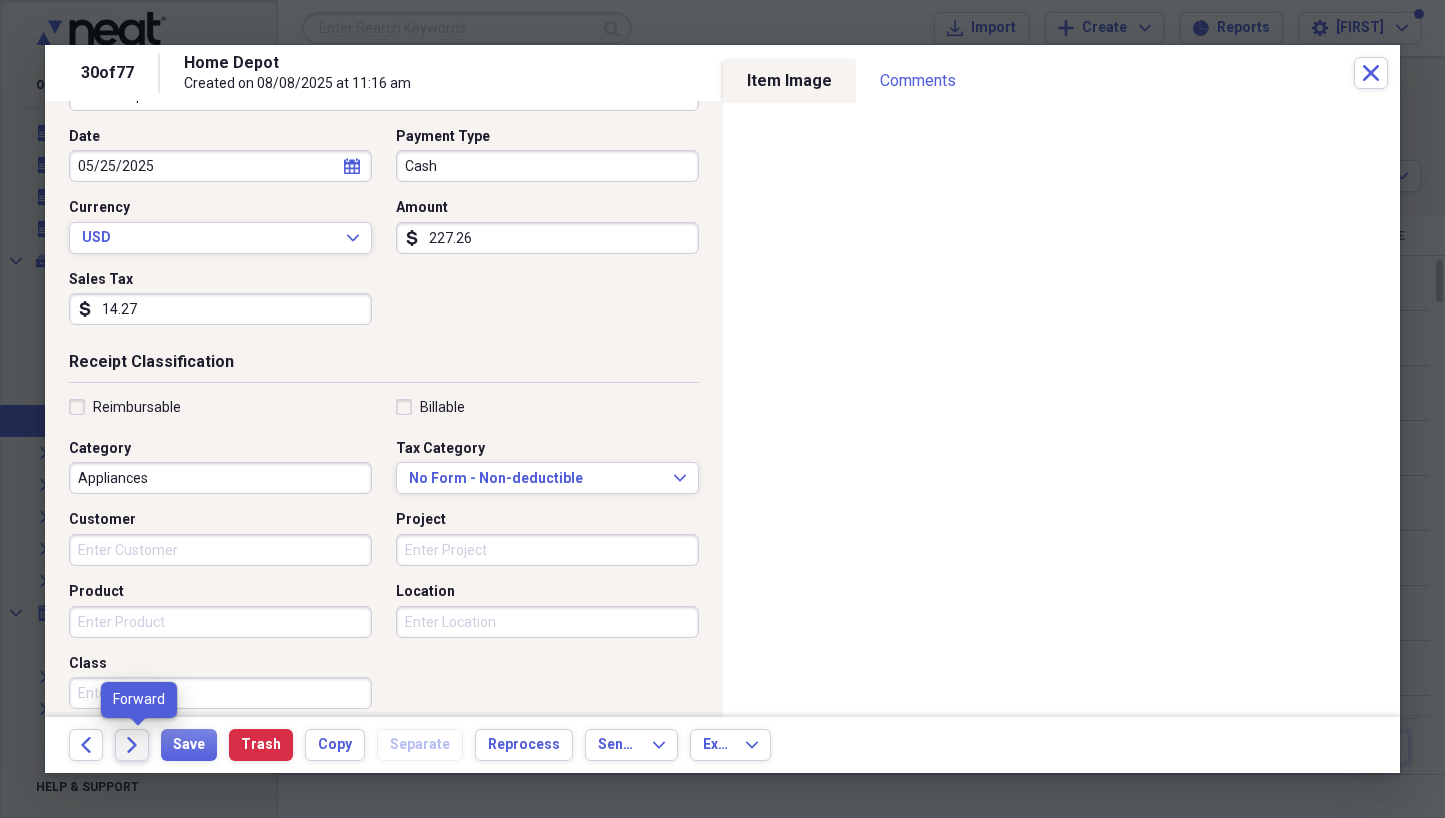 click on "Forward" 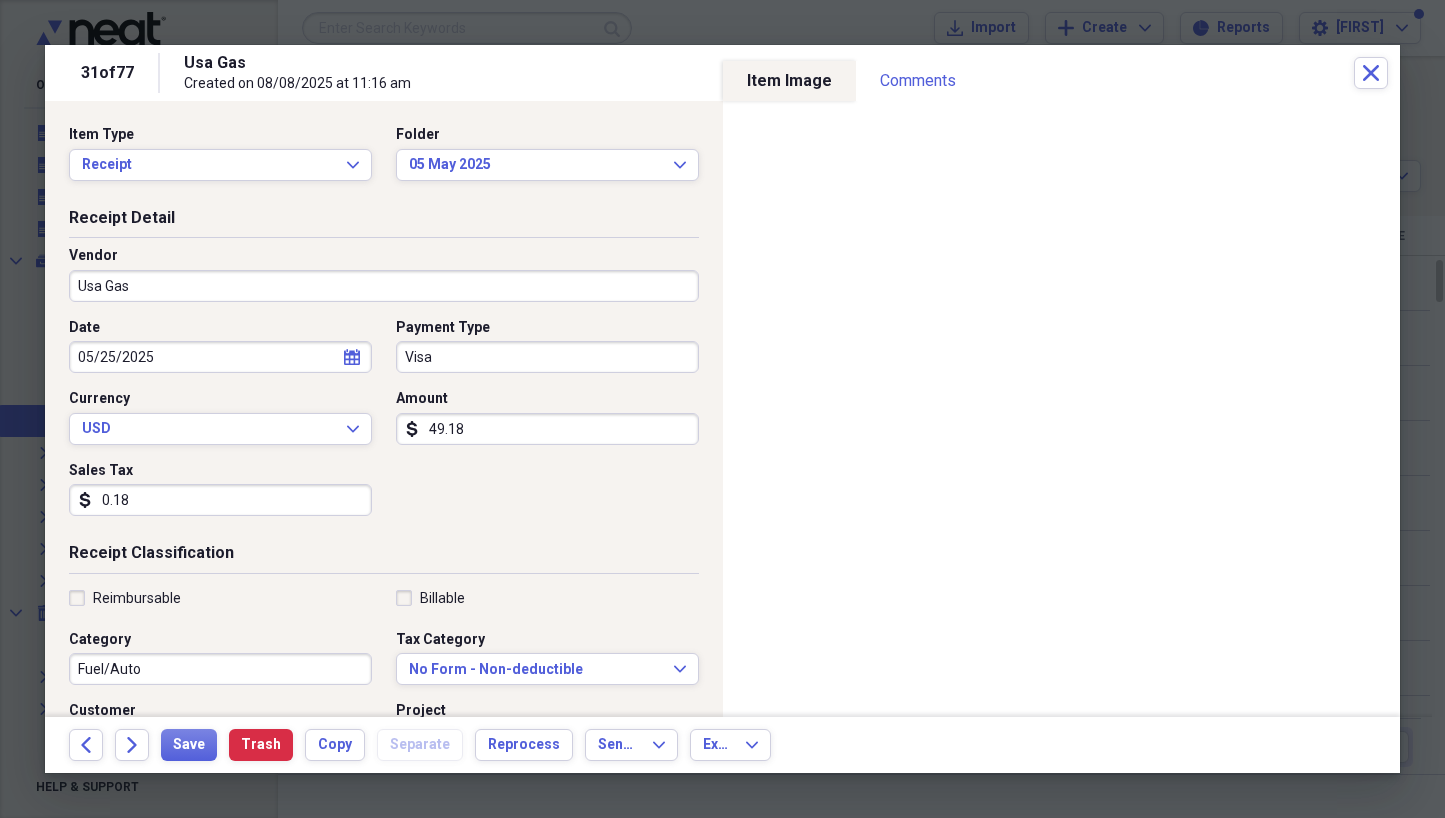 scroll, scrollTop: 52, scrollLeft: 0, axis: vertical 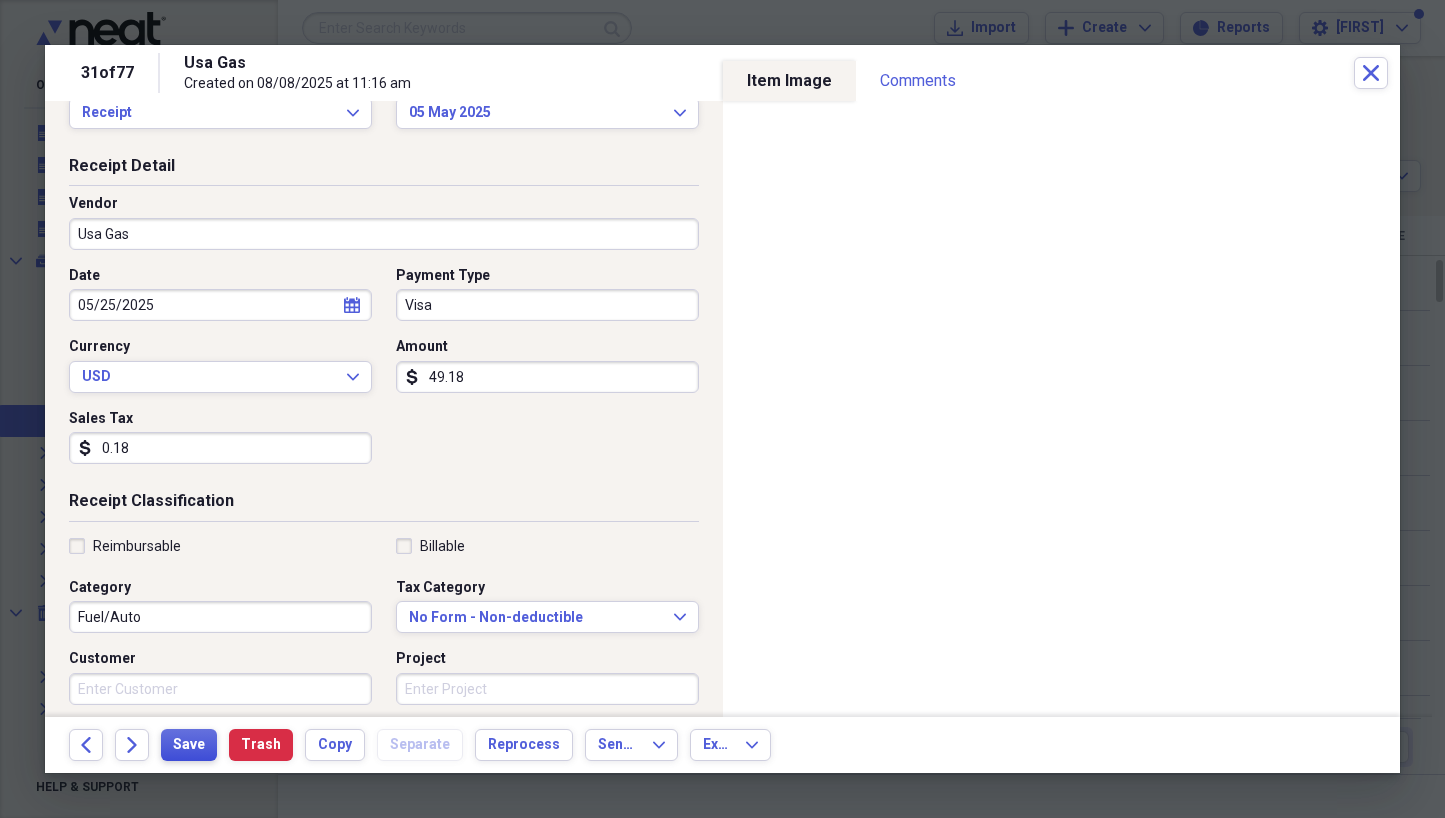 click on "Save" at bounding box center [189, 745] 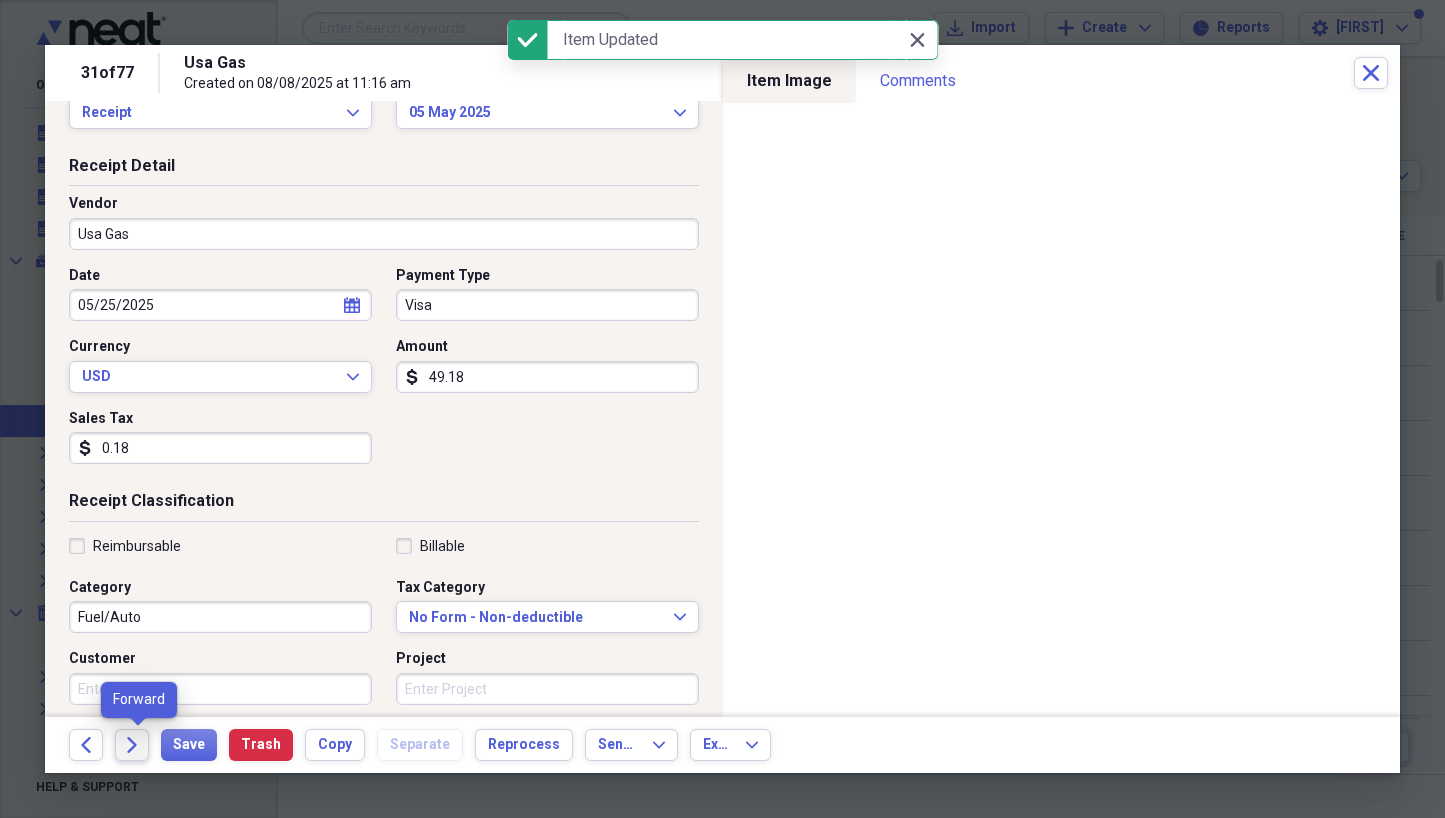 click 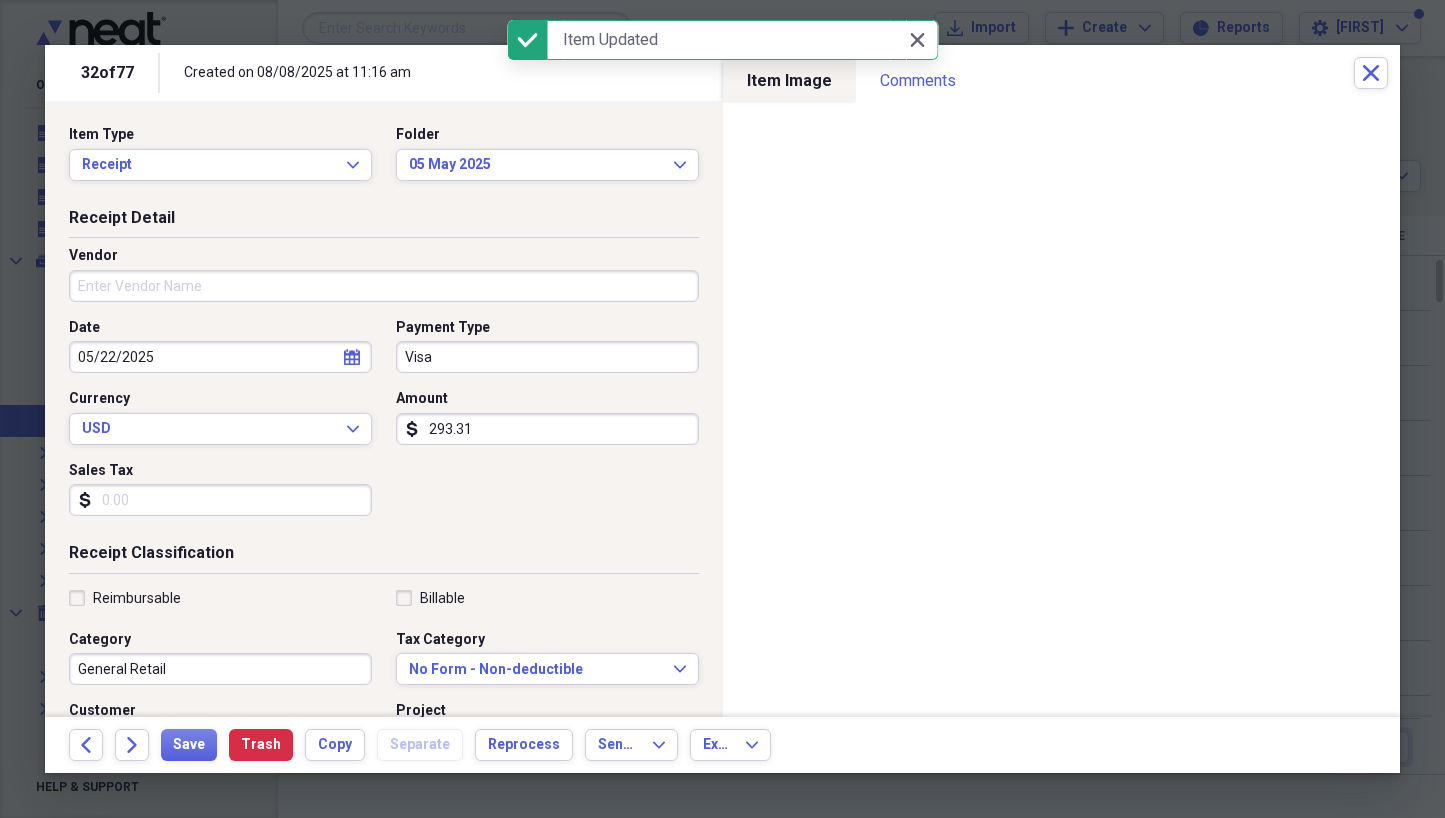 click on "Vendor" at bounding box center (384, 286) 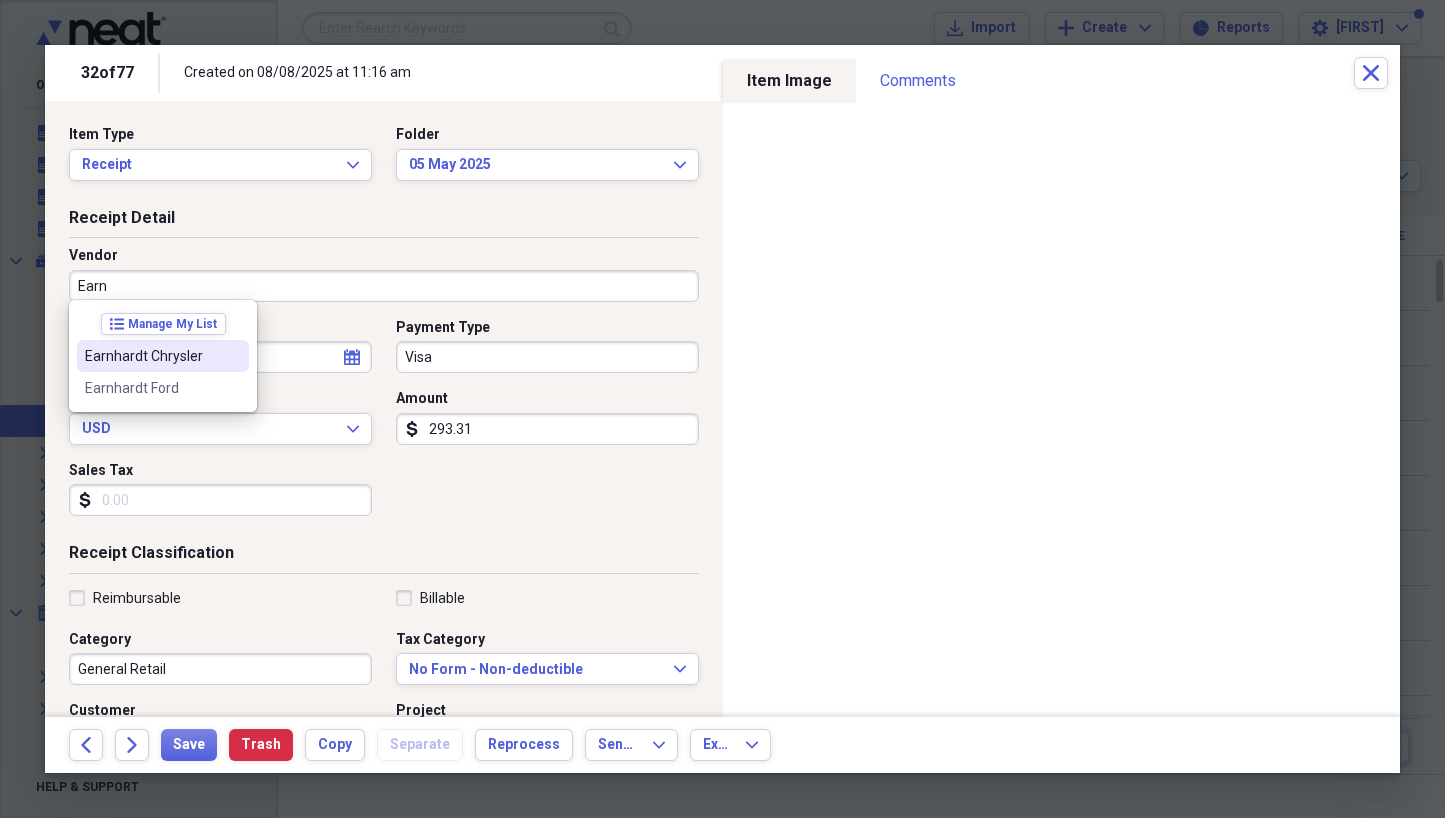 click on "Earnhardt Chrysler" at bounding box center (151, 356) 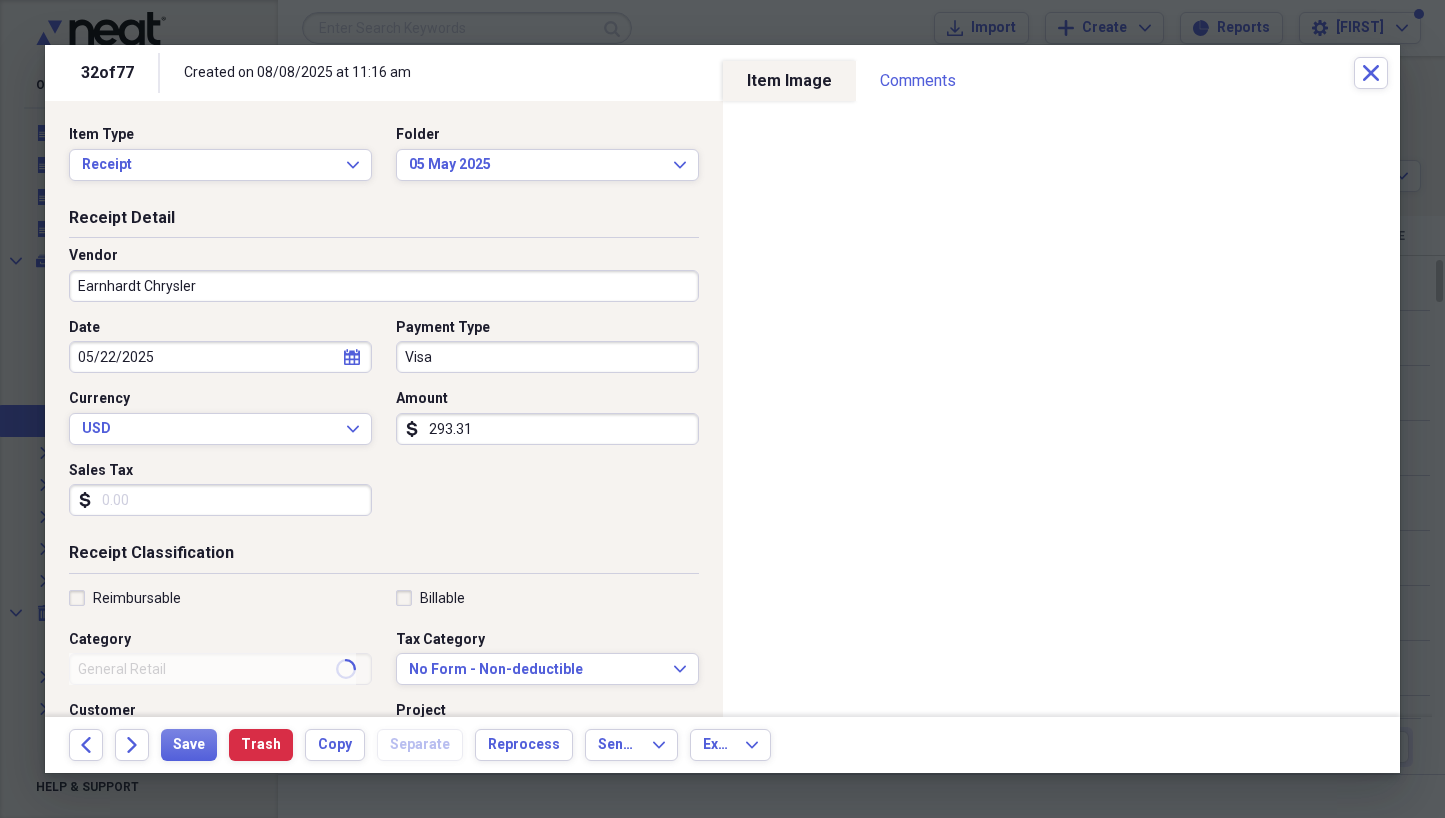 type on "Fuel/Auto" 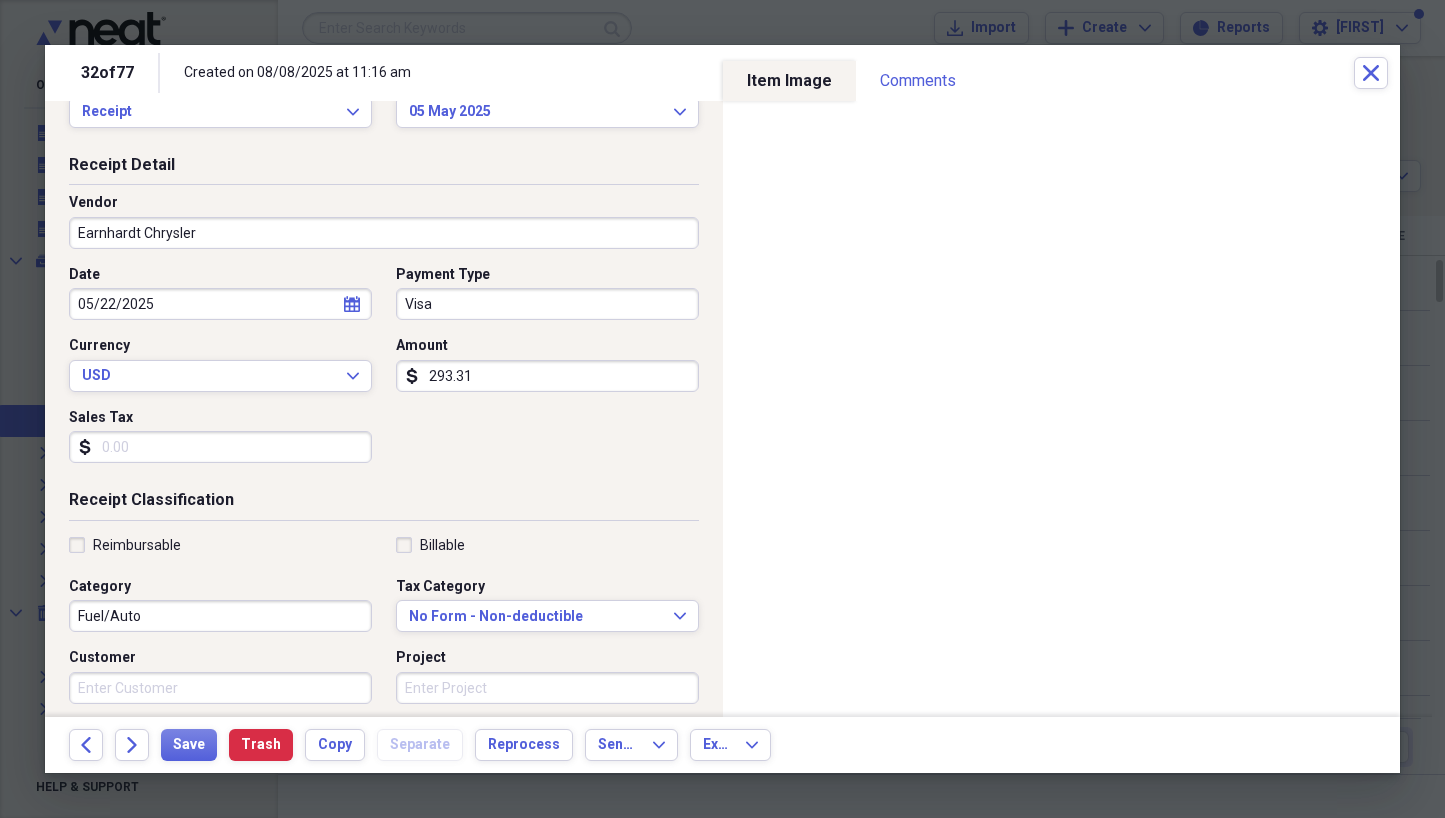 scroll, scrollTop: 71, scrollLeft: 0, axis: vertical 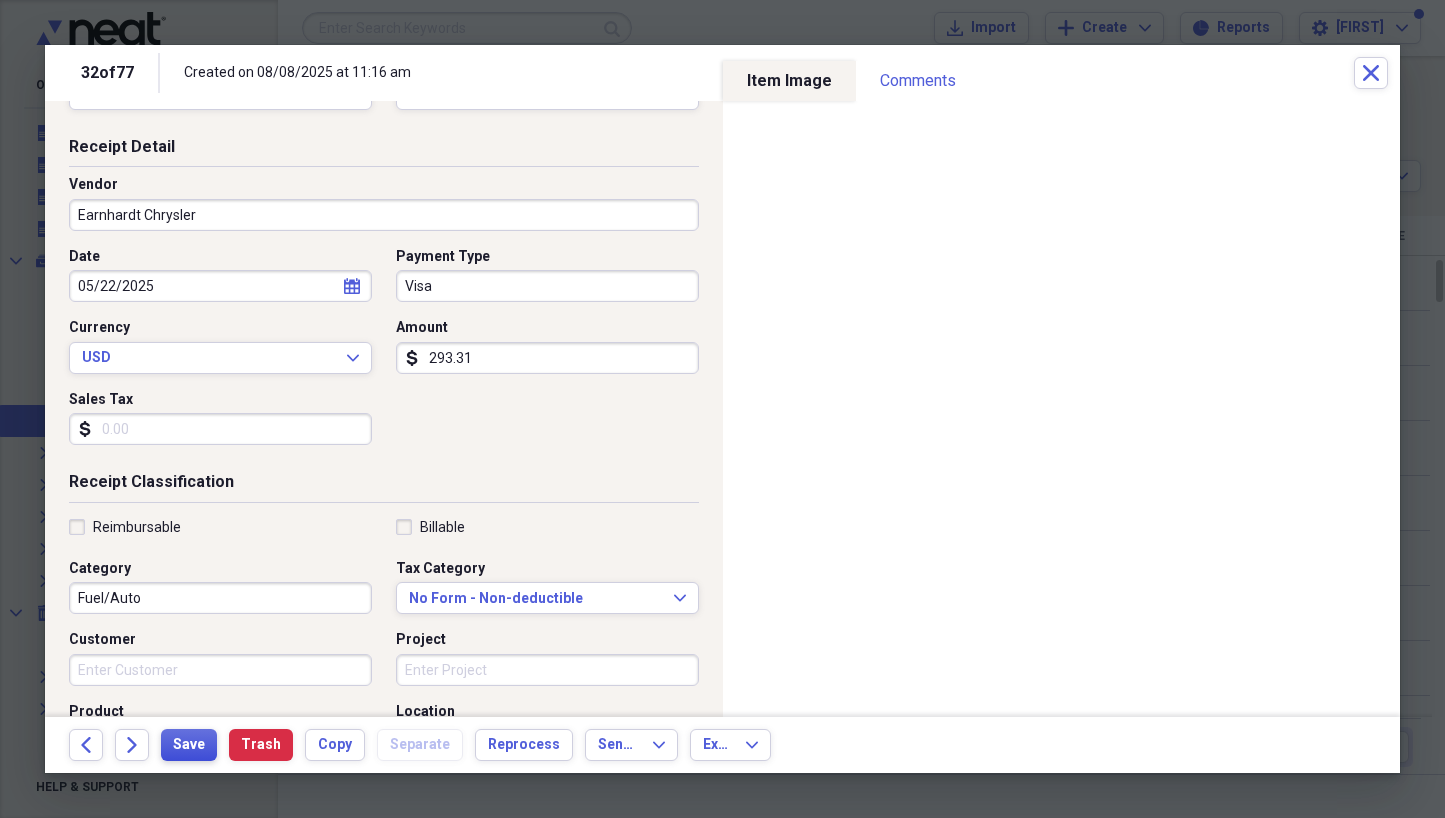 click on "Save" at bounding box center (189, 745) 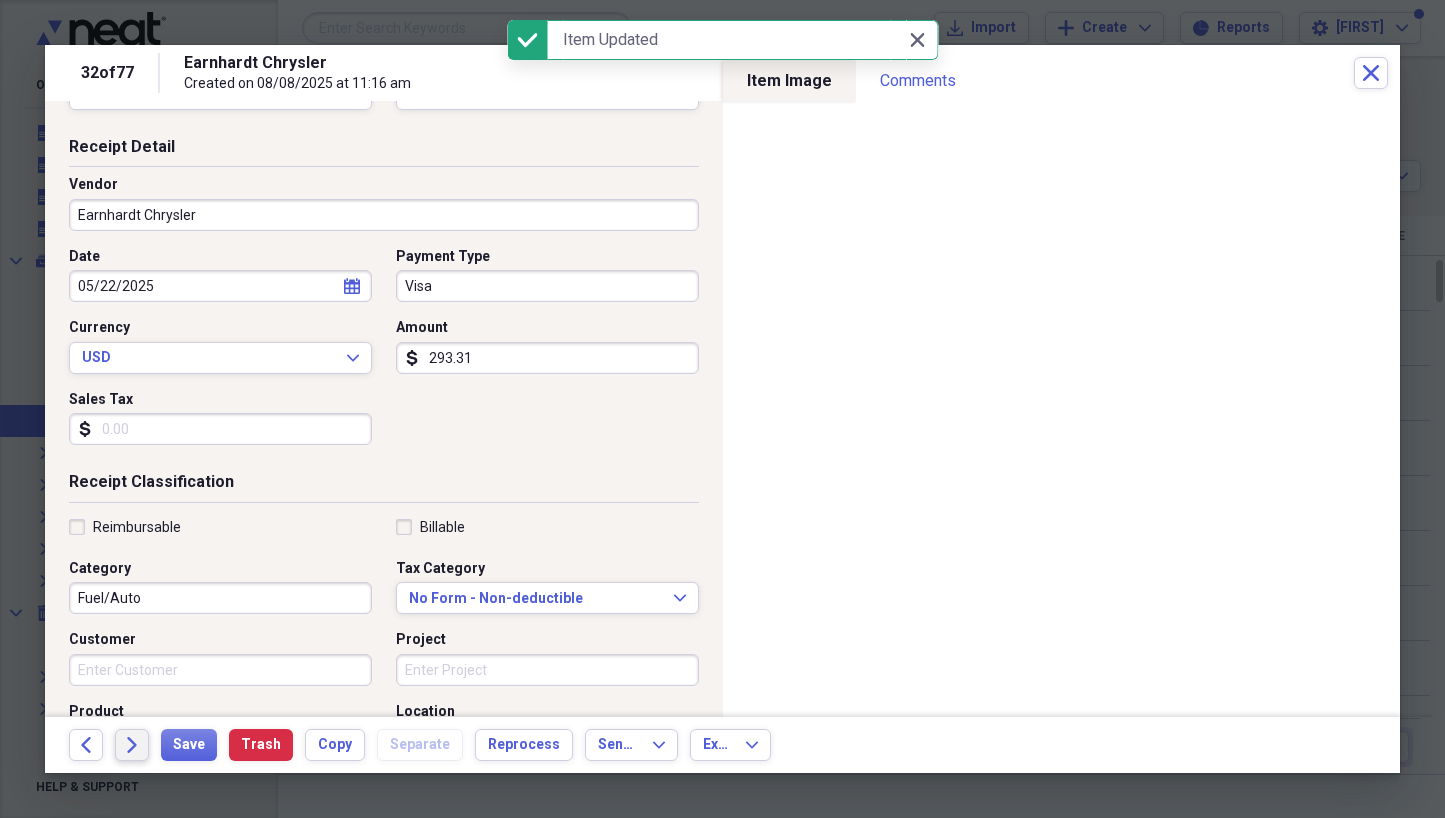 click 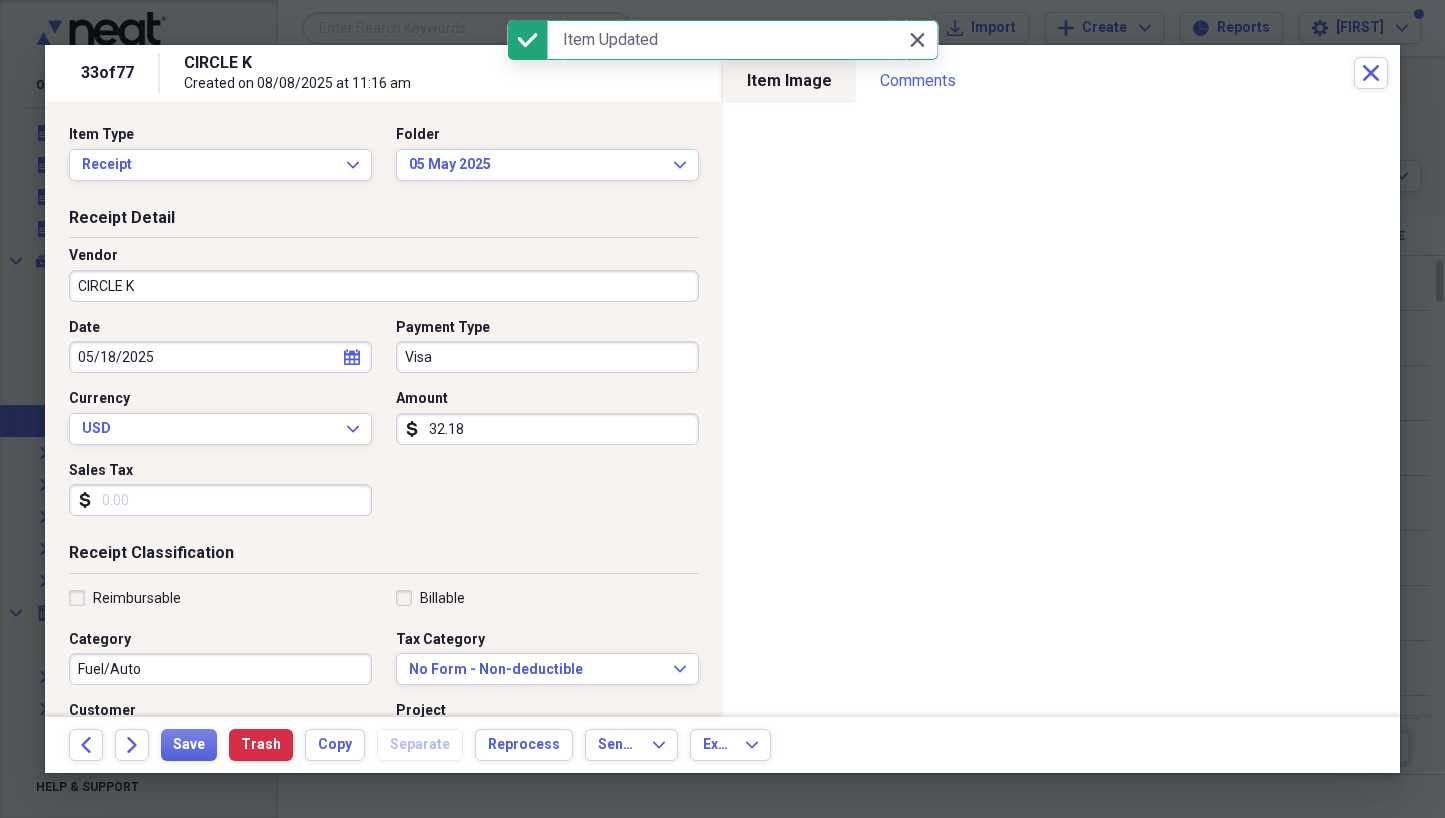 scroll, scrollTop: 38, scrollLeft: 0, axis: vertical 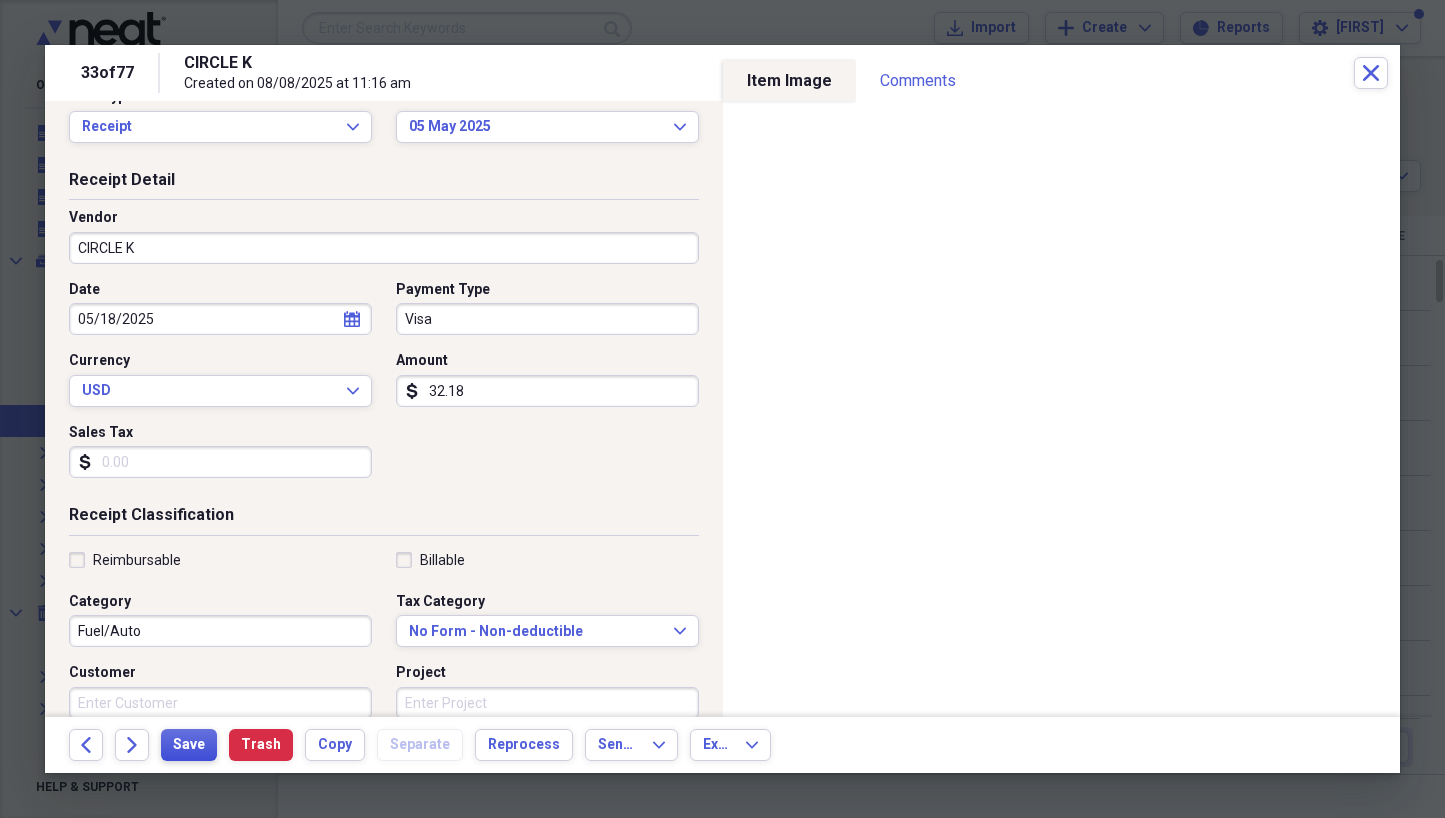 click on "Save" at bounding box center [189, 745] 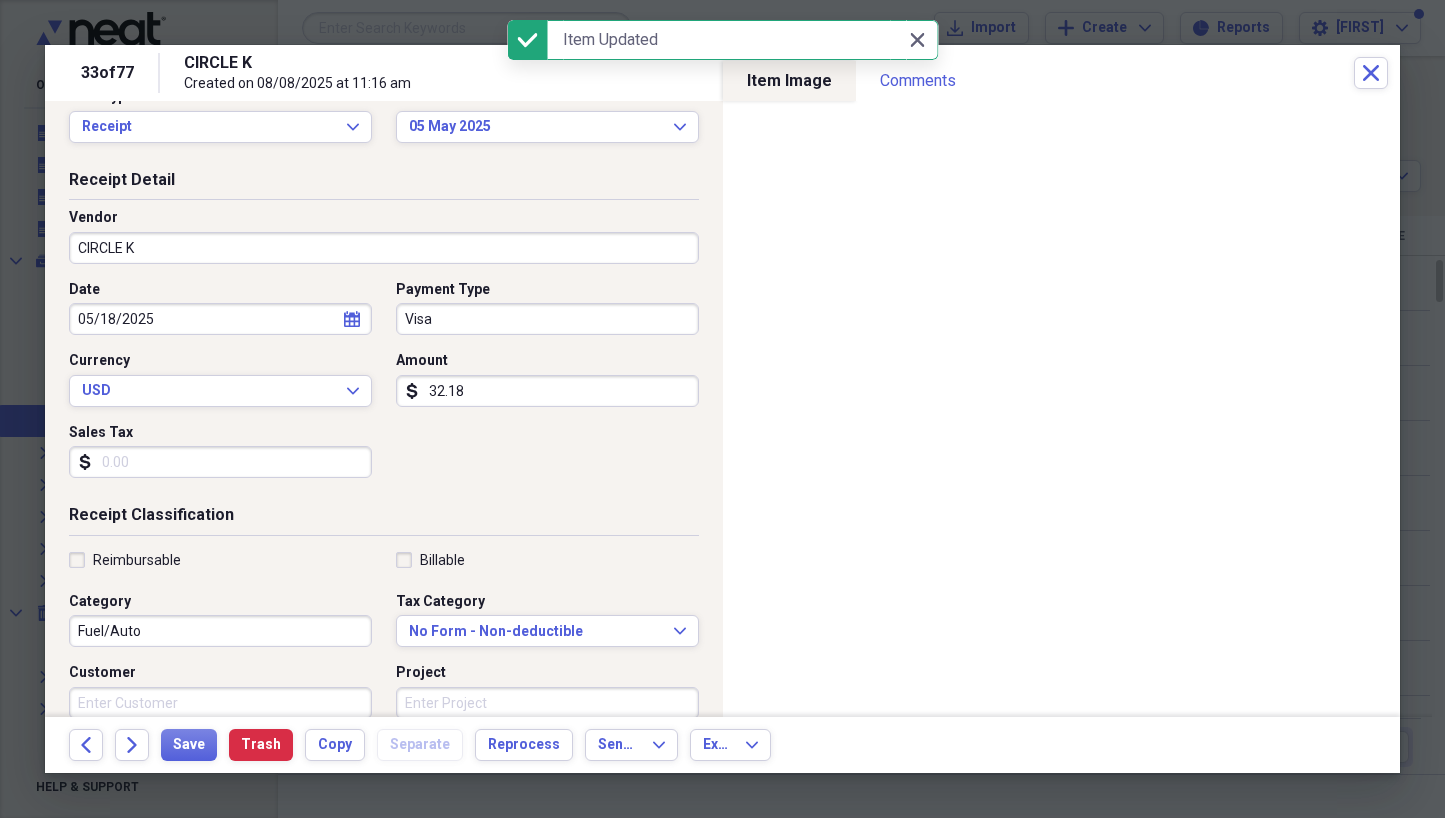 click on "Forward" 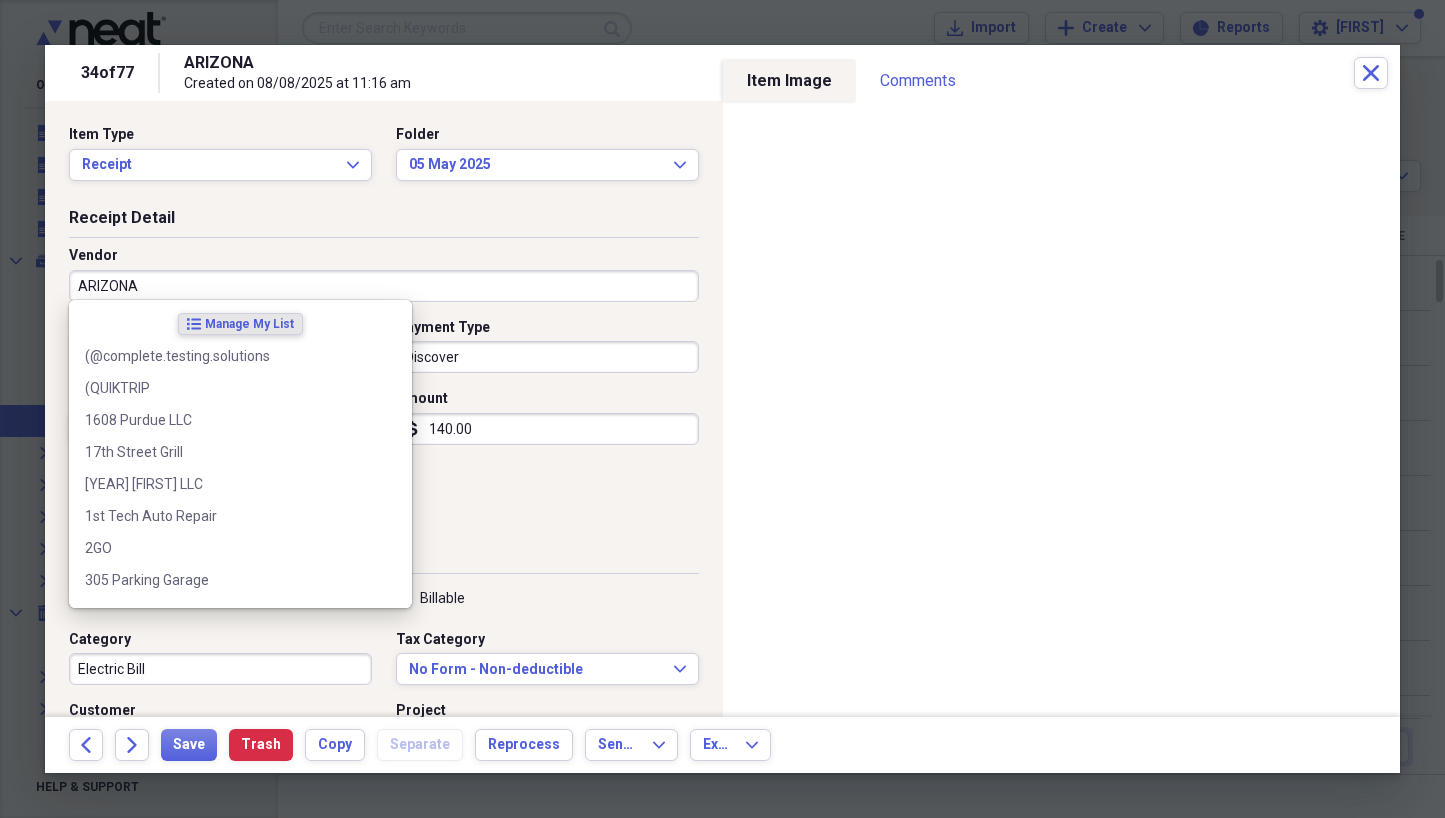 click on "ARIZONA" at bounding box center [384, 286] 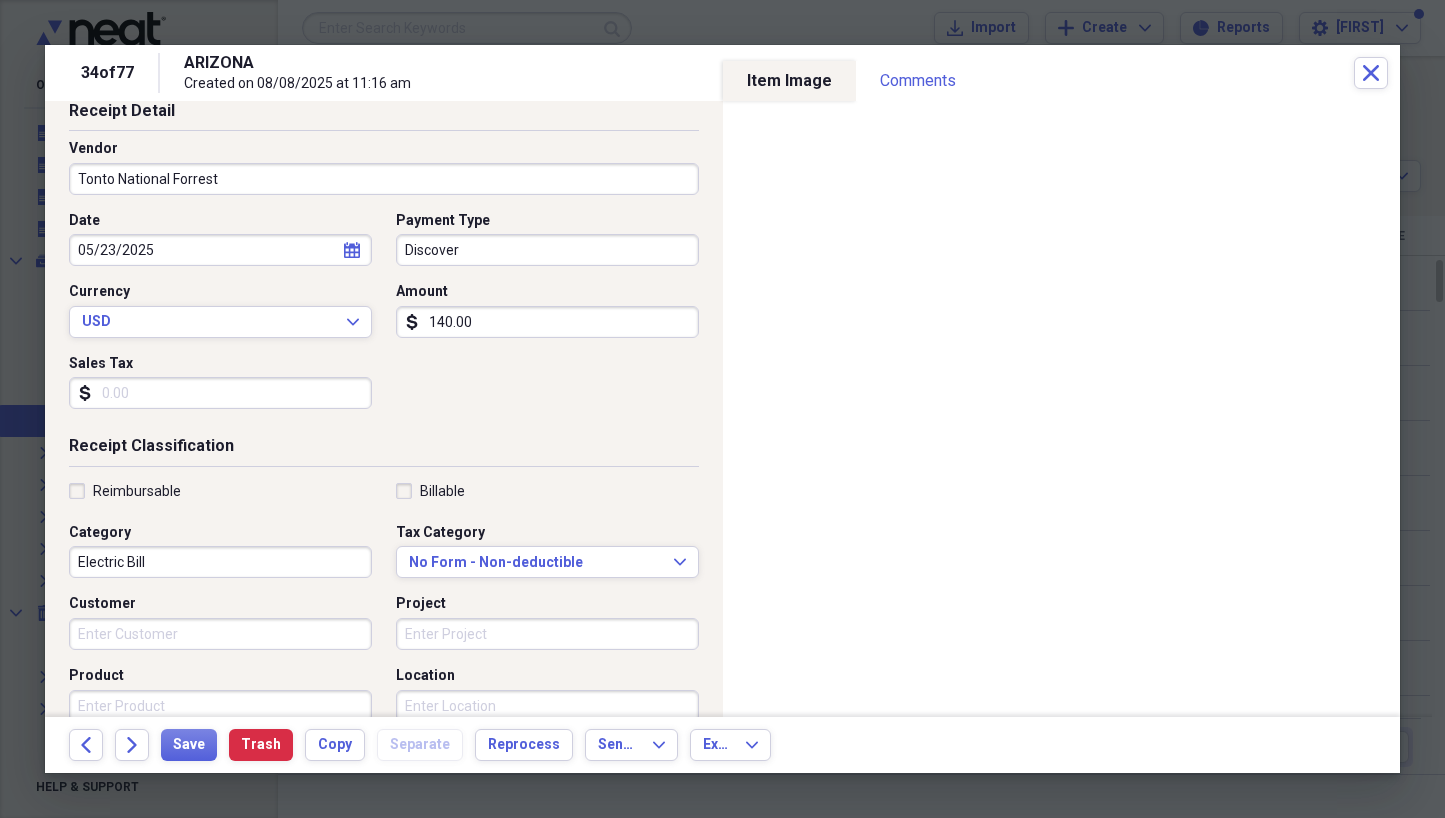 scroll, scrollTop: 117, scrollLeft: 0, axis: vertical 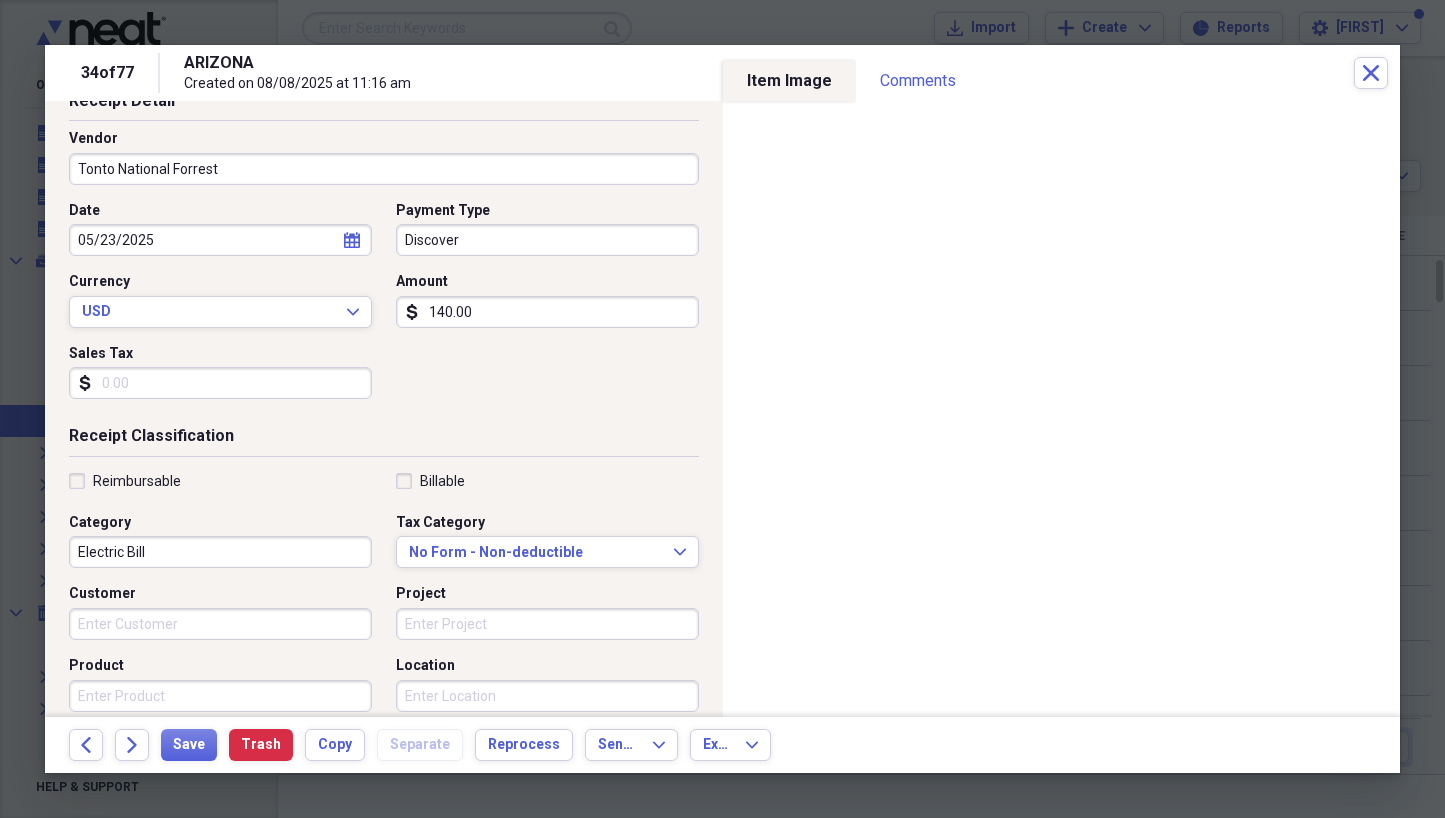 type on "Tonto National Forrest" 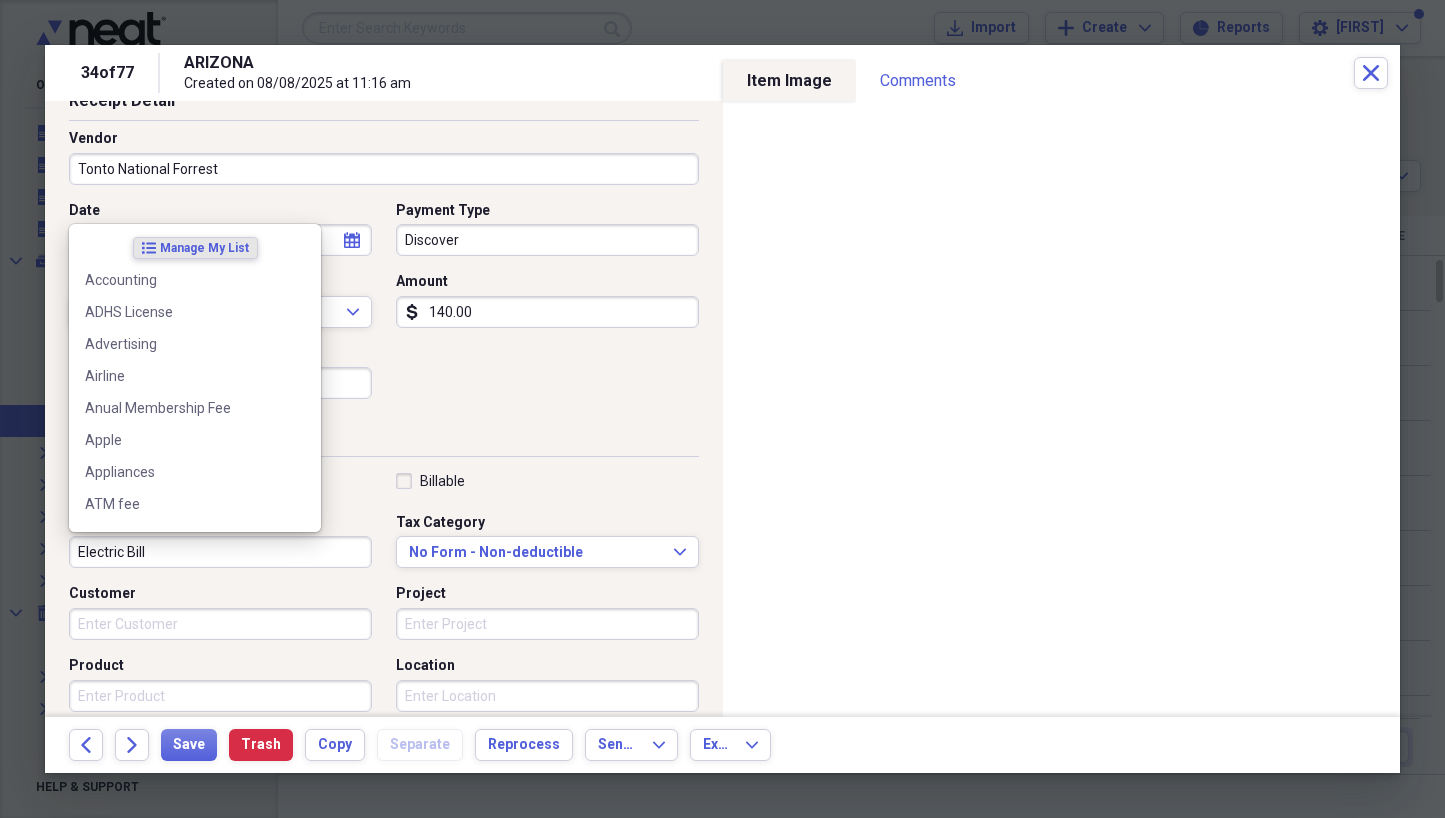 click on "Electric Bill" at bounding box center (220, 552) 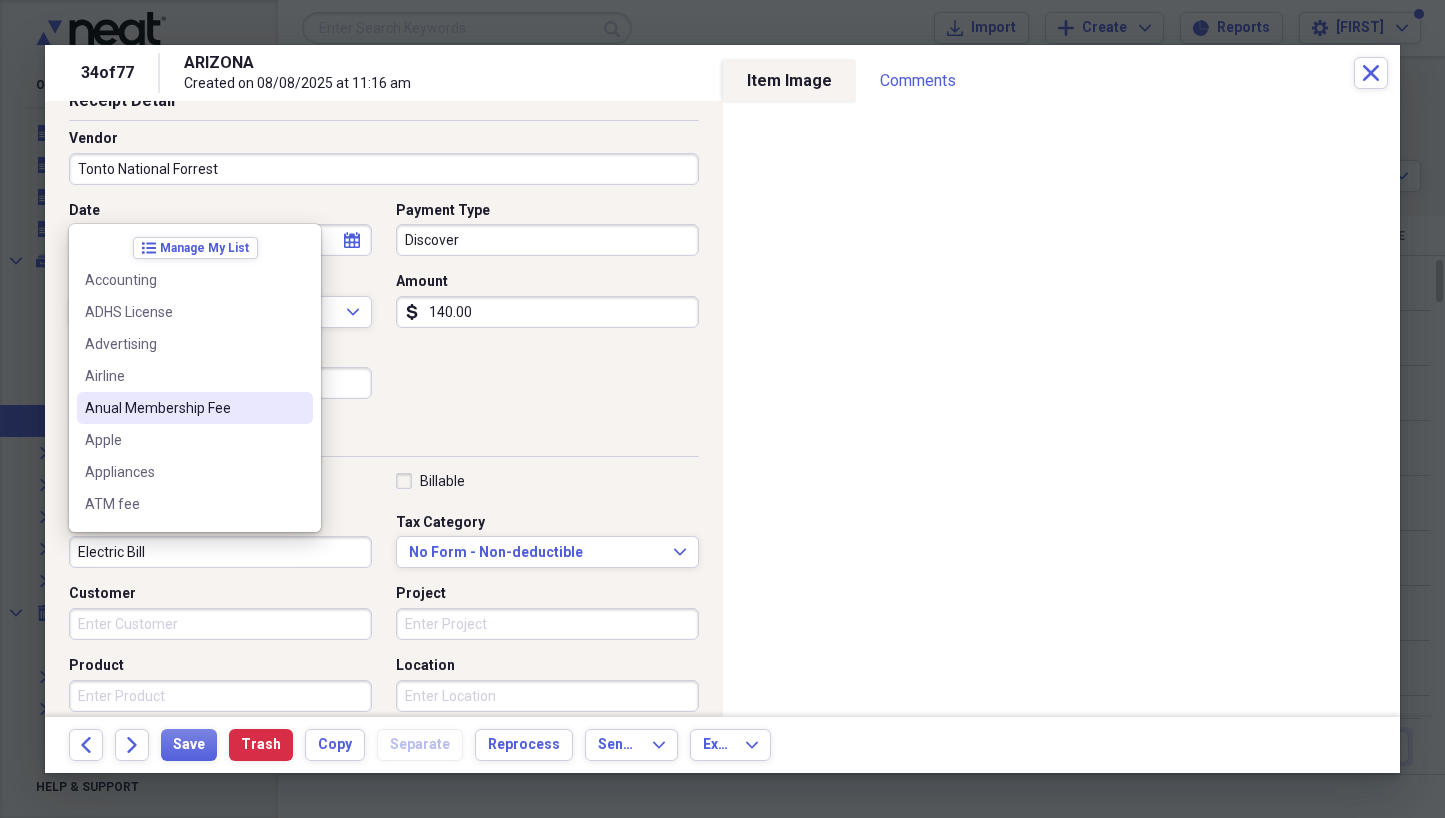click on "Anual Membership Fee" at bounding box center [202, 408] 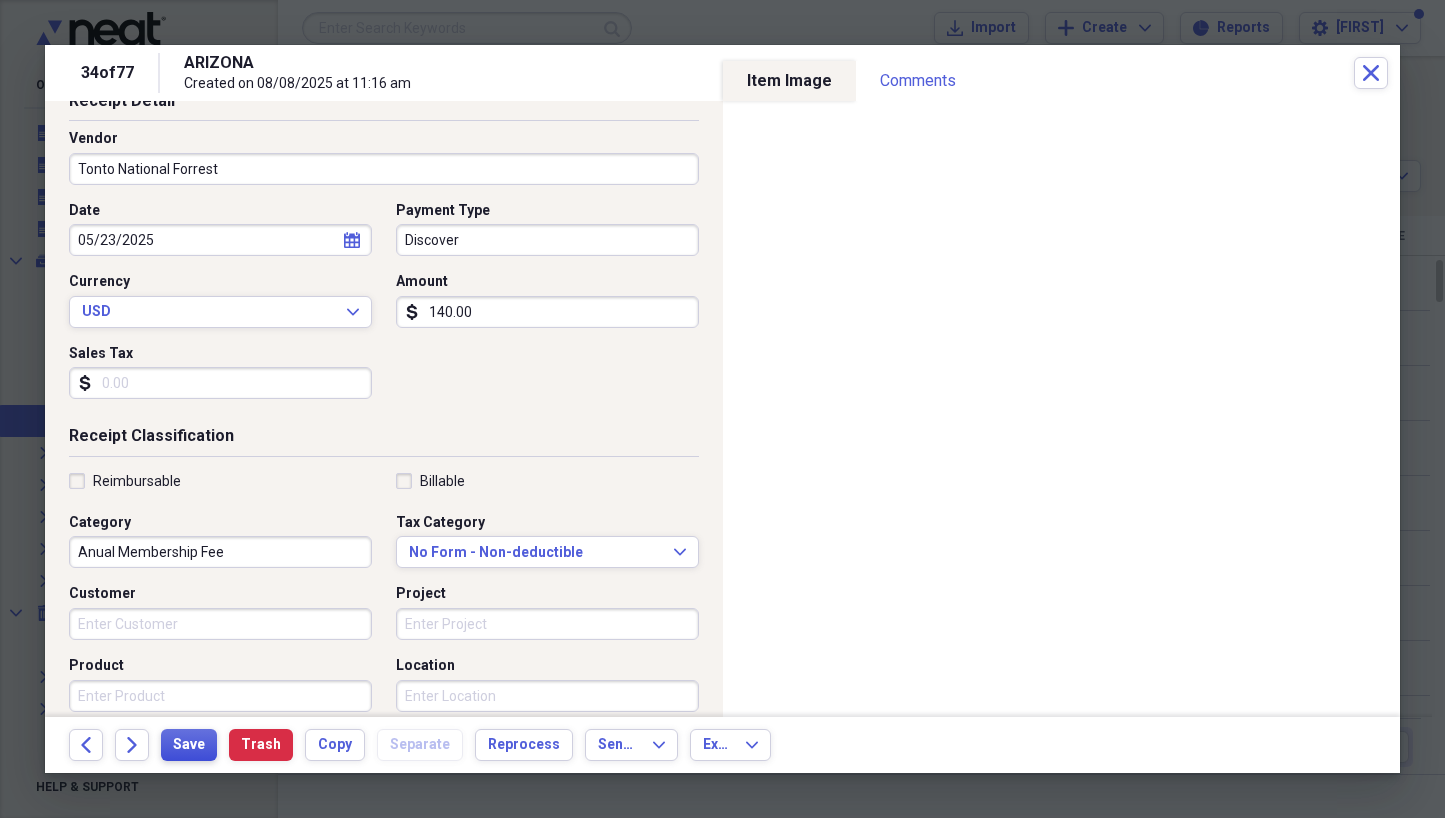 click on "Save" at bounding box center (189, 745) 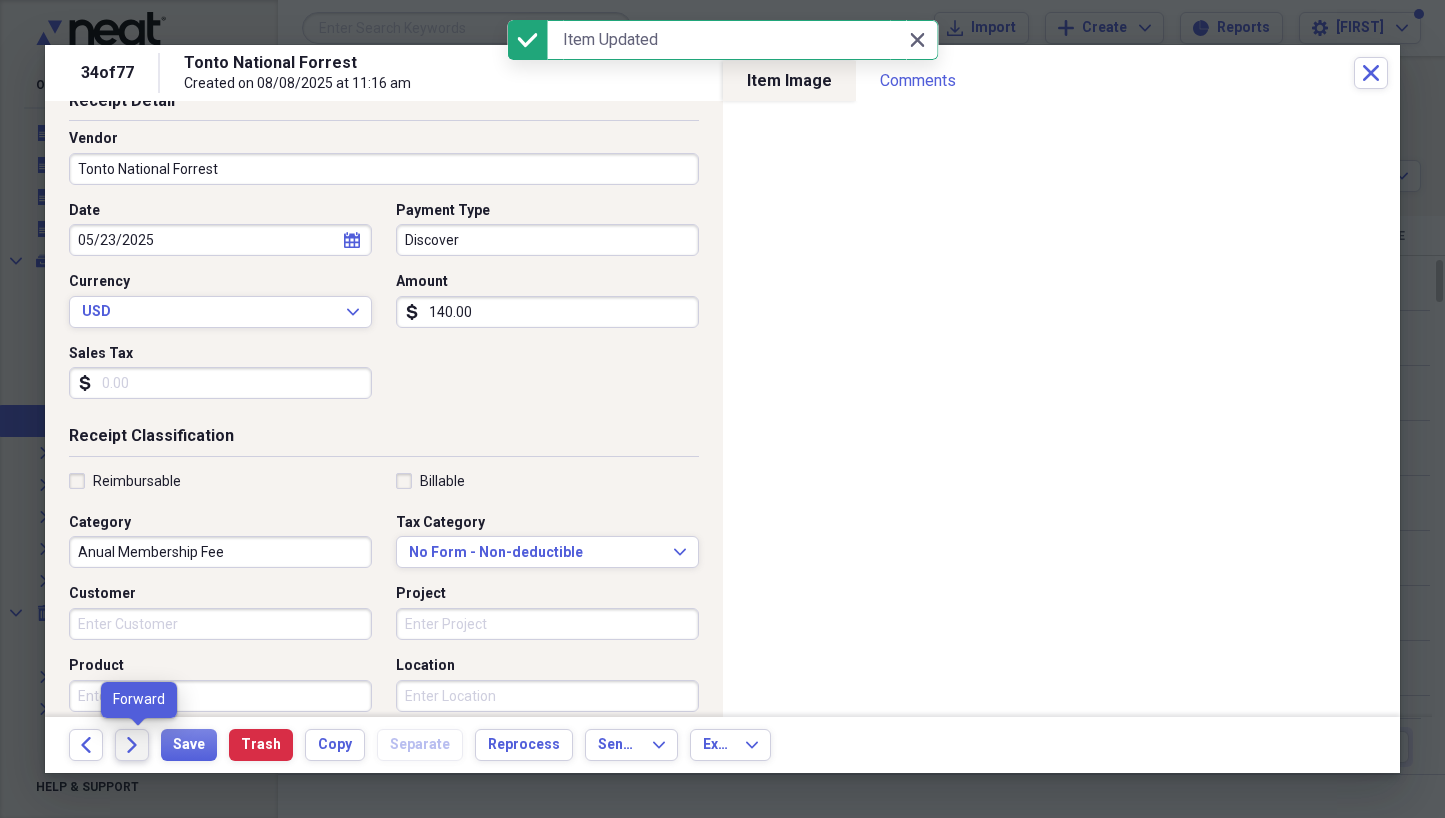 click on "Forward" at bounding box center (132, 745) 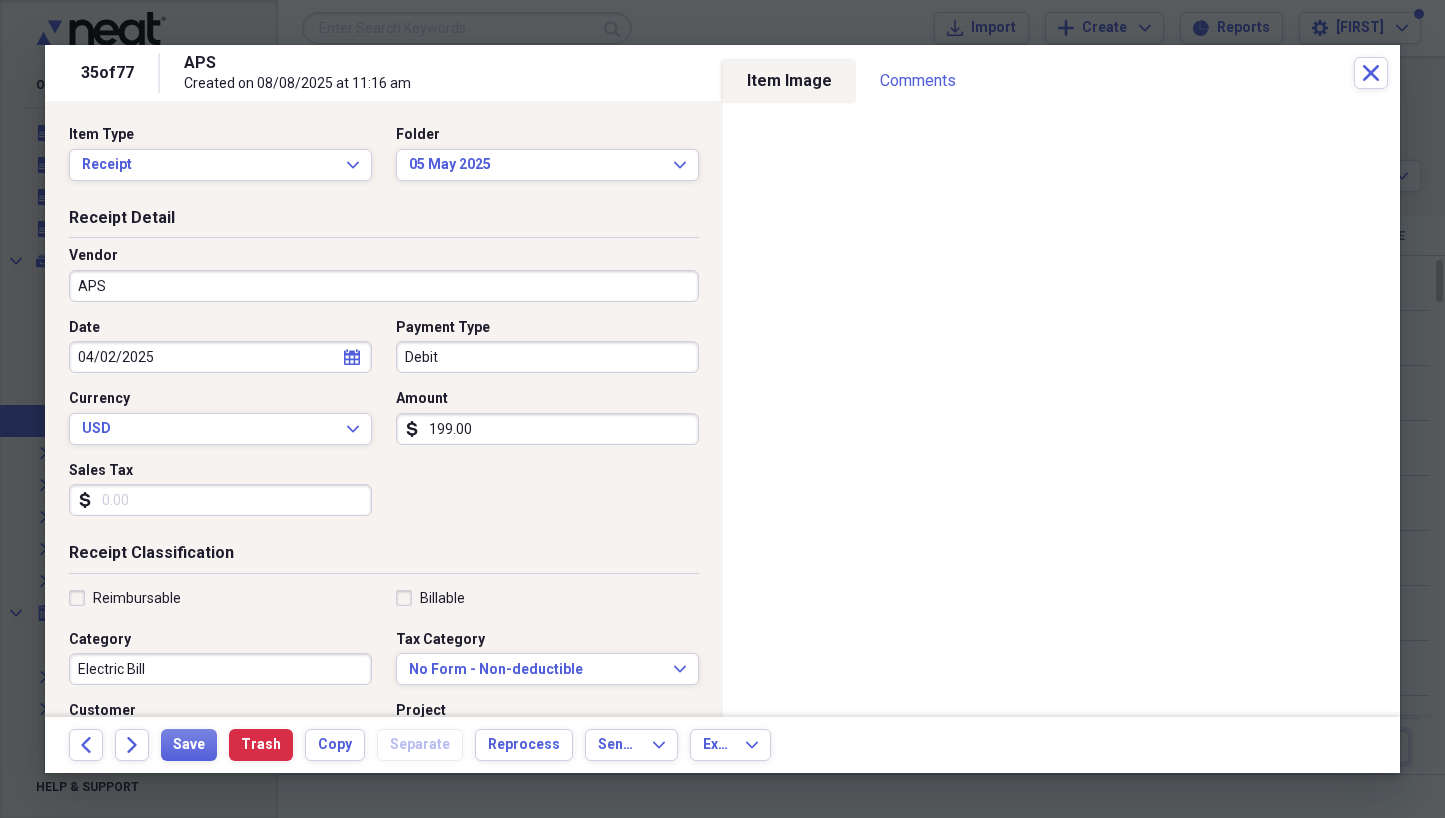 select on "3" 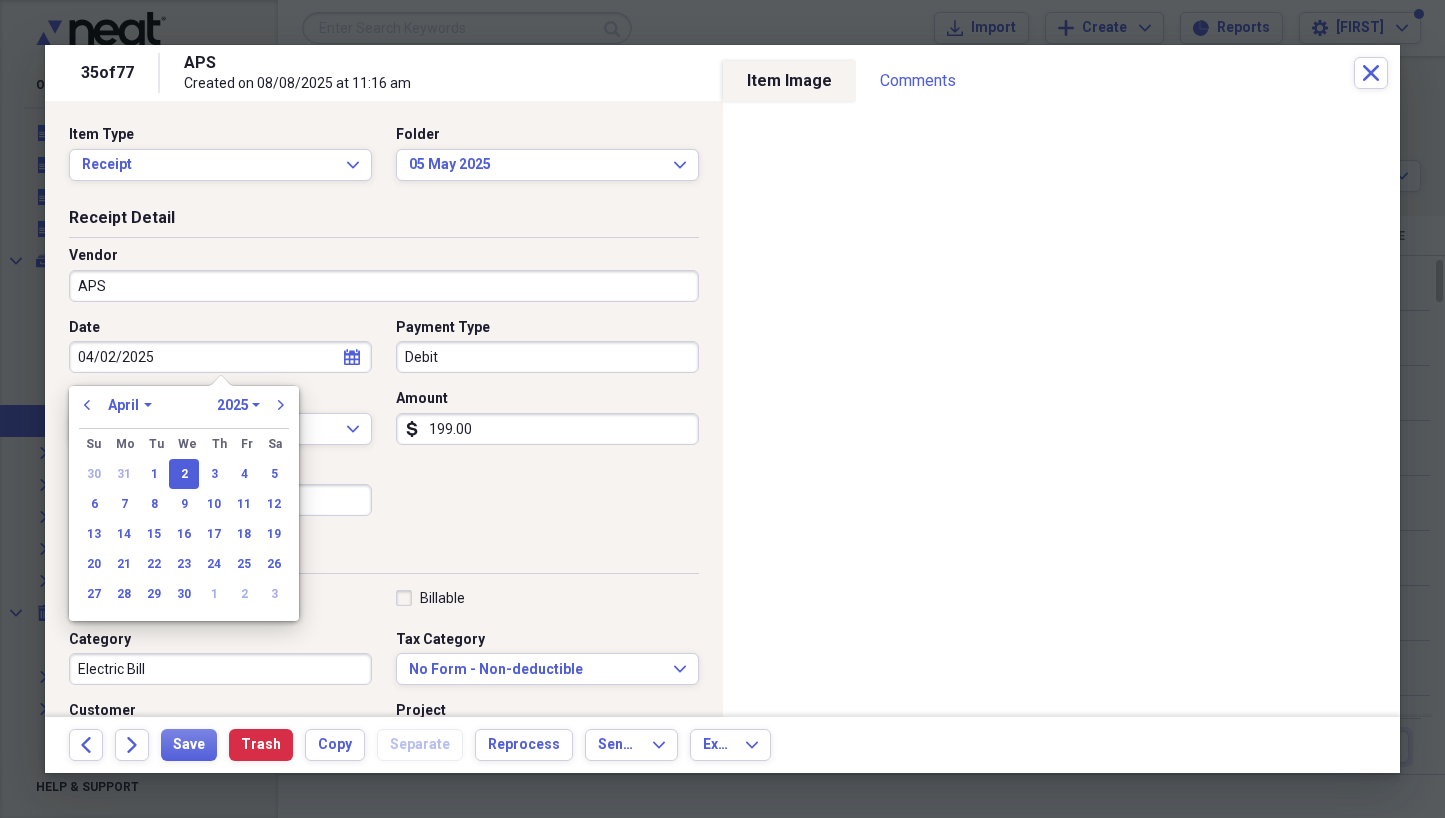 drag, startPoint x: 204, startPoint y: 361, endPoint x: 69, endPoint y: 357, distance: 135.05925 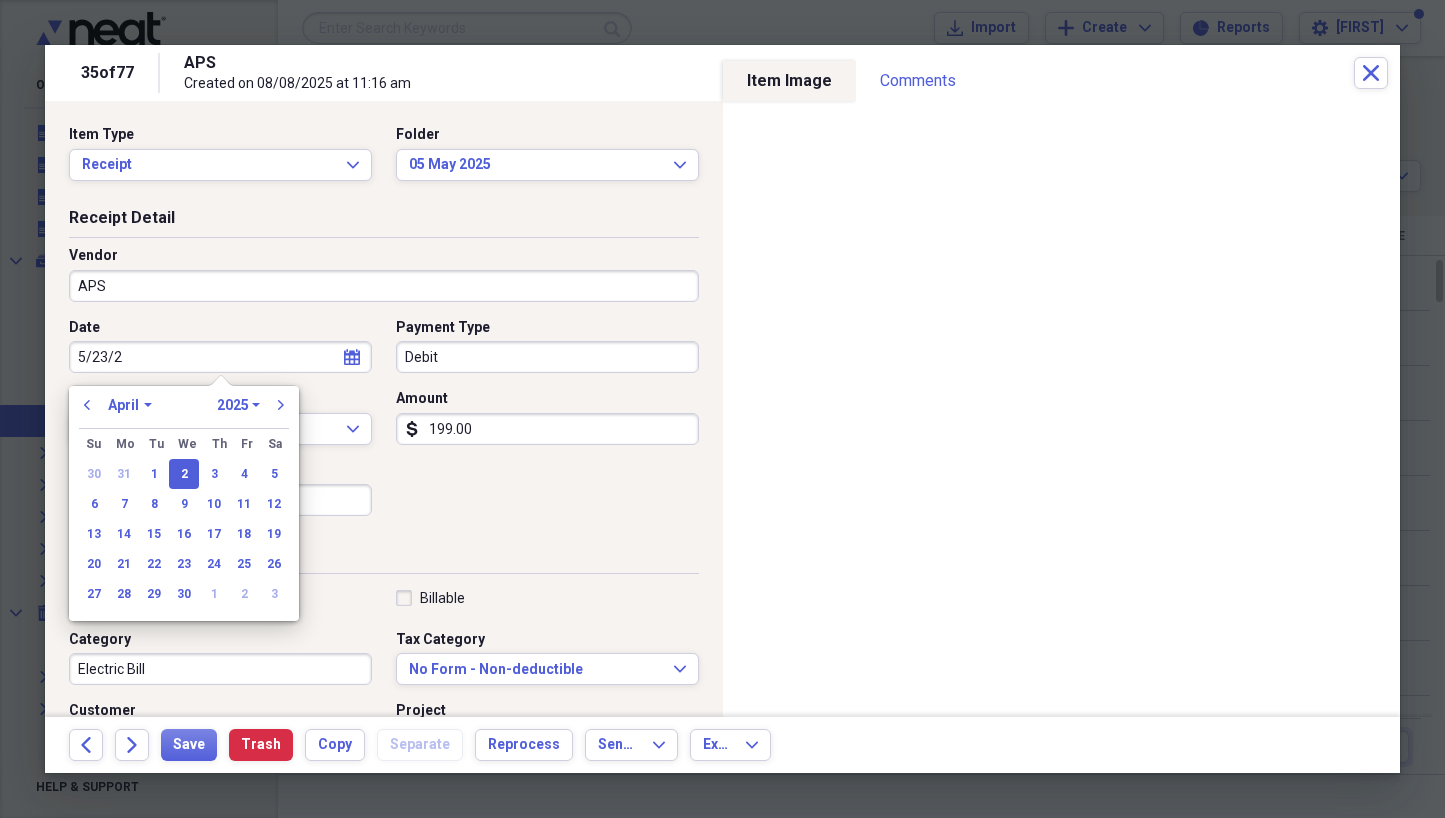 type on "5/23/25" 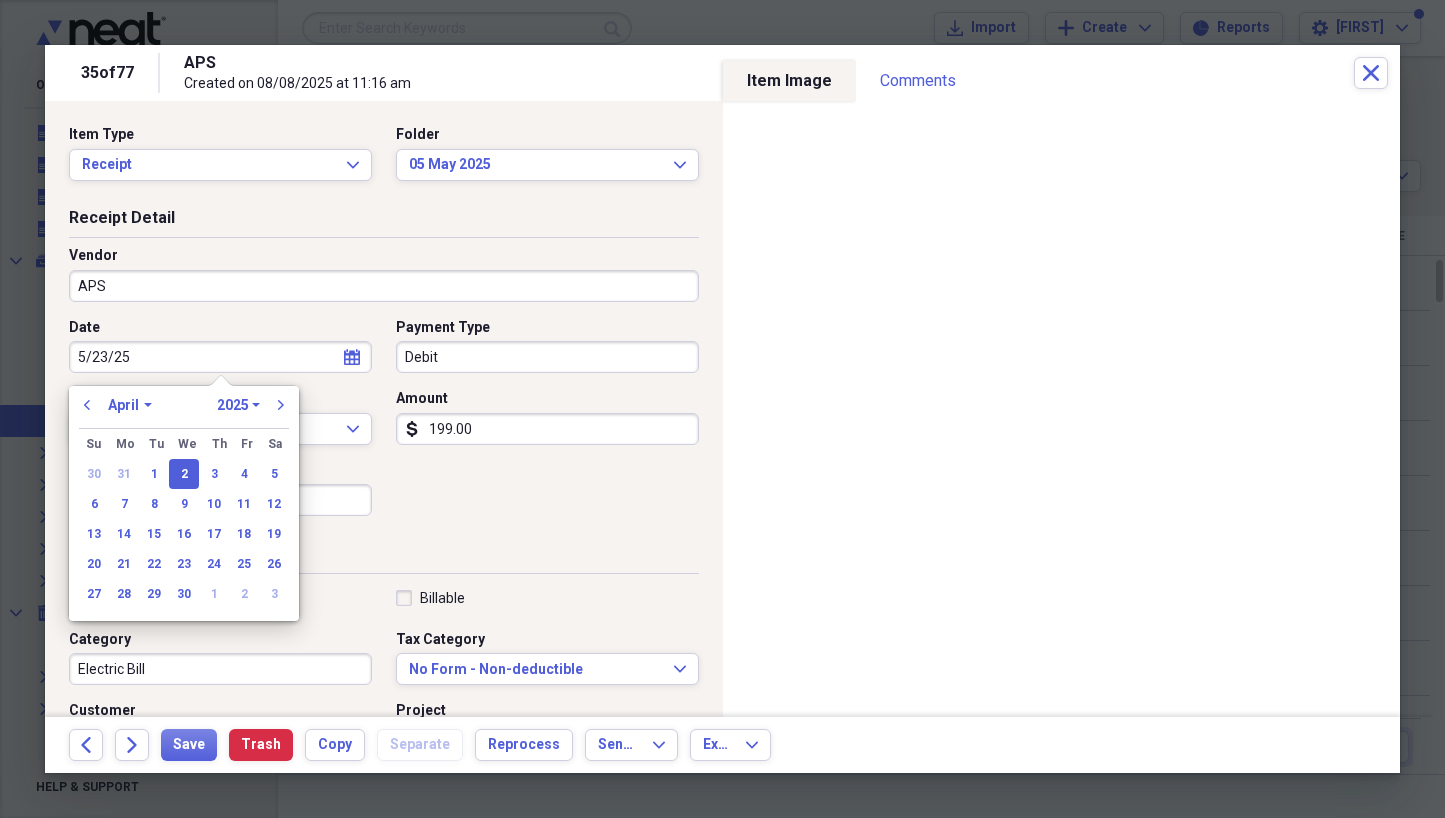 select on "4" 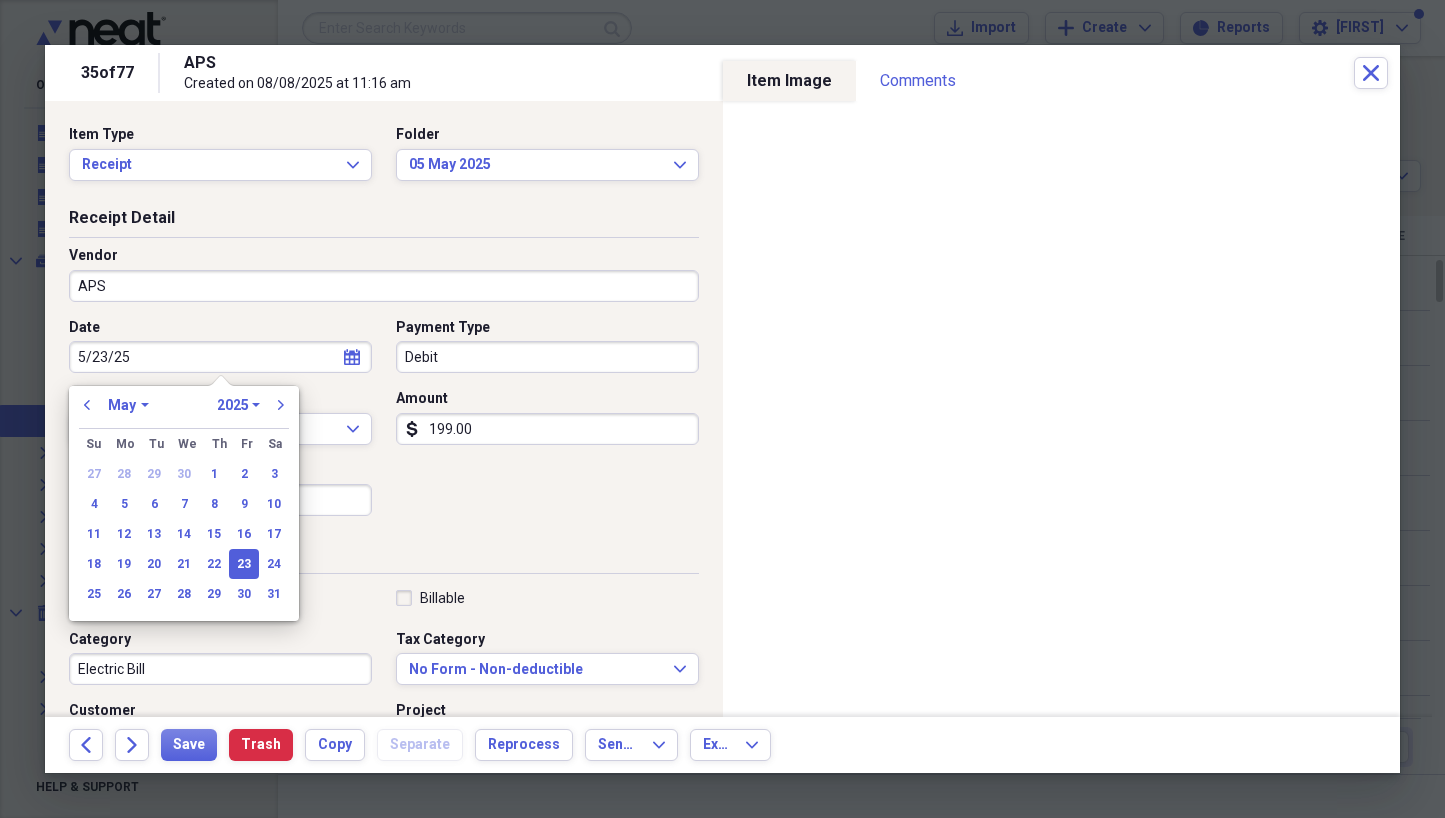 type on "05/23/2025" 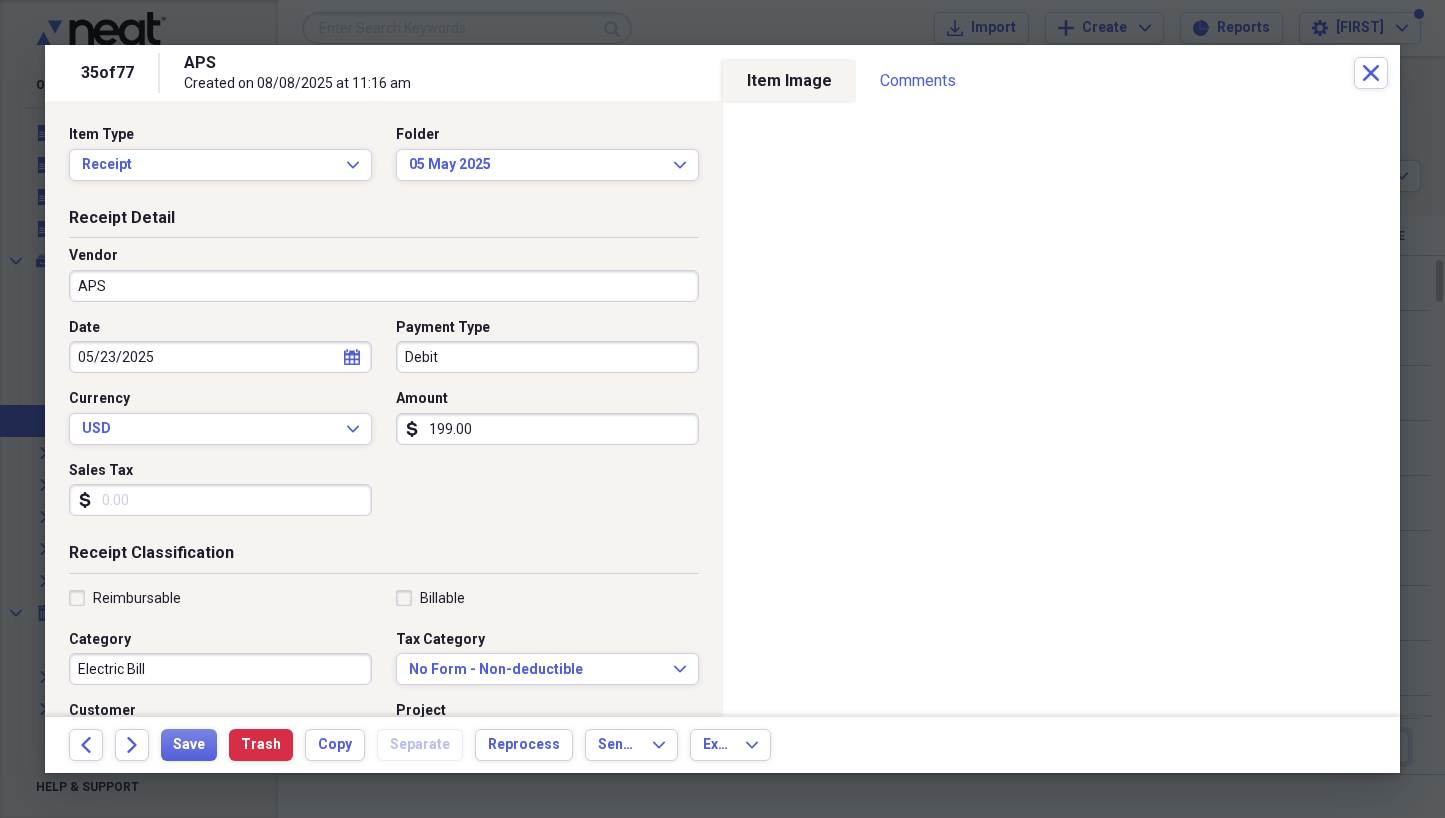 drag, startPoint x: 496, startPoint y: 428, endPoint x: 401, endPoint y: 433, distance: 95.131485 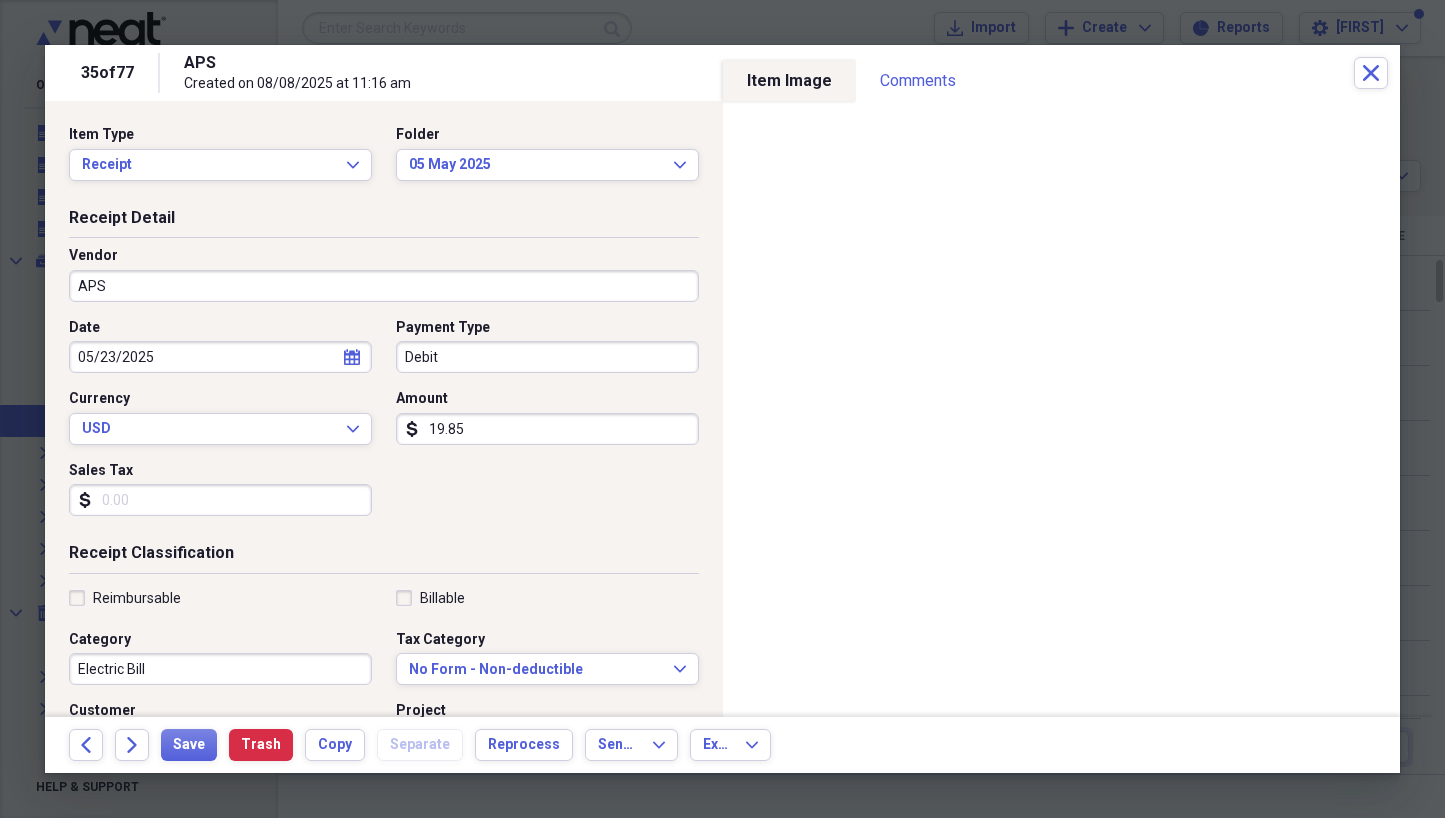 type on "198.52" 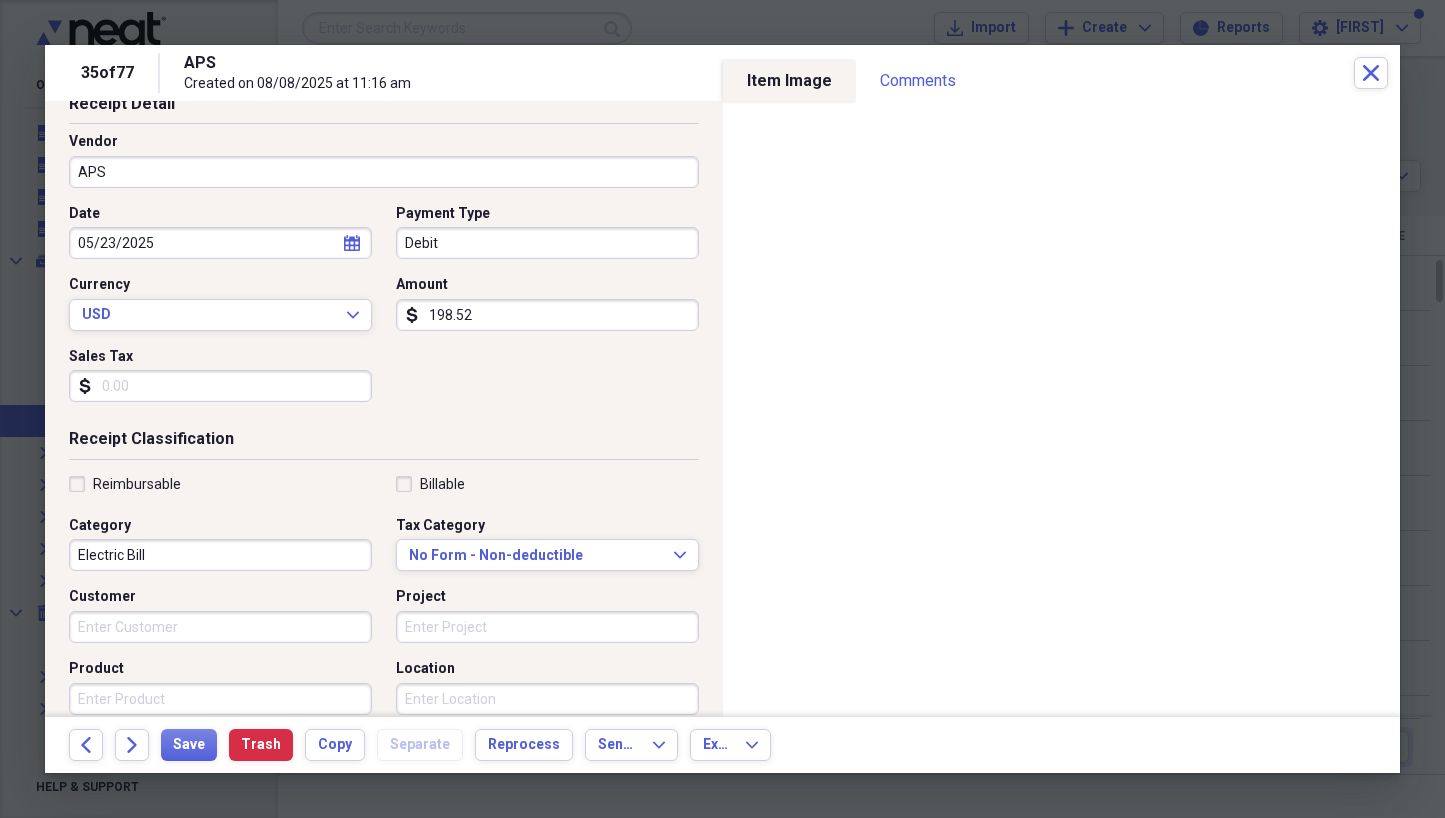 scroll, scrollTop: 132, scrollLeft: 0, axis: vertical 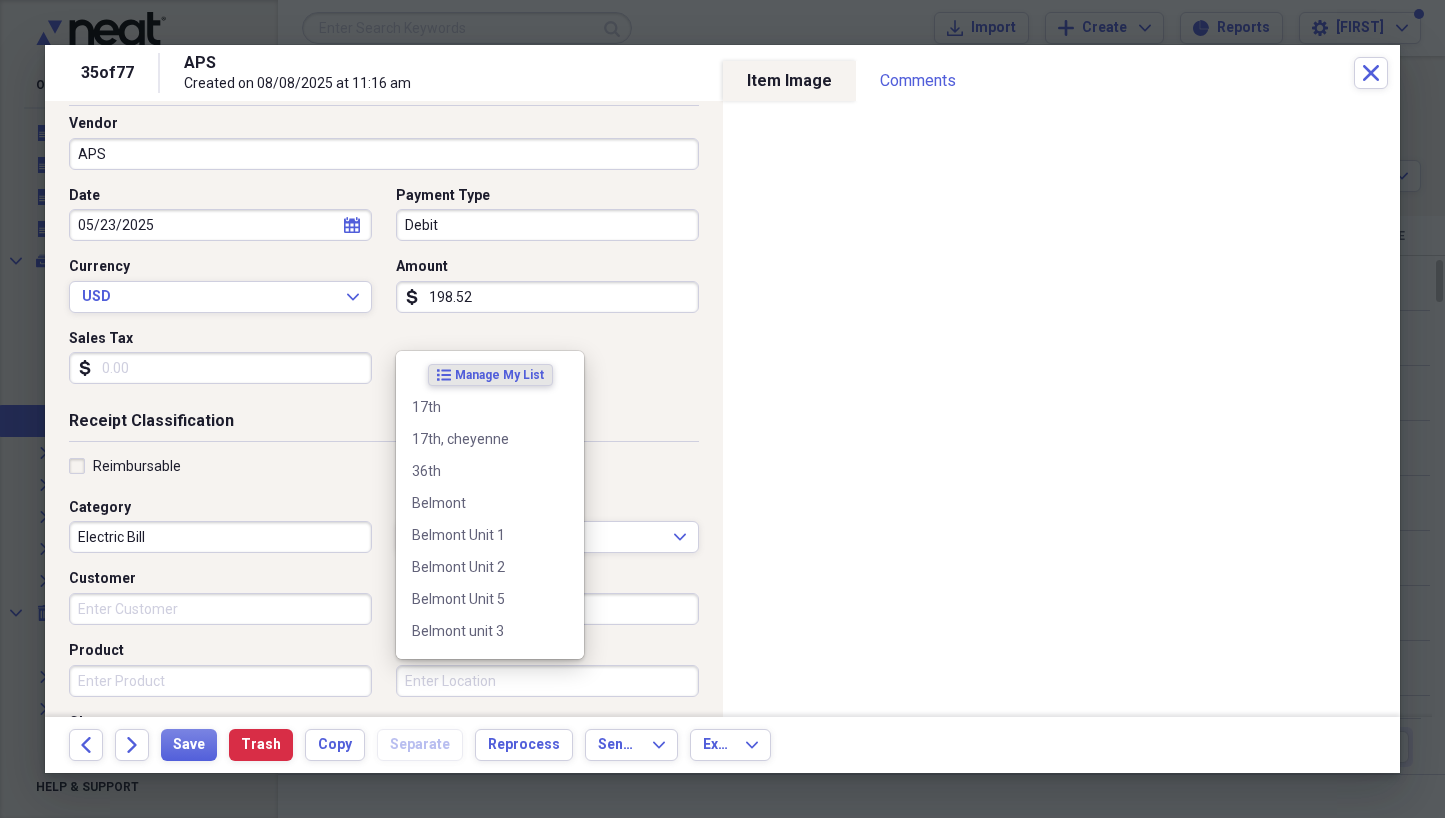 click on "Location" at bounding box center [547, 681] 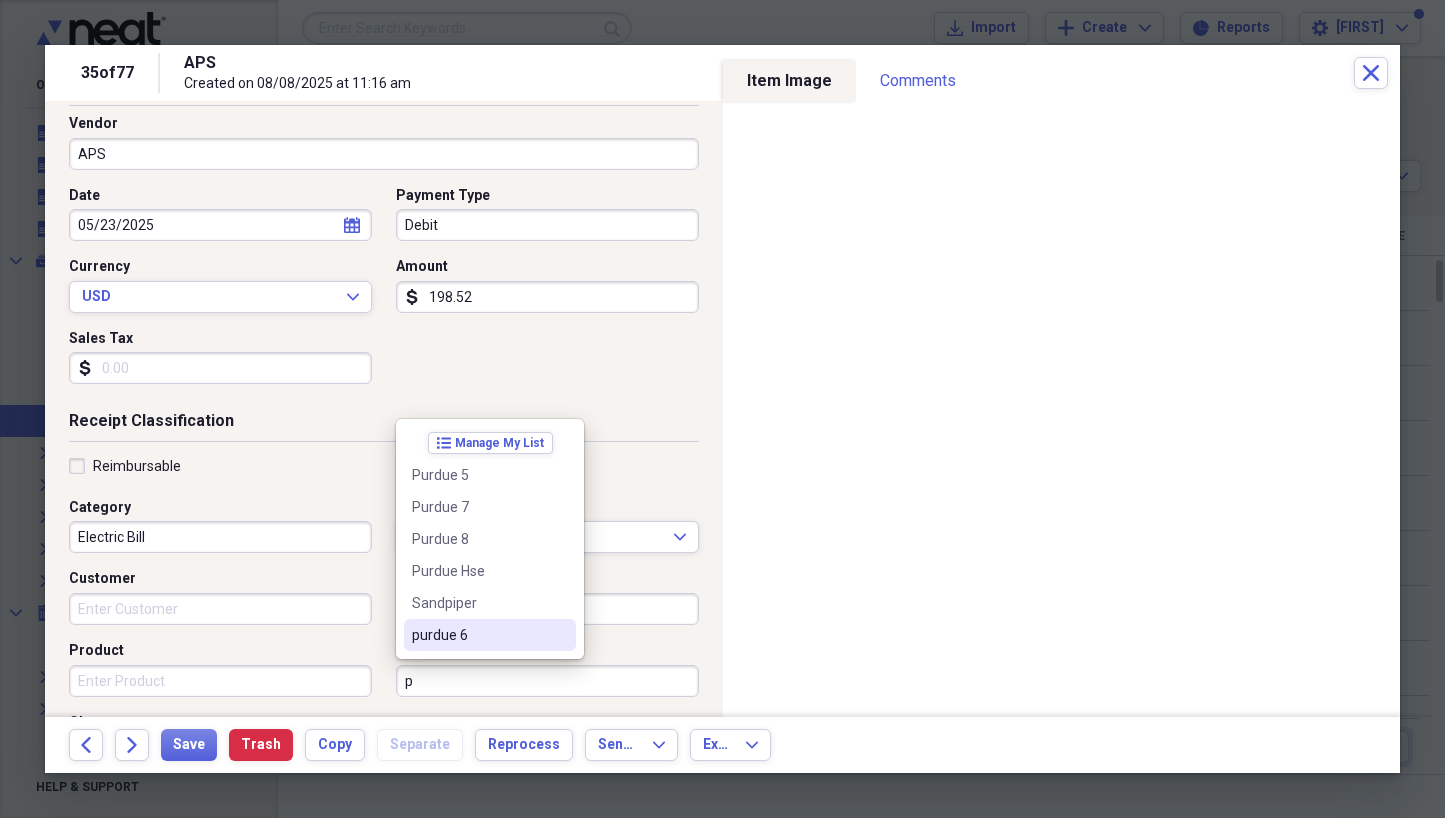 click on "purdue 6" at bounding box center [478, 635] 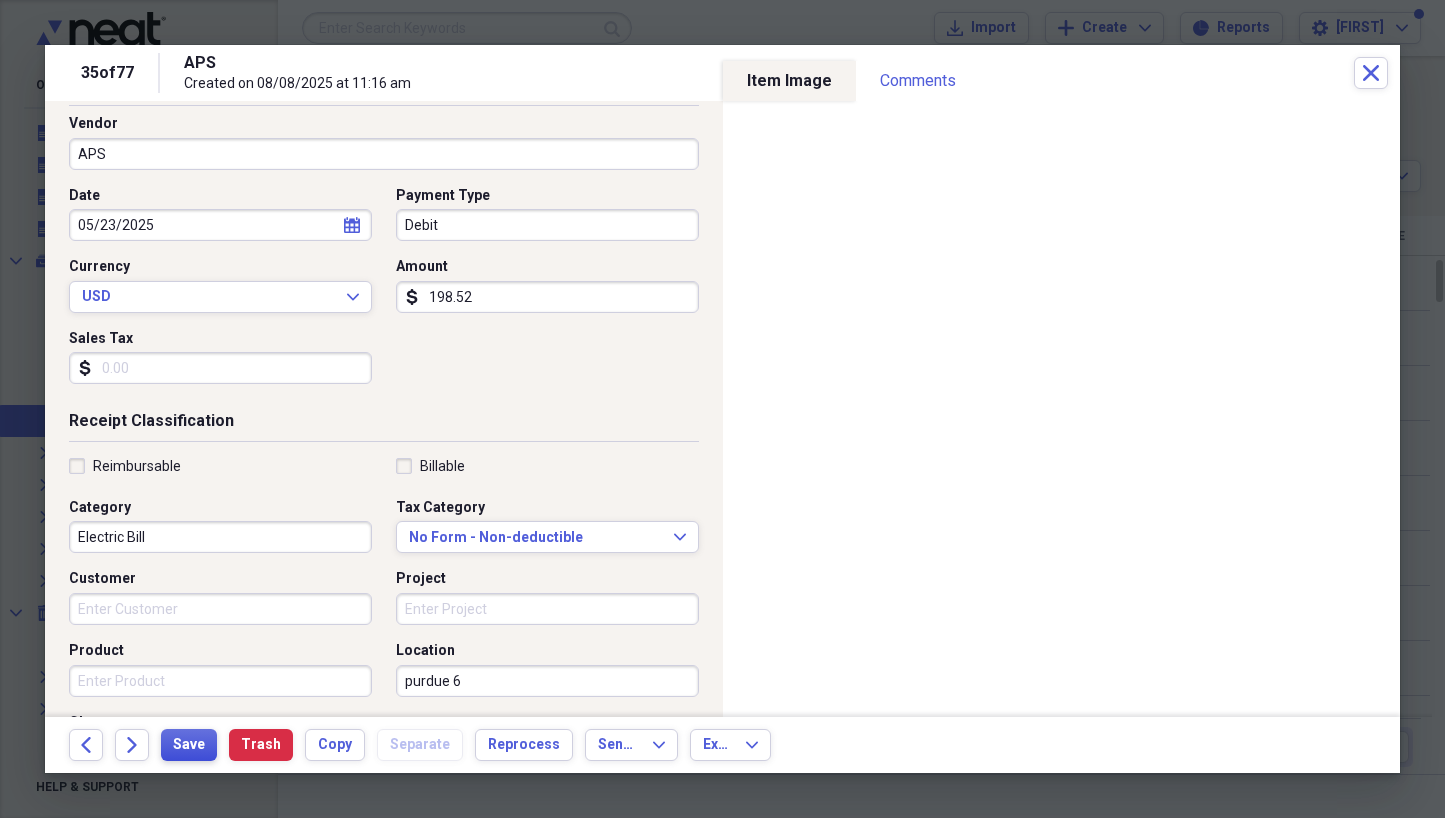 click on "Save" at bounding box center [189, 745] 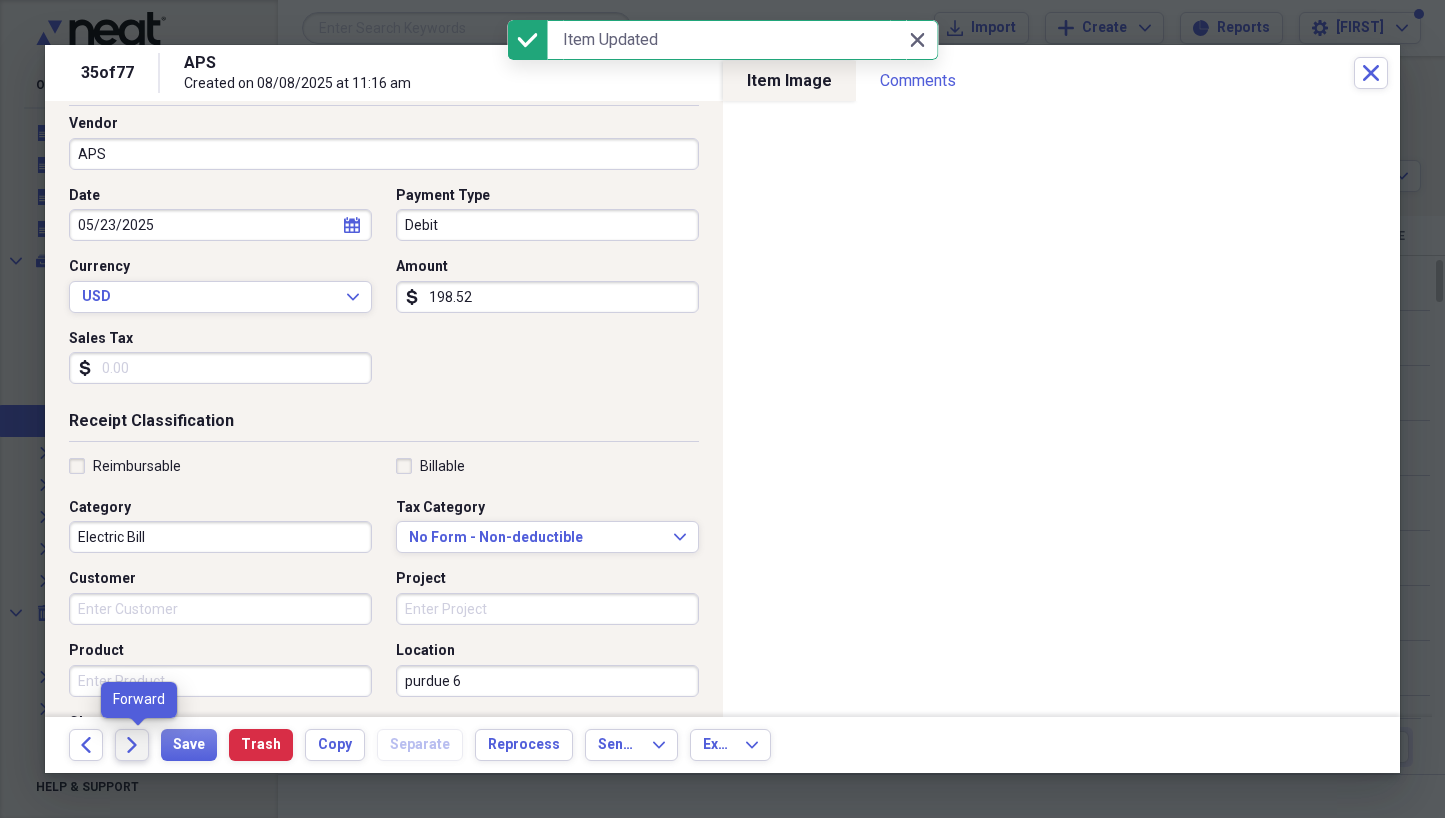 click 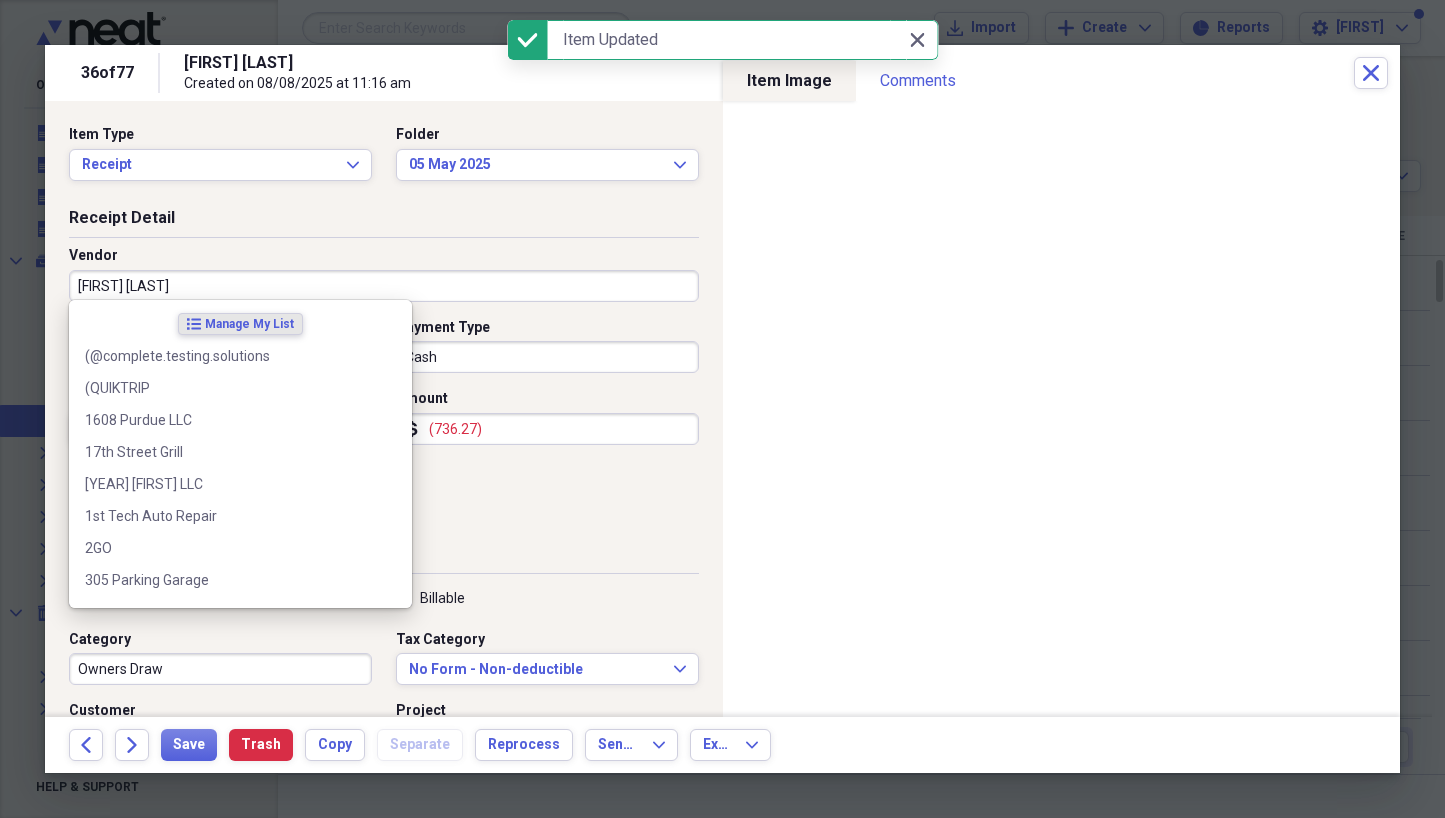 click on "[FIRST] [LAST]" at bounding box center (384, 286) 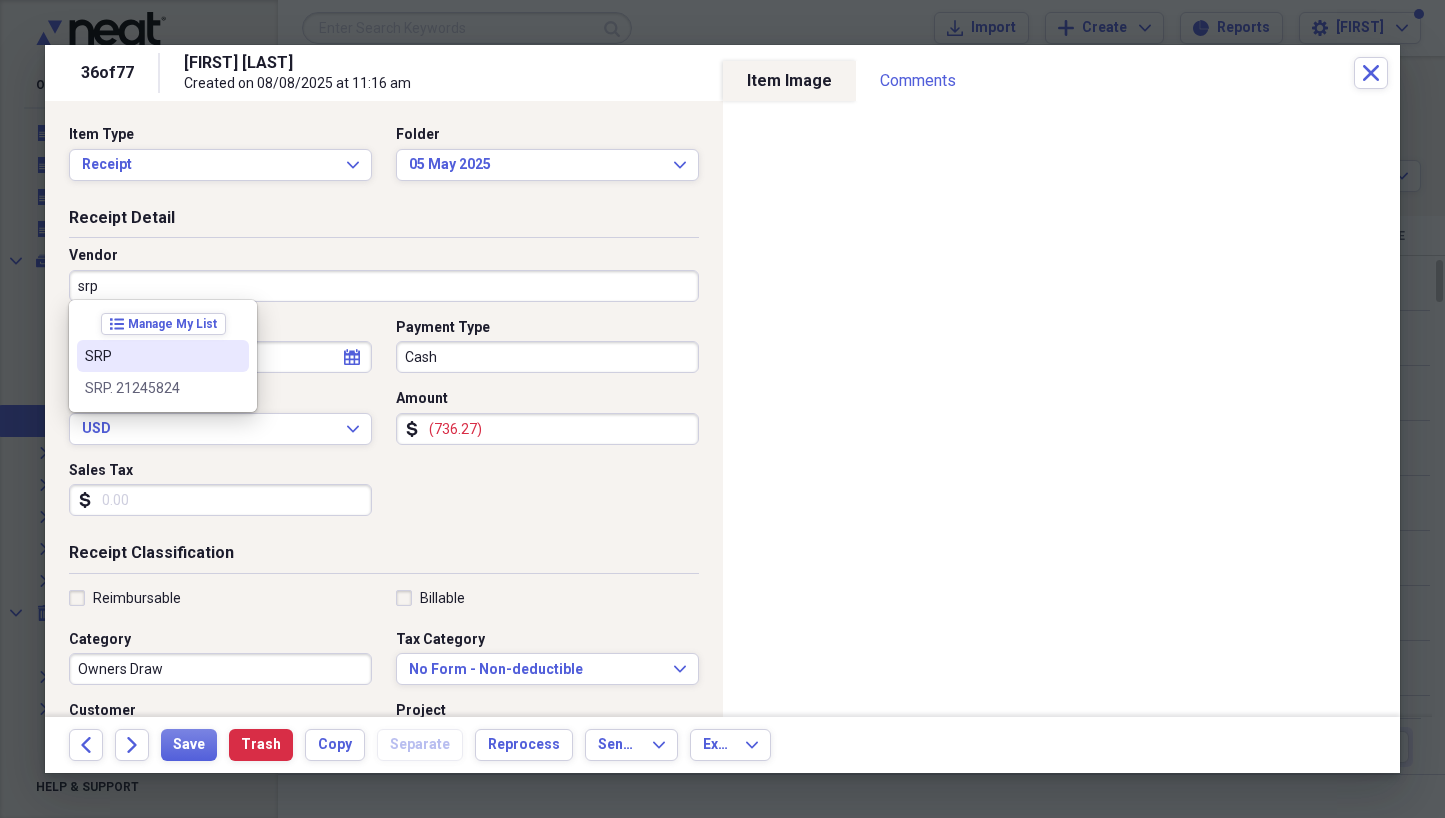 click on "SRP" at bounding box center [151, 356] 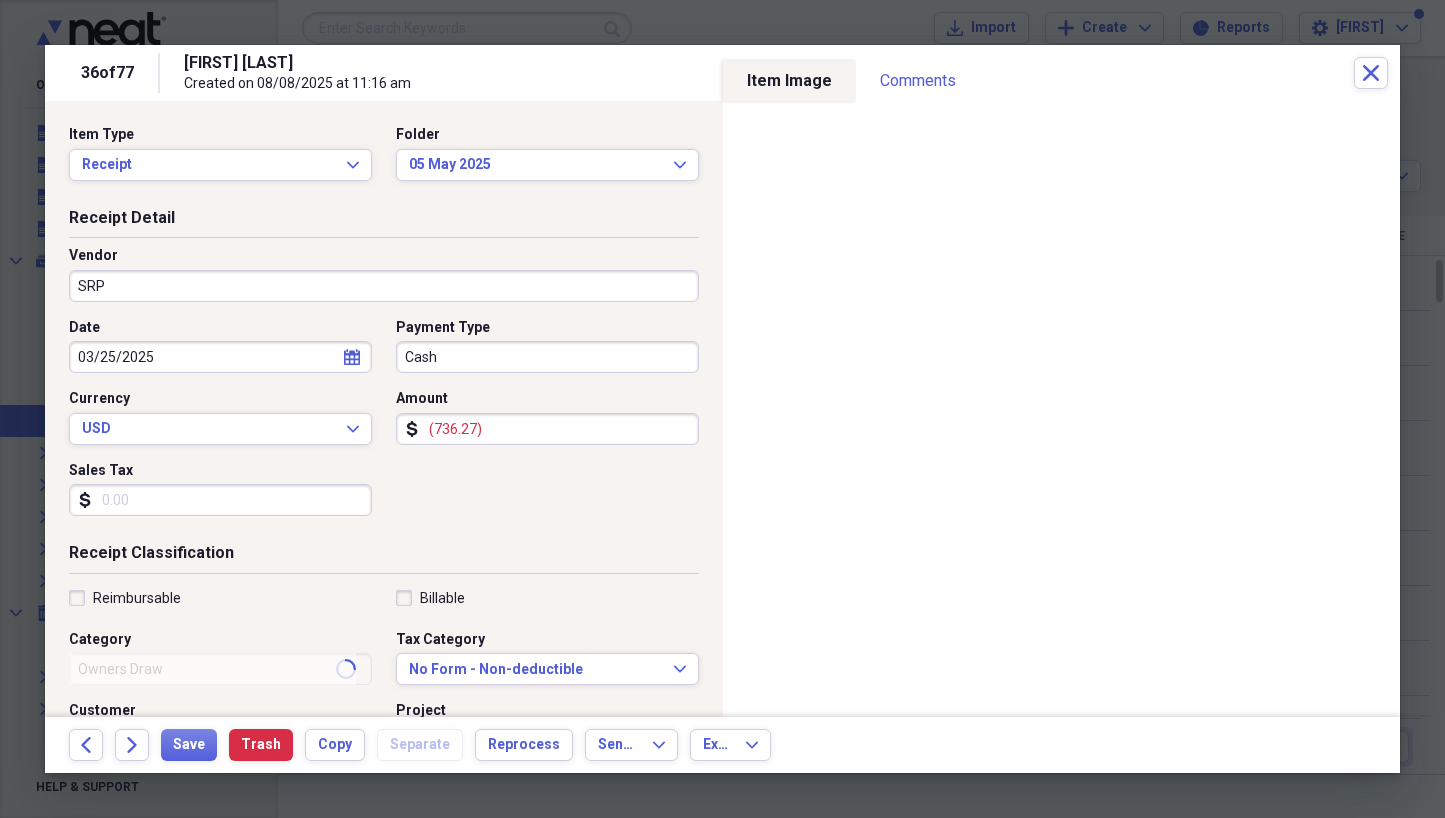 type on "Electric Bill" 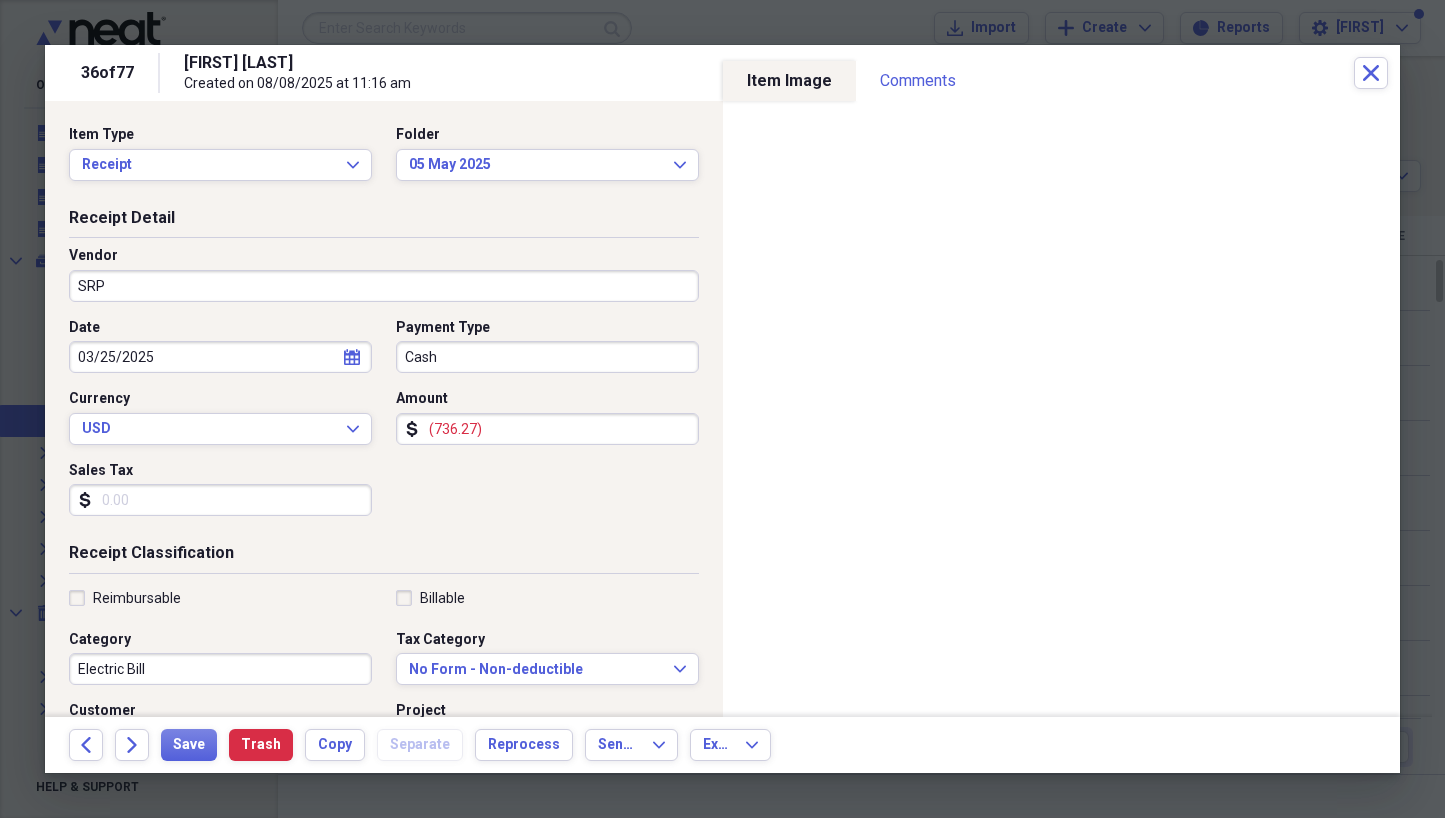 select on "2" 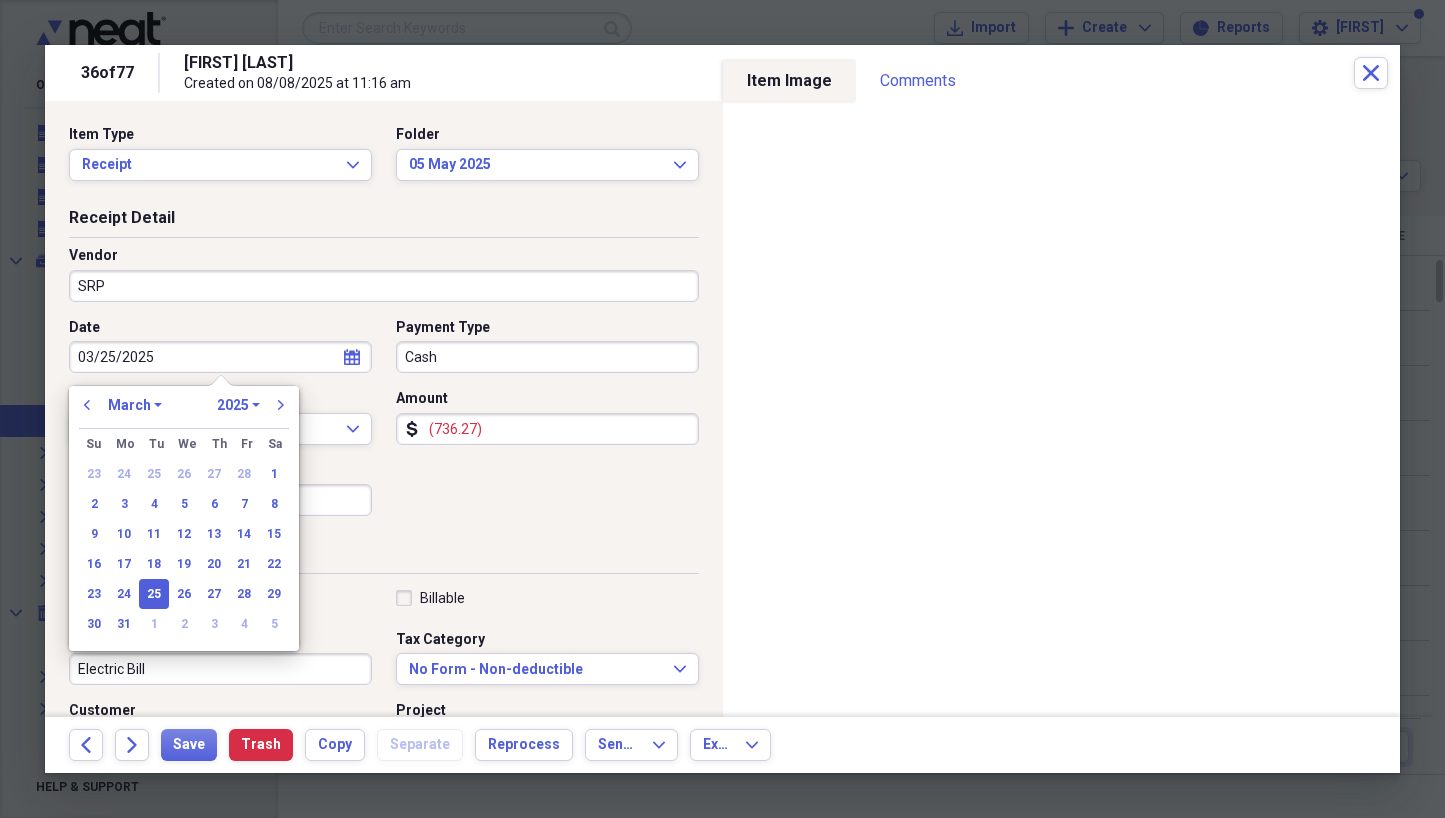 drag, startPoint x: 173, startPoint y: 354, endPoint x: 55, endPoint y: 354, distance: 118 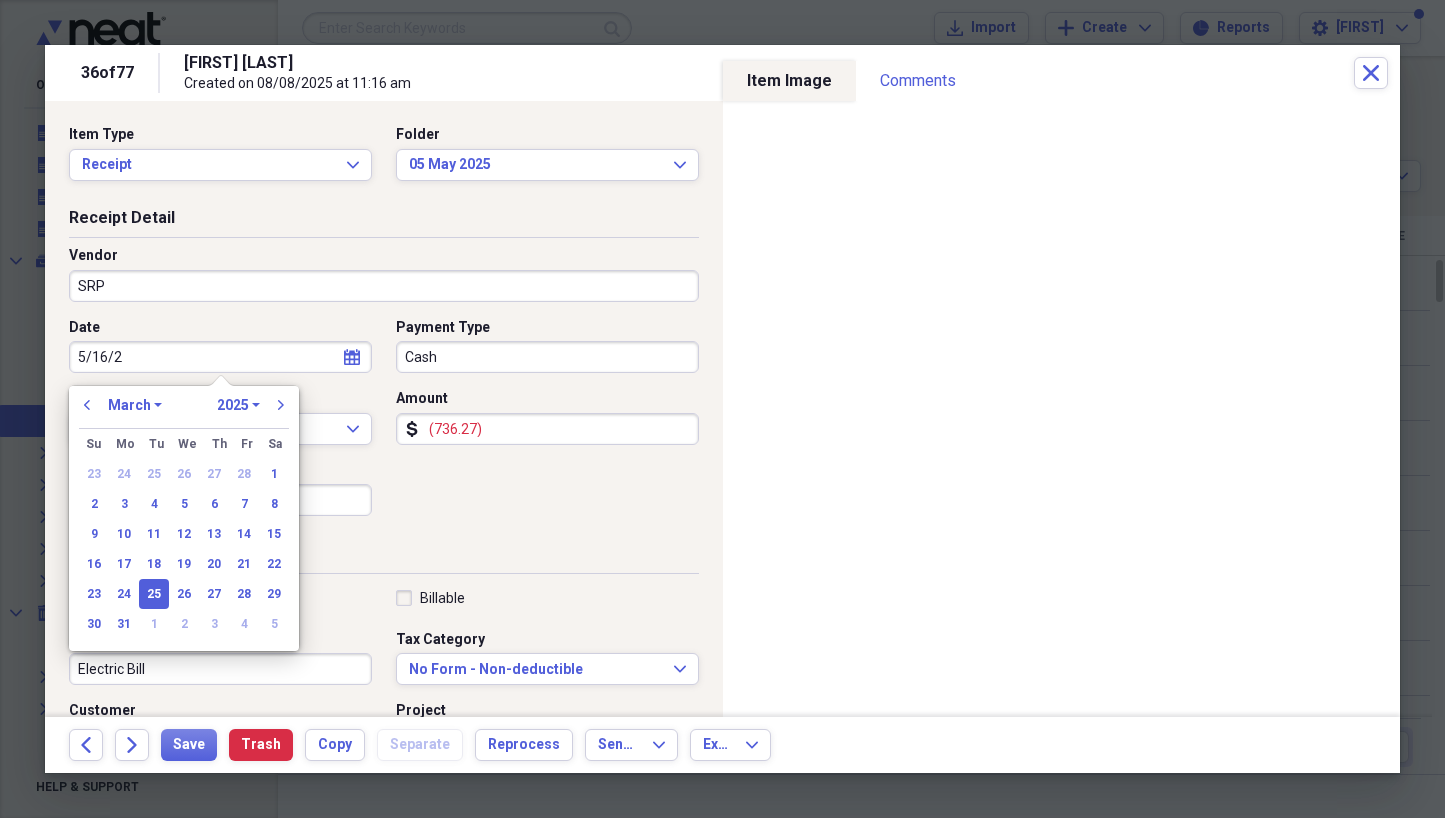 type on "[DATE]" 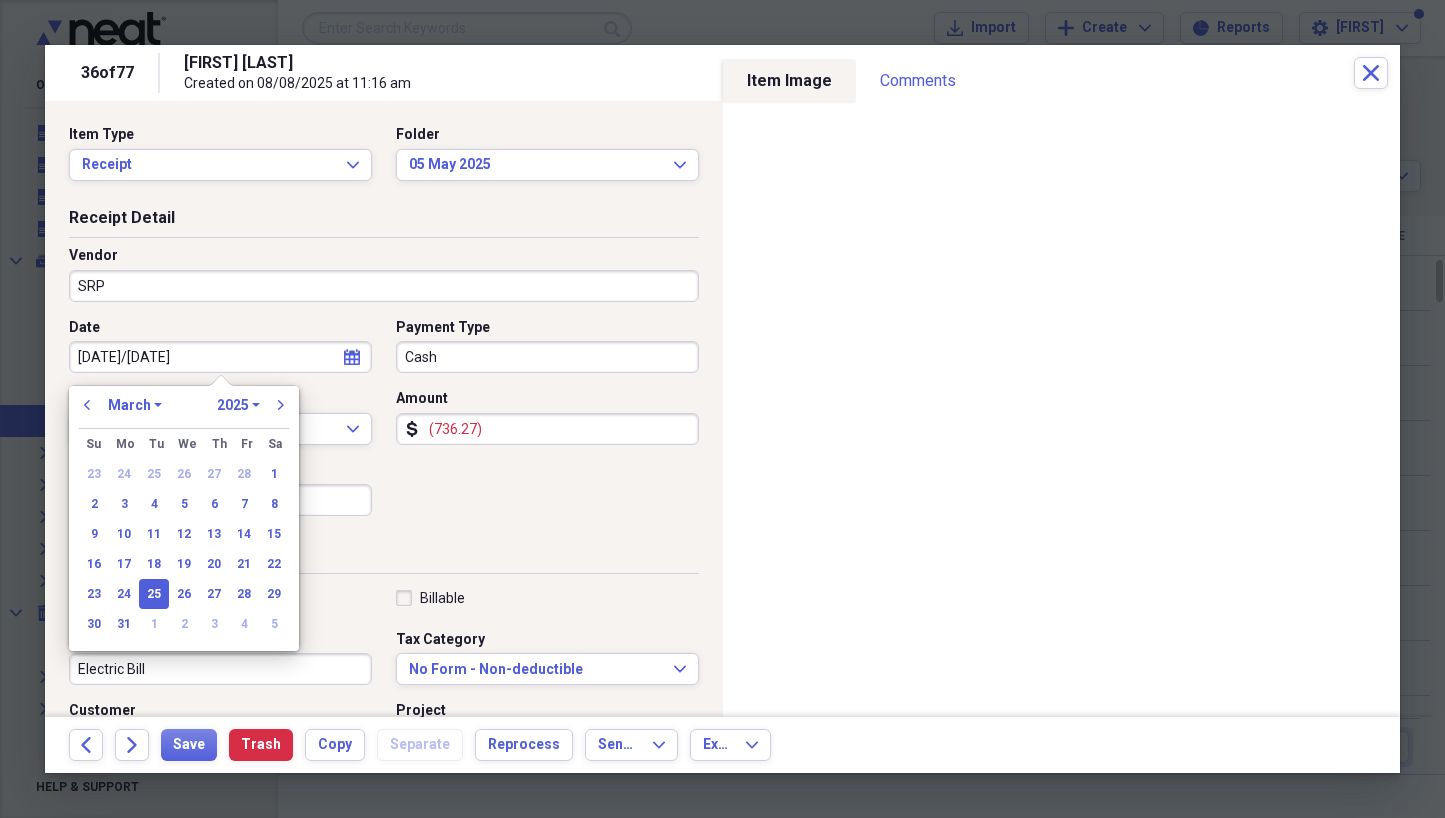 select on "4" 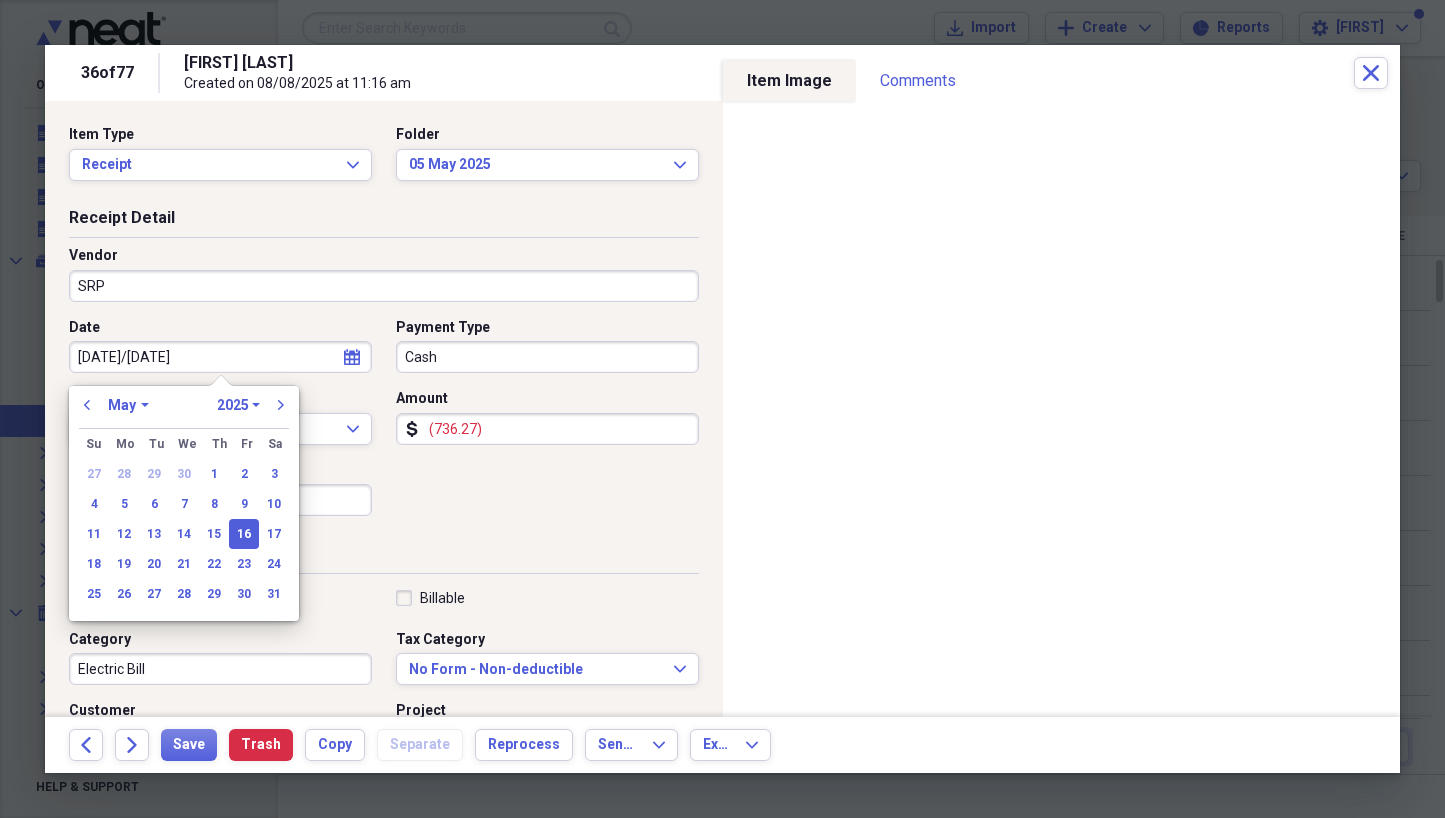 type on "05/16/2025" 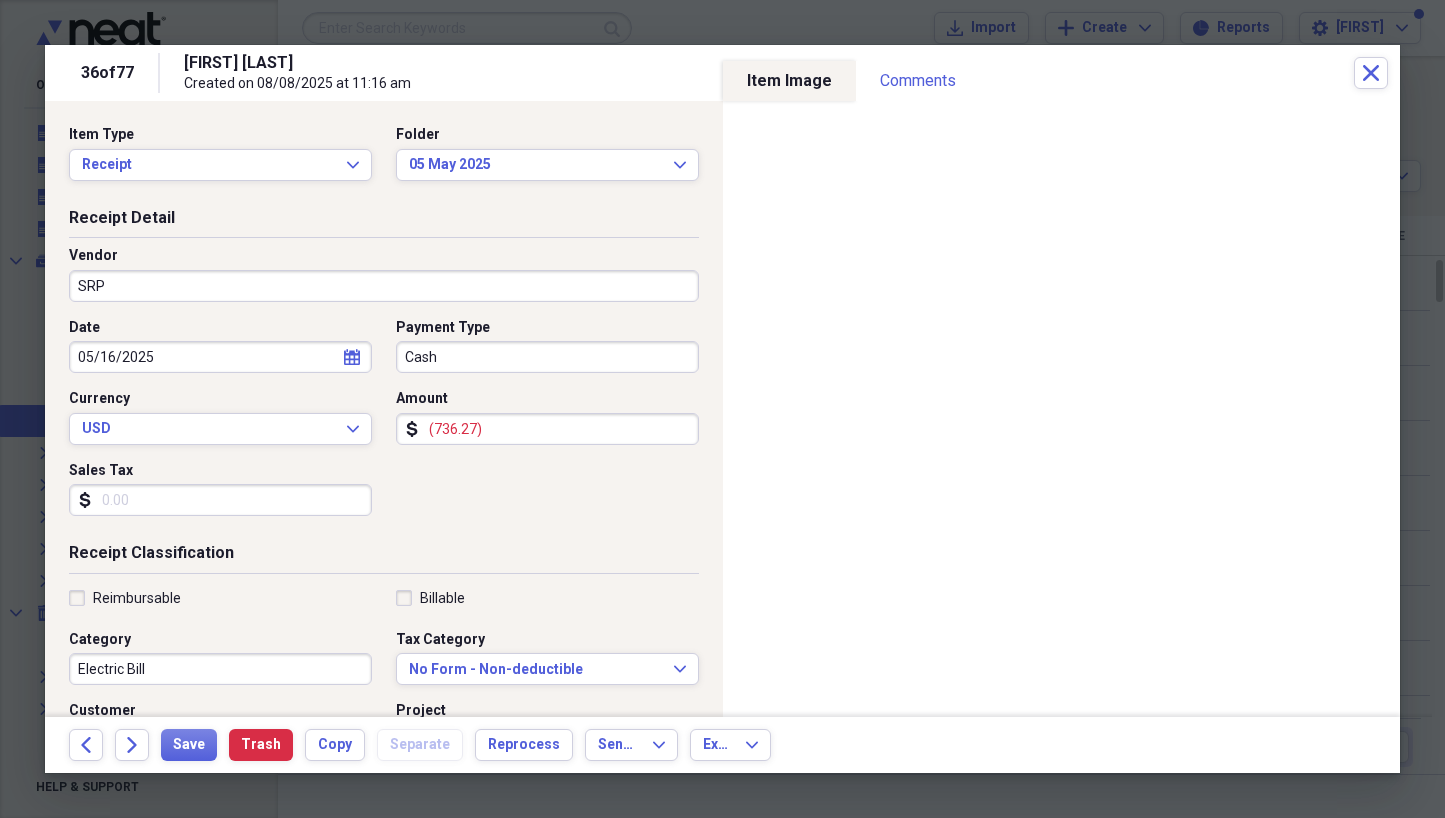 drag, startPoint x: 495, startPoint y: 427, endPoint x: 400, endPoint y: 433, distance: 95.189285 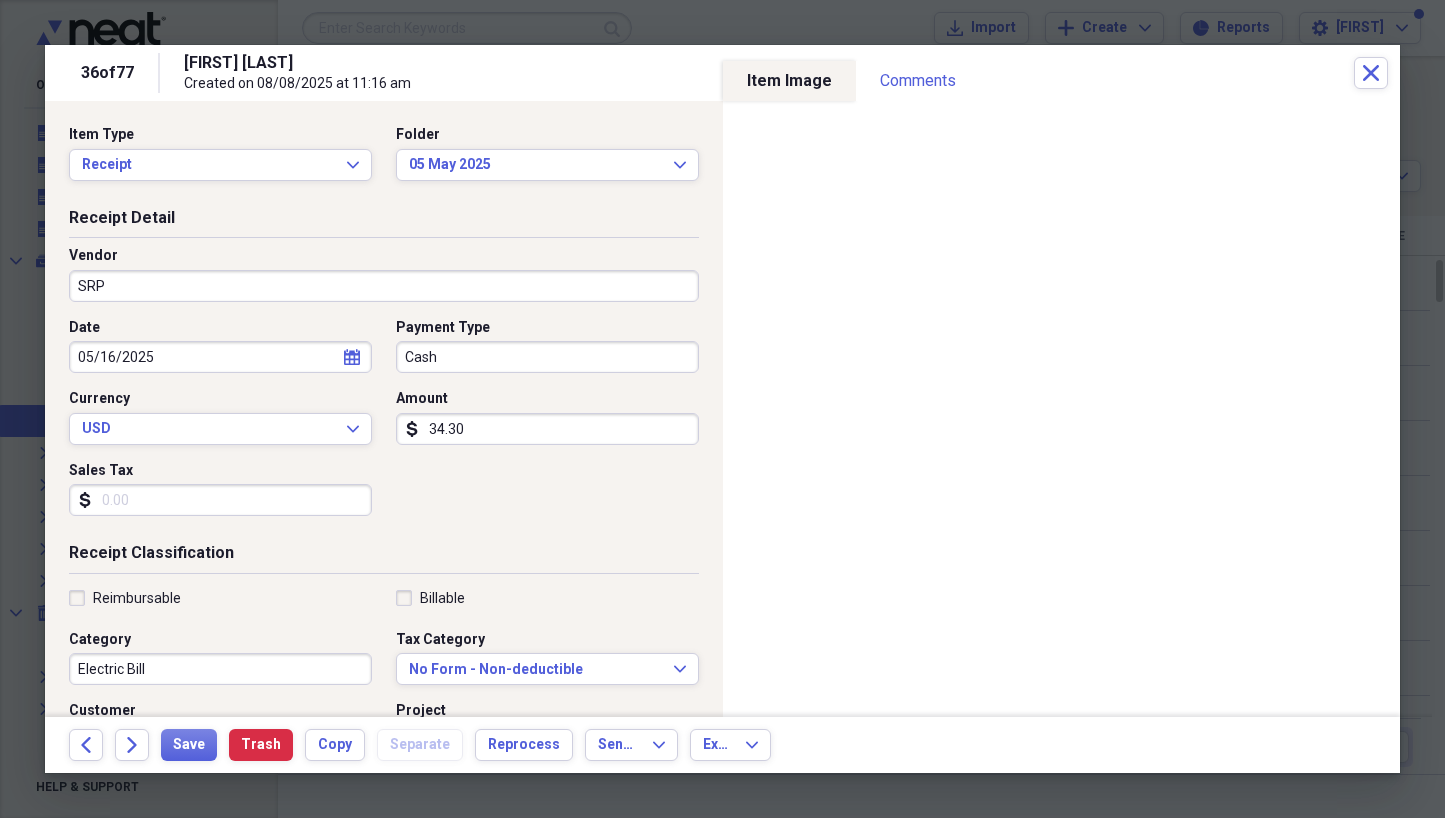 type on "343.00" 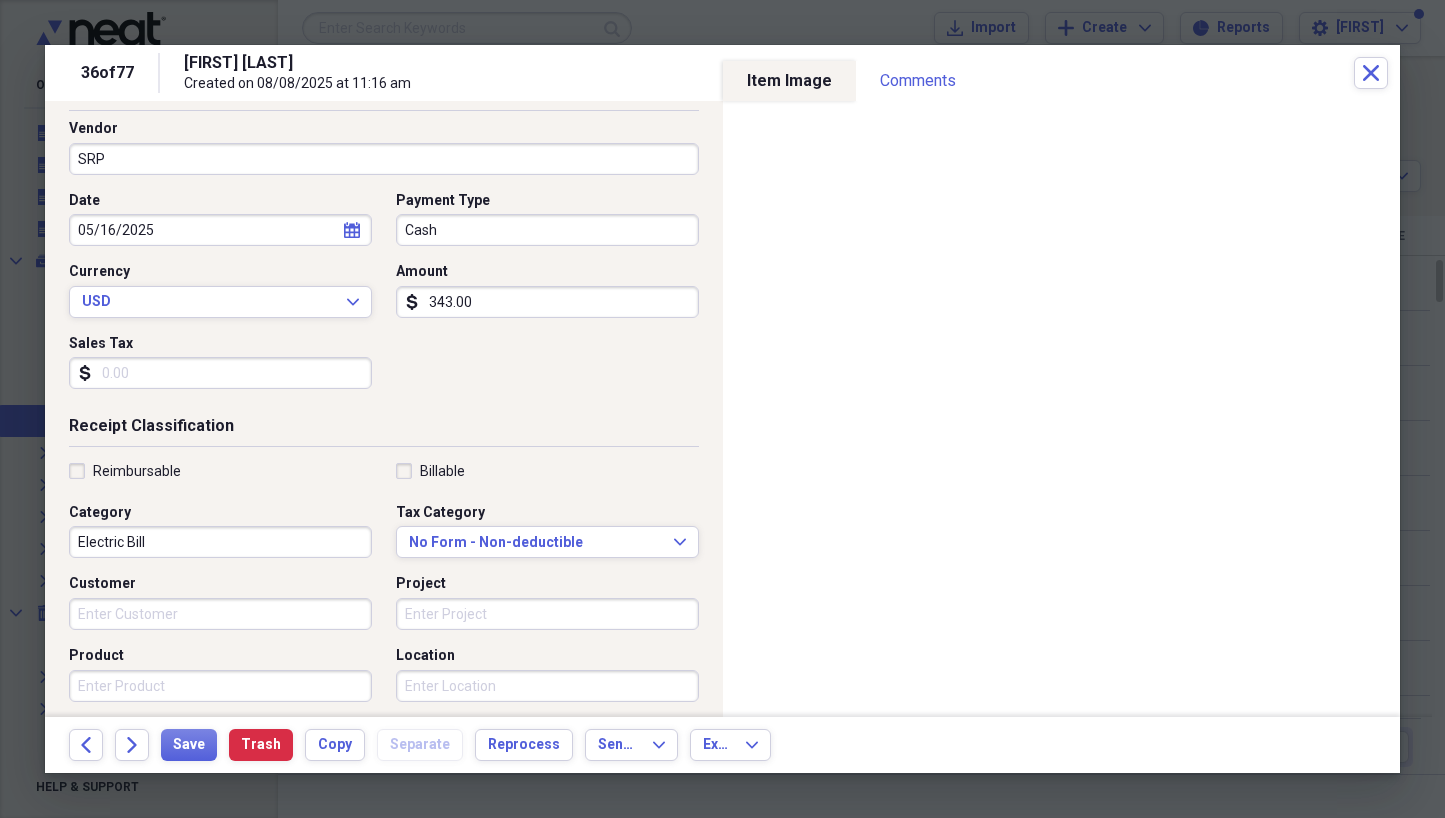 scroll, scrollTop: 130, scrollLeft: 0, axis: vertical 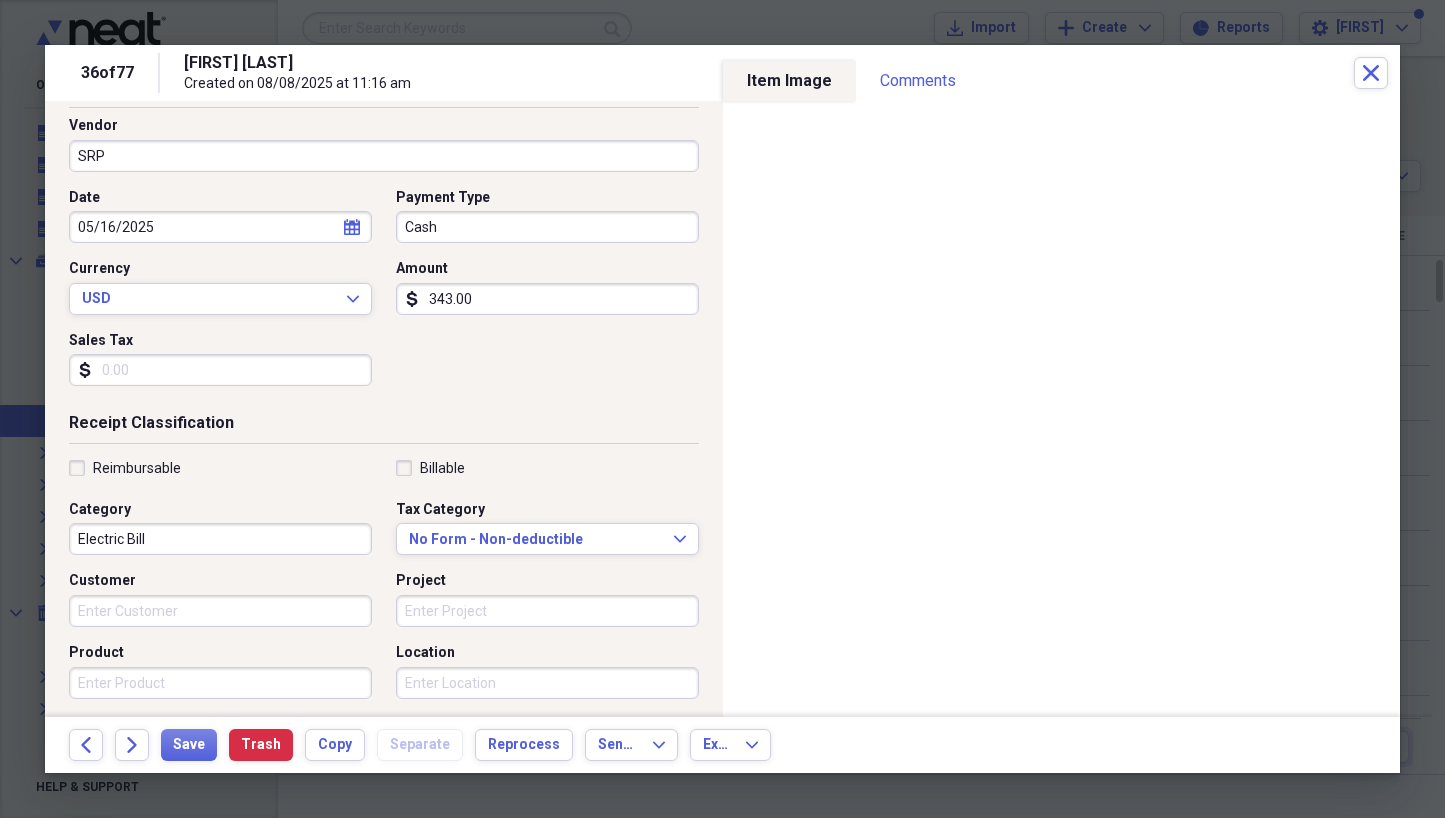 click on "Location" at bounding box center (547, 683) 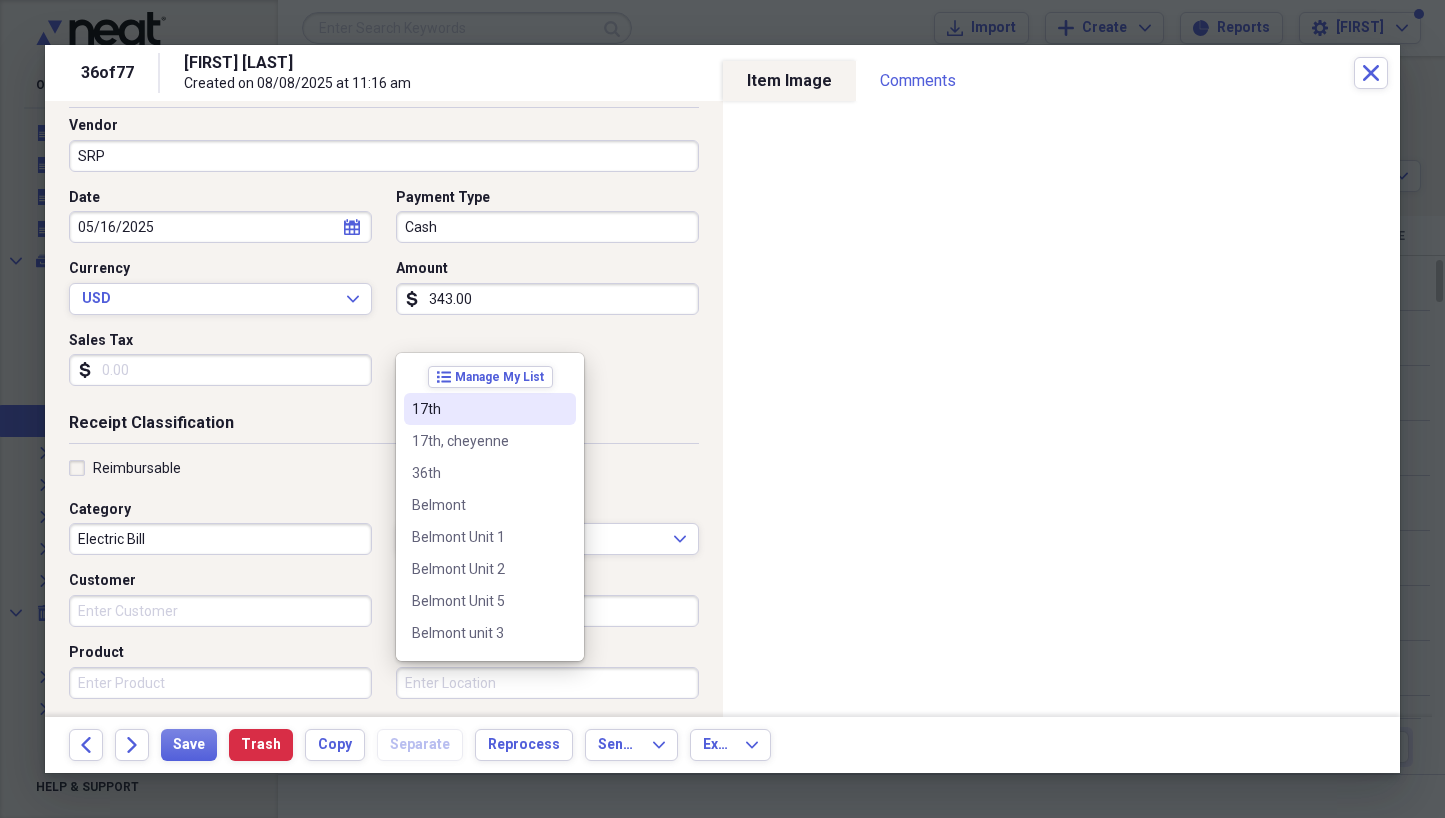 click on "17th" at bounding box center [478, 409] 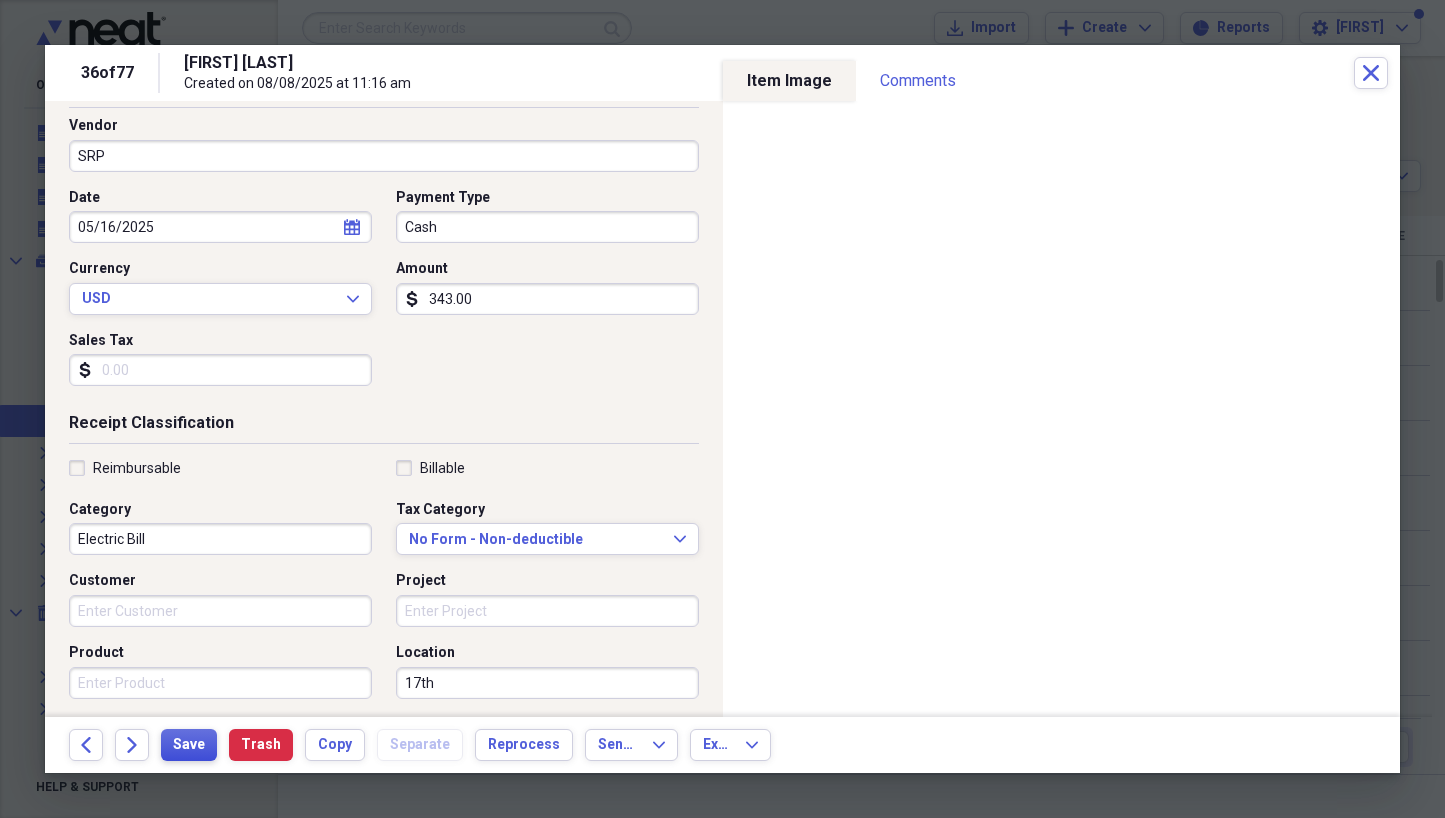 click on "Save" at bounding box center [189, 745] 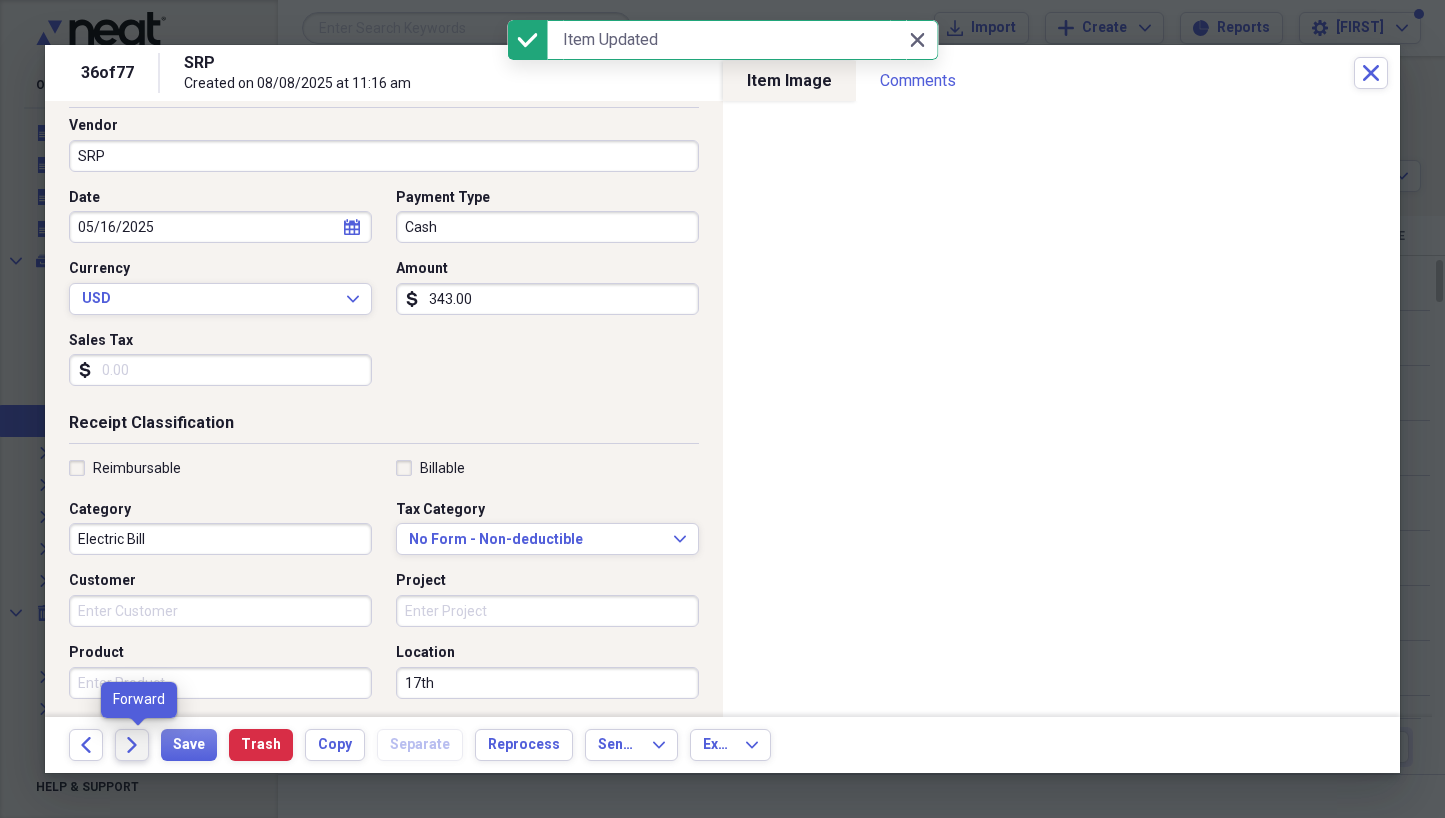 click on "Forward" 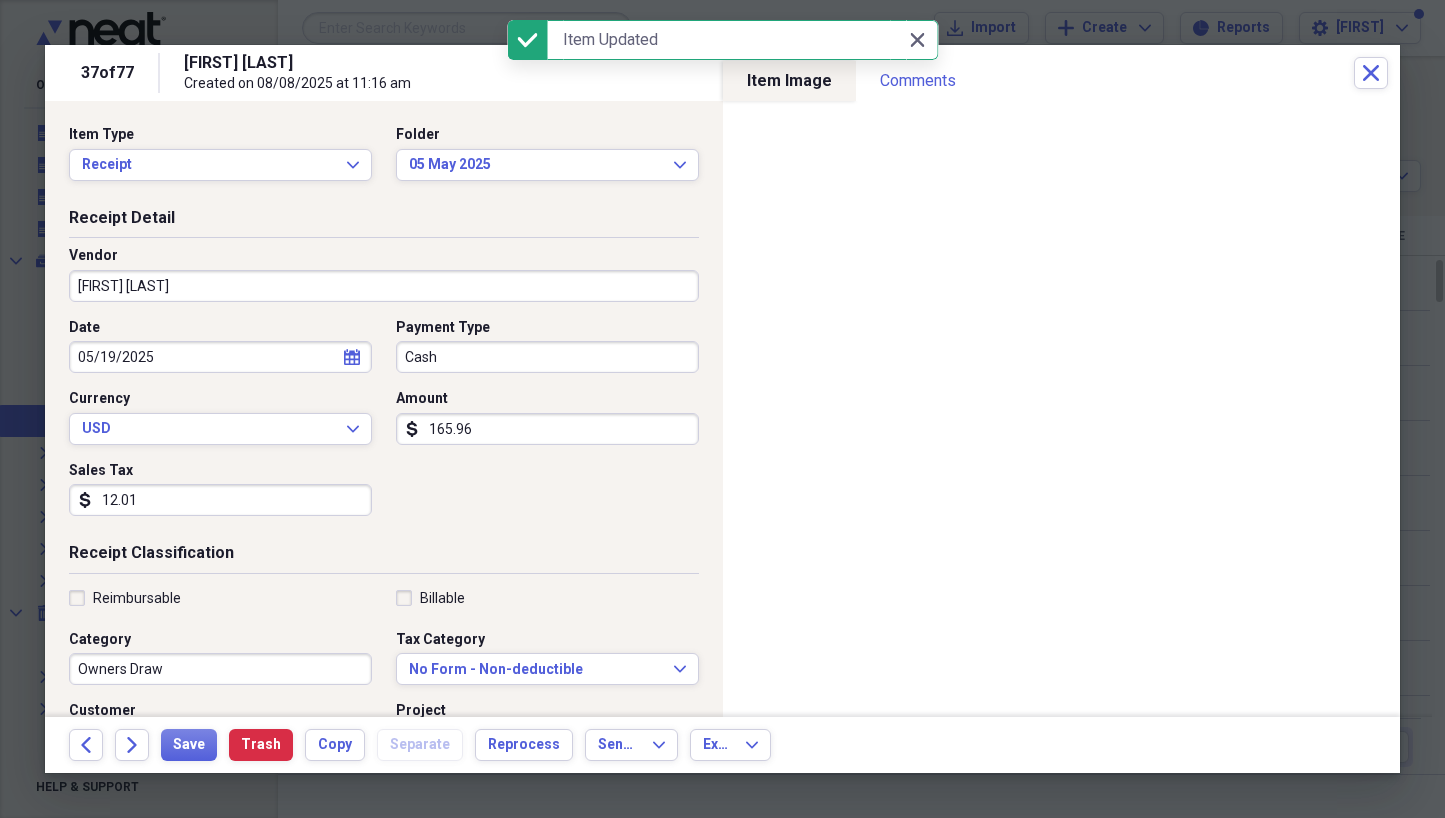 click on "[FIRST] [LAST]" at bounding box center (384, 286) 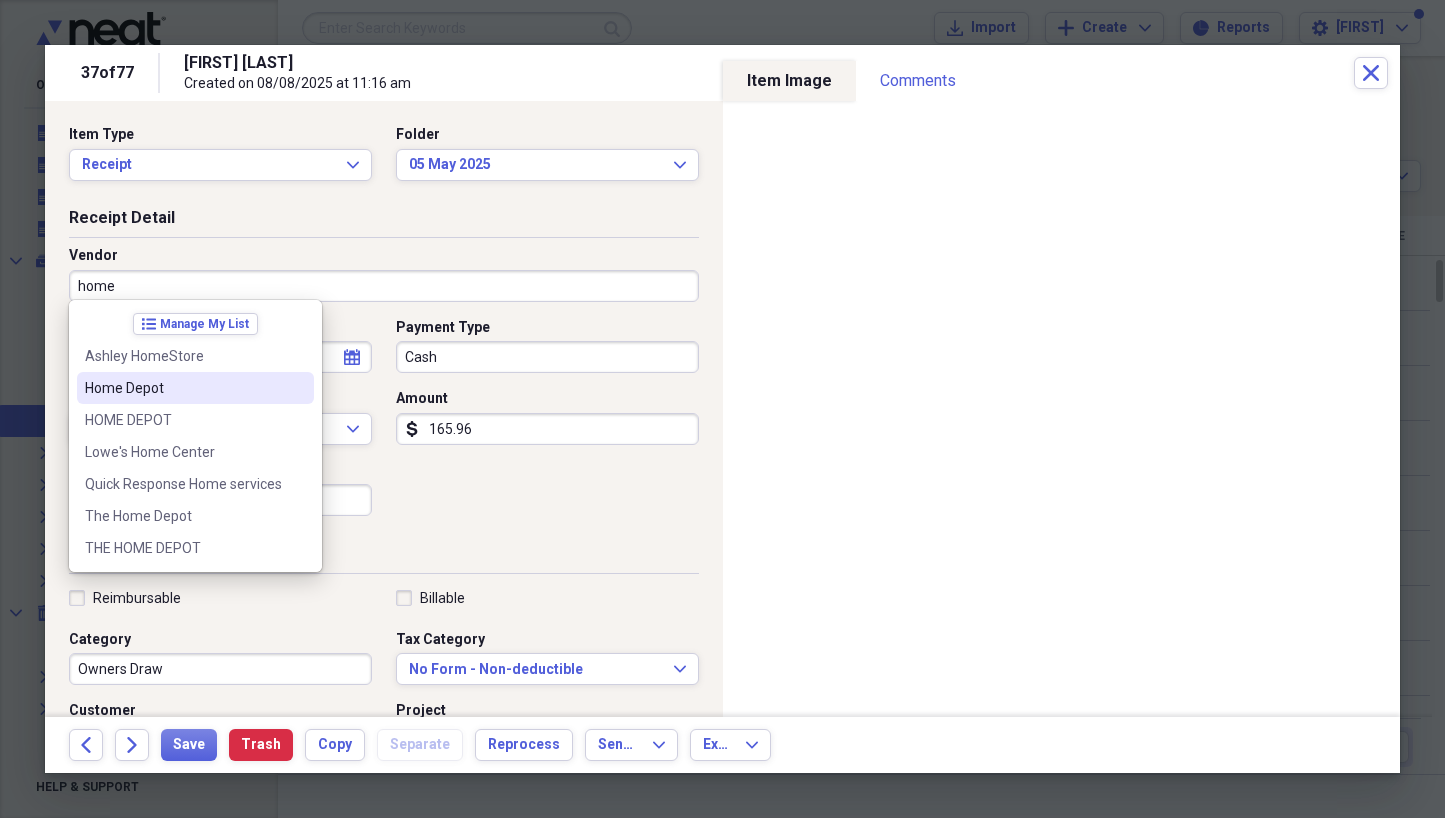 click on "Home Depot" at bounding box center (183, 388) 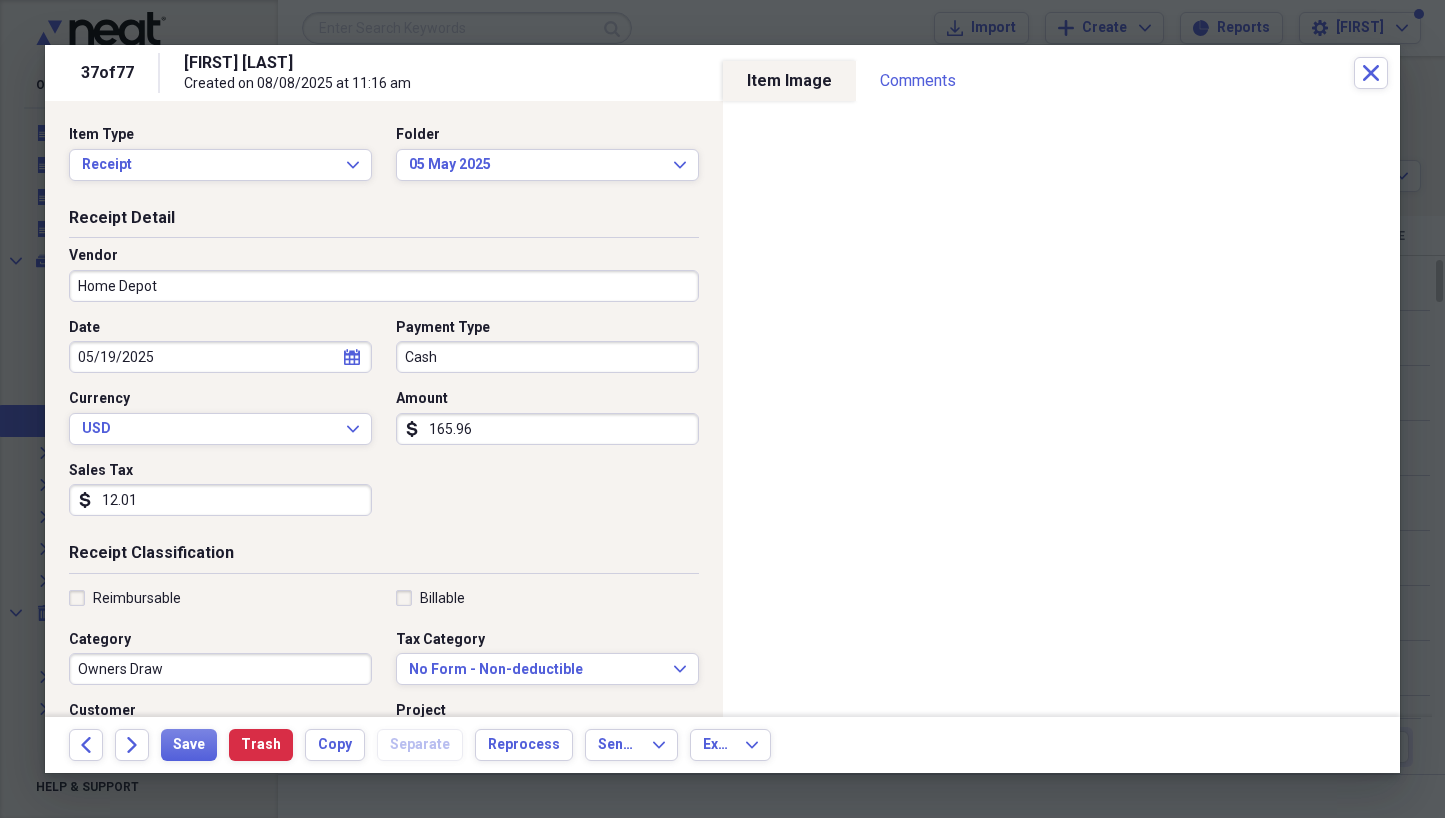 type on "Maintenance or Repair" 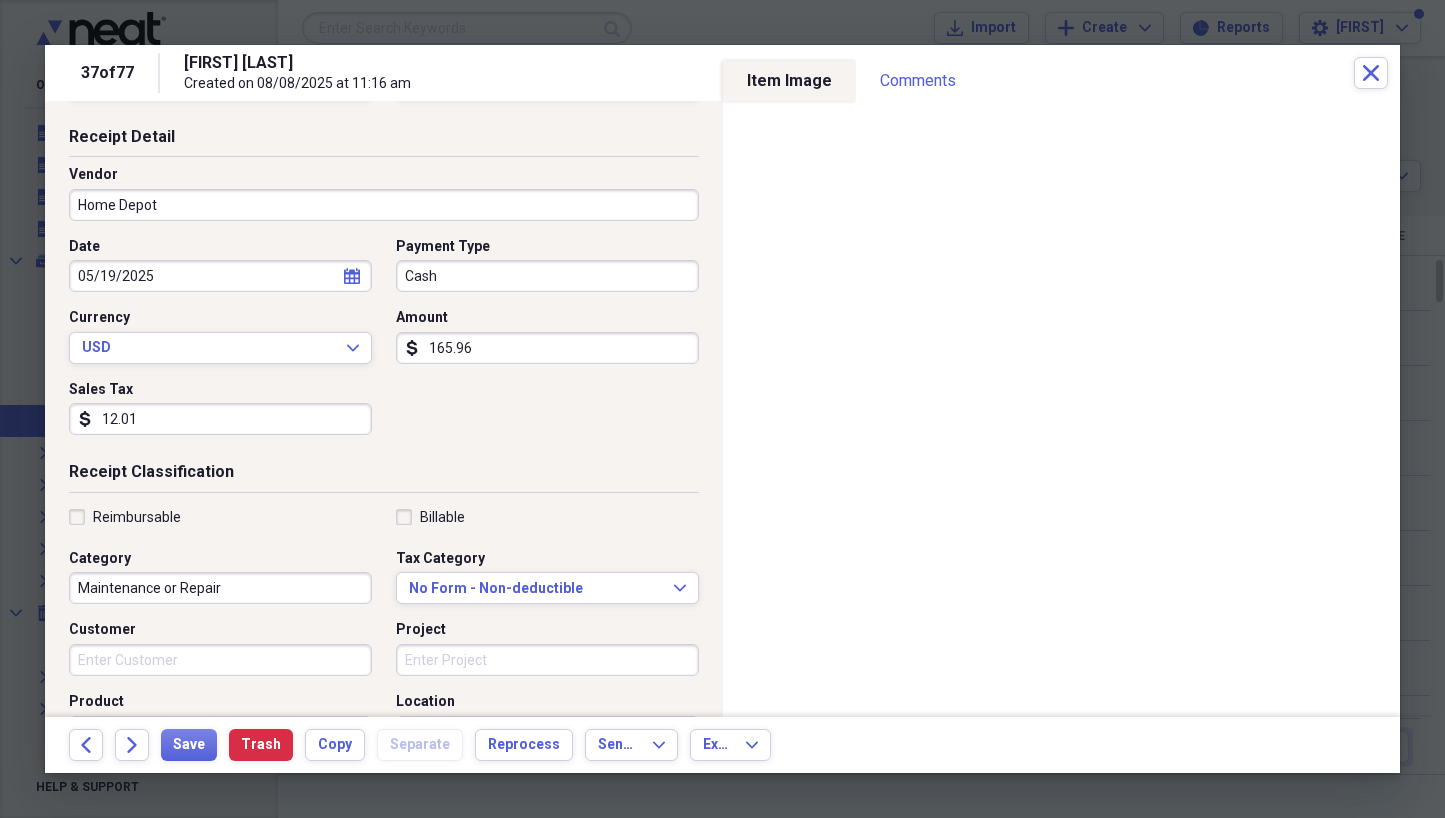 scroll, scrollTop: 110, scrollLeft: 0, axis: vertical 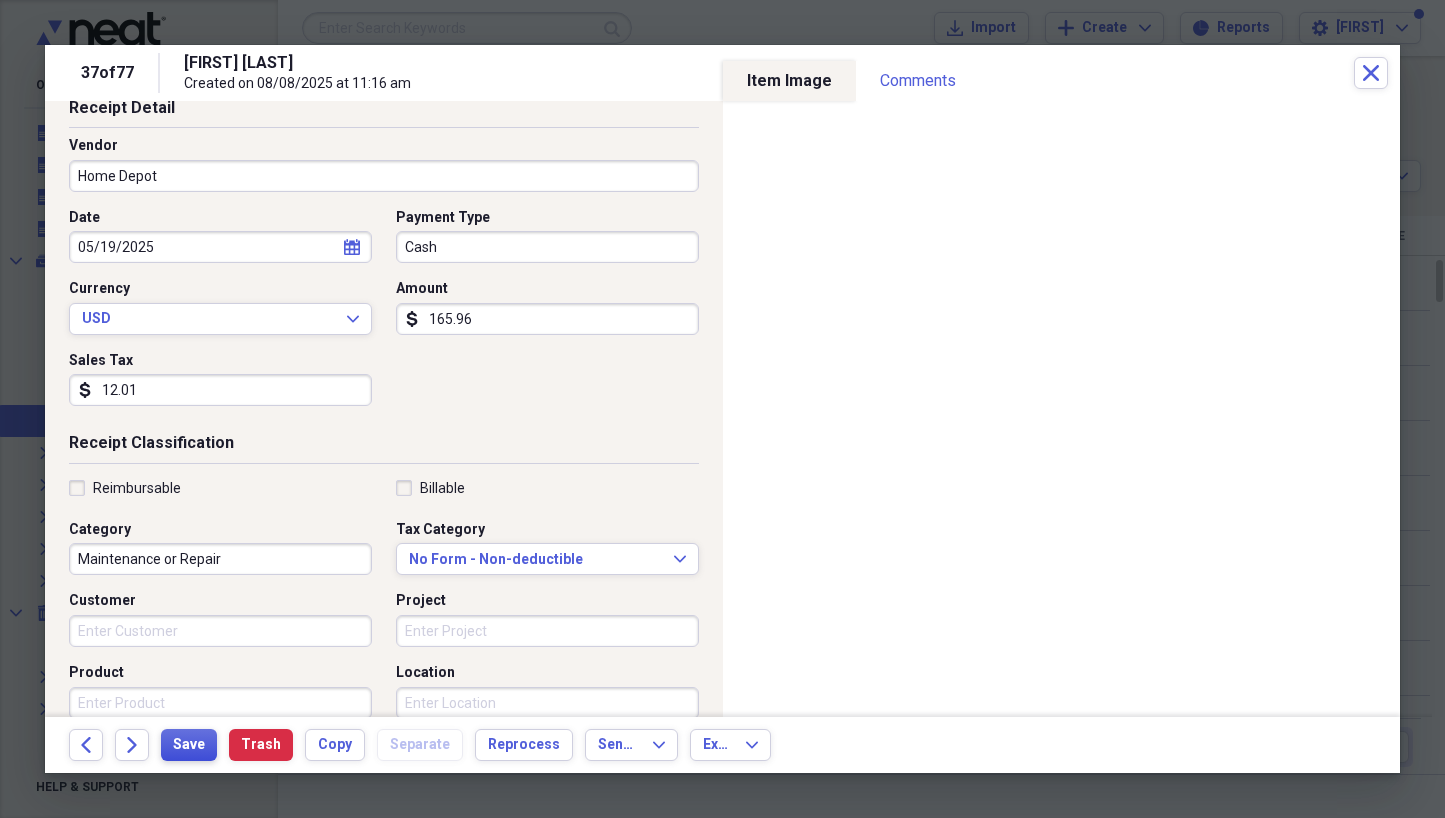 click on "Save" at bounding box center (189, 745) 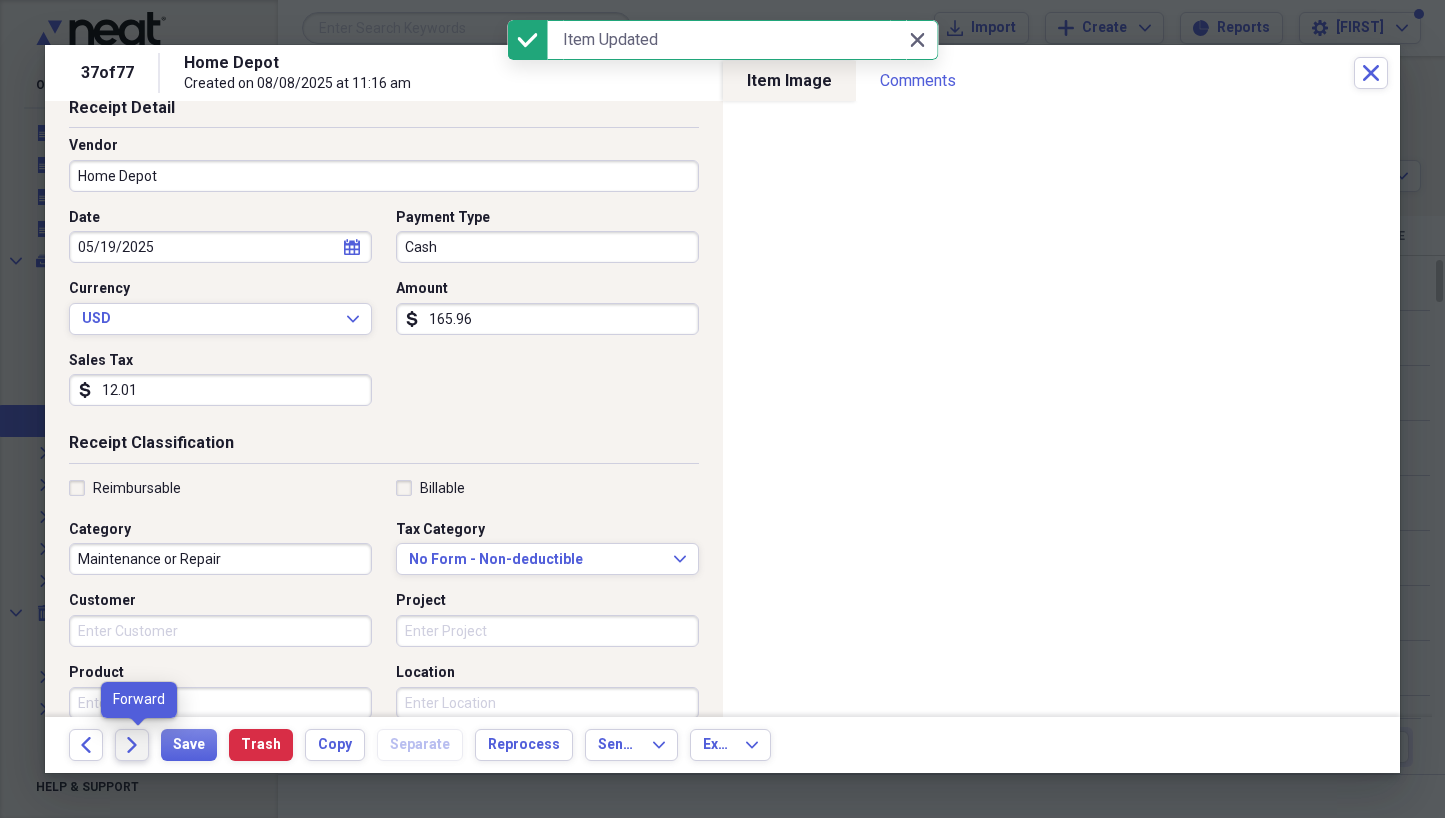 click 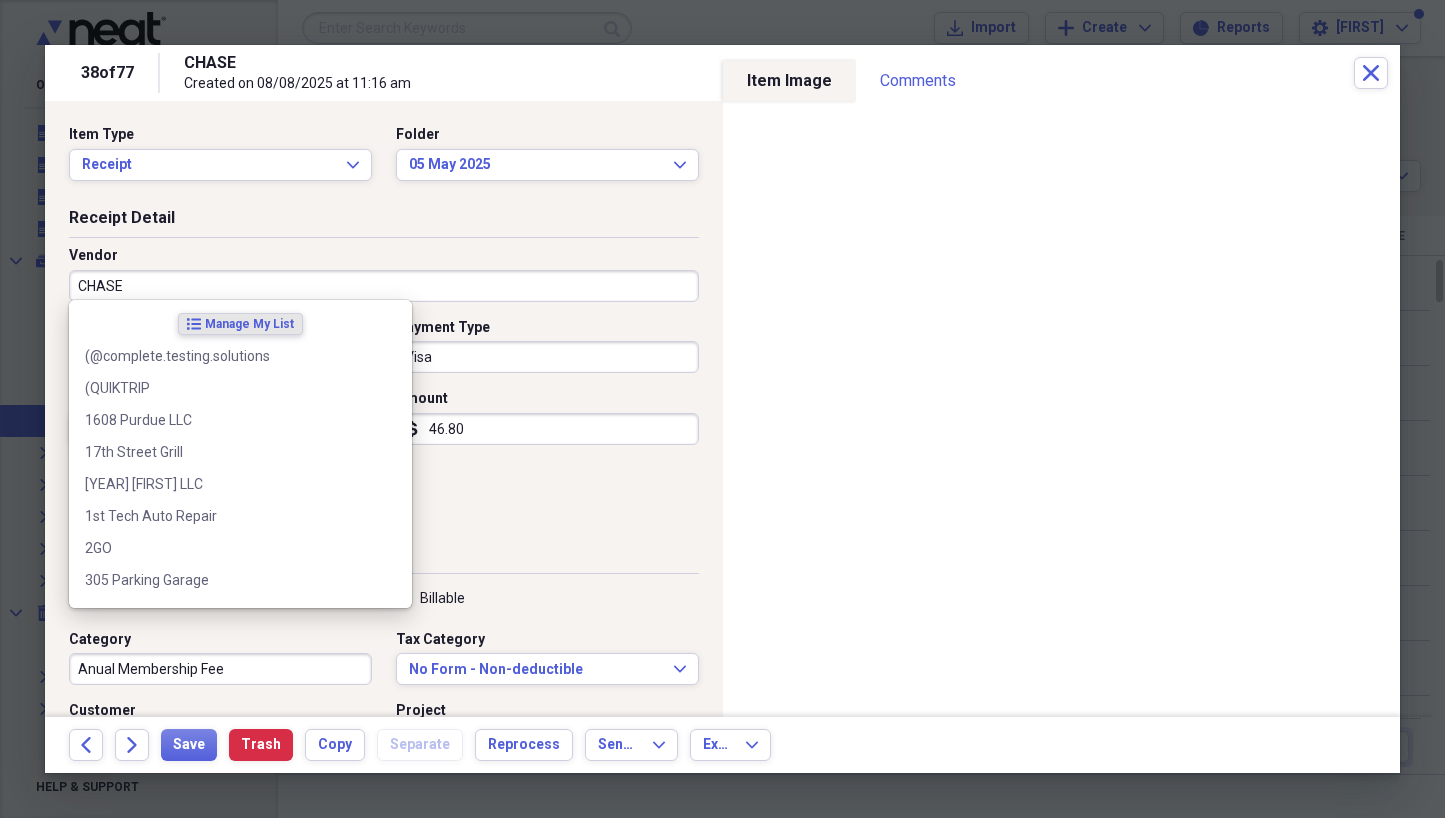click on "CHASE" at bounding box center (384, 286) 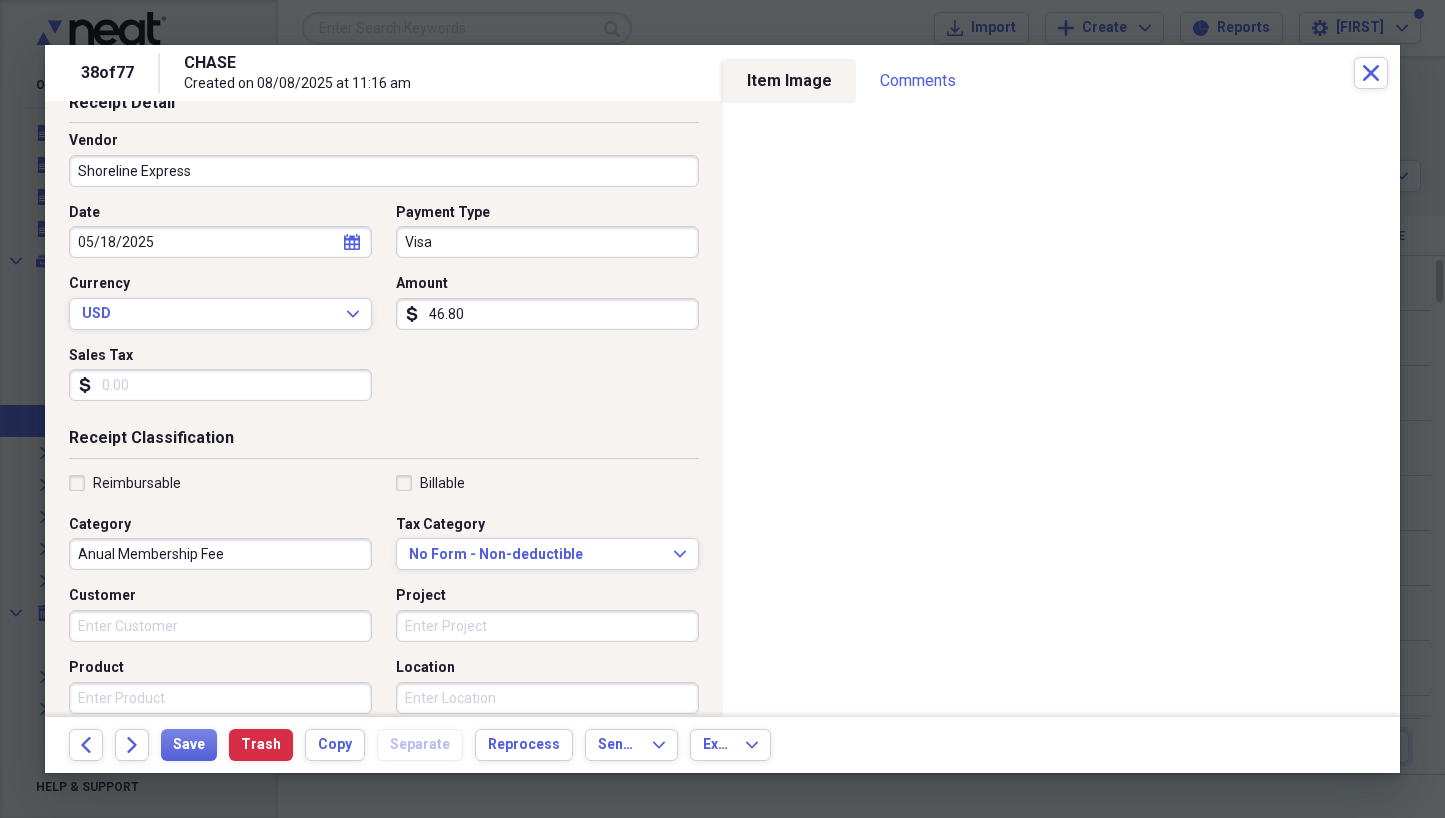 scroll, scrollTop: 141, scrollLeft: 0, axis: vertical 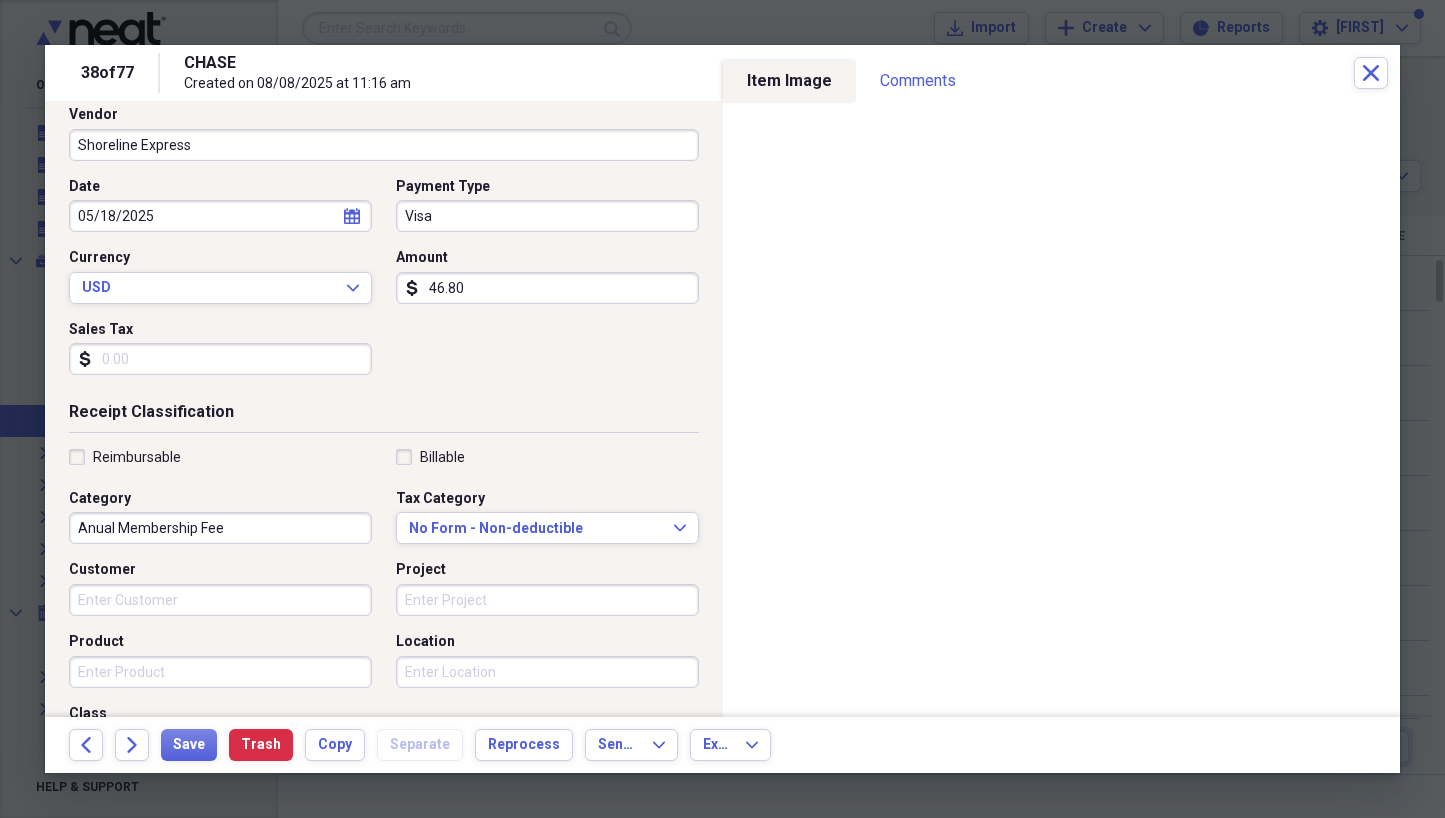 type on "Shoreline Express" 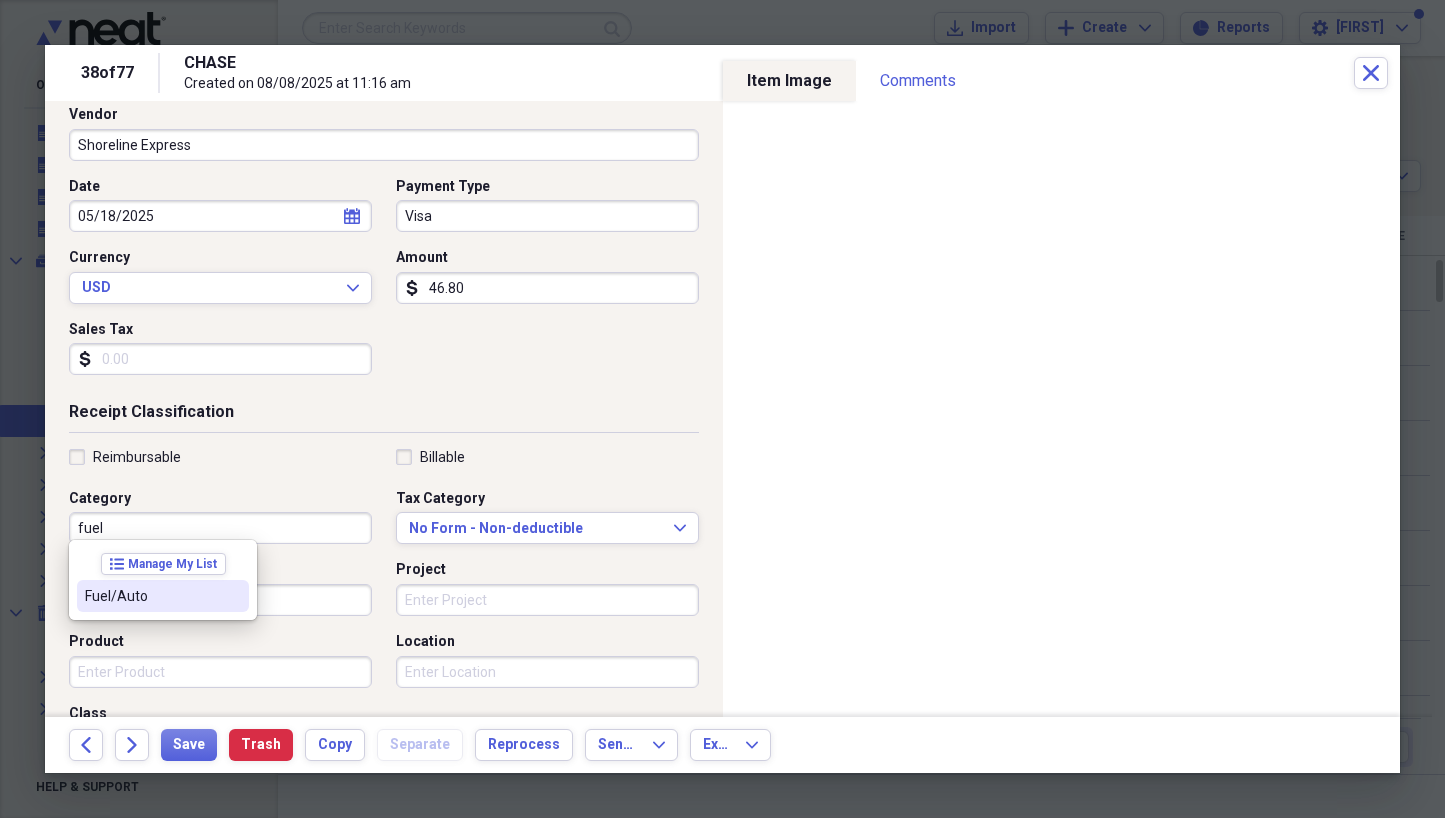 click on "Fuel/Auto" at bounding box center [151, 596] 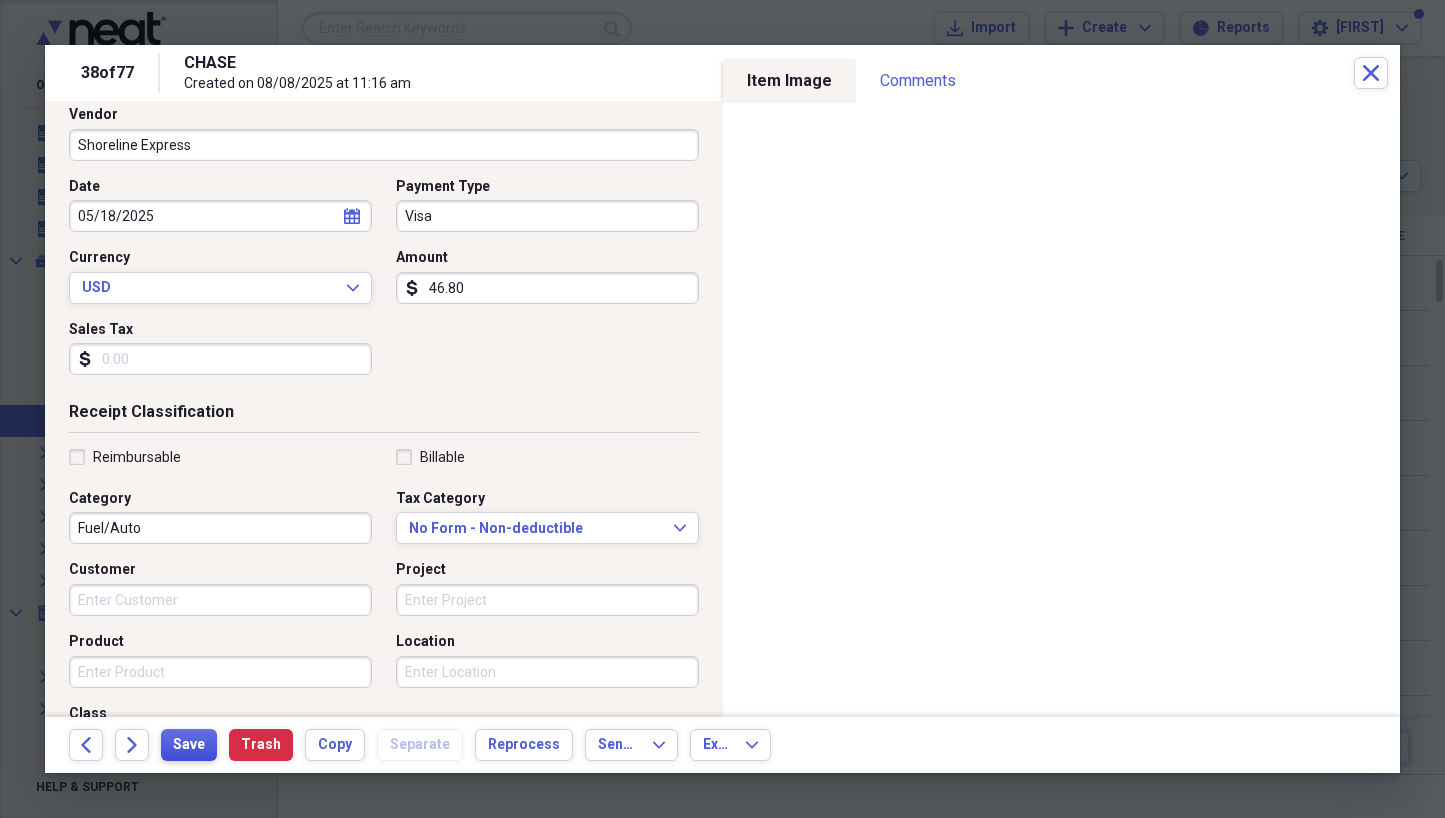 click on "Save" at bounding box center (189, 745) 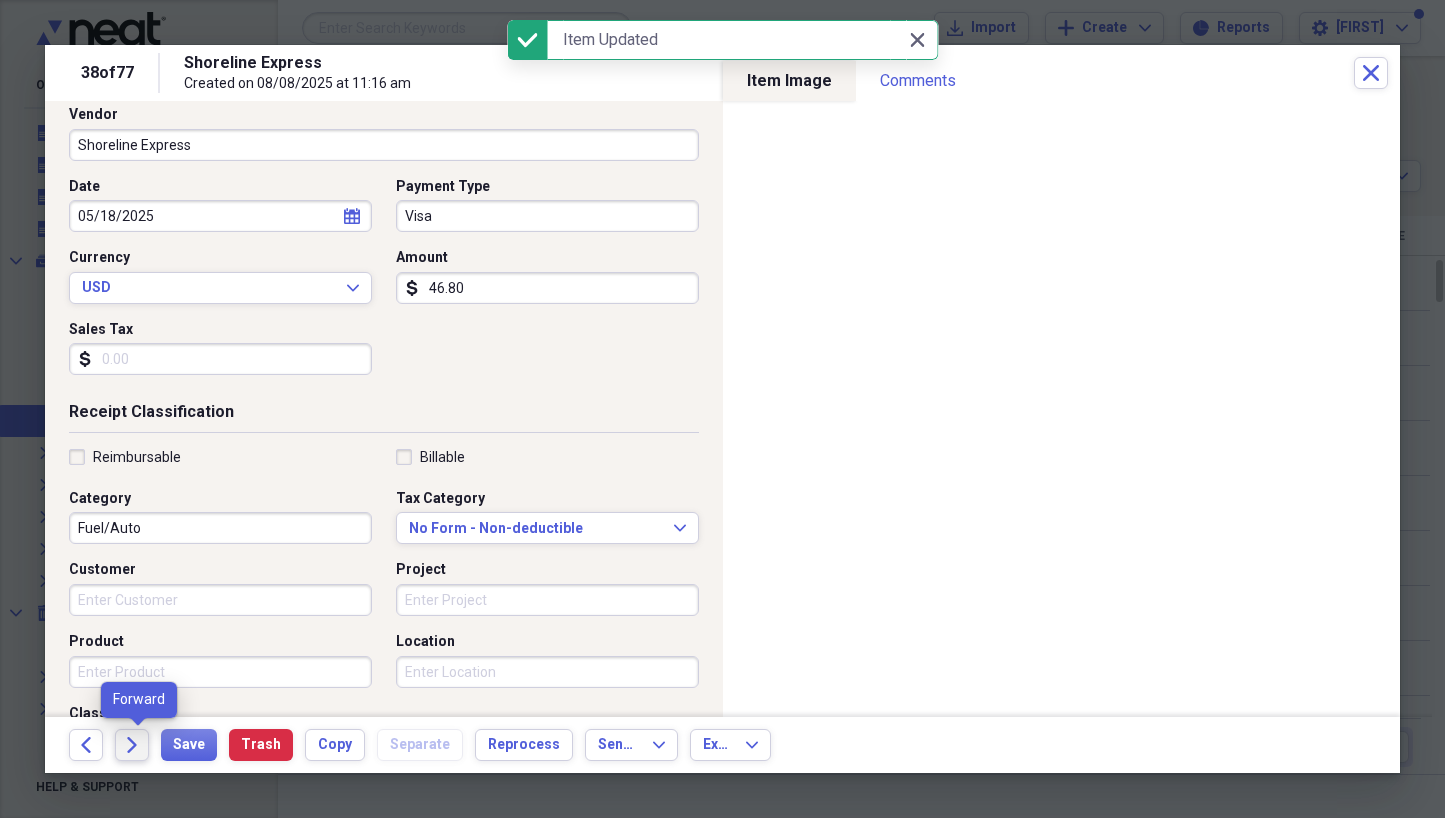 click on "Forward" 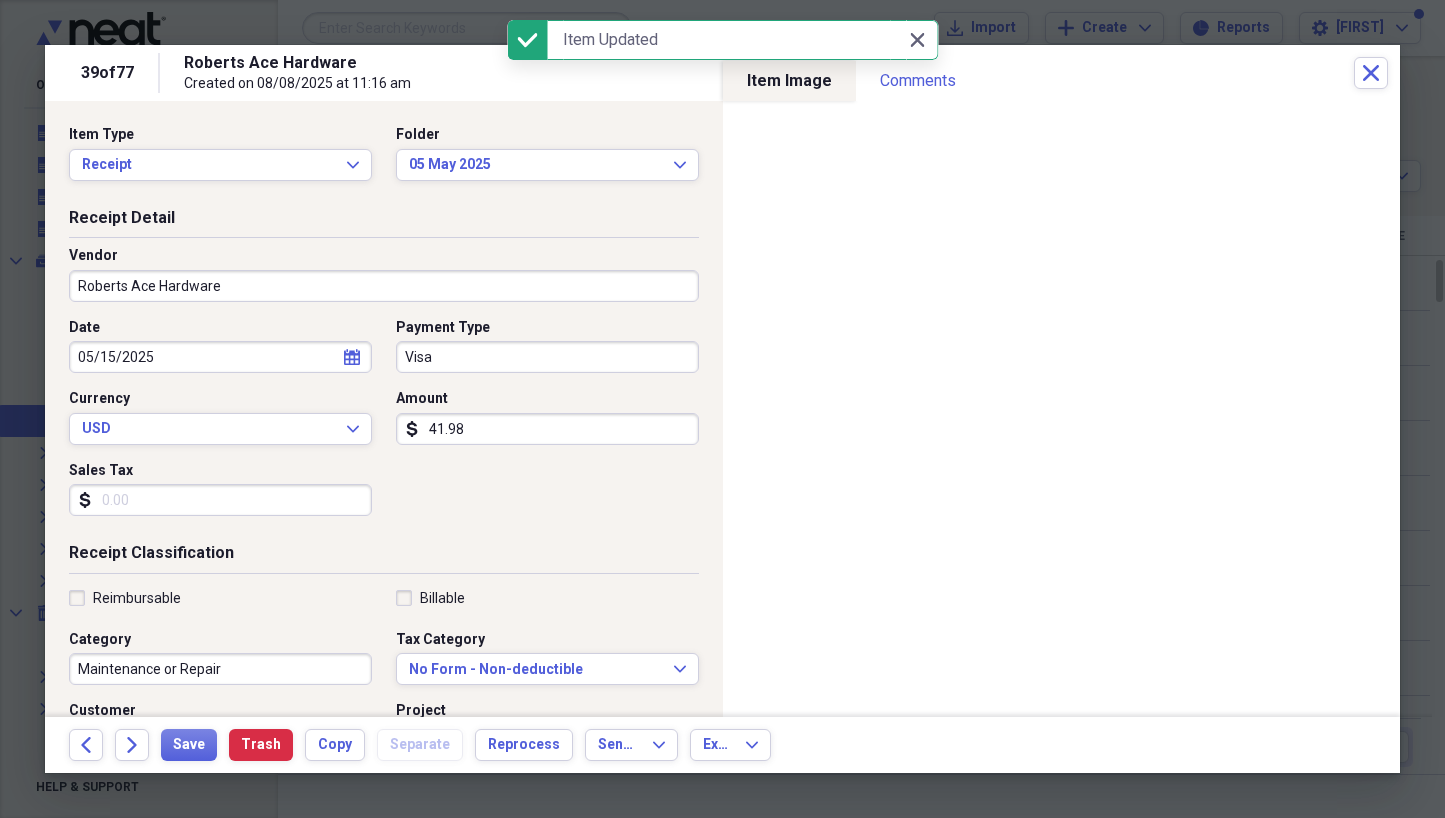 scroll, scrollTop: 1, scrollLeft: 0, axis: vertical 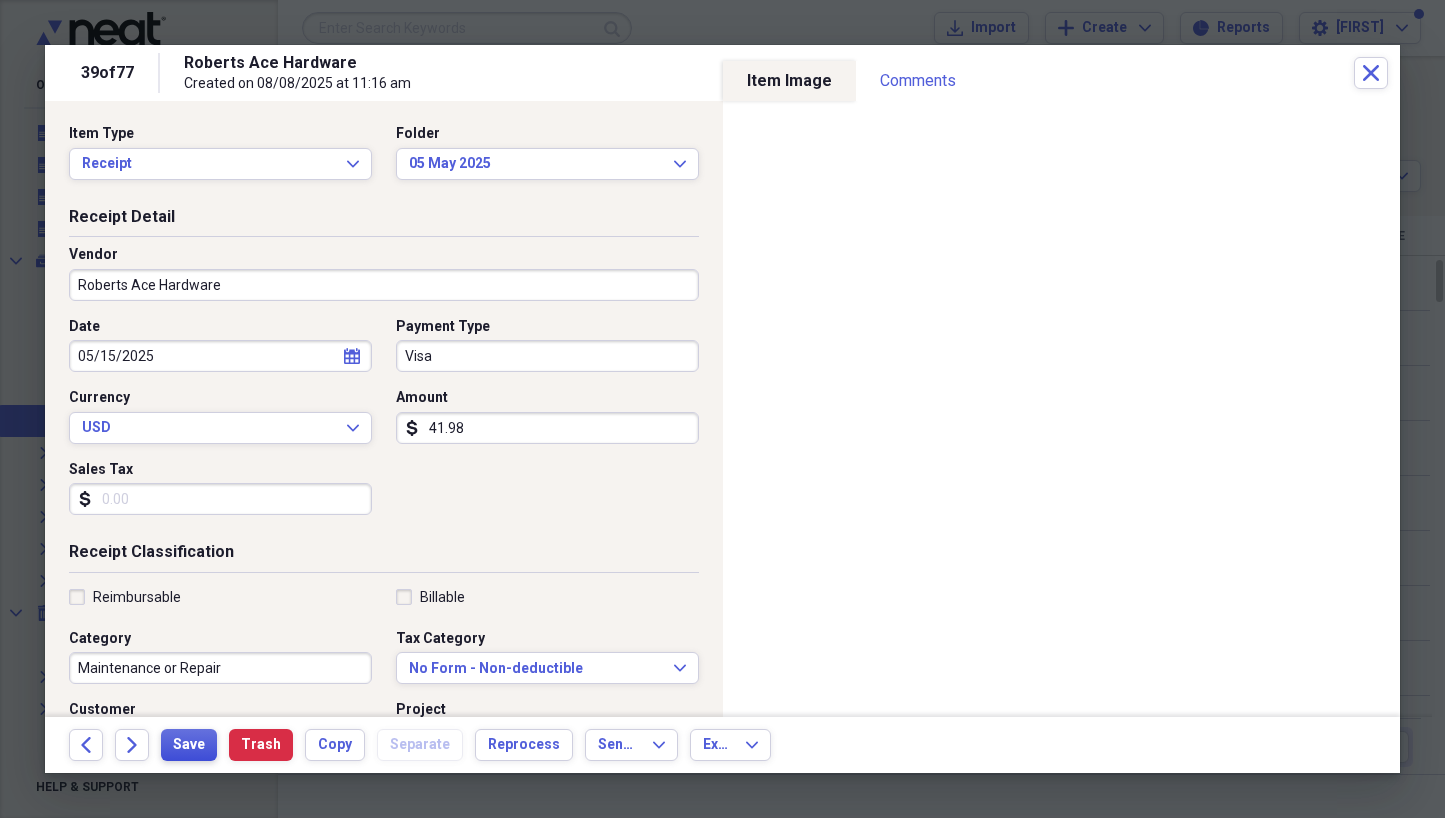 click on "Save" at bounding box center (189, 745) 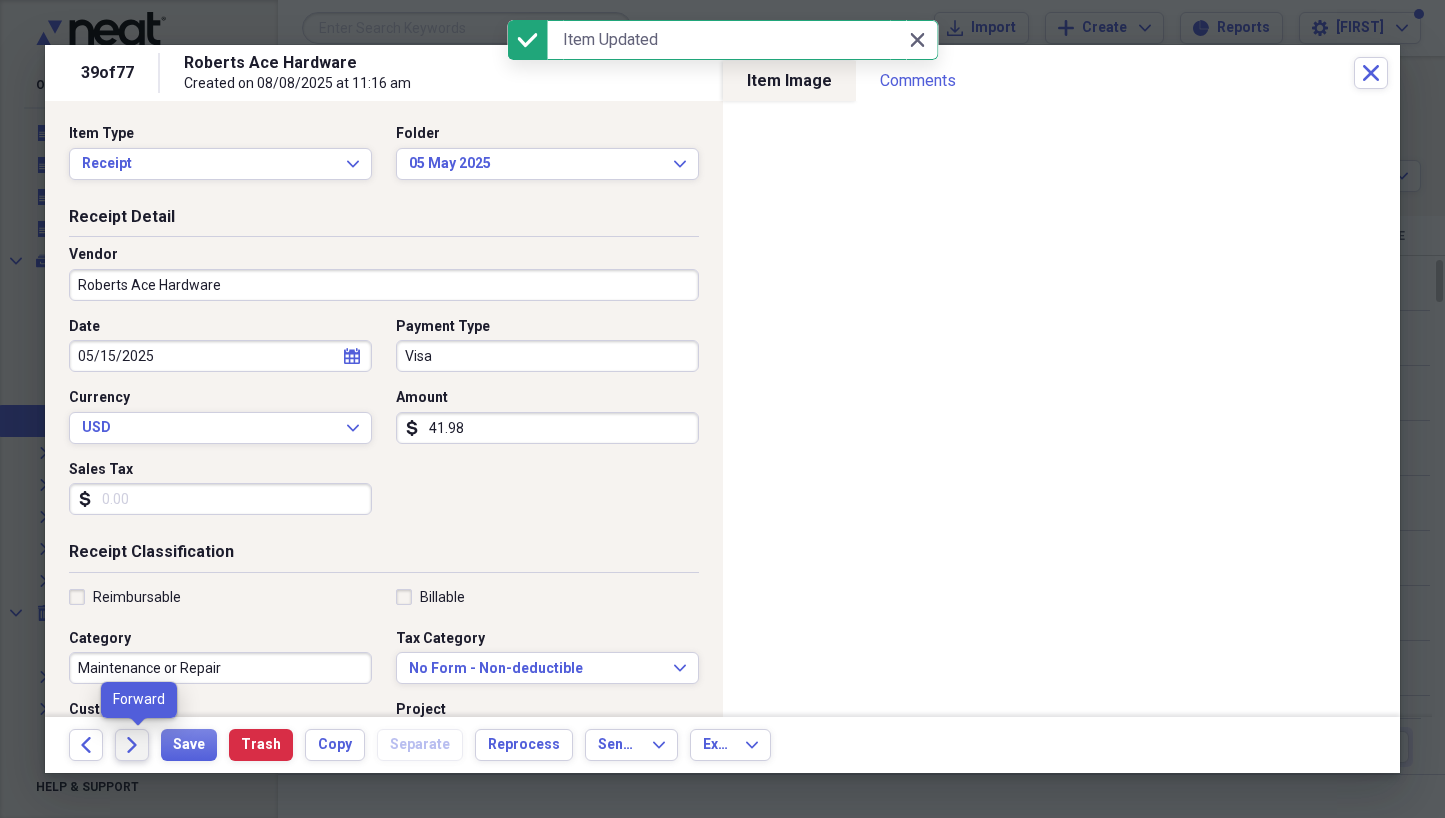 click on "Forward" 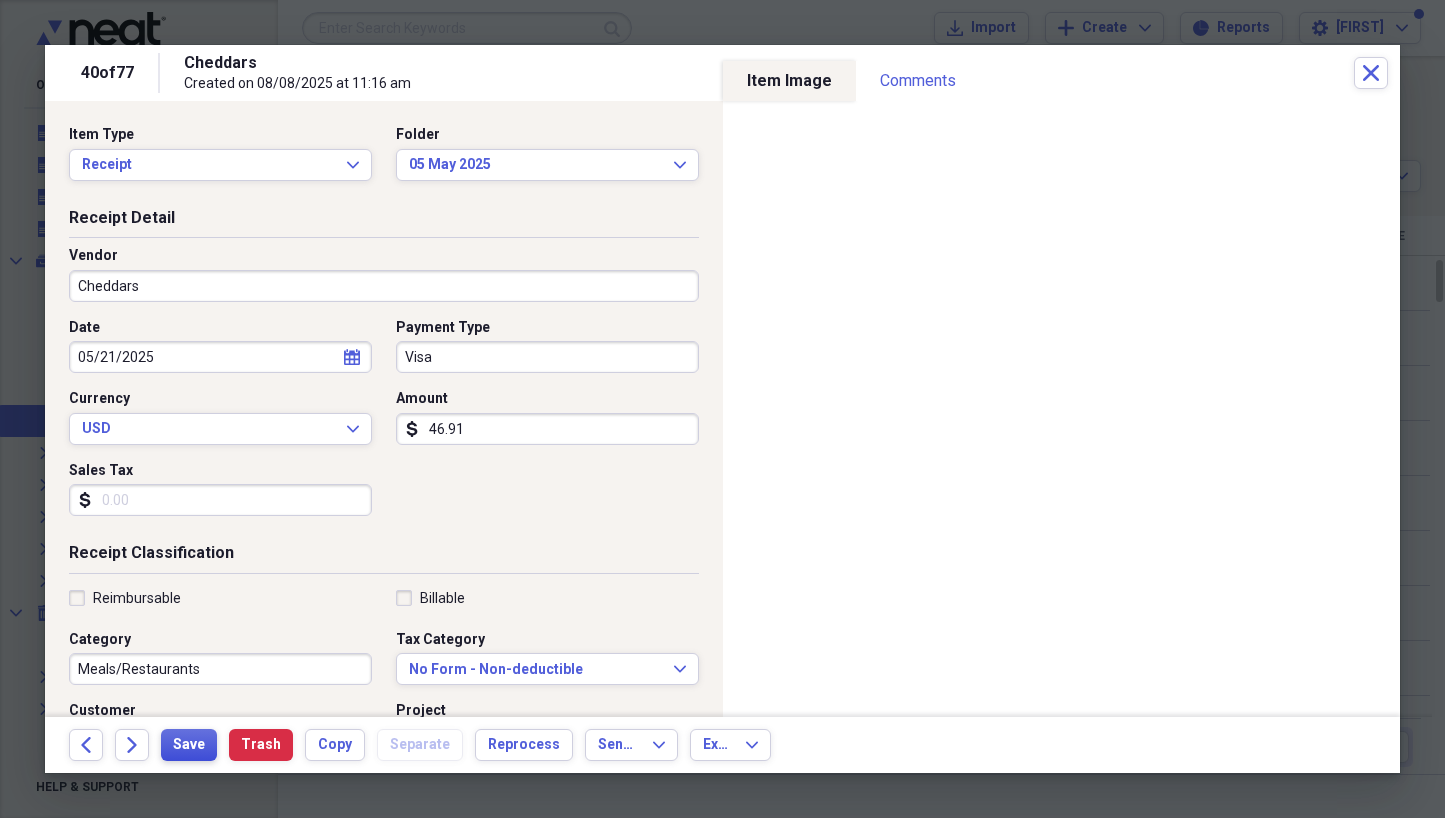 click on "Save" at bounding box center [189, 745] 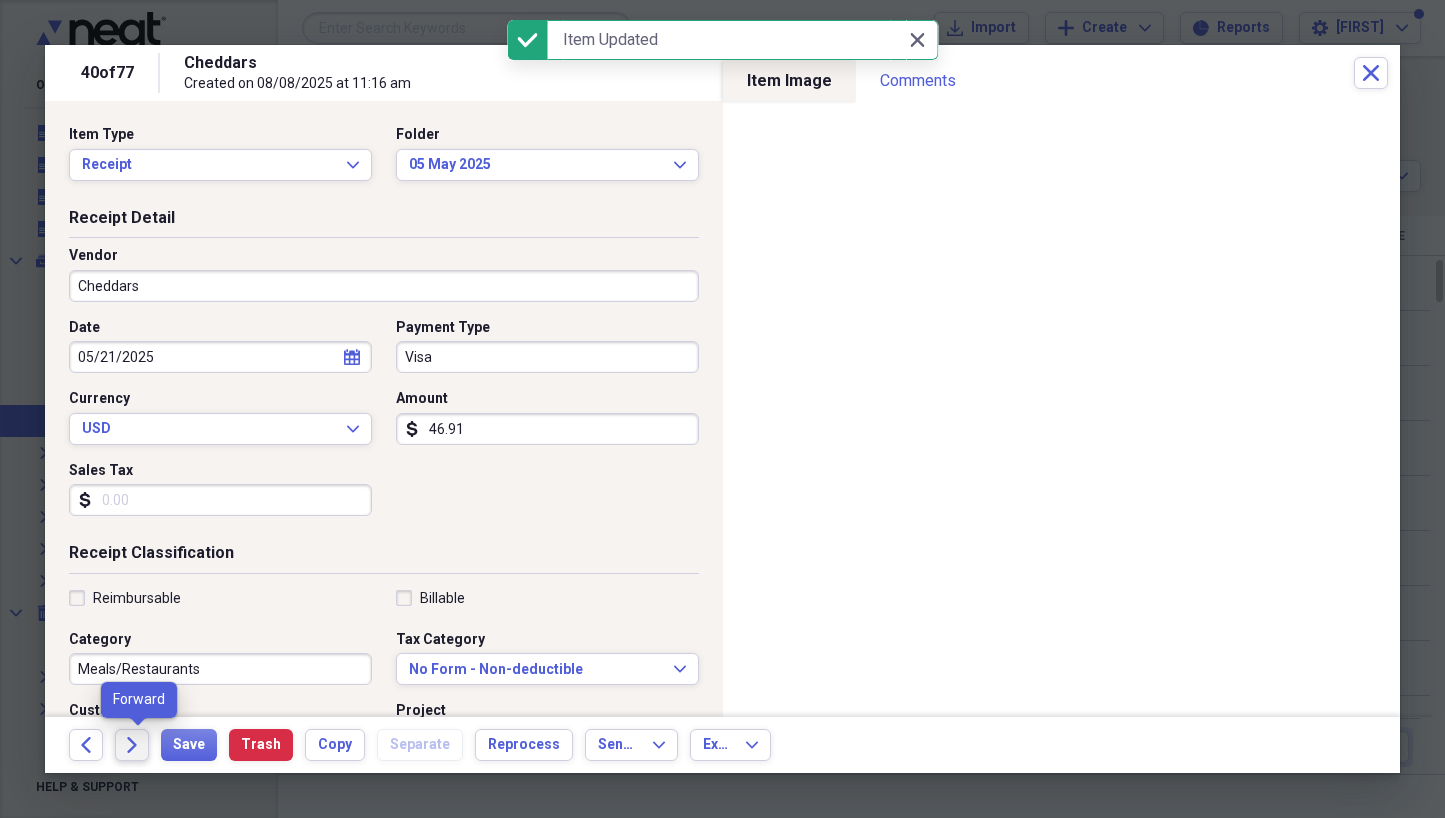 click on "Forward" 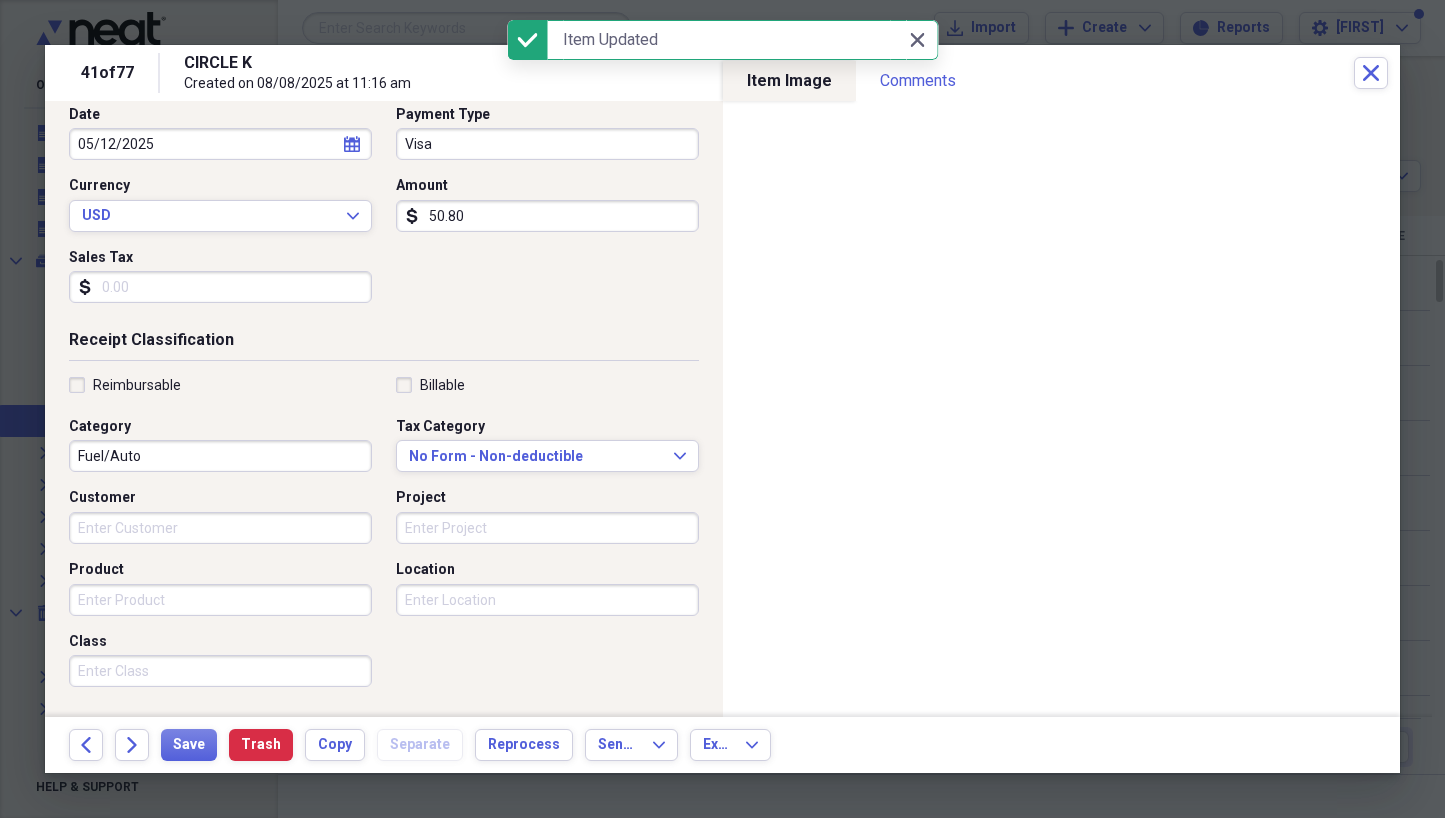 scroll, scrollTop: 214, scrollLeft: 0, axis: vertical 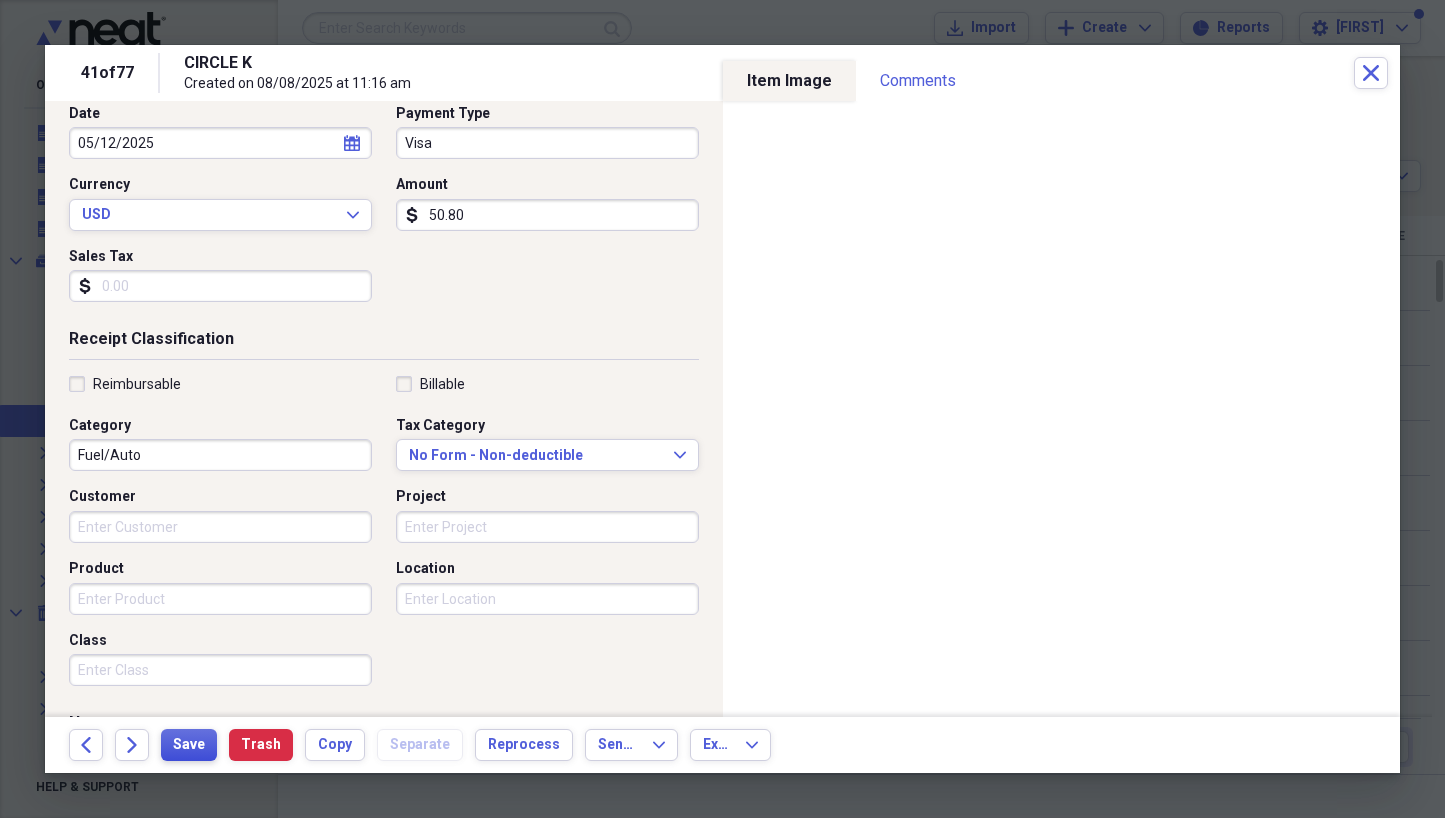 click on "Save" at bounding box center [189, 745] 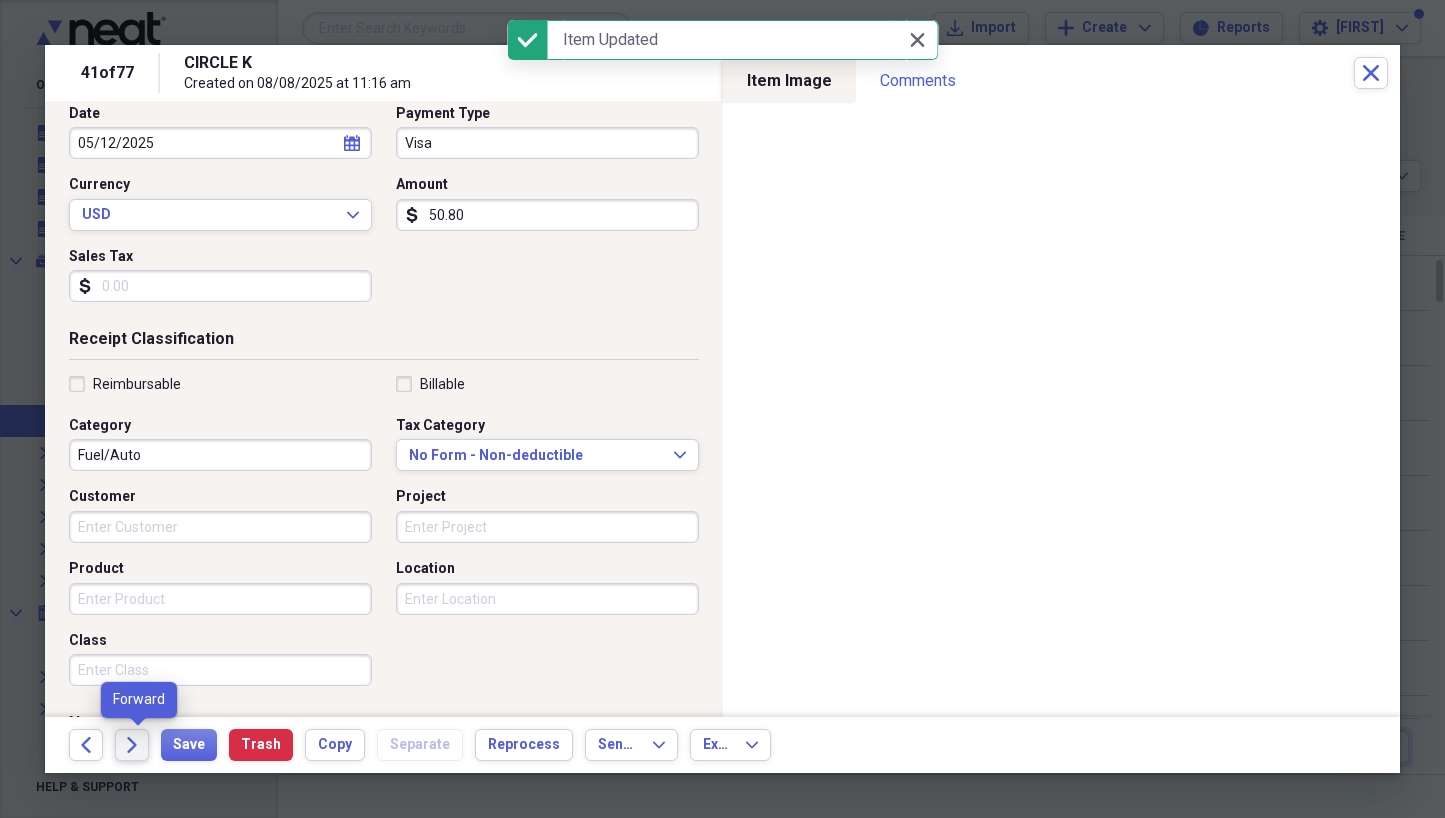 click on "Forward" 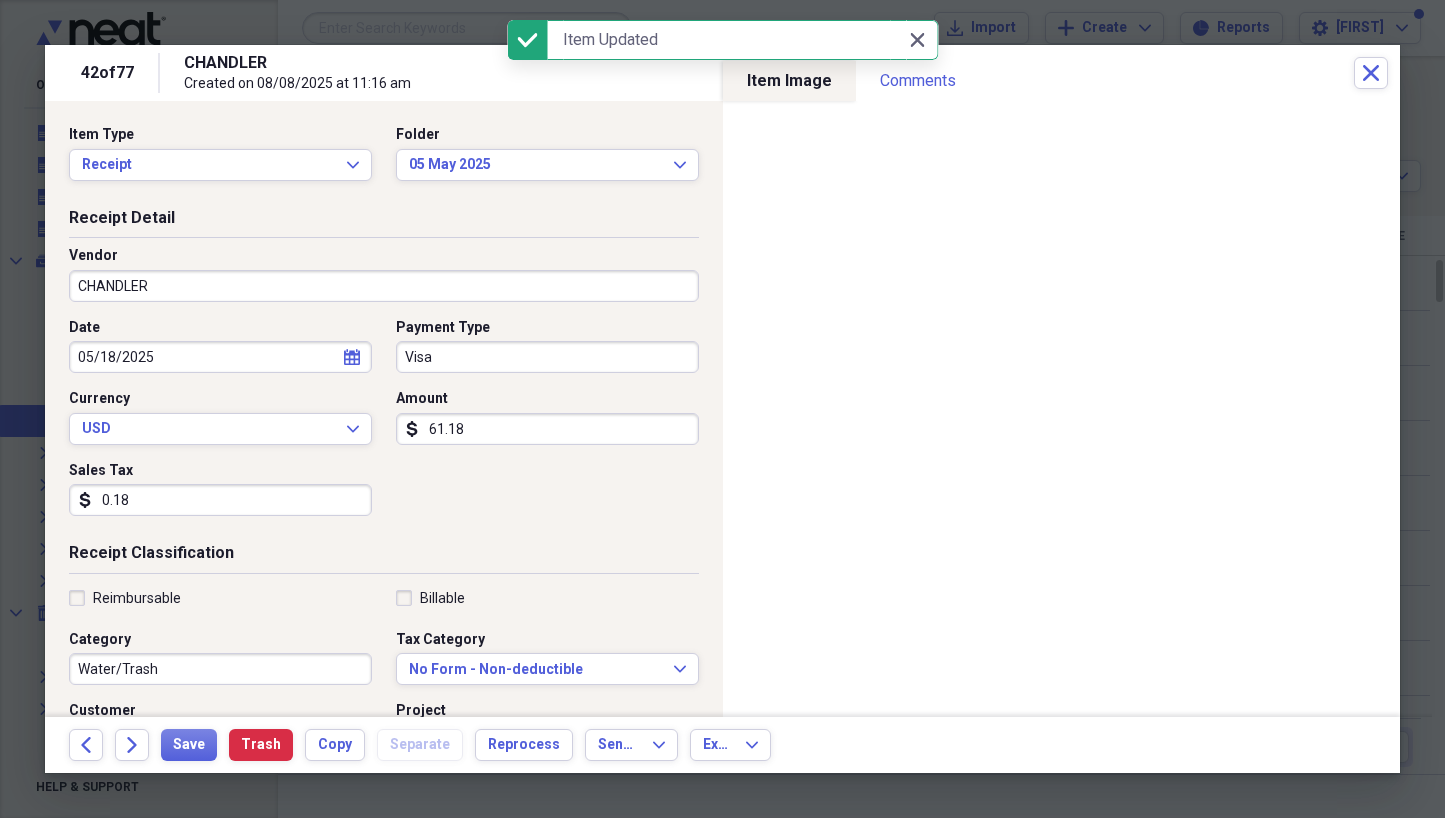 click on "CHANDLER" at bounding box center (384, 286) 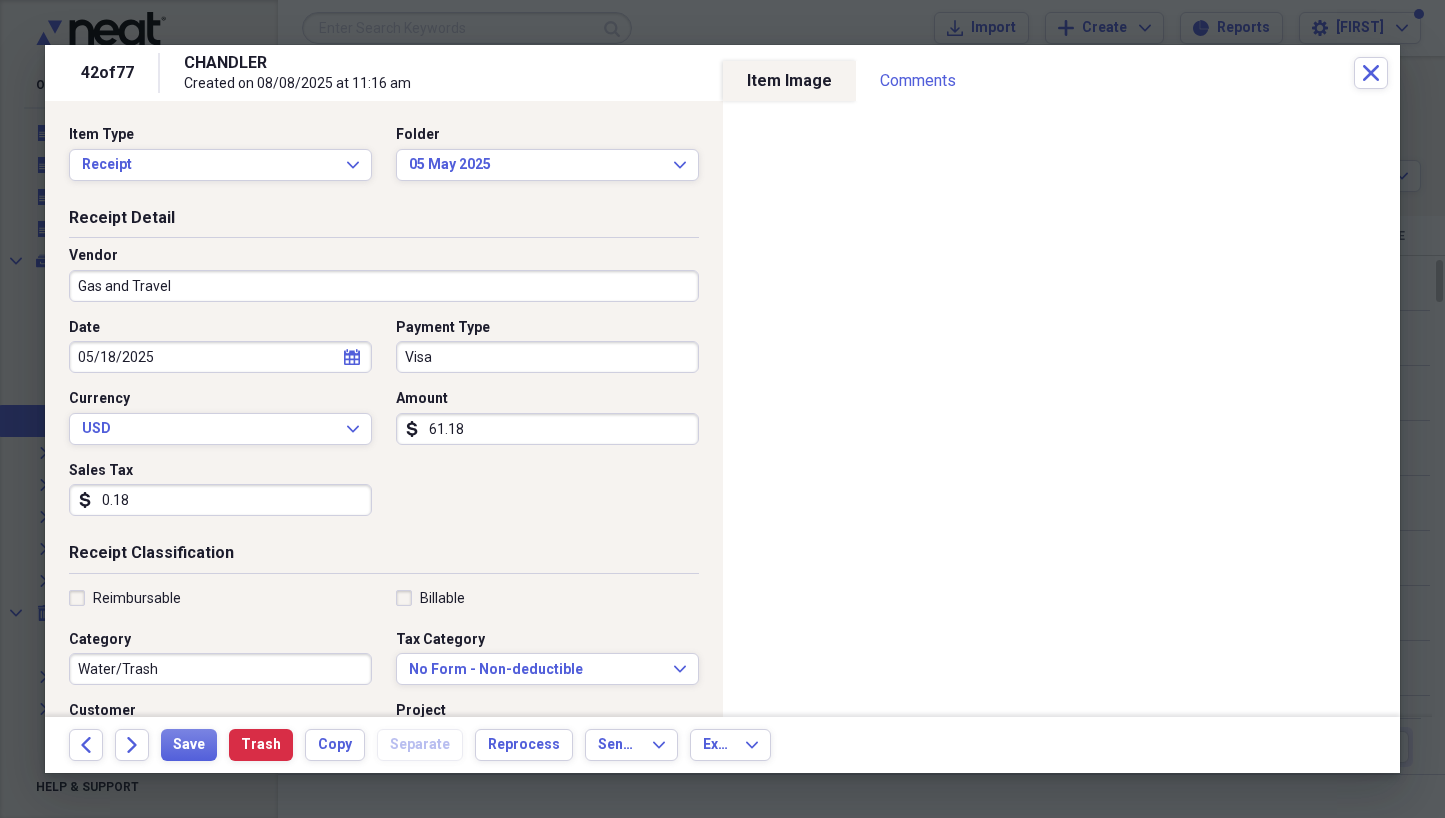 type on "Gas and Travel" 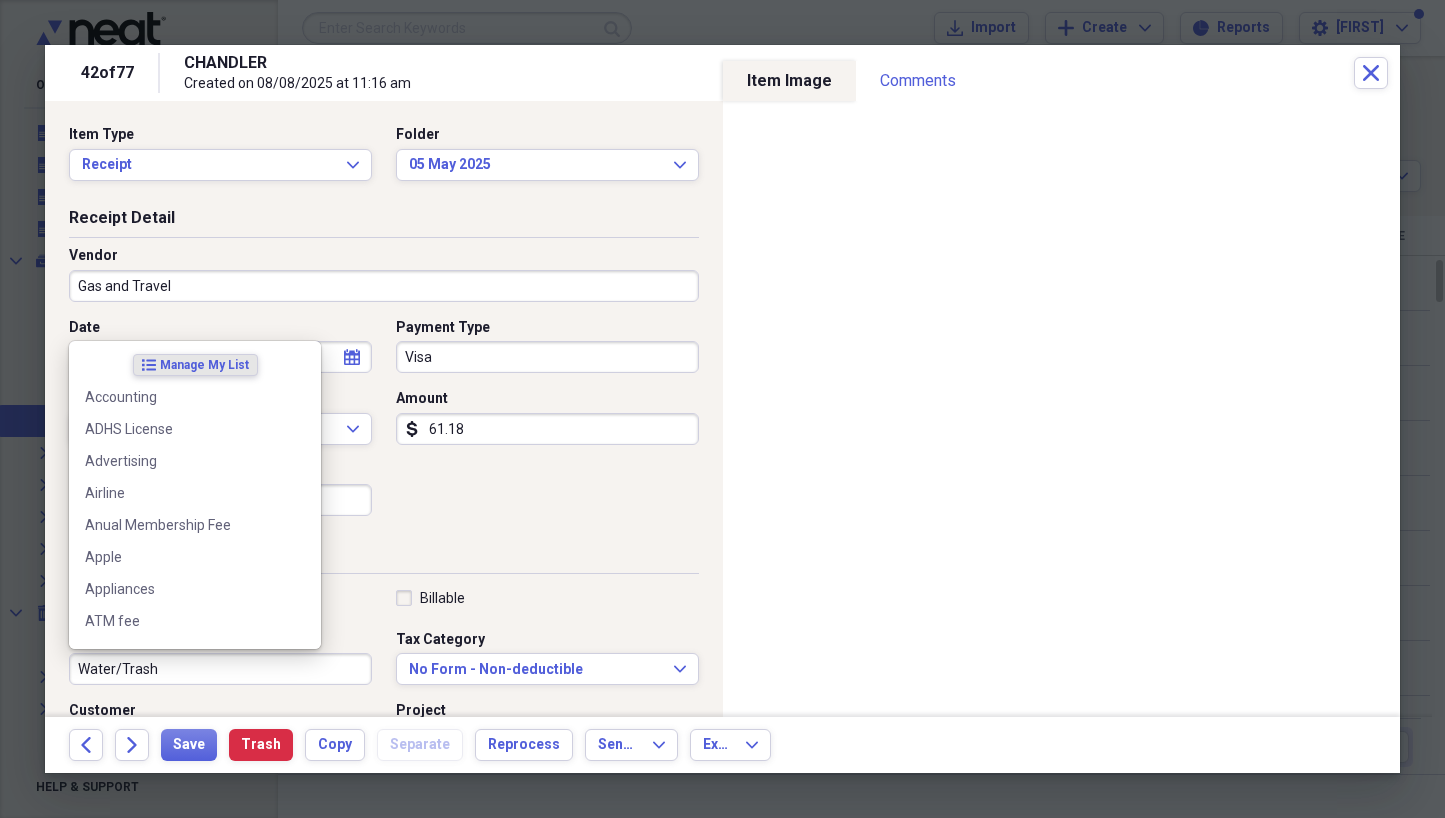 click on "Water/Trash" at bounding box center [220, 669] 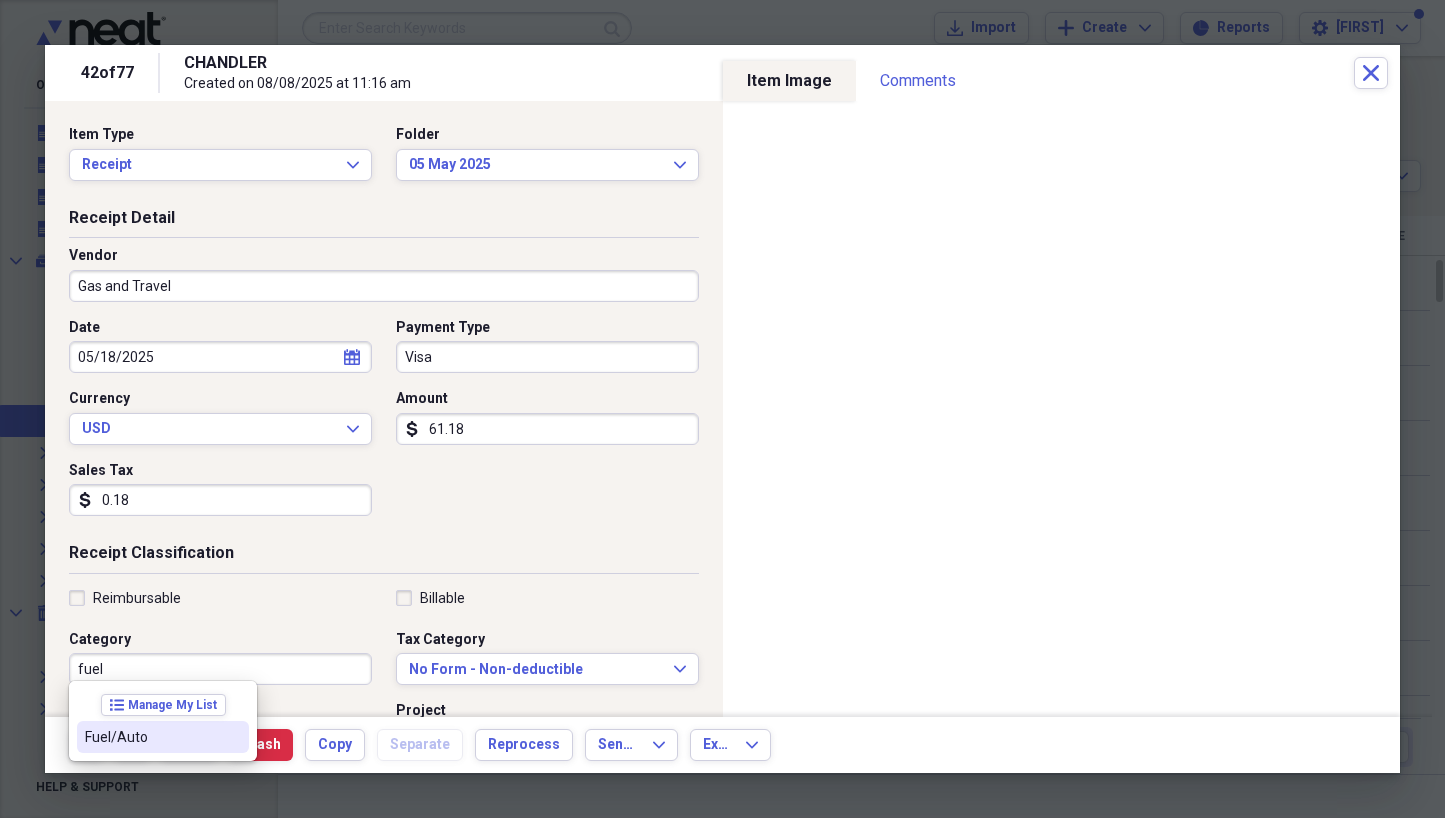 click on "Fuel/Auto" at bounding box center (151, 737) 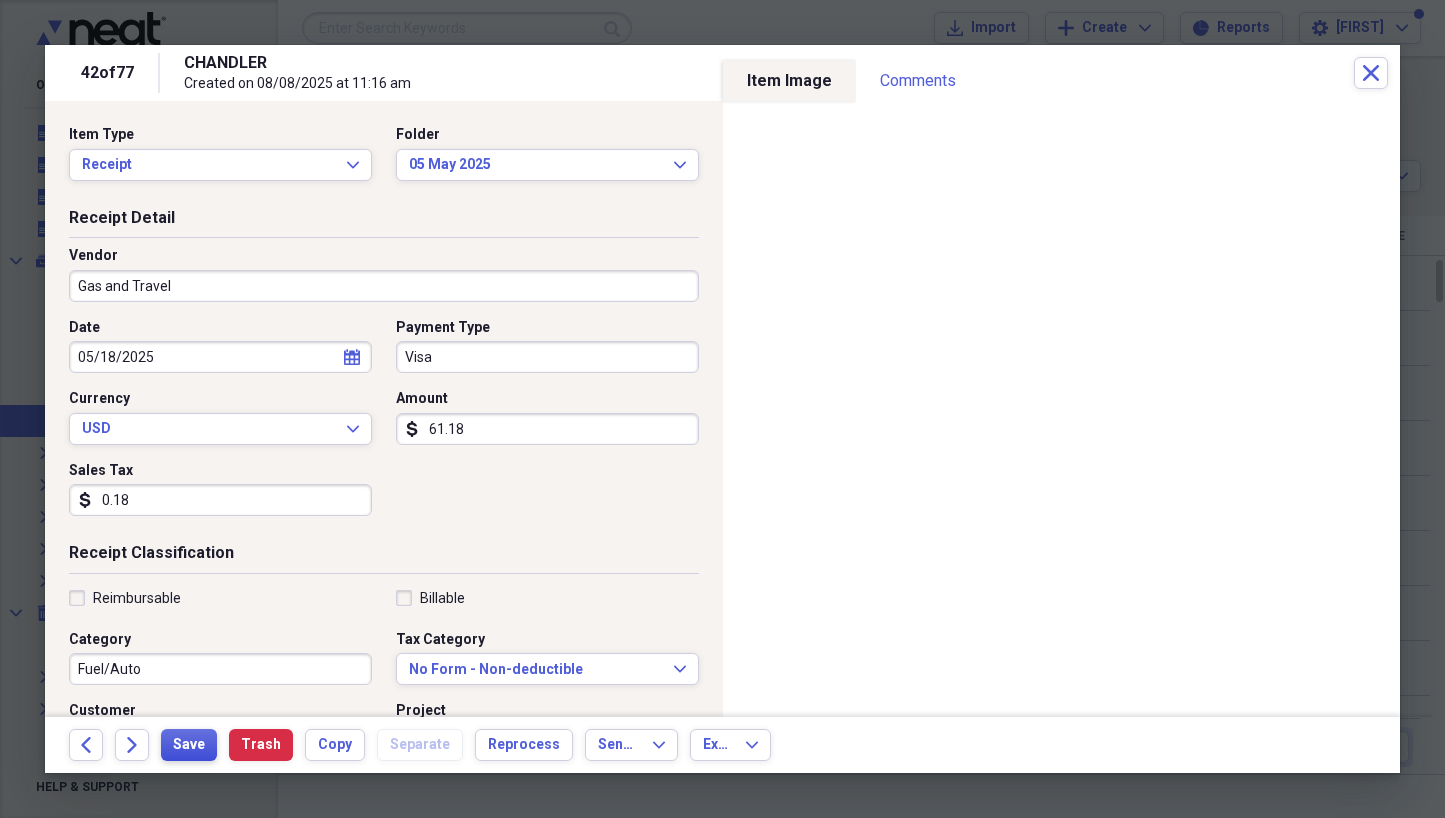 click on "Save" at bounding box center (189, 745) 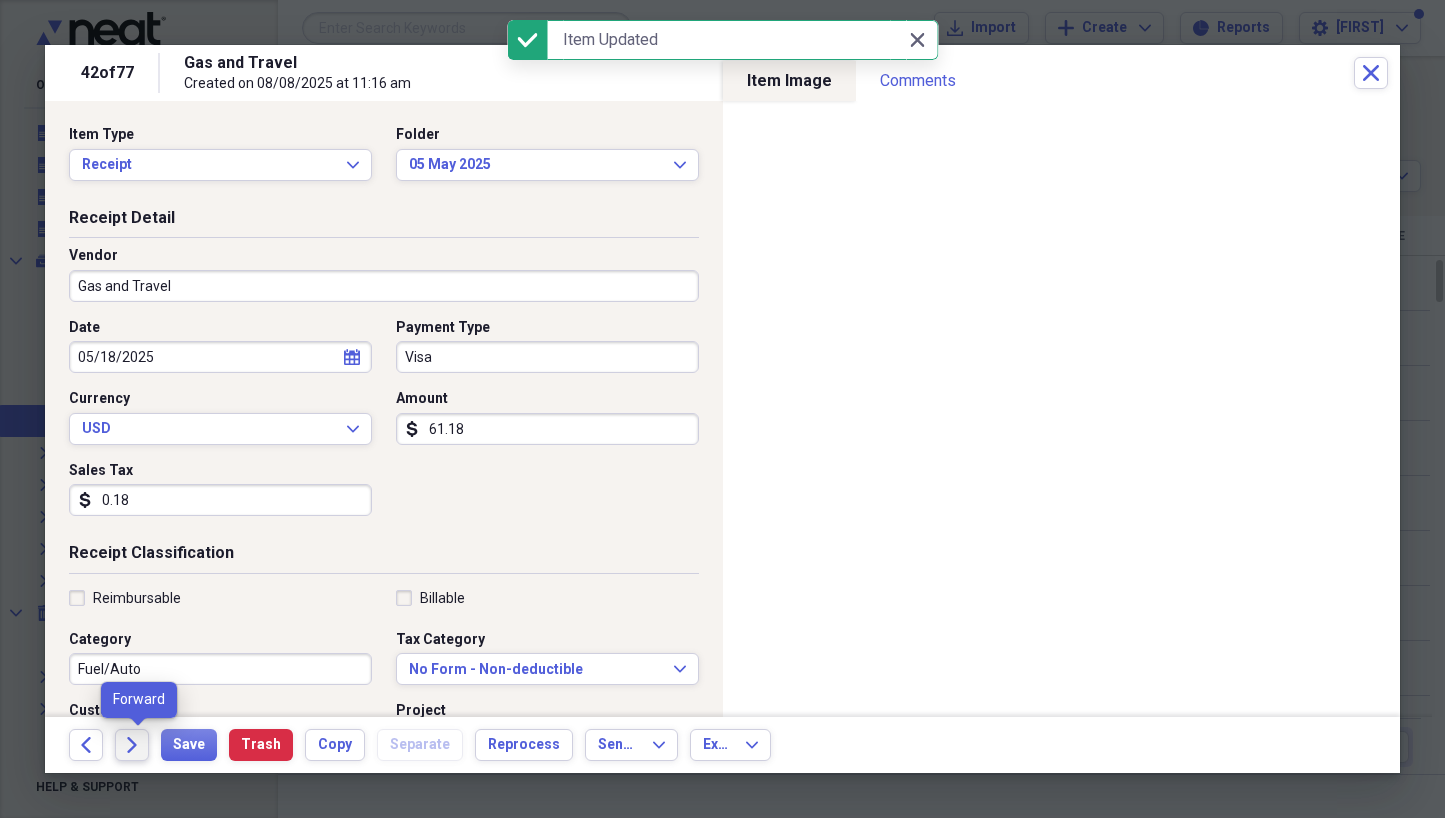 click on "Forward" 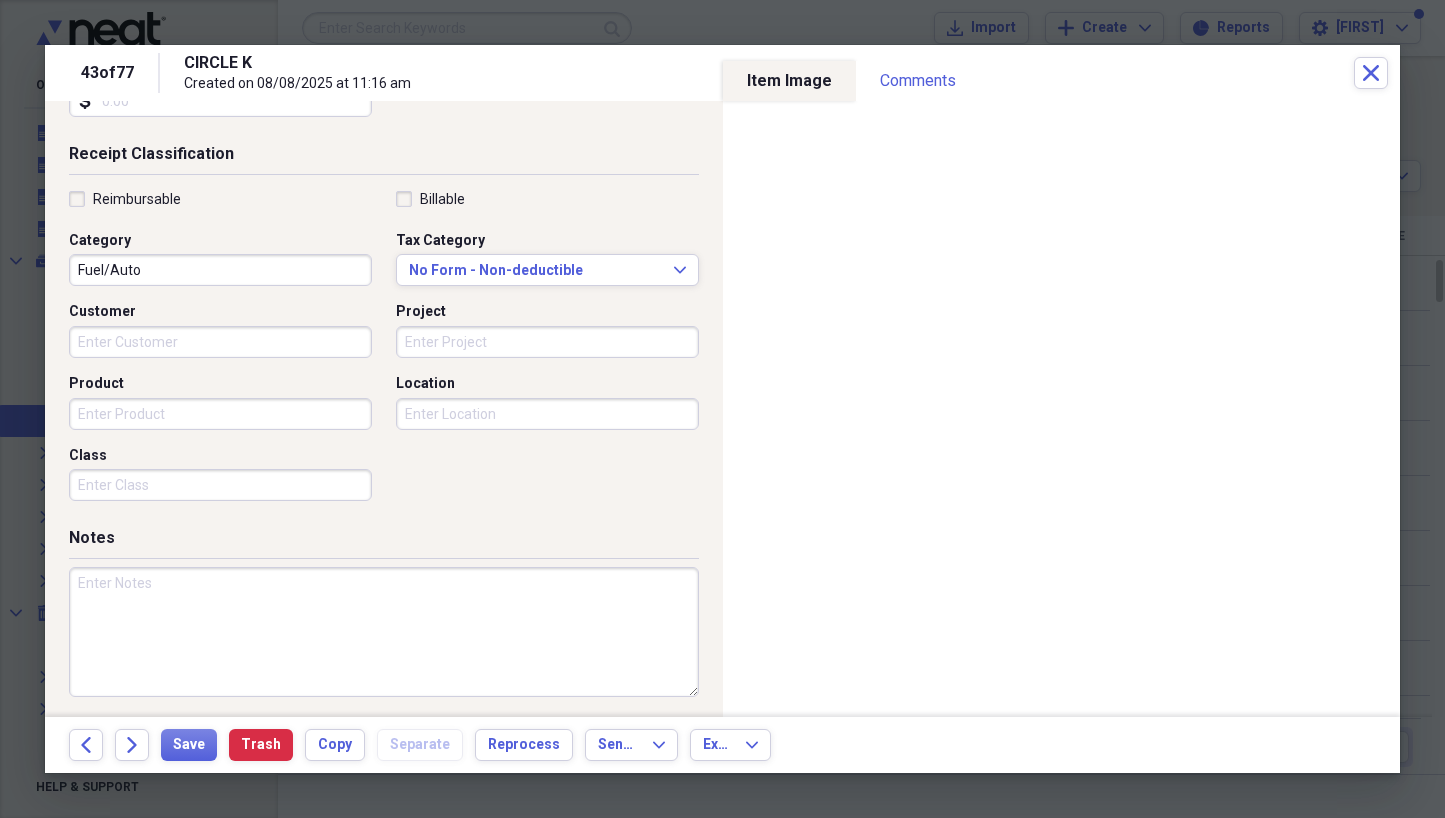 scroll, scrollTop: 398, scrollLeft: 0, axis: vertical 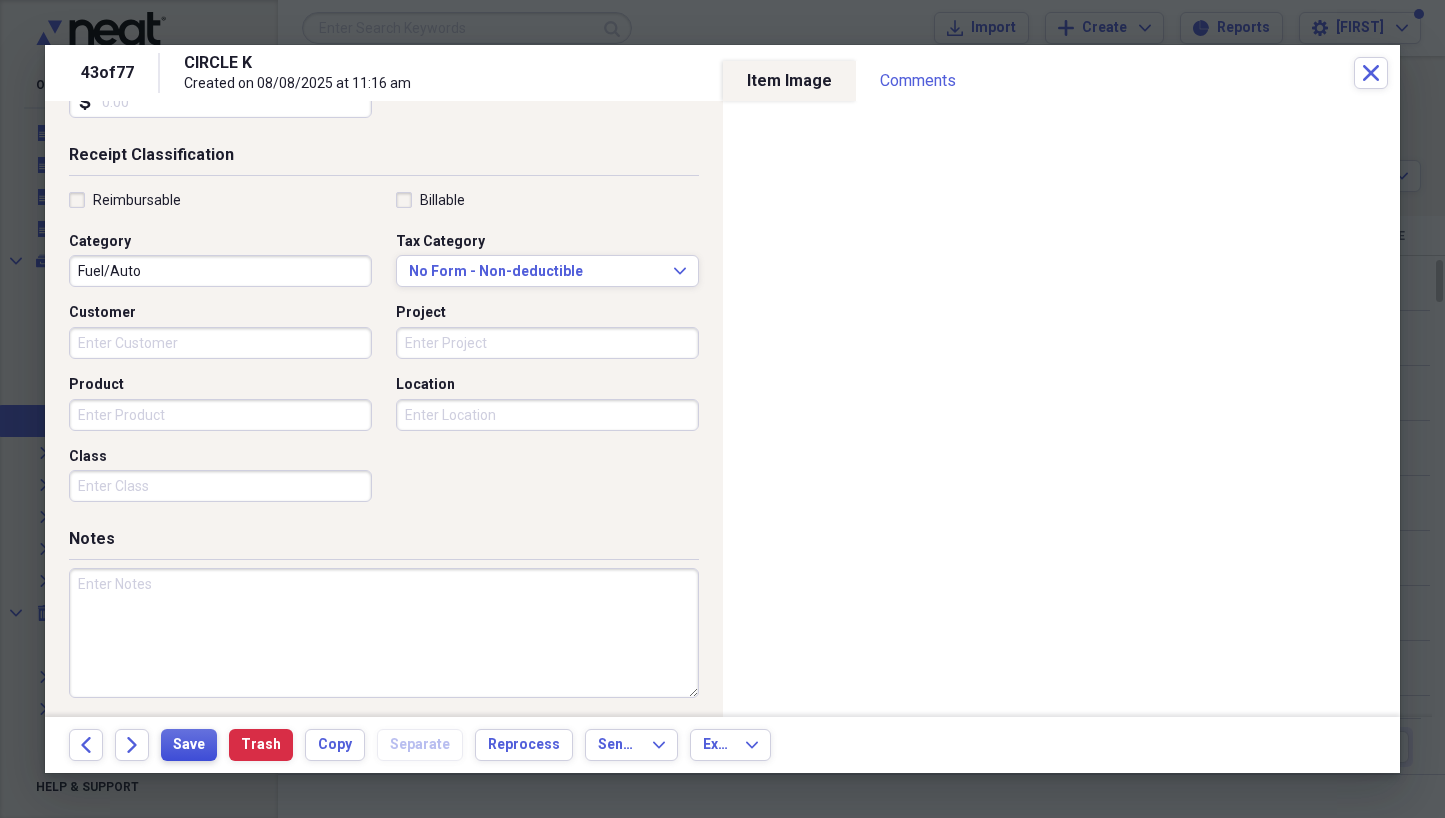 click on "Save" at bounding box center (189, 745) 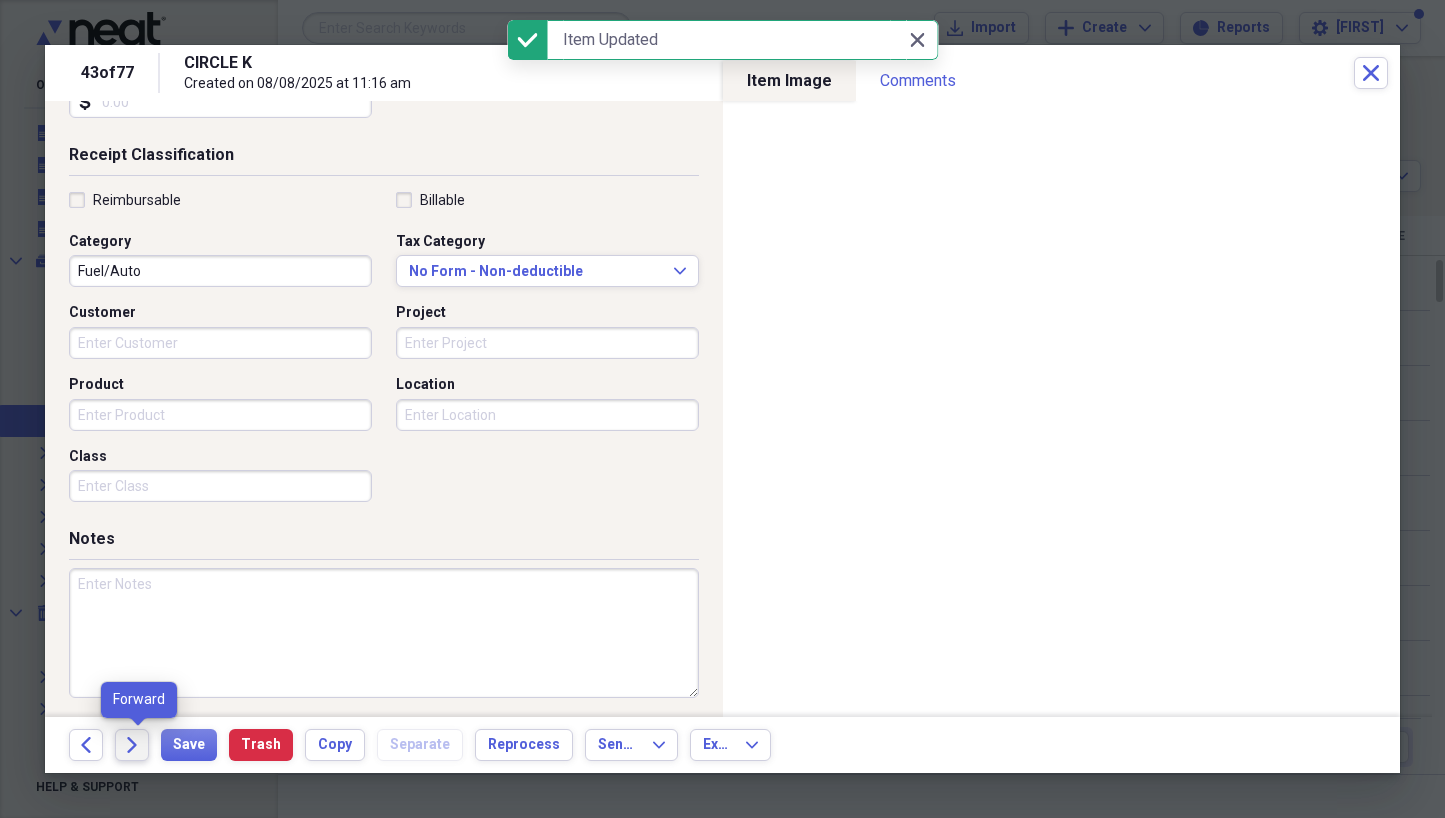 click on "Forward" 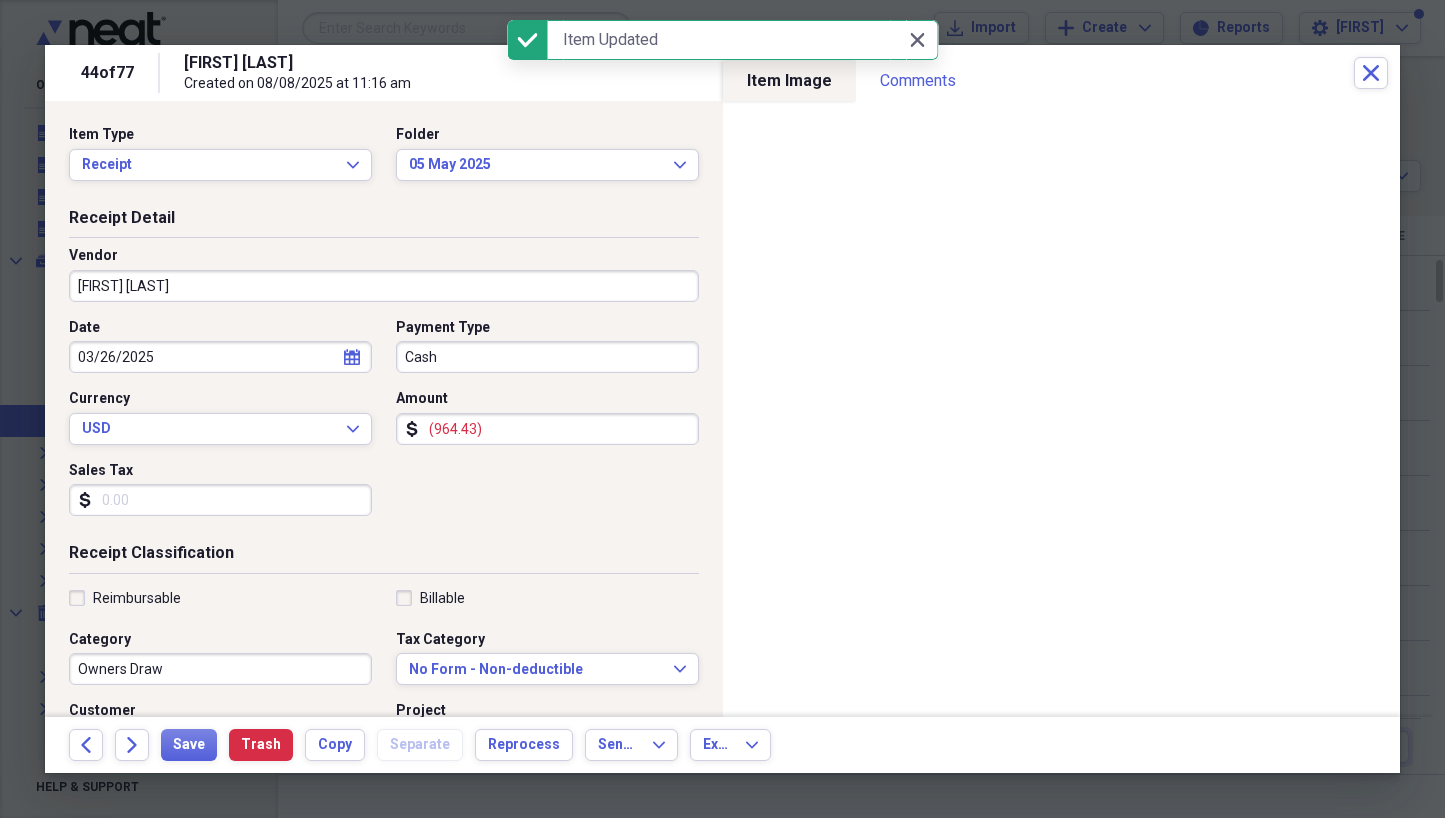 click on "[FIRST] [LAST]" at bounding box center (384, 286) 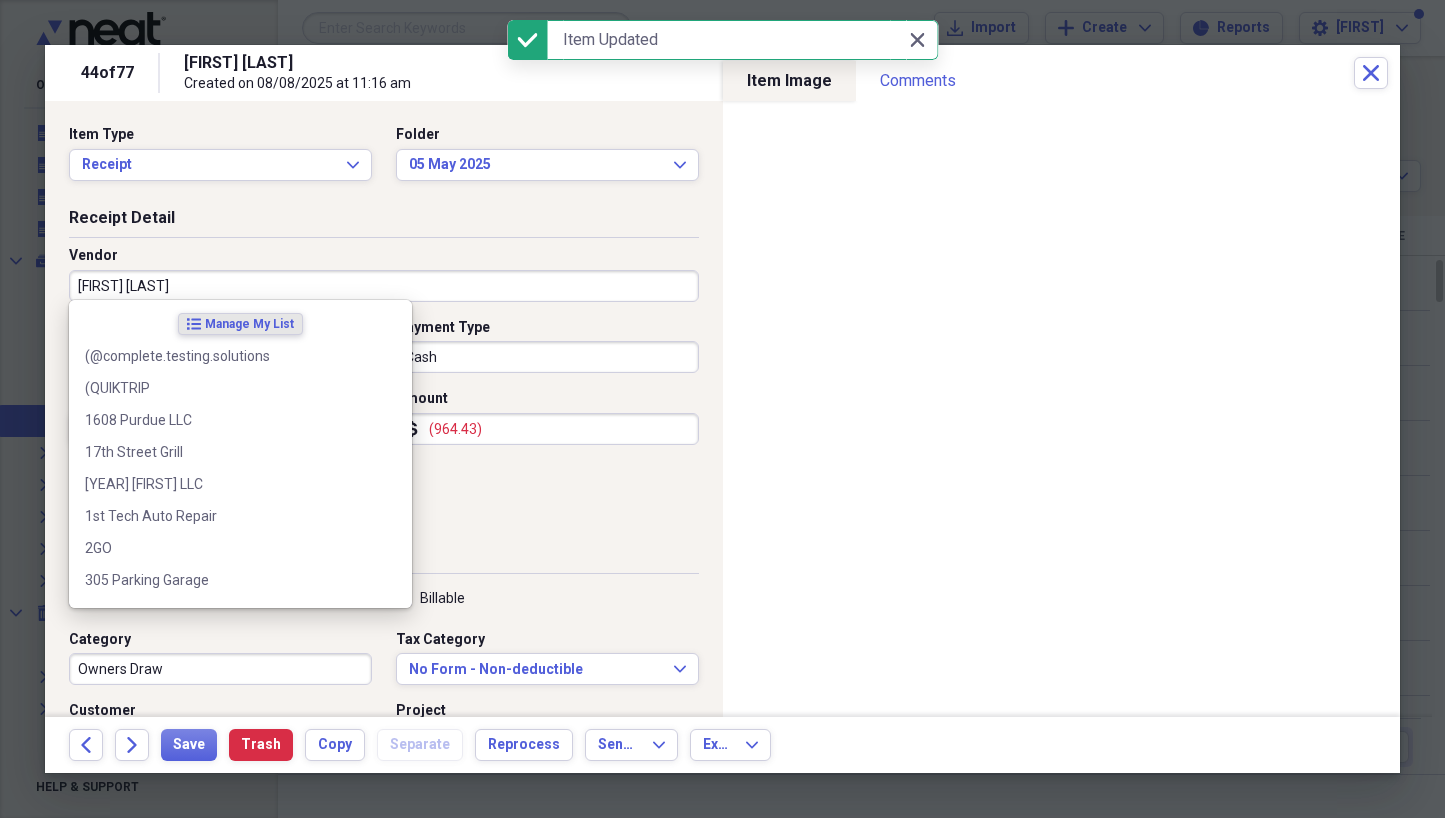 click on "[FIRST] [LAST]" at bounding box center (384, 286) 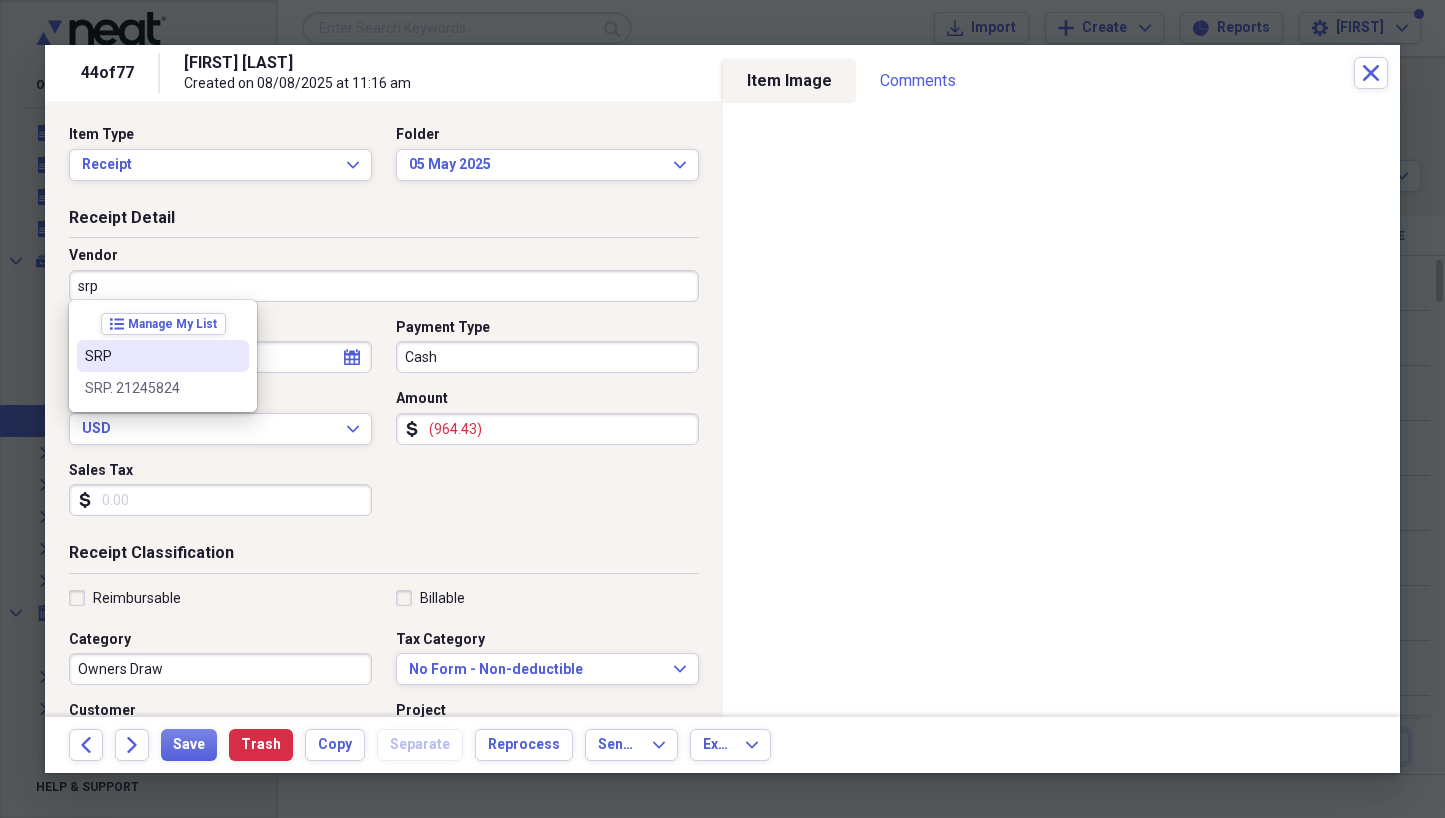 click on "SRP" at bounding box center (151, 356) 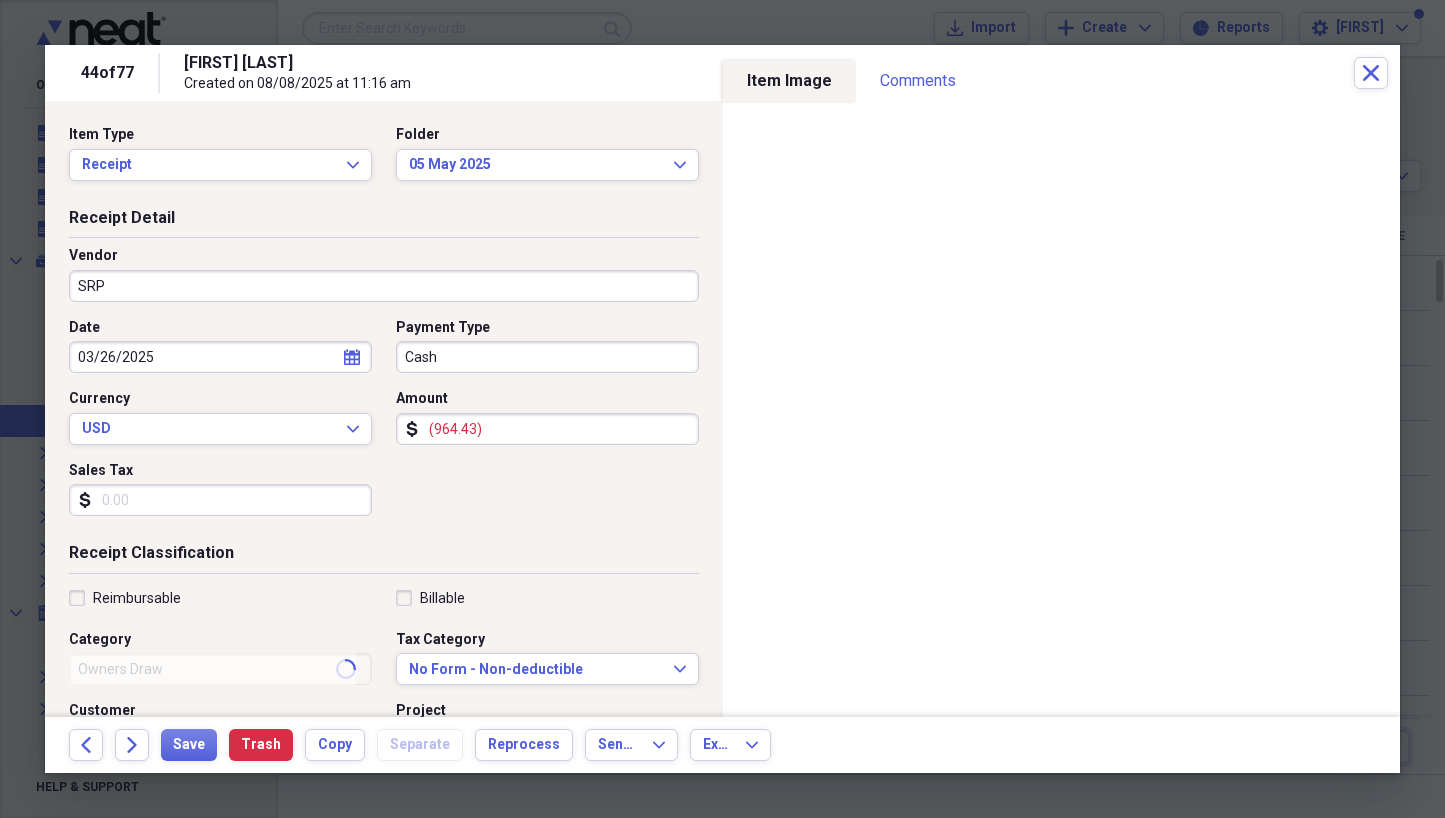 type on "Electric Bill" 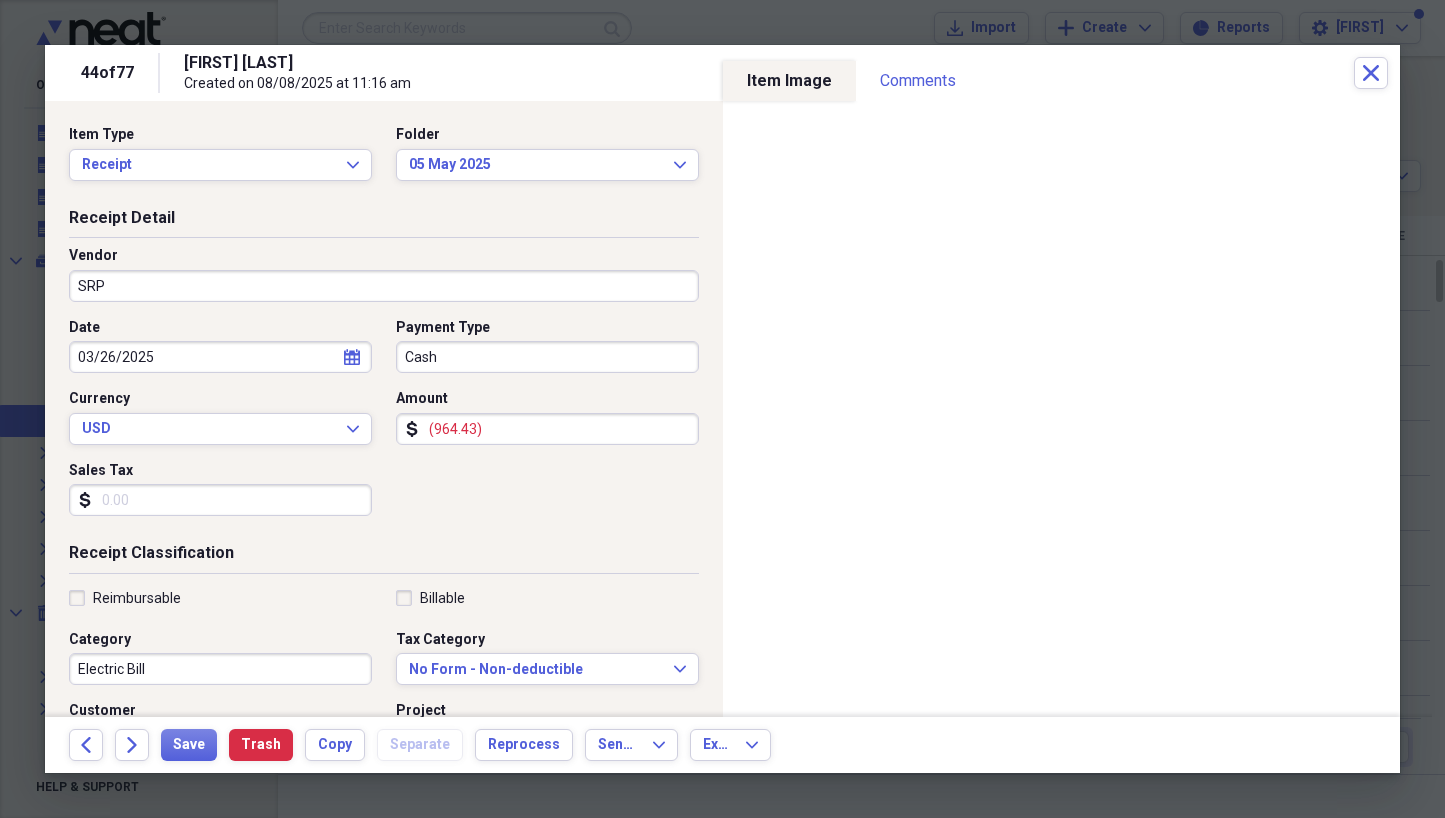 select on "2" 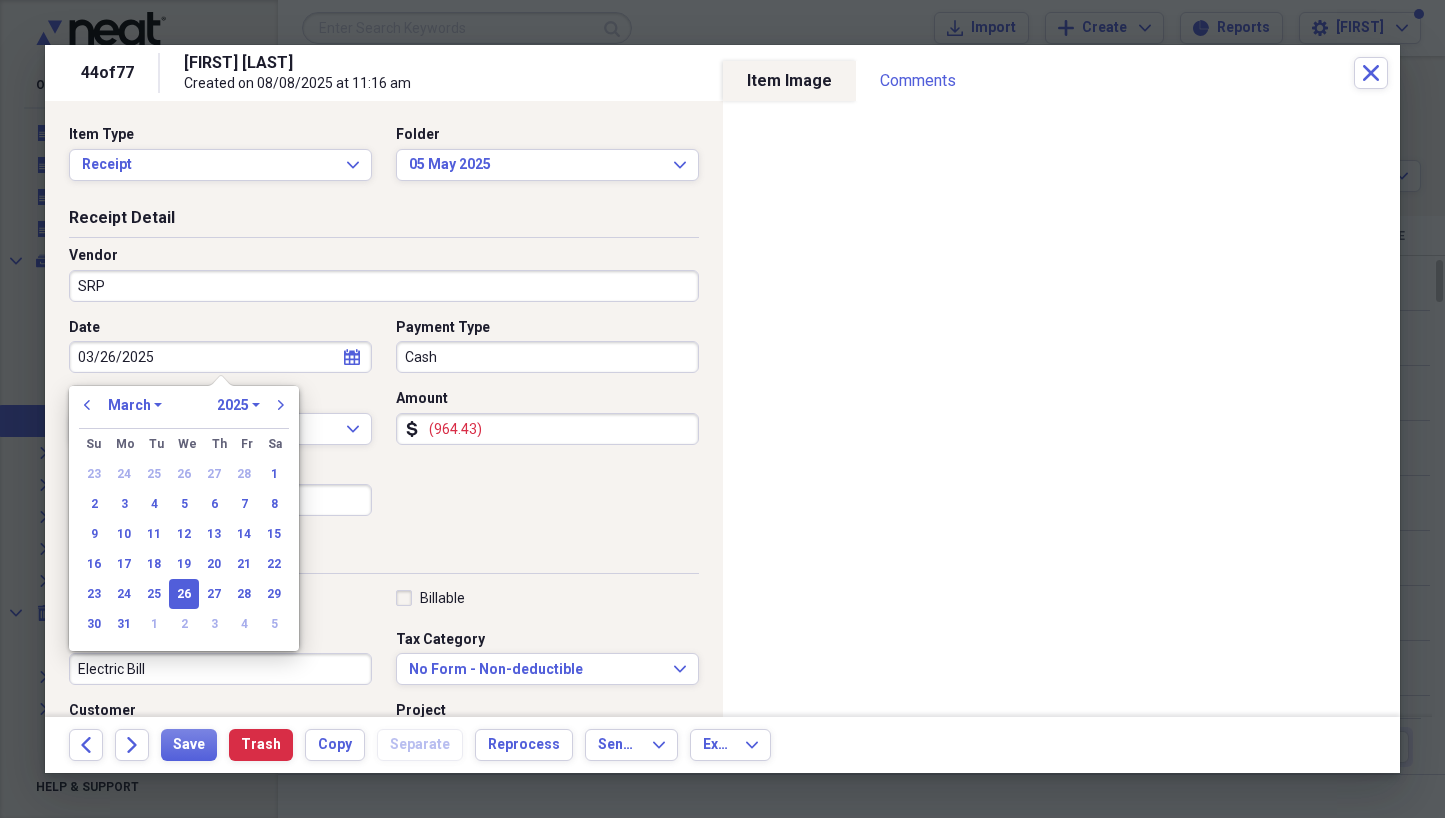 drag, startPoint x: 171, startPoint y: 353, endPoint x: 10, endPoint y: 352, distance: 161.00311 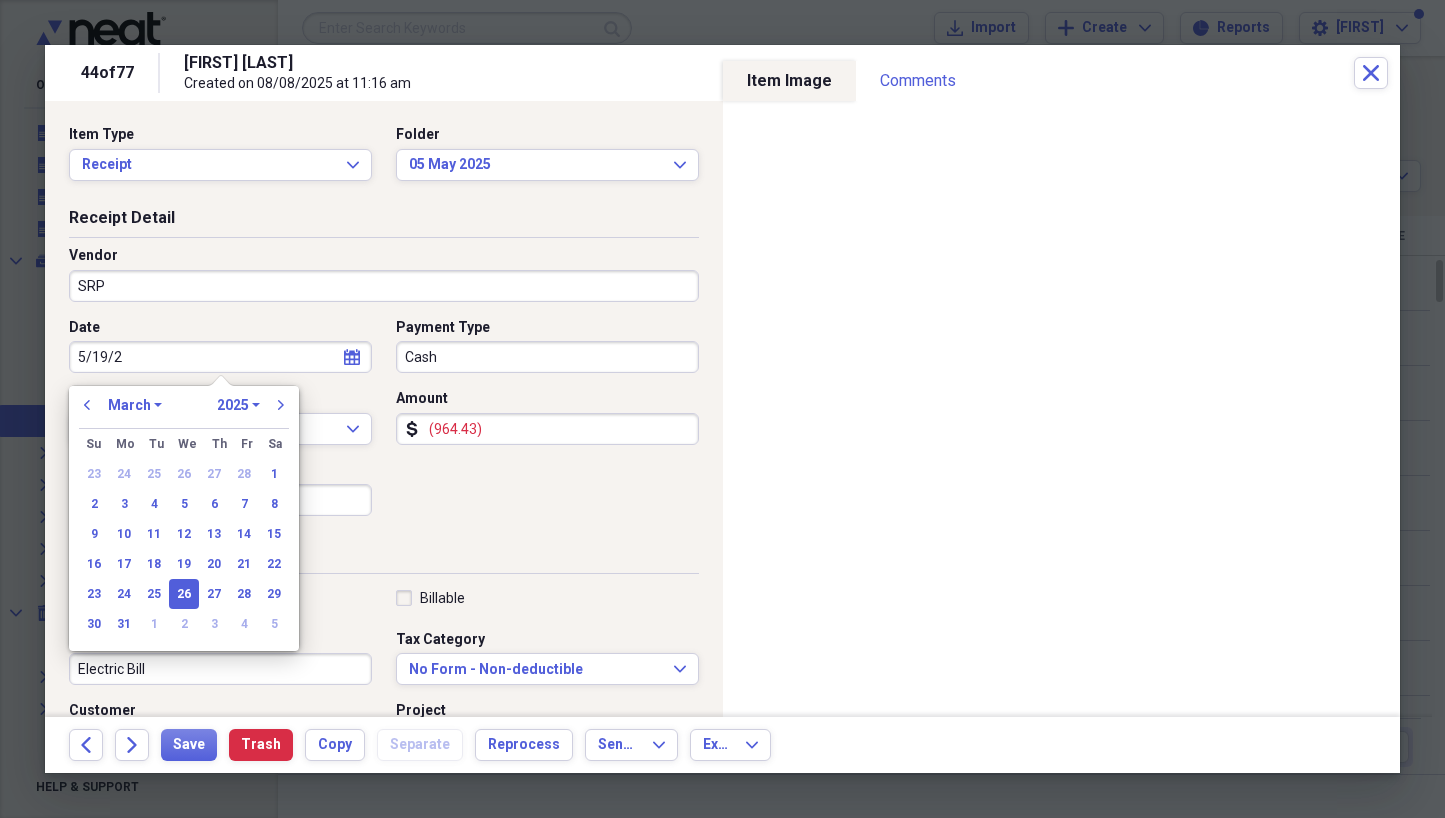 type on "5/19/25" 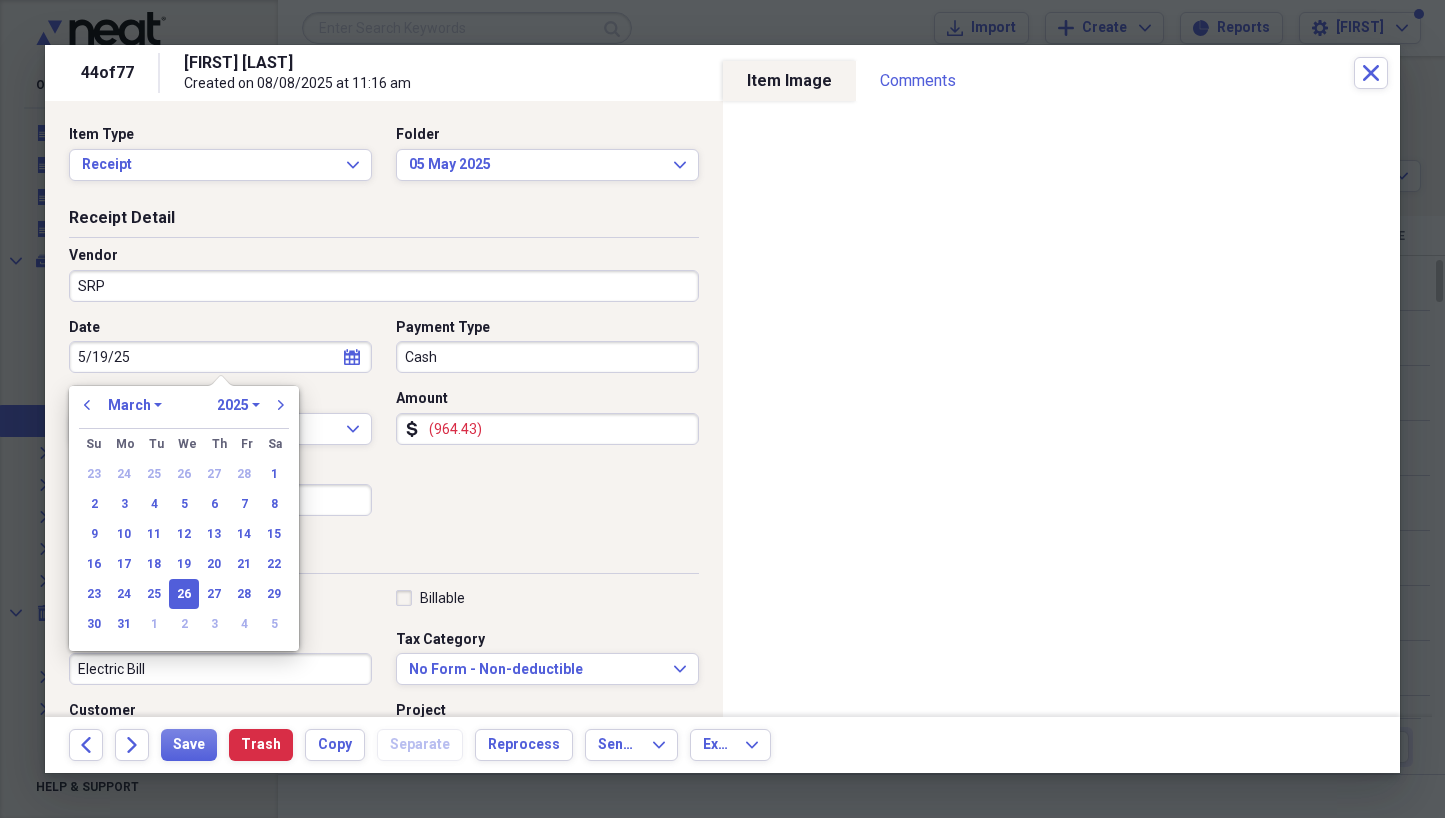 select on "4" 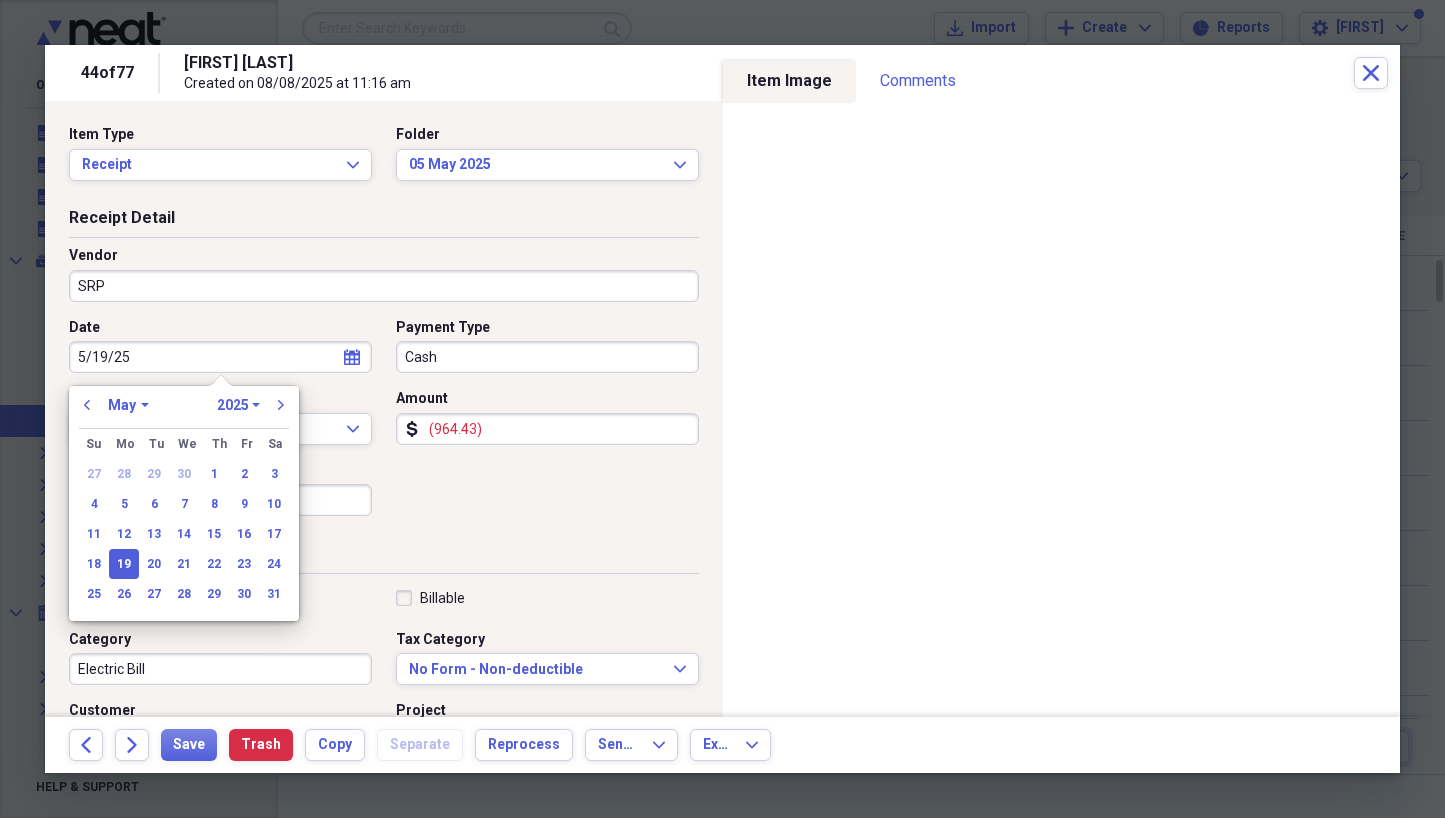 type on "05/19/2025" 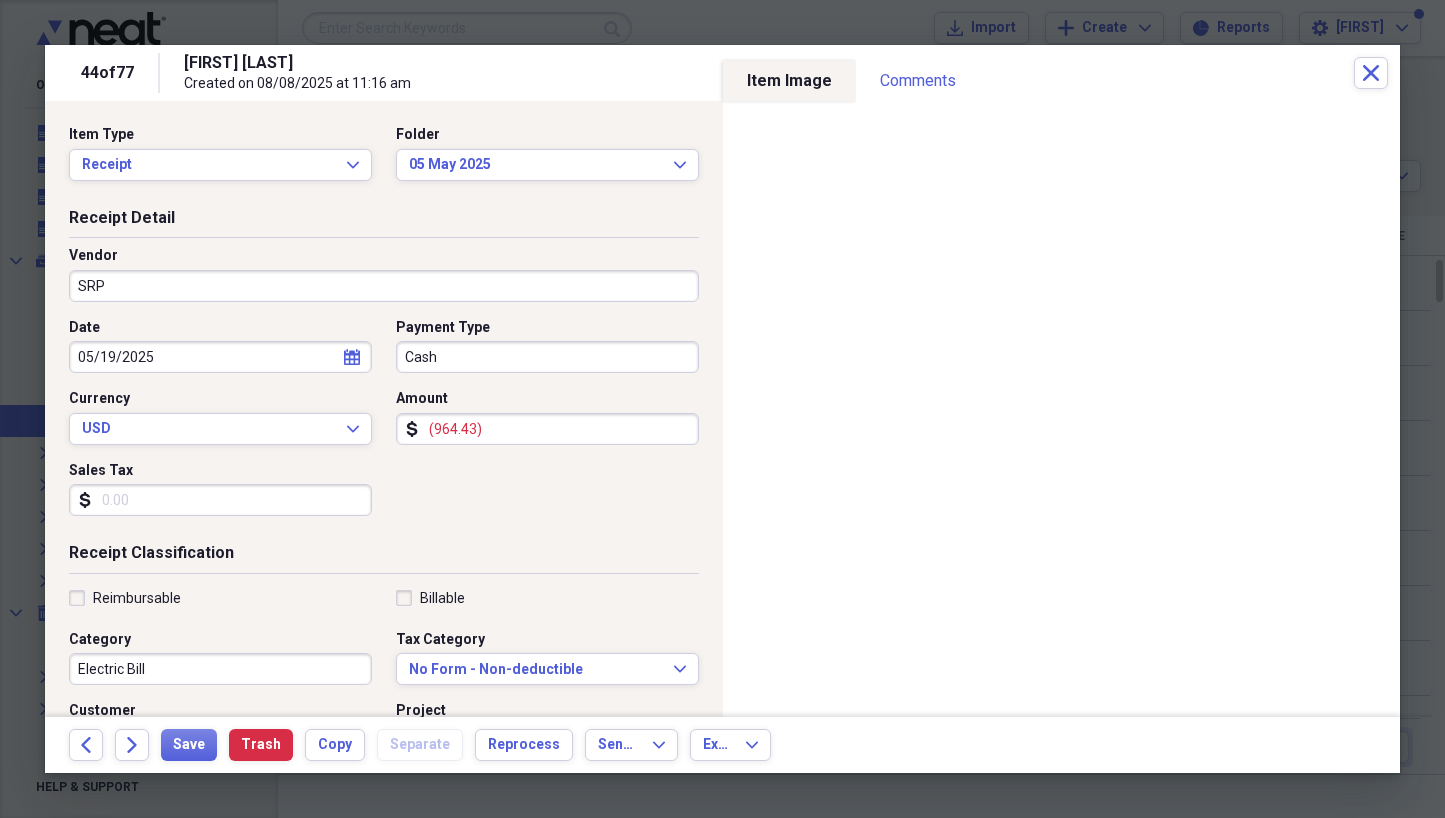 drag, startPoint x: 505, startPoint y: 429, endPoint x: 392, endPoint y: 427, distance: 113.0177 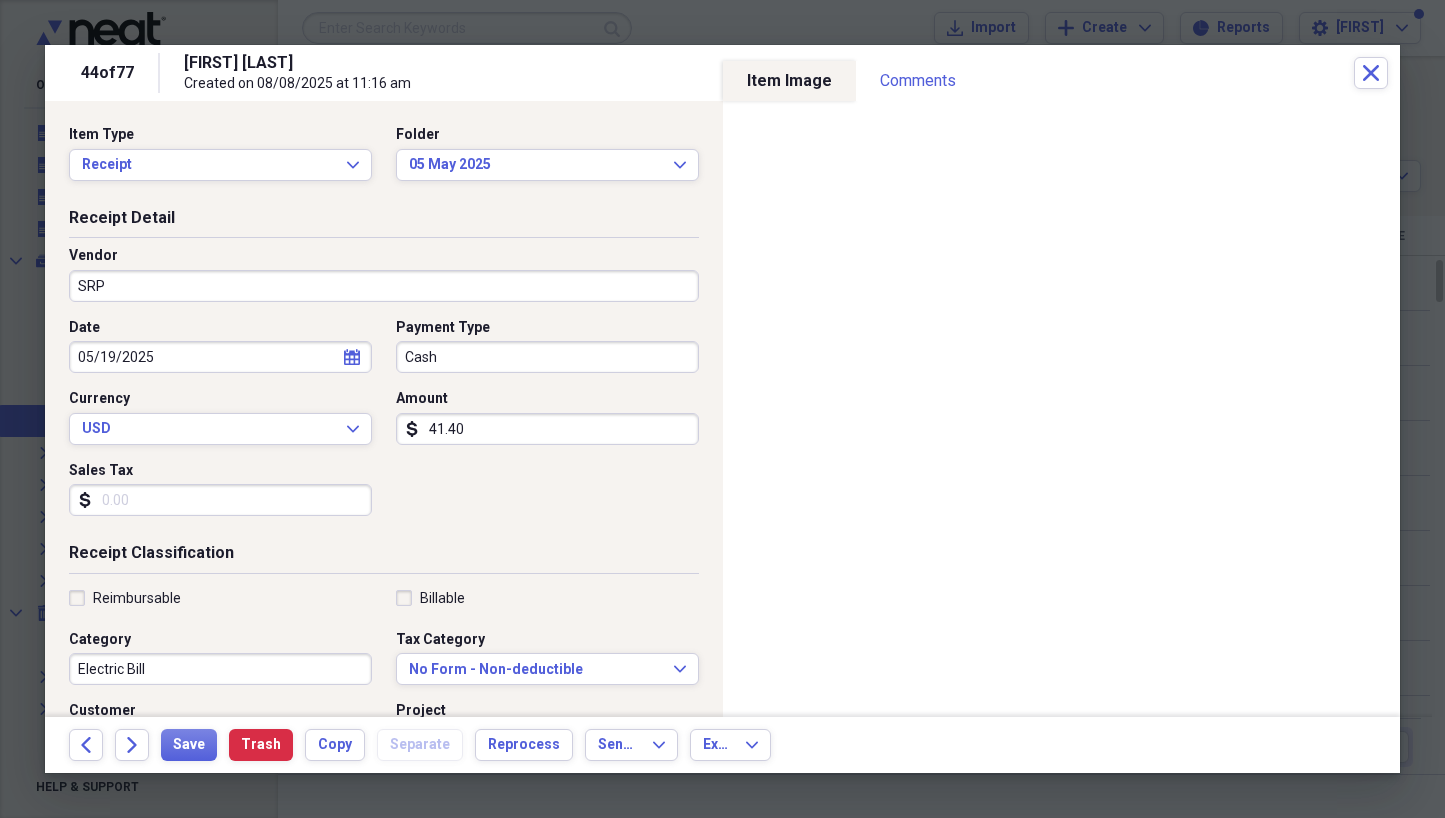 type on "414.00" 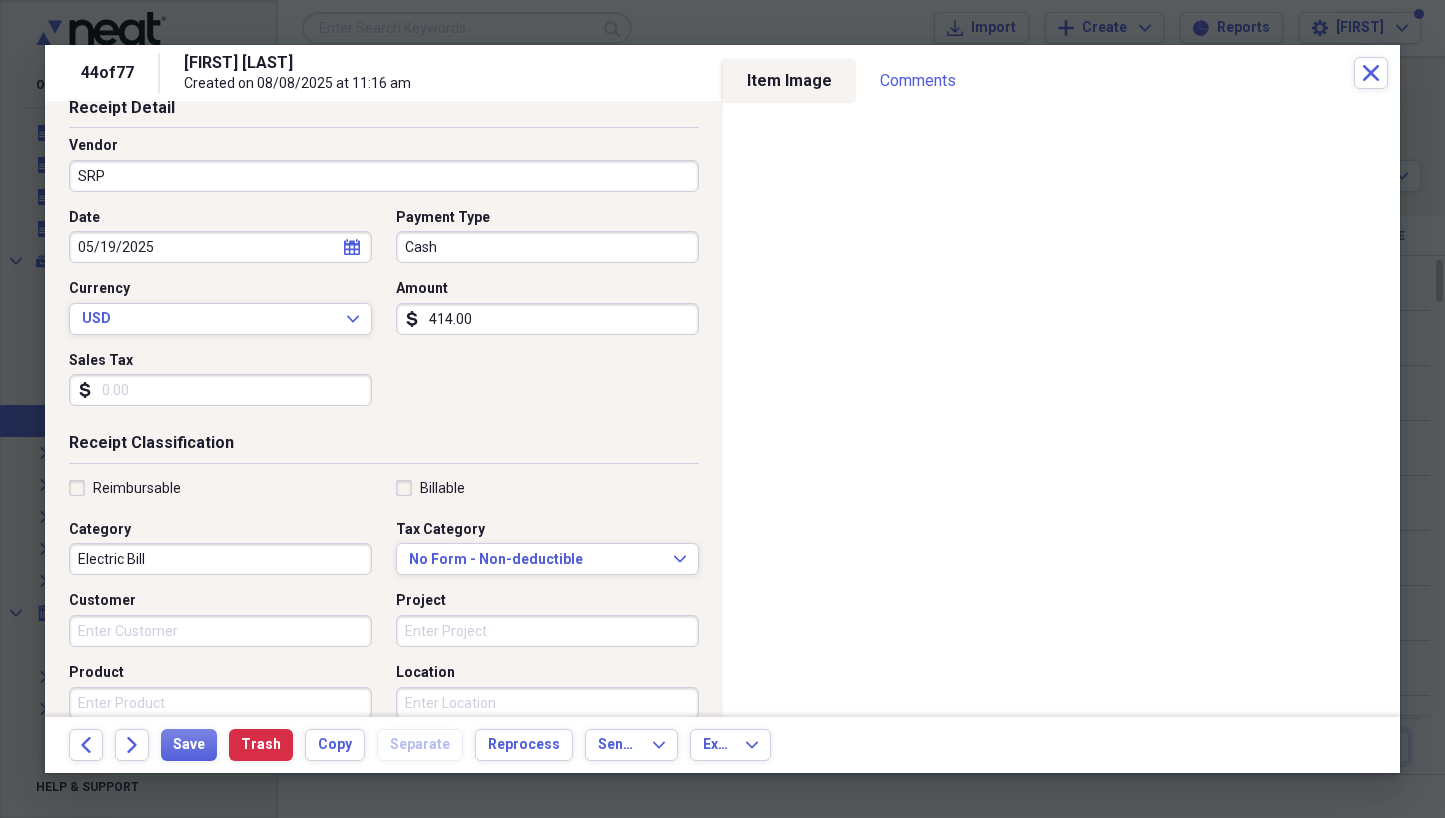 scroll, scrollTop: 120, scrollLeft: 0, axis: vertical 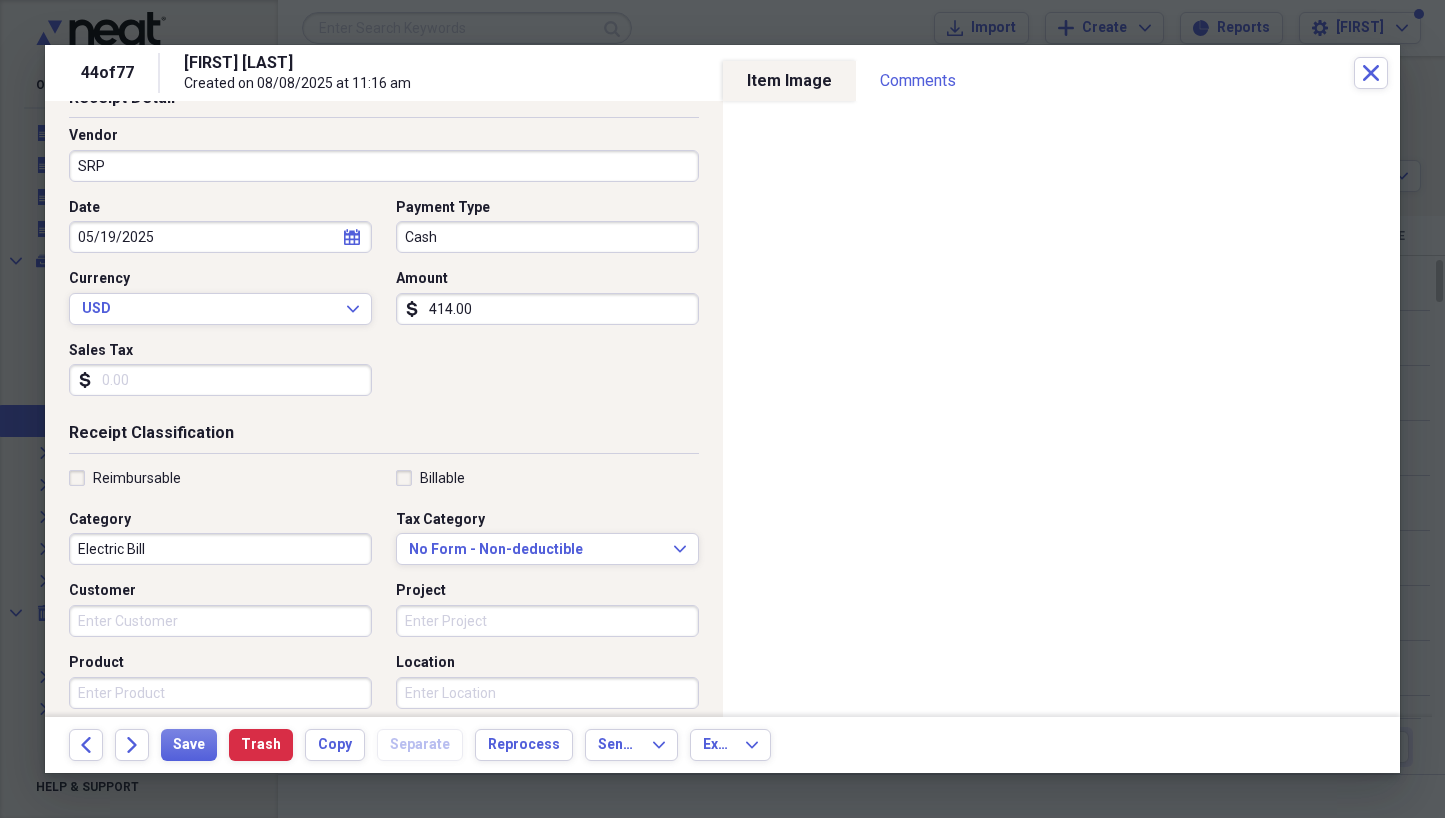 click on "Location" at bounding box center (547, 693) 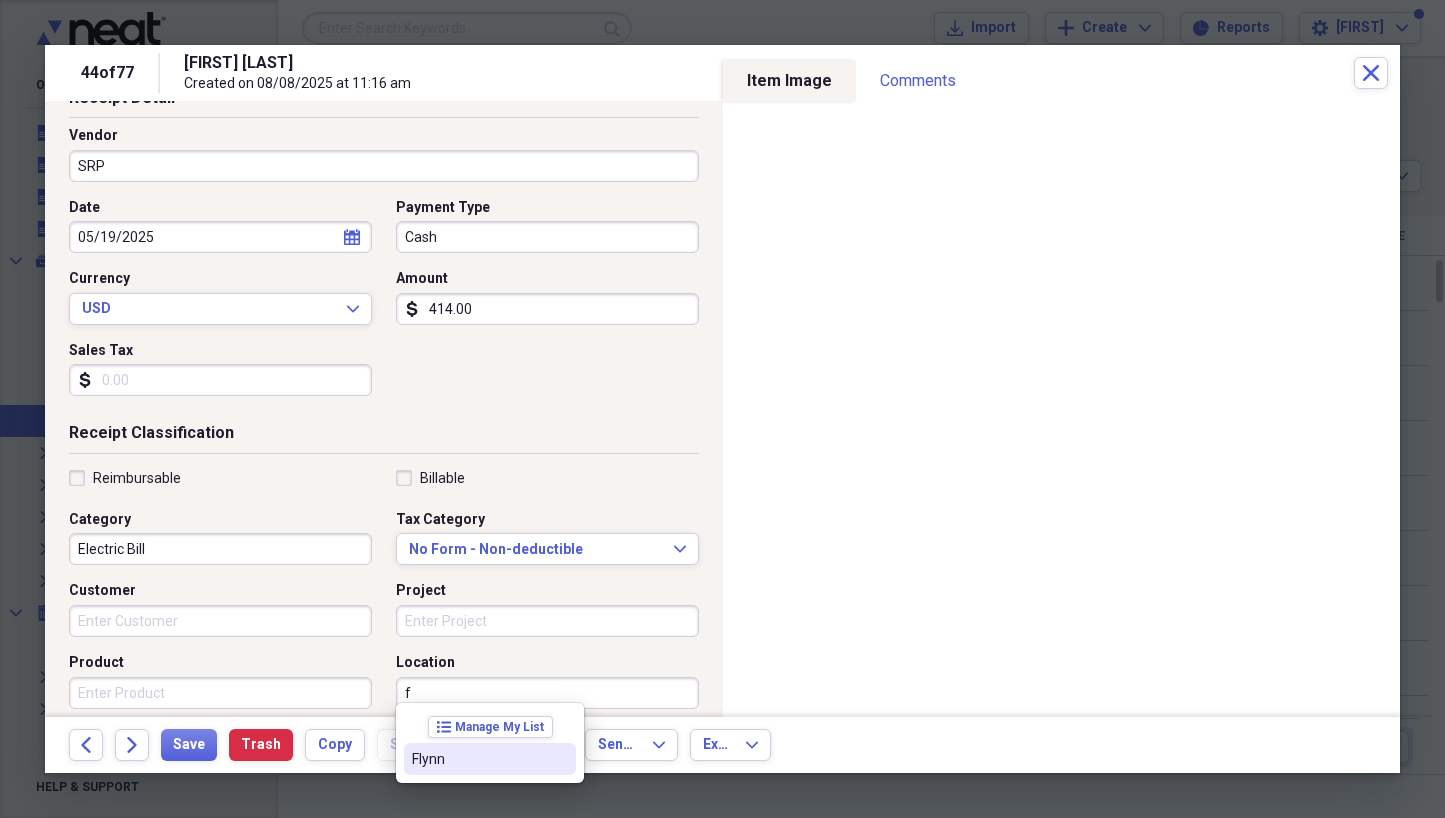 click on "Flynn" at bounding box center (478, 759) 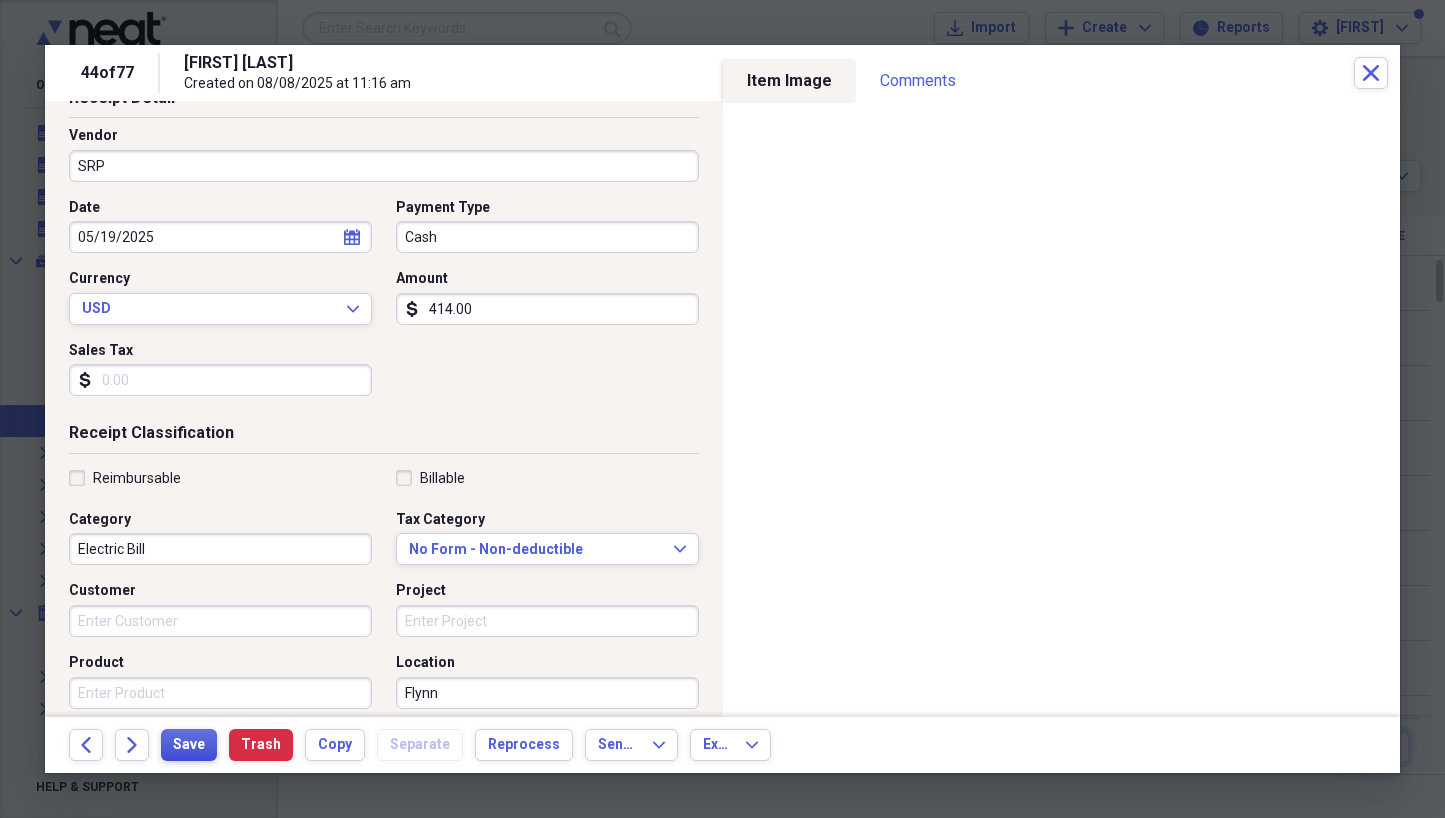 click on "Save" at bounding box center (189, 745) 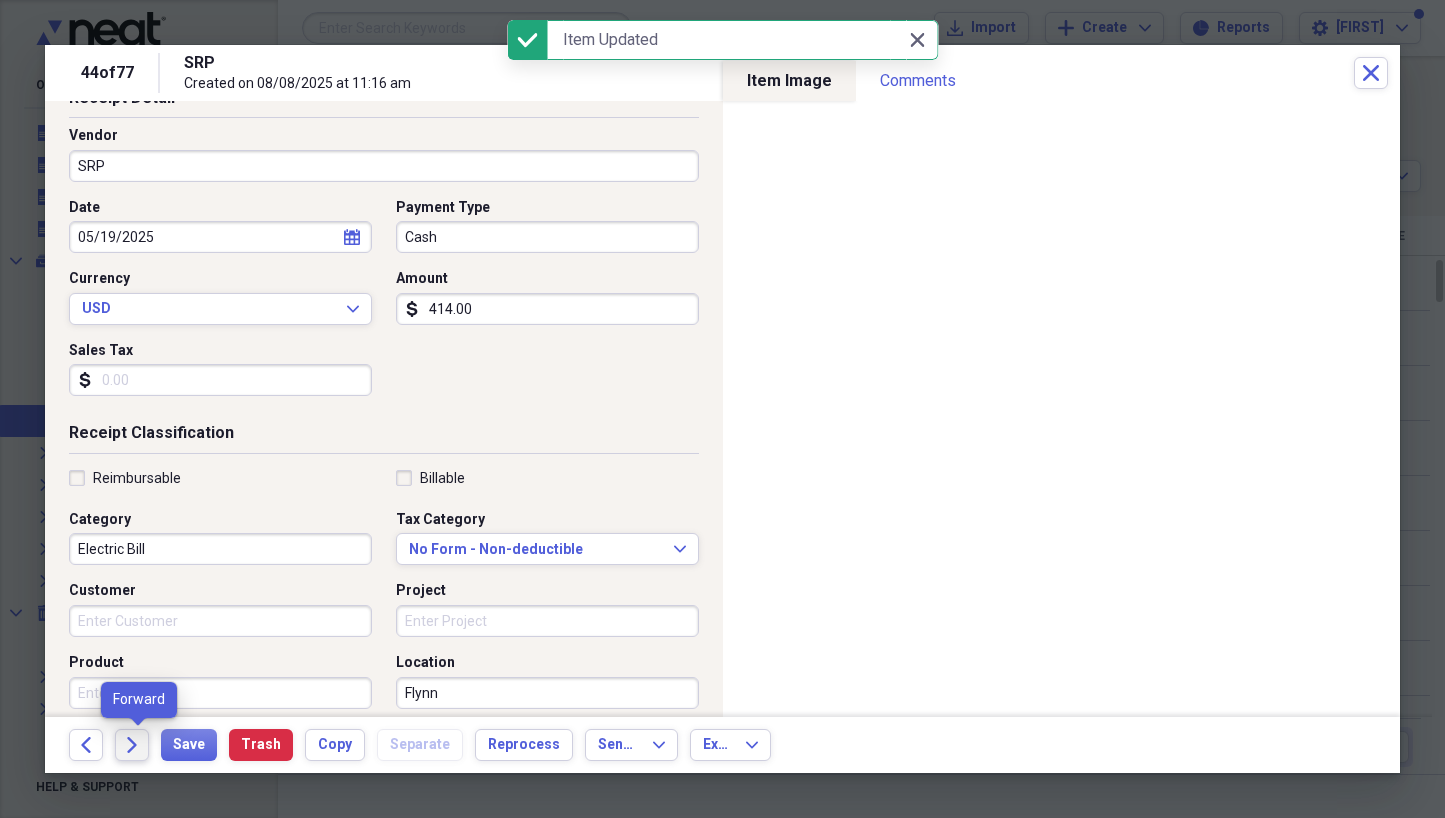 click on "Forward" 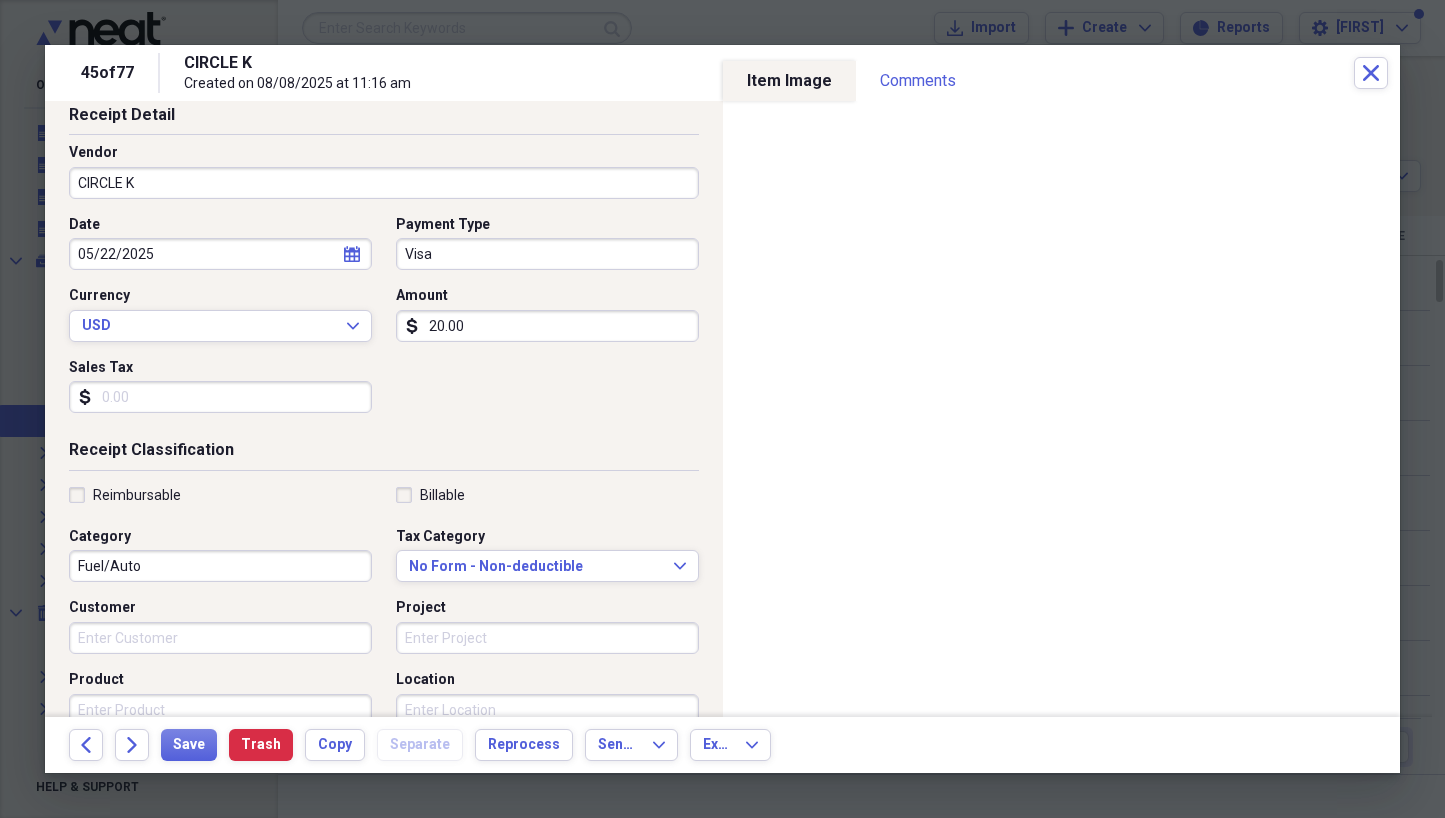 scroll, scrollTop: 109, scrollLeft: 0, axis: vertical 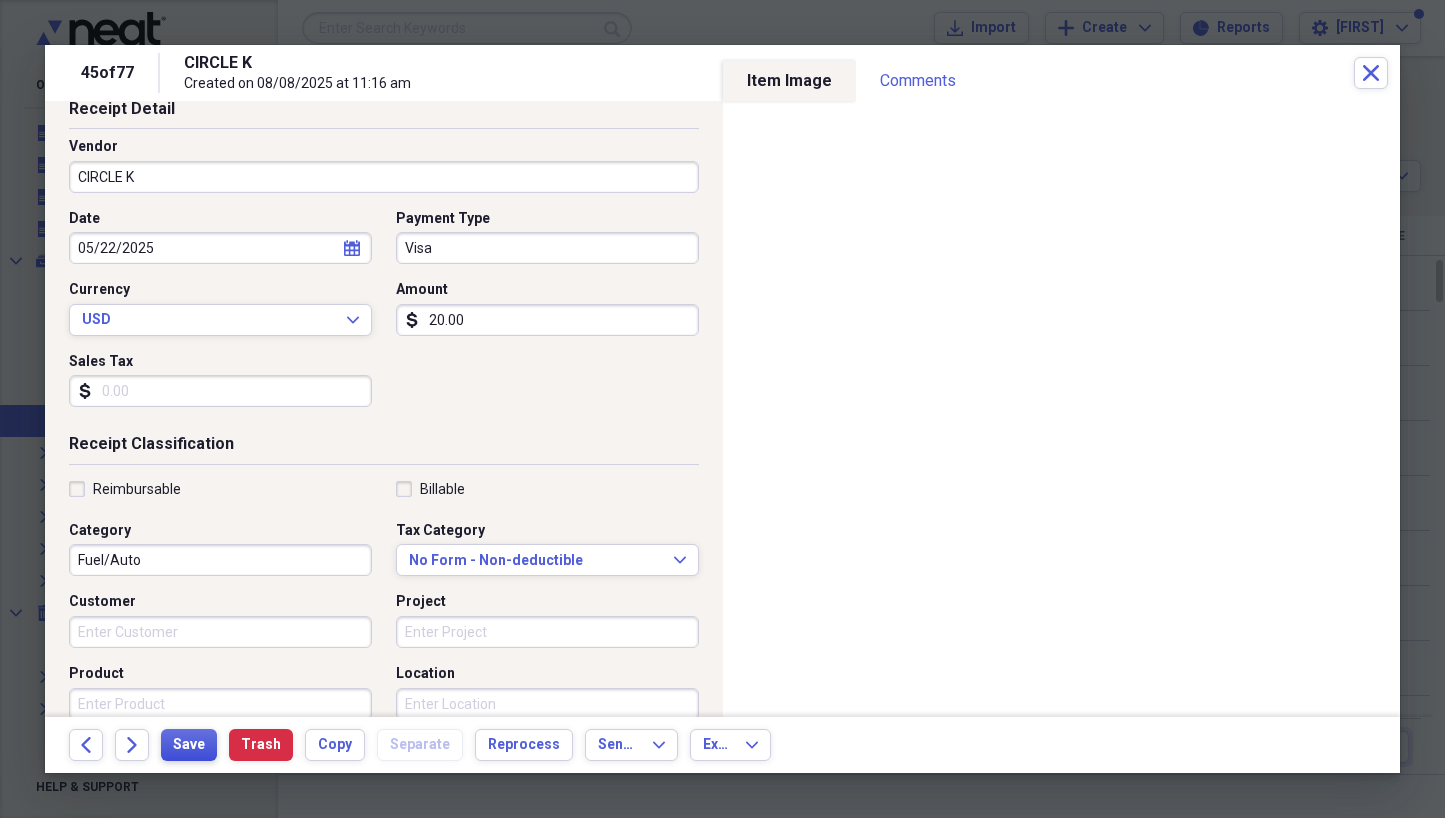 click on "Save" at bounding box center [189, 745] 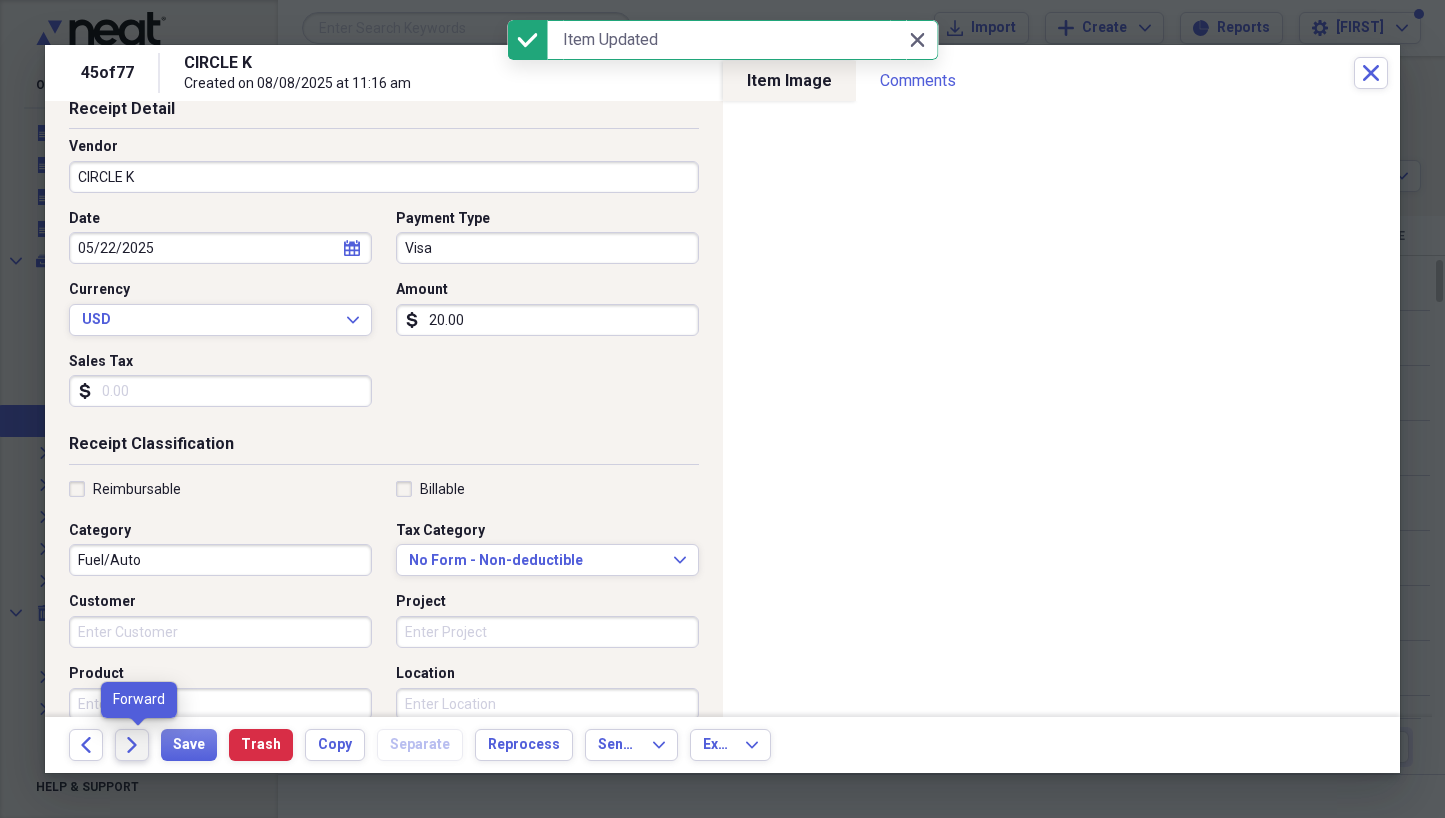 click on "Forward" 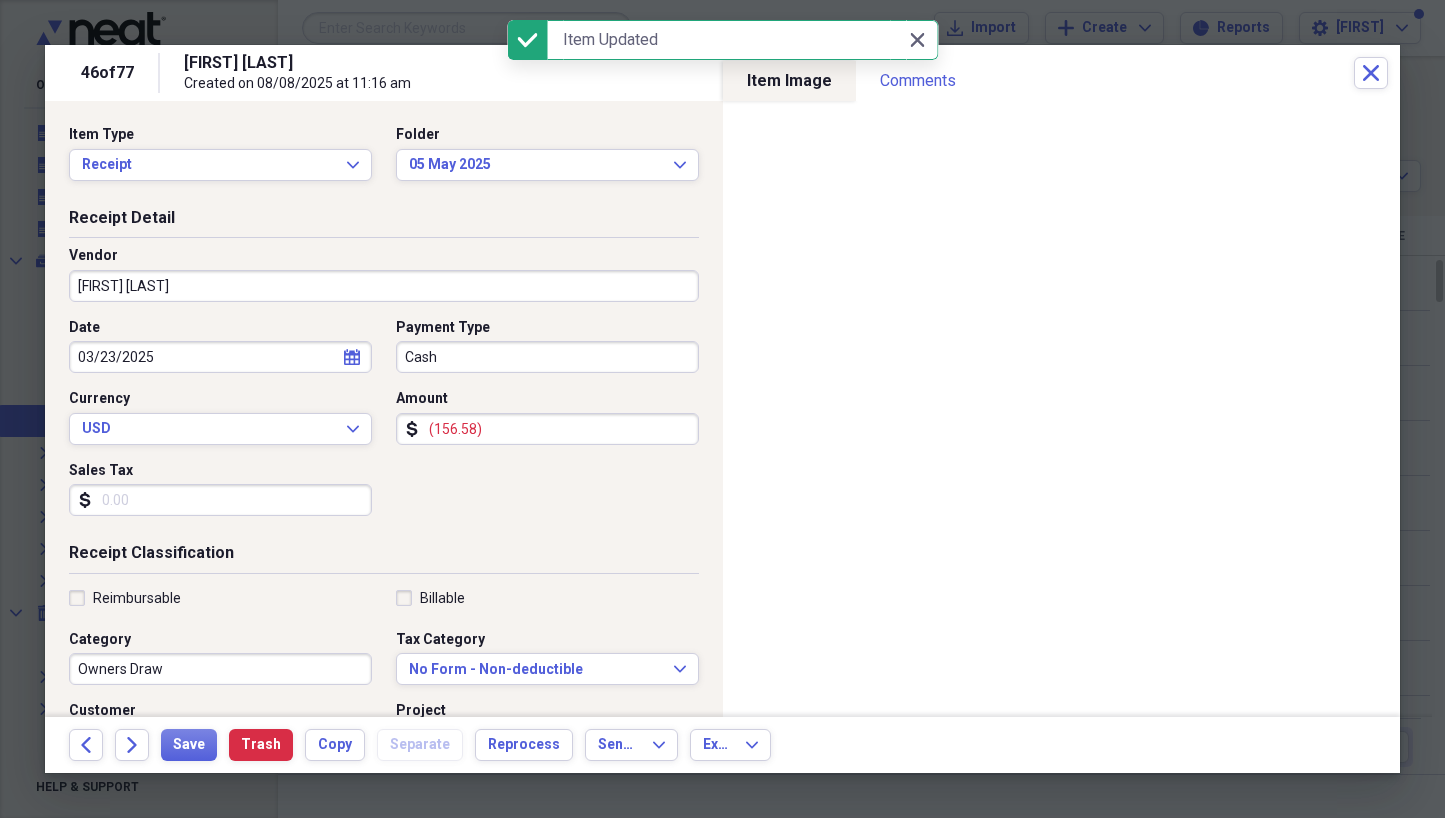 click on "[FIRST] [LAST]" at bounding box center [384, 286] 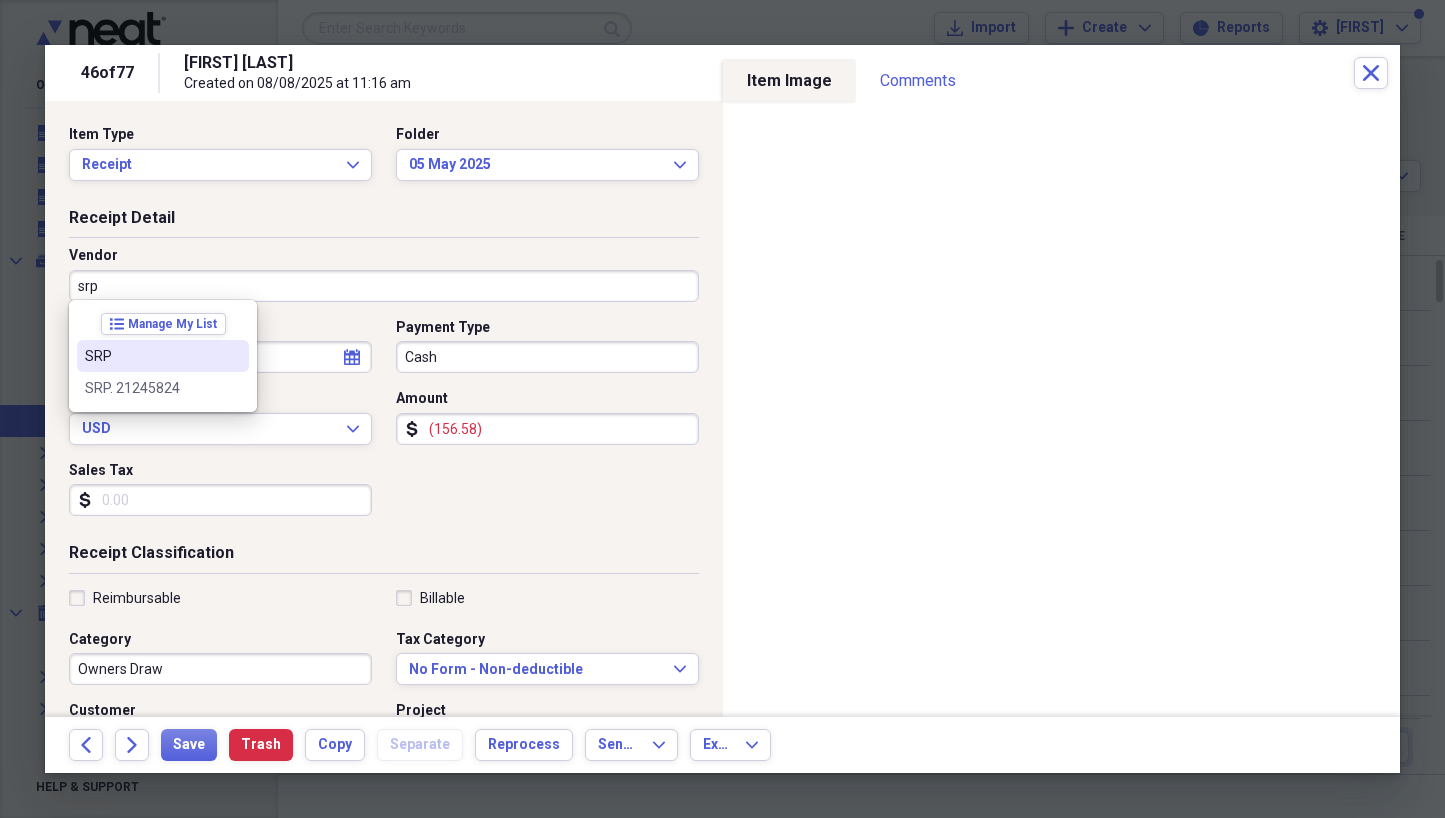 click on "SRP" at bounding box center [151, 356] 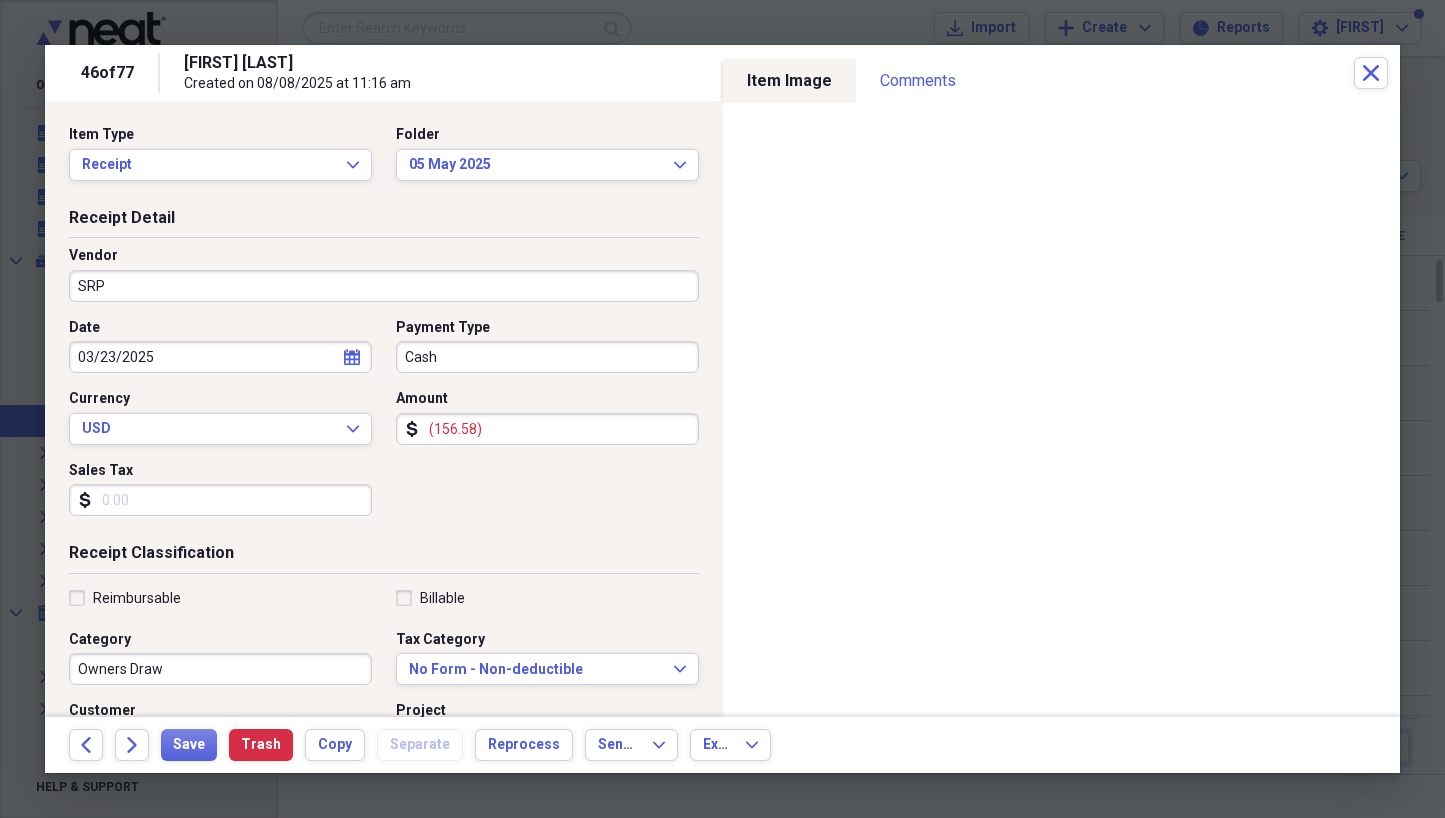 type on "Electric Bill" 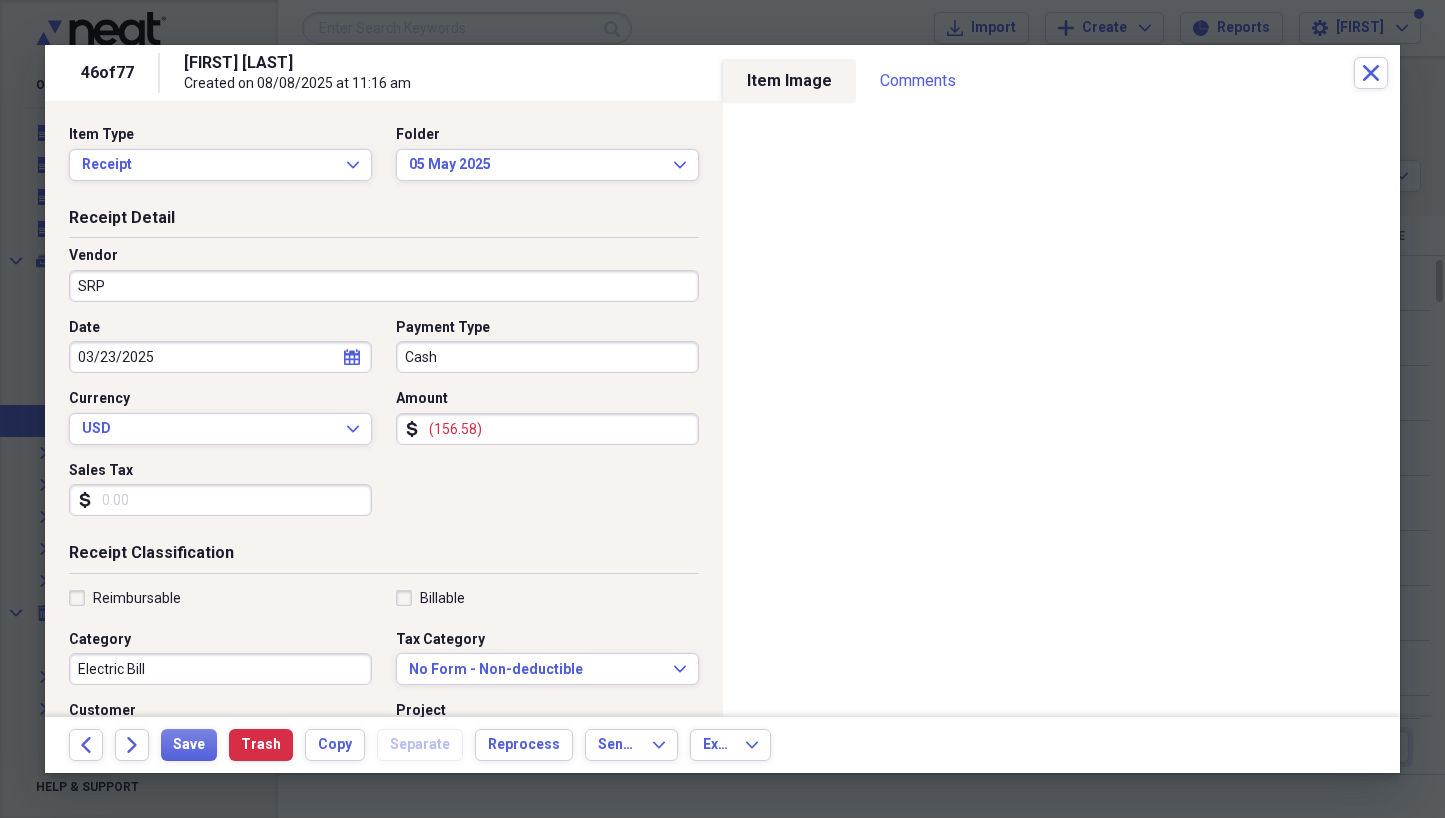 select on "2" 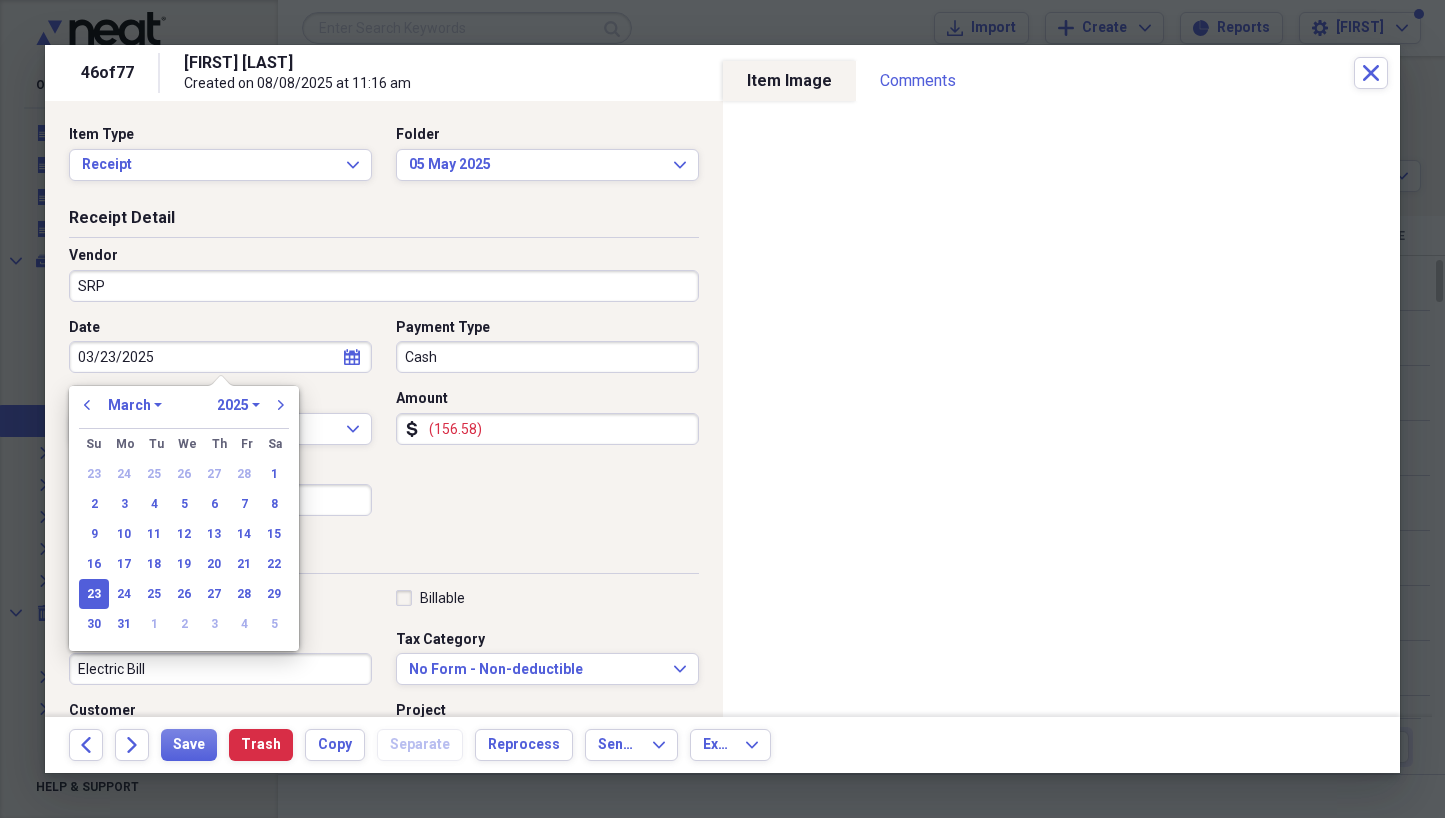 drag, startPoint x: 176, startPoint y: 360, endPoint x: 43, endPoint y: 362, distance: 133.01503 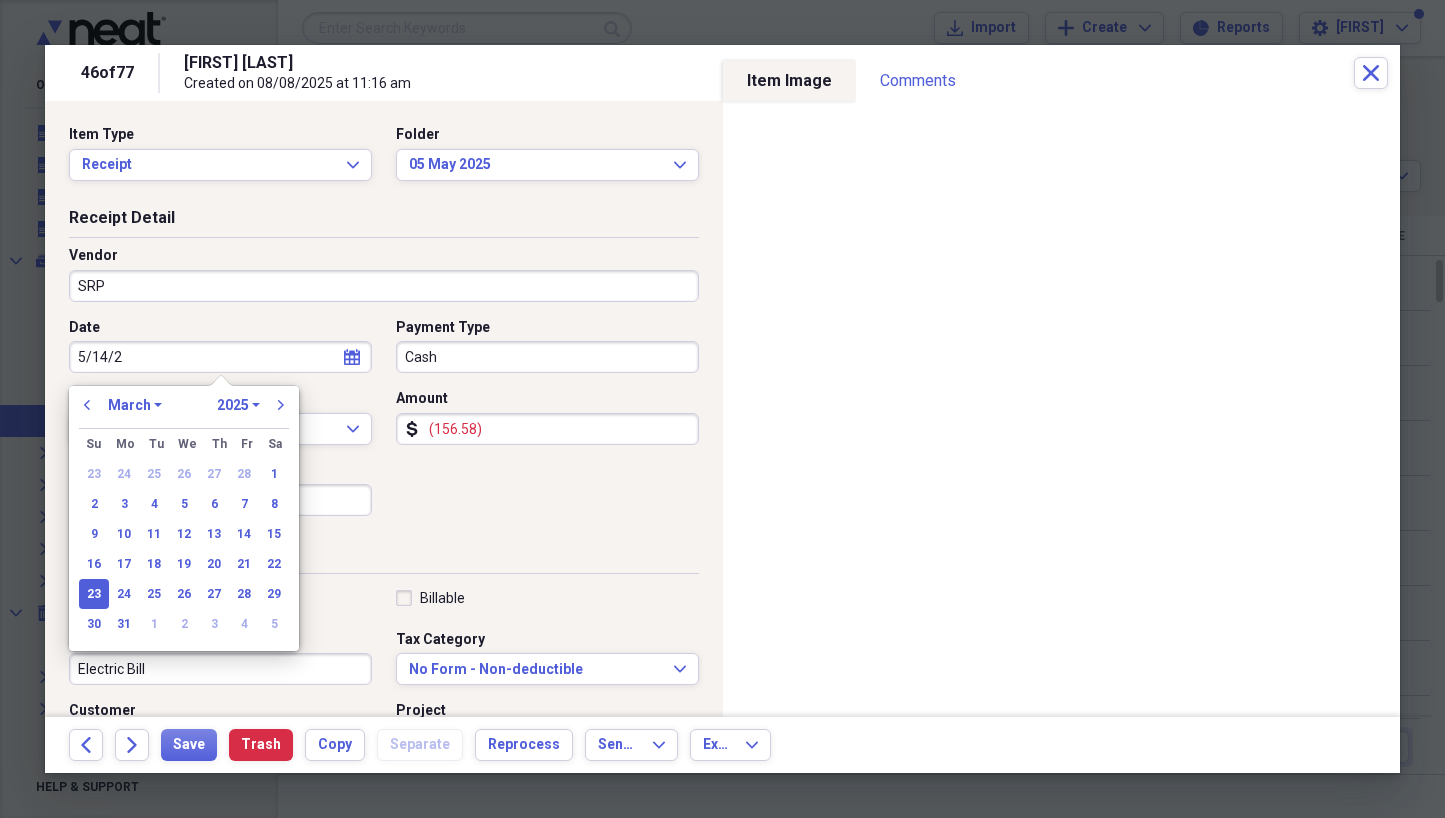 type on "[DATE]" 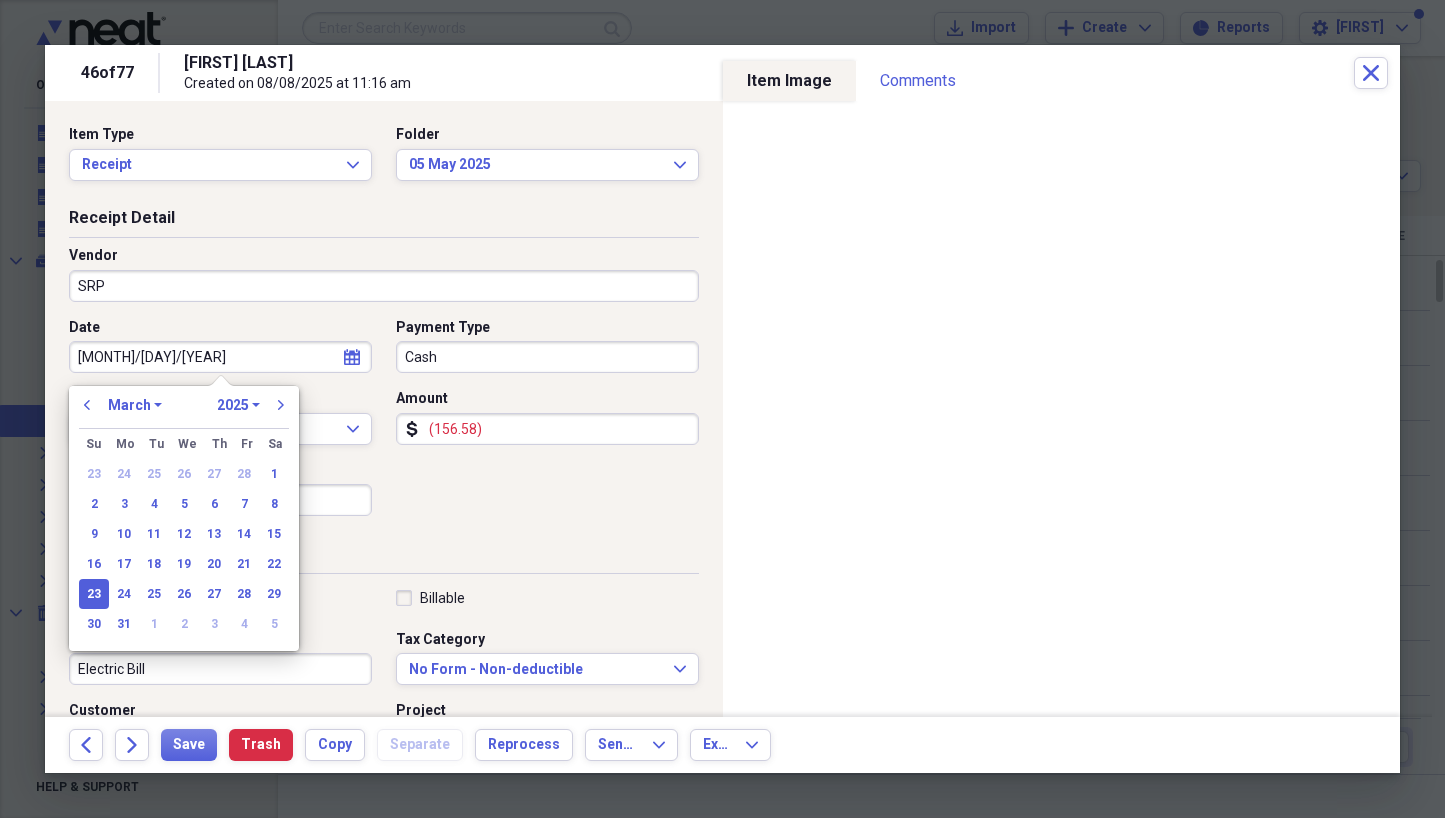 select on "4" 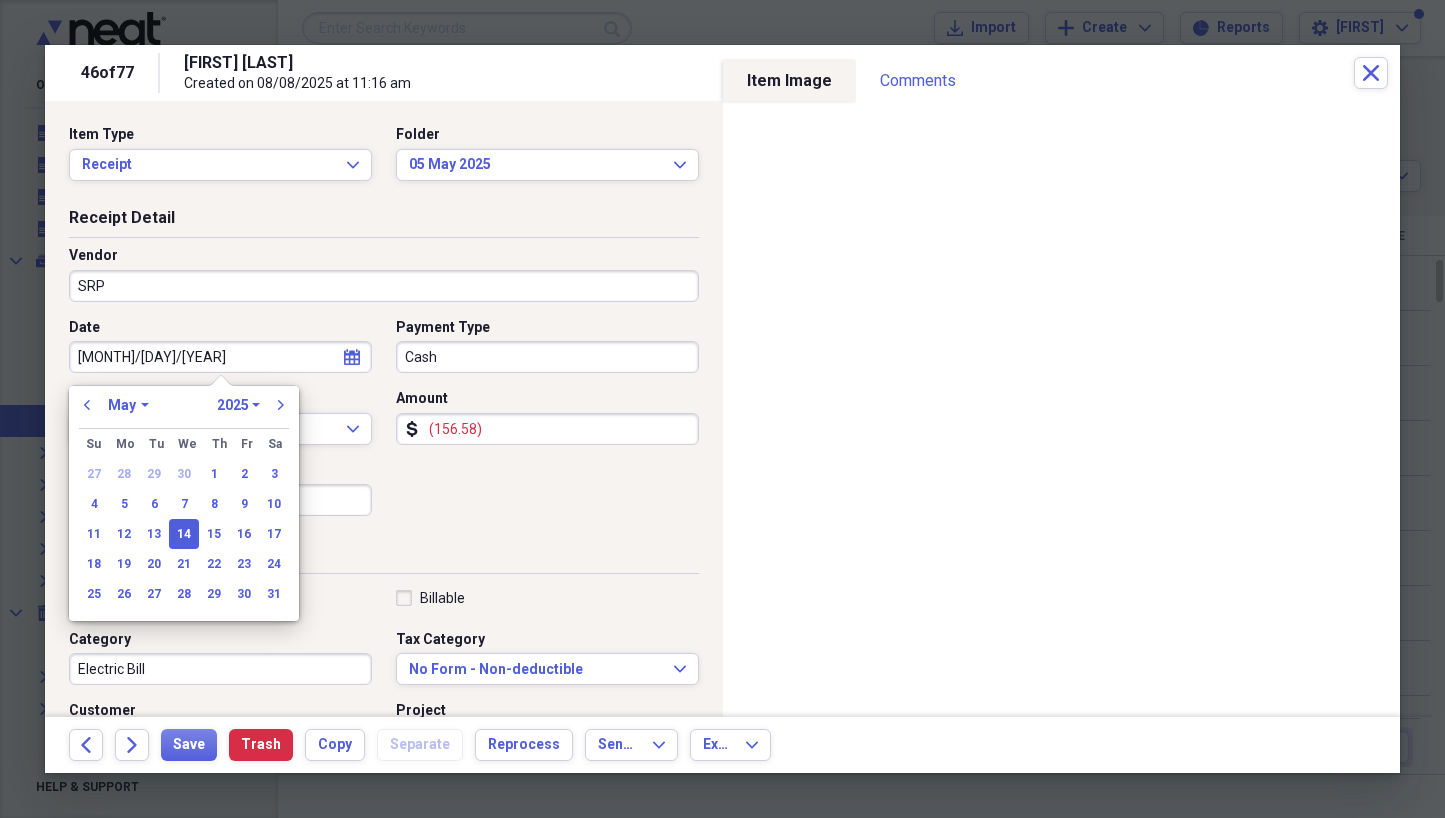 type on "05/14/2025" 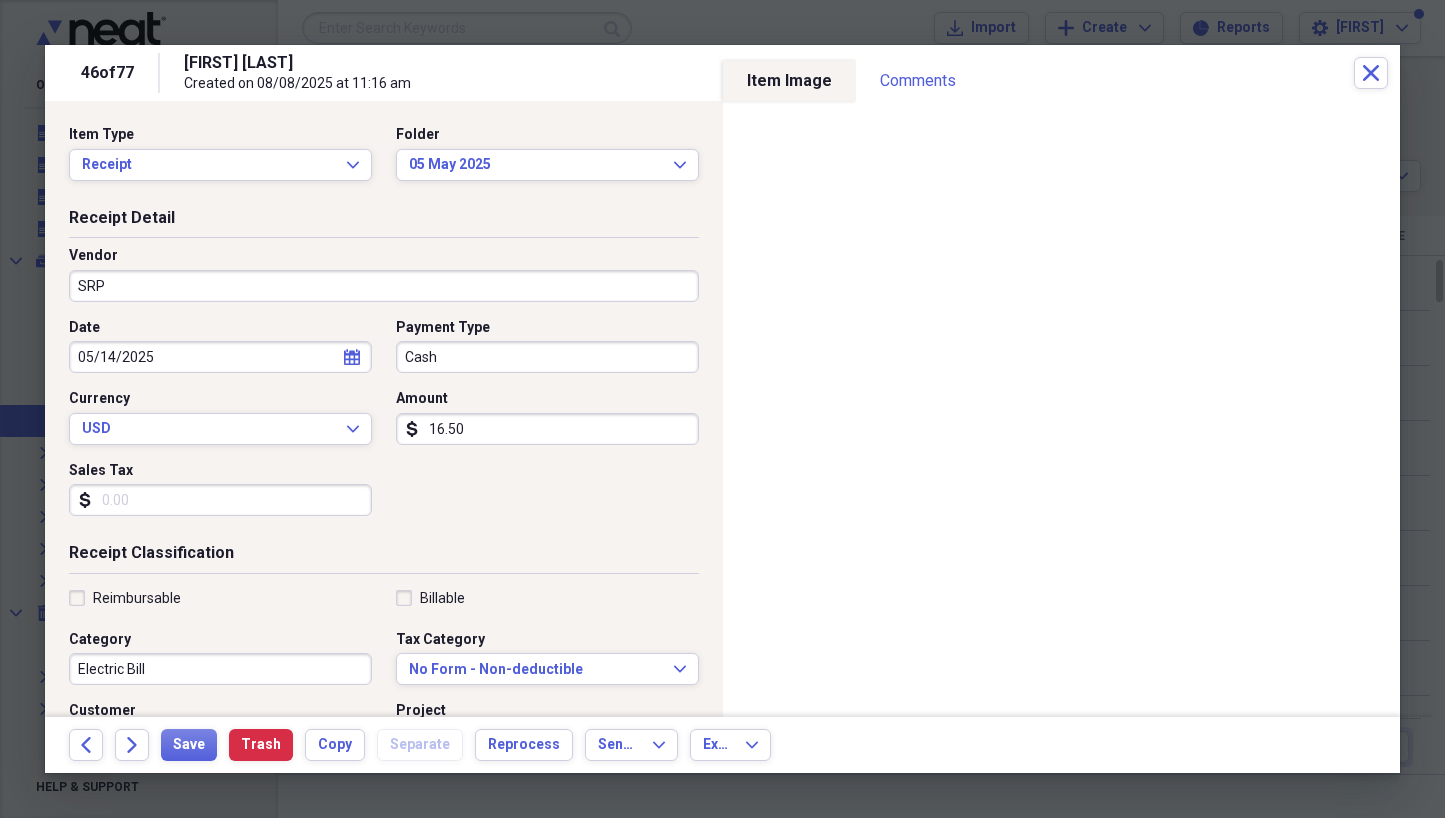 type on "165.00" 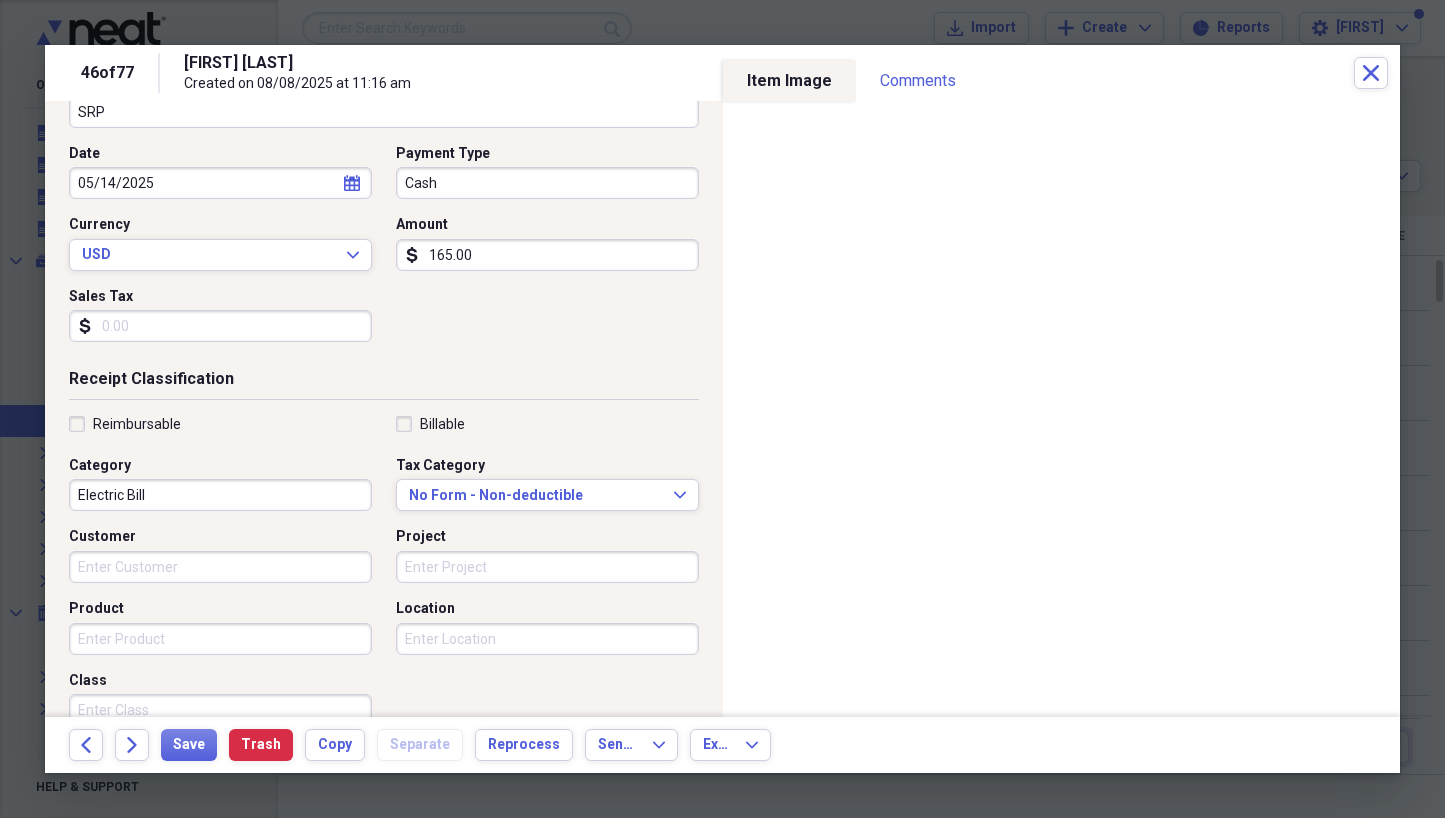 scroll, scrollTop: 175, scrollLeft: 0, axis: vertical 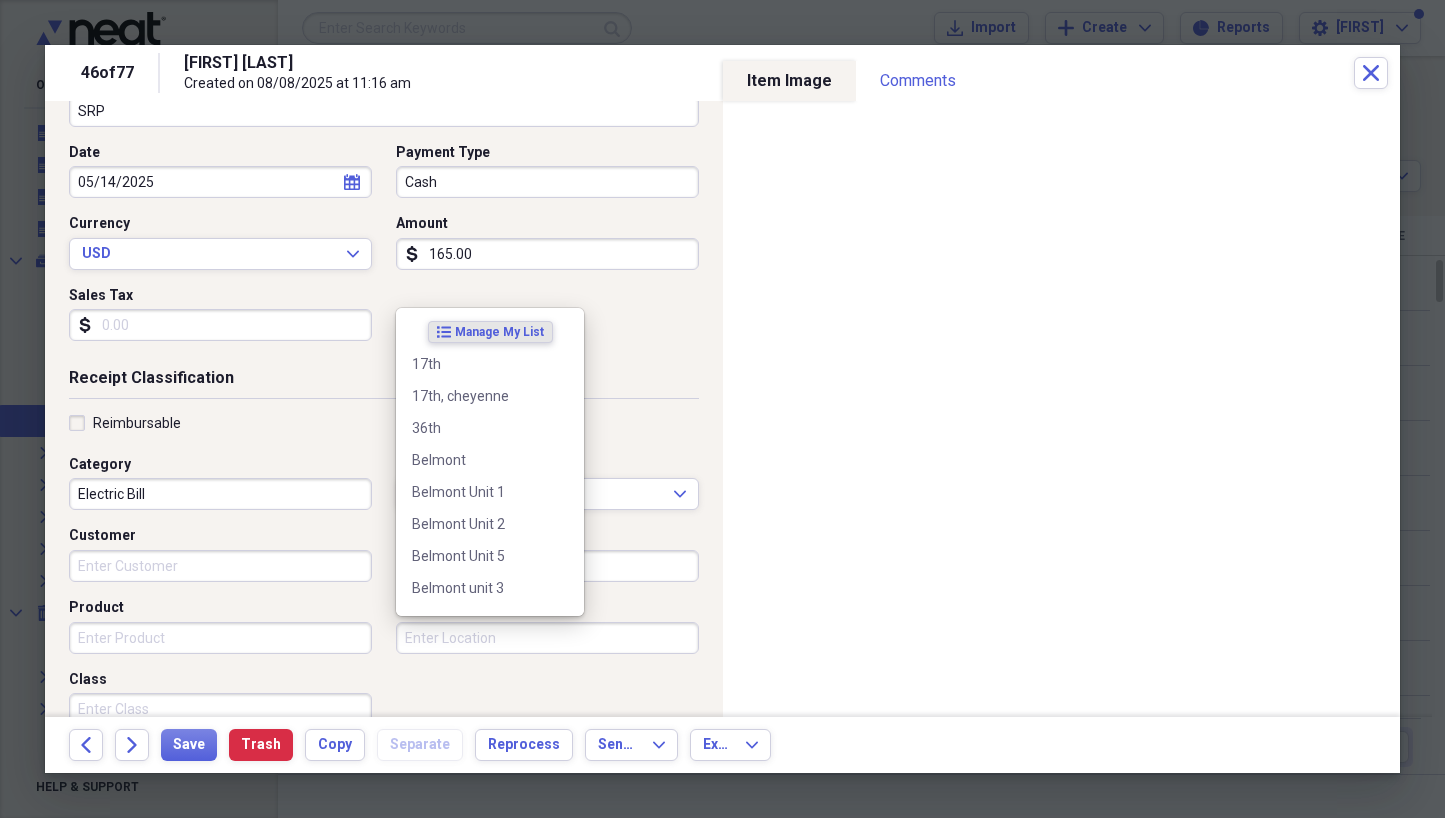 click on "Location" at bounding box center (547, 638) 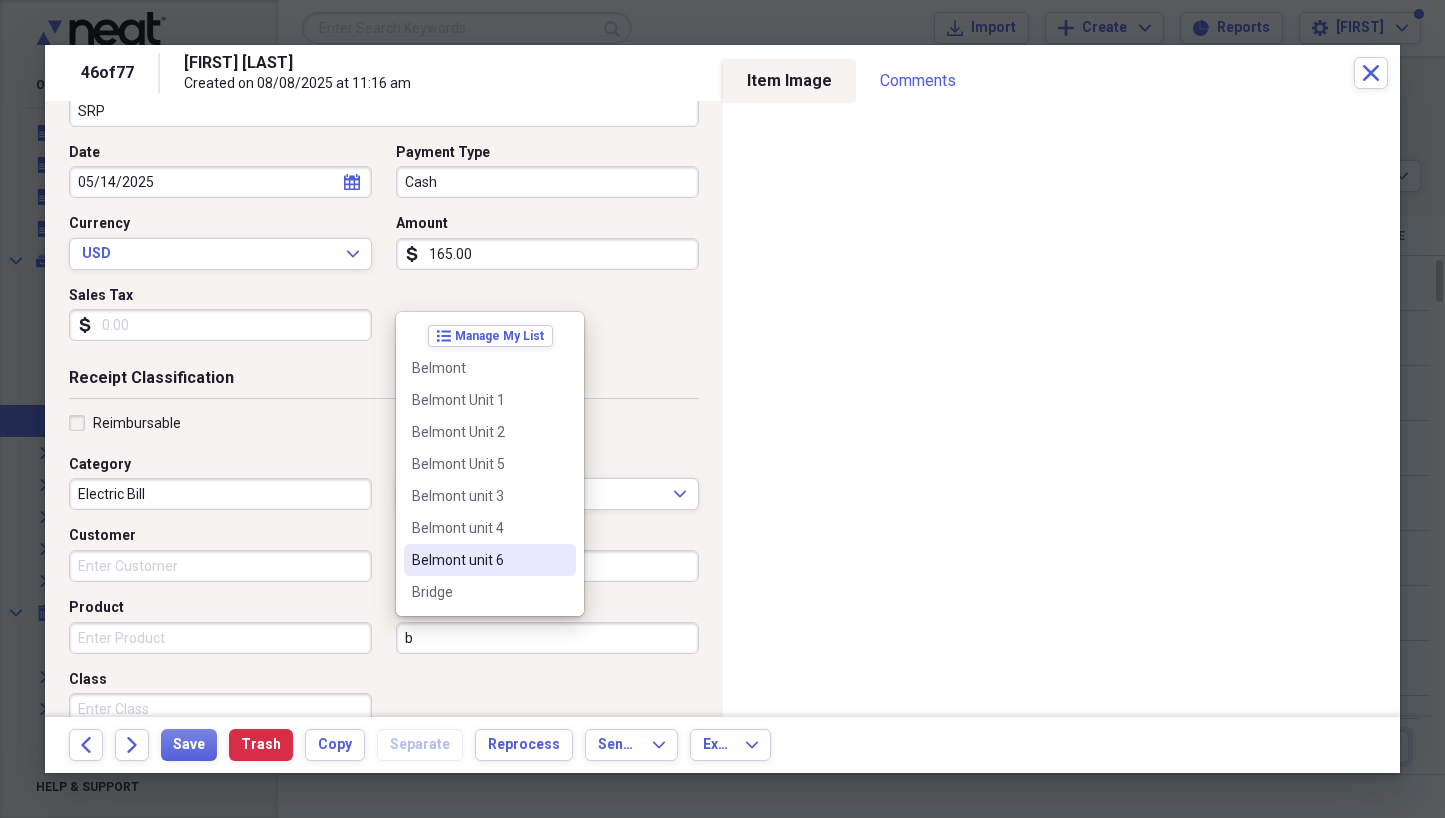 click on "Belmont unit 6" at bounding box center (478, 560) 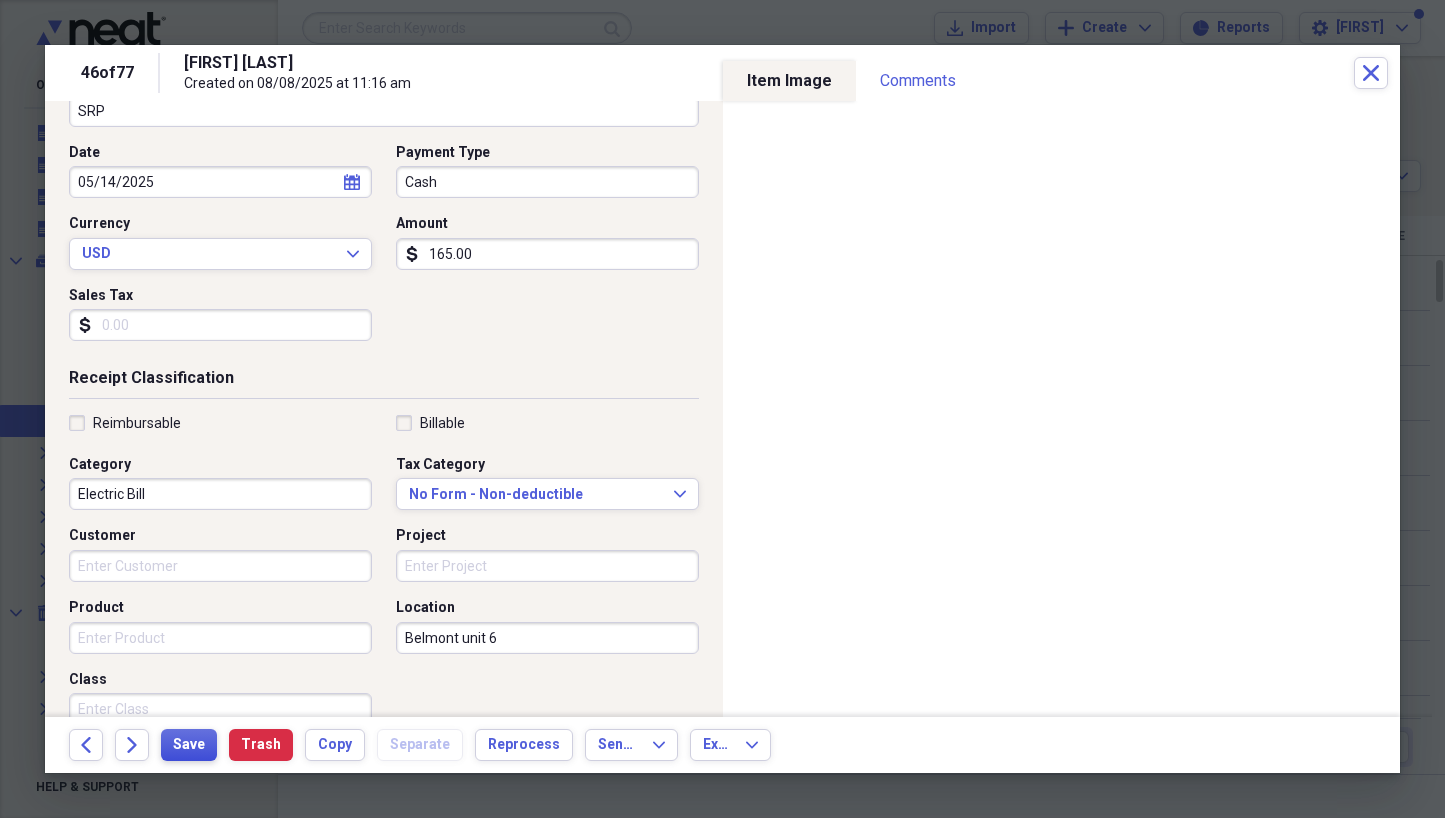 click on "Save" at bounding box center [189, 745] 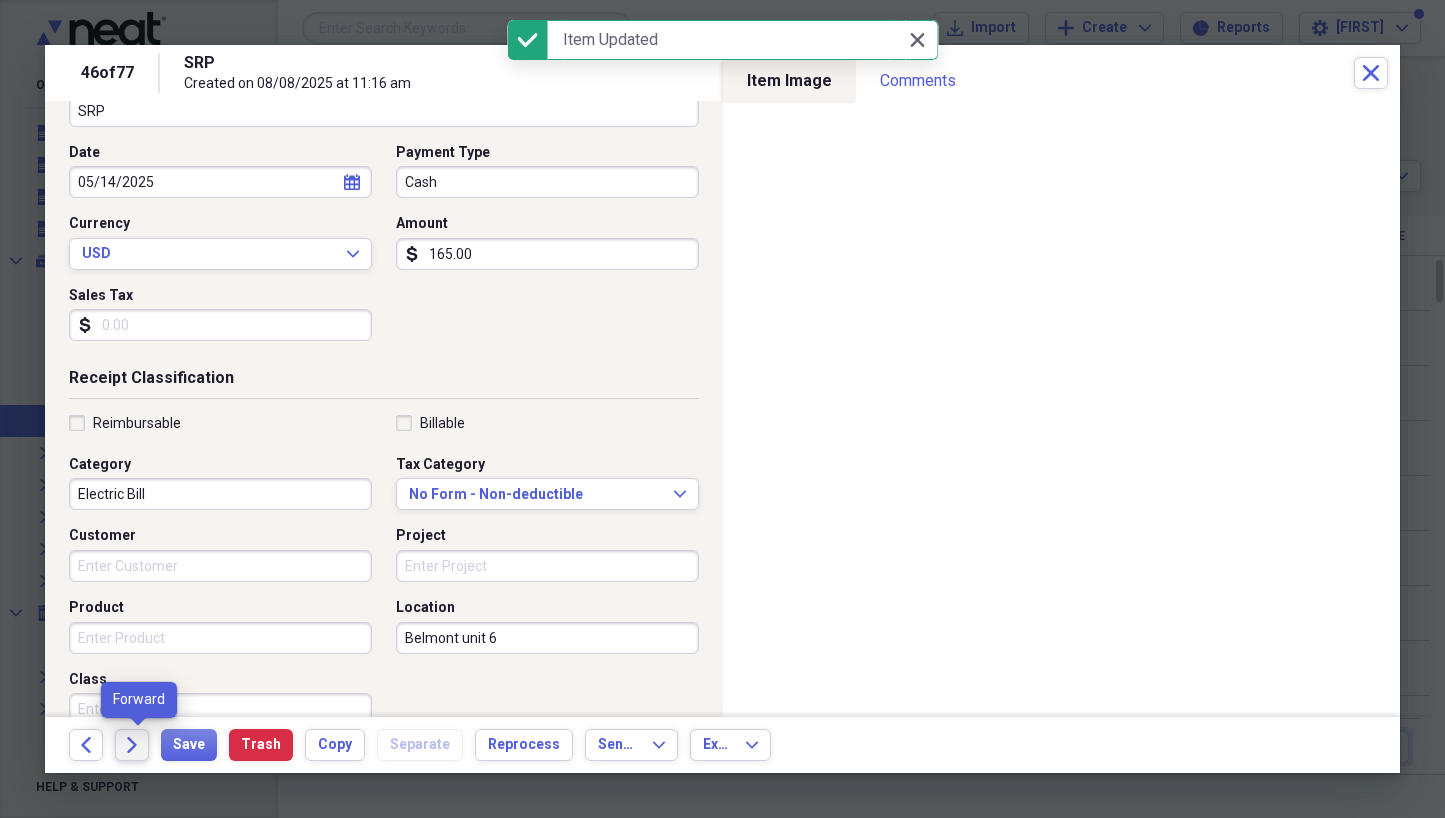 click 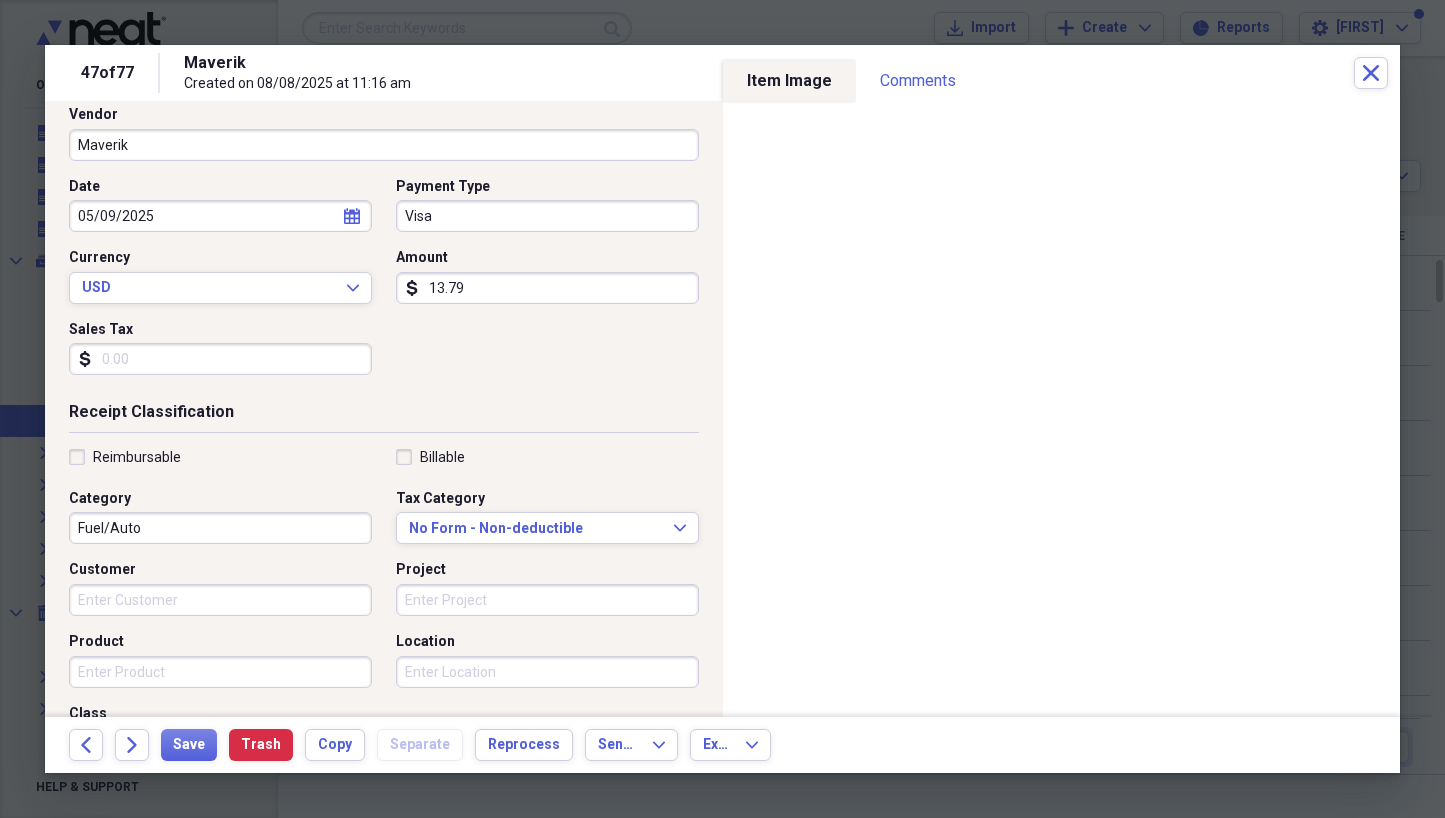scroll, scrollTop: 187, scrollLeft: 0, axis: vertical 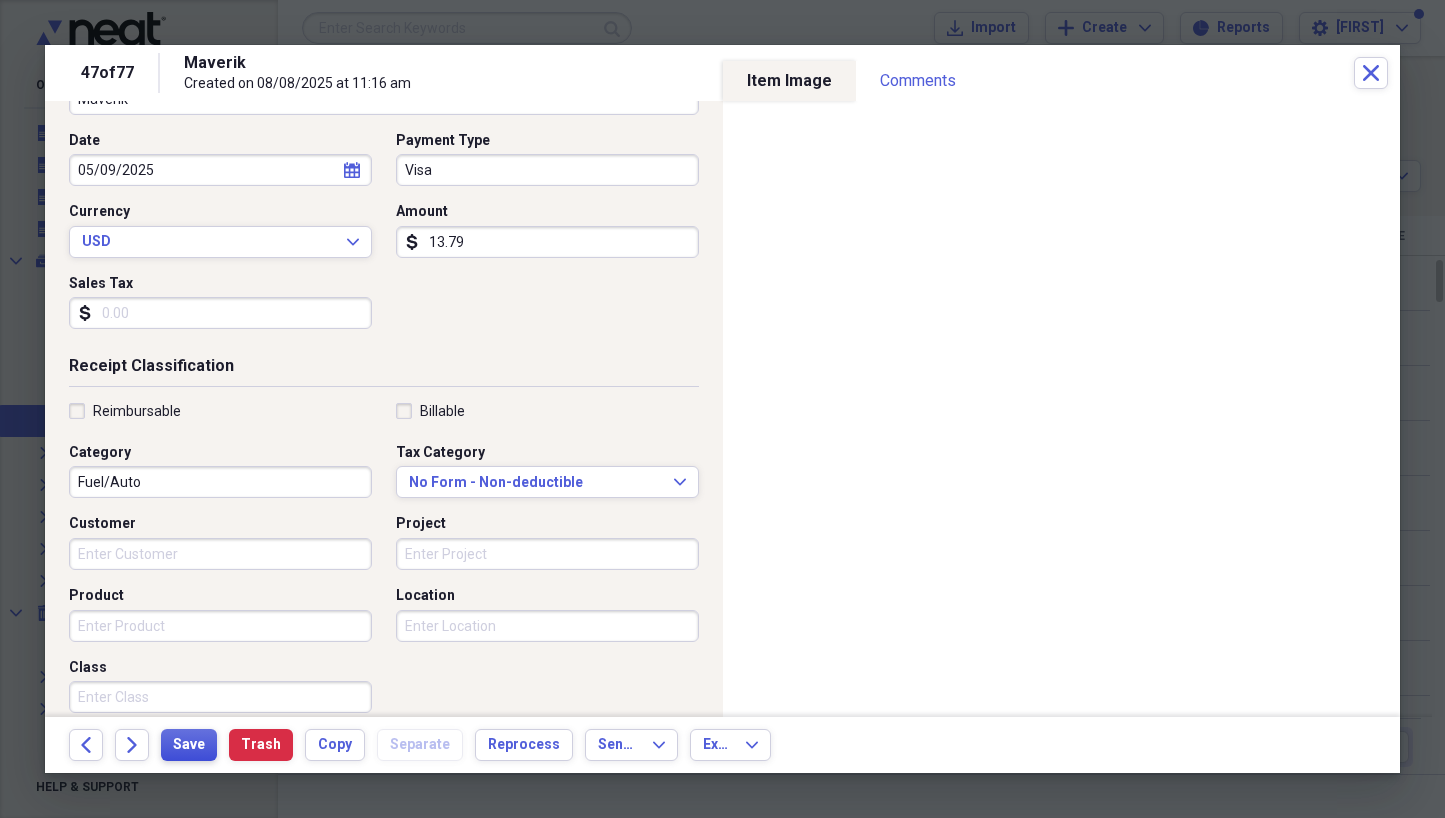 click on "Save" at bounding box center (189, 745) 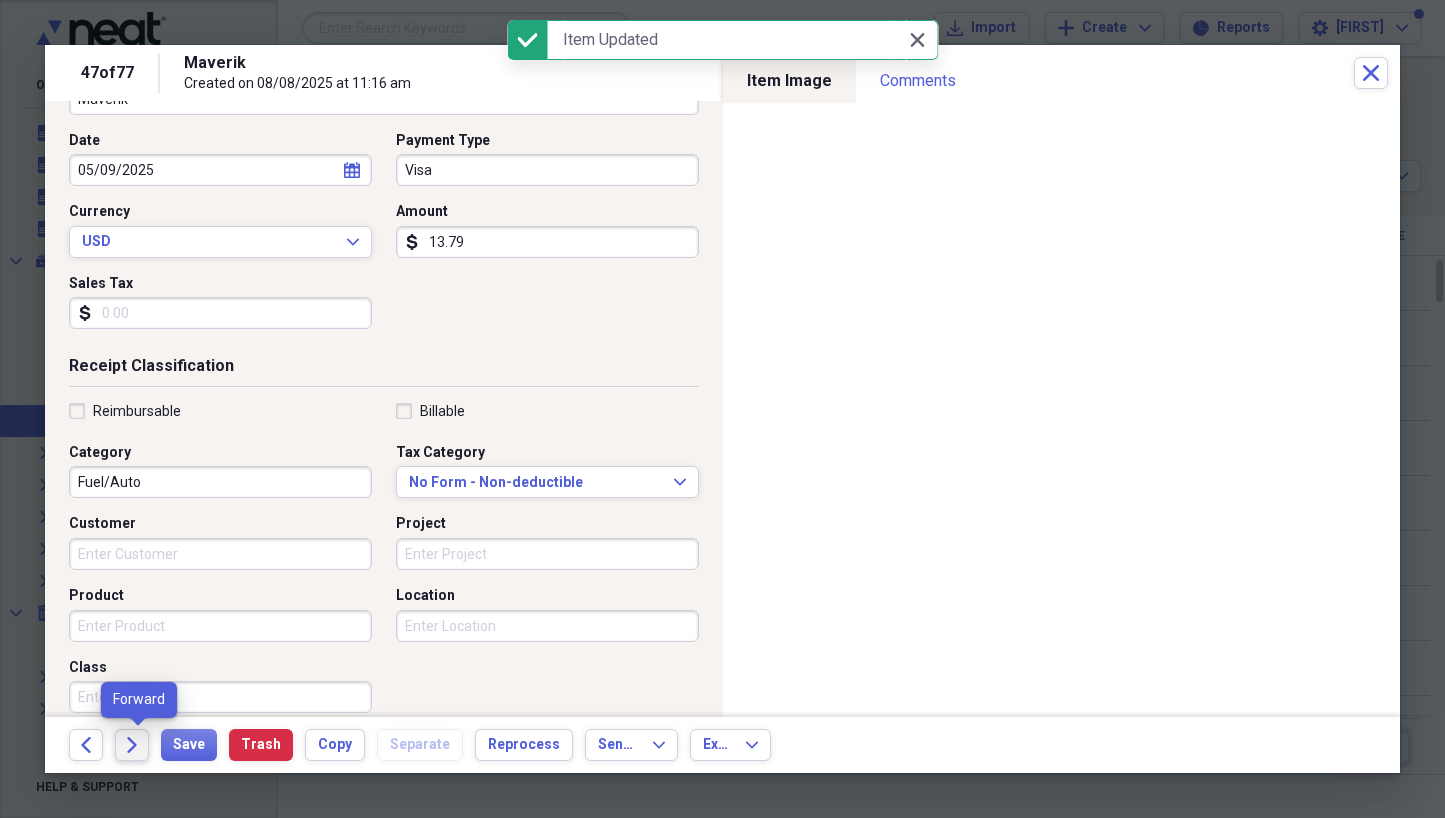 click on "Forward" 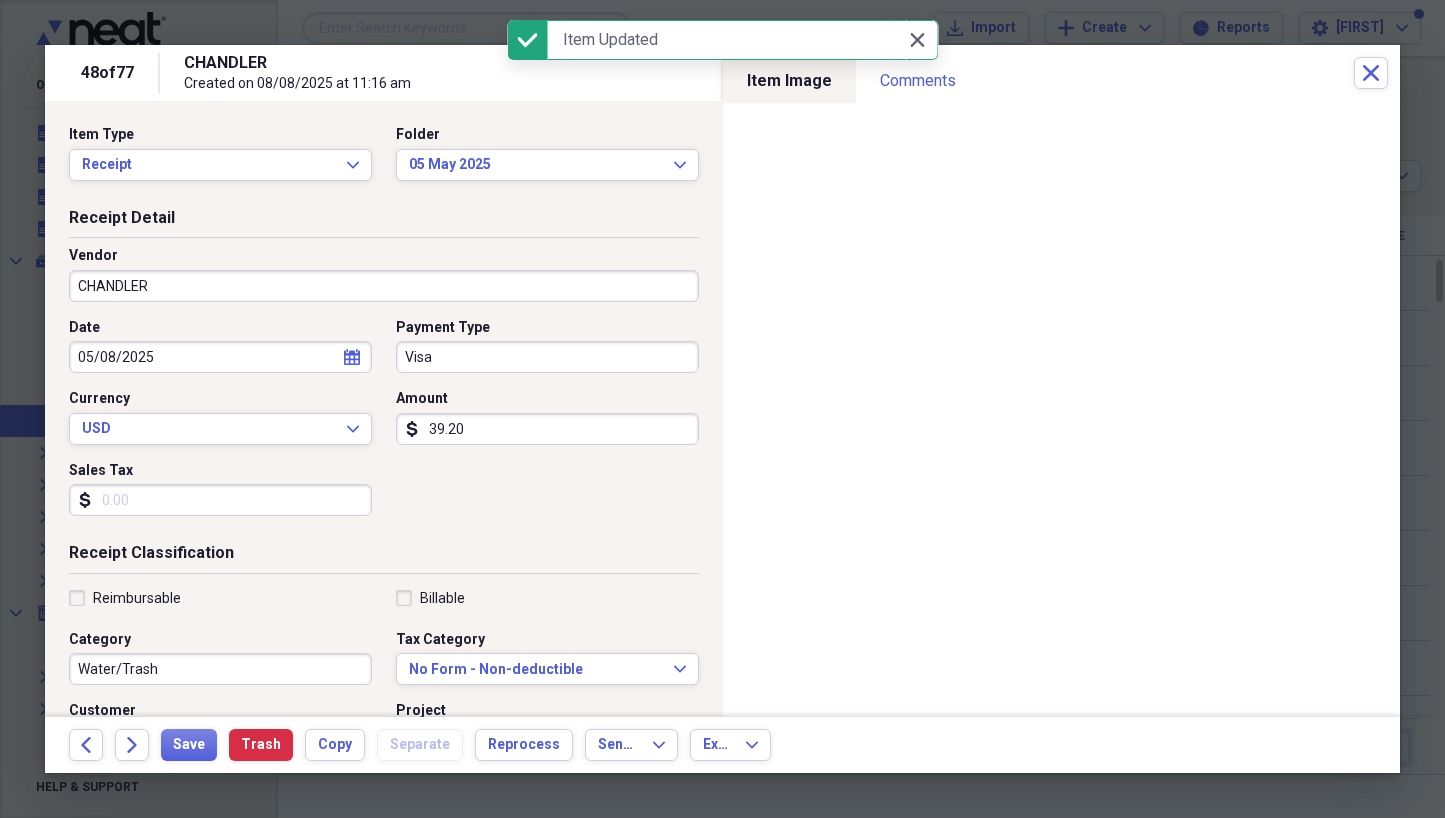 click on "CHANDLER" at bounding box center (384, 286) 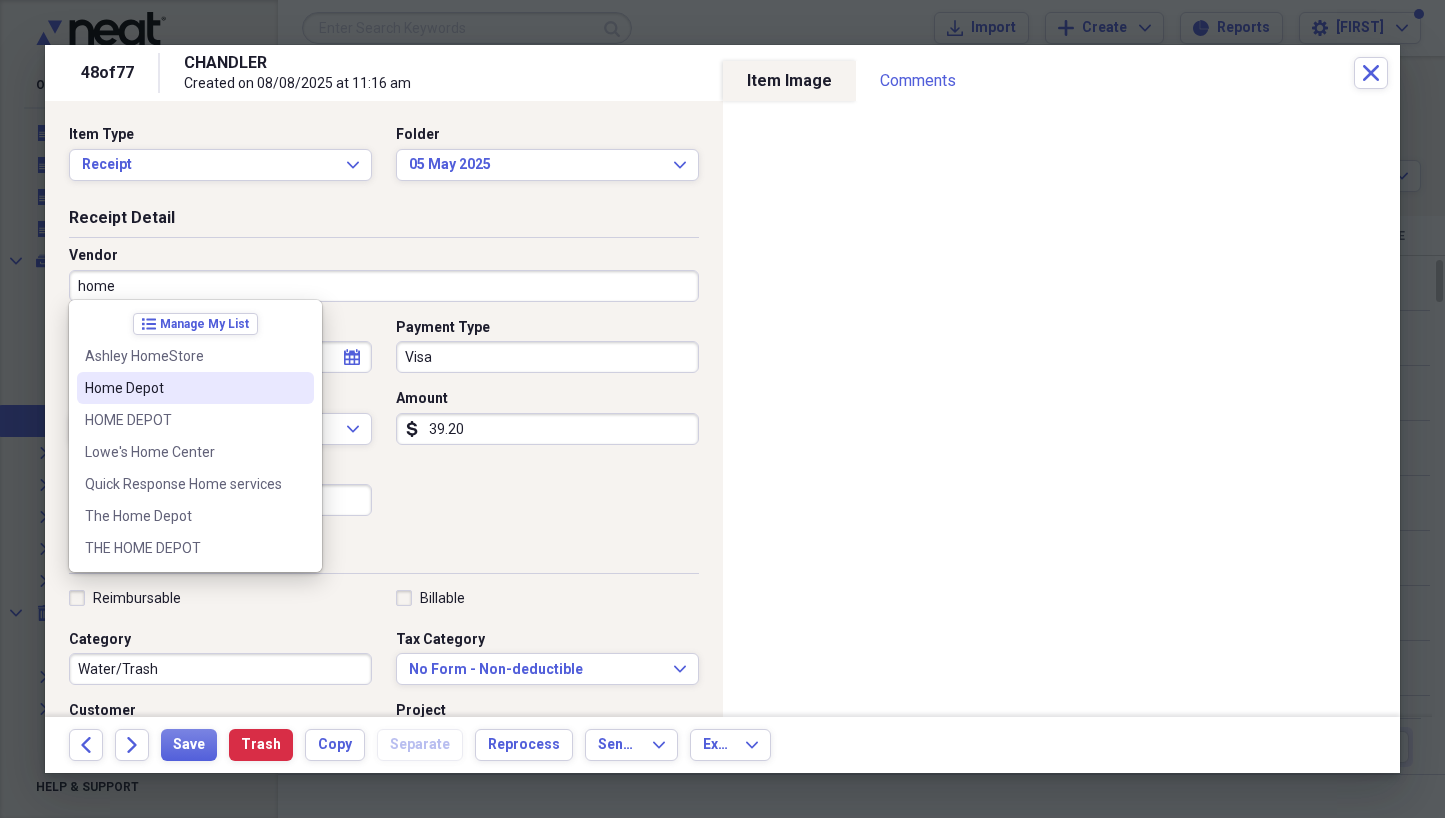 click on "Home Depot" at bounding box center (183, 388) 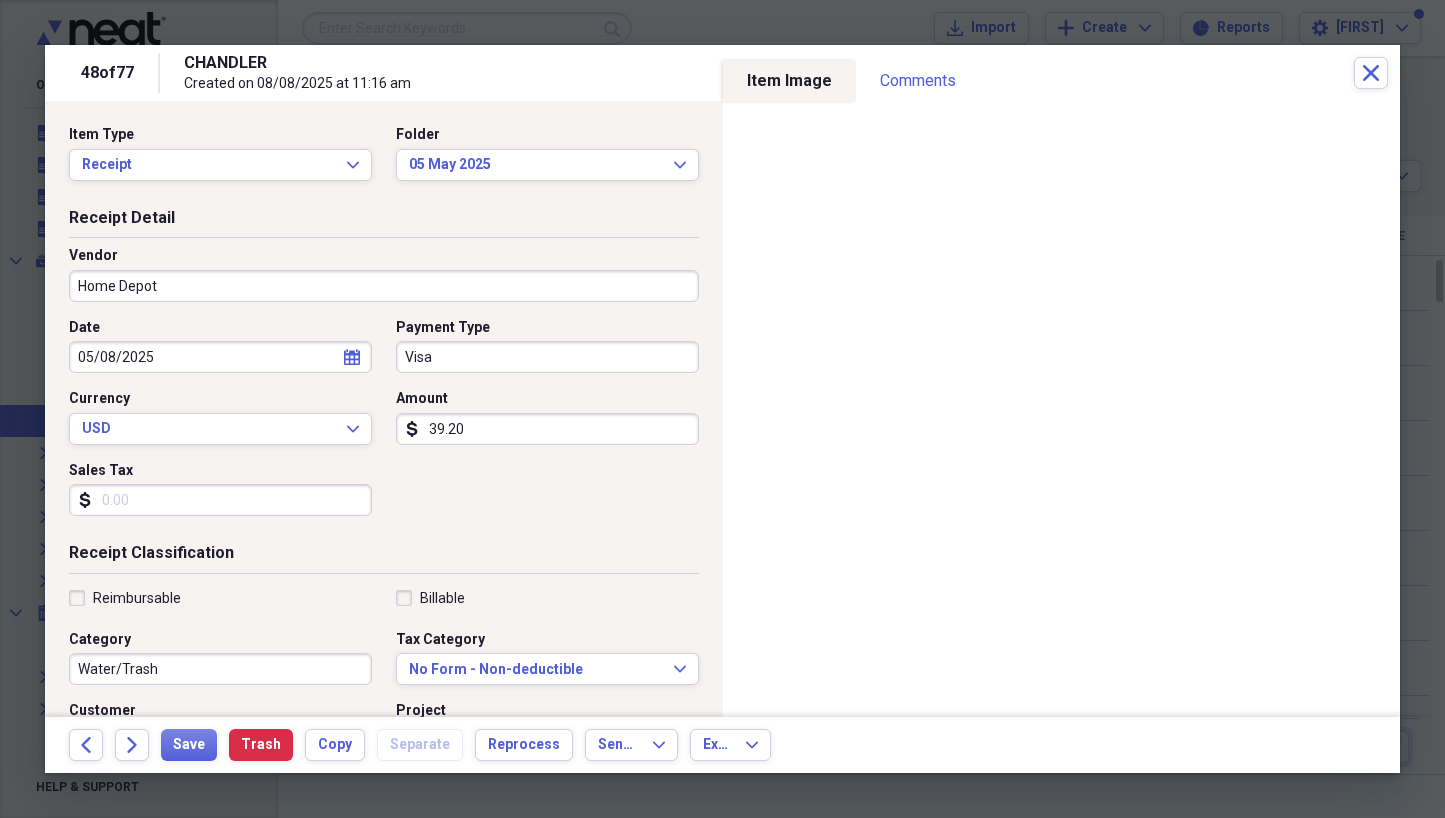 type on "Maintenance or Repair" 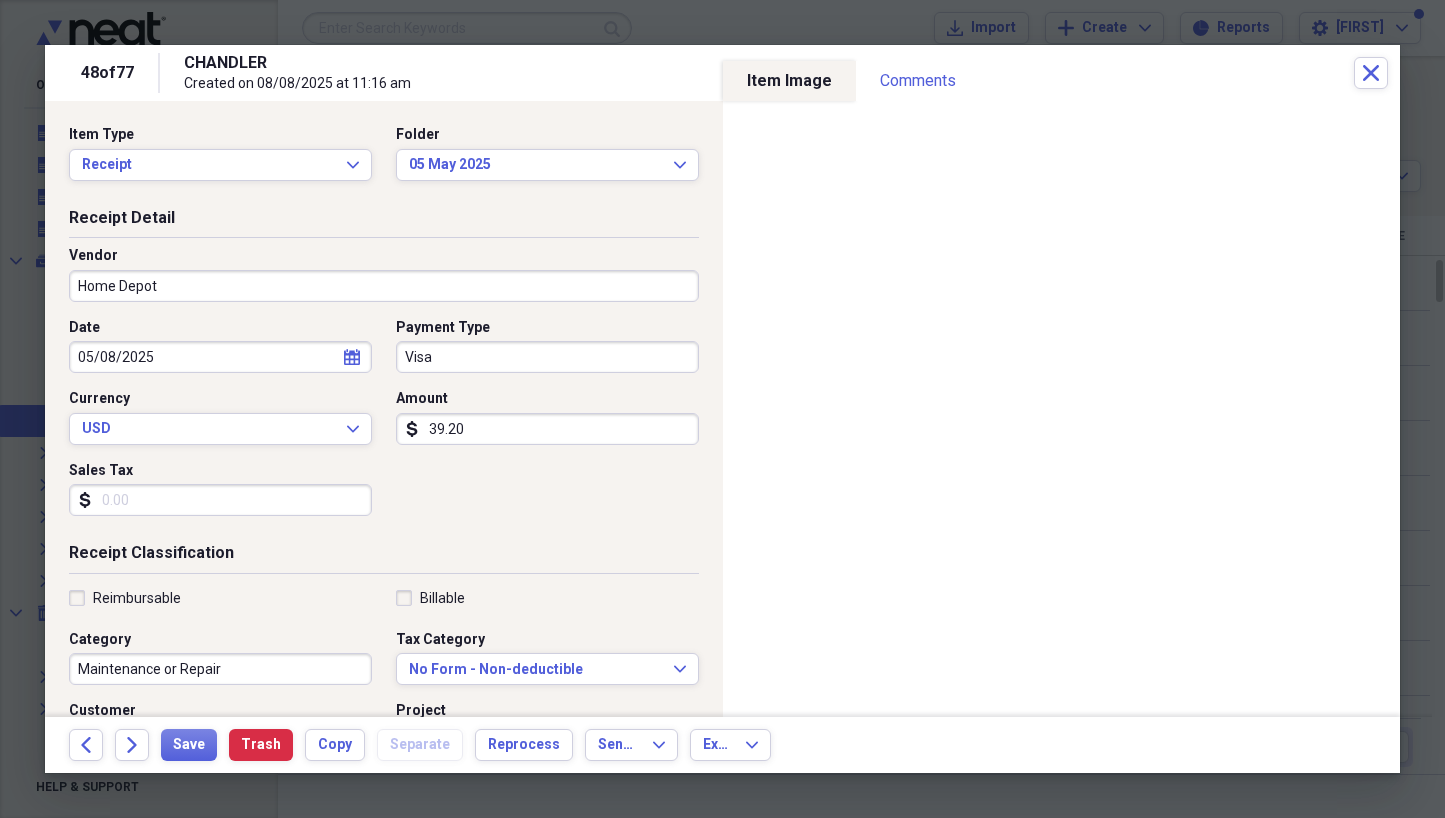 scroll, scrollTop: 120, scrollLeft: 0, axis: vertical 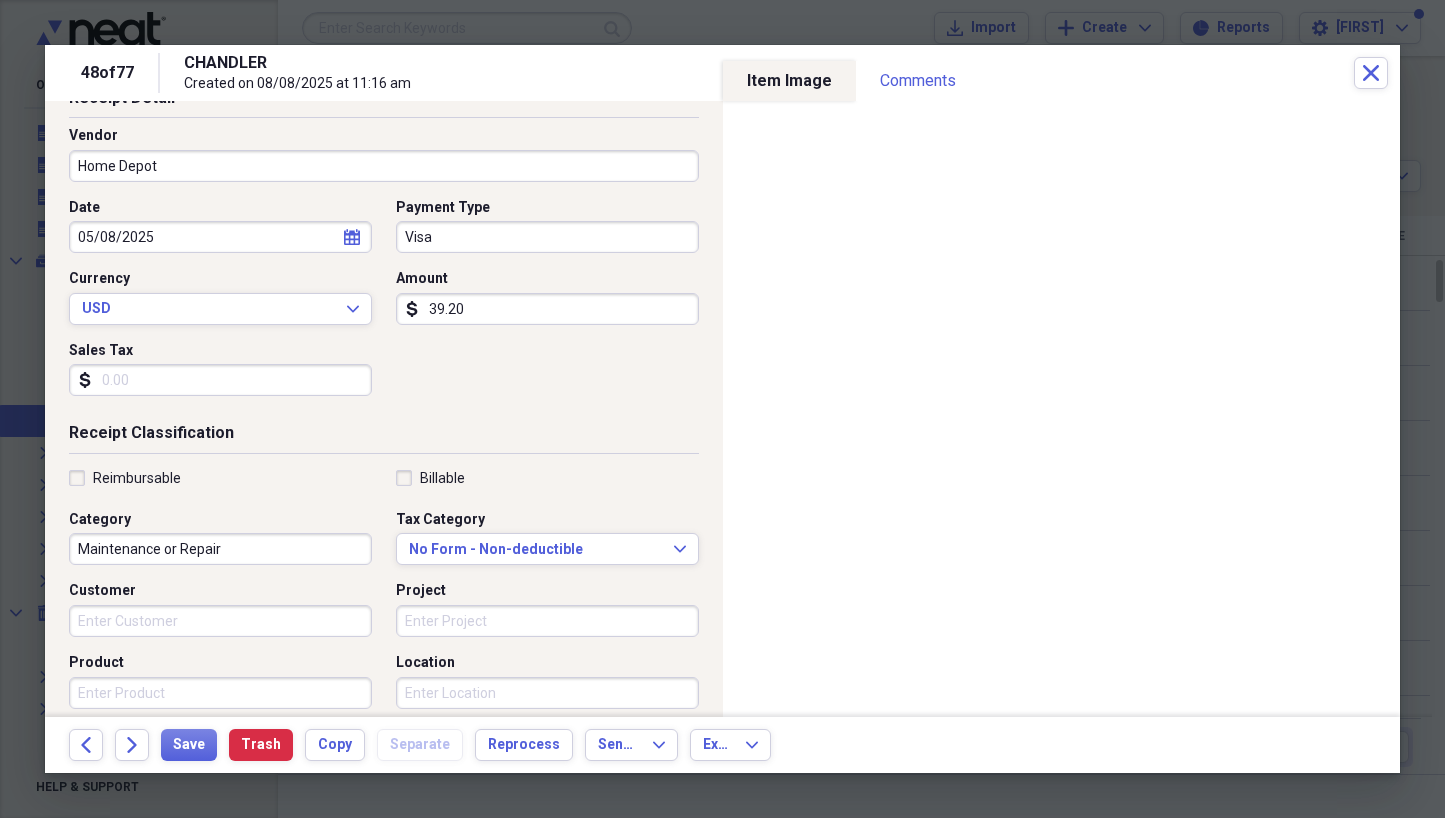 click on "Location" at bounding box center (547, 693) 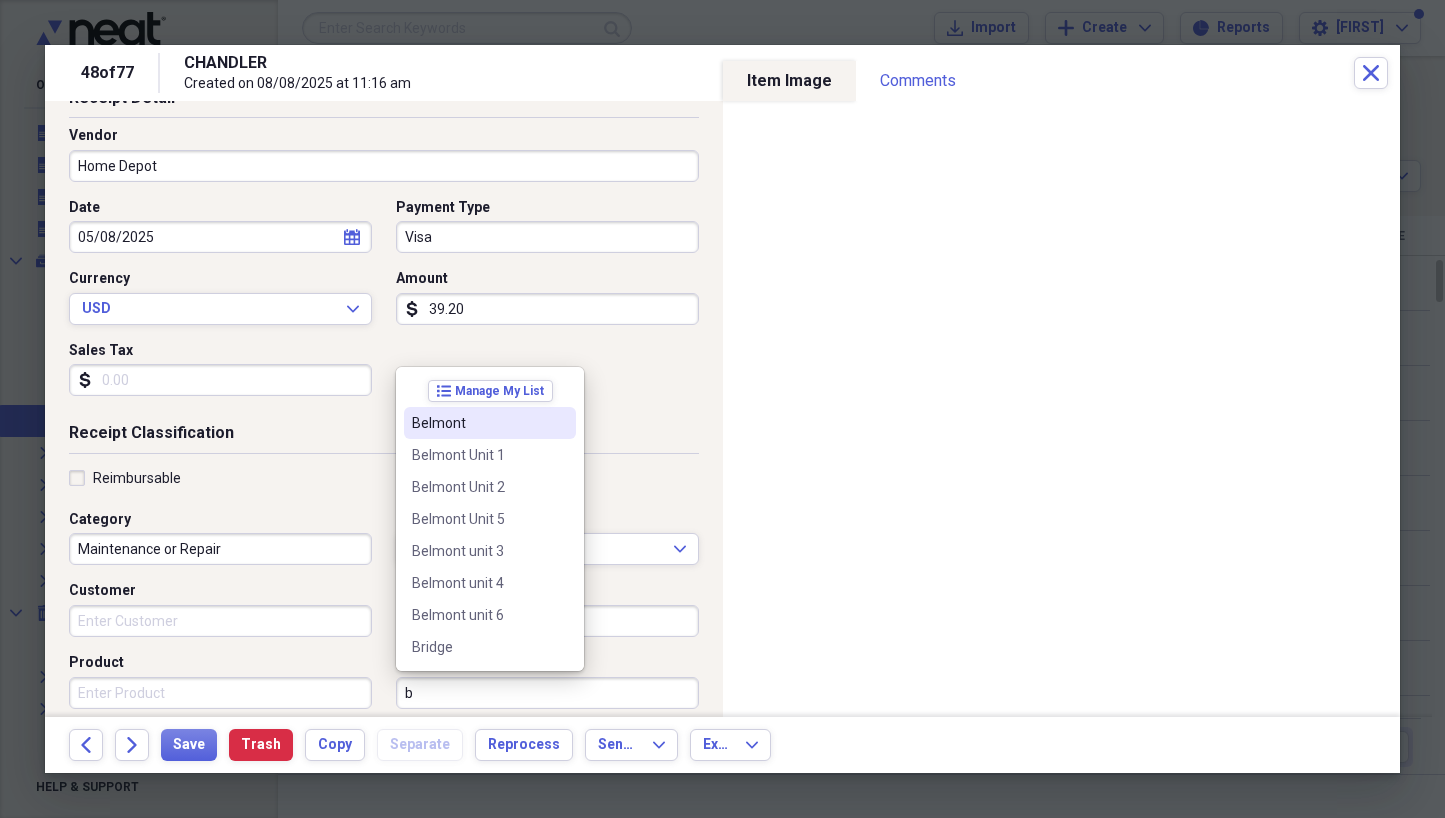 click on "Belmont" at bounding box center (478, 423) 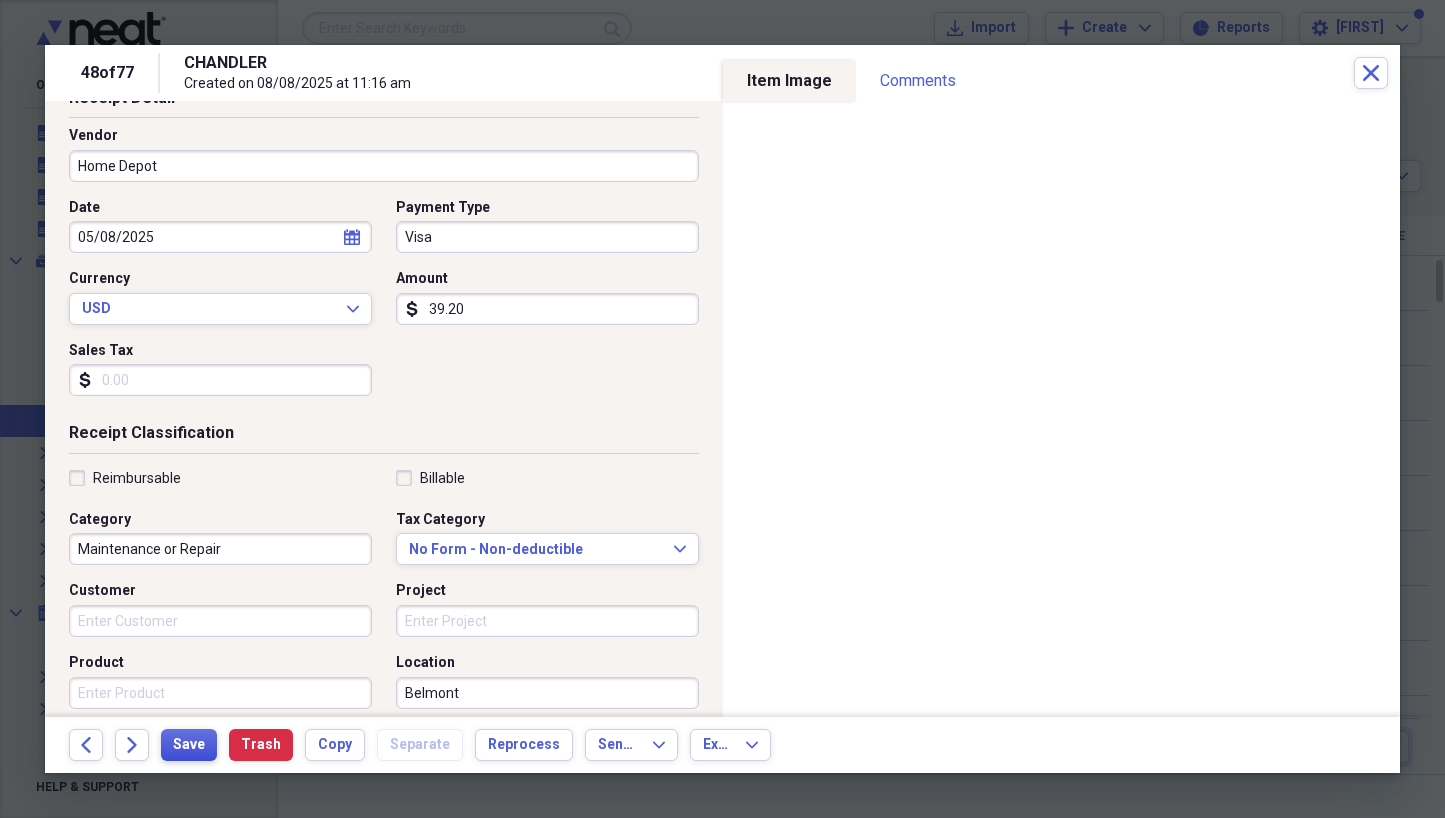 click on "Save" at bounding box center [189, 745] 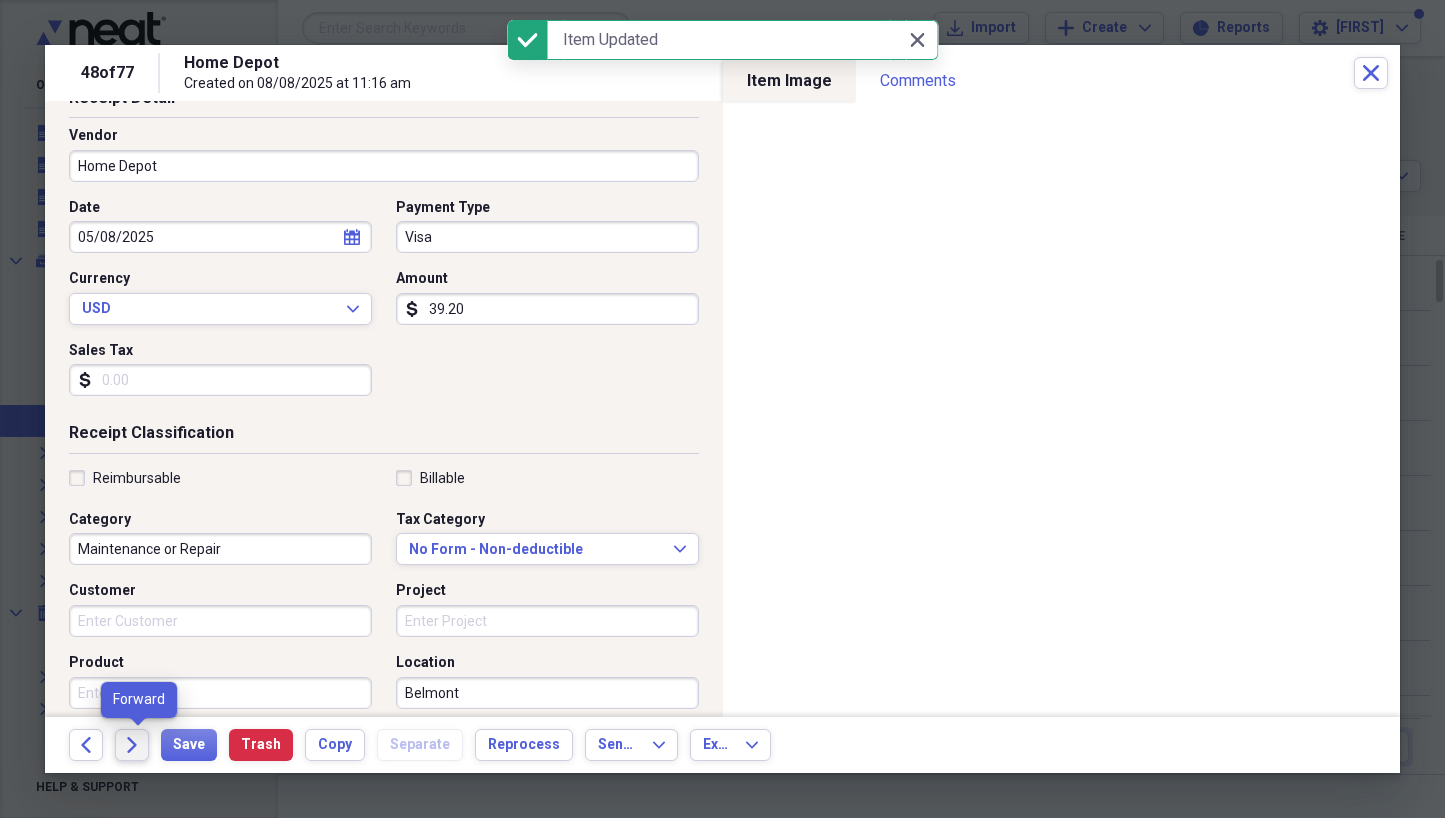 click on "Forward" 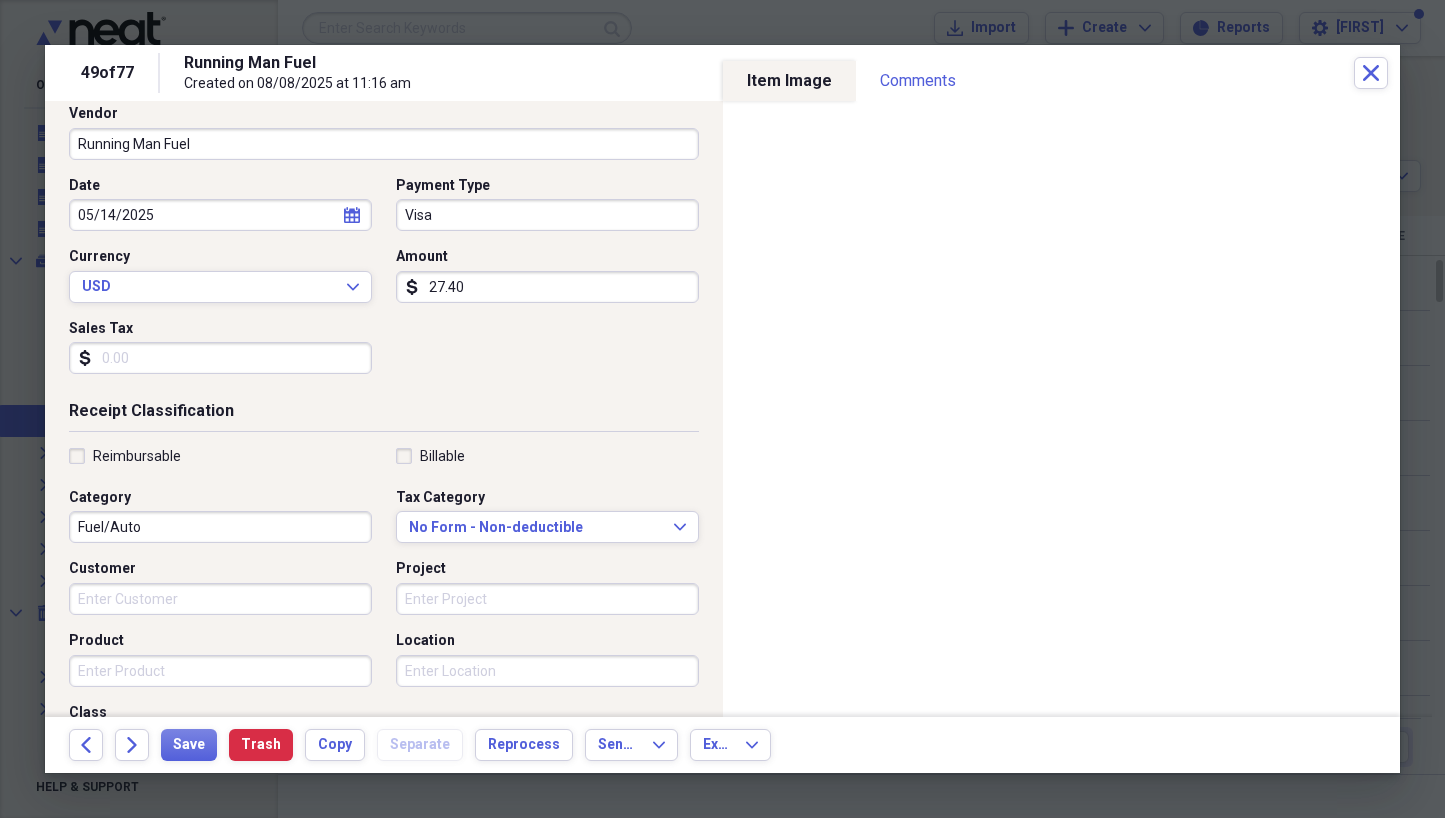 scroll, scrollTop: 157, scrollLeft: 0, axis: vertical 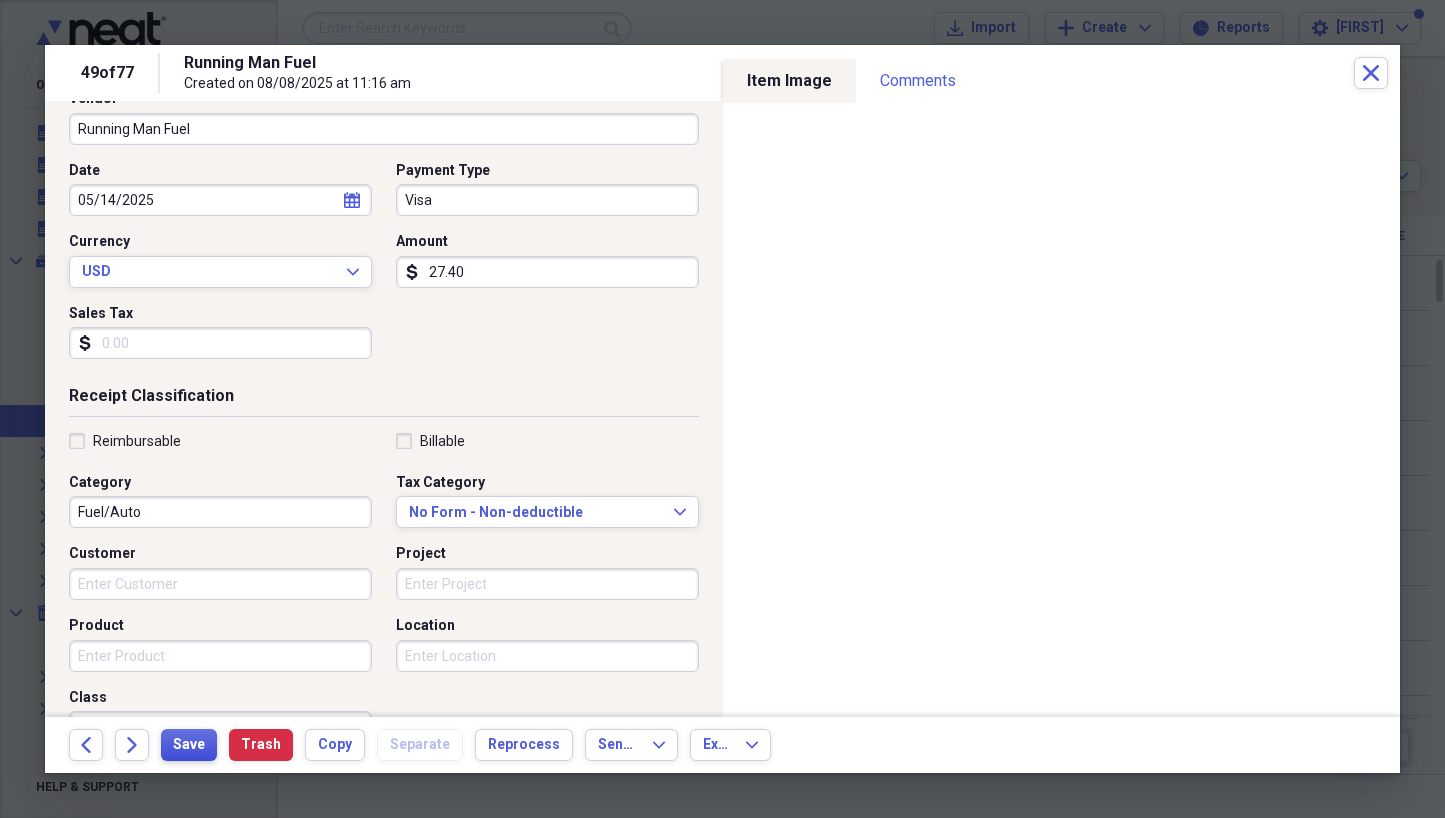 click on "Save" at bounding box center (189, 745) 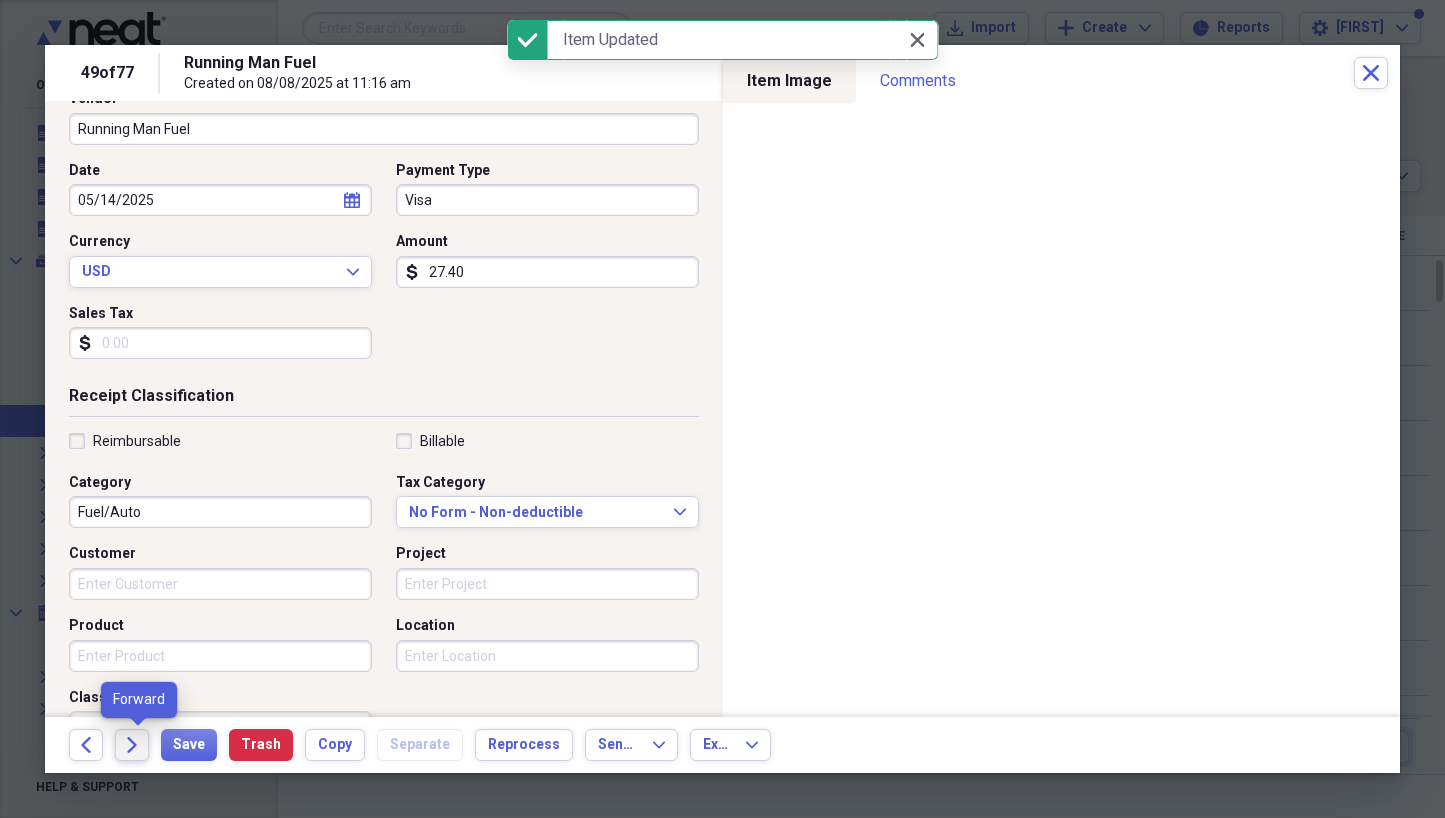 click on "Forward" at bounding box center [132, 745] 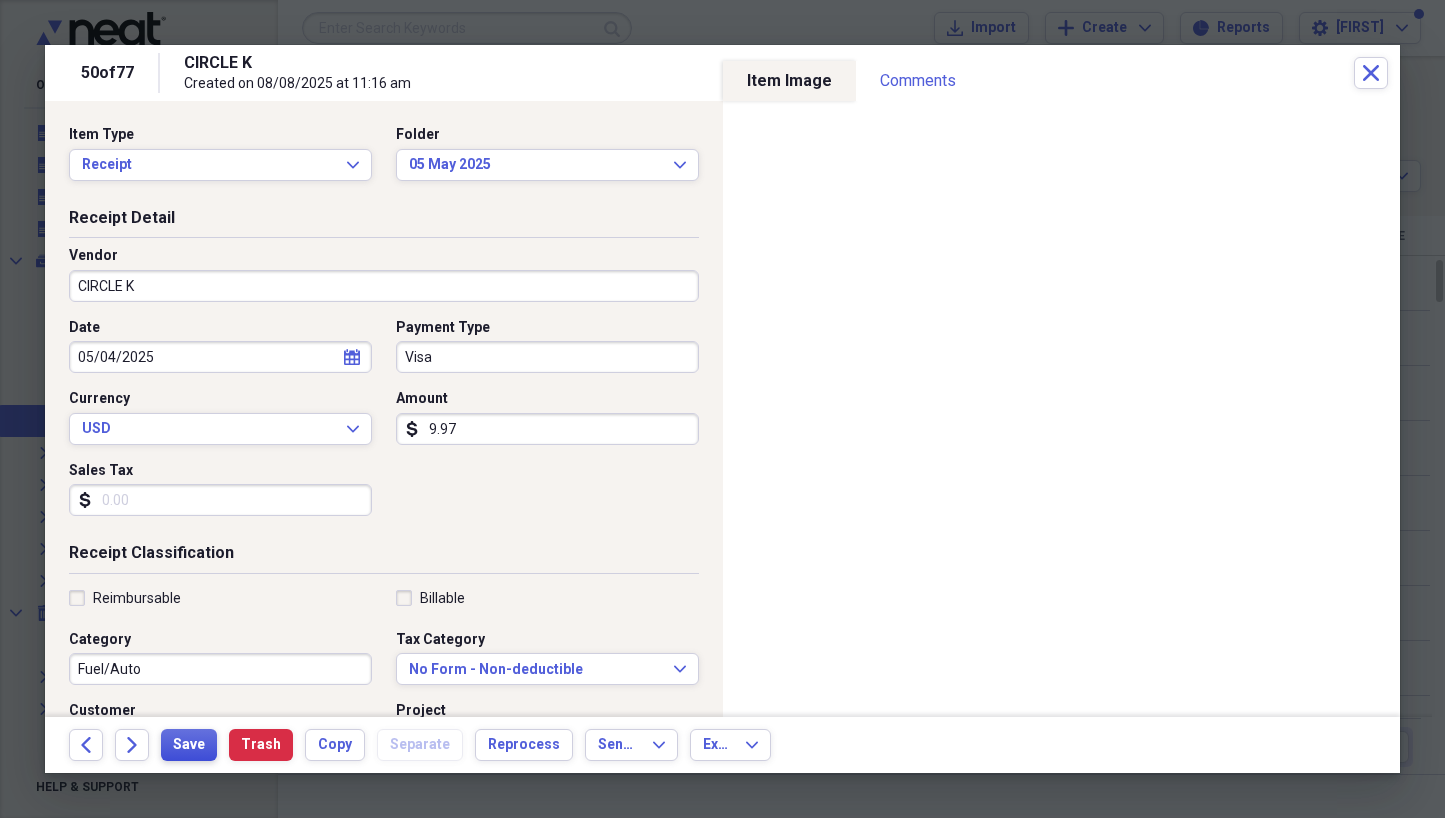 click on "Save" at bounding box center [189, 745] 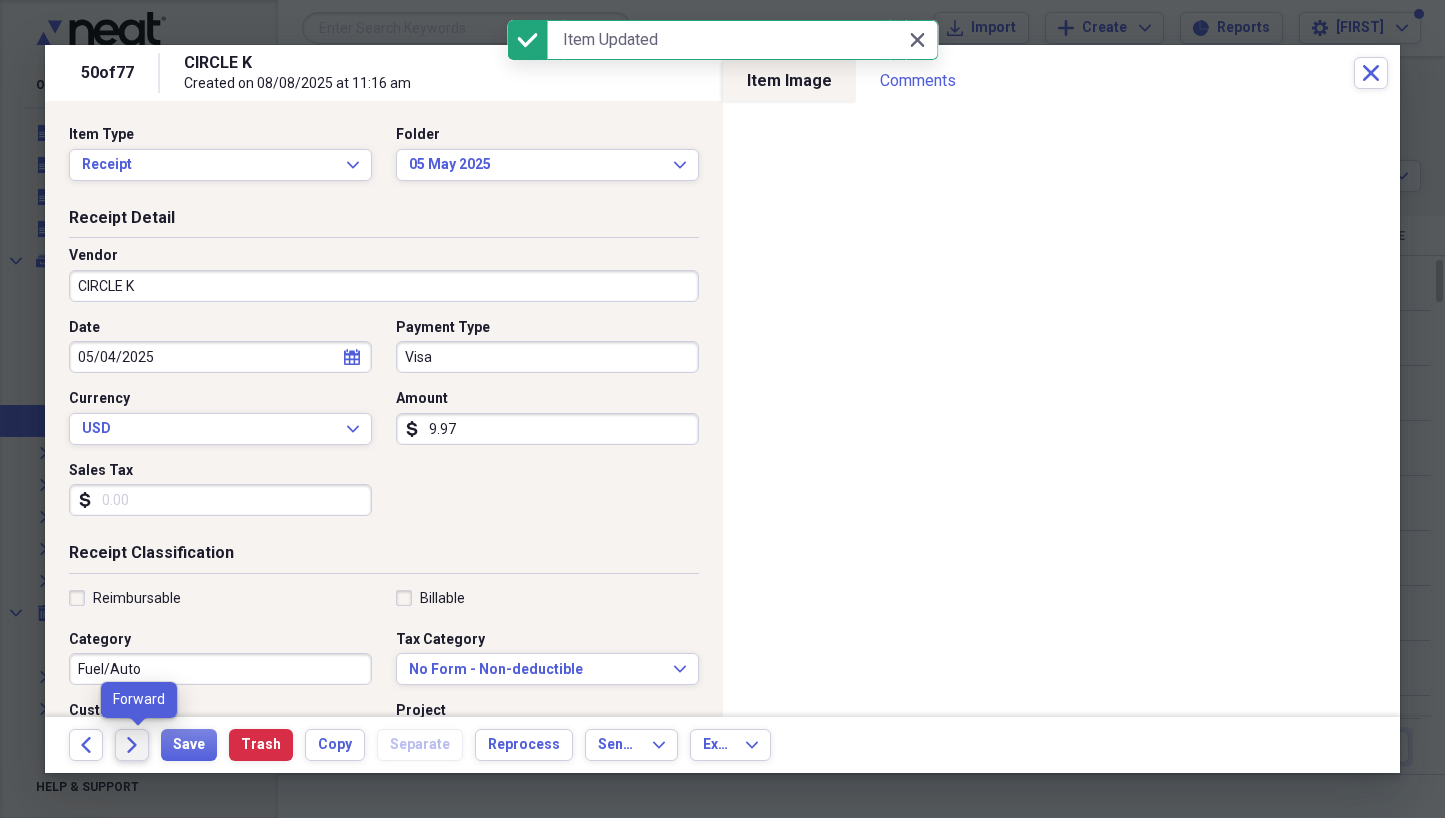 click 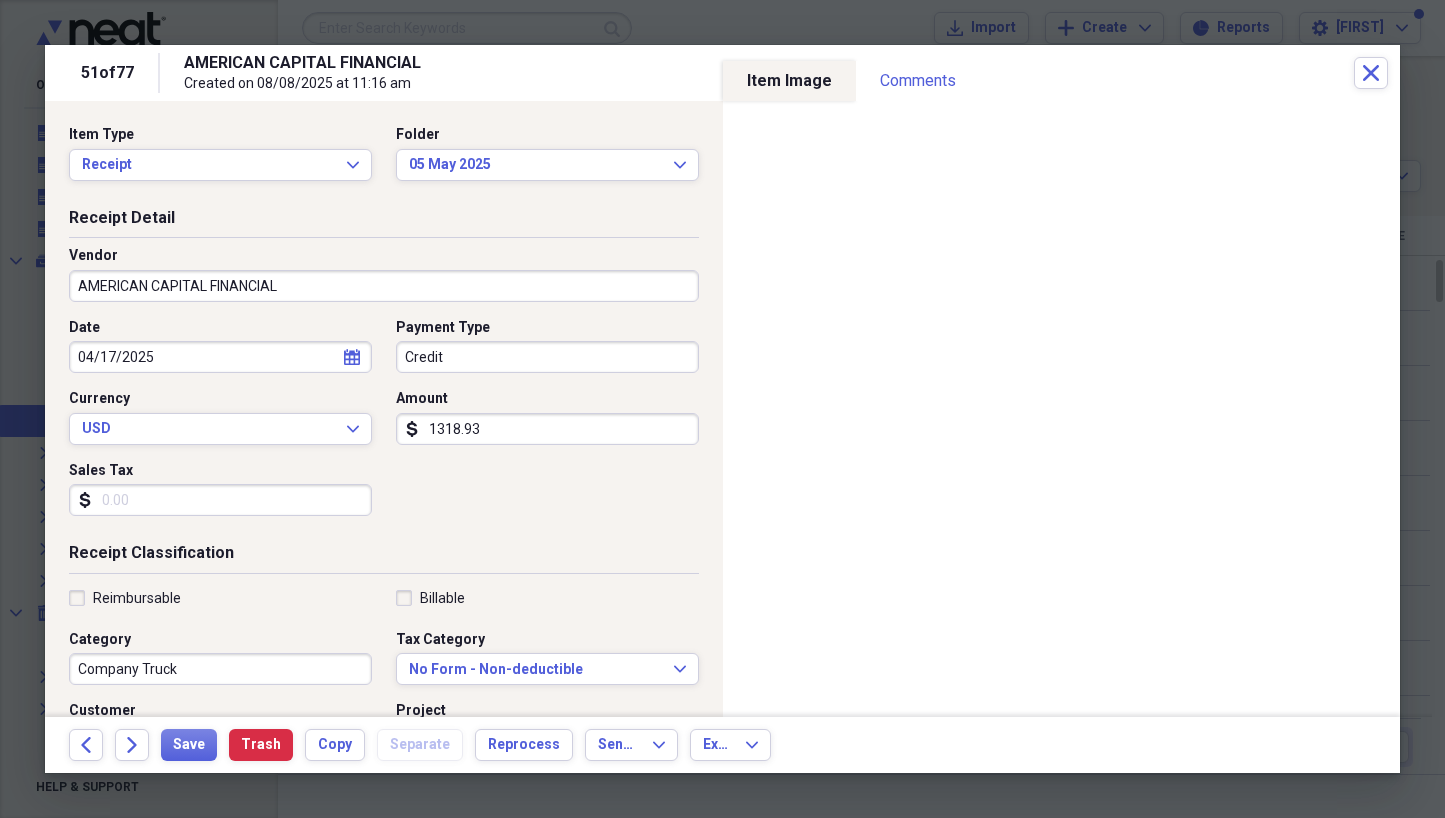select on "3" 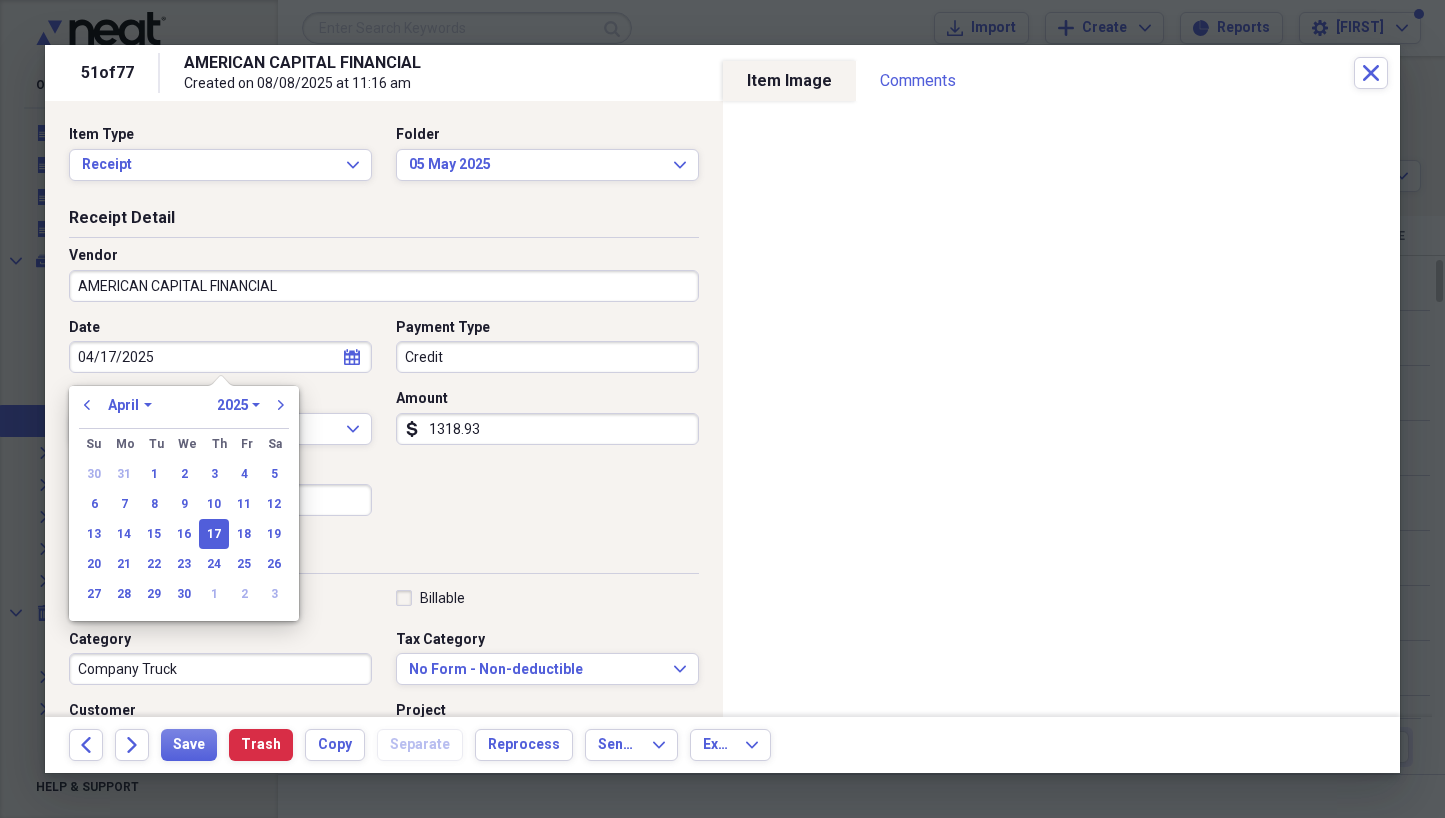 drag, startPoint x: 187, startPoint y: 355, endPoint x: 8, endPoint y: 355, distance: 179 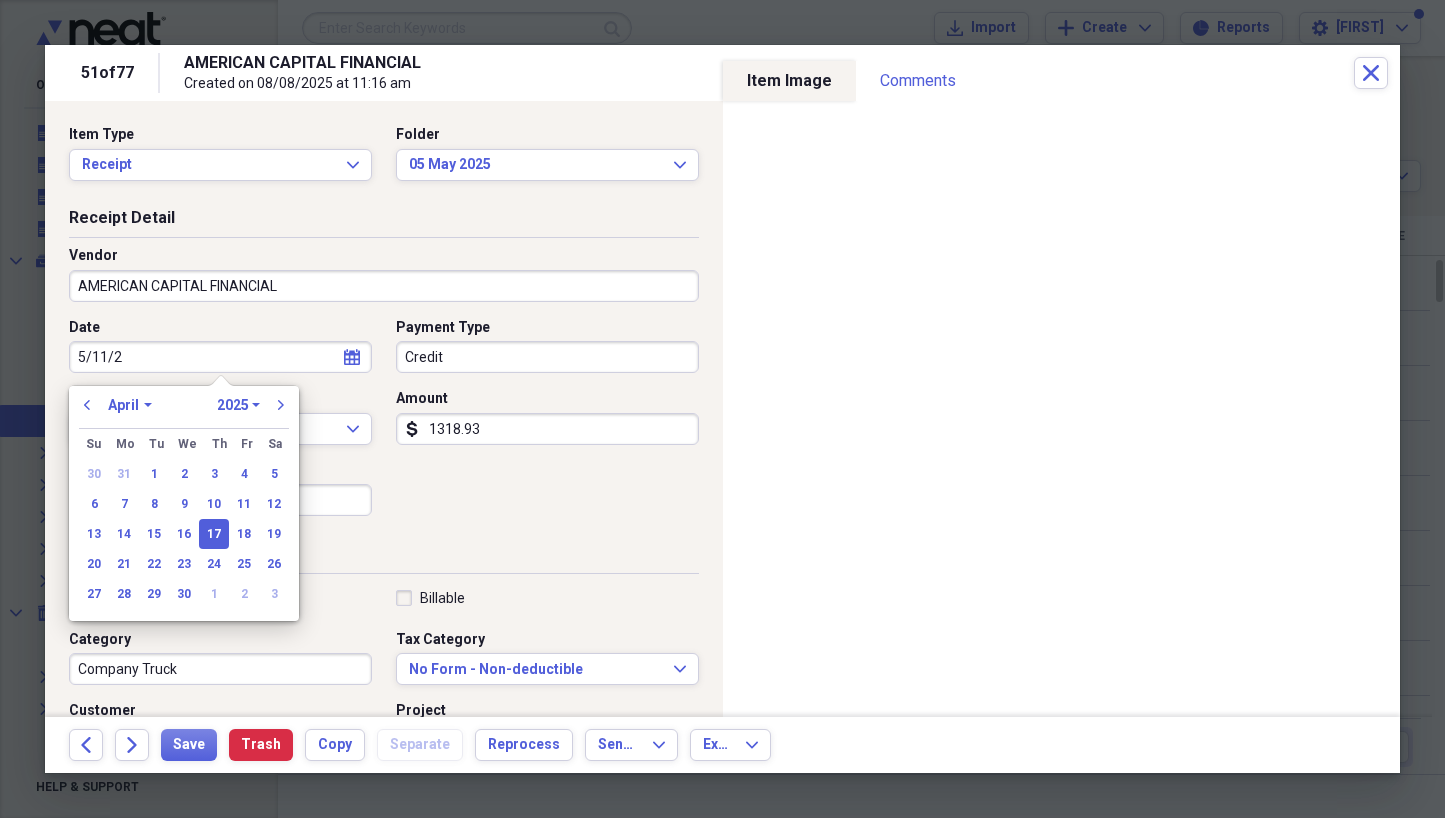 type on "5/11/25" 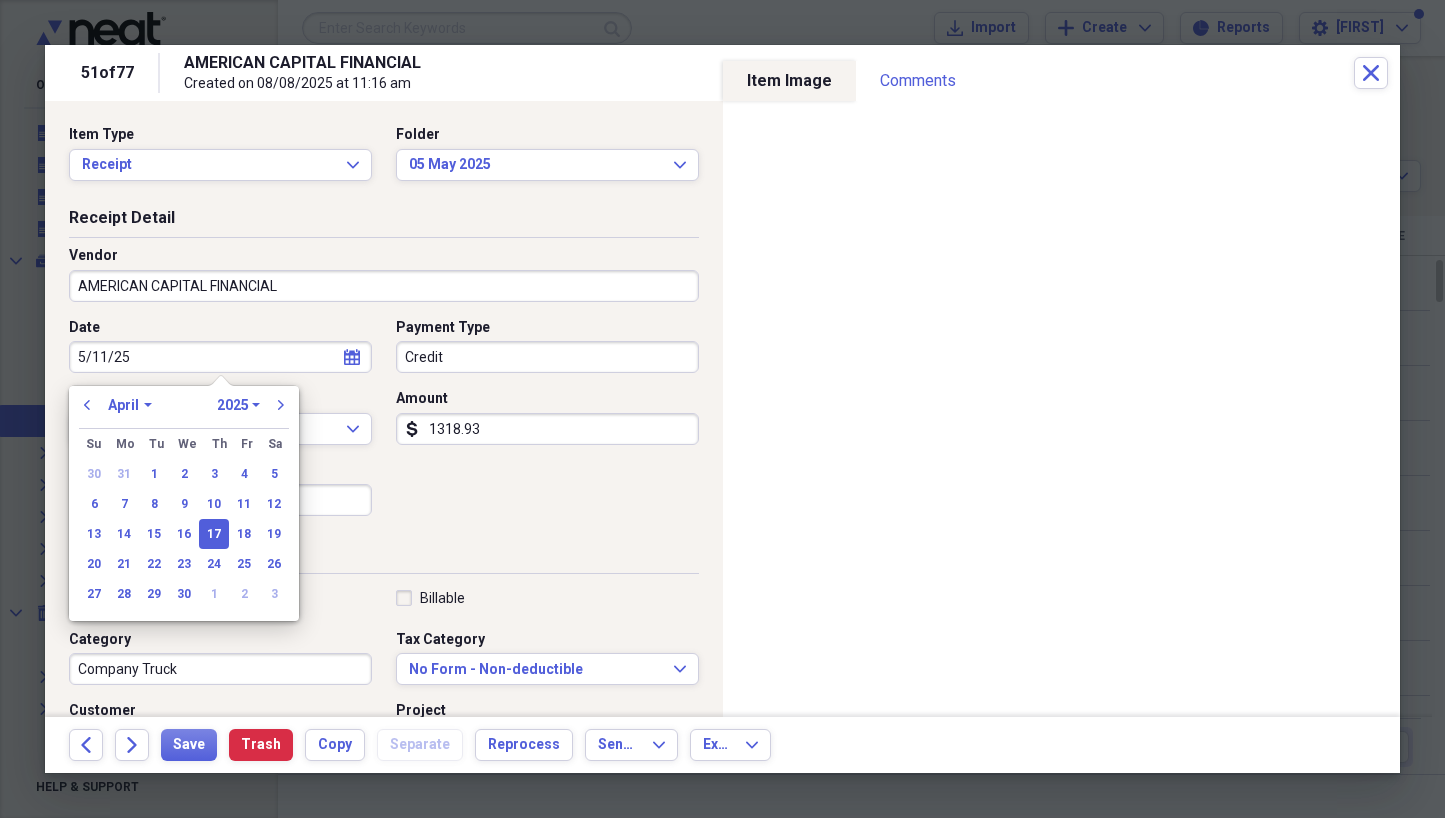 select on "4" 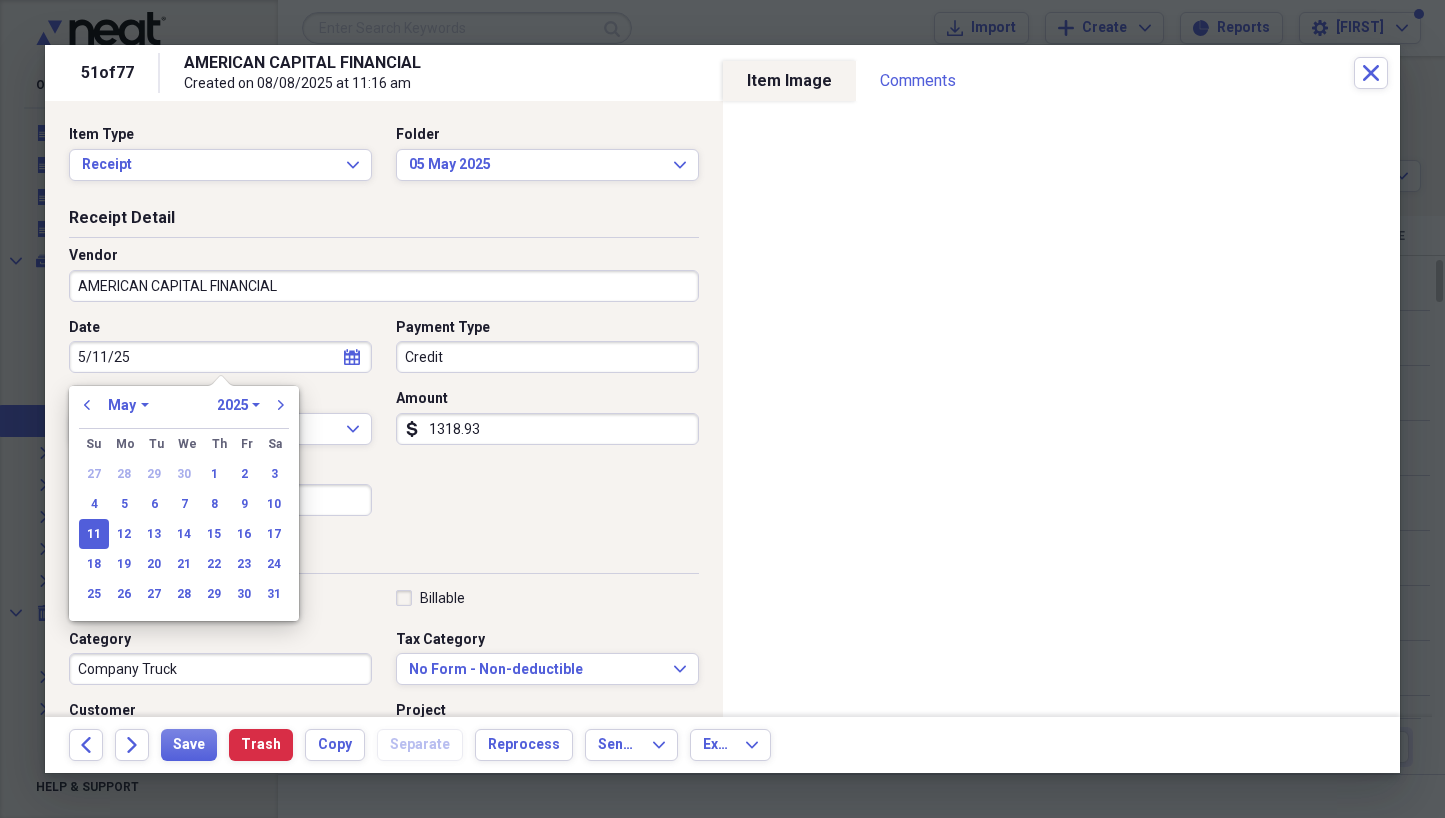 type on "05/11/2025" 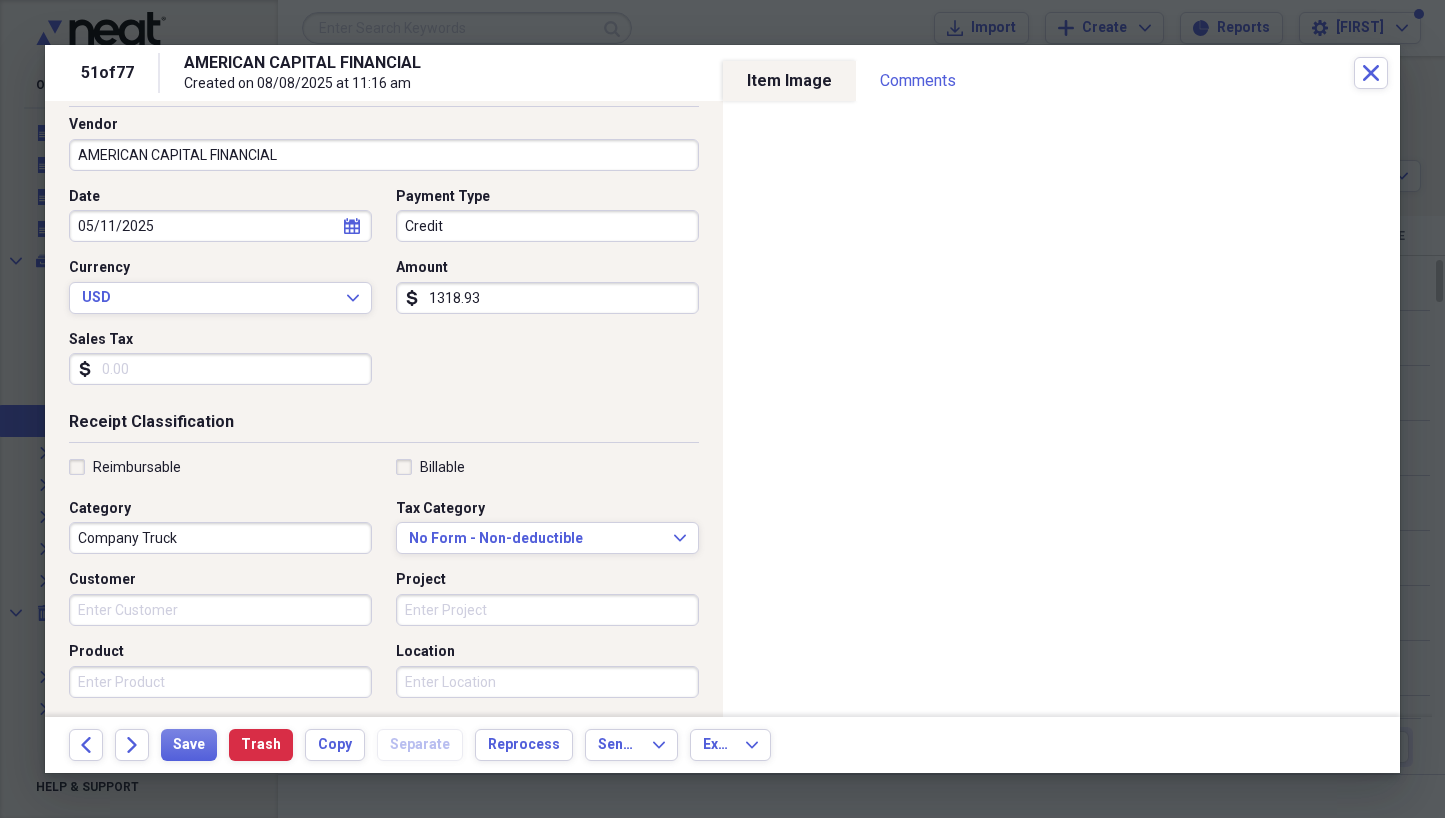 scroll, scrollTop: 137, scrollLeft: 0, axis: vertical 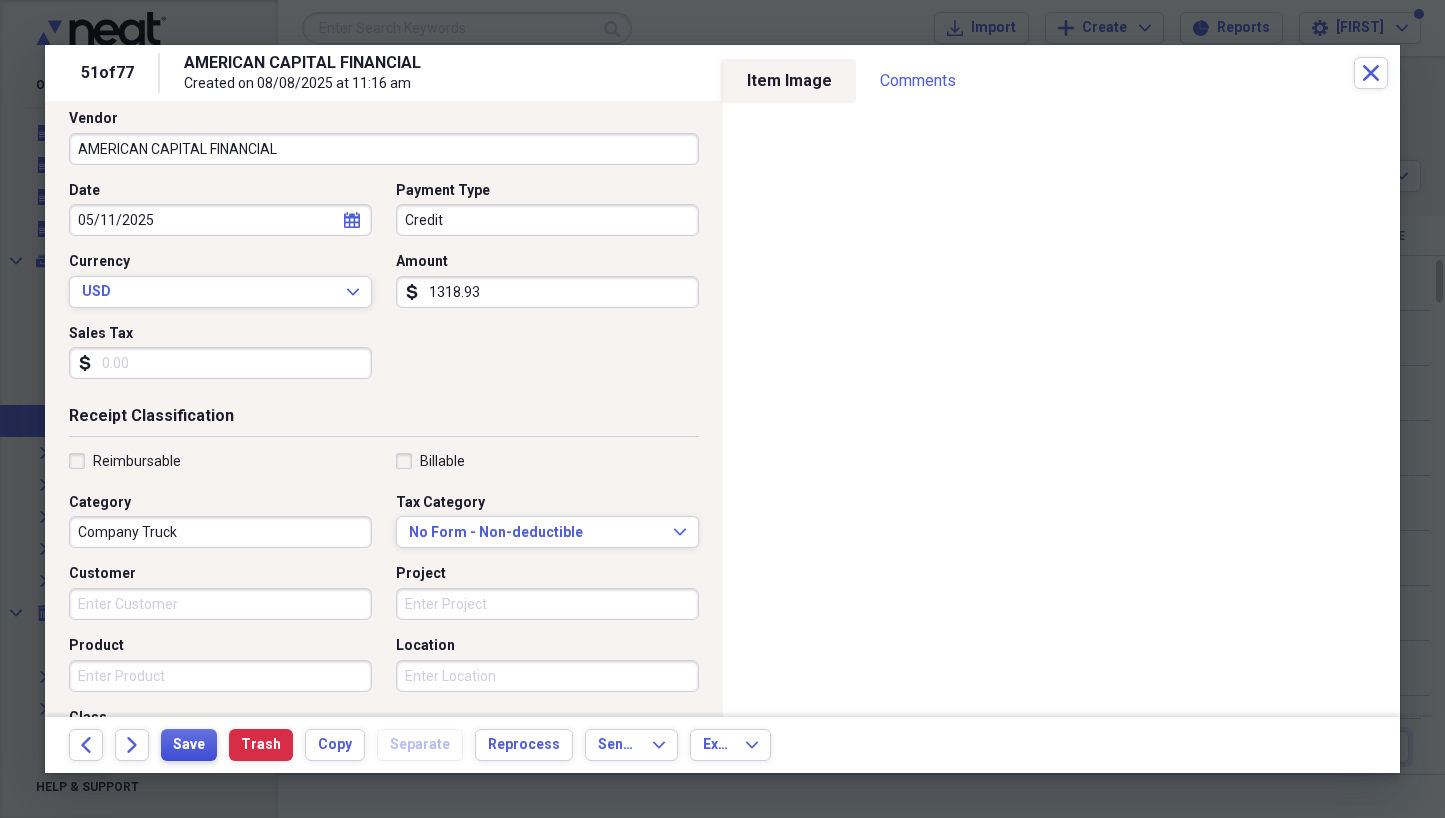 click on "Save" at bounding box center (189, 745) 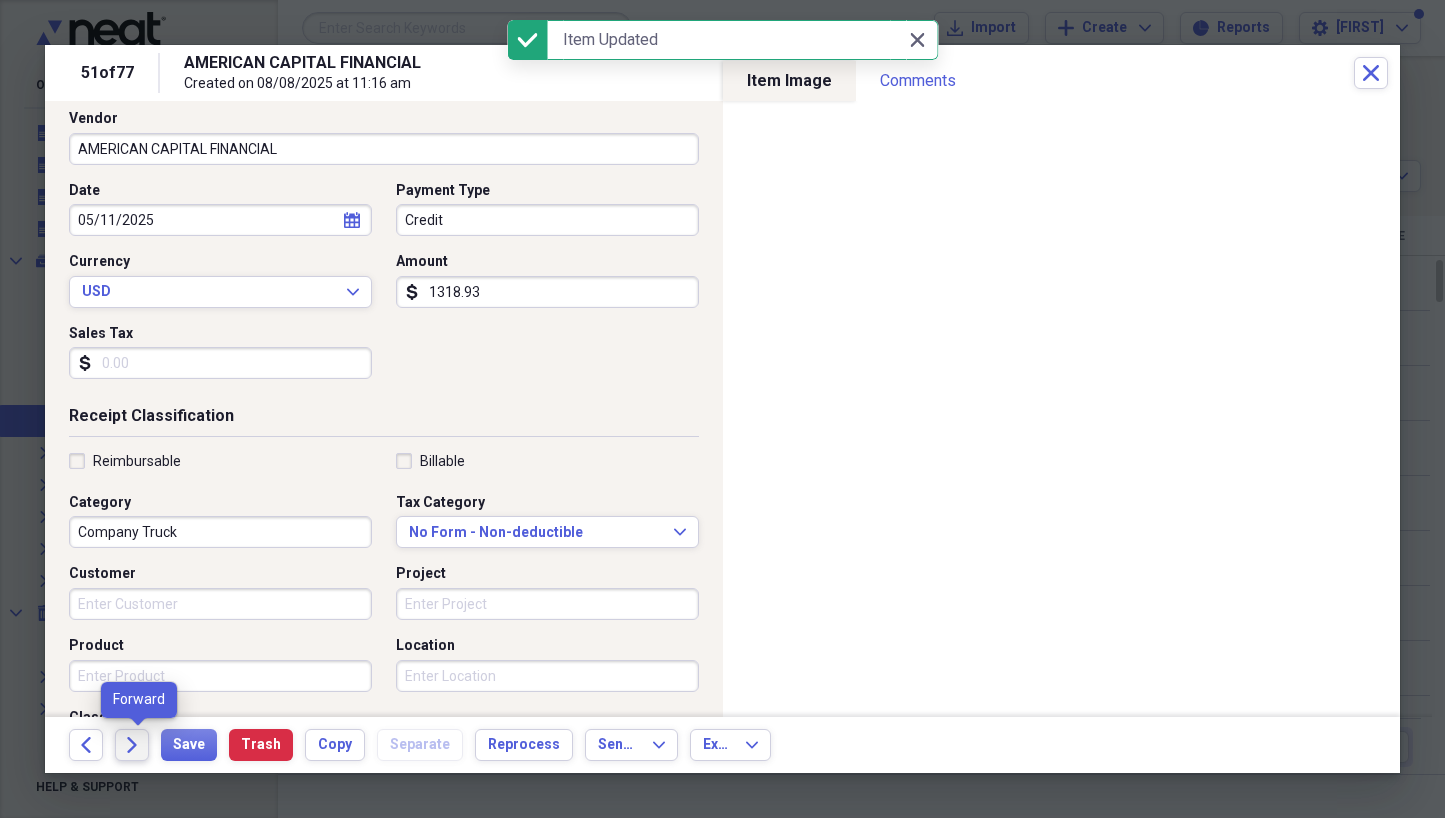 click 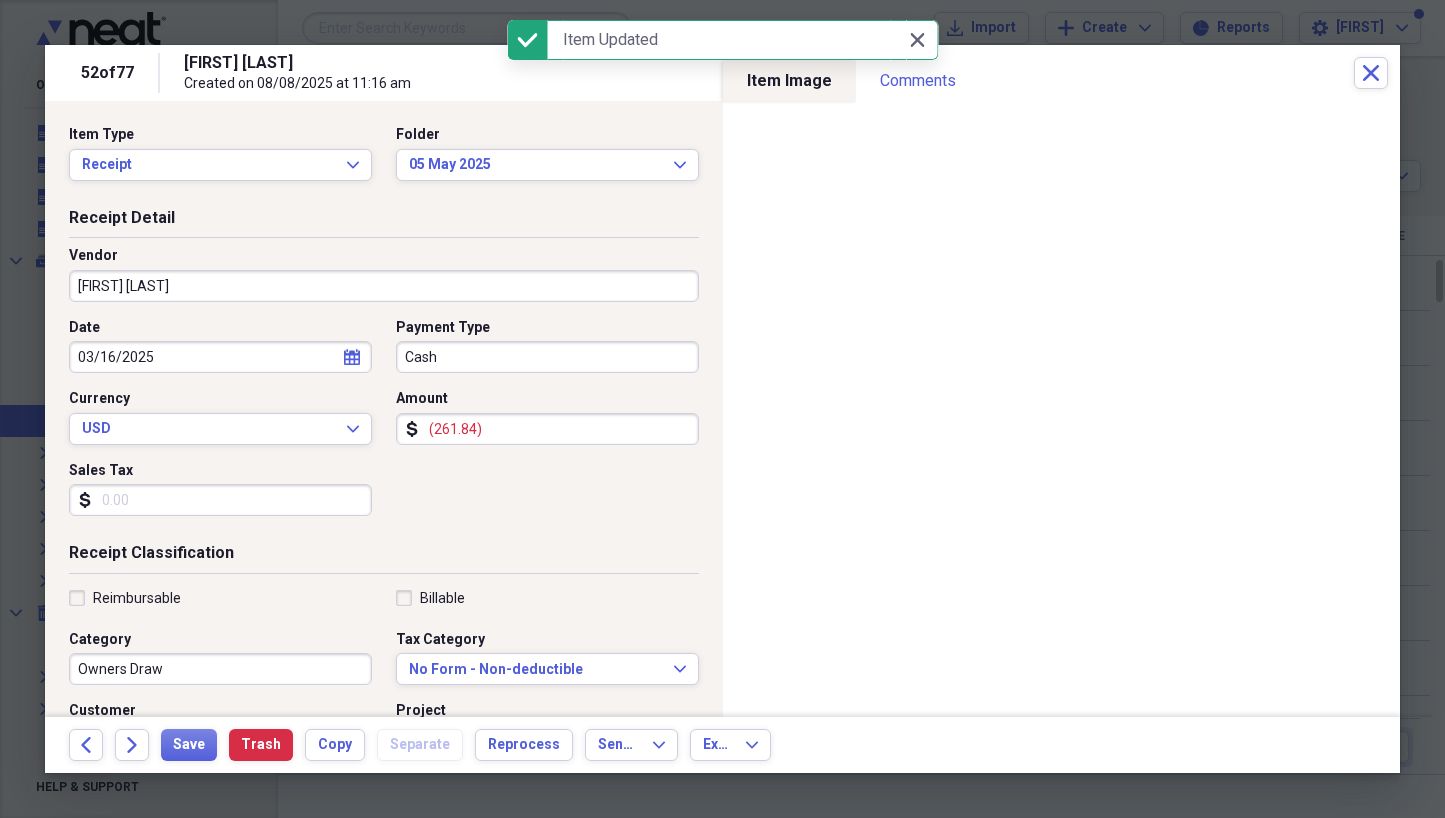 click on "[FIRST] [LAST]" at bounding box center [384, 286] 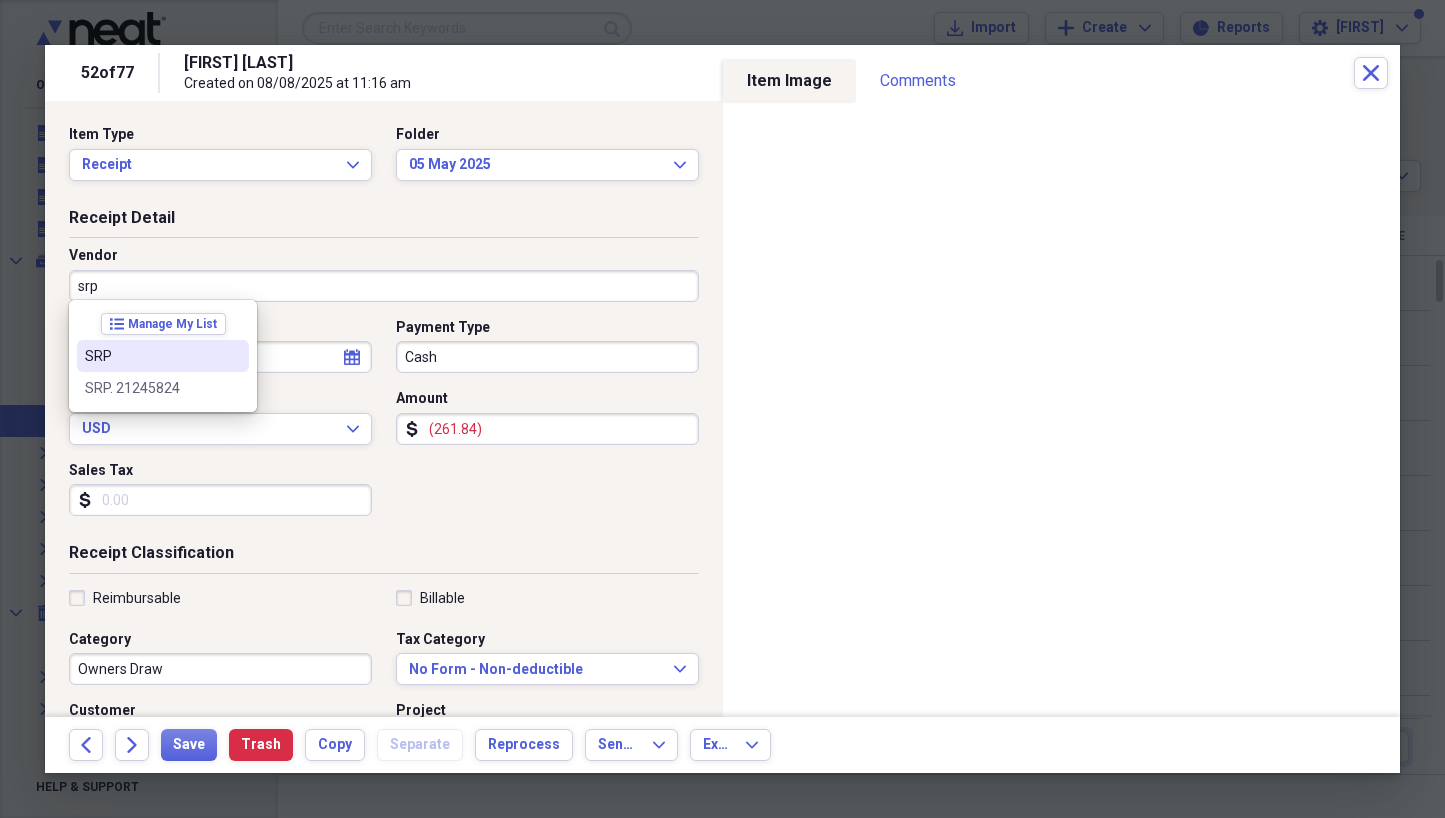 click on "SRP" at bounding box center (151, 356) 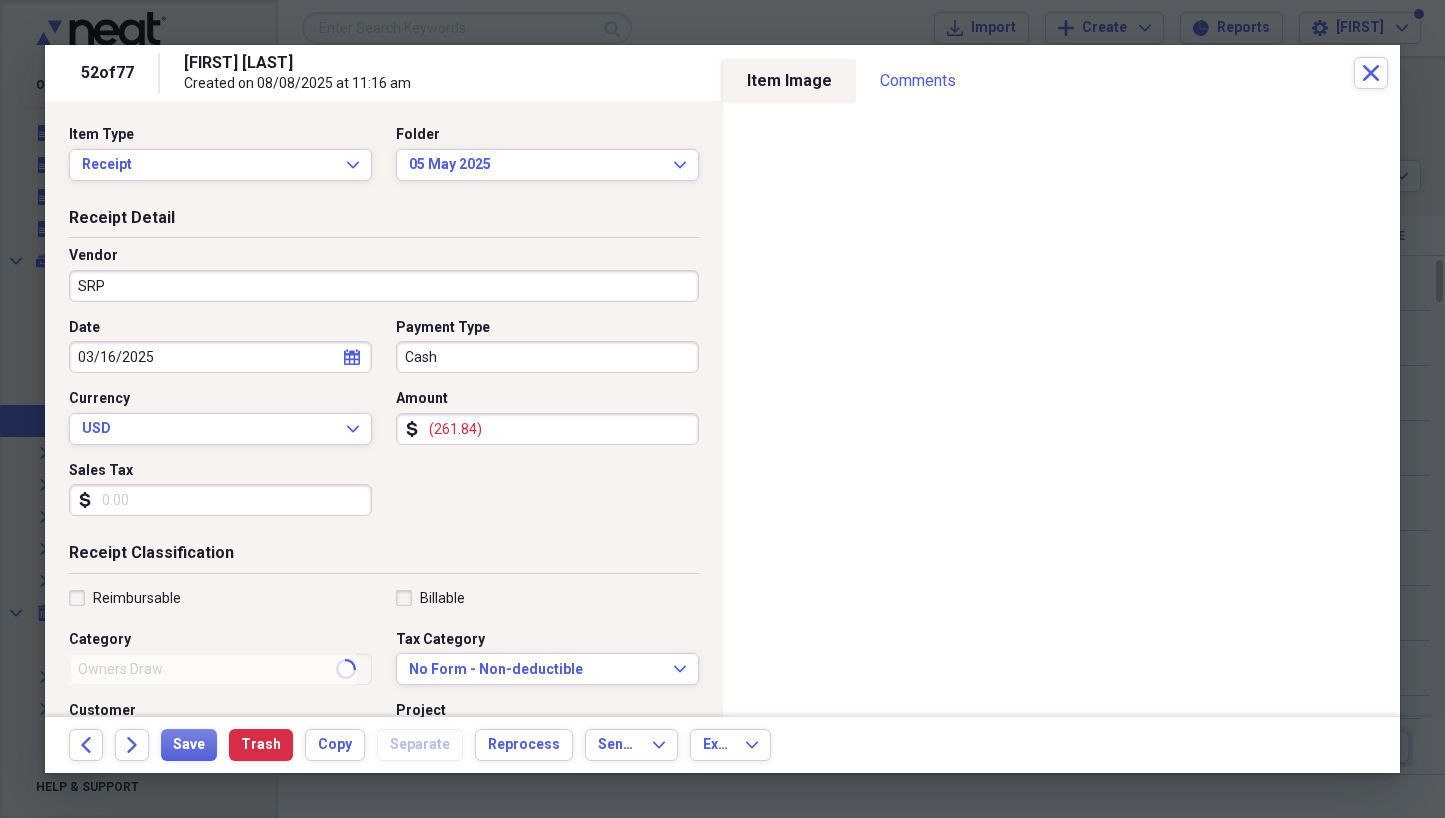 type on "Electric Bill" 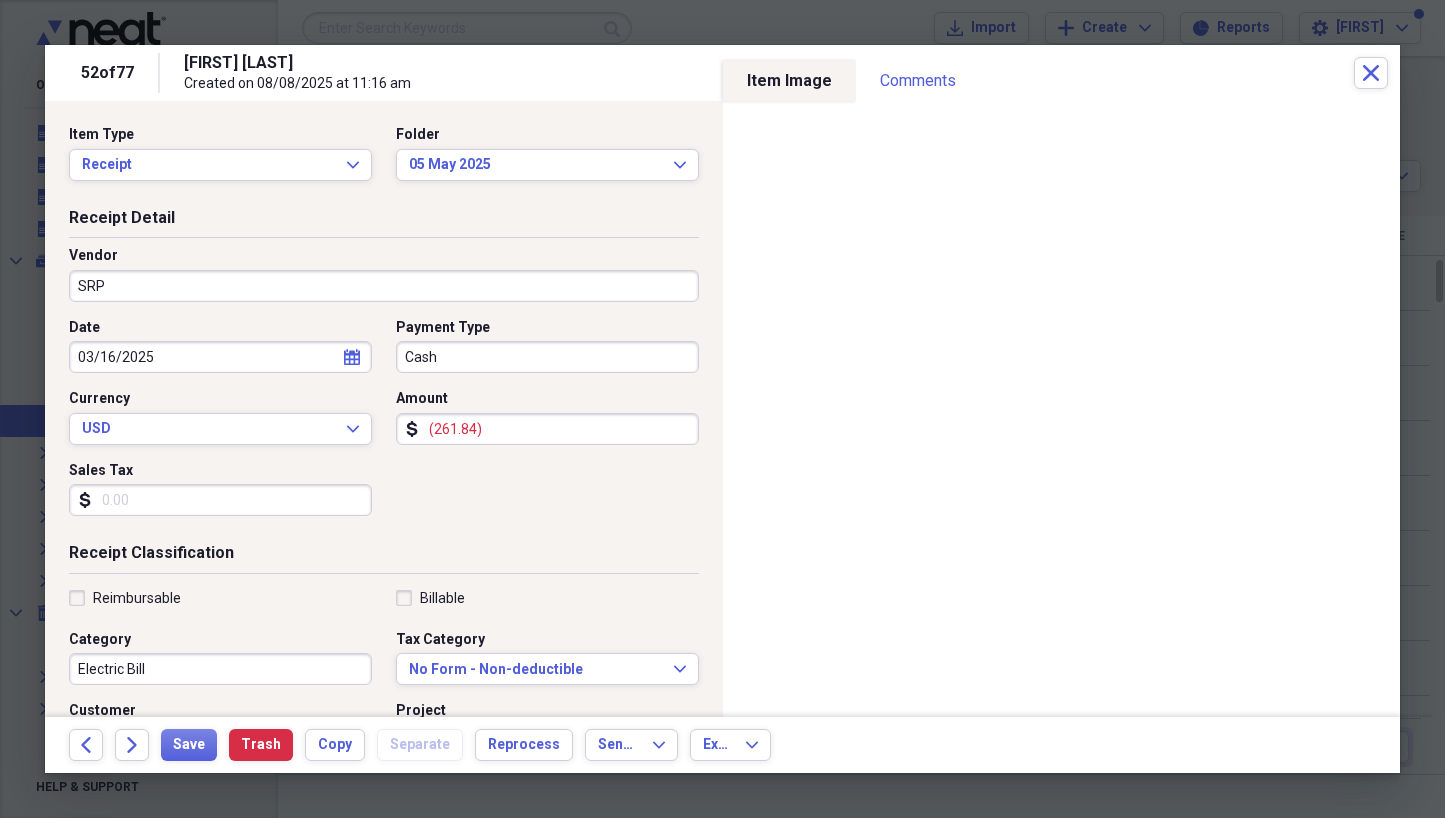 select on "2" 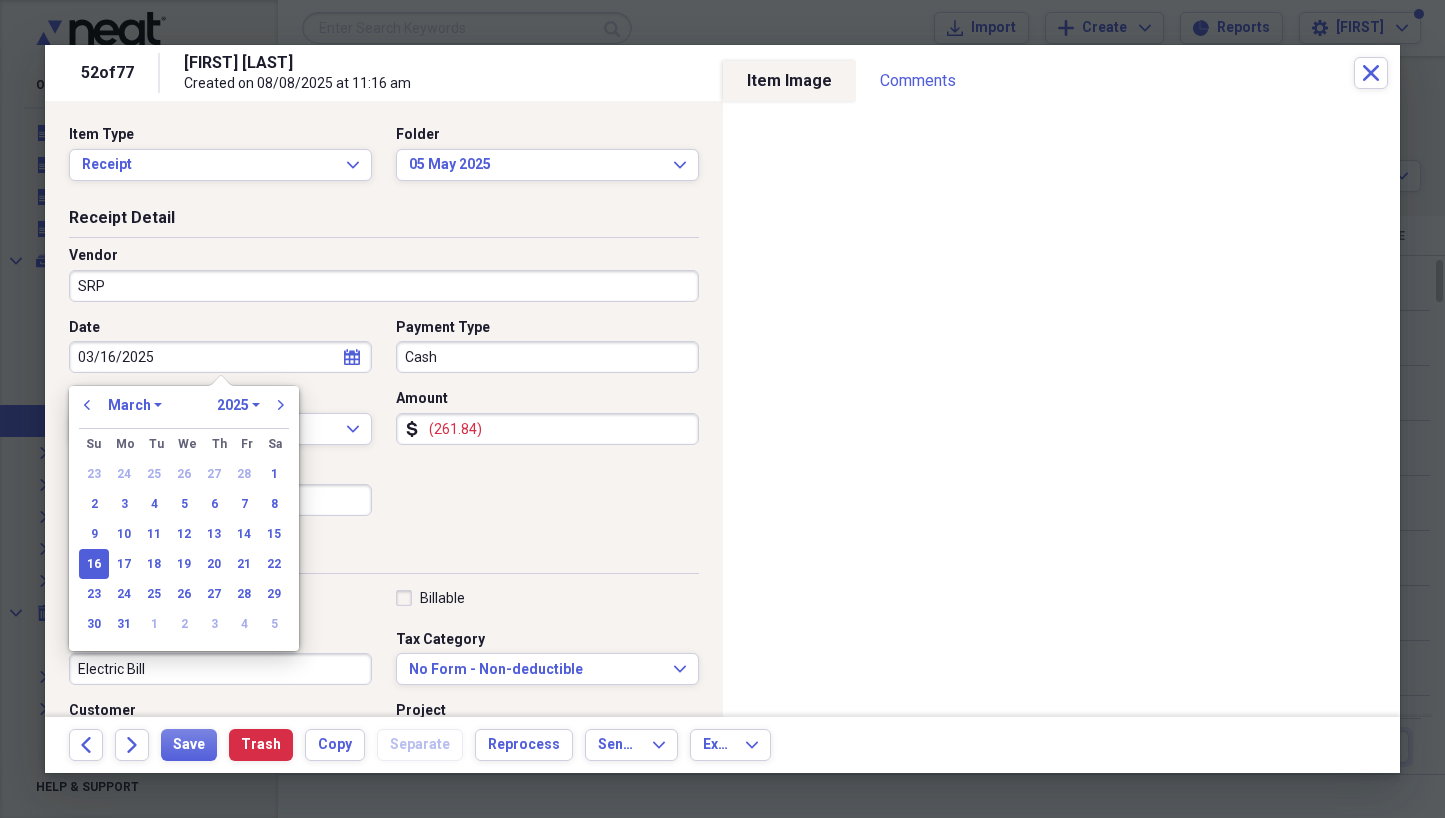 drag, startPoint x: 166, startPoint y: 353, endPoint x: 37, endPoint y: 359, distance: 129.13947 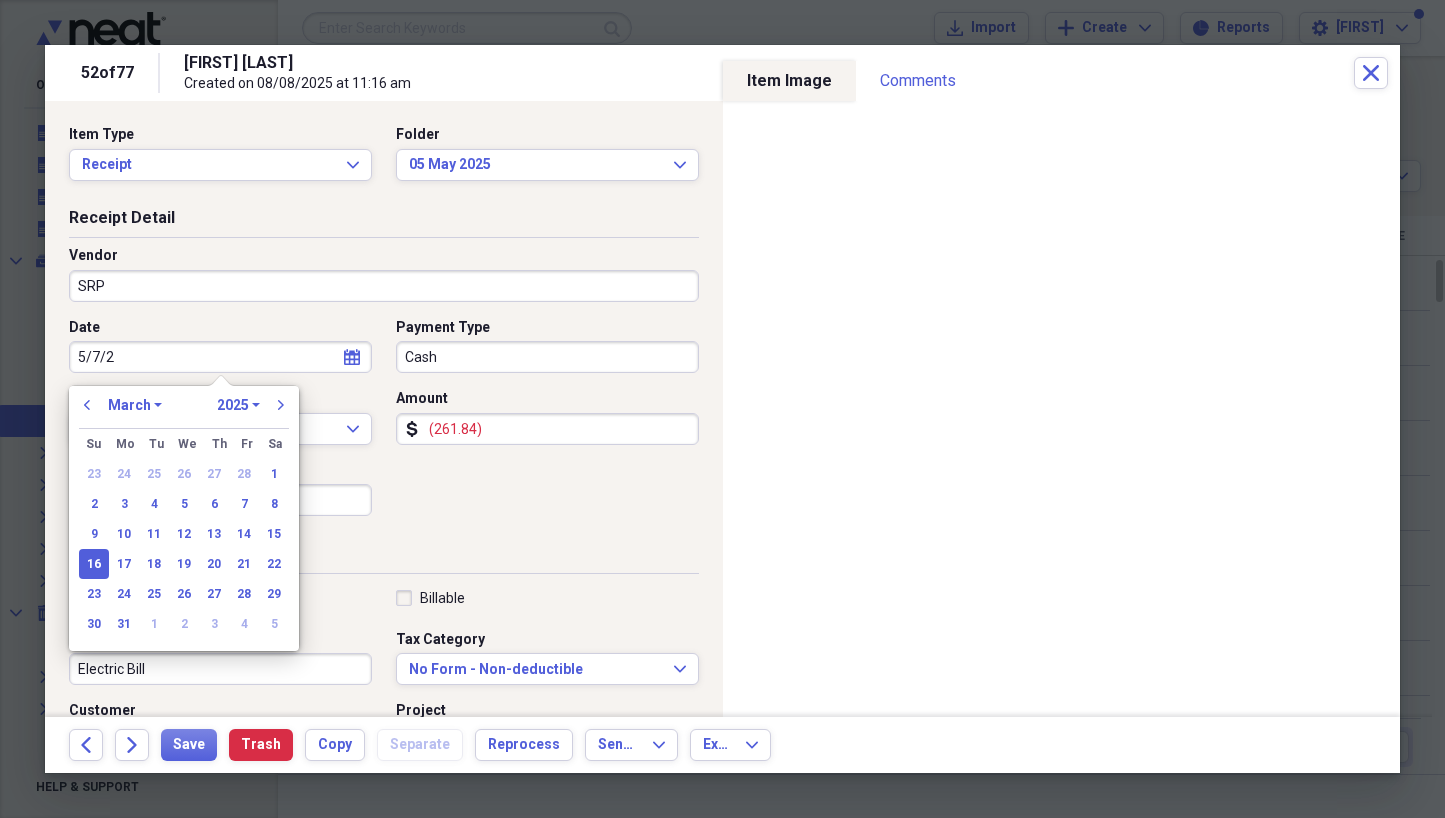 type on "[DATE]" 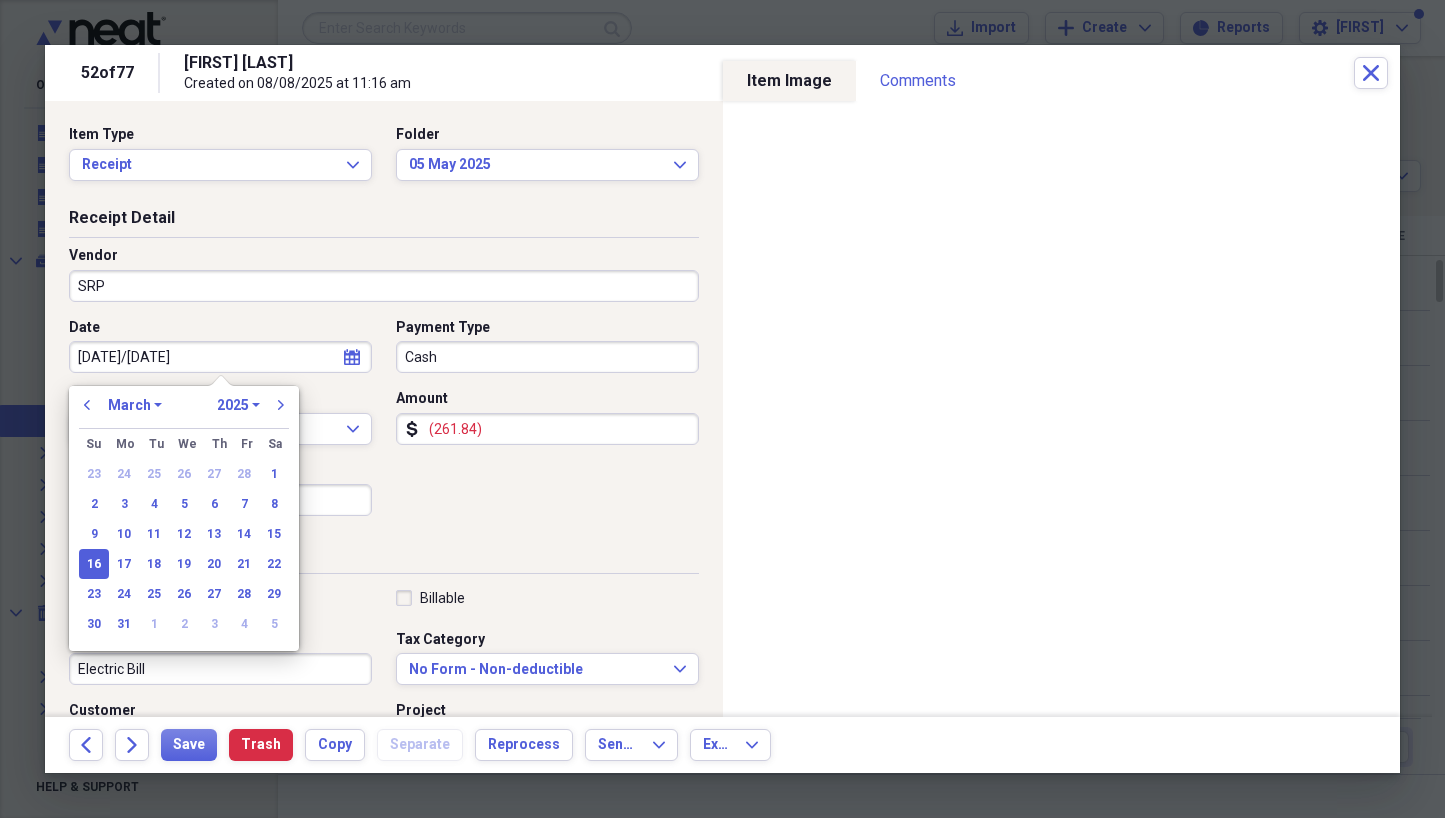 select on "4" 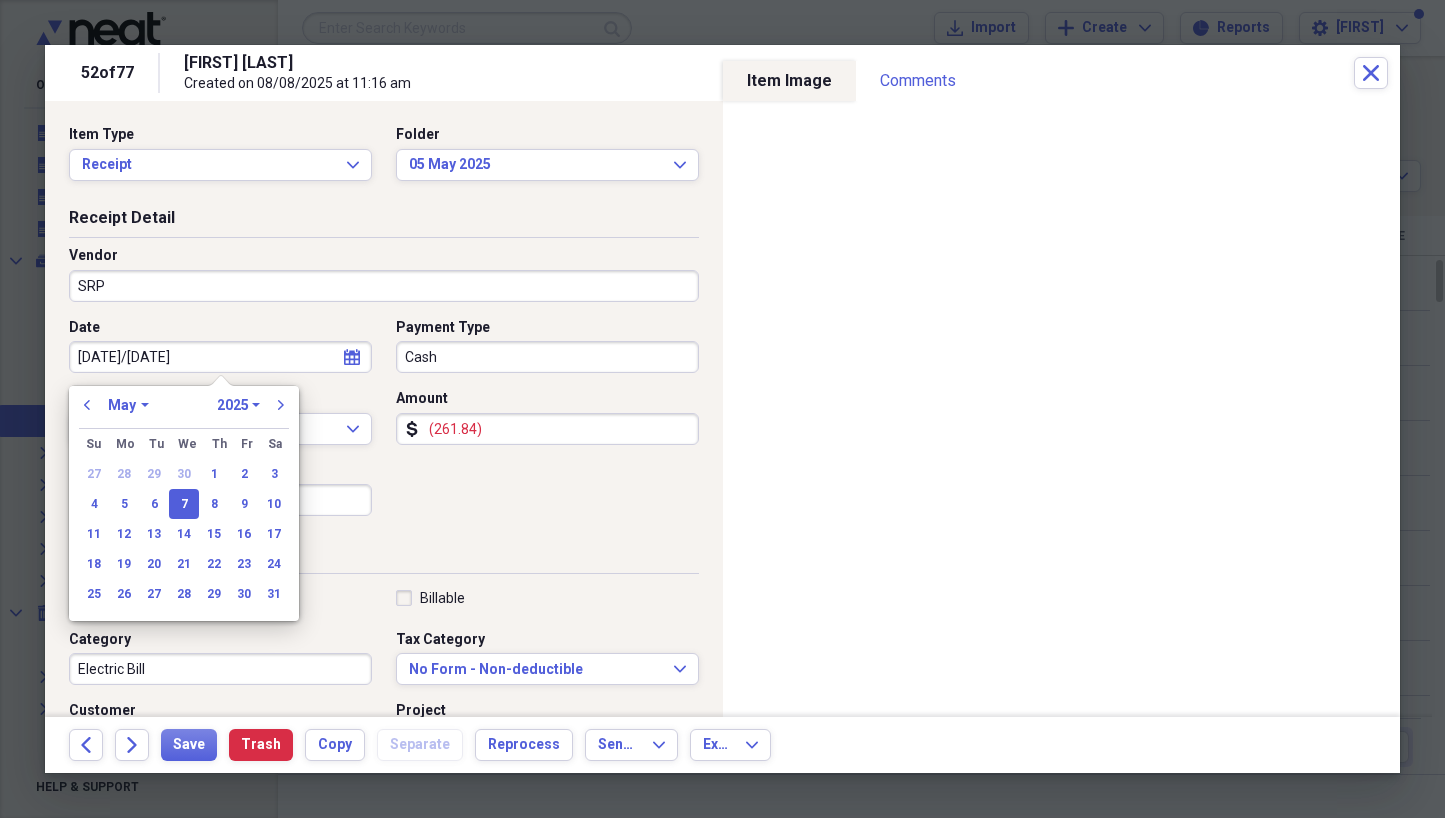 type on "05/07/2025" 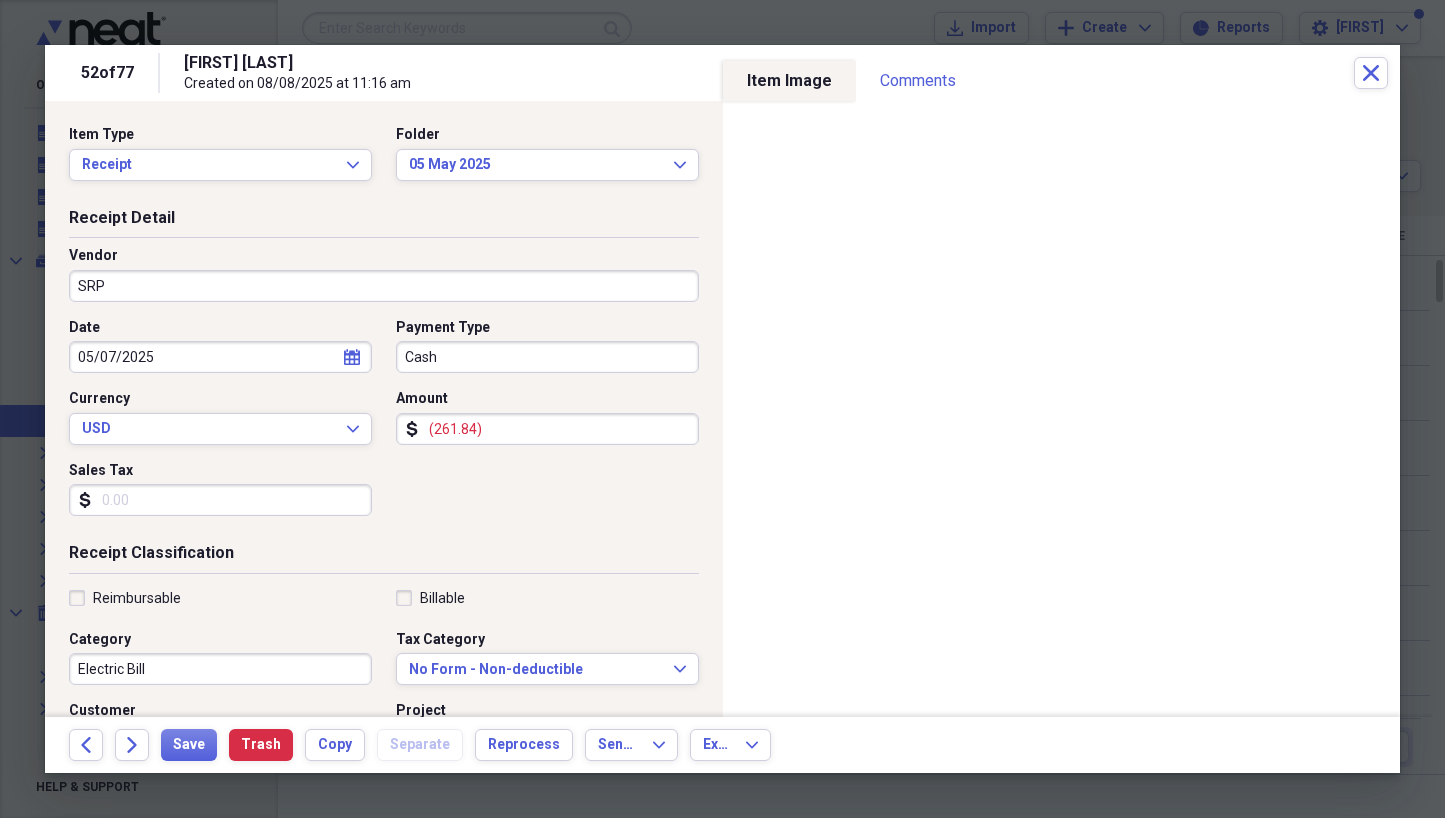 drag, startPoint x: 481, startPoint y: 430, endPoint x: 405, endPoint y: 429, distance: 76.00658 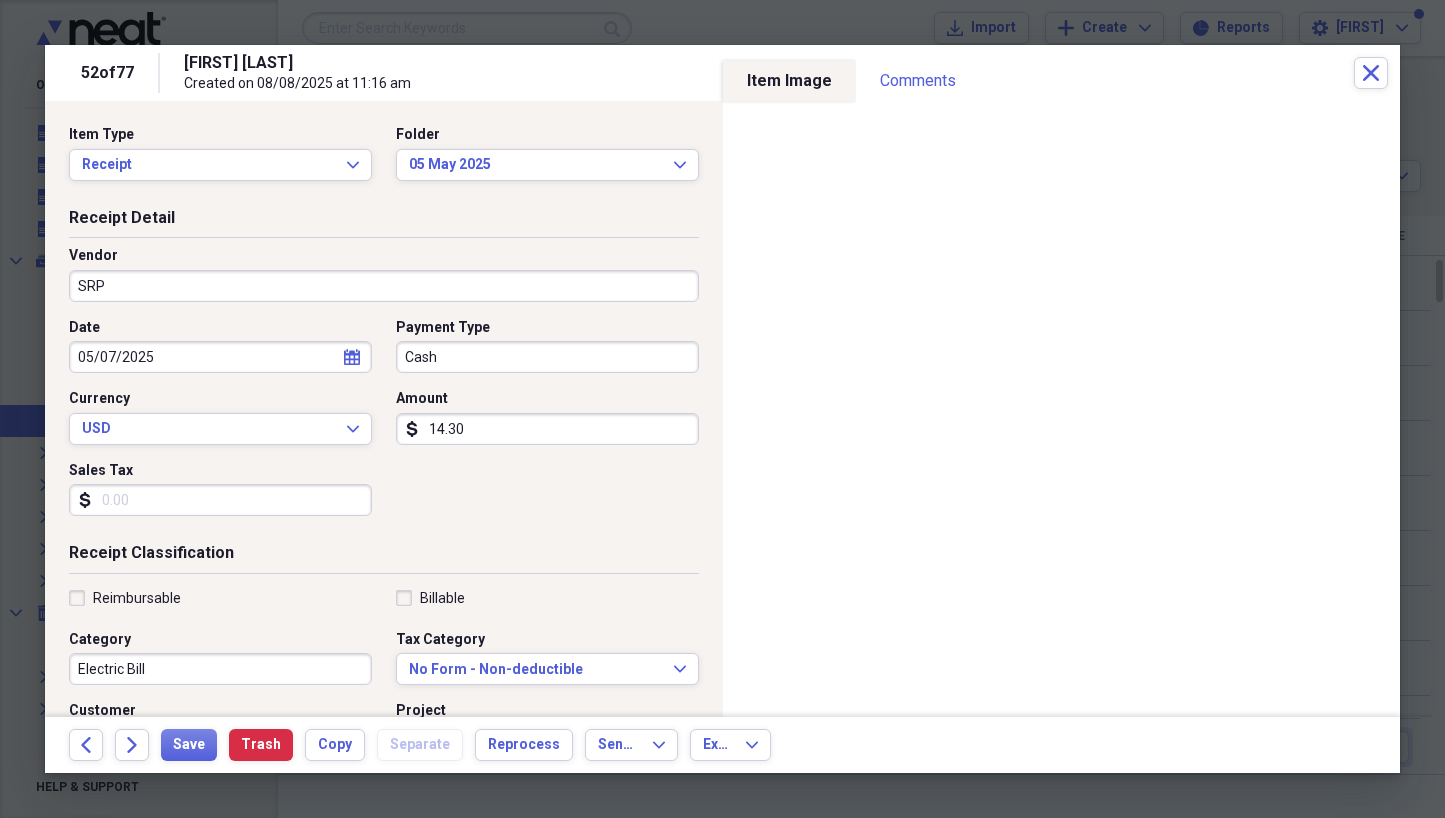 type on "143.00" 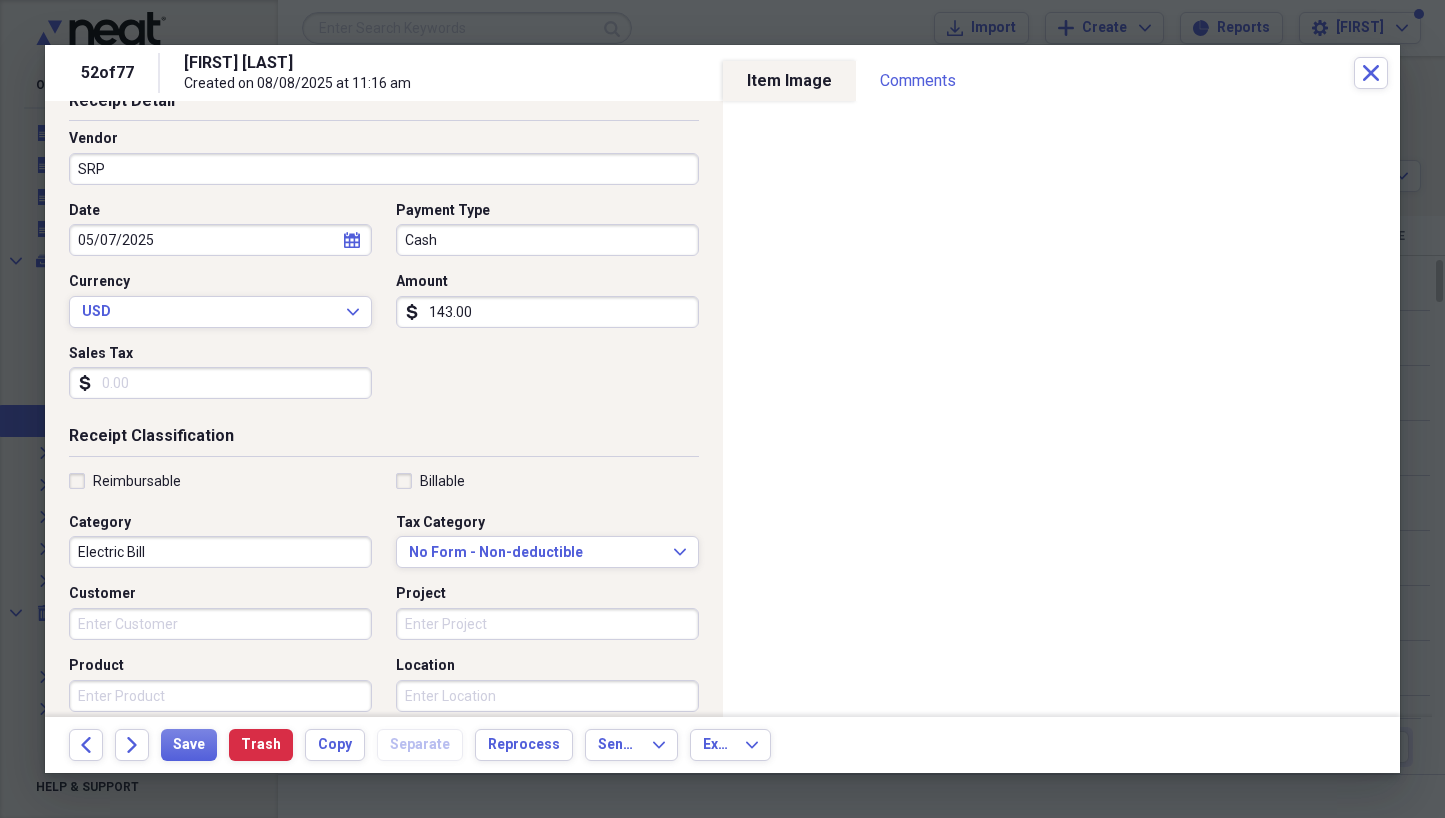 scroll, scrollTop: 150, scrollLeft: 0, axis: vertical 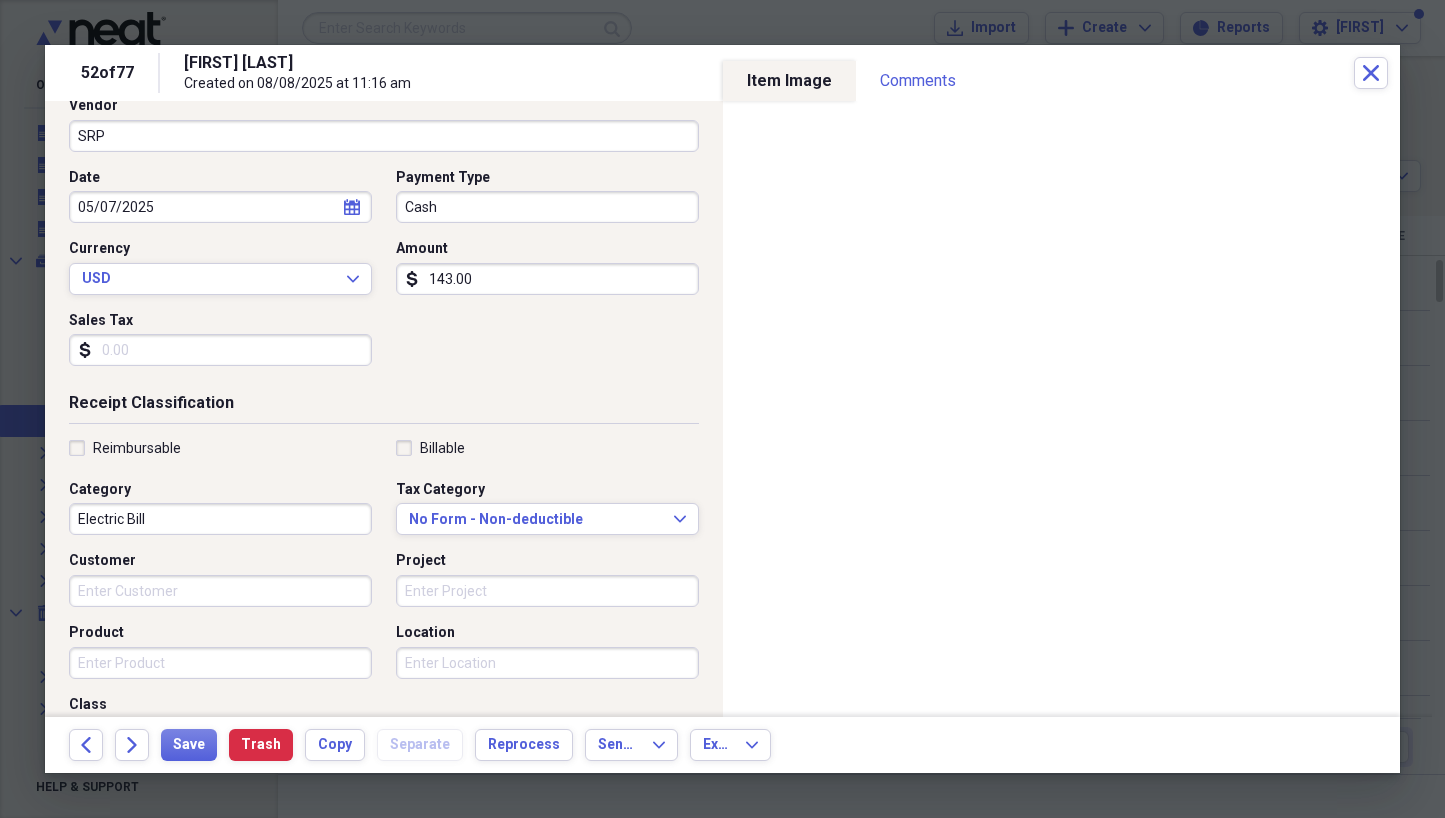 click on "Location" at bounding box center (547, 663) 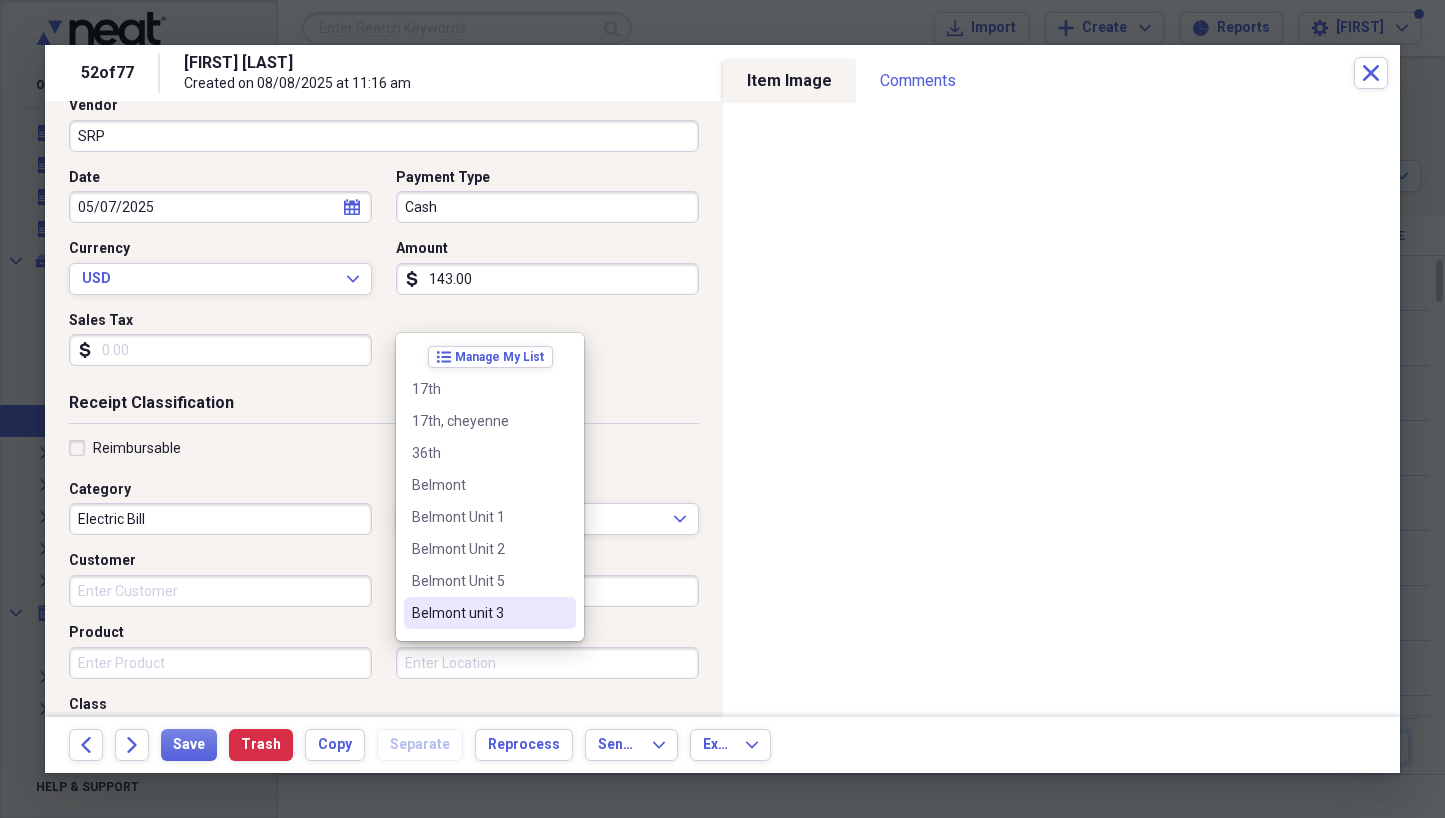 click on "Belmont unit 3" at bounding box center (478, 613) 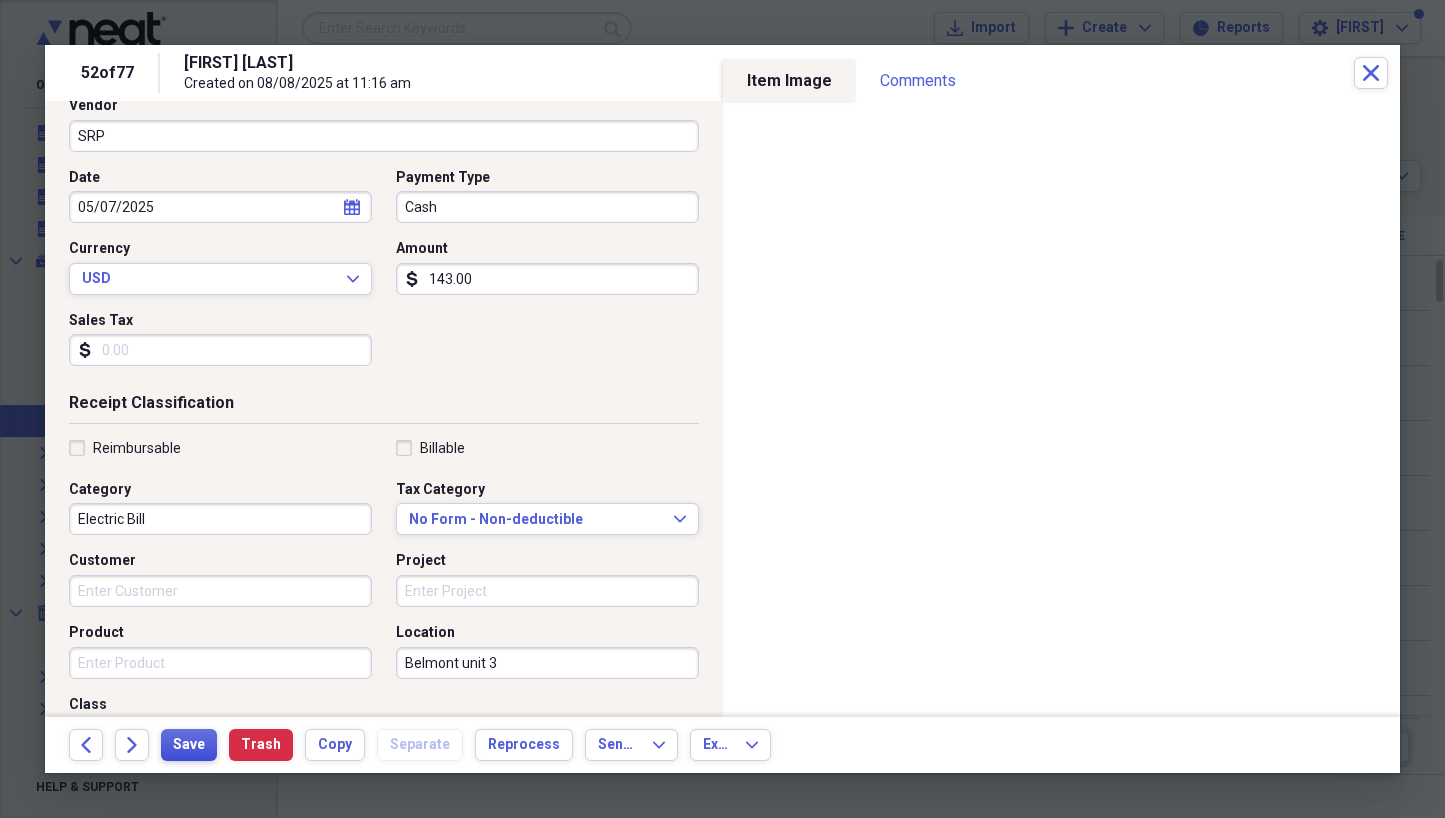 click on "Save" at bounding box center (189, 745) 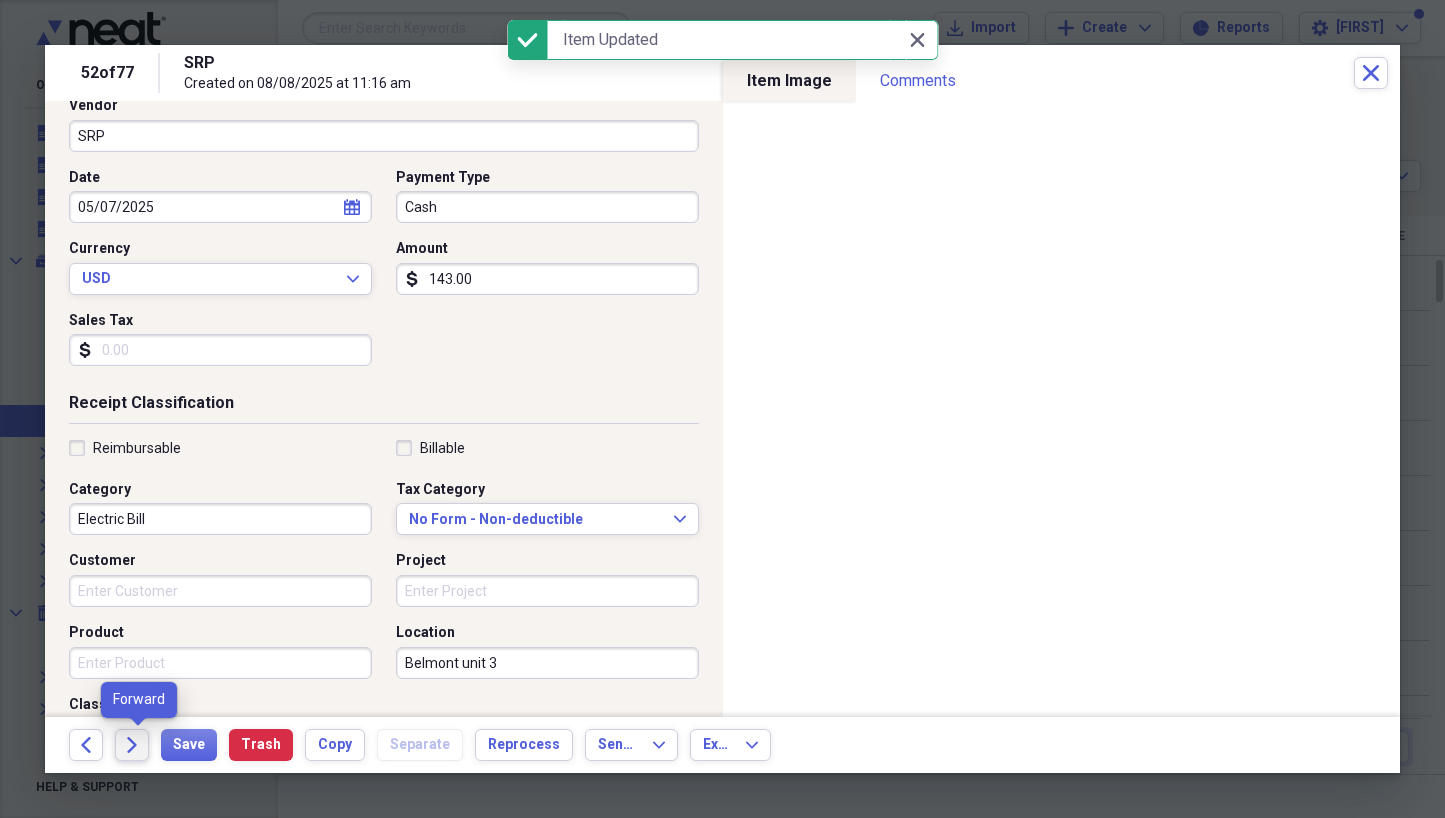 click 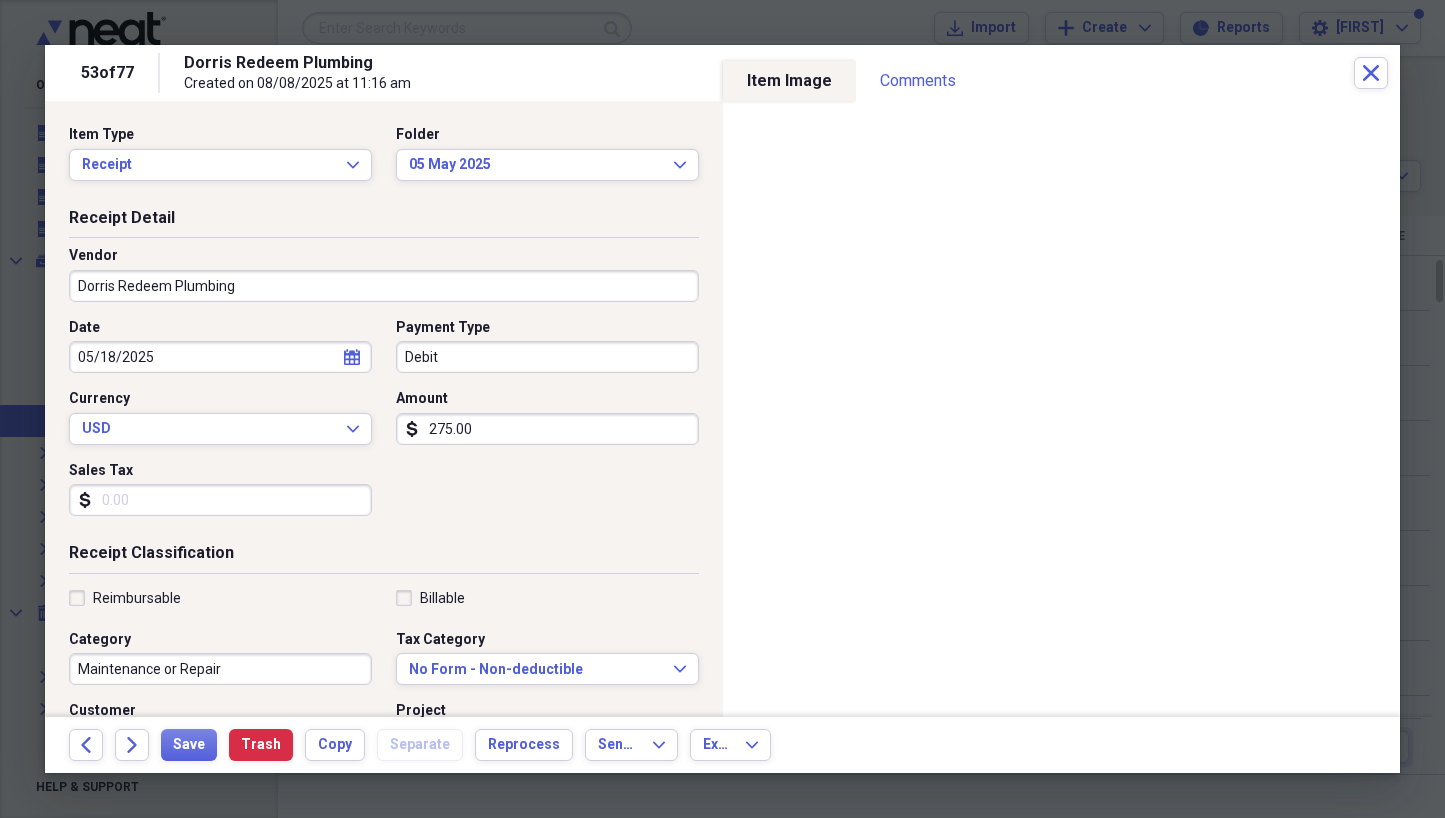 select on "4" 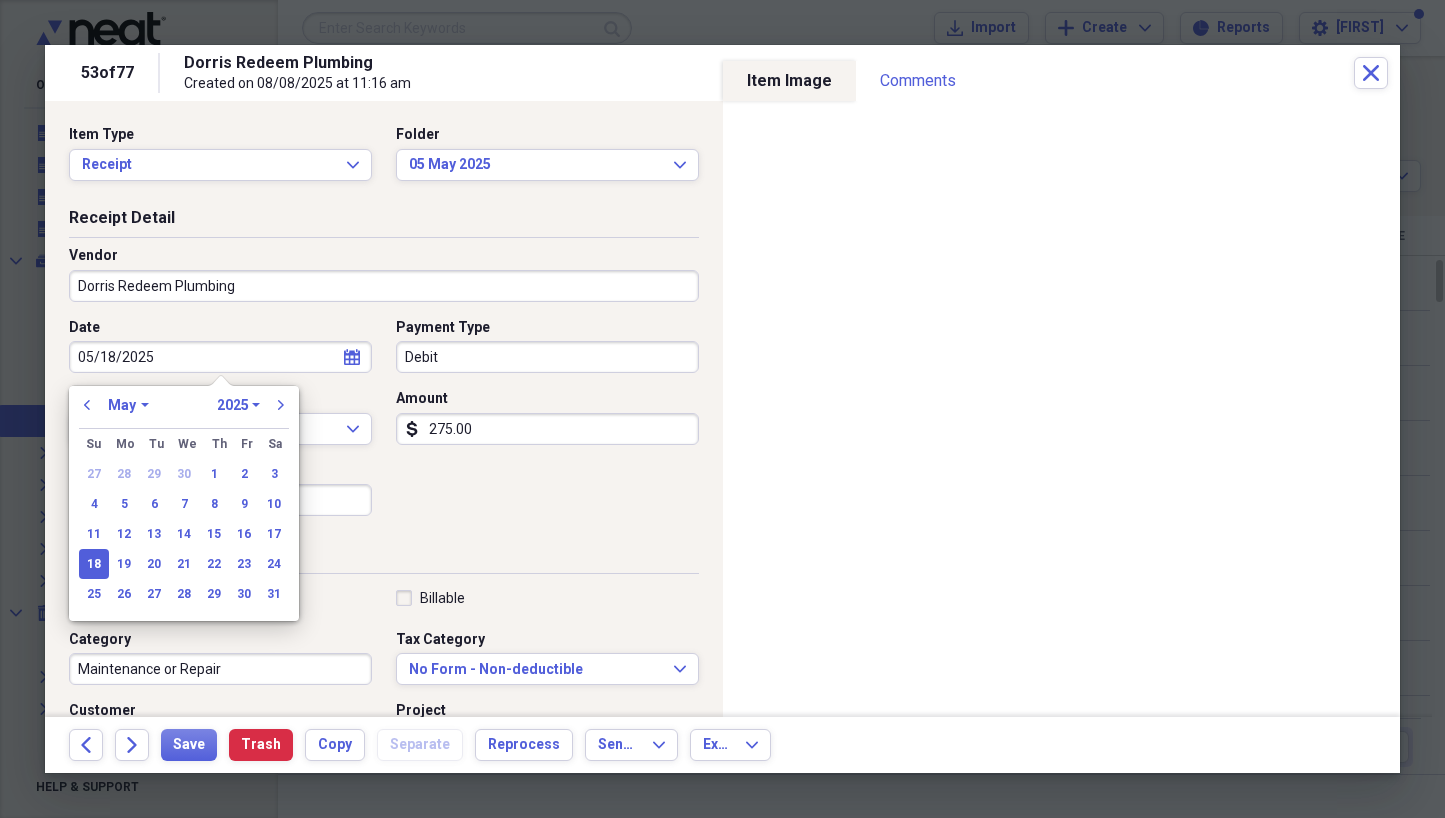 drag, startPoint x: 176, startPoint y: 351, endPoint x: 57, endPoint y: 352, distance: 119.0042 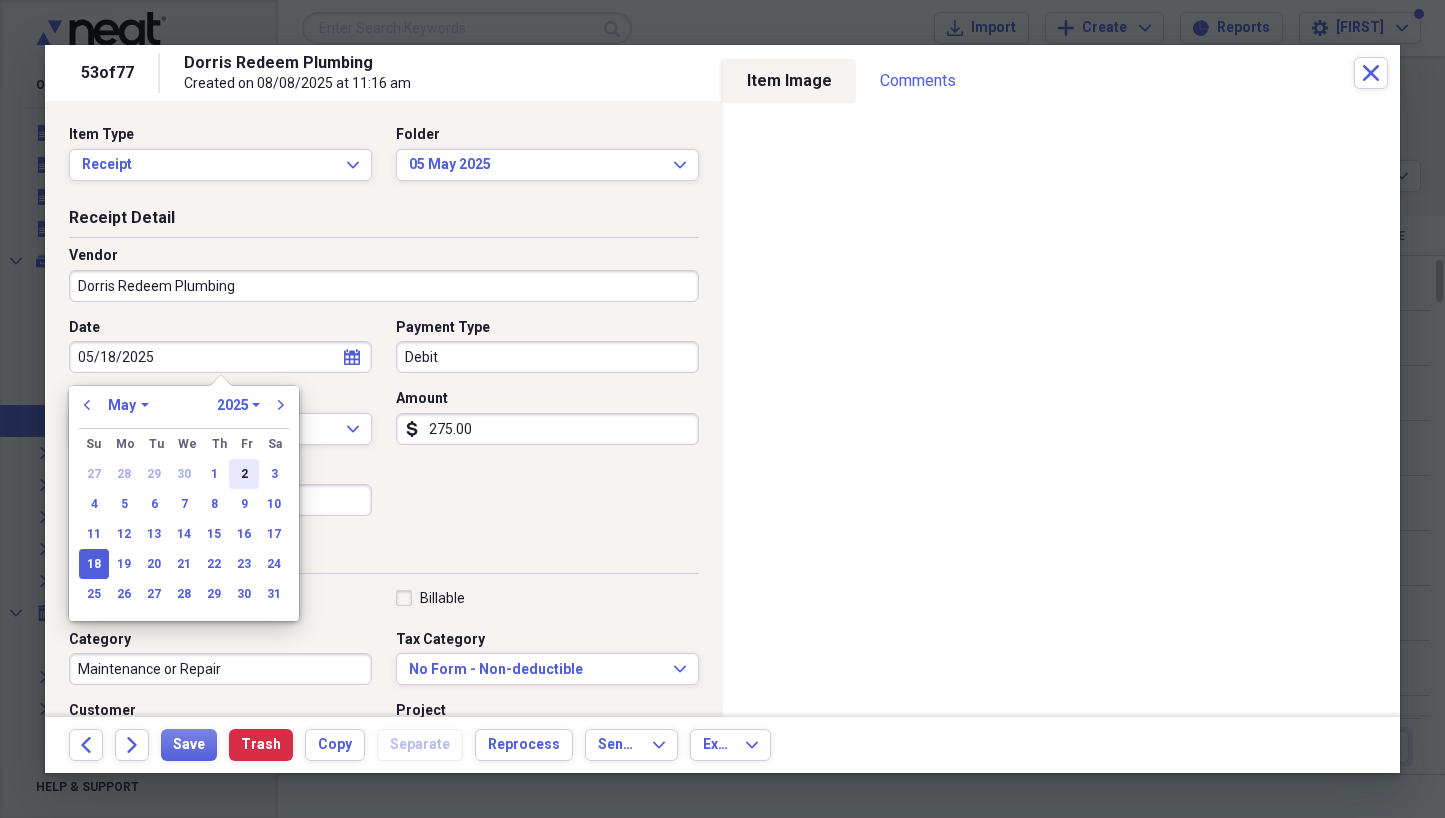 click on "2" at bounding box center (244, 474) 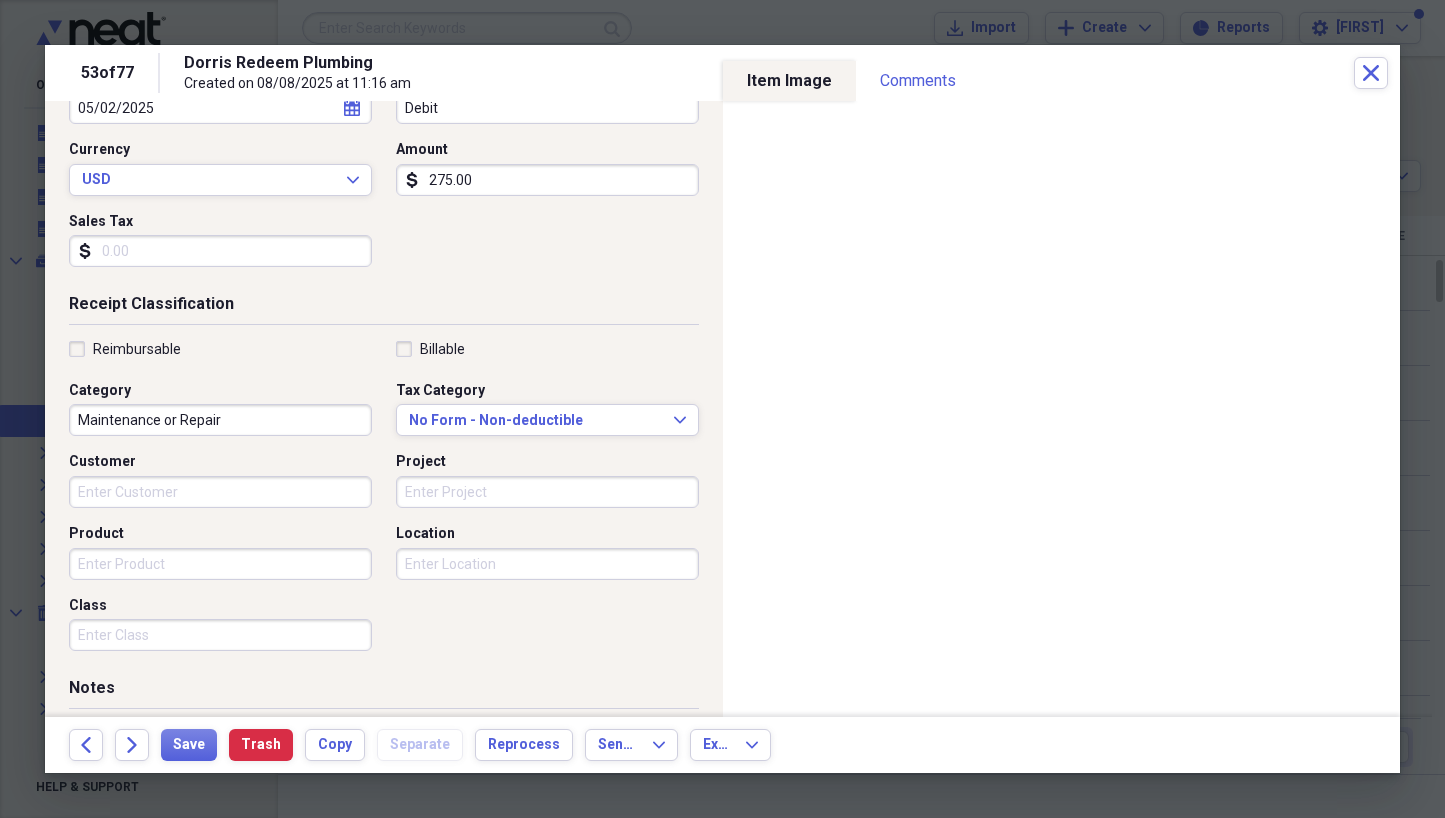 scroll, scrollTop: 251, scrollLeft: 0, axis: vertical 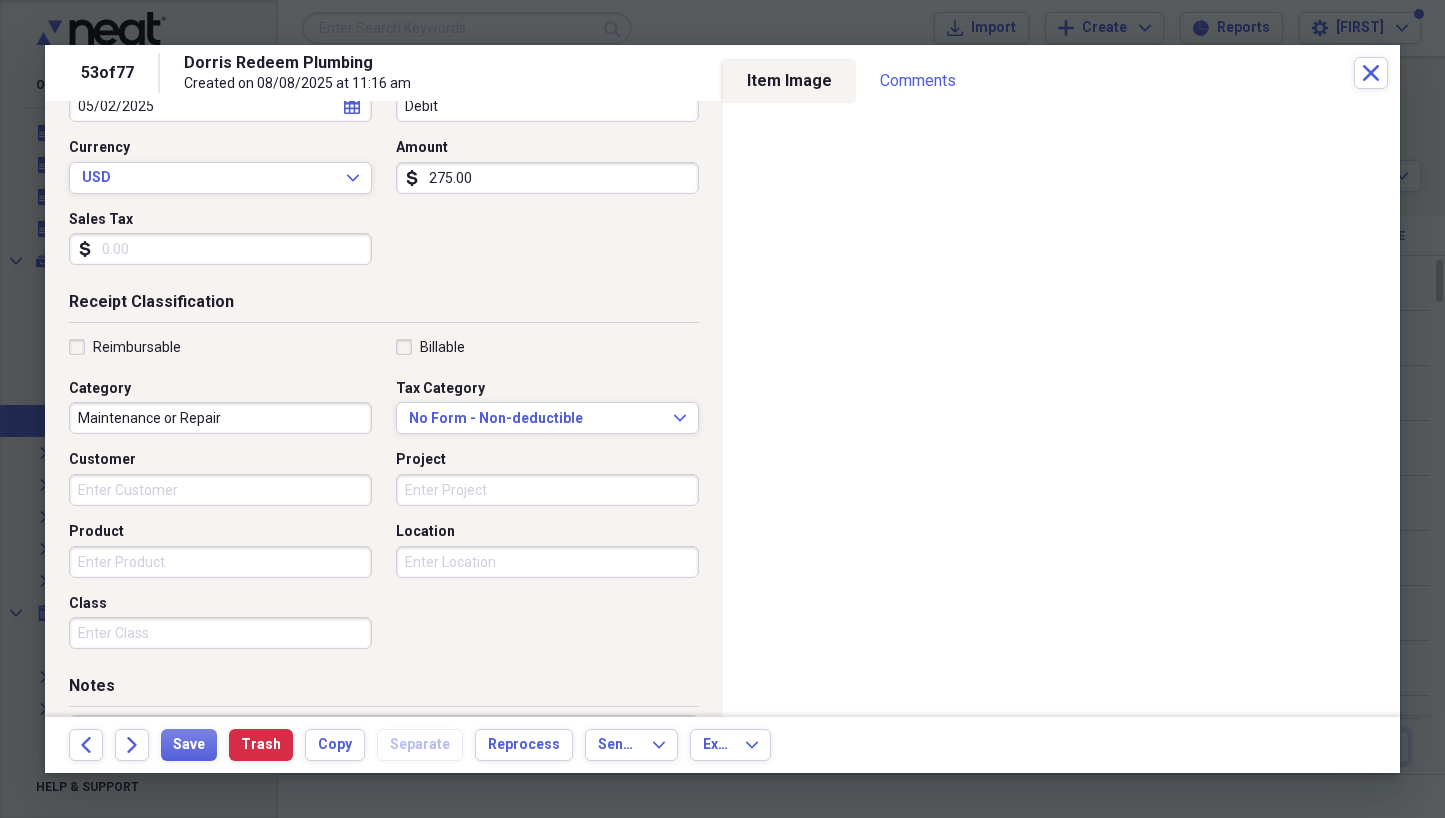 click on "Location" at bounding box center [547, 562] 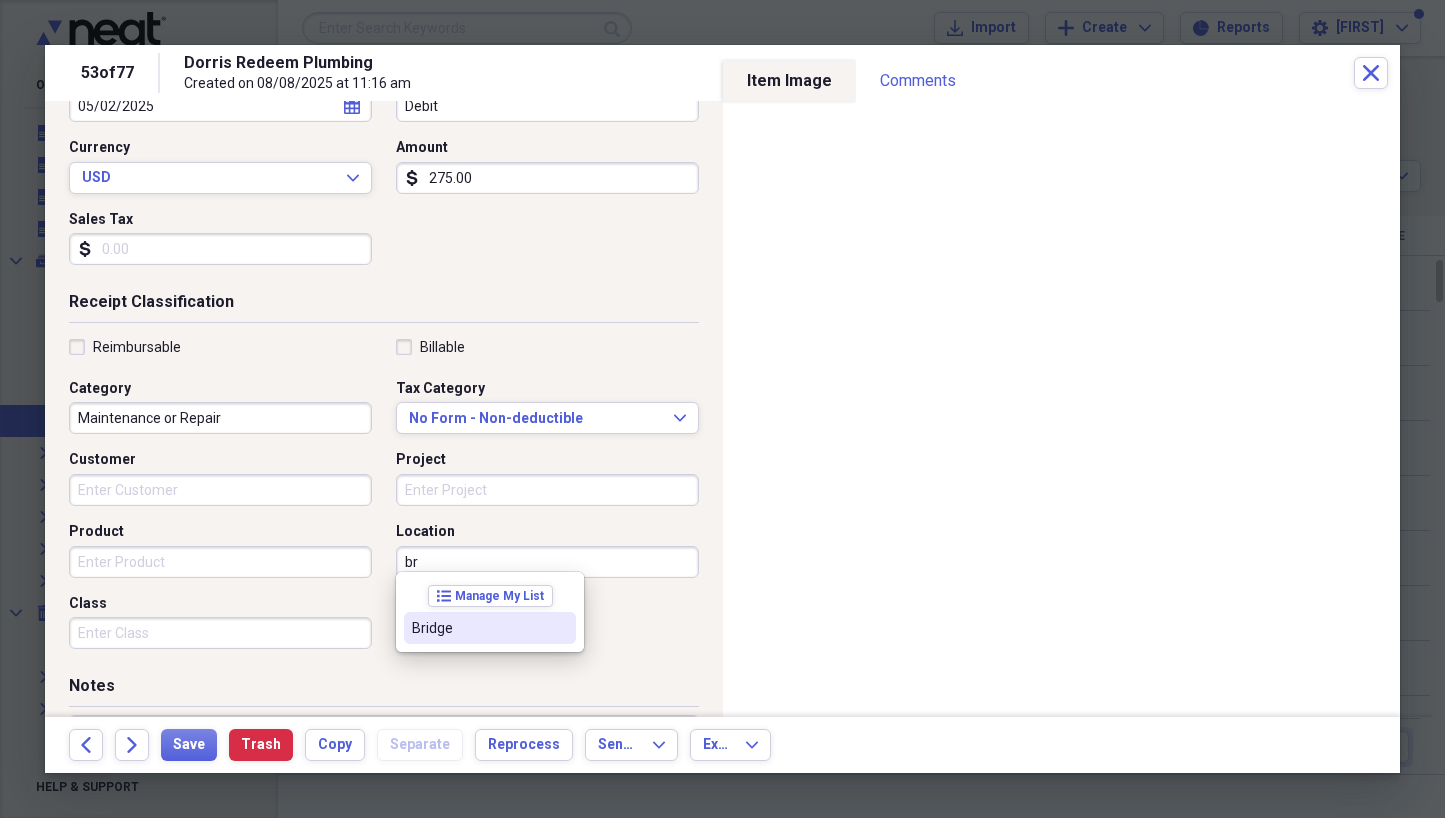 click on "Bridge" at bounding box center (490, 628) 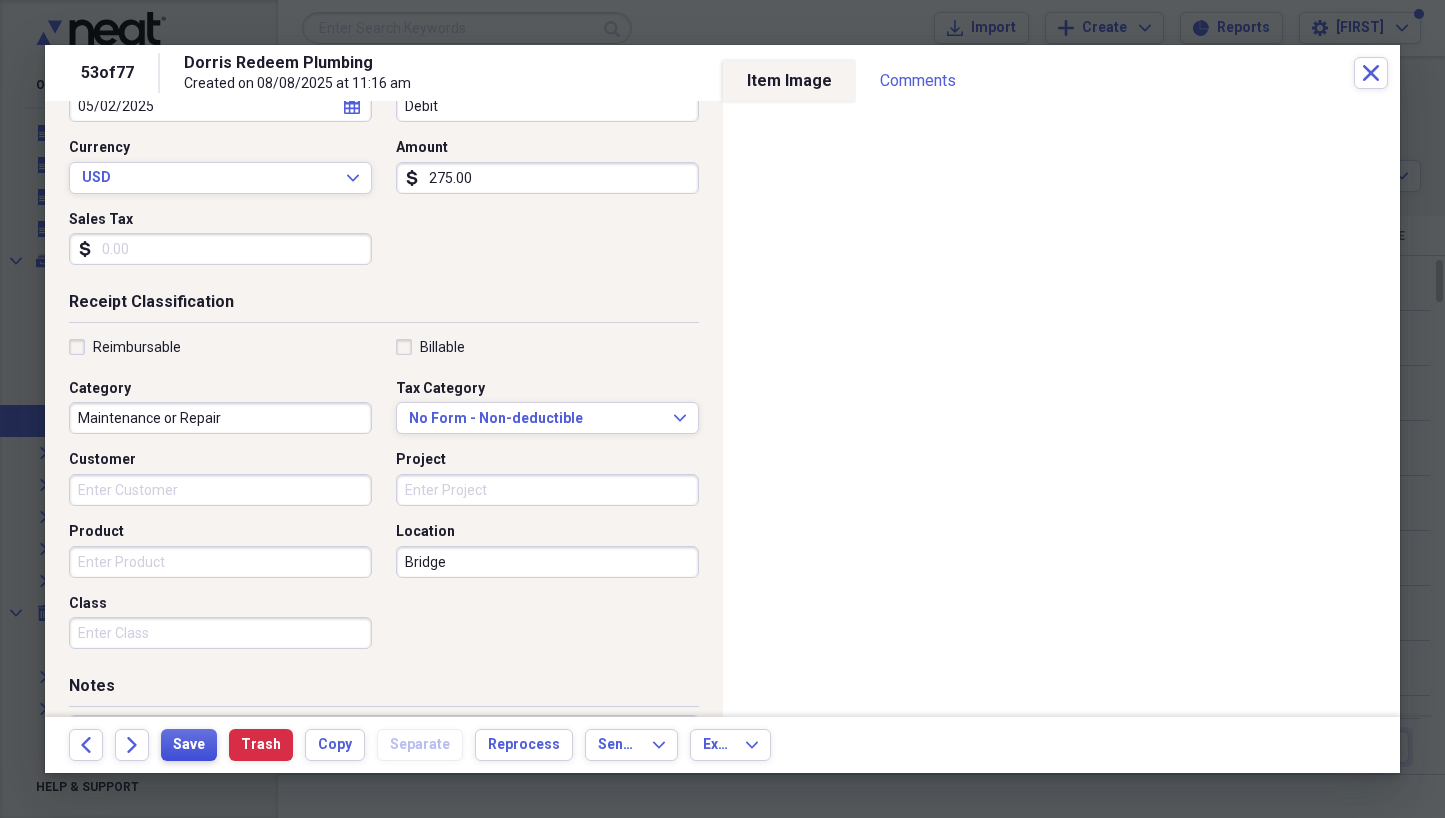 click on "Save" at bounding box center (189, 745) 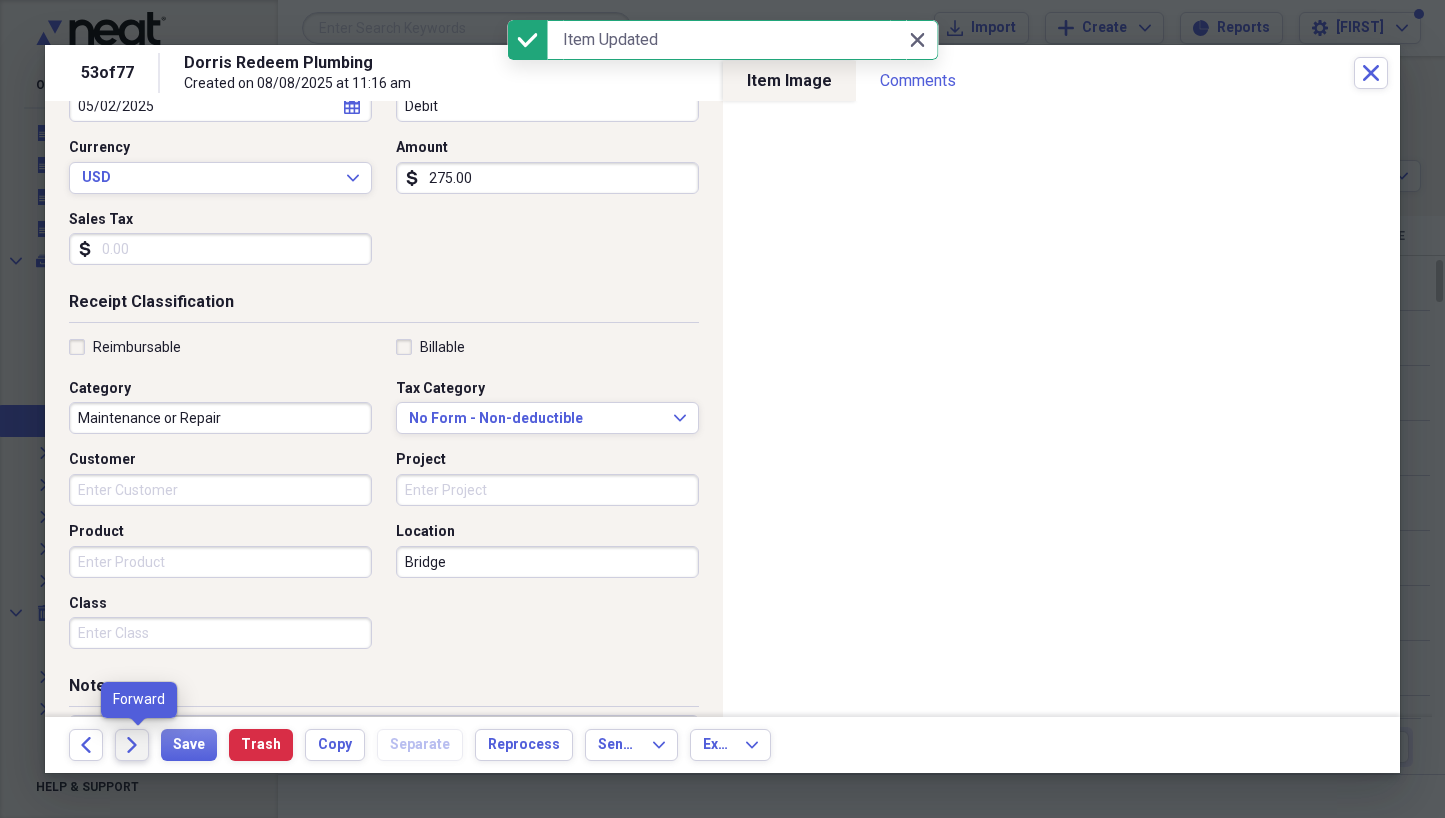 click on "Forward" 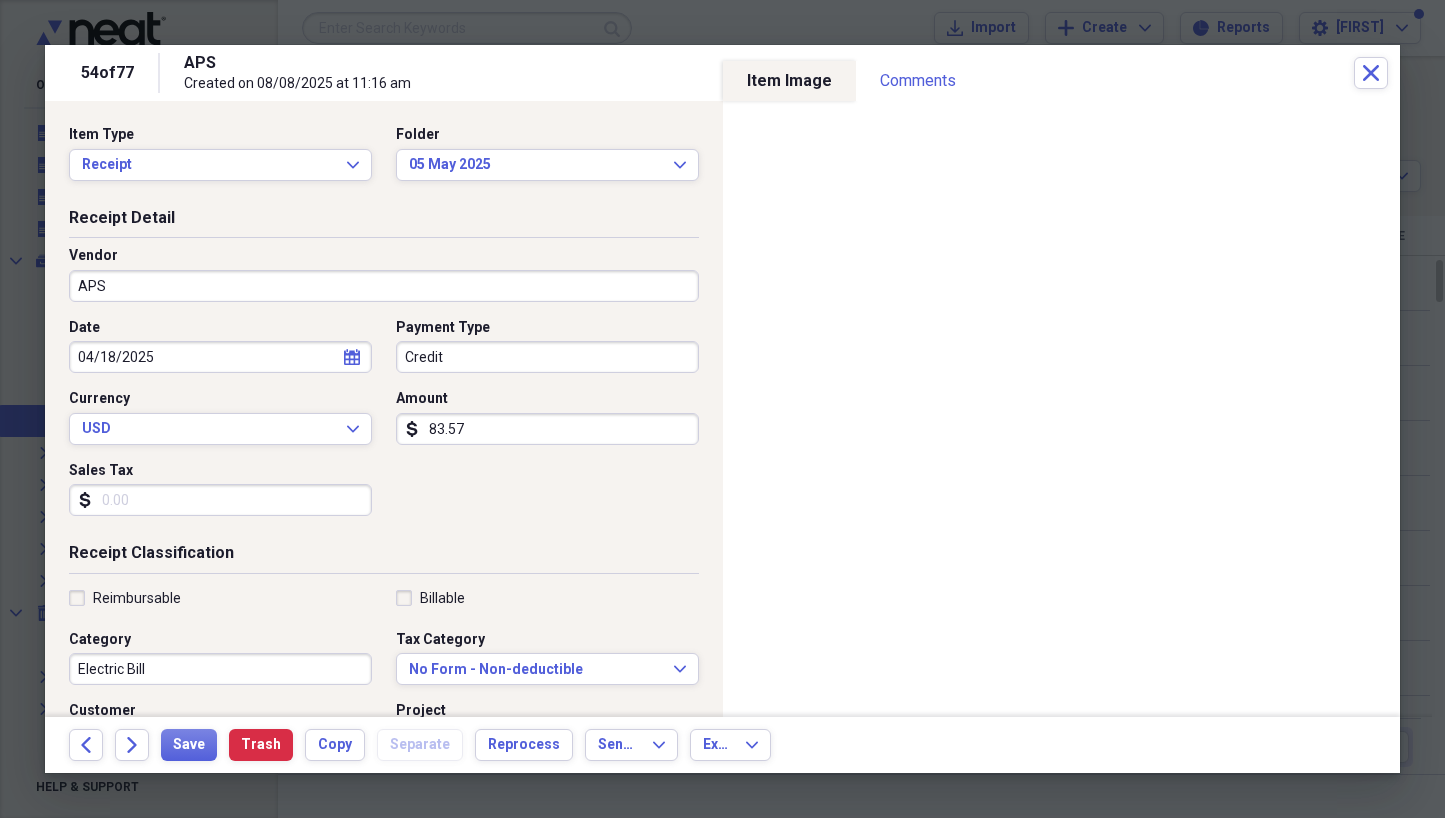 drag, startPoint x: 472, startPoint y: 426, endPoint x: 381, endPoint y: 421, distance: 91.13726 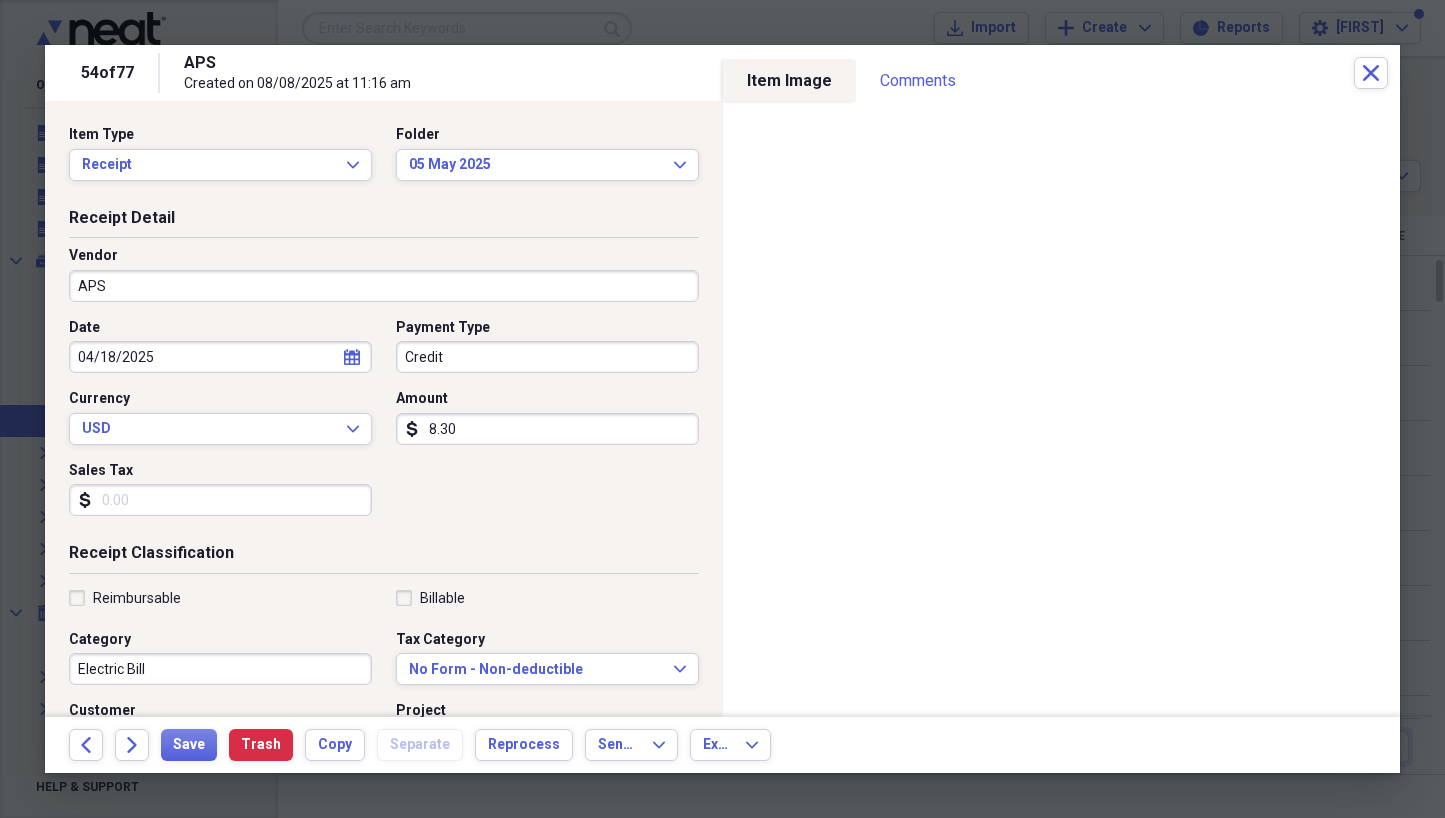type on "83.09" 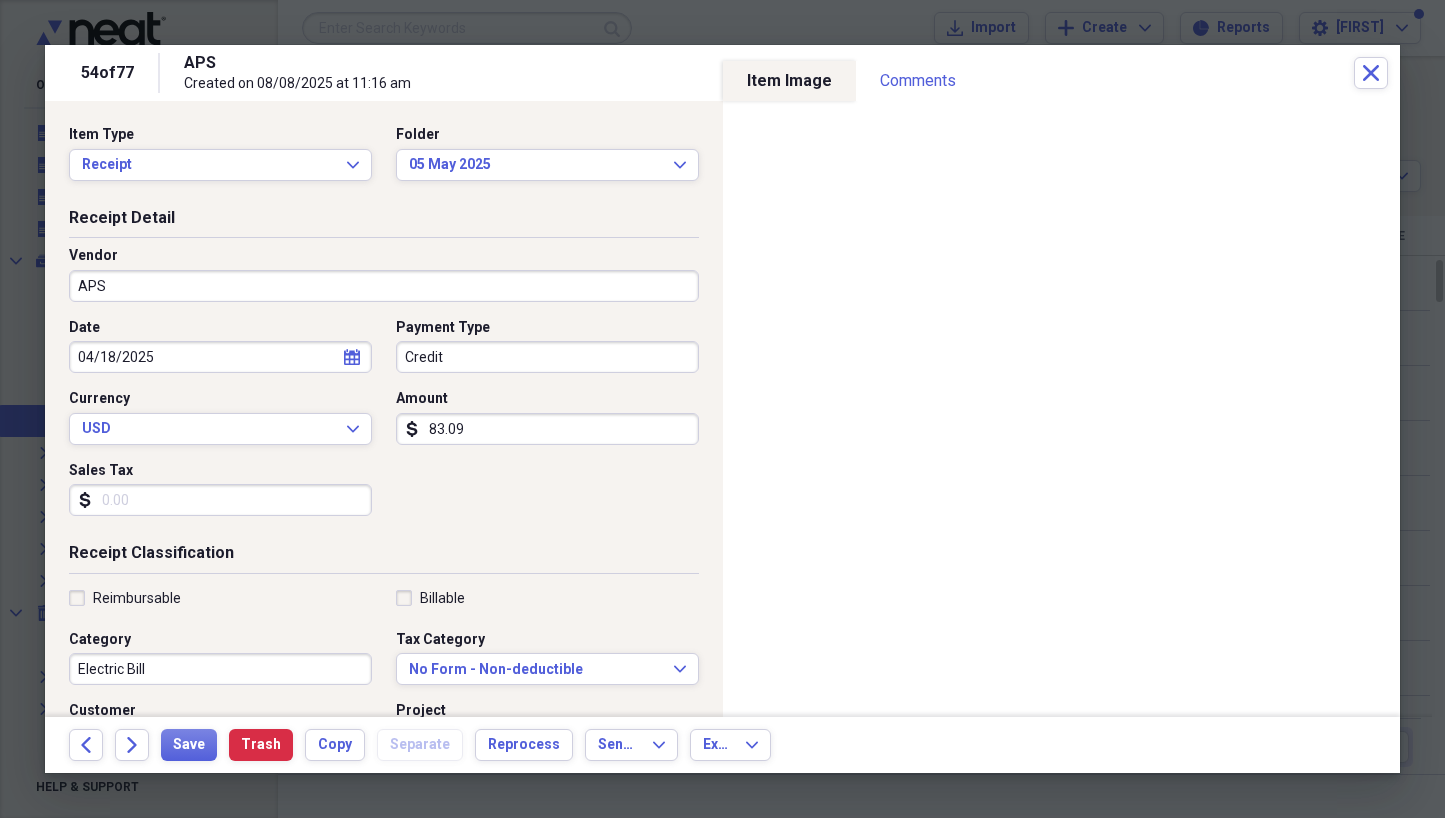 select on "3" 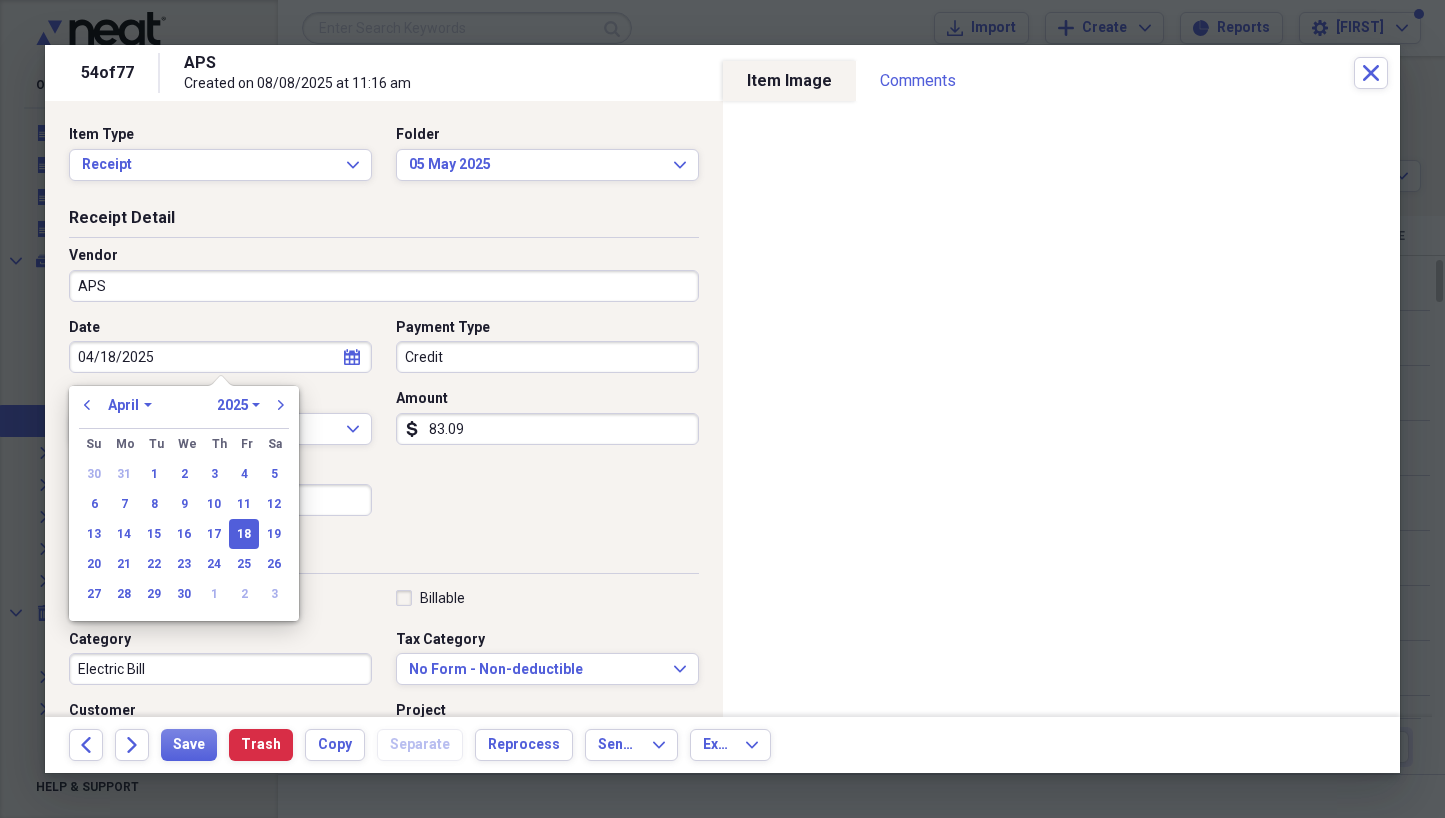 click on "04/18/2025" at bounding box center [220, 357] 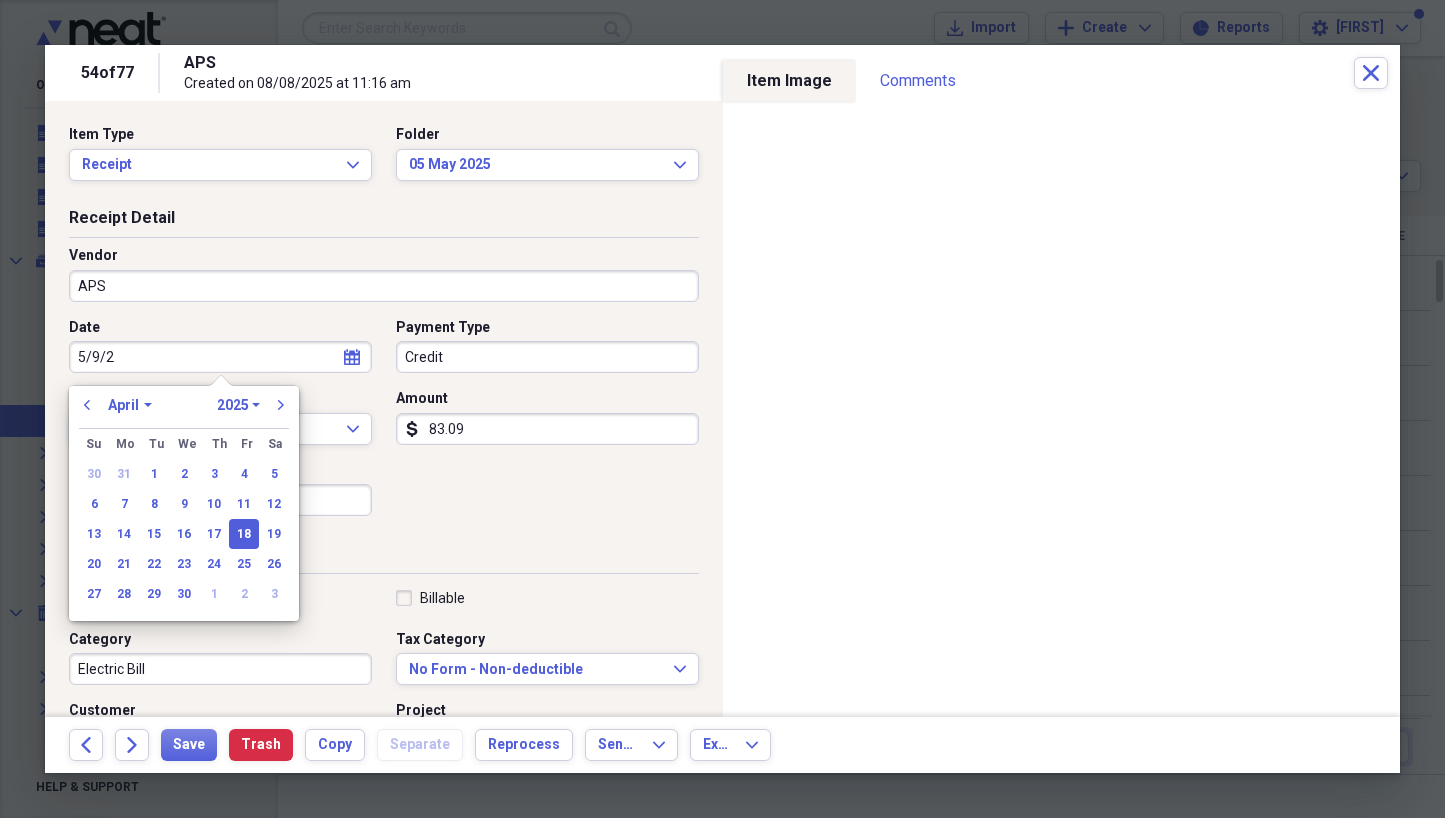 type on "[DATE]" 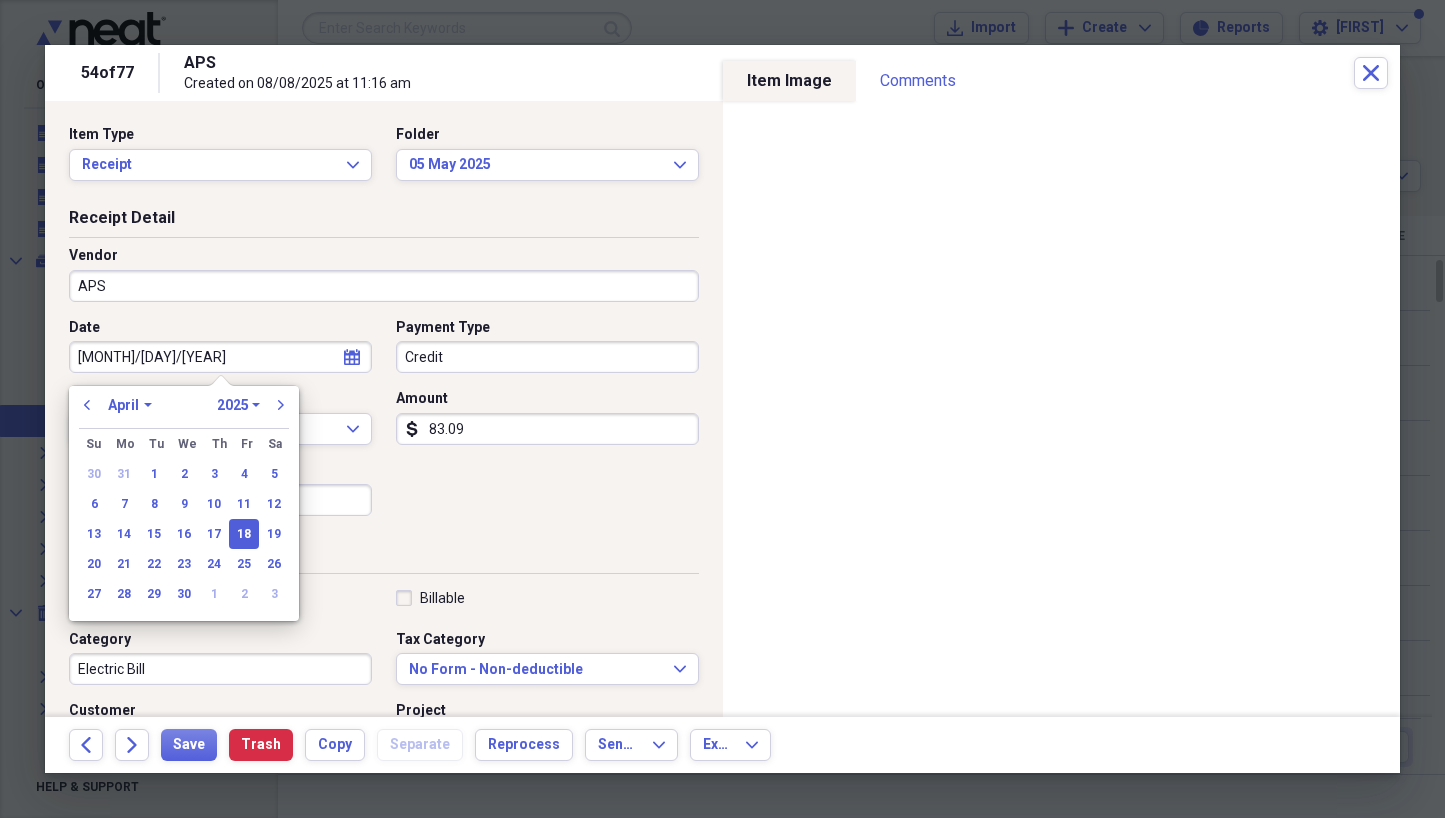select on "4" 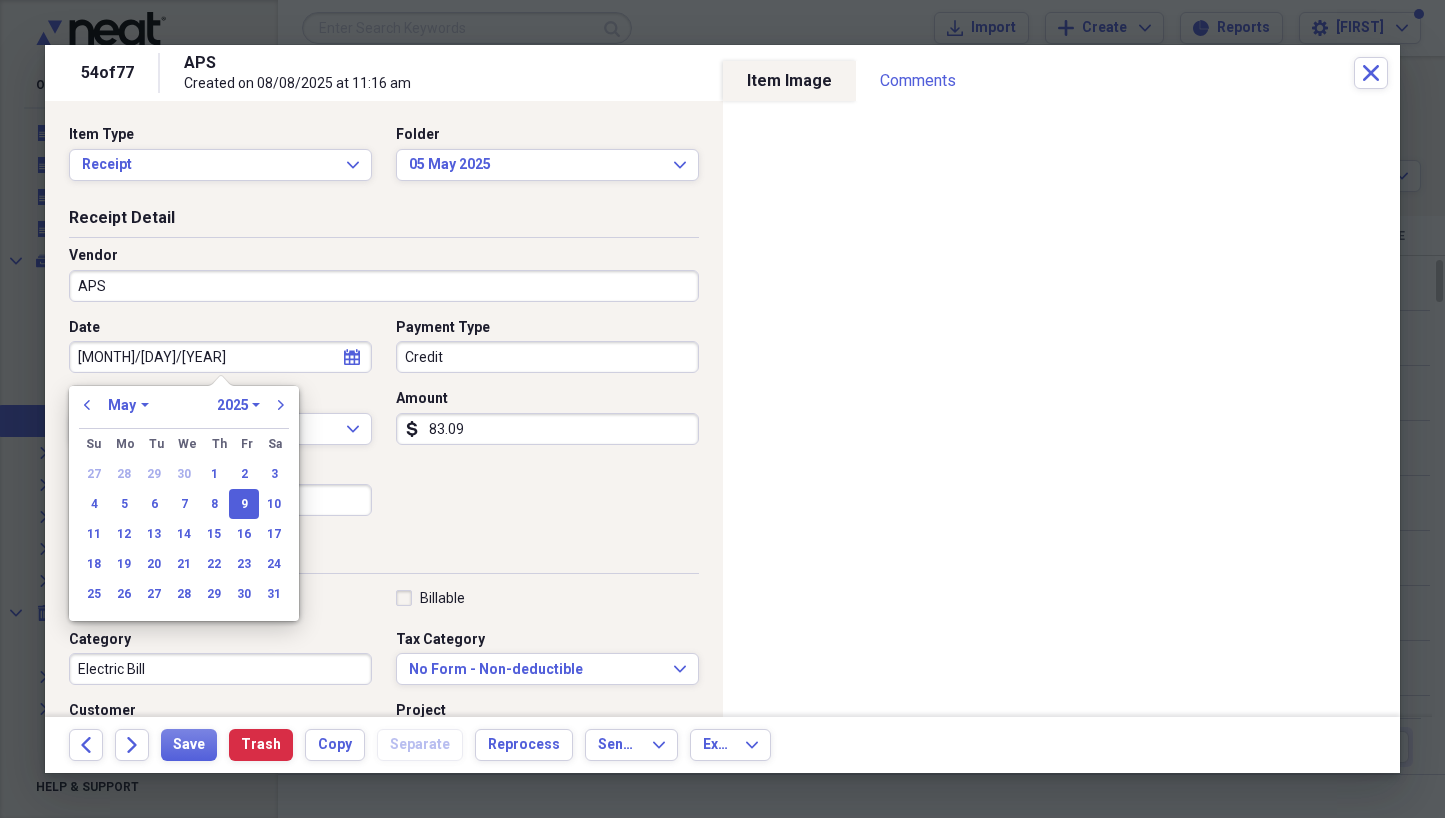 type on "05/09/2025" 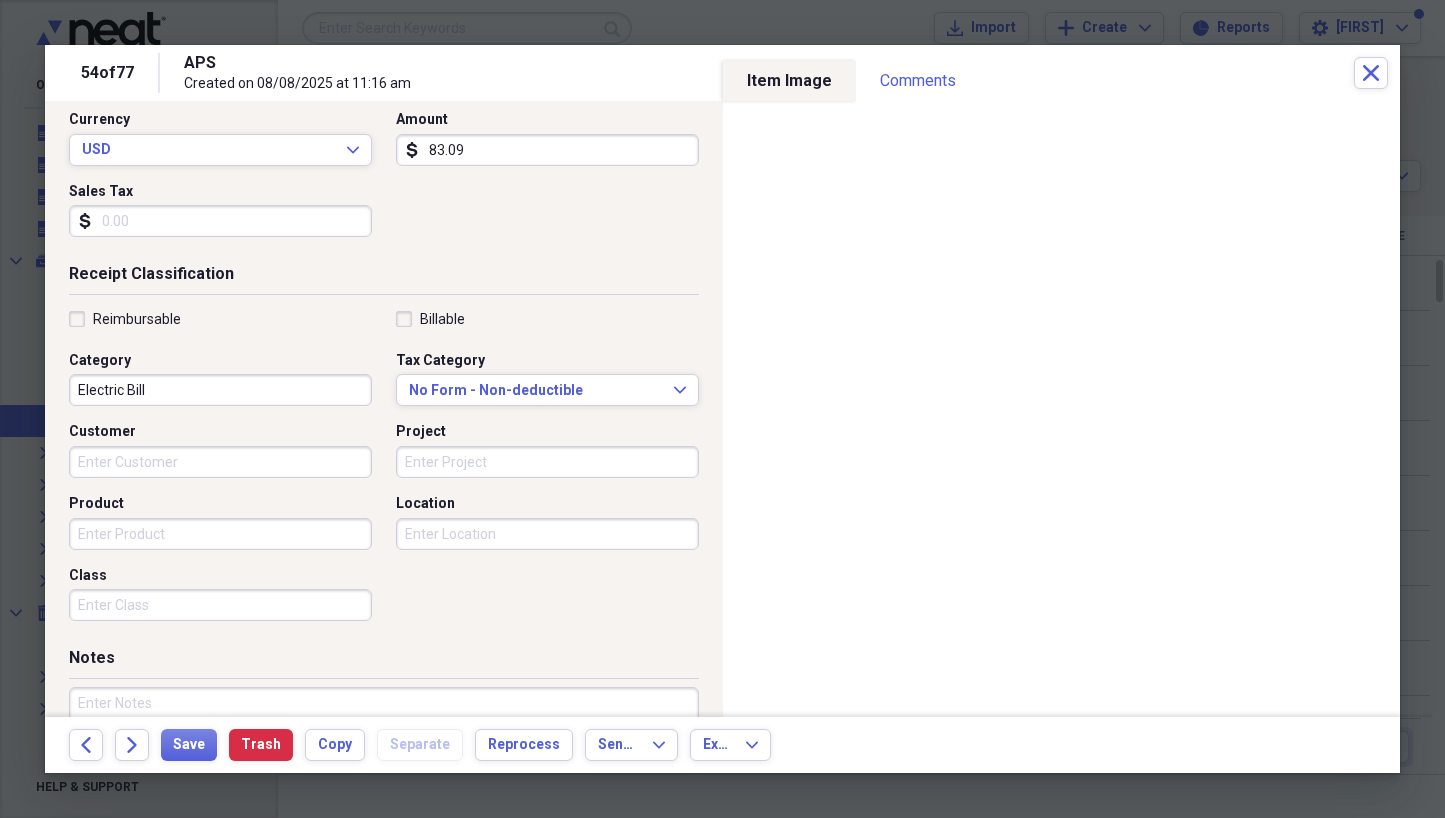 scroll, scrollTop: 281, scrollLeft: 0, axis: vertical 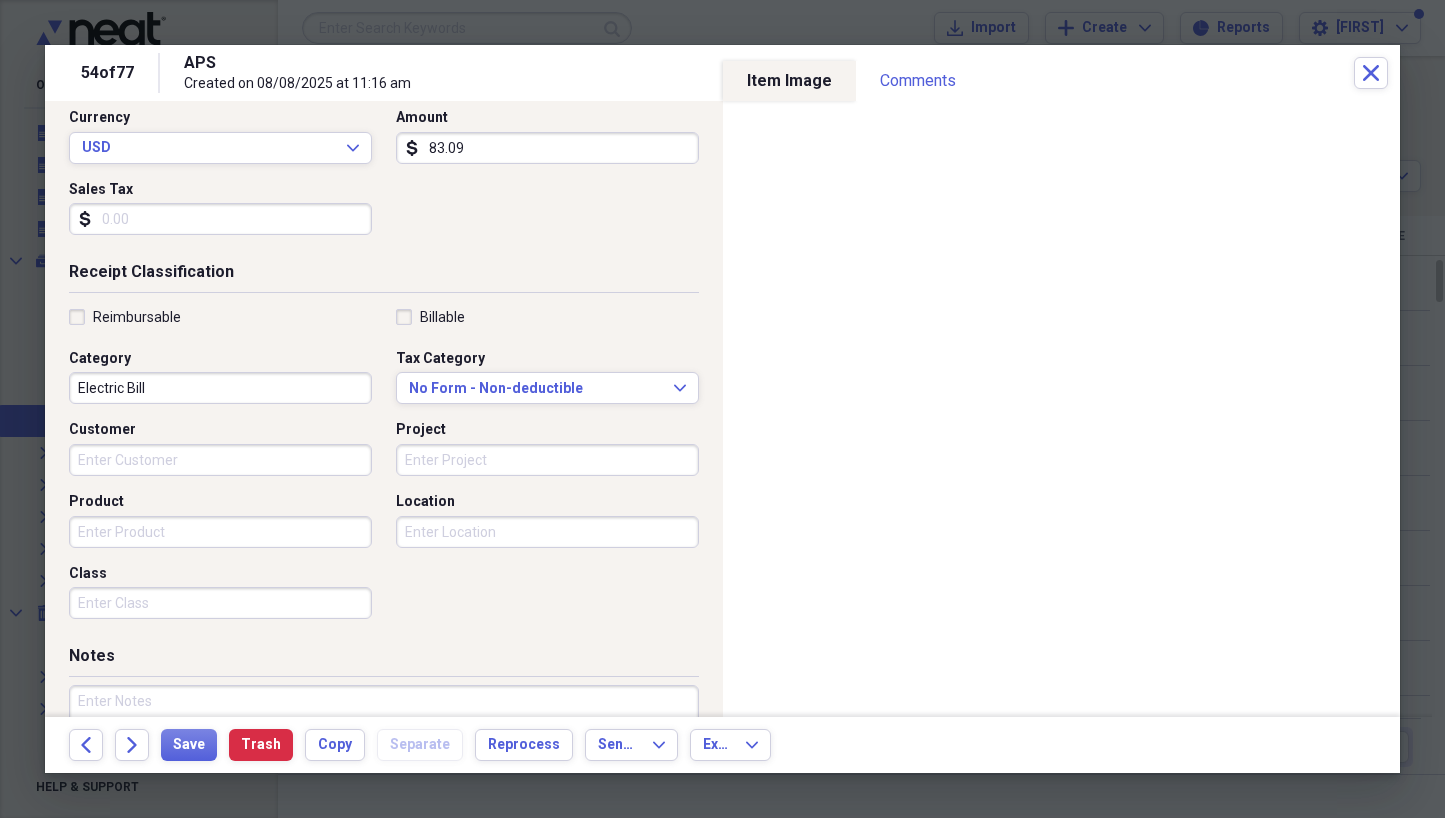 click on "Location" at bounding box center (547, 532) 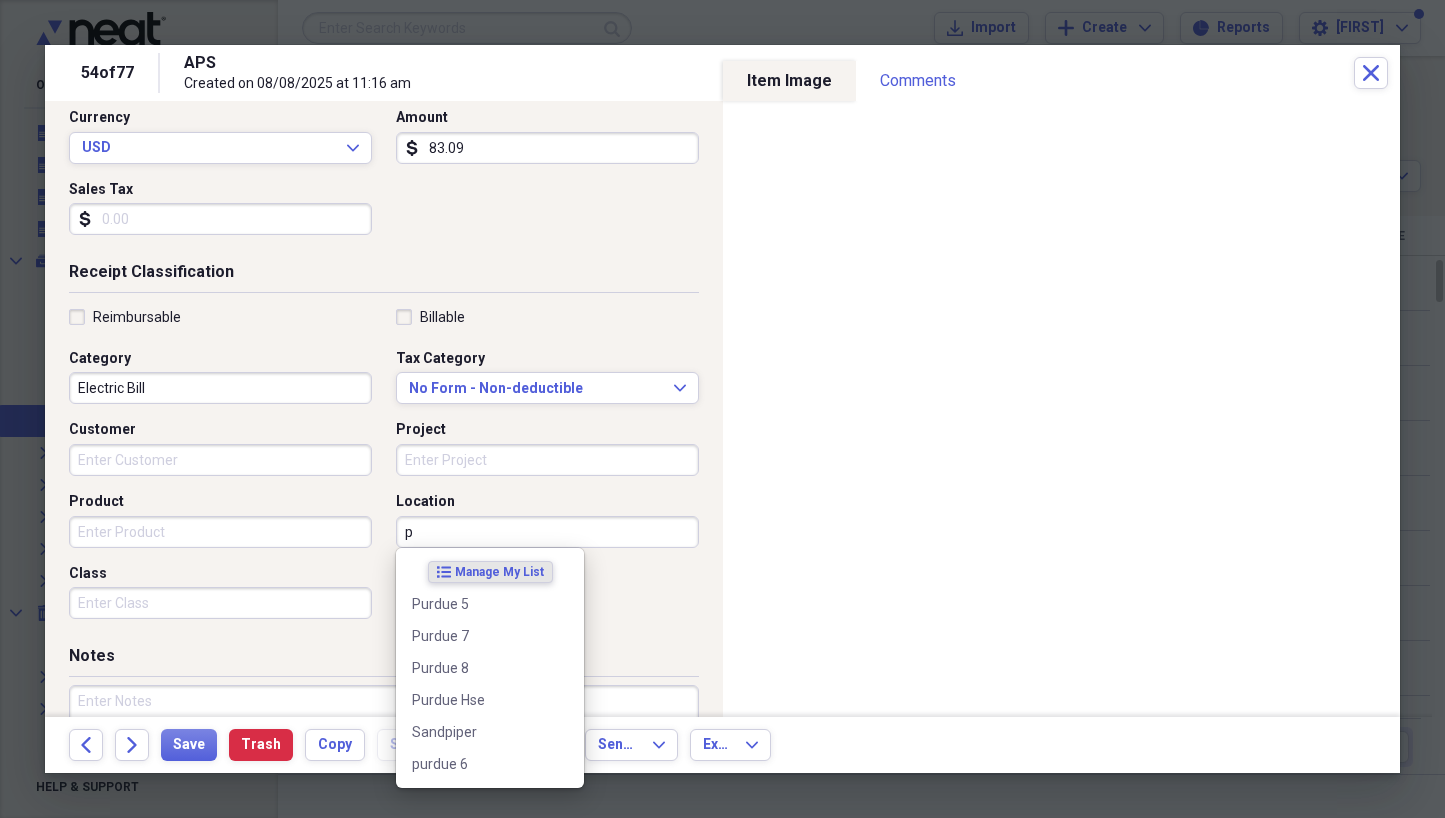 scroll, scrollTop: 275, scrollLeft: 0, axis: vertical 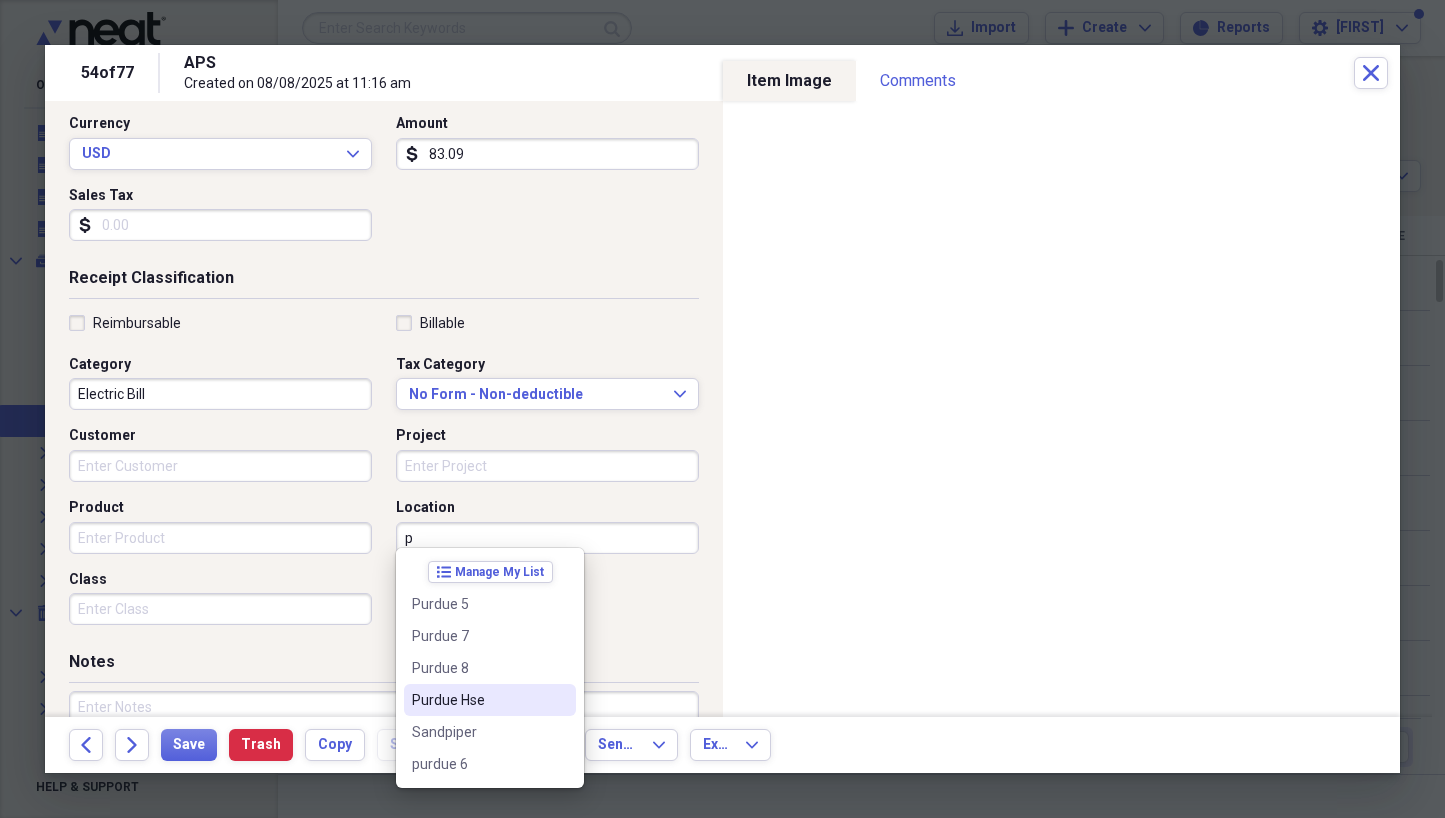 click on "Purdue Hse" at bounding box center (478, 700) 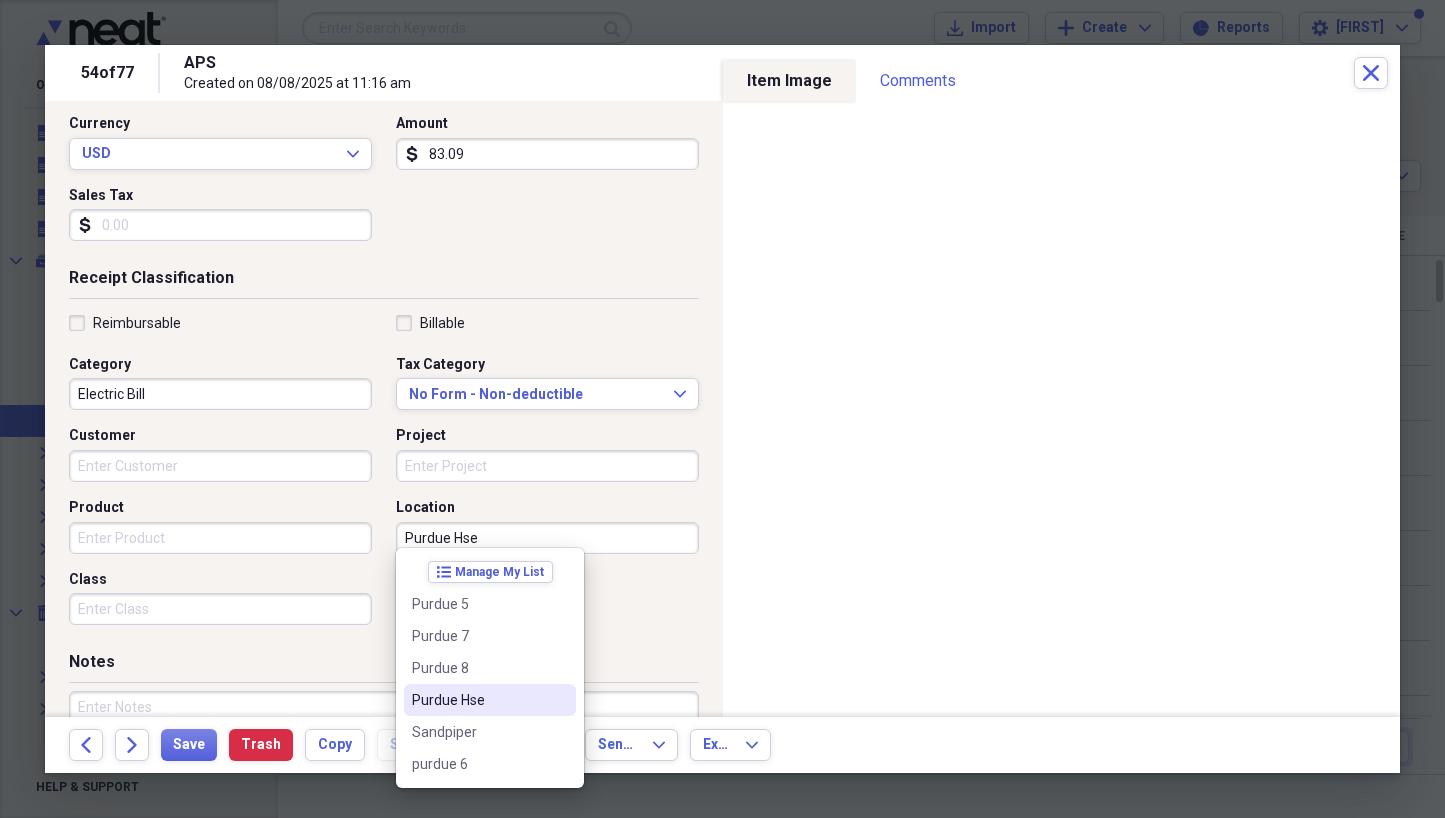 scroll, scrollTop: 273, scrollLeft: 0, axis: vertical 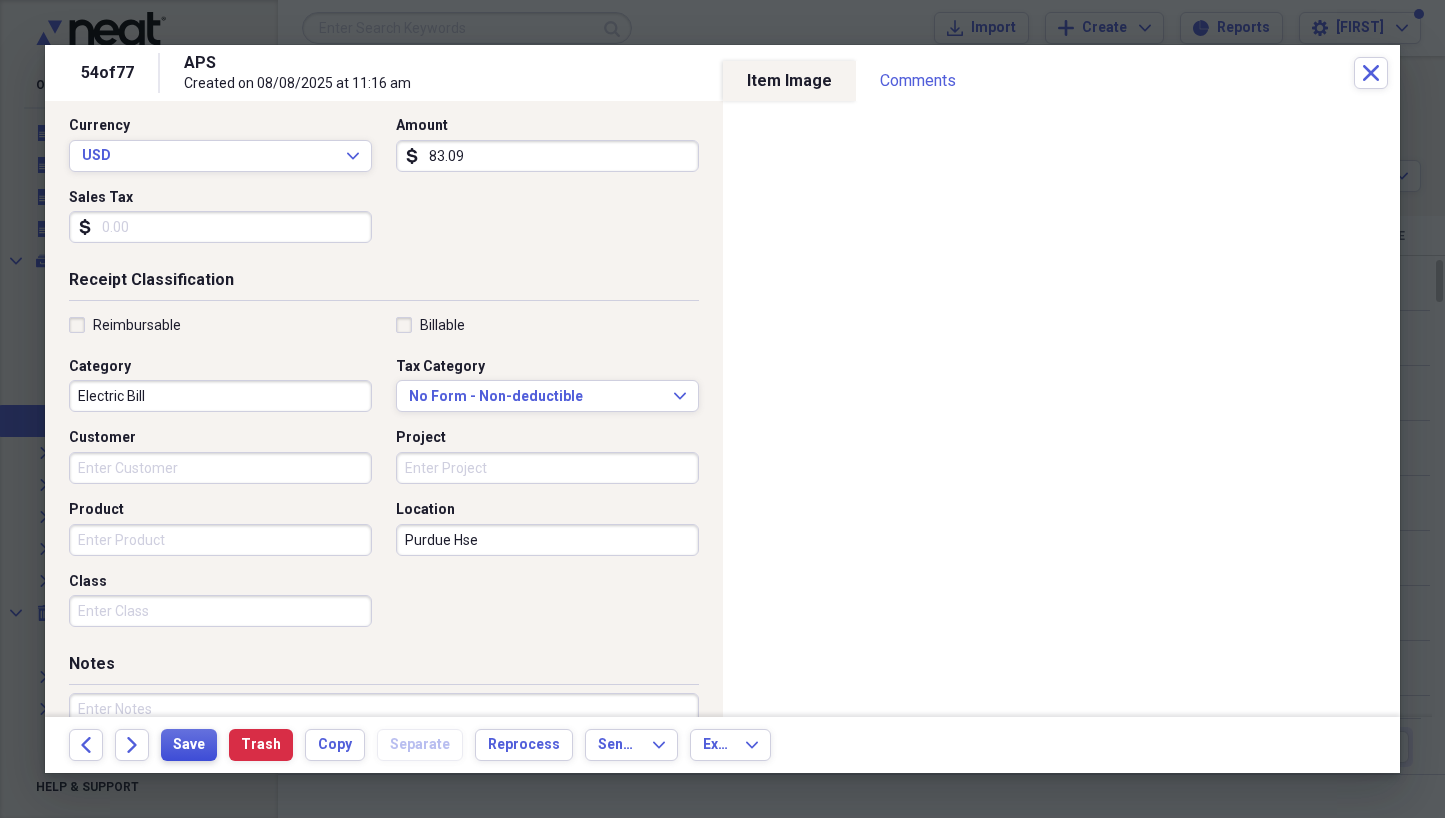 click on "Save" at bounding box center [189, 745] 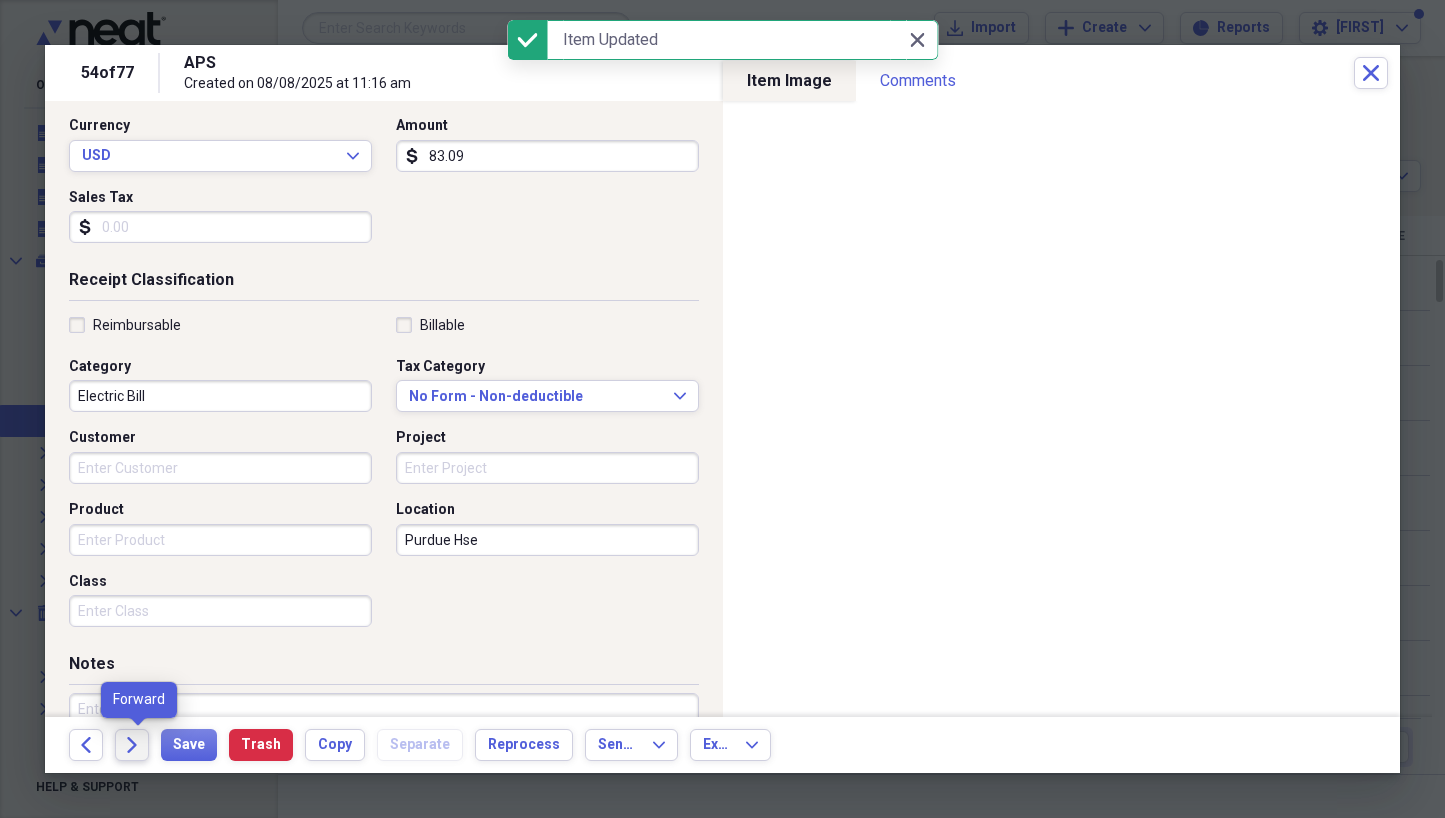 click on "Forward" 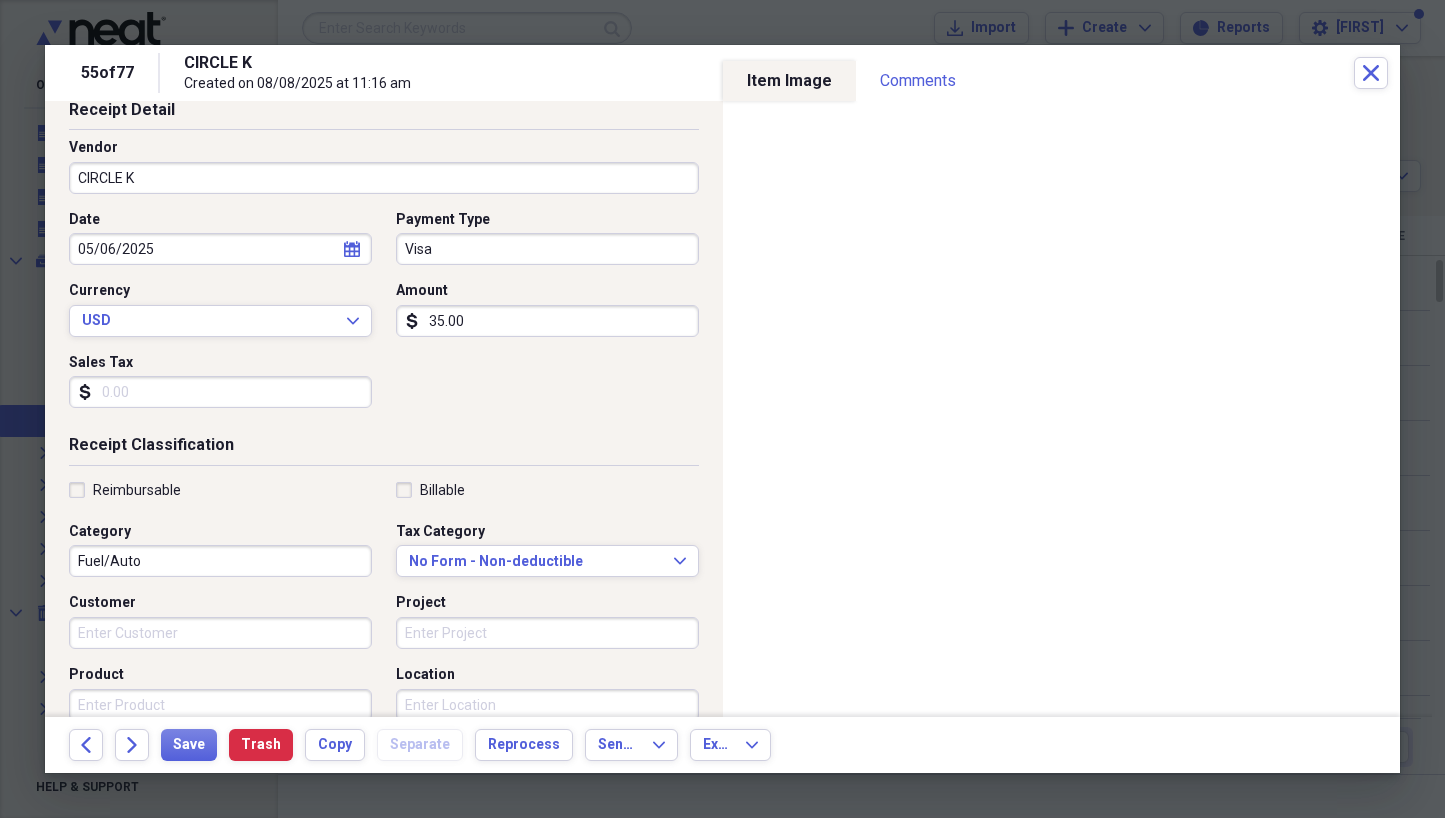 scroll, scrollTop: 119, scrollLeft: 0, axis: vertical 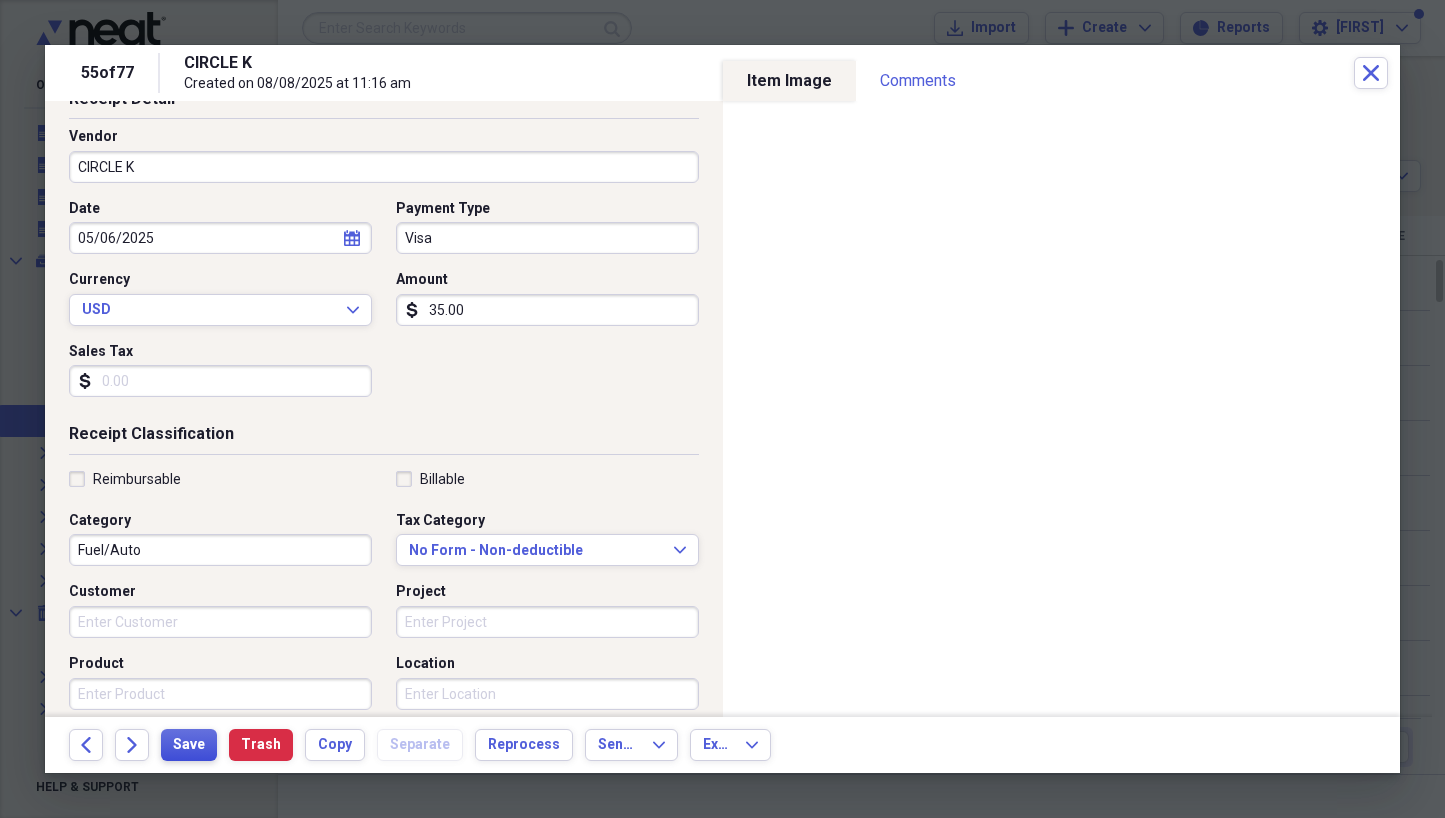 click on "Save" at bounding box center [189, 745] 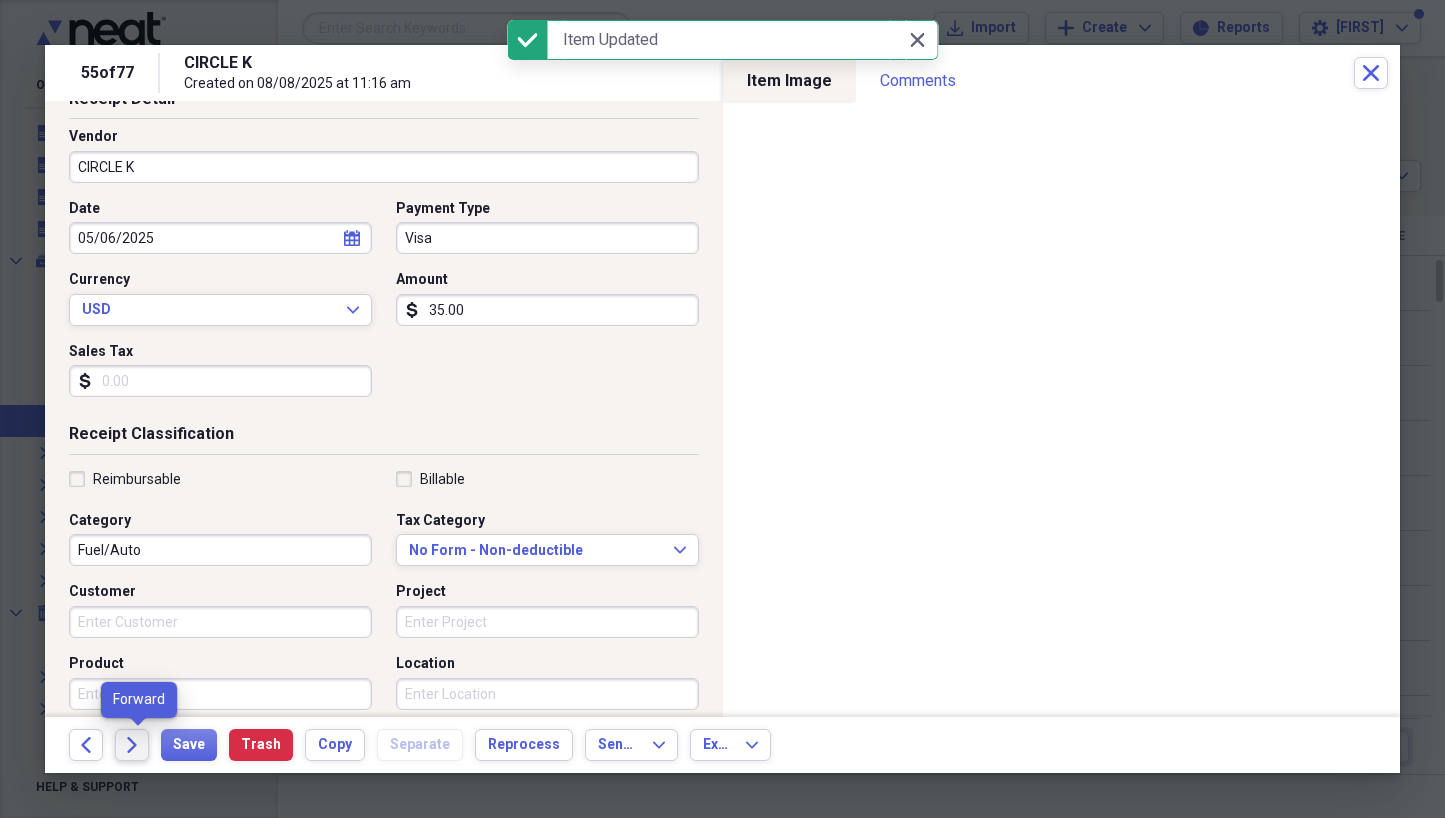 click 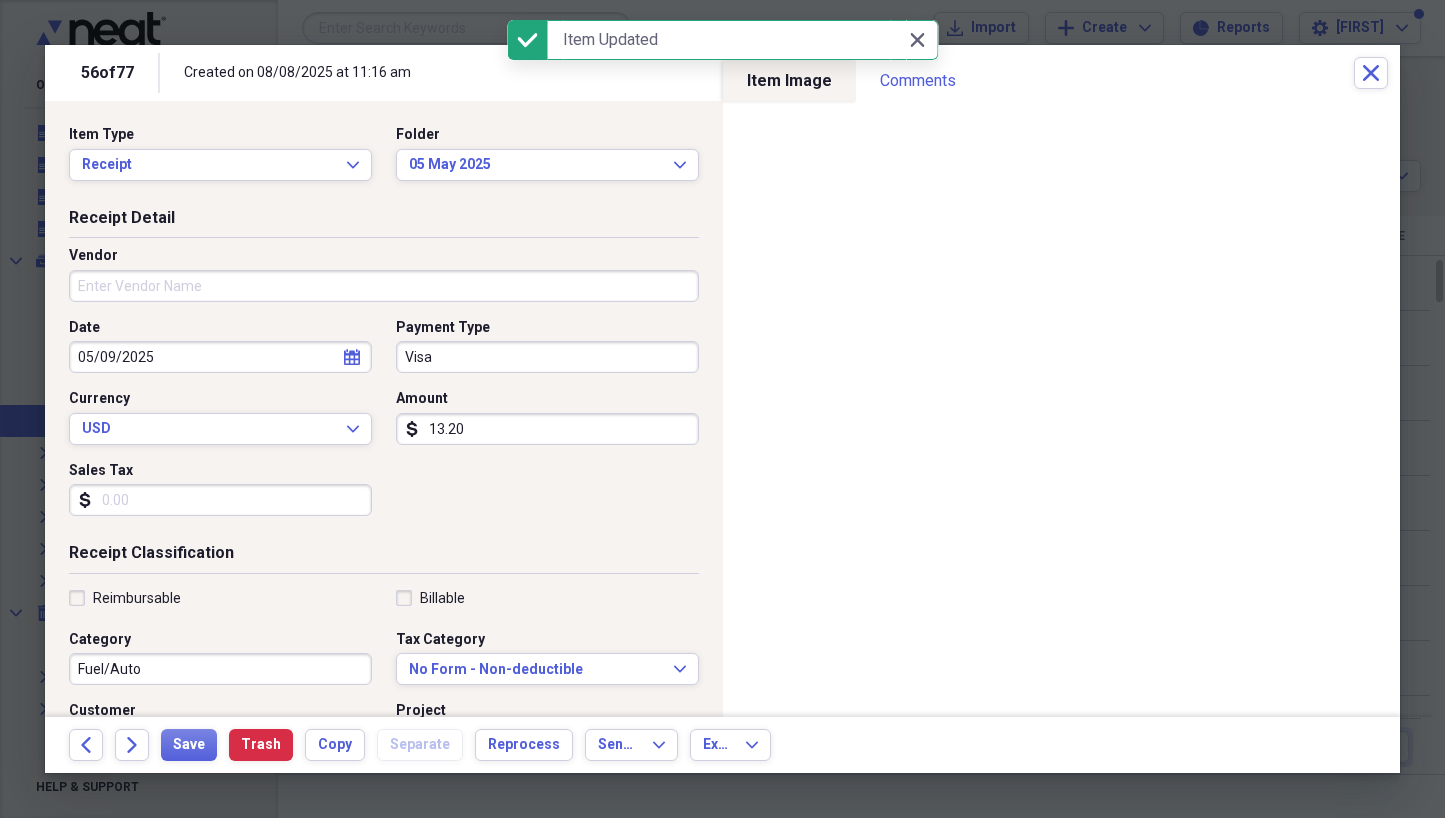 click on "Vendor" at bounding box center (384, 286) 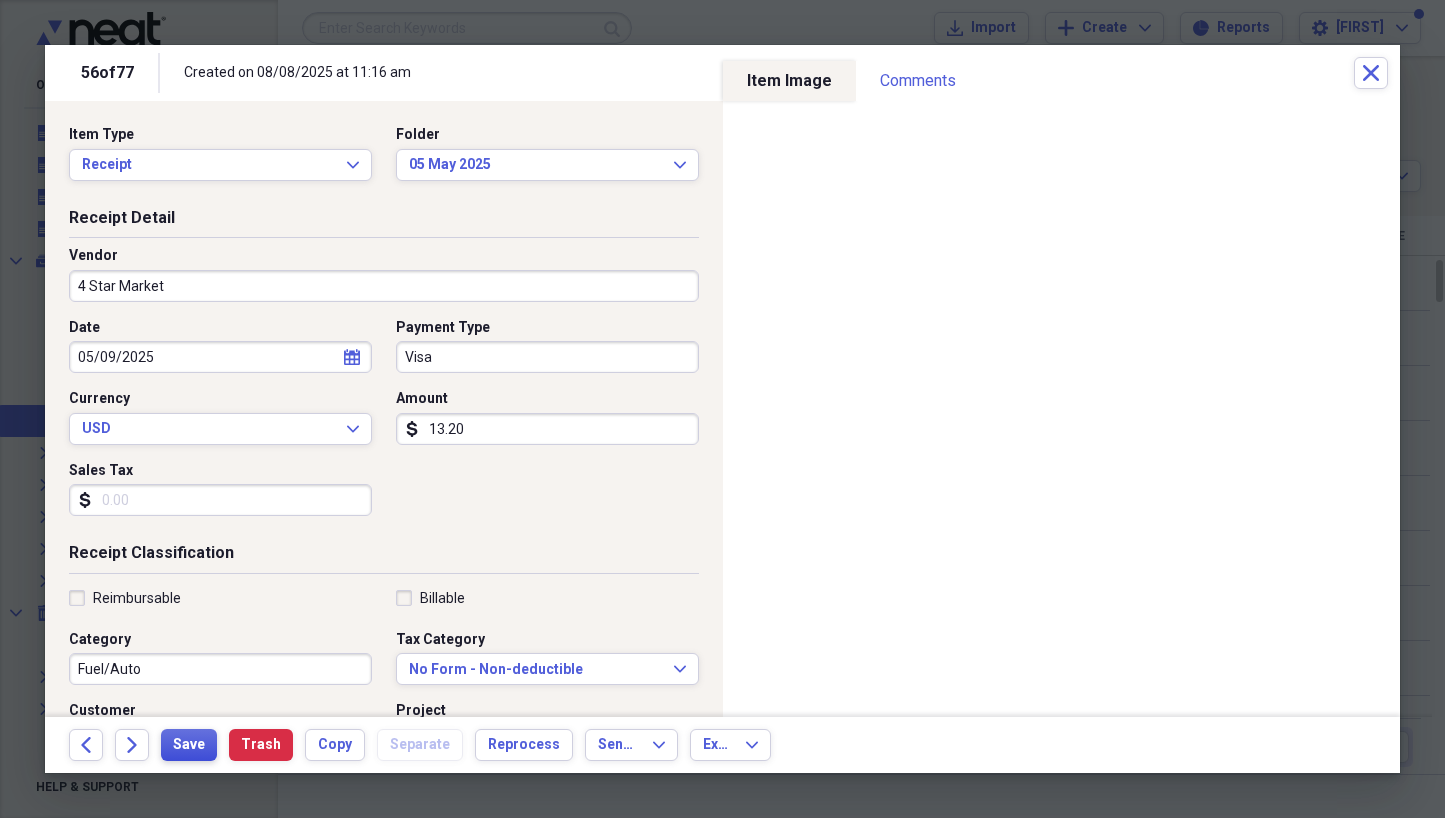 type on "4 Star Market" 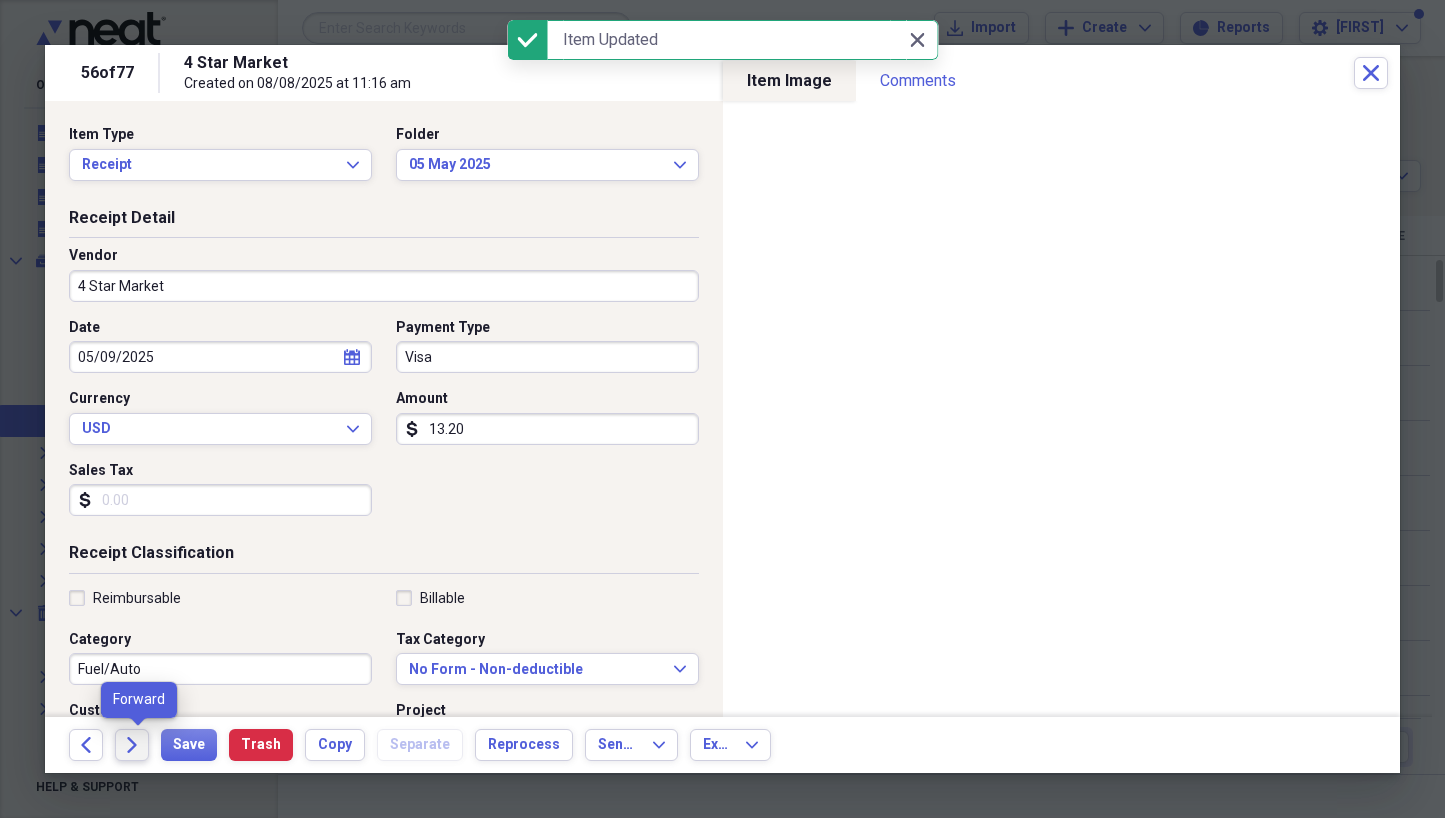 click 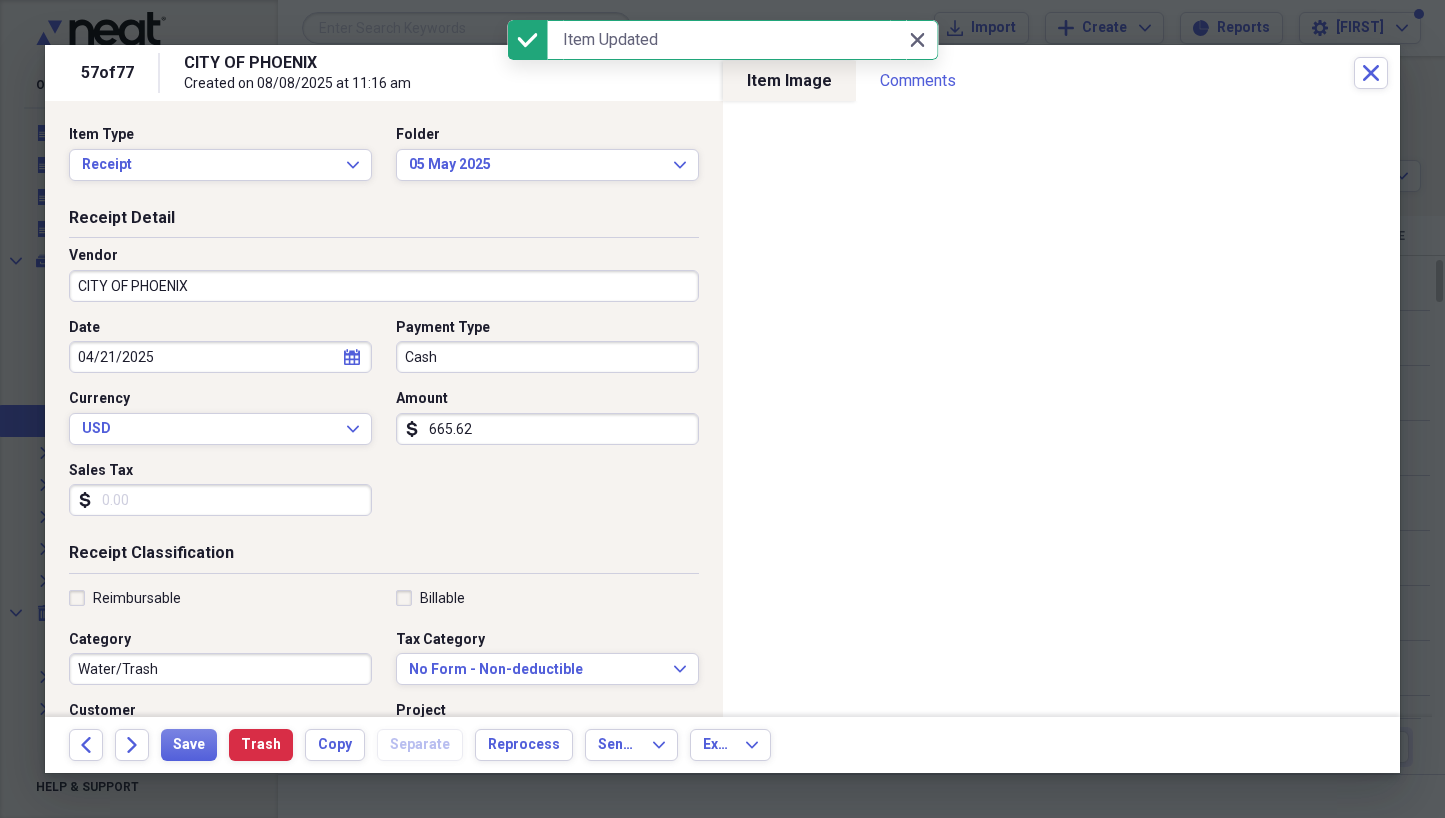 select on "3" 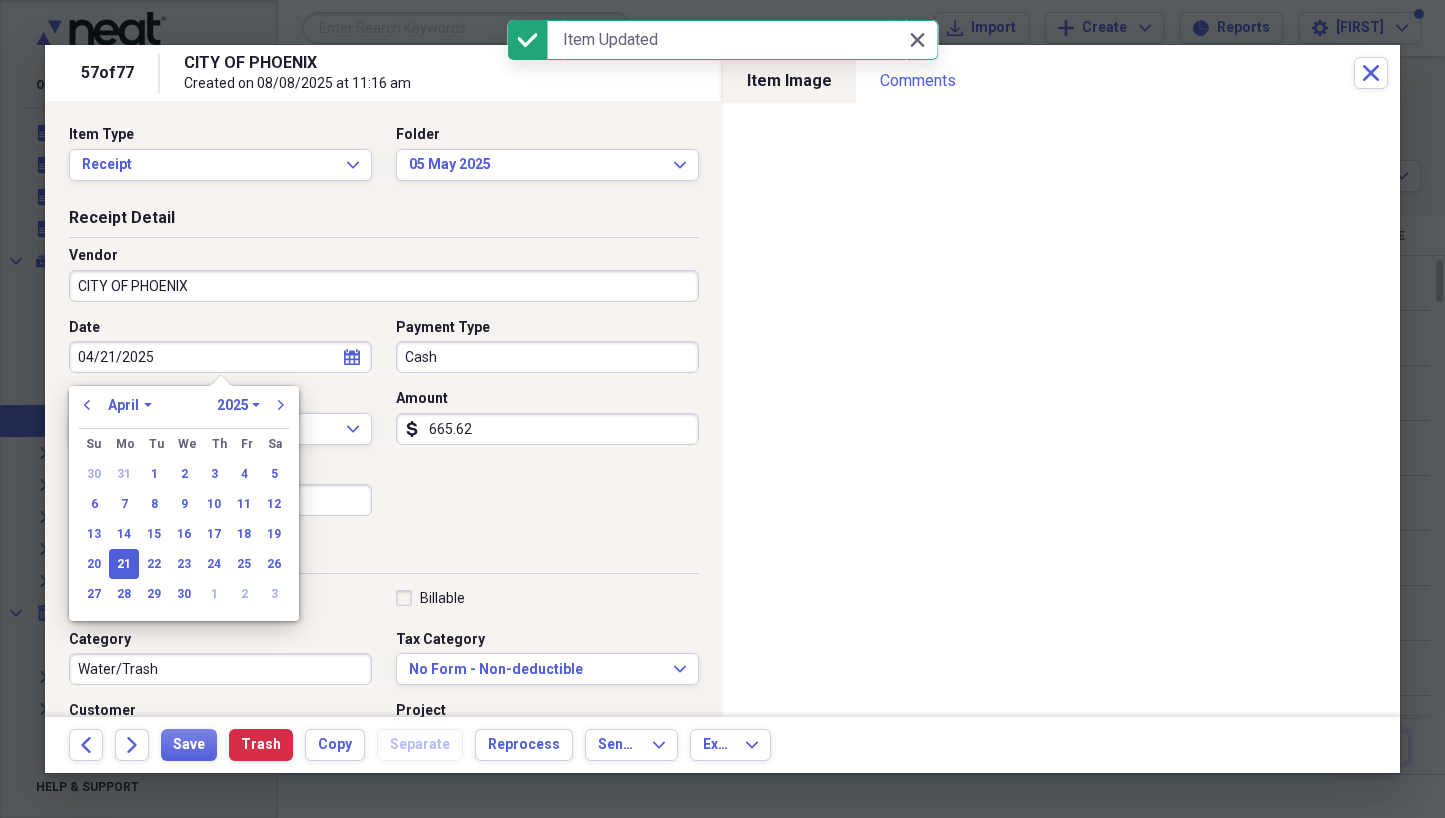 drag, startPoint x: 173, startPoint y: 361, endPoint x: 61, endPoint y: 359, distance: 112.01785 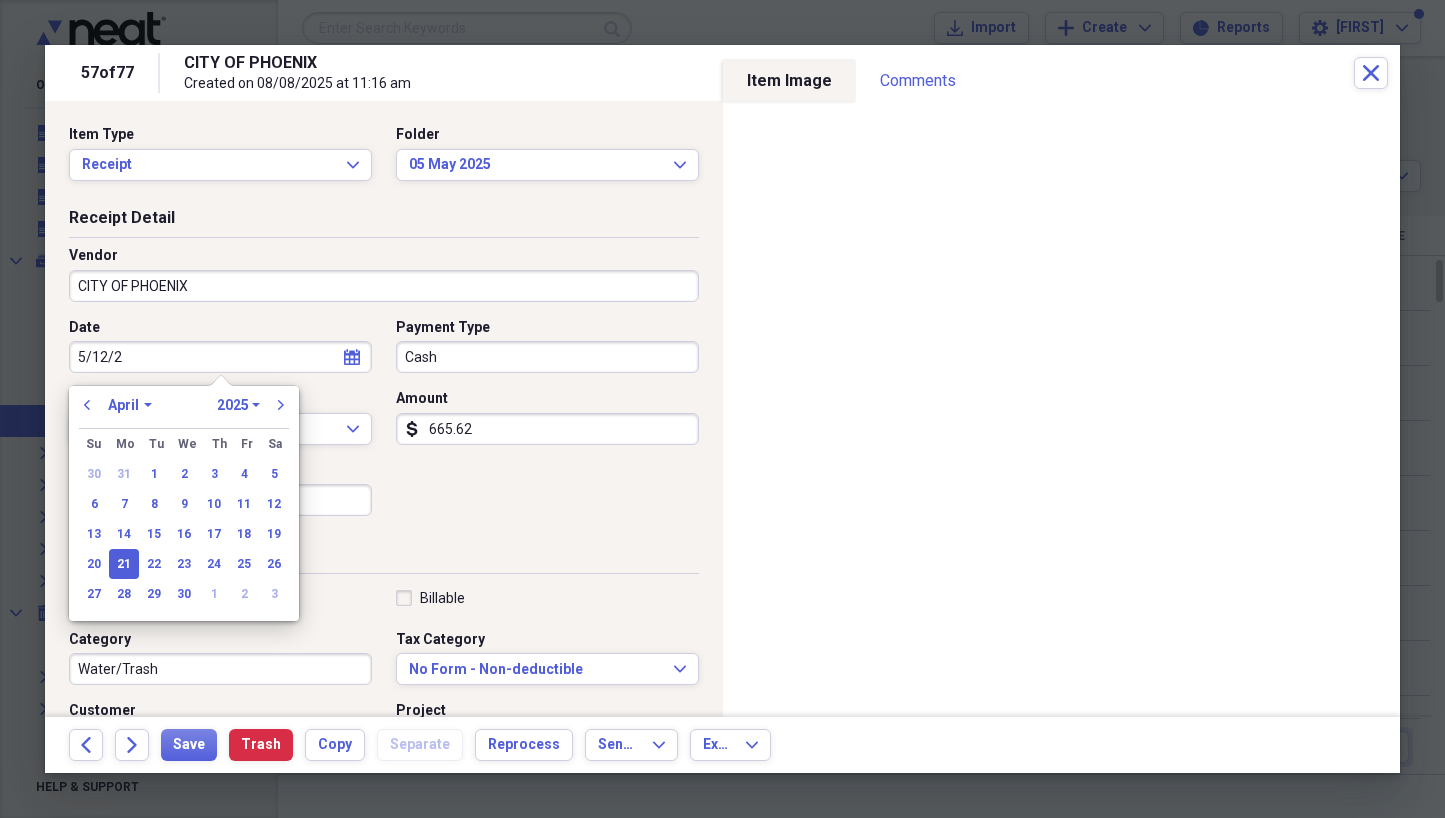 type on "5/12/25" 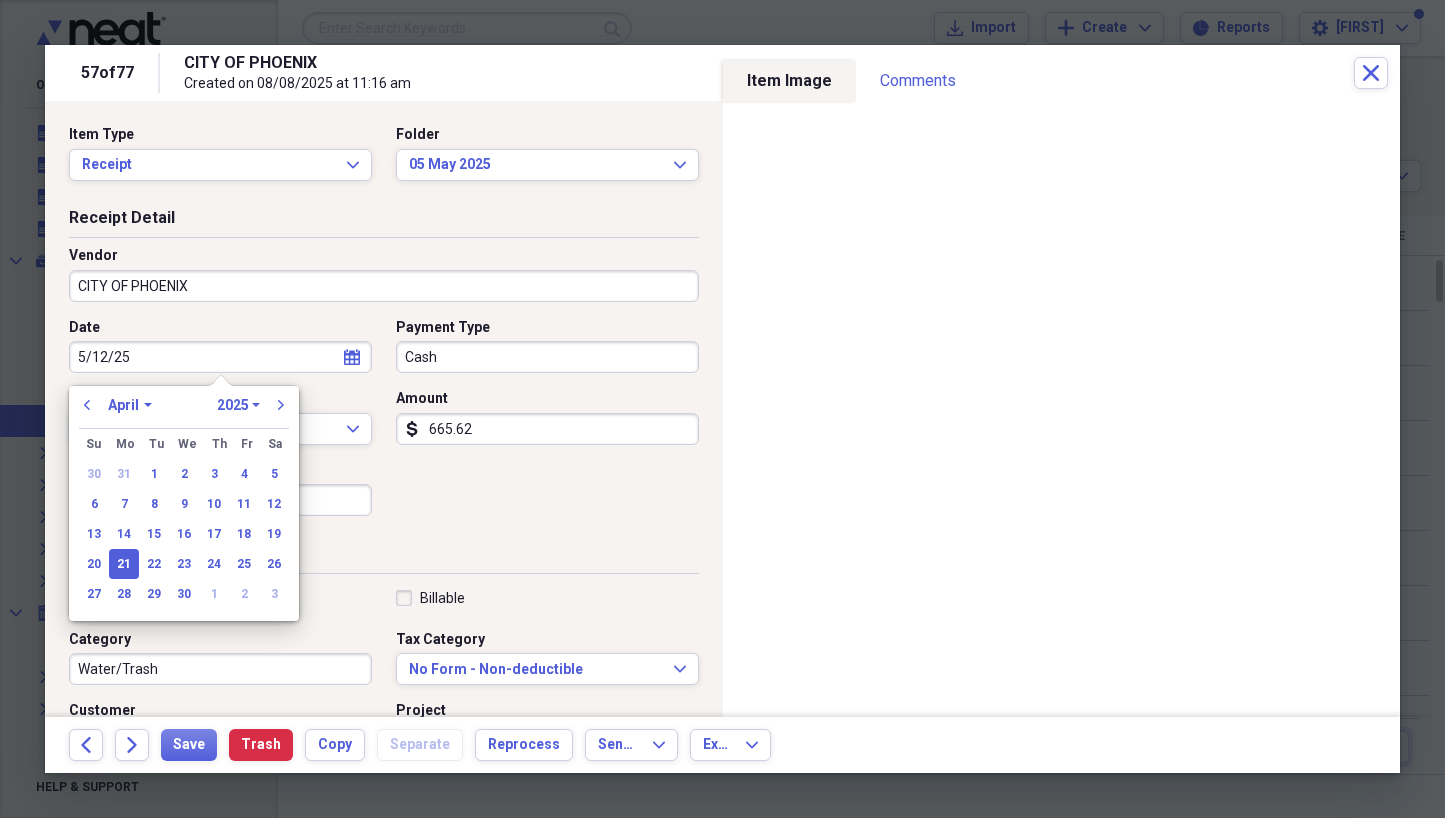 select on "4" 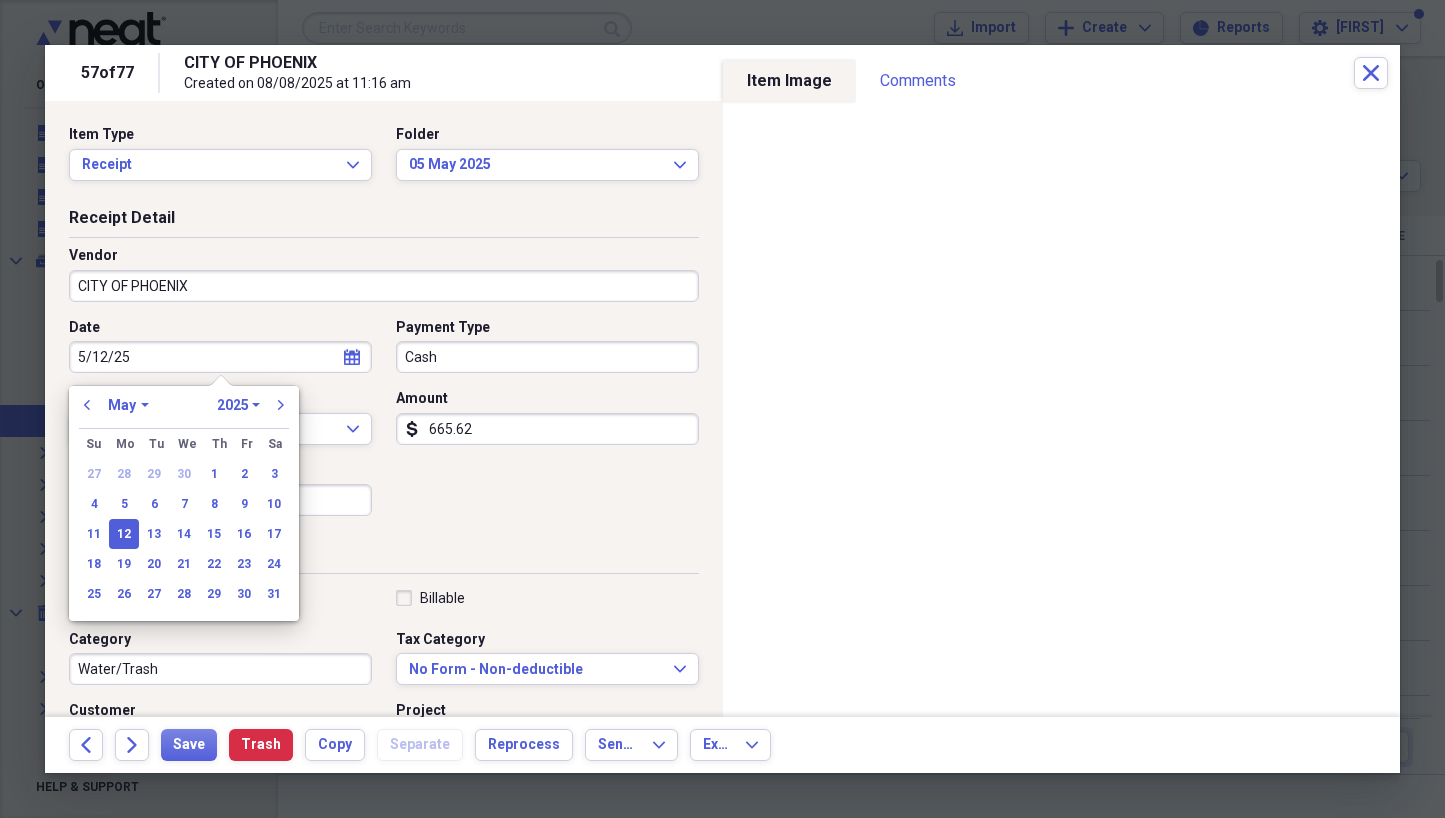 type on "05/12/2025" 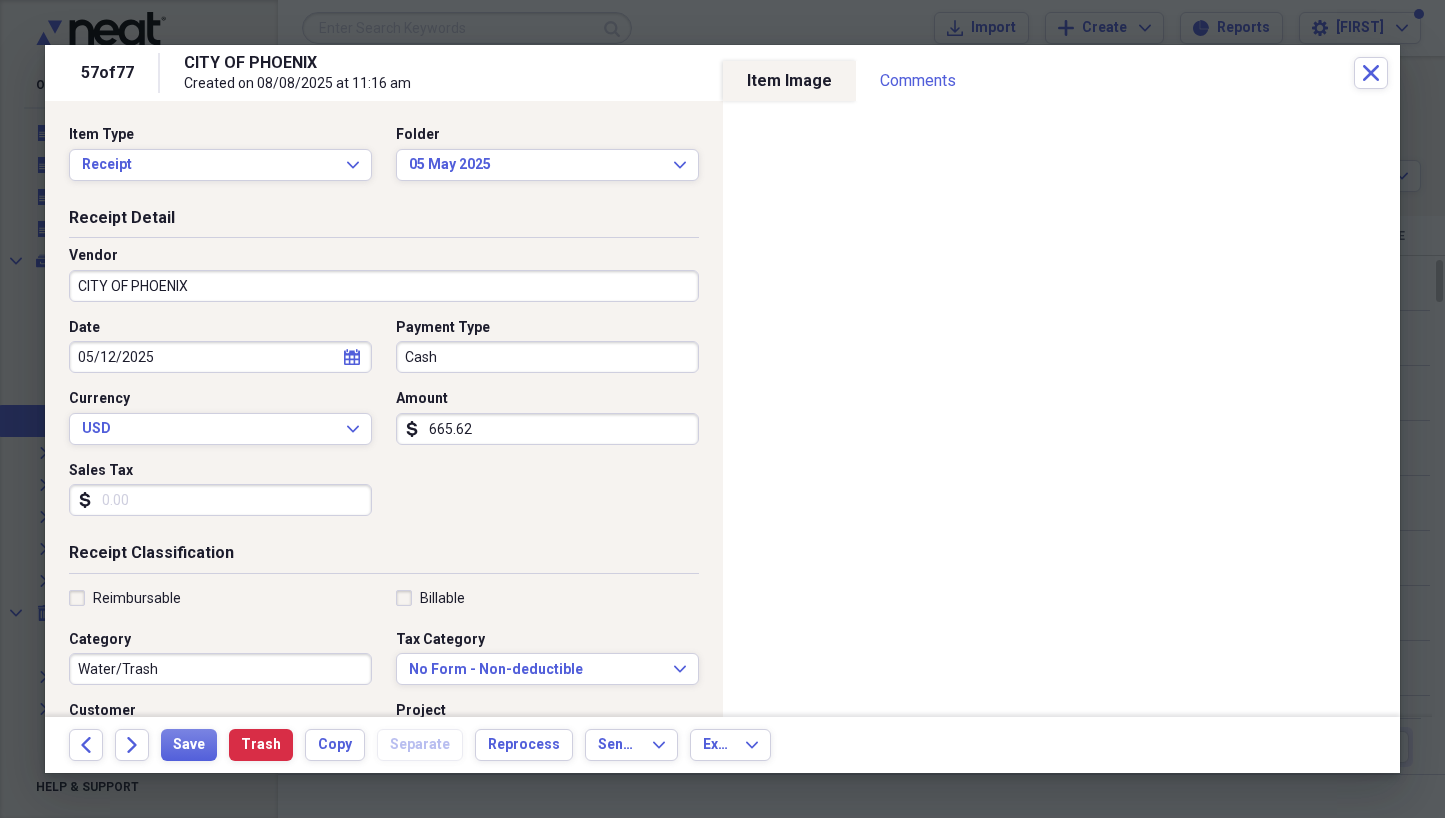 click on "665.62" at bounding box center (547, 429) 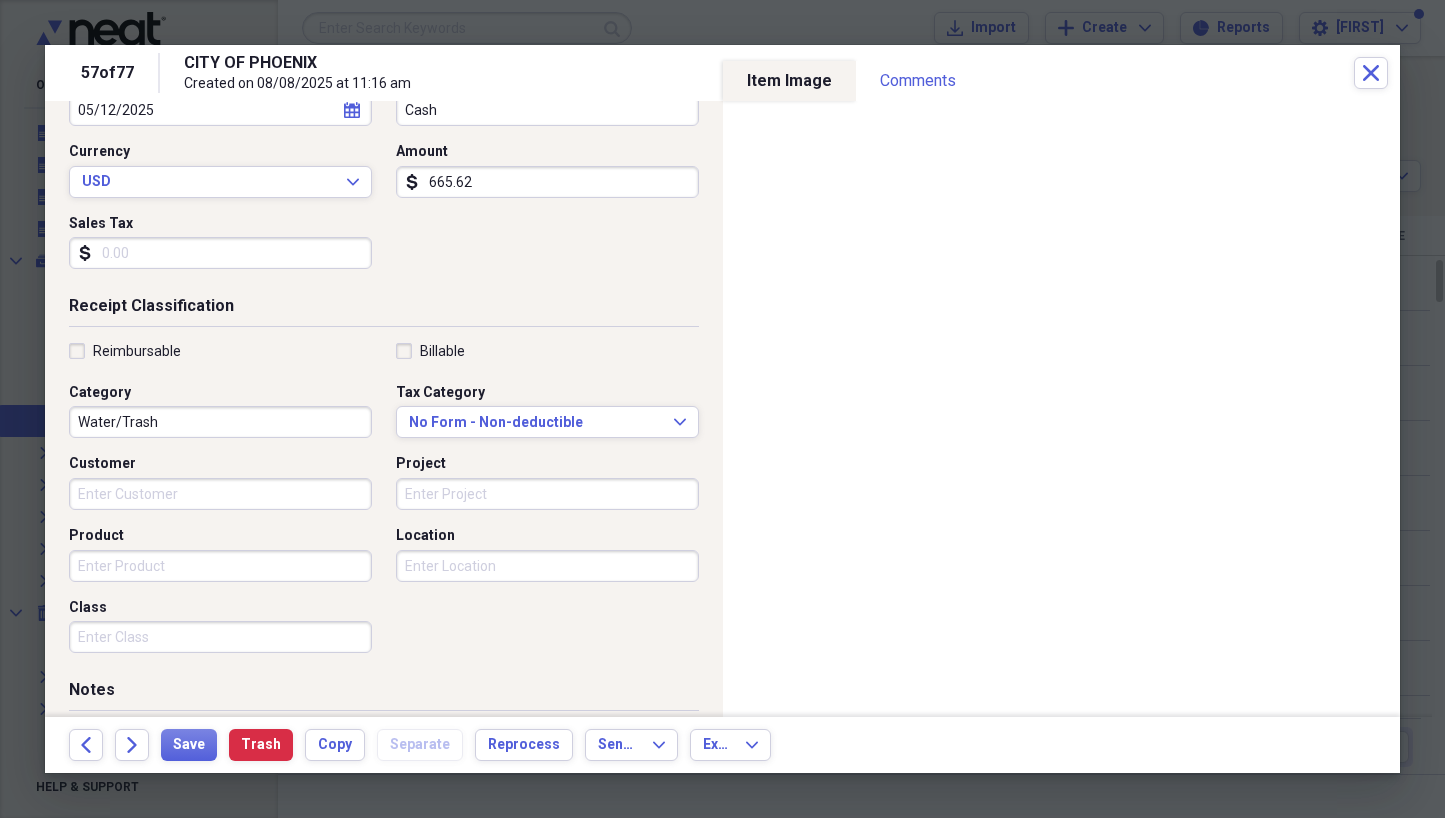 scroll, scrollTop: 251, scrollLeft: 0, axis: vertical 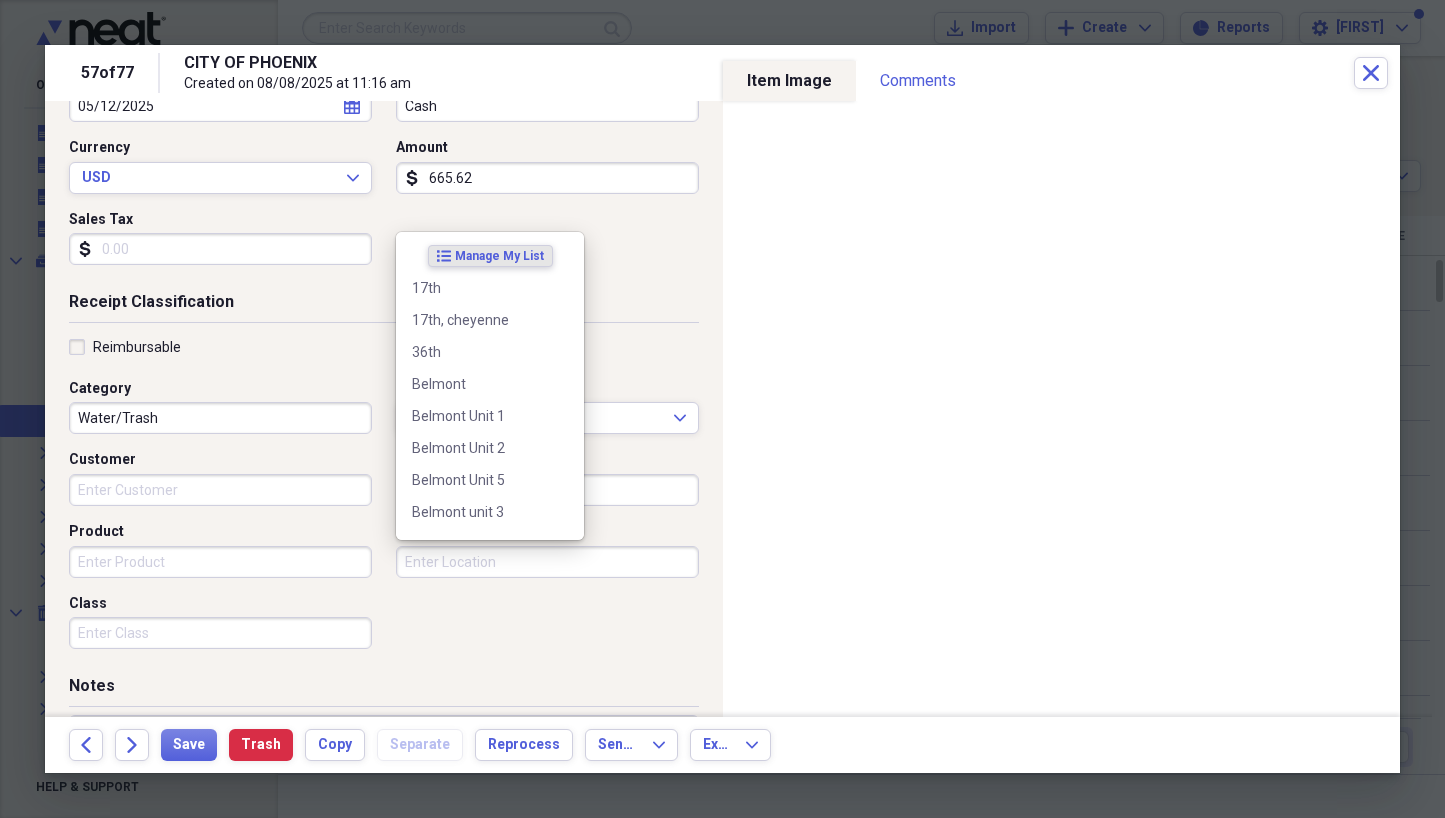 click on "Location" at bounding box center (547, 562) 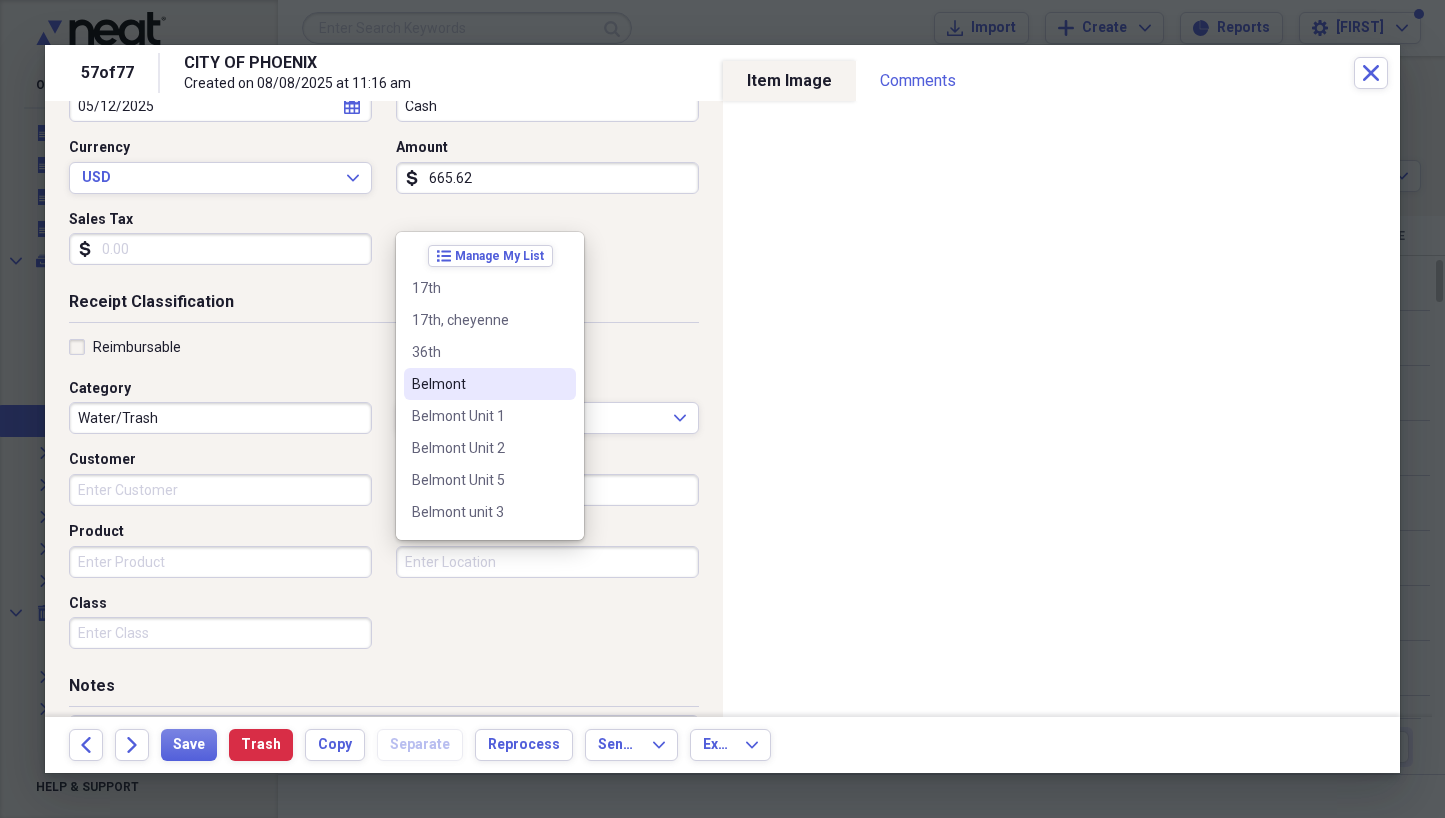 click on "Belmont" at bounding box center (478, 384) 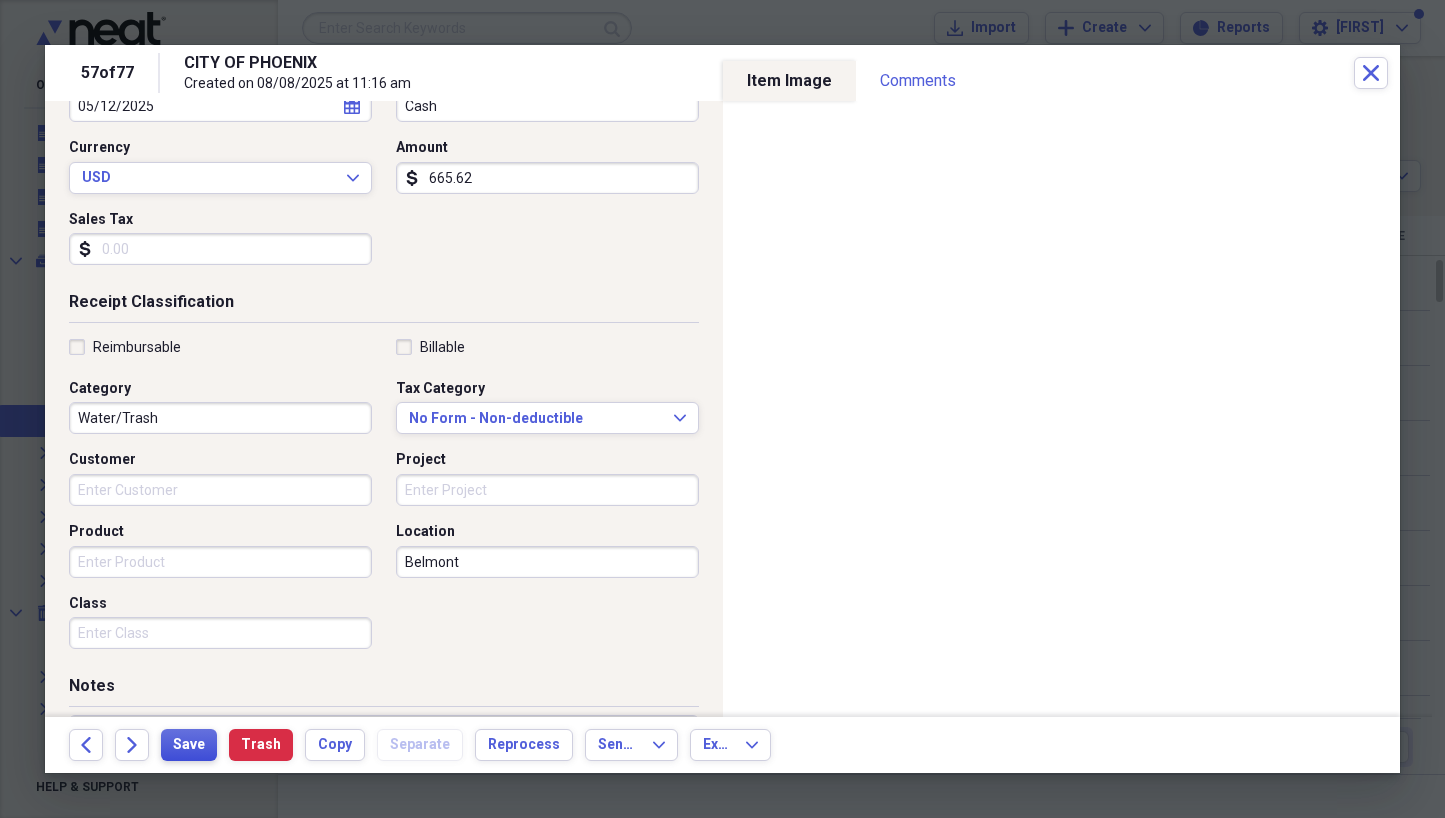 click on "Save" at bounding box center [189, 745] 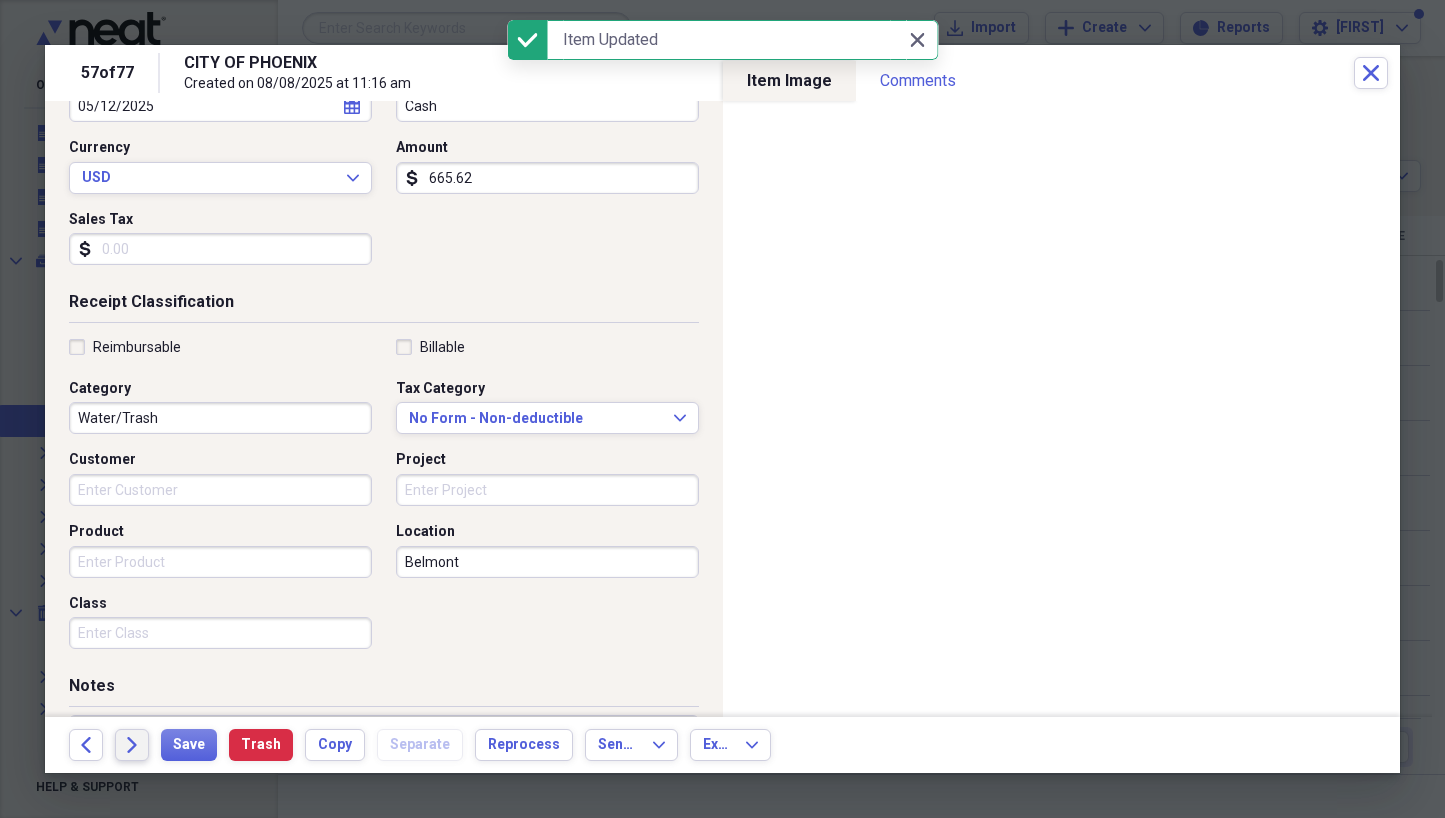 click 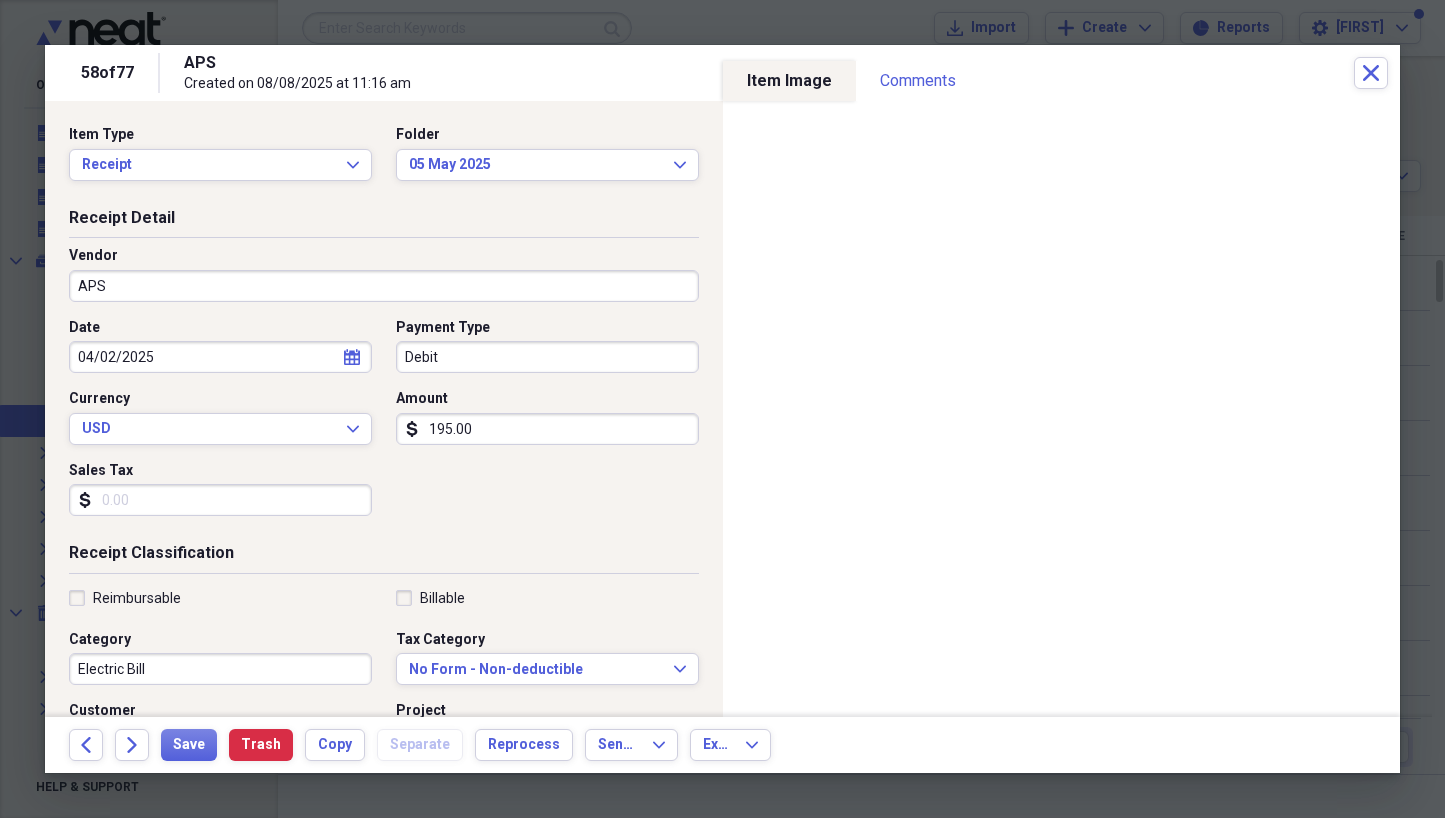 select on "3" 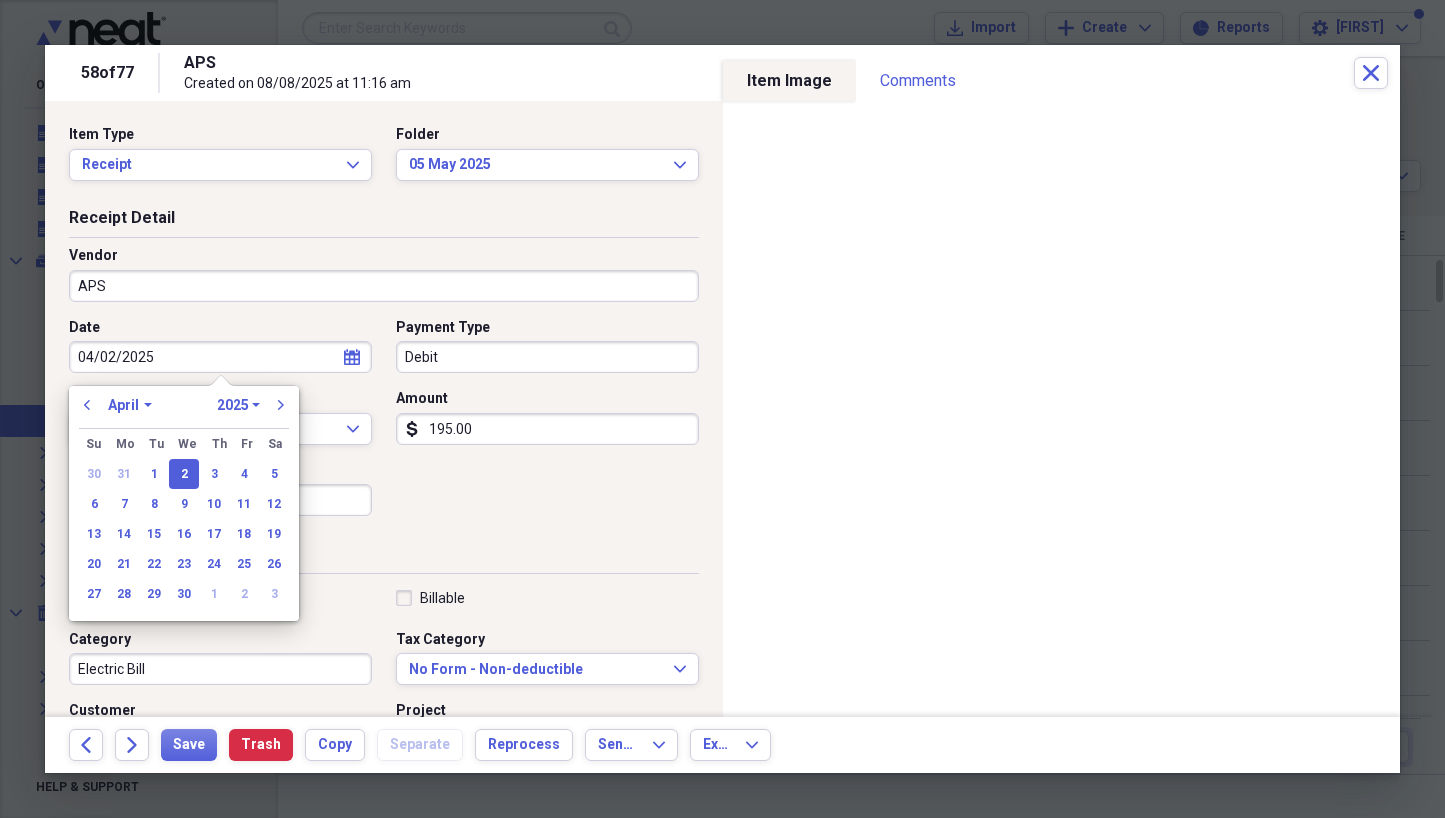 drag, startPoint x: 199, startPoint y: 358, endPoint x: 57, endPoint y: 353, distance: 142.088 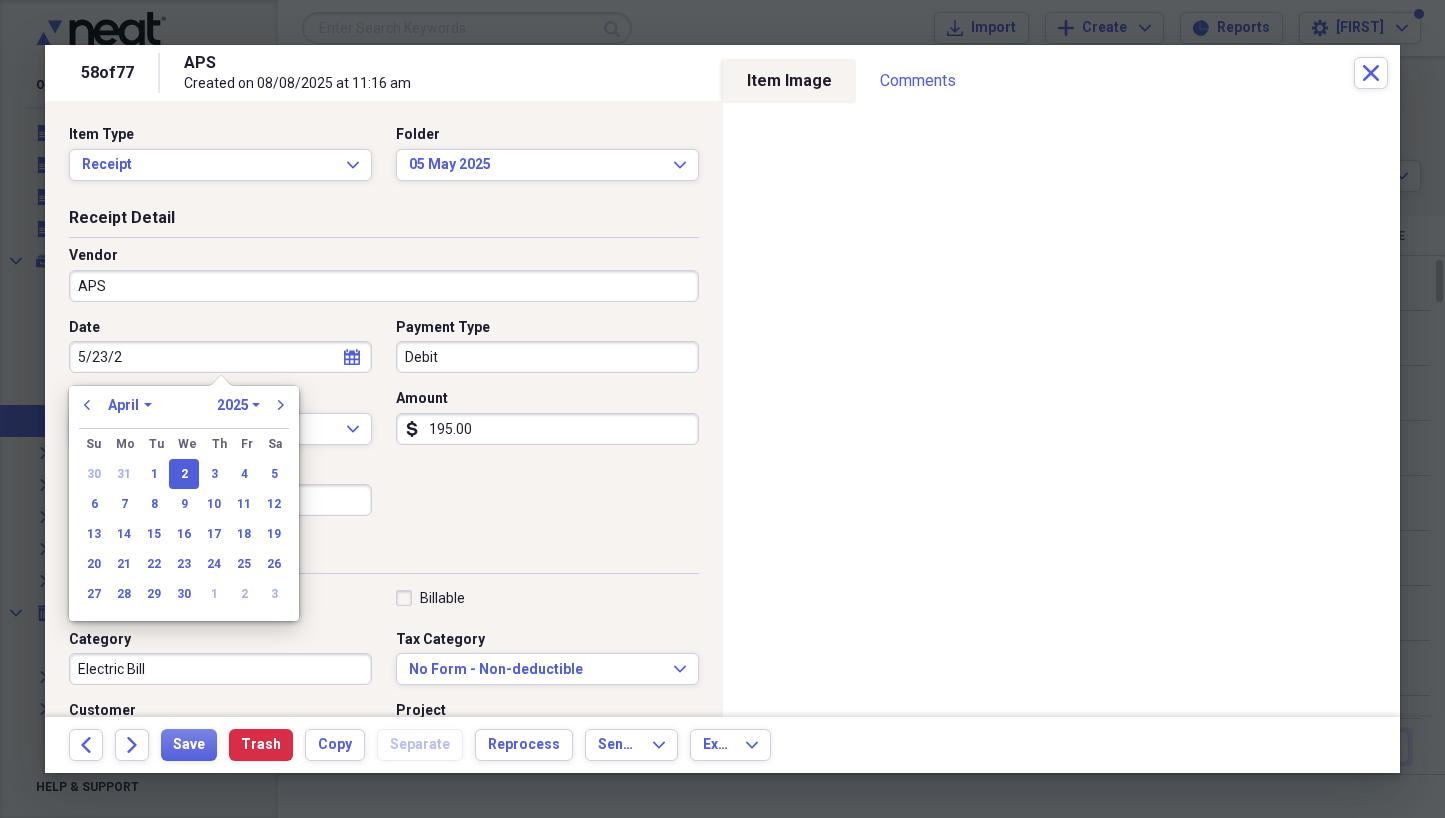 type on "5/23/25" 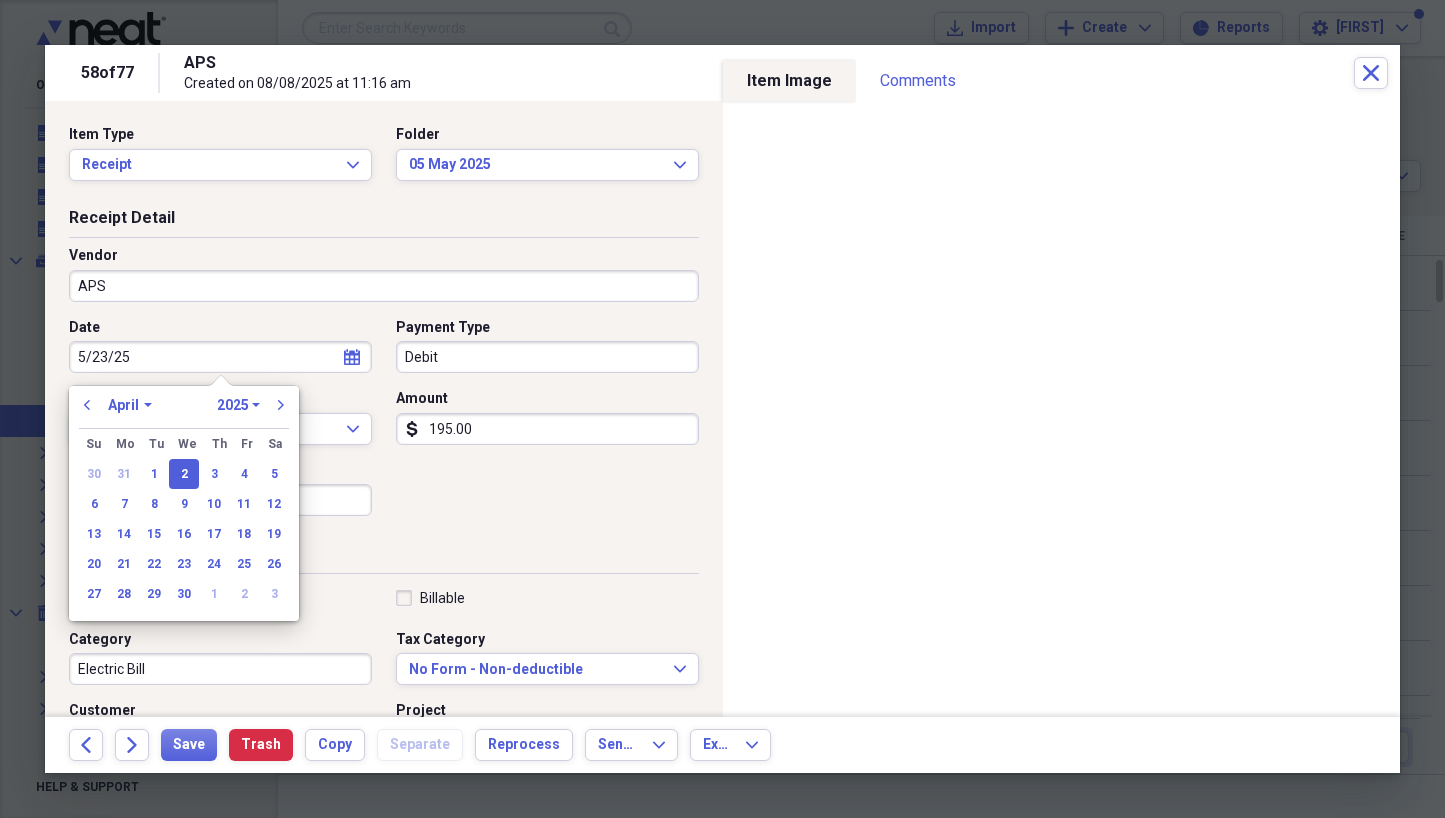 select on "4" 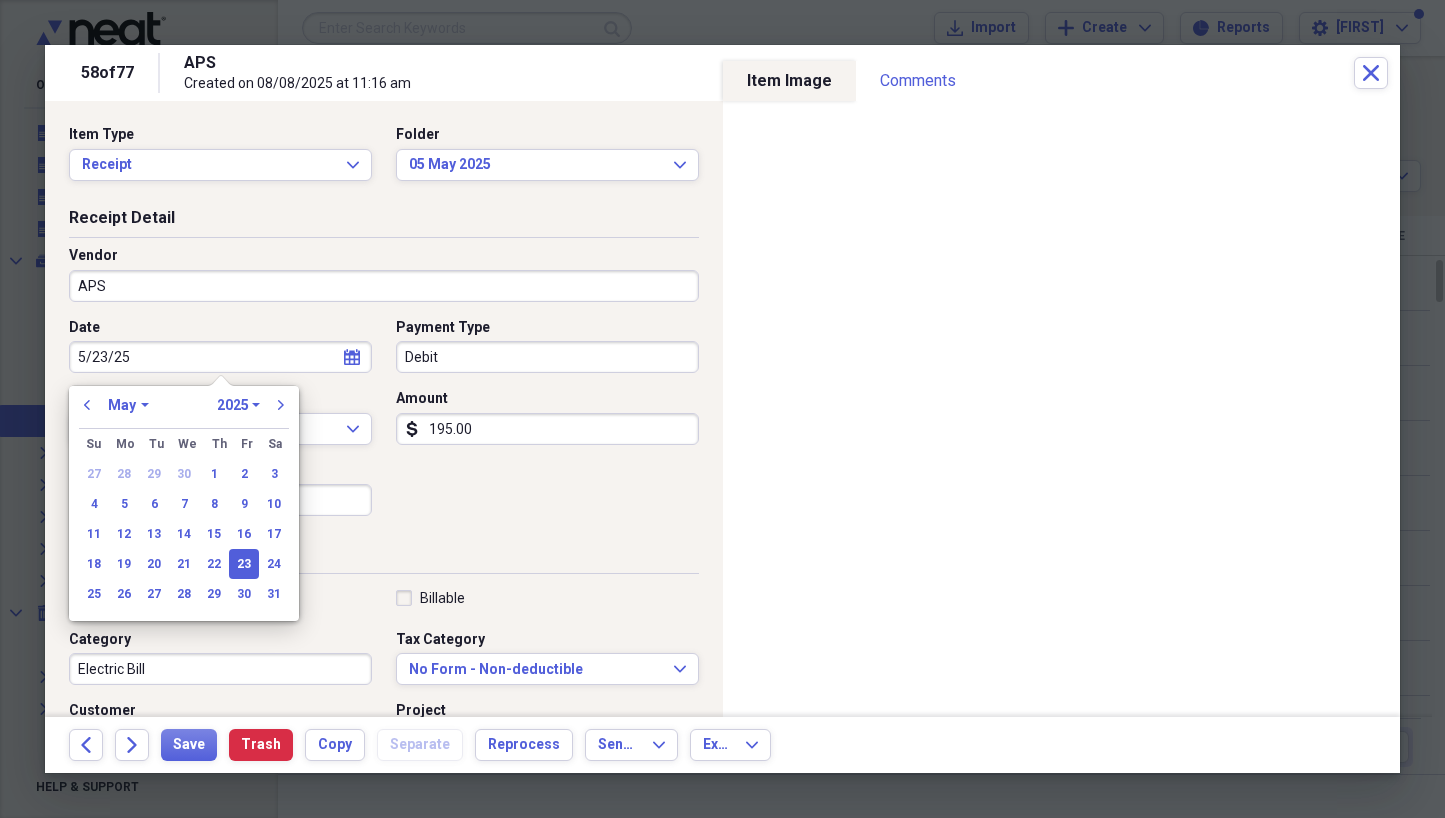 type on "05/23/2025" 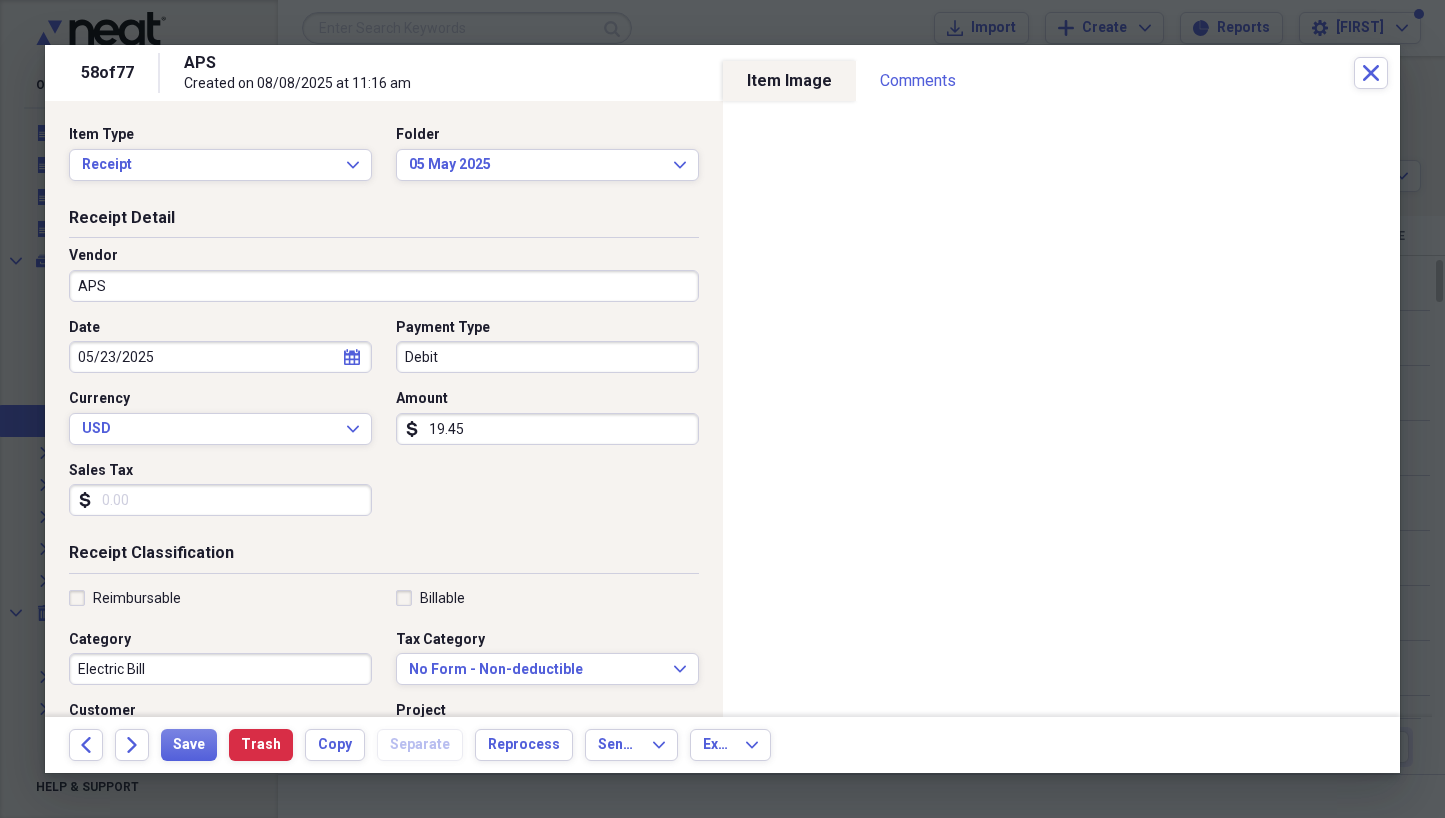 type on "194.52" 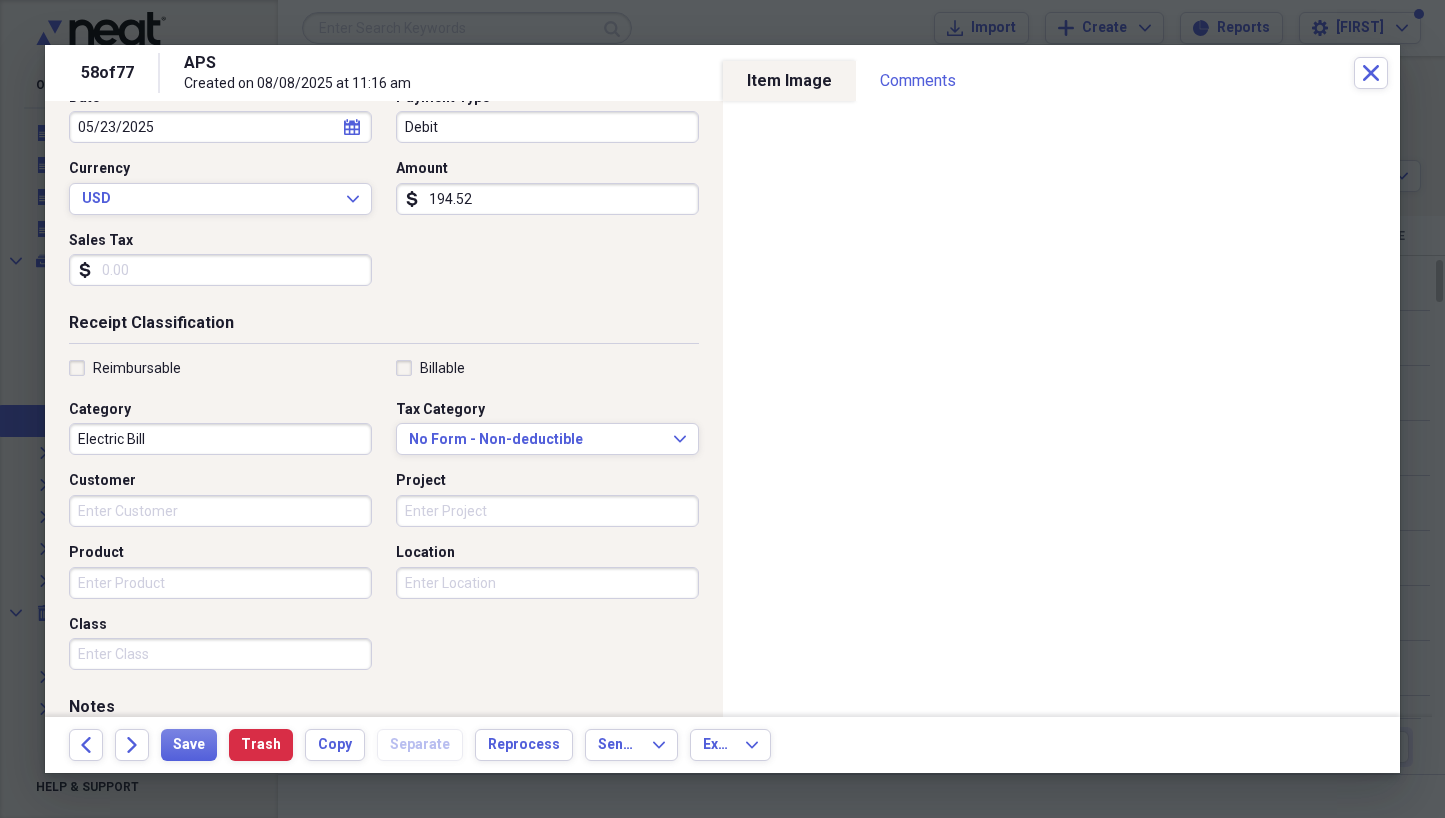 scroll, scrollTop: 250, scrollLeft: 0, axis: vertical 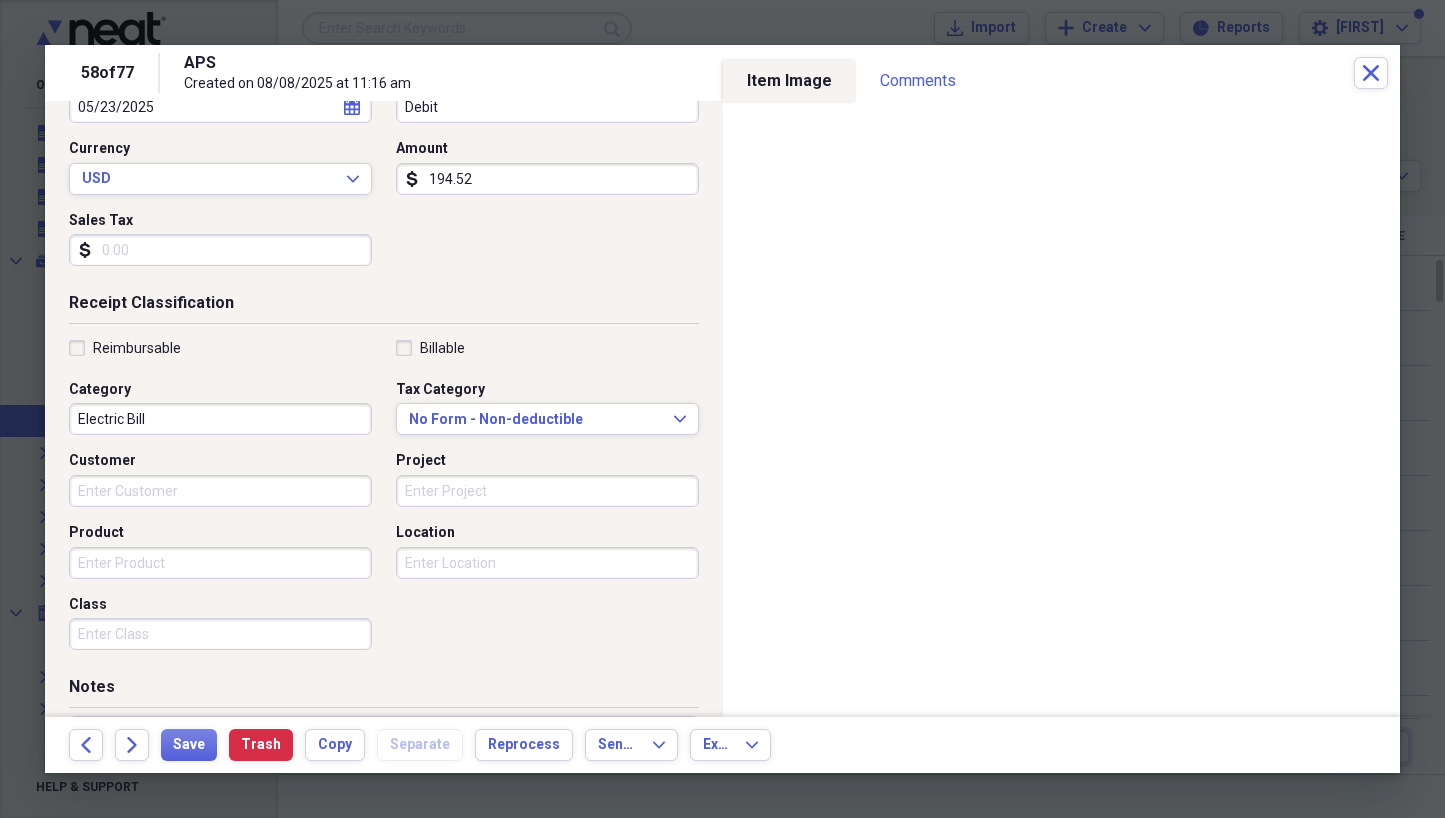 click on "Location" at bounding box center (547, 563) 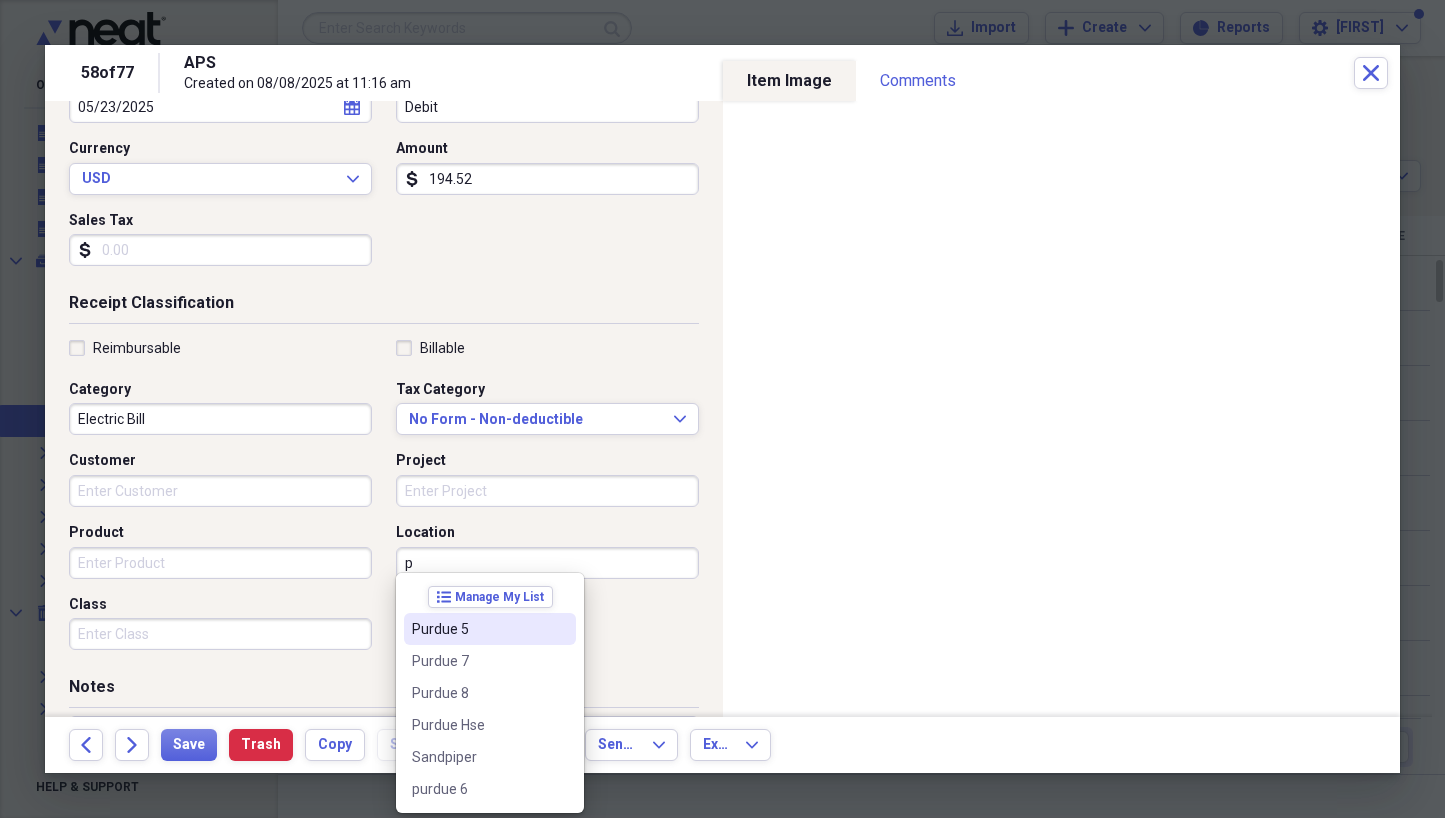 click on "Purdue 5" at bounding box center (478, 629) 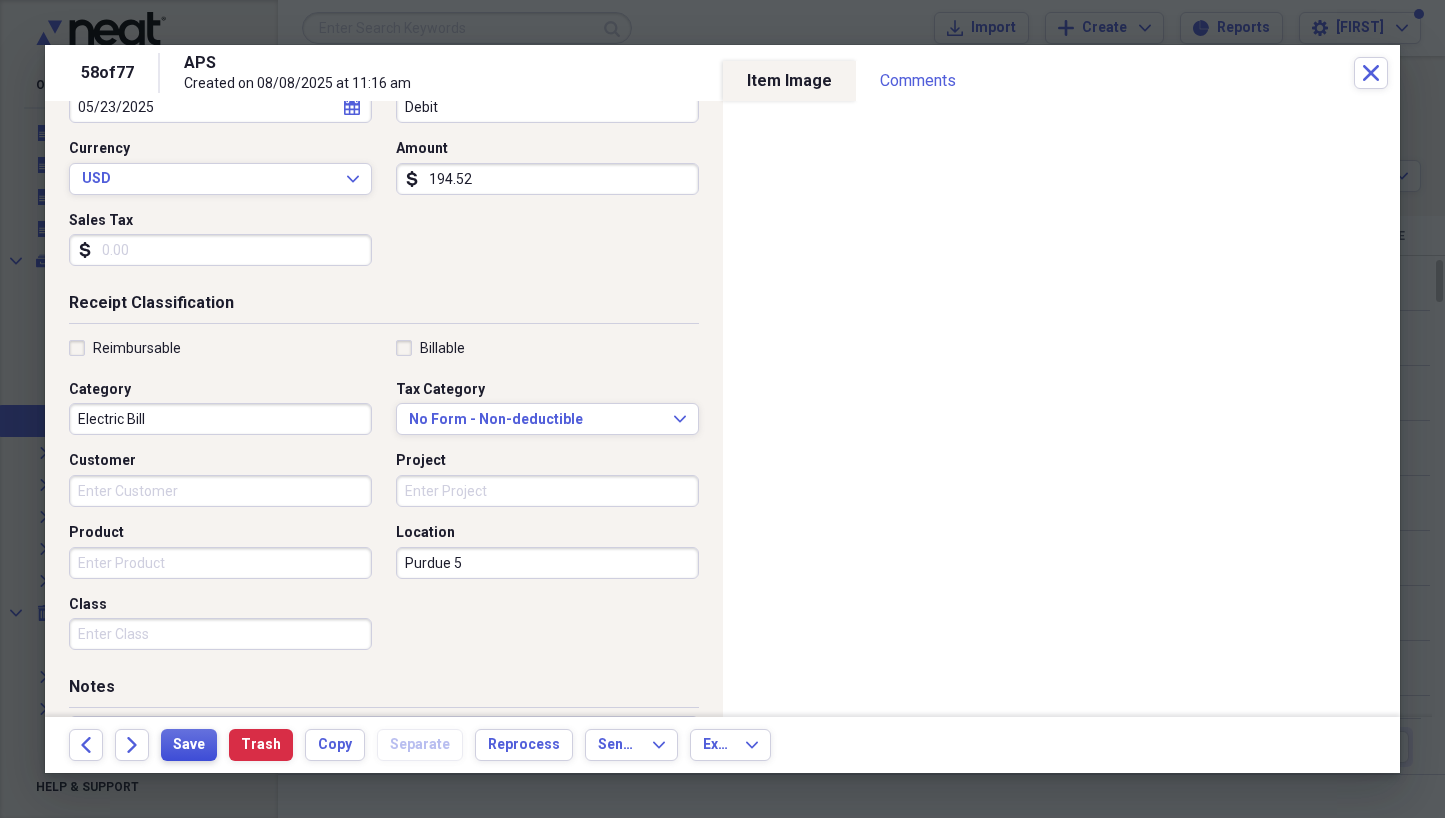 click on "Save" at bounding box center [189, 745] 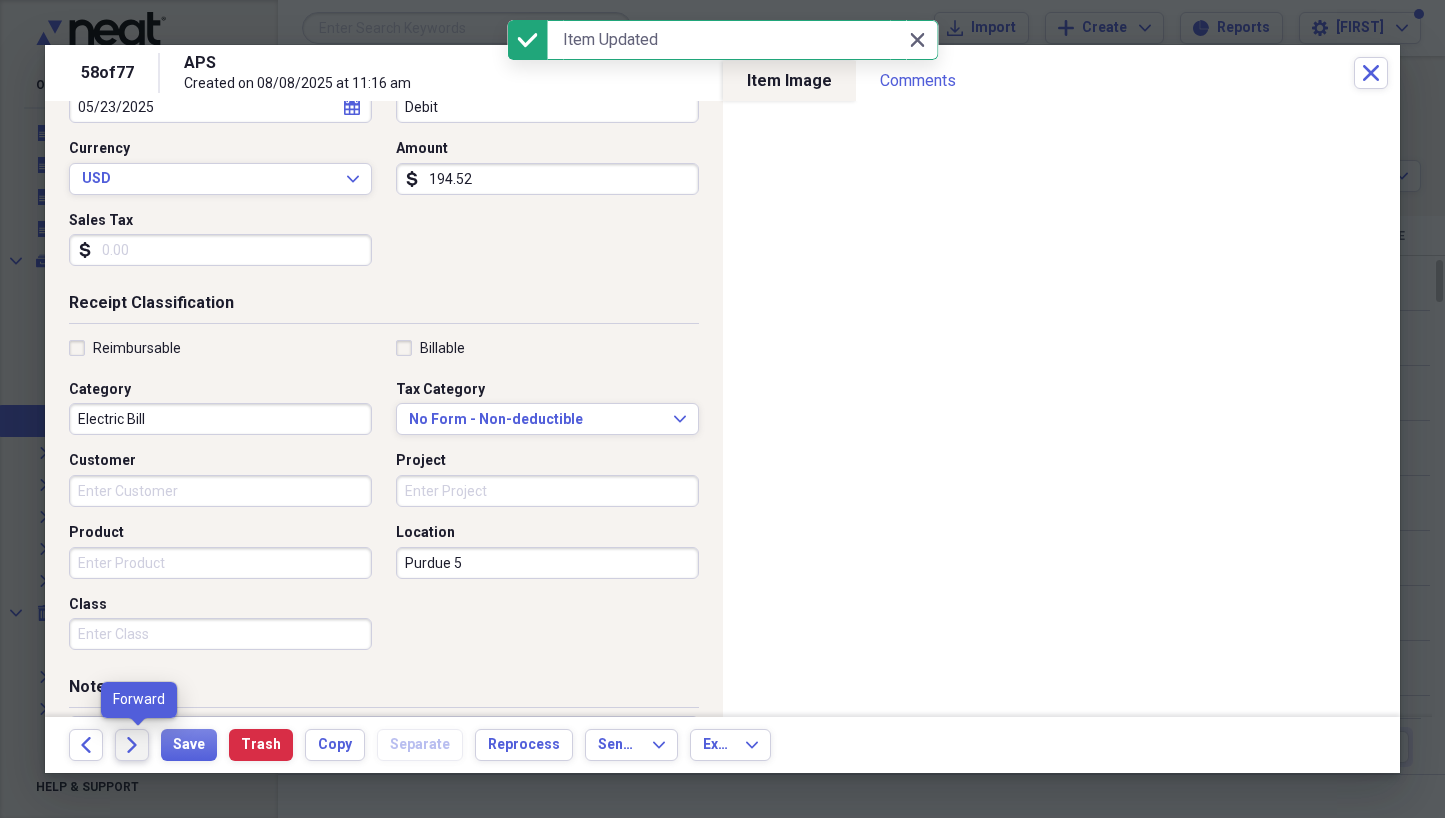 click on "Forward" 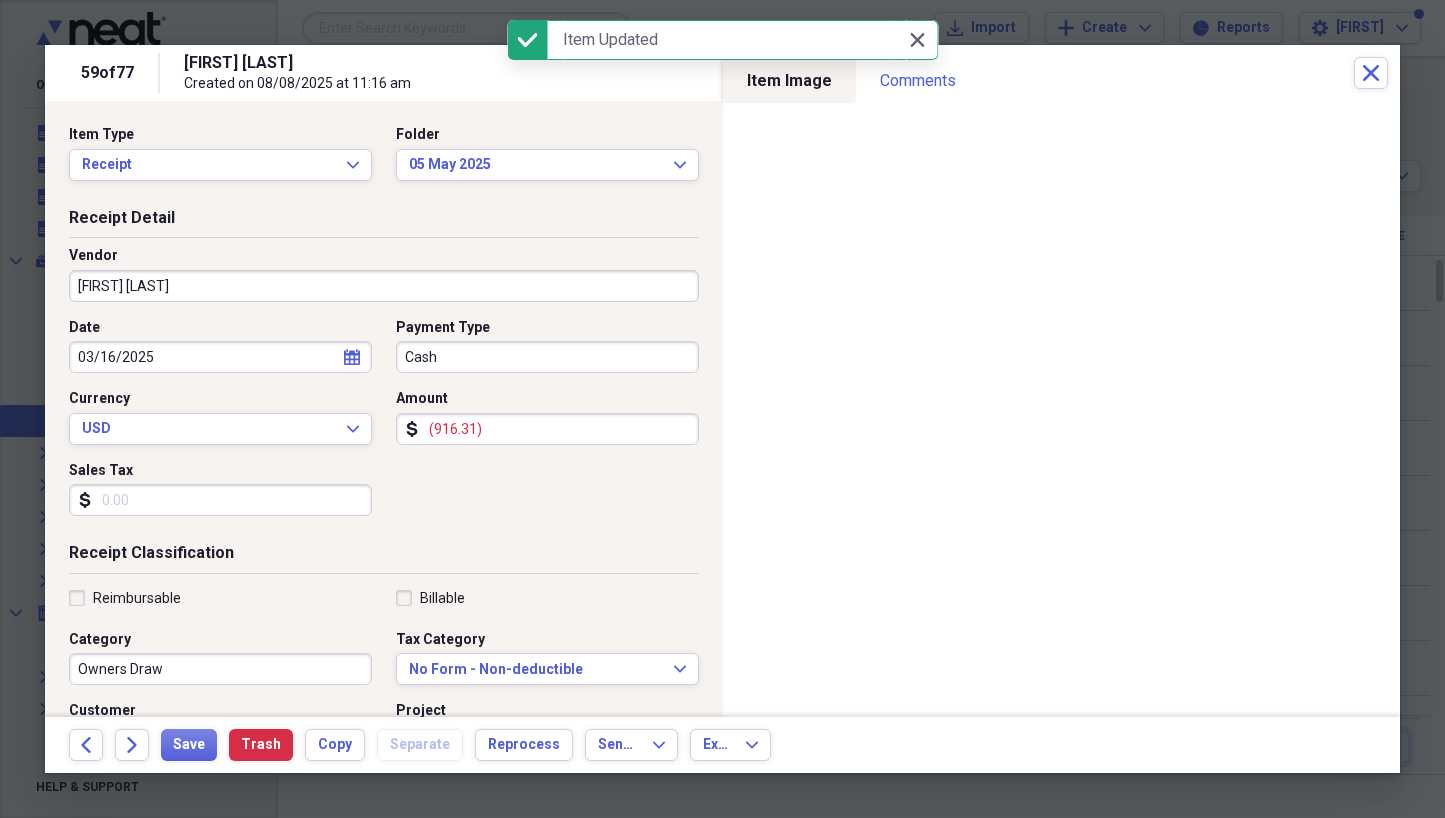 click on "[FIRST] [LAST]" at bounding box center [384, 286] 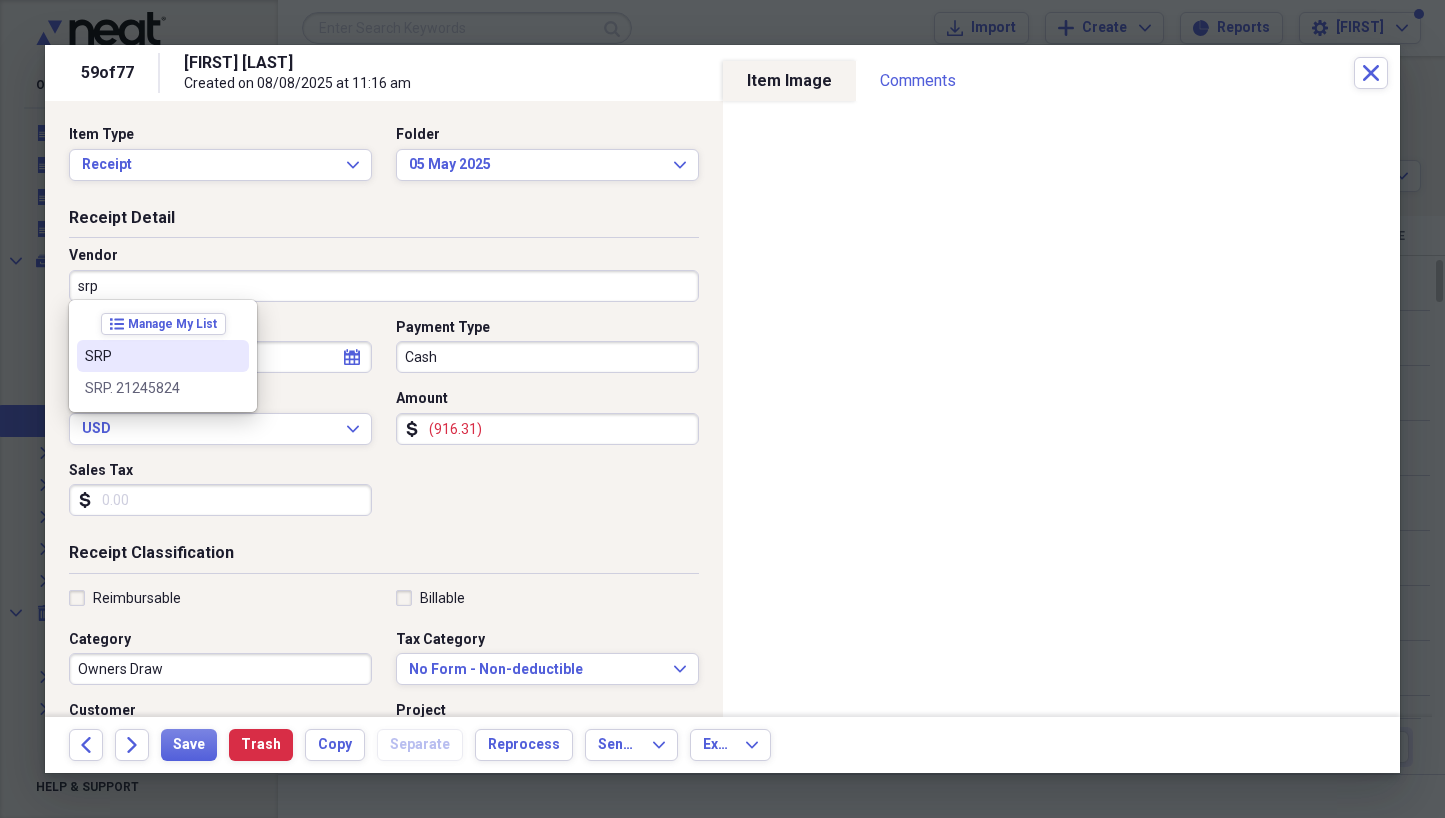 click on "SRP" at bounding box center [151, 356] 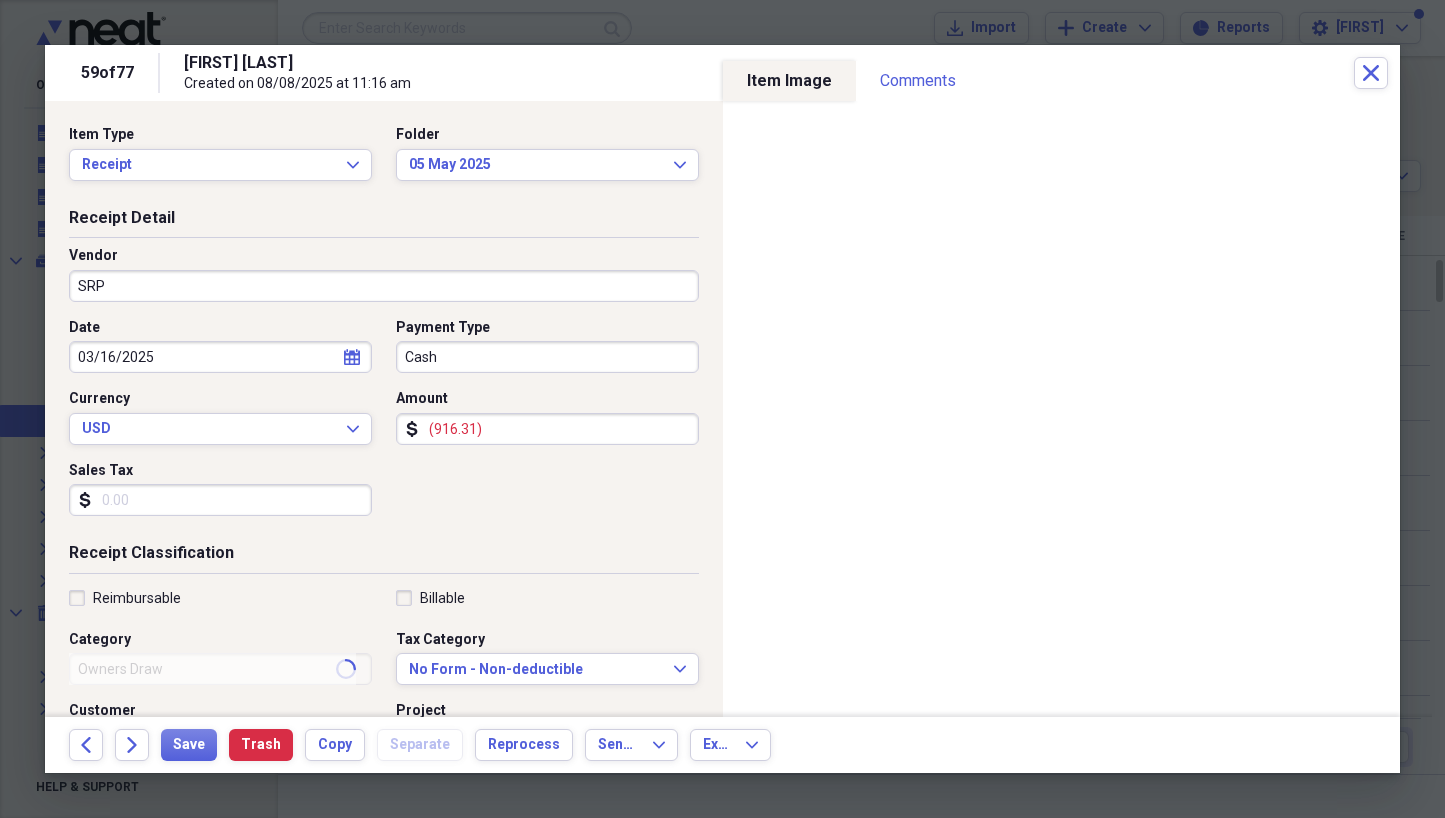 type on "Electric Bill" 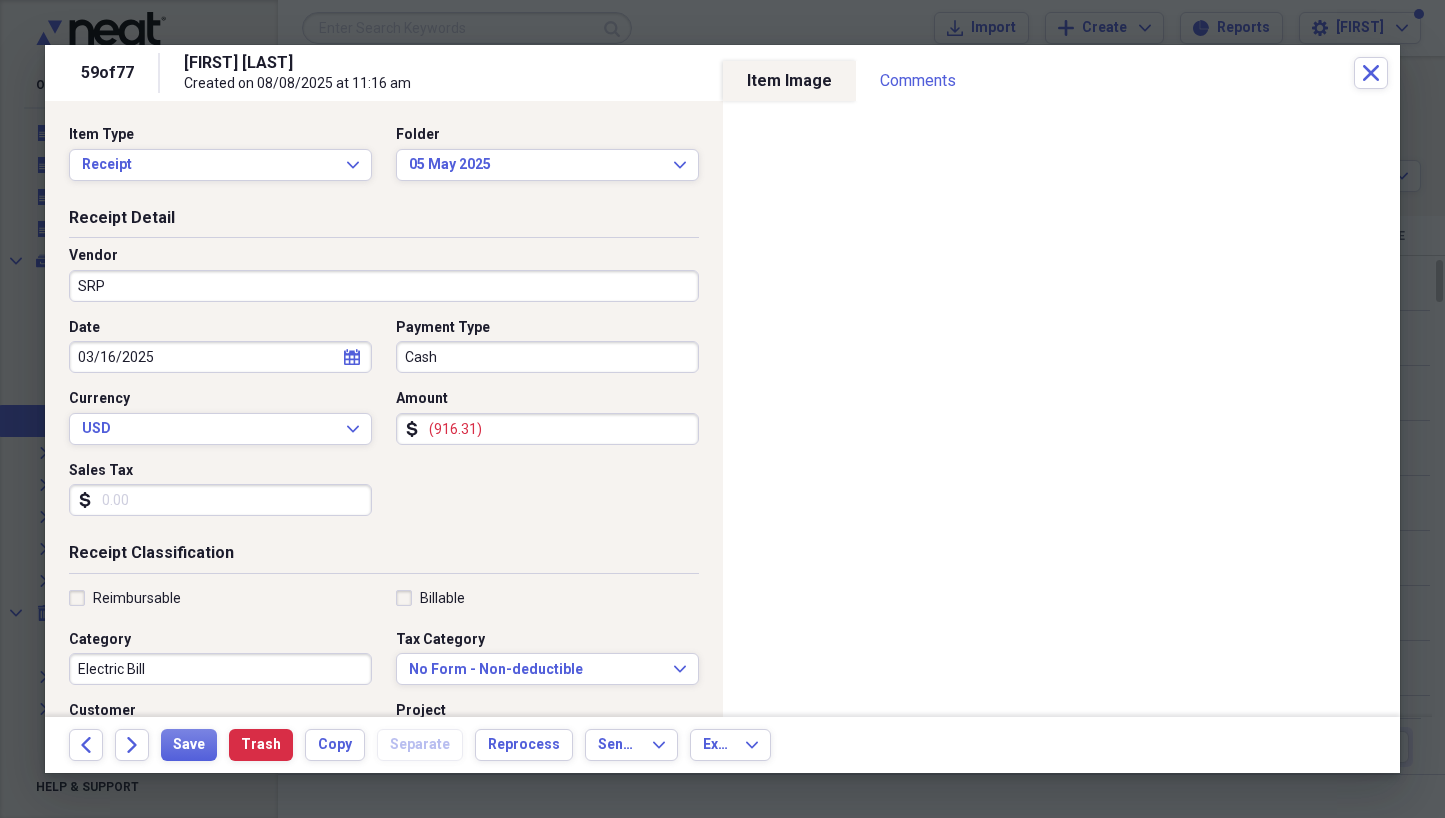 select on "2" 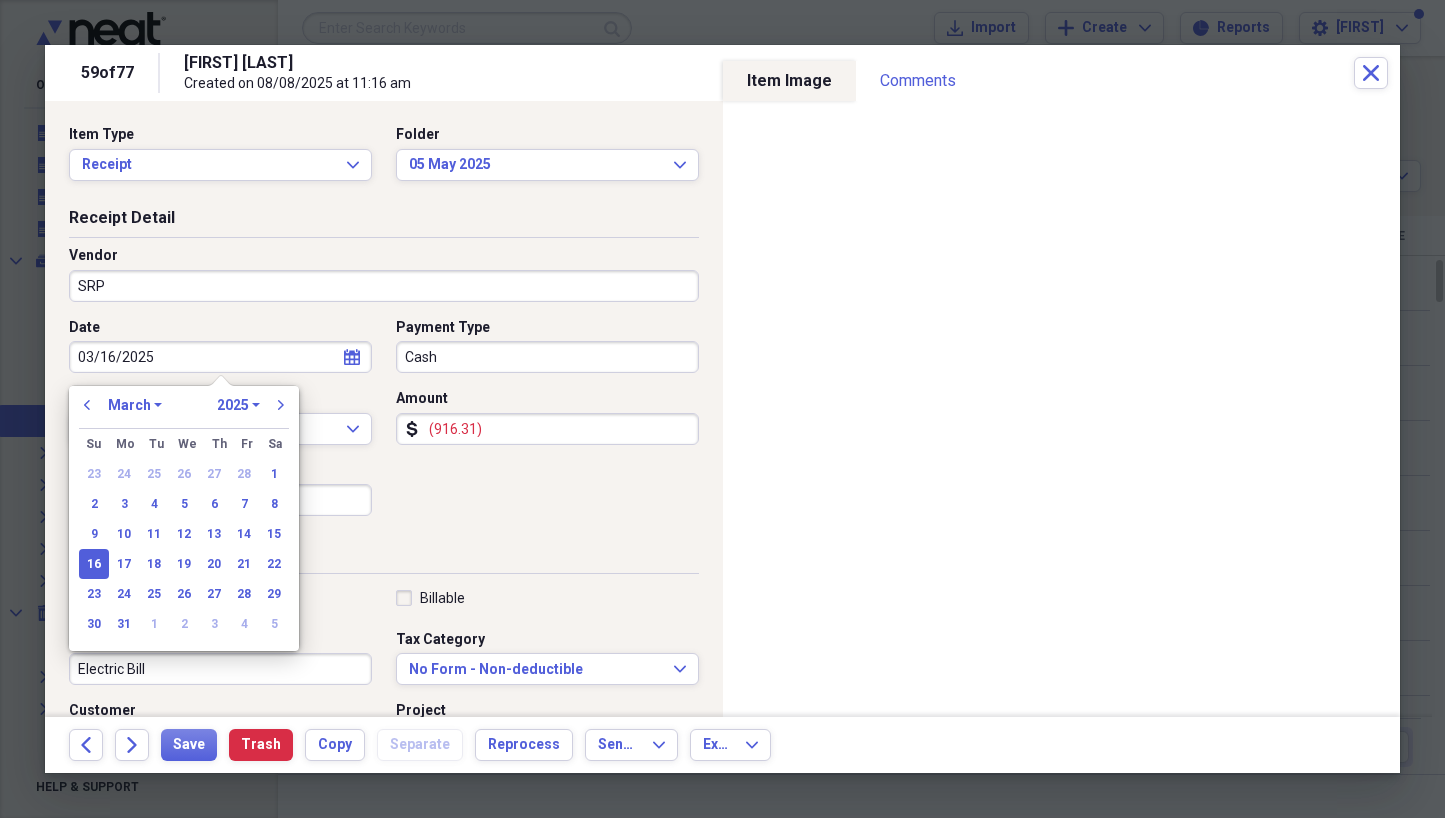 drag, startPoint x: 161, startPoint y: 353, endPoint x: 58, endPoint y: 352, distance: 103.00485 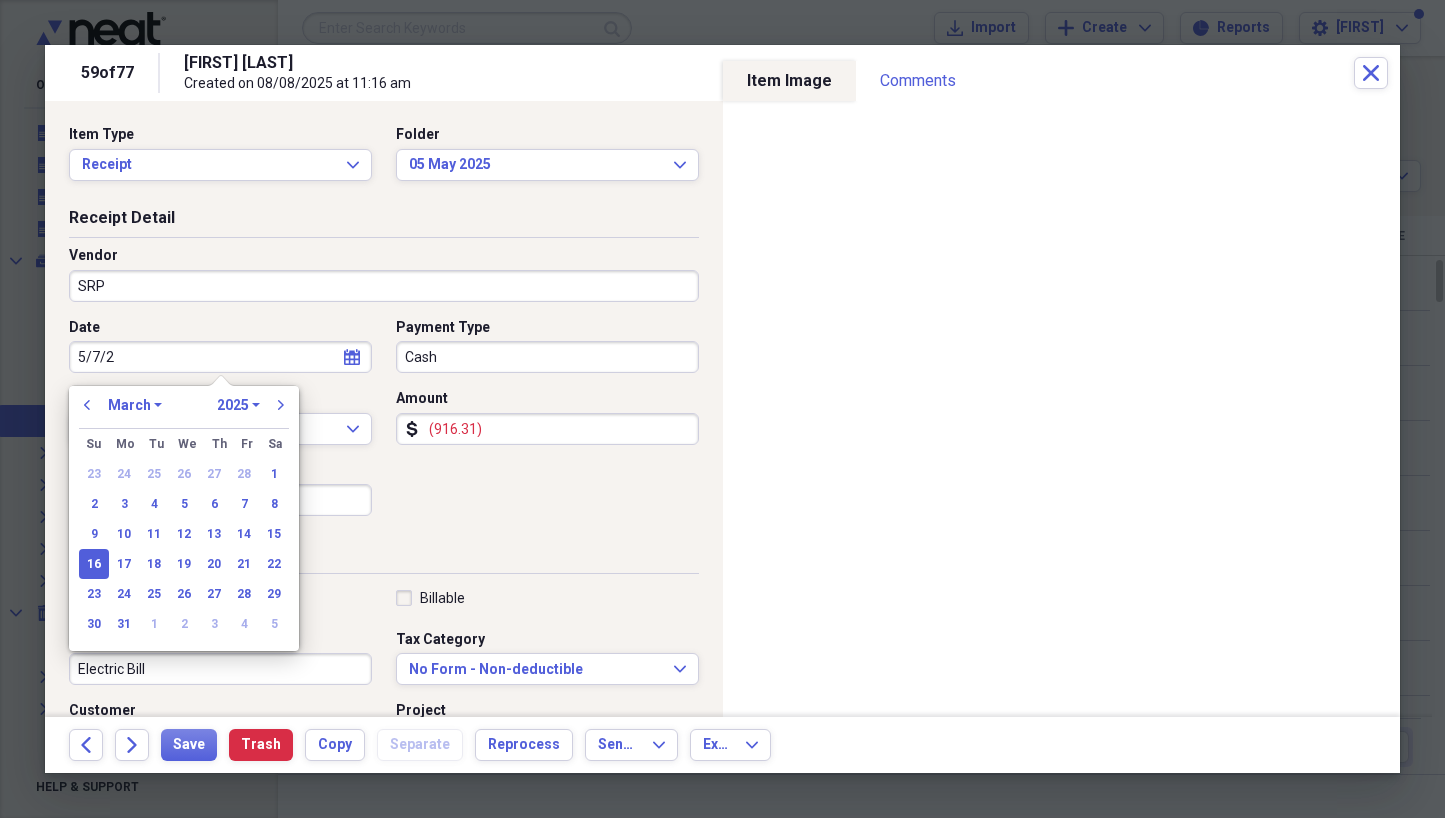 type on "[DATE]" 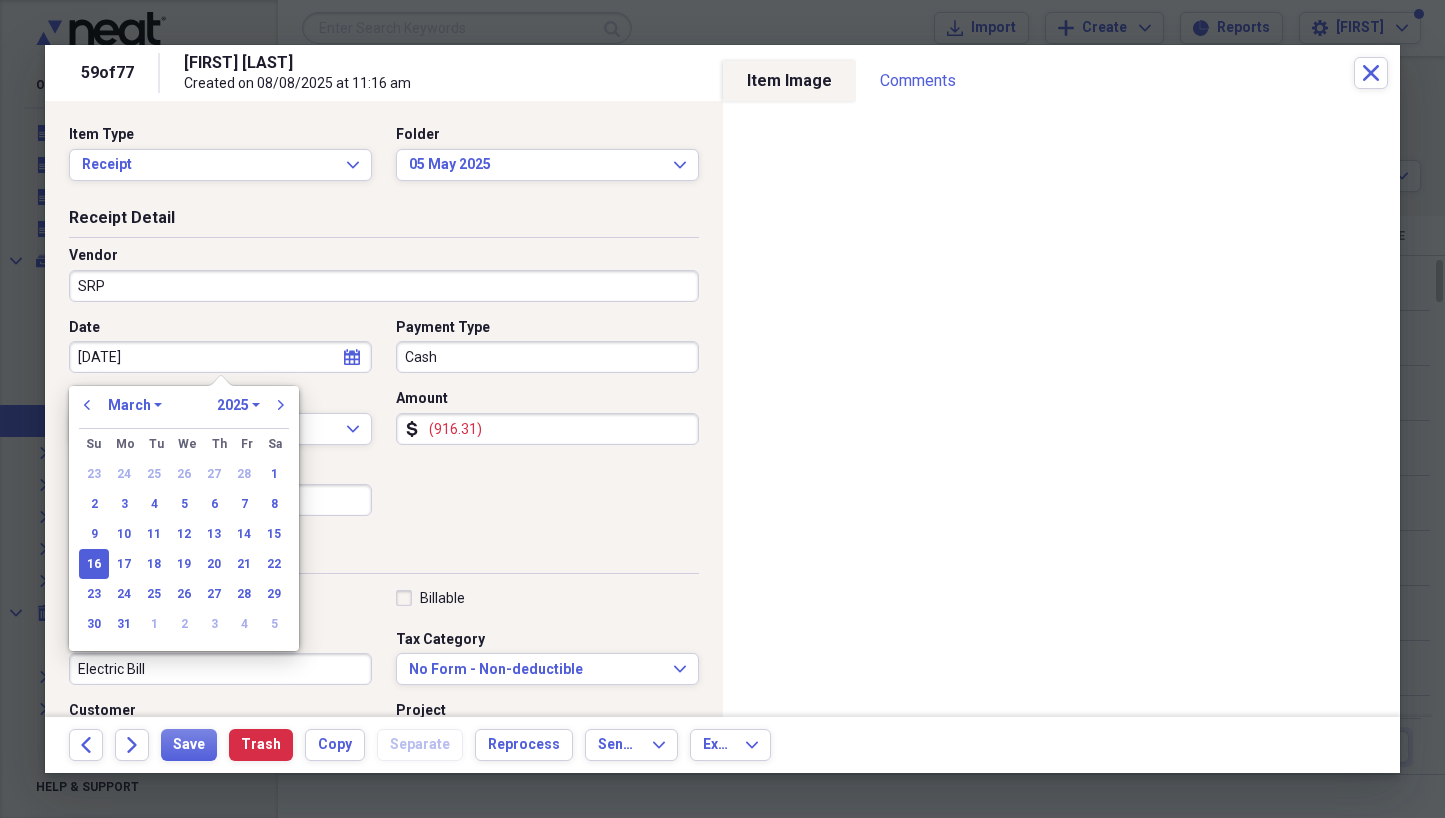 select on "4" 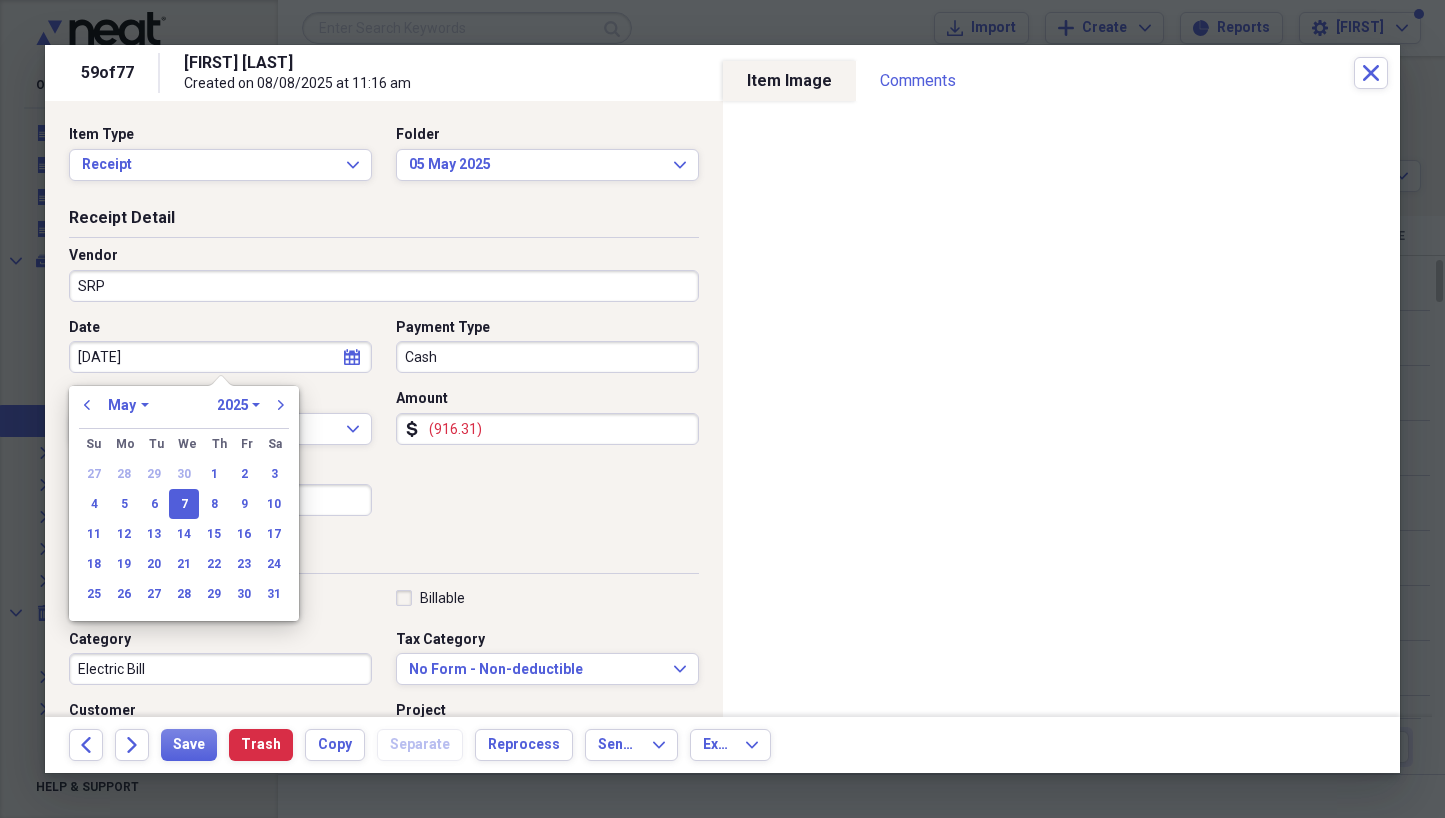 type on "05/07/2025" 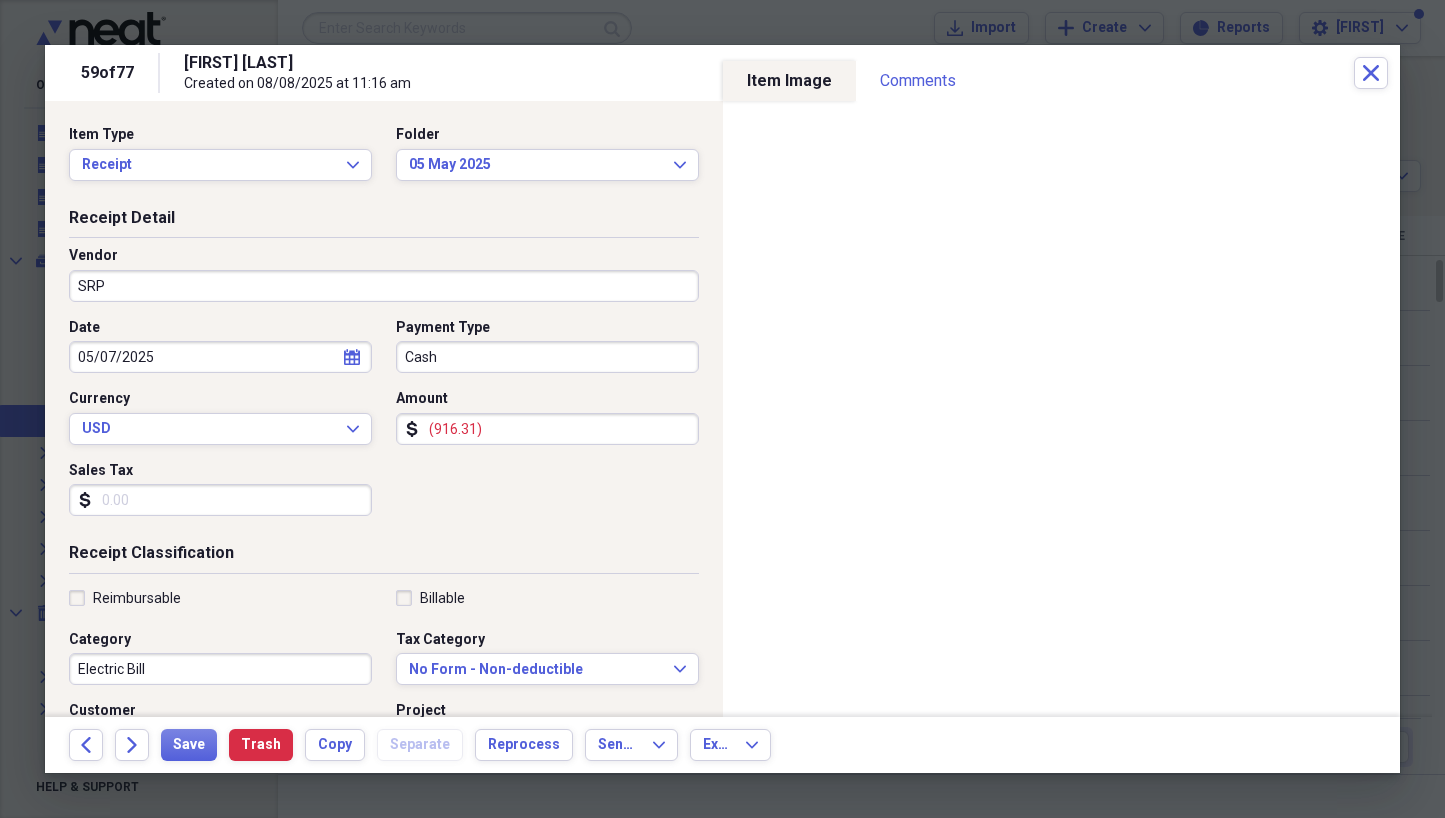drag, startPoint x: 458, startPoint y: 431, endPoint x: 408, endPoint y: 427, distance: 50.159744 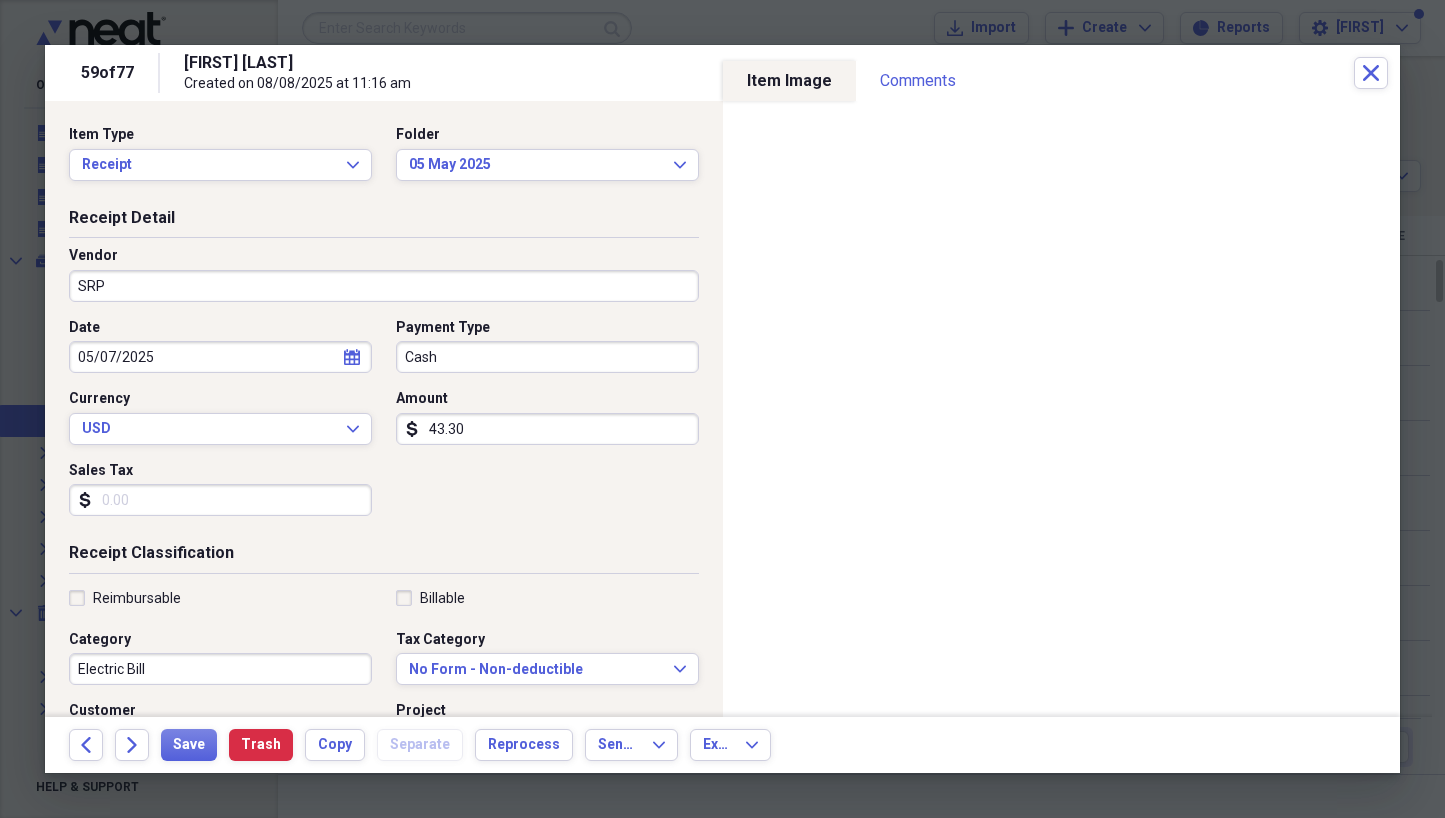 type on "433.00" 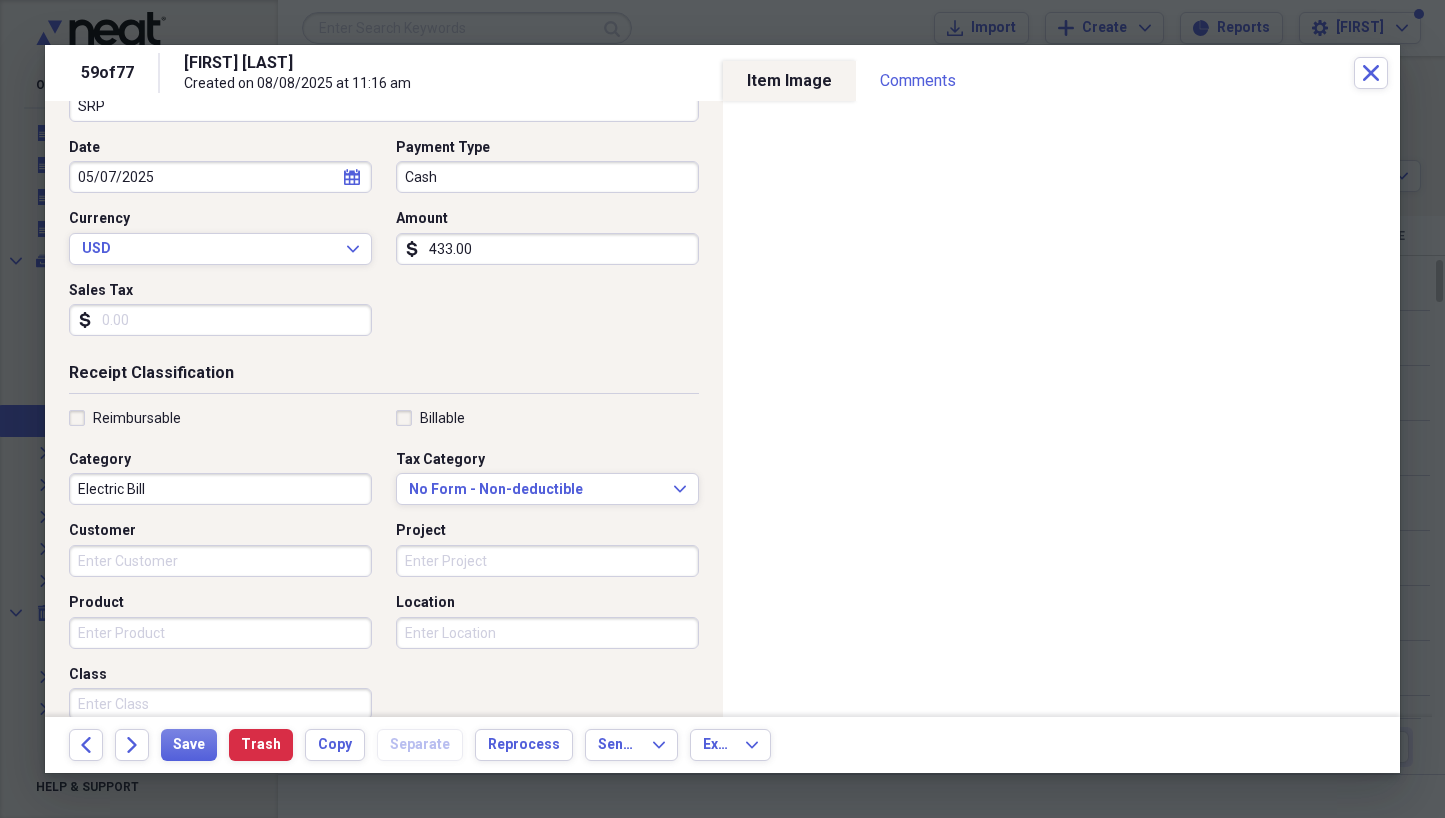 scroll, scrollTop: 193, scrollLeft: 0, axis: vertical 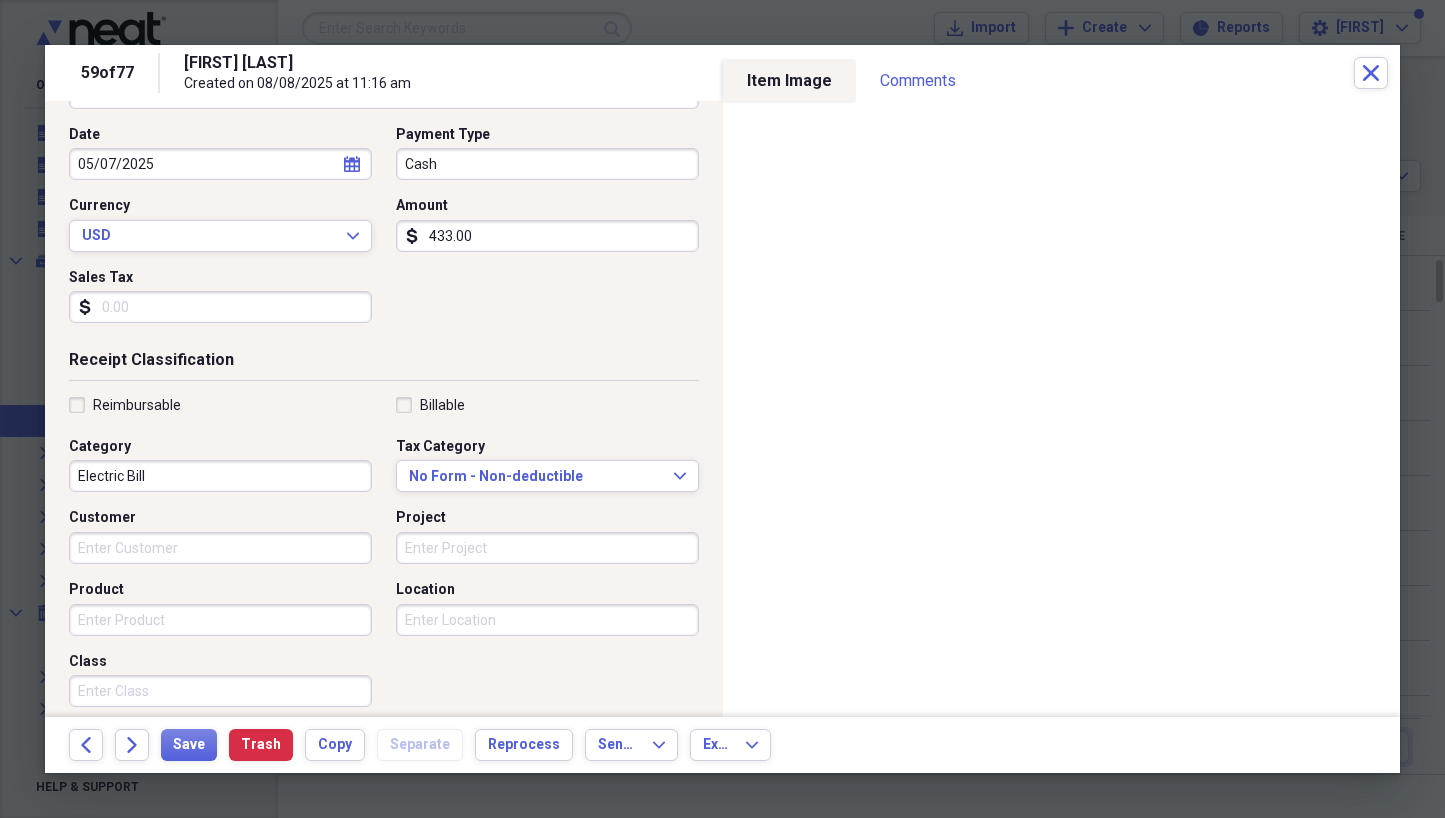 click on "Location" at bounding box center [547, 620] 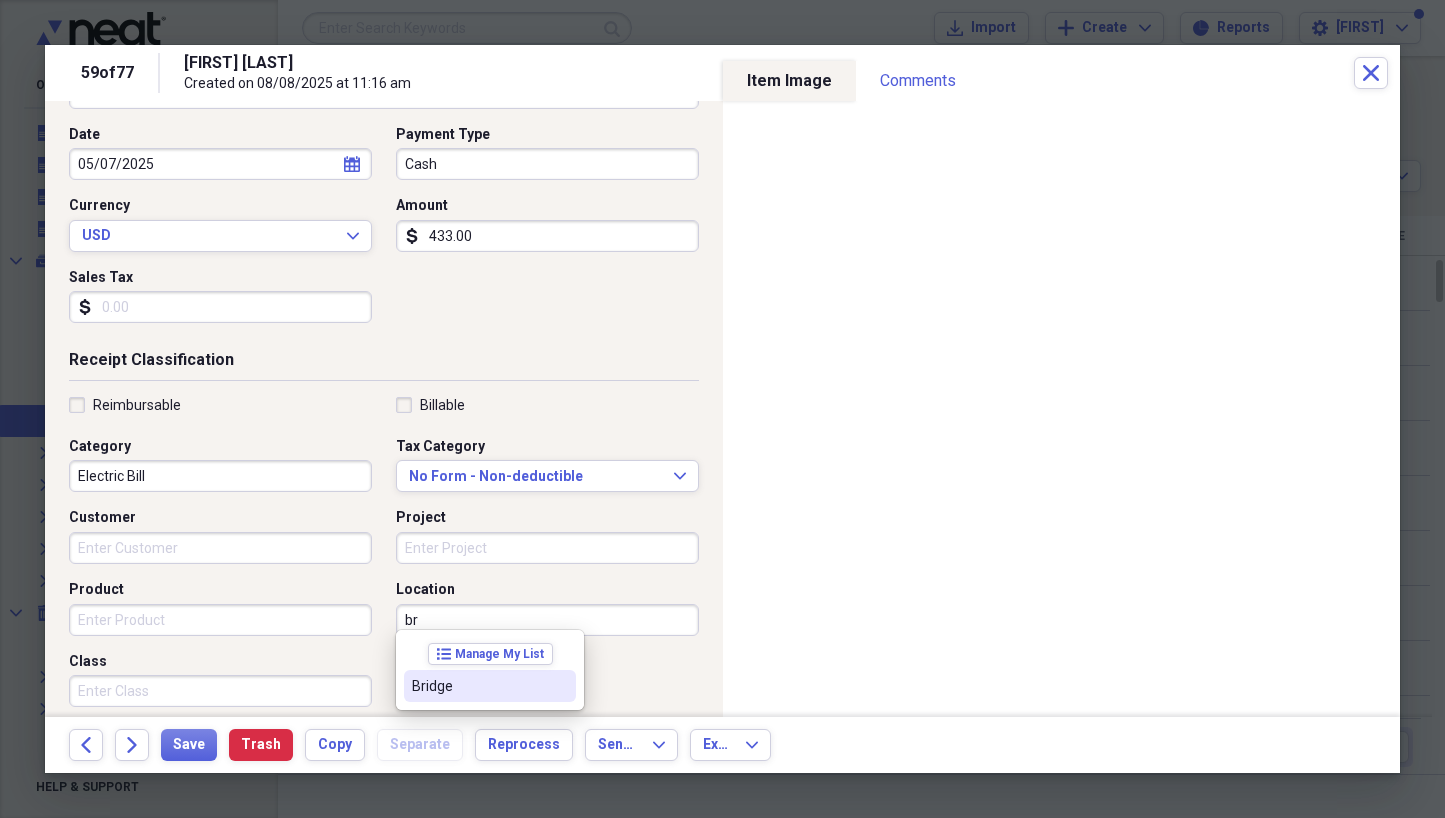 click on "Bridge" at bounding box center [478, 686] 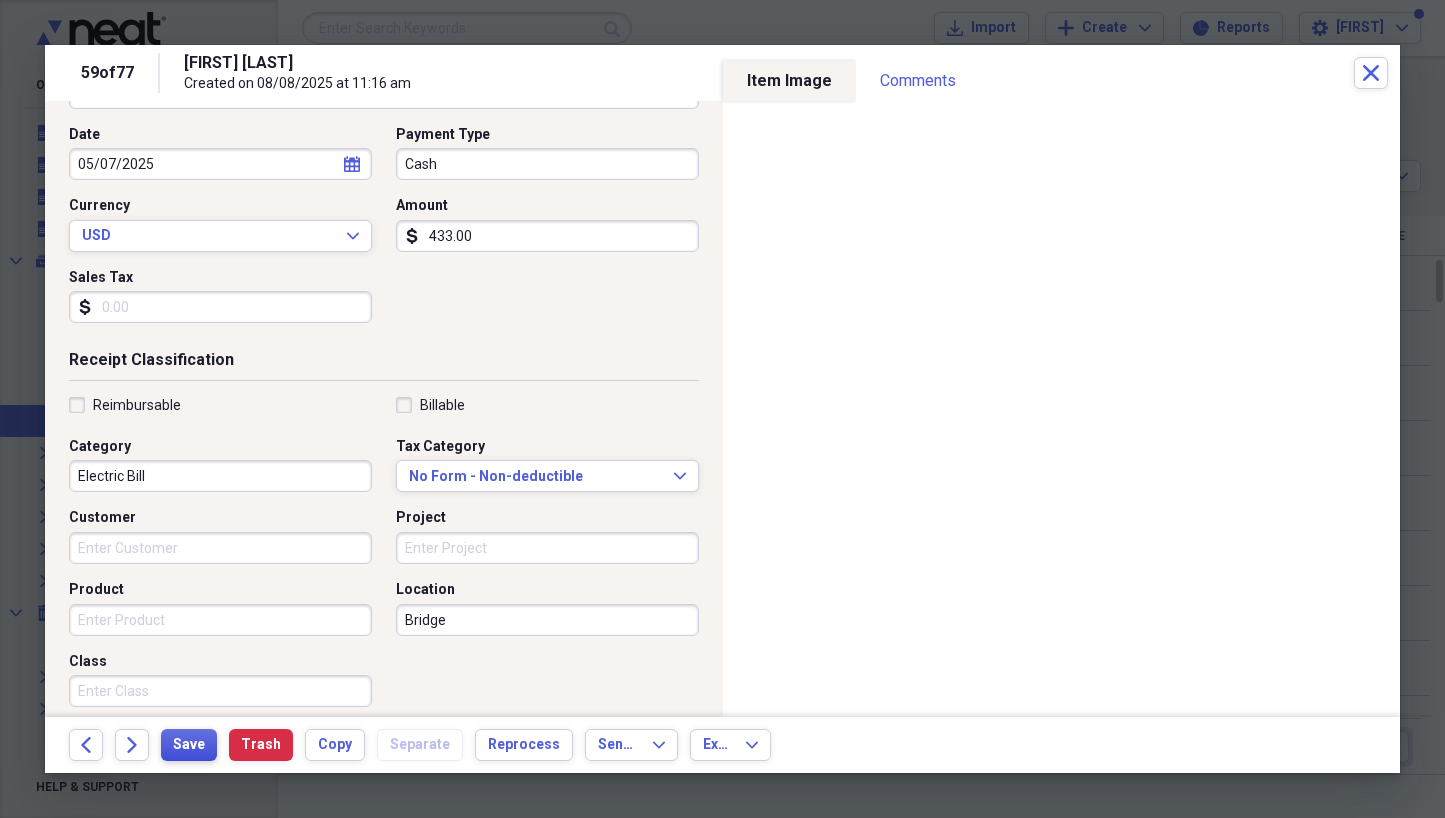 click on "Save" at bounding box center (189, 745) 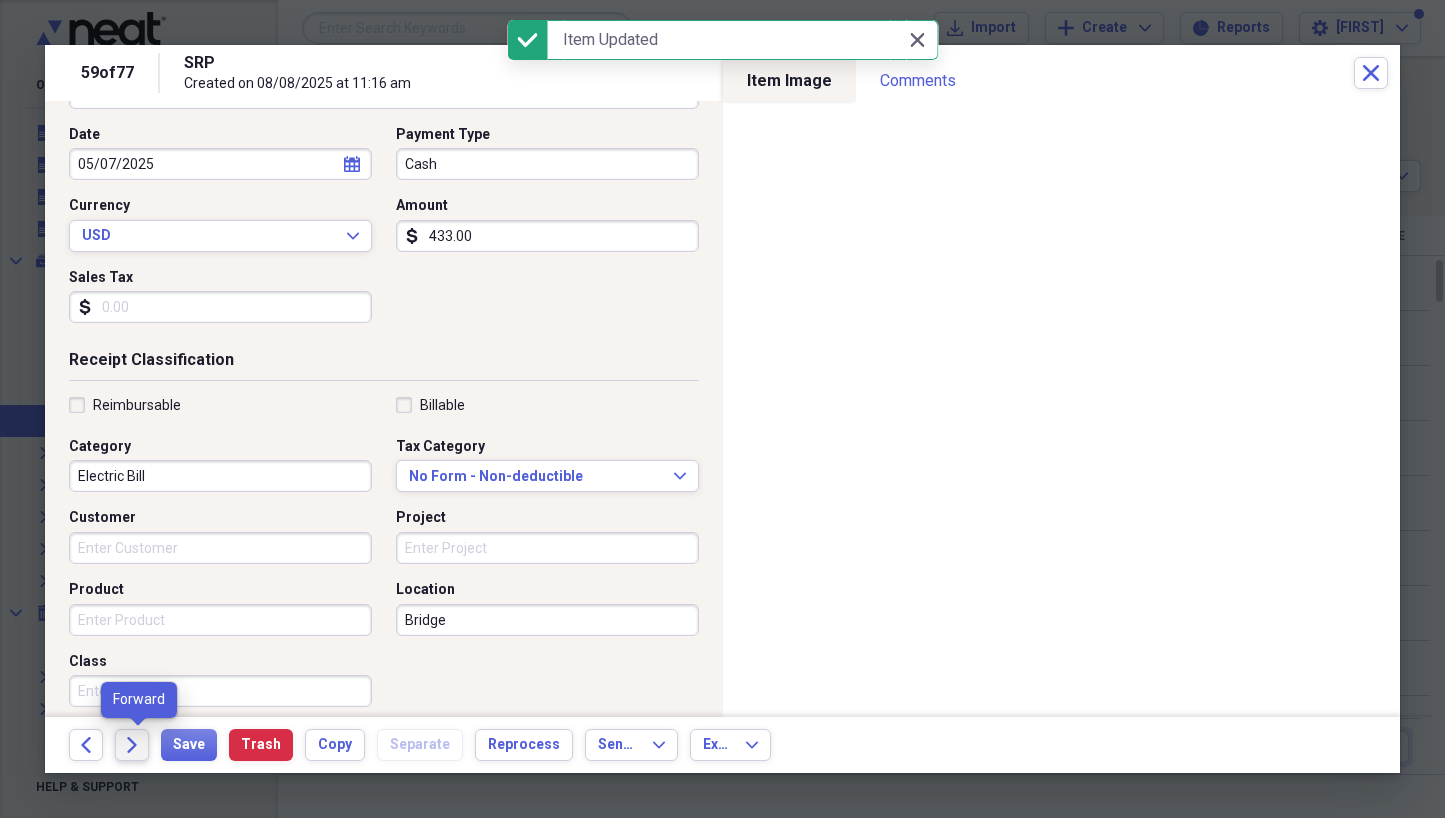 click on "Forward" 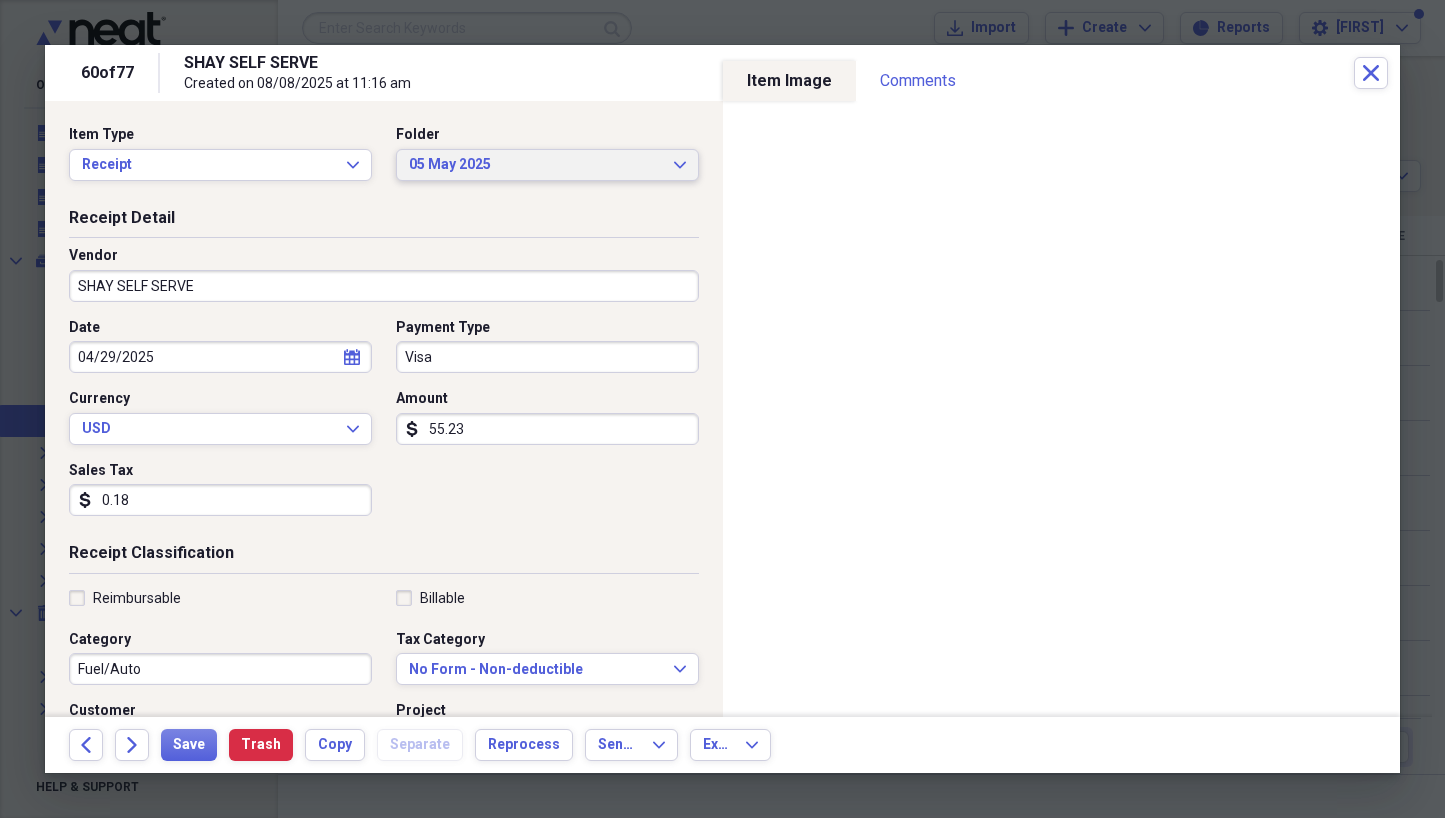 click on "[DATE] Expand" at bounding box center (547, 165) 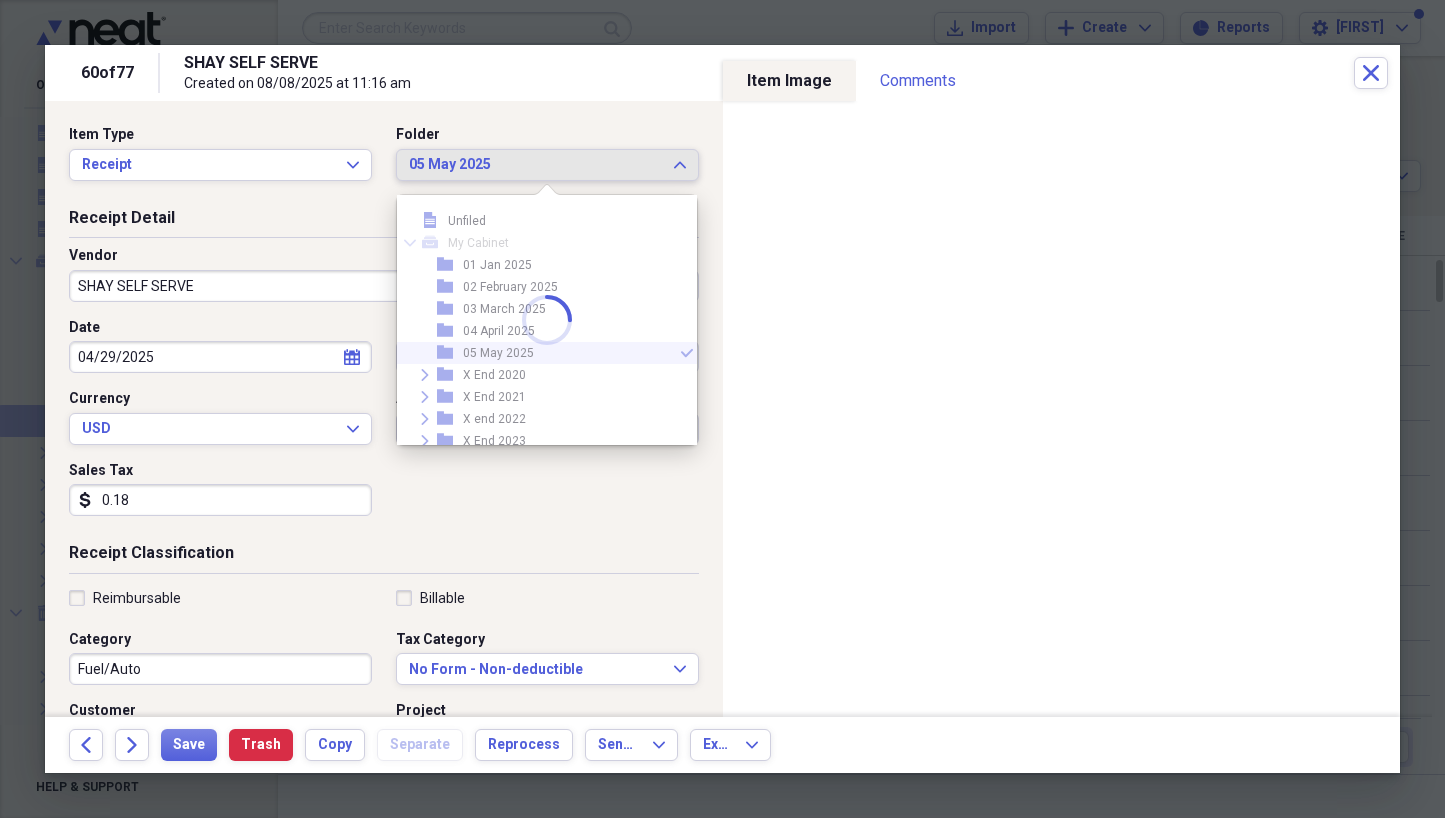 scroll, scrollTop: 33, scrollLeft: 0, axis: vertical 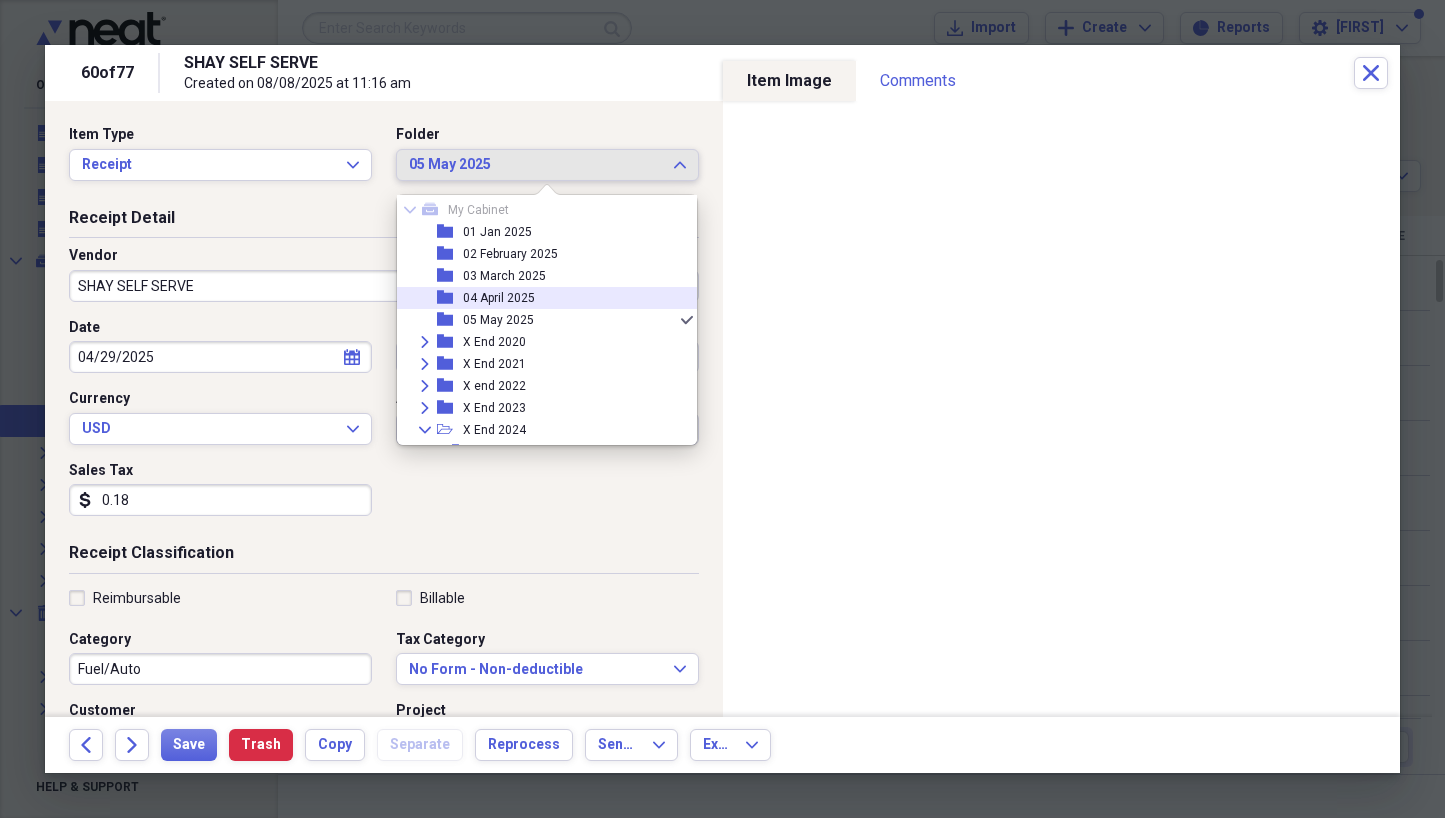 click on "04 April 2025" at bounding box center [499, 298] 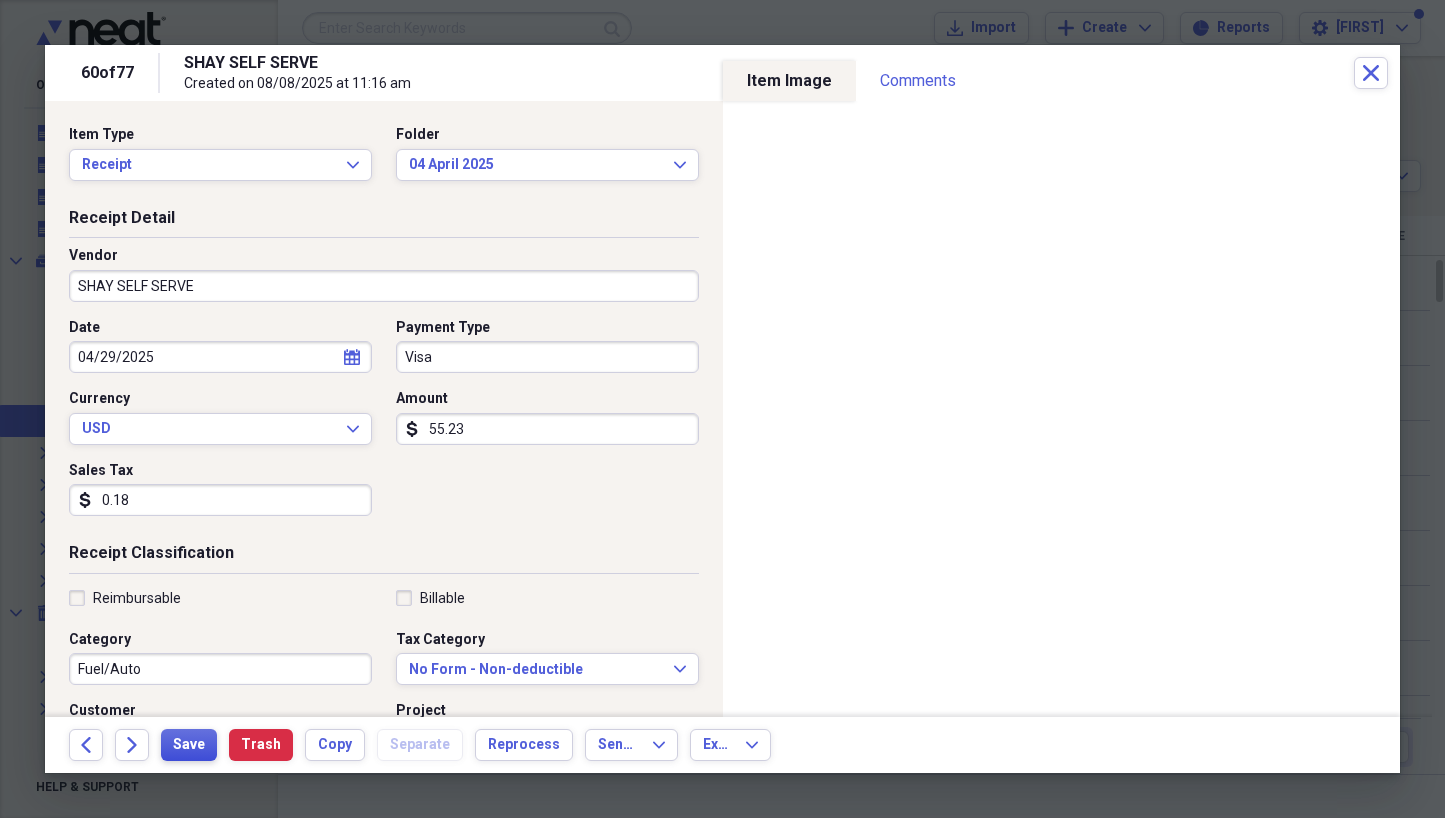 click on "Save" at bounding box center (189, 745) 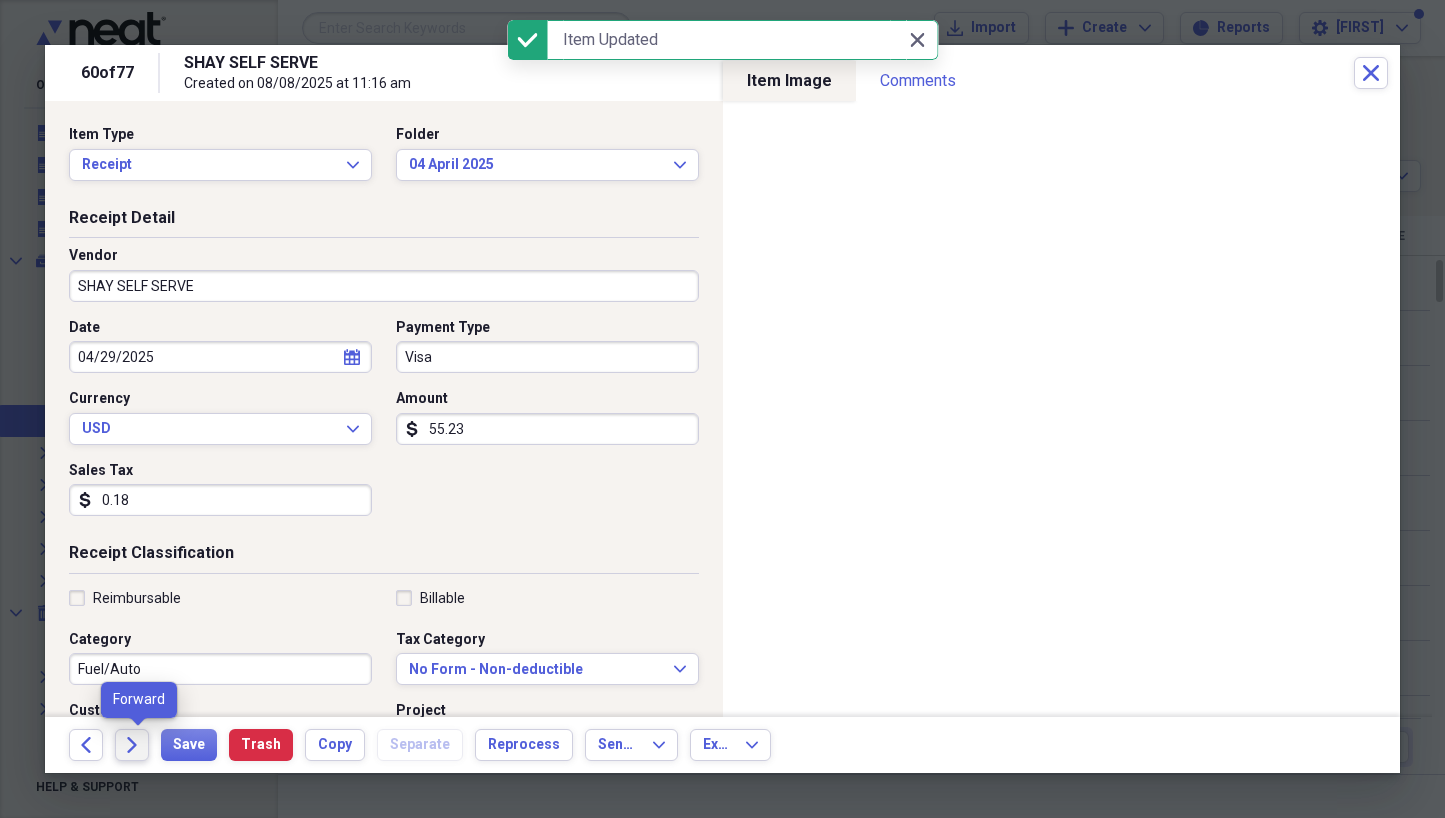 click 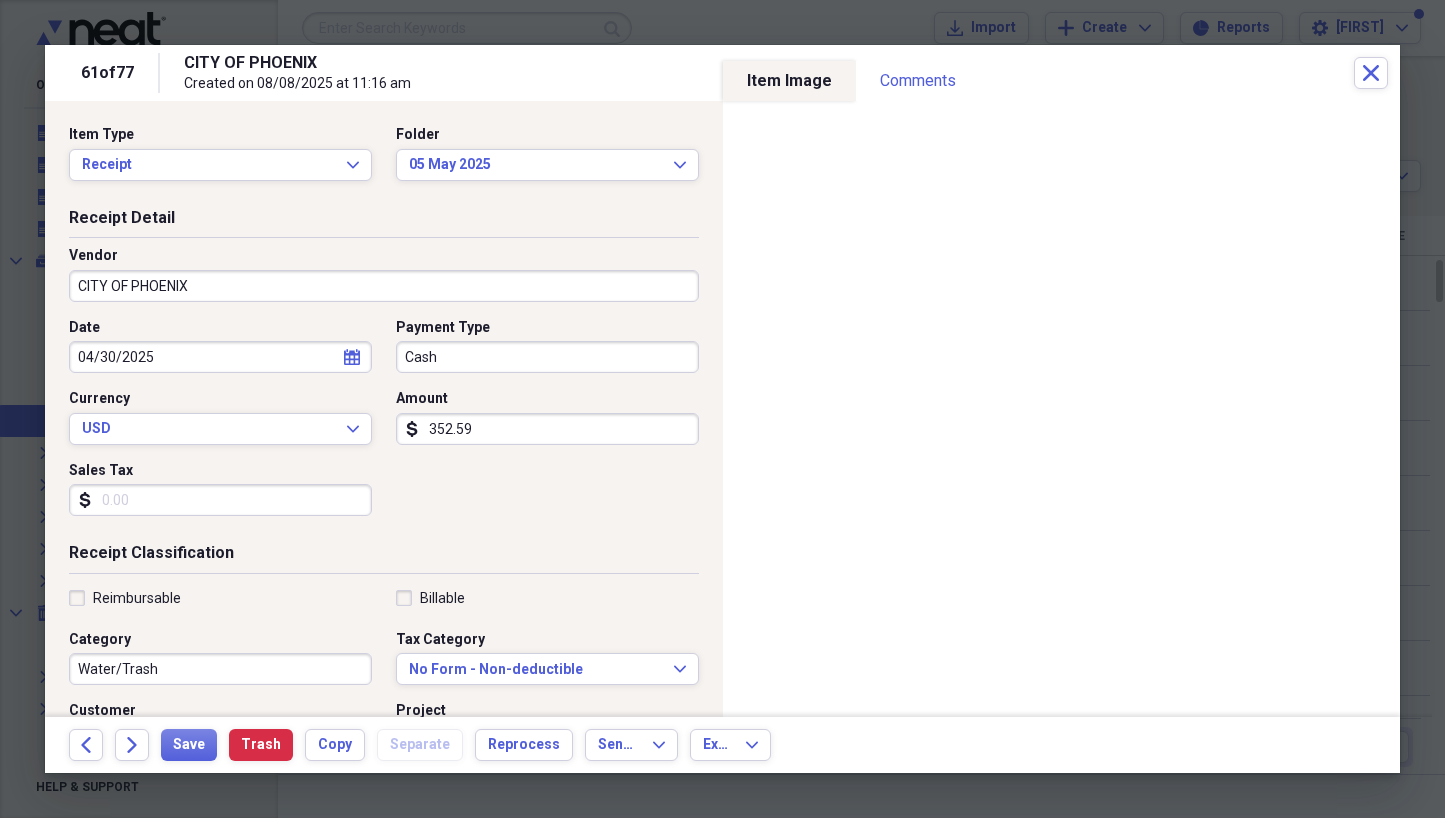 select on "3" 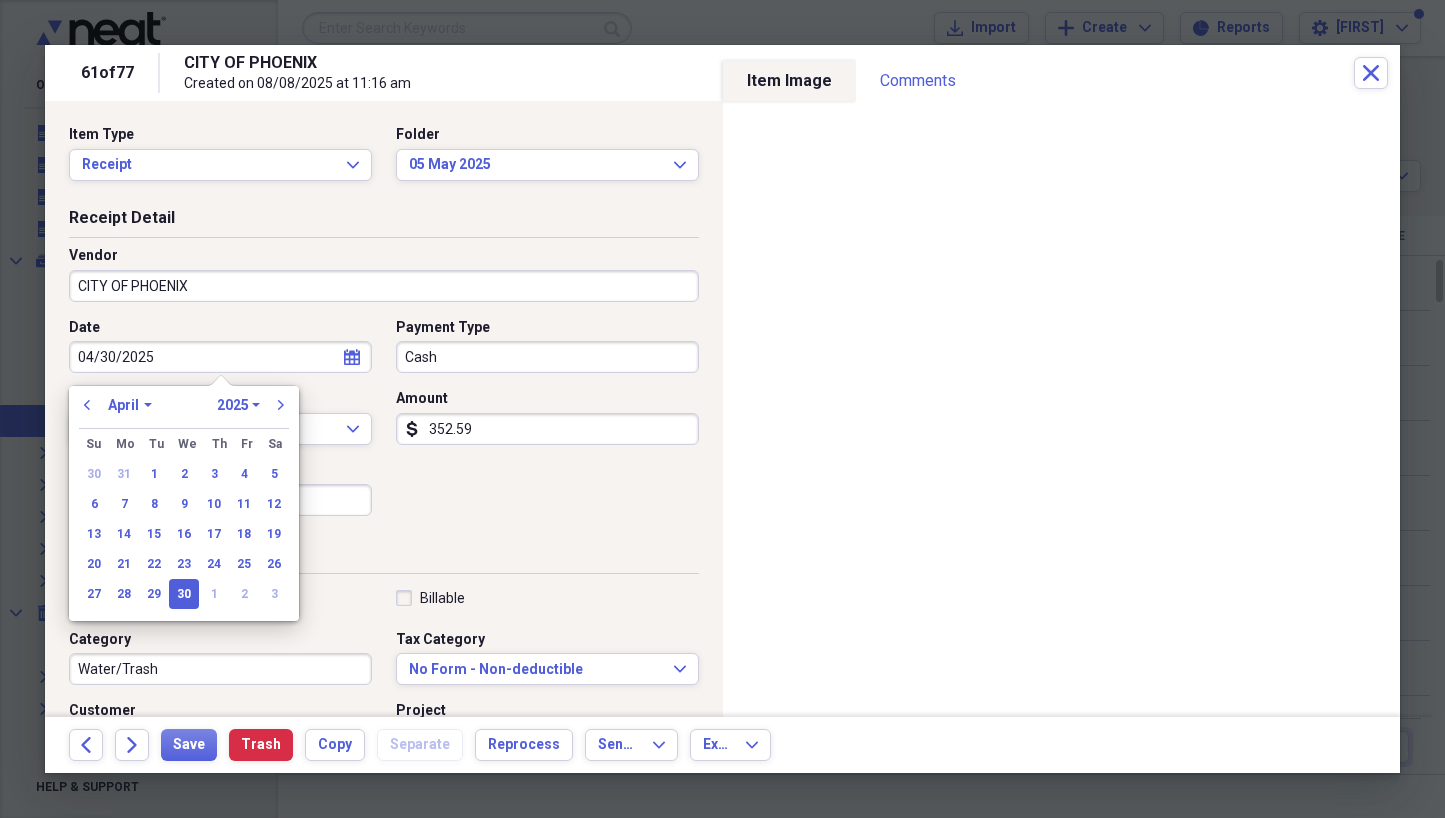 drag, startPoint x: 208, startPoint y: 357, endPoint x: 27, endPoint y: 360, distance: 181.02486 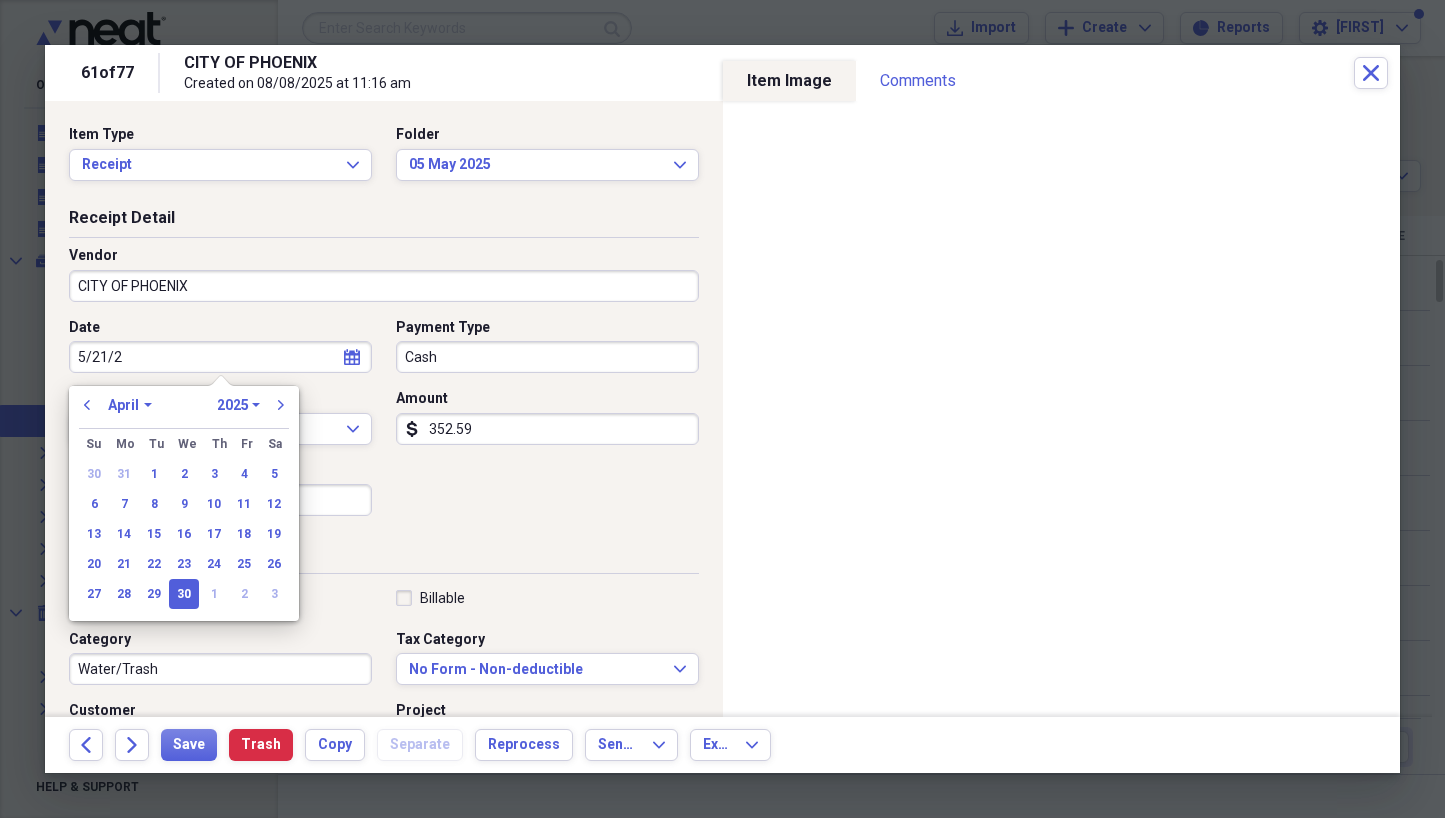 type on "5/21/25" 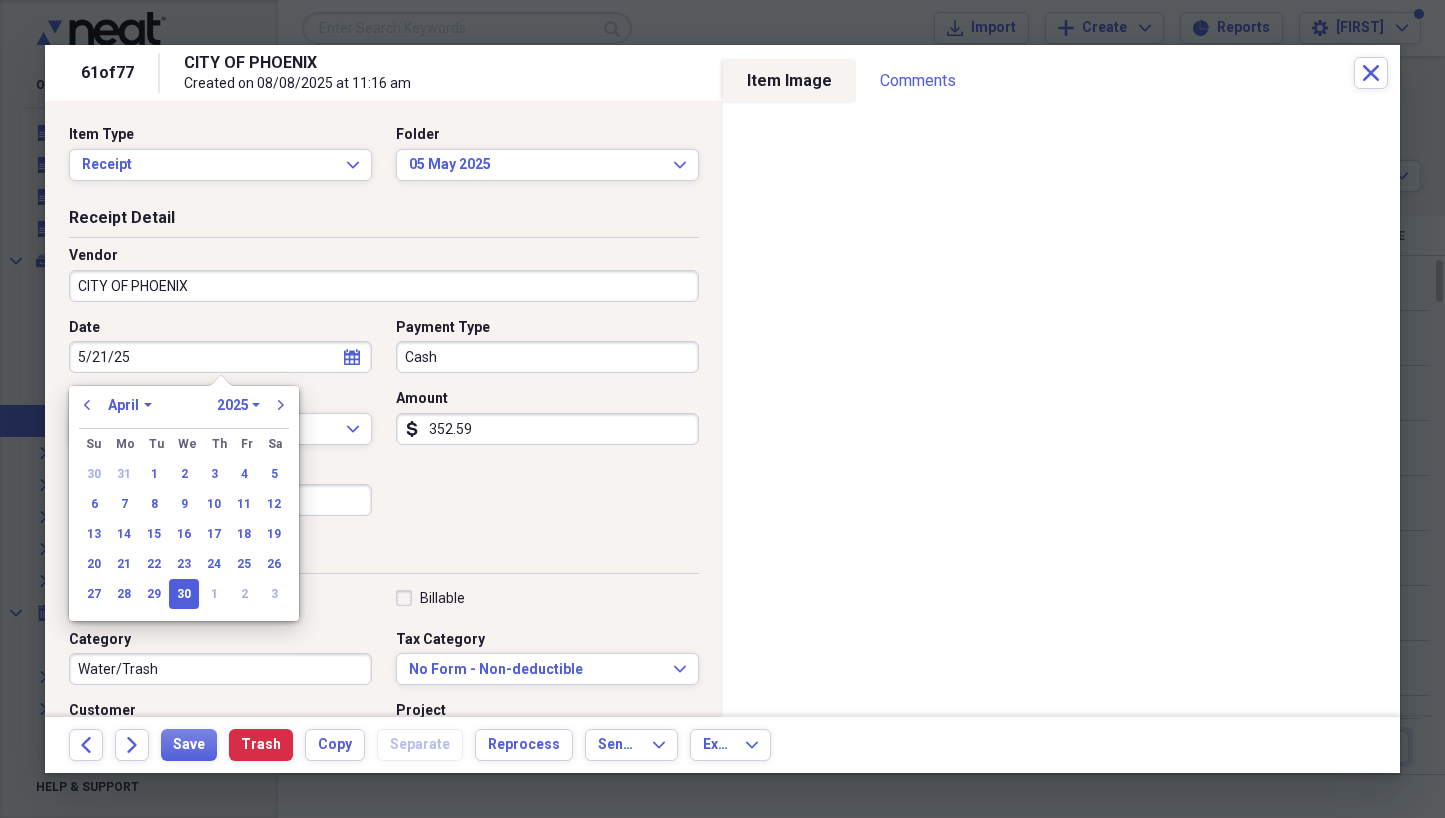 select on "4" 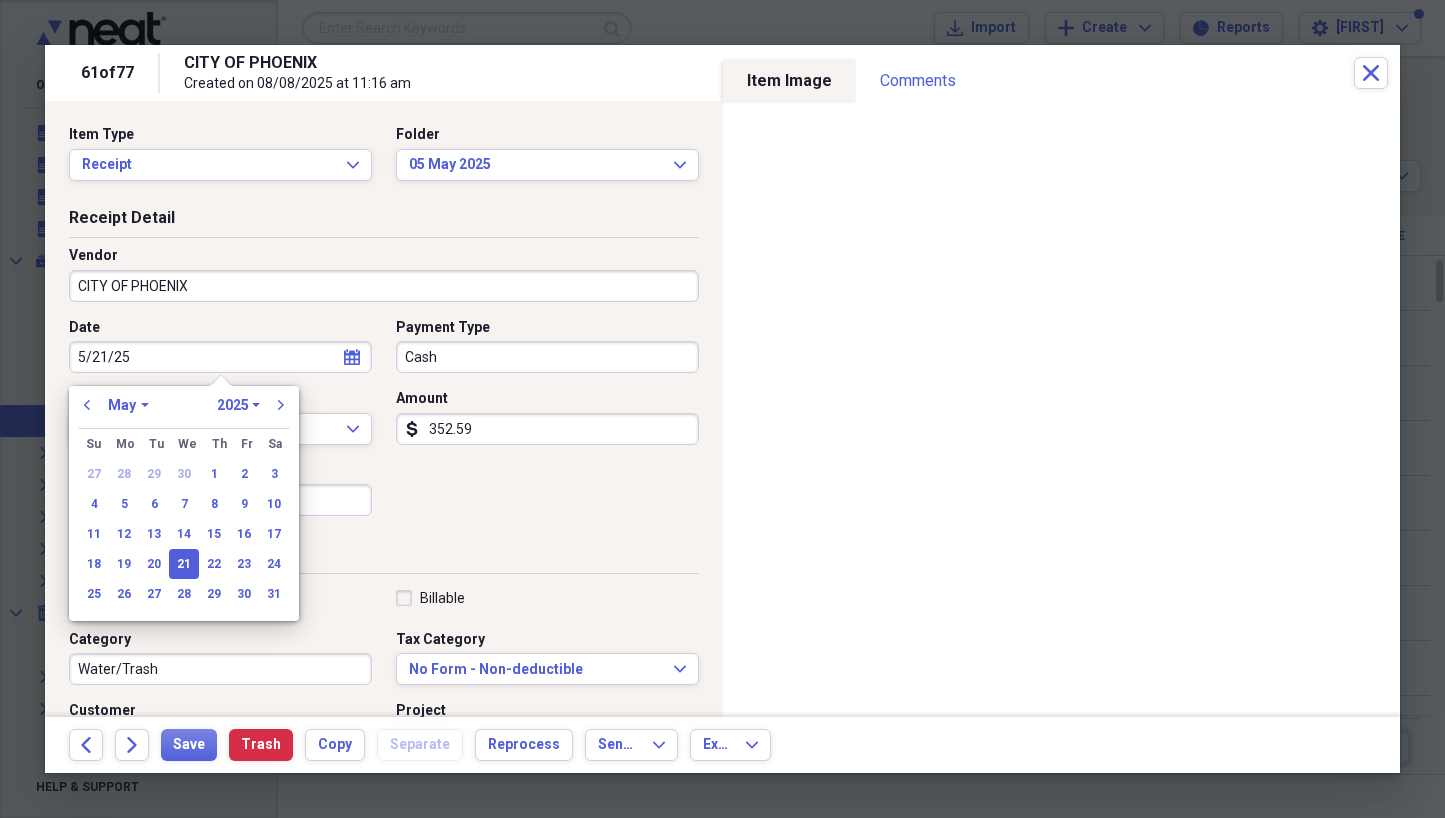 type on "05/21/2025" 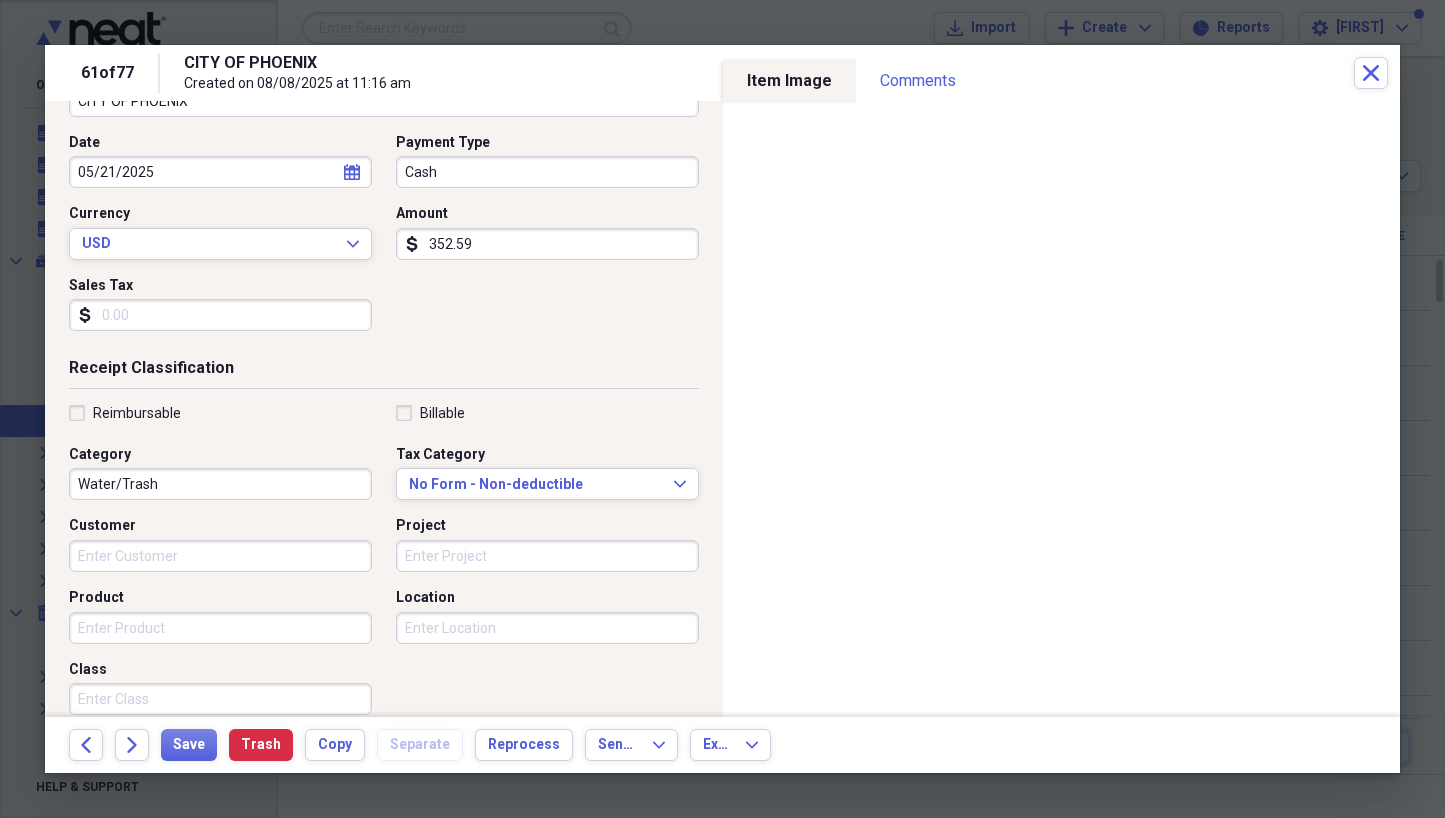 scroll, scrollTop: 234, scrollLeft: 0, axis: vertical 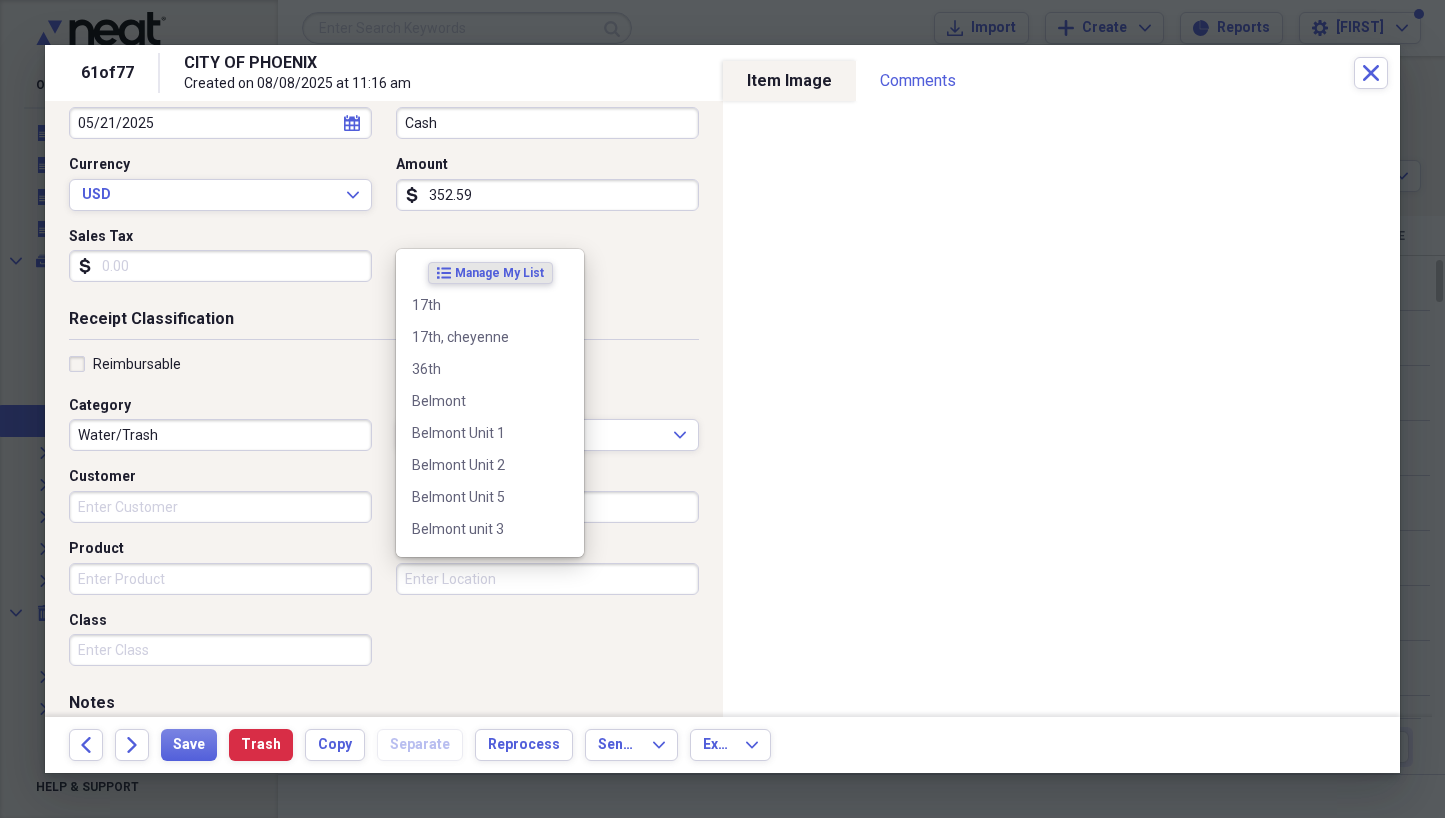 click on "Location" at bounding box center (547, 579) 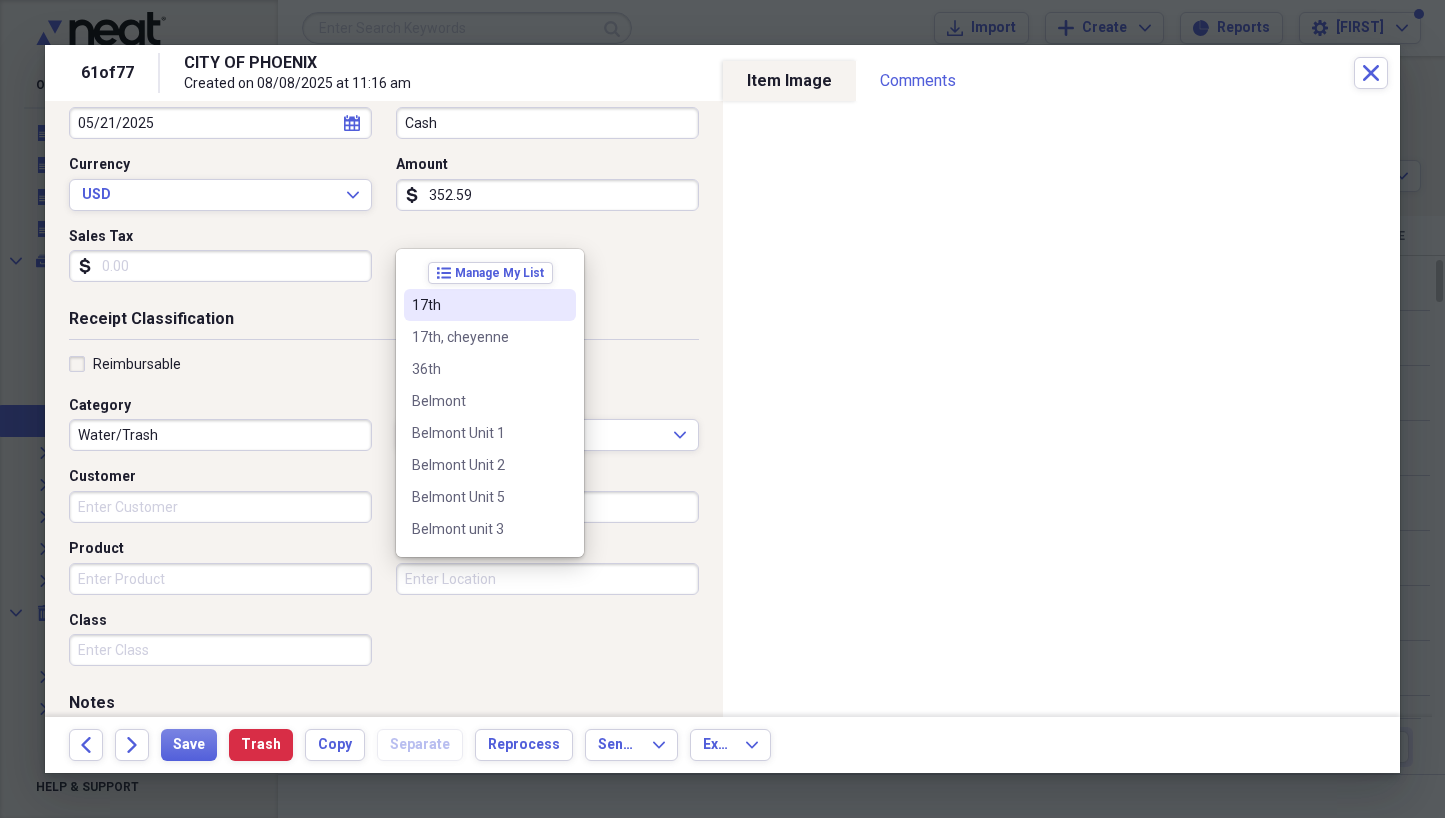 click on "17th" at bounding box center [478, 305] 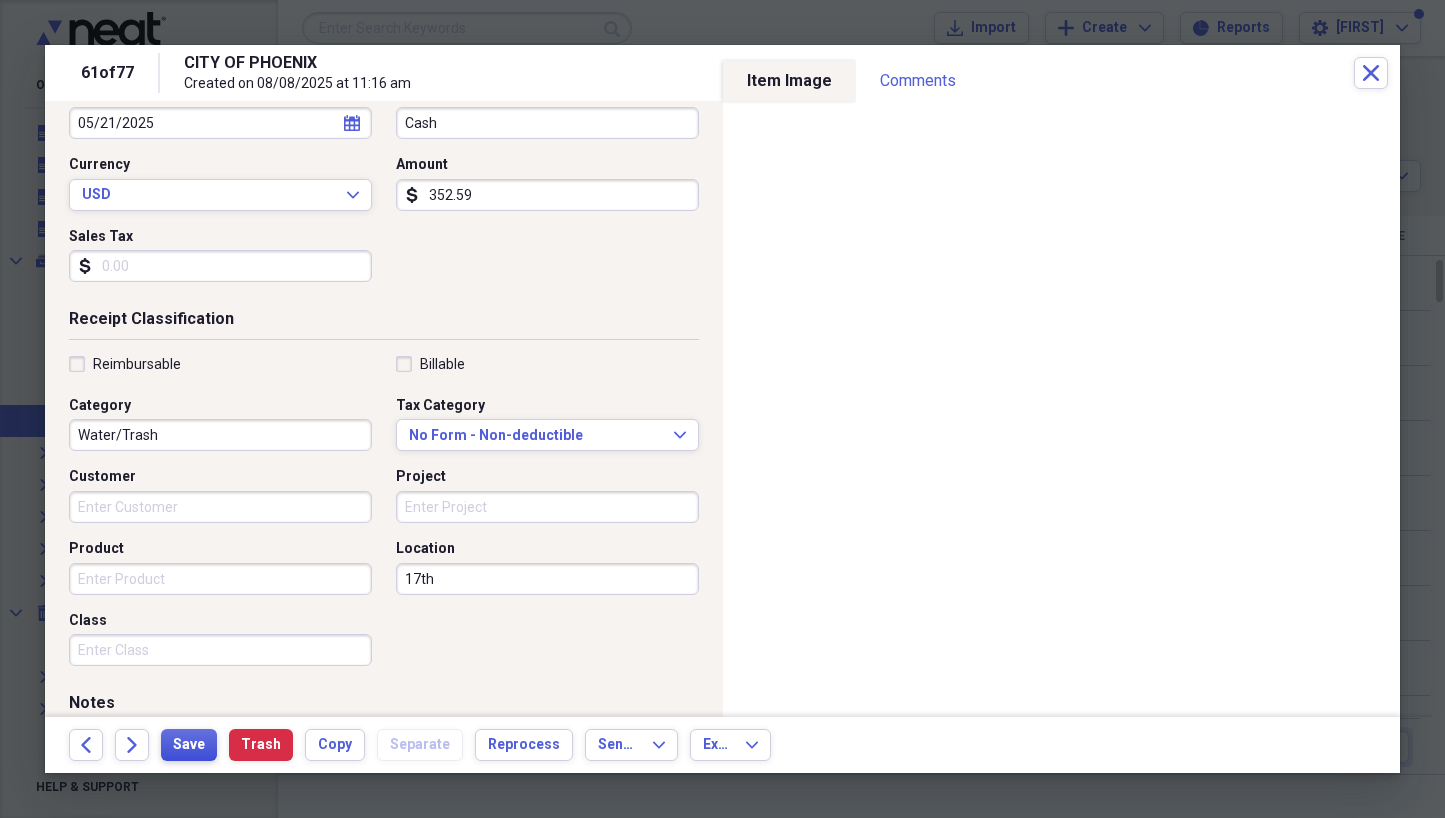 click on "Save" at bounding box center (189, 745) 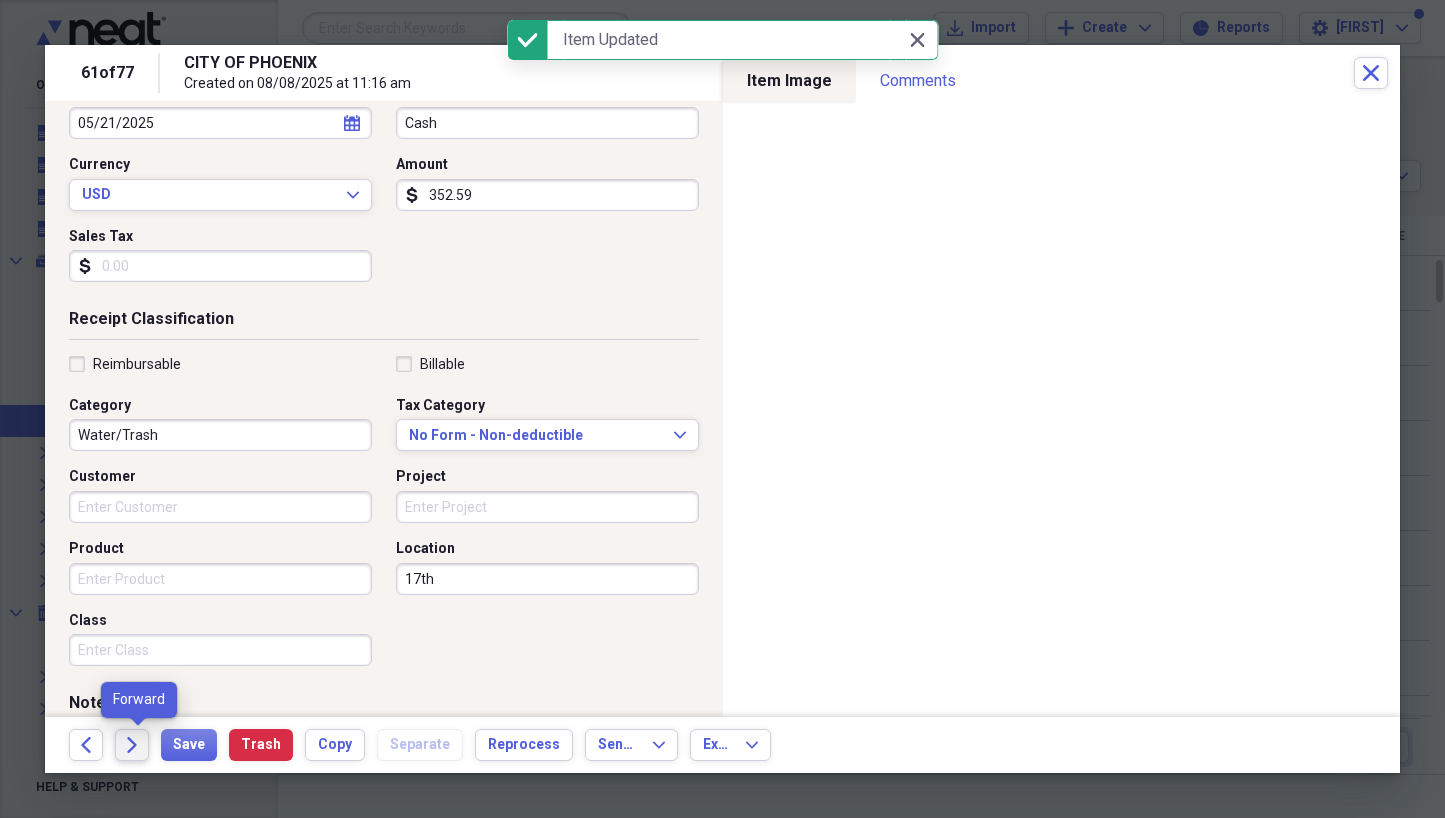 click on "Forward" 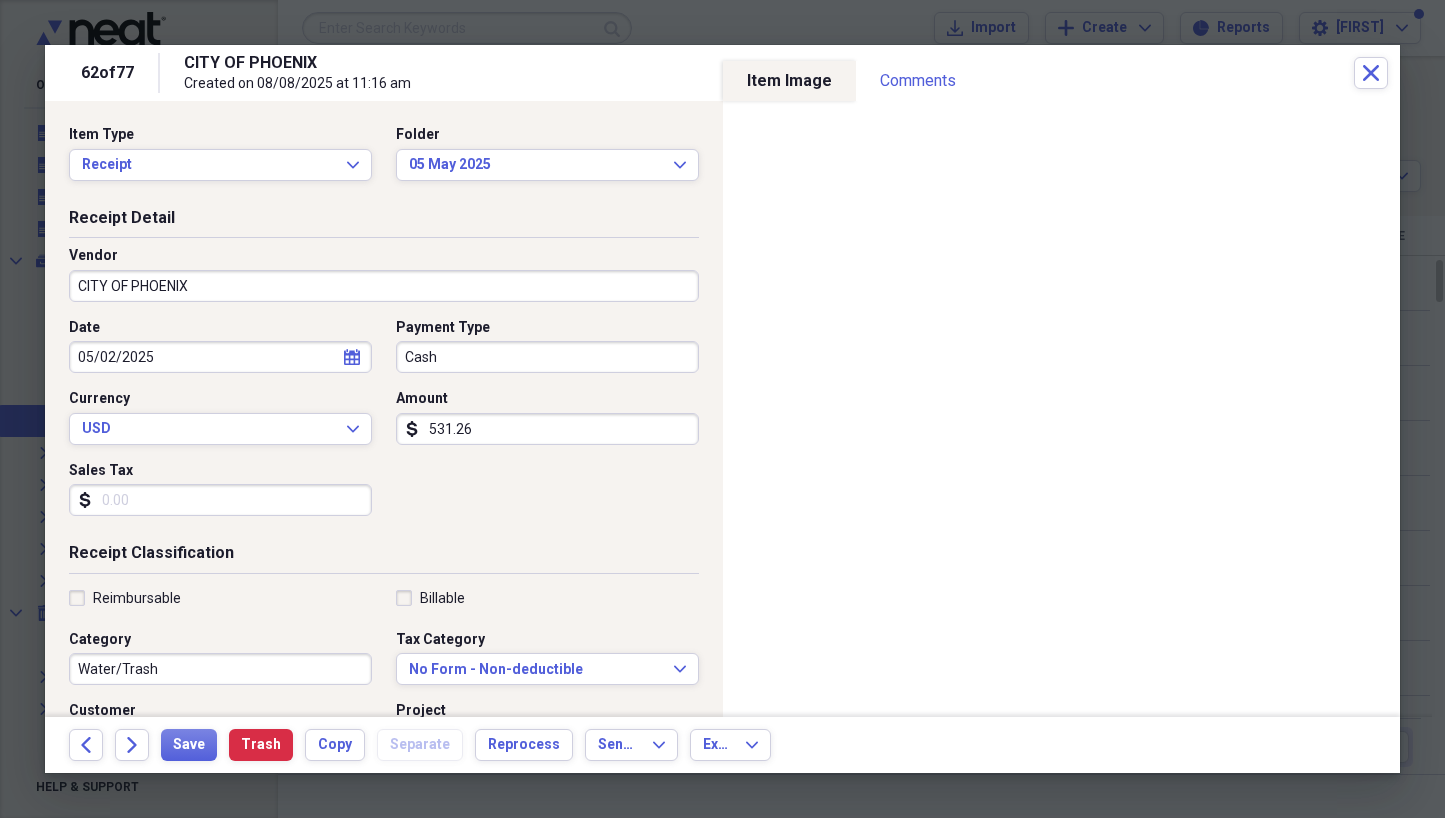 select on "4" 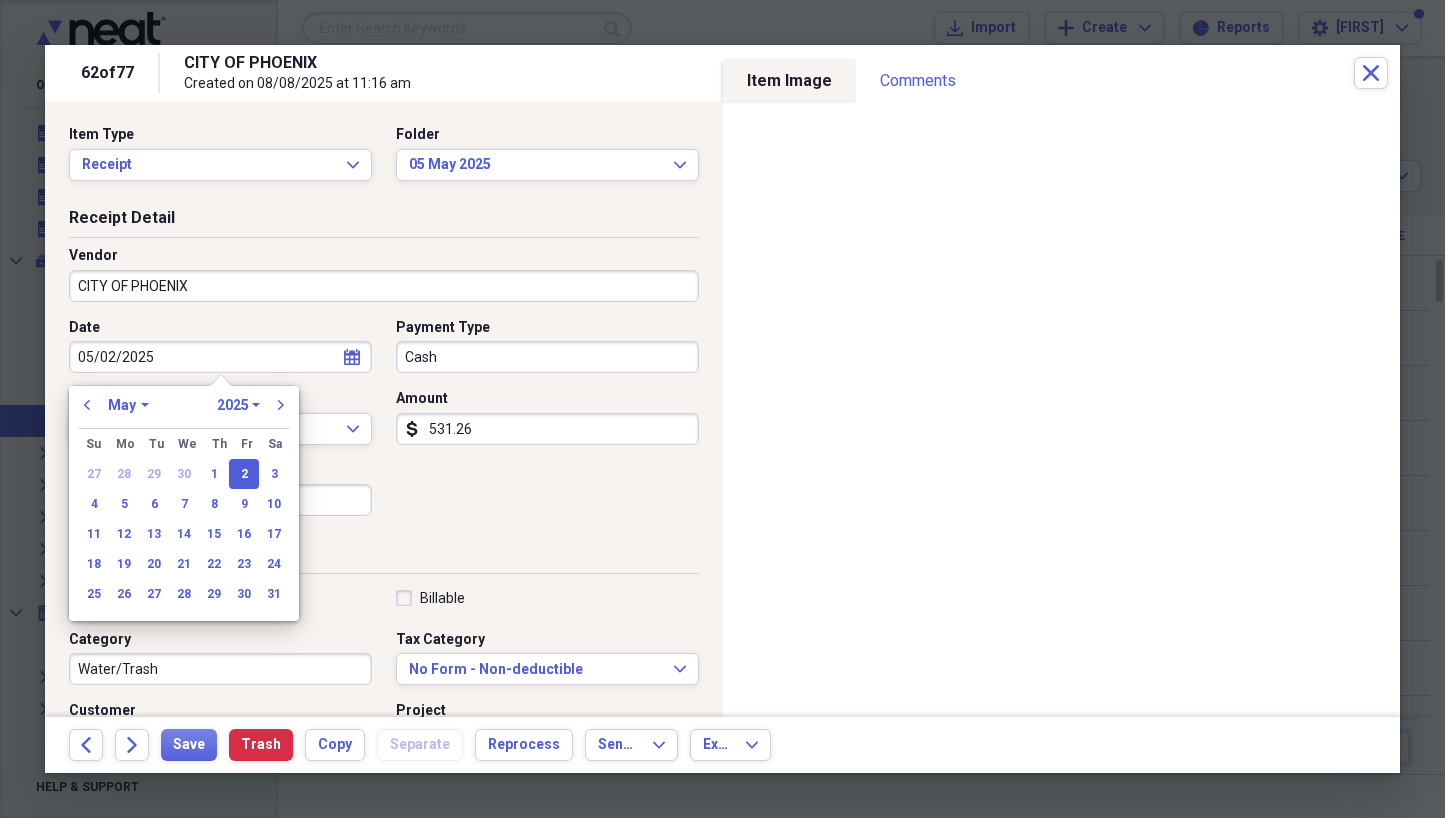 drag, startPoint x: 210, startPoint y: 356, endPoint x: 24, endPoint y: 350, distance: 186.09676 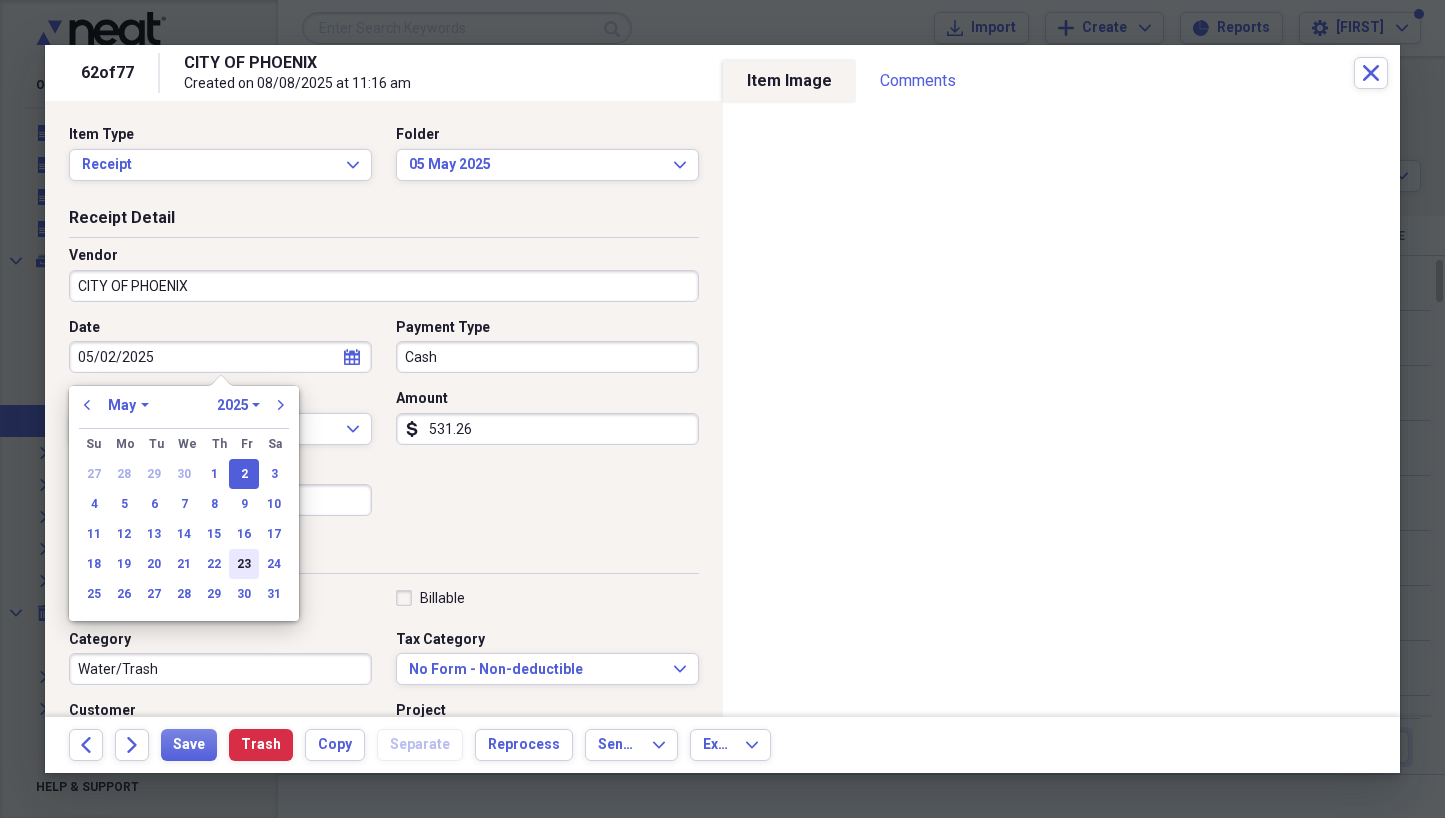click on "23" at bounding box center [244, 564] 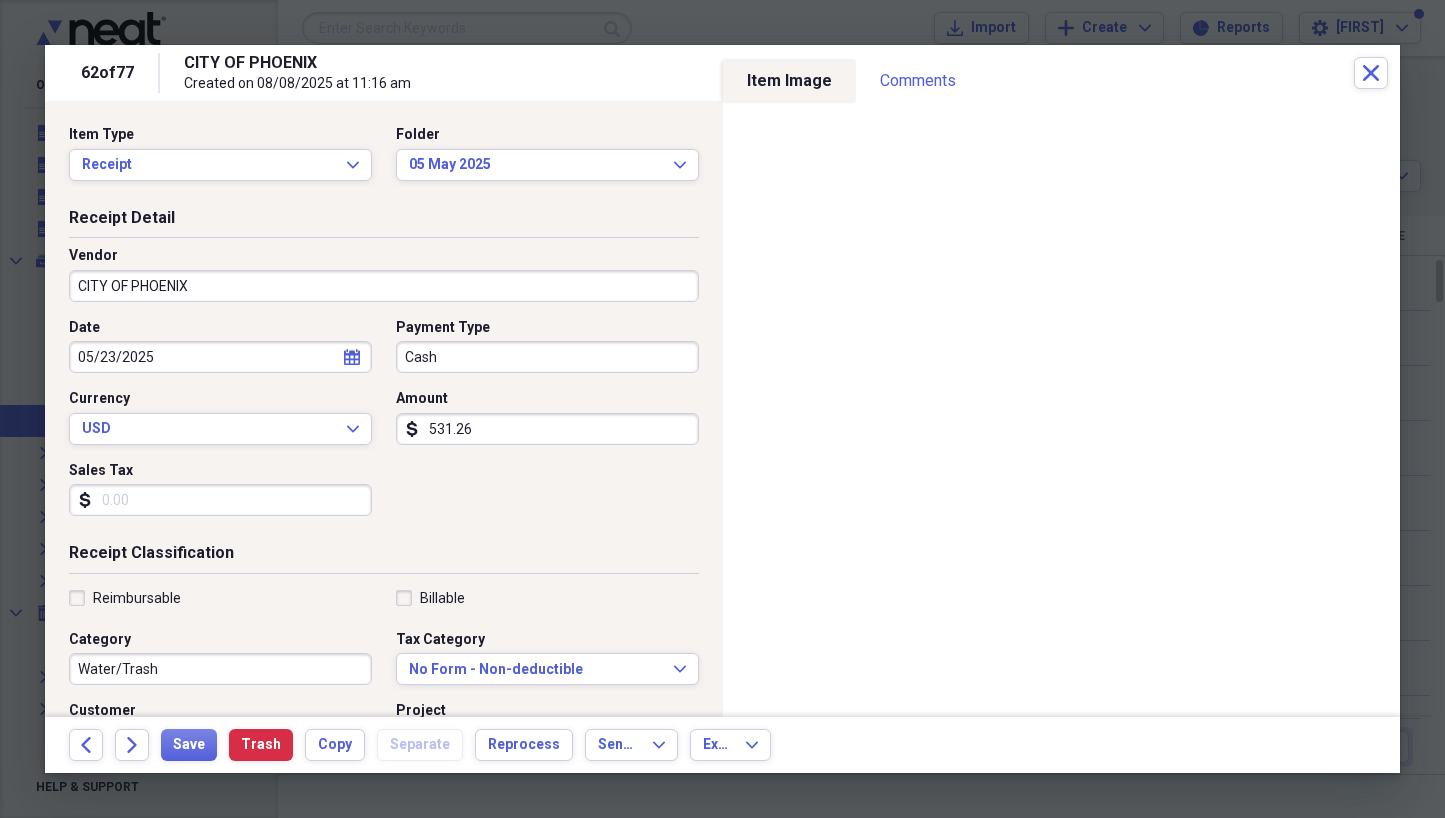 drag, startPoint x: 497, startPoint y: 416, endPoint x: 508, endPoint y: 432, distance: 19.416489 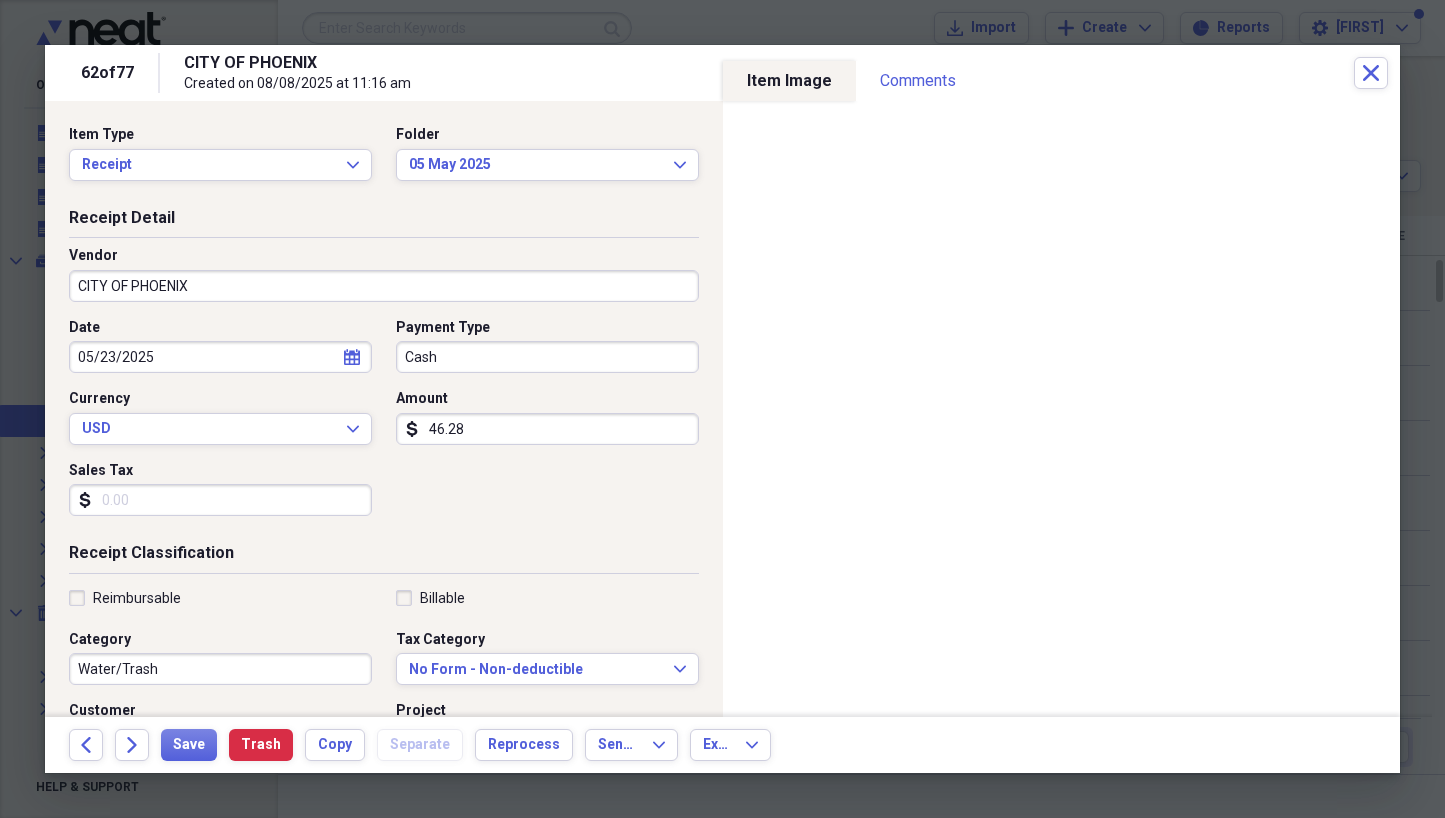 type on "462.87" 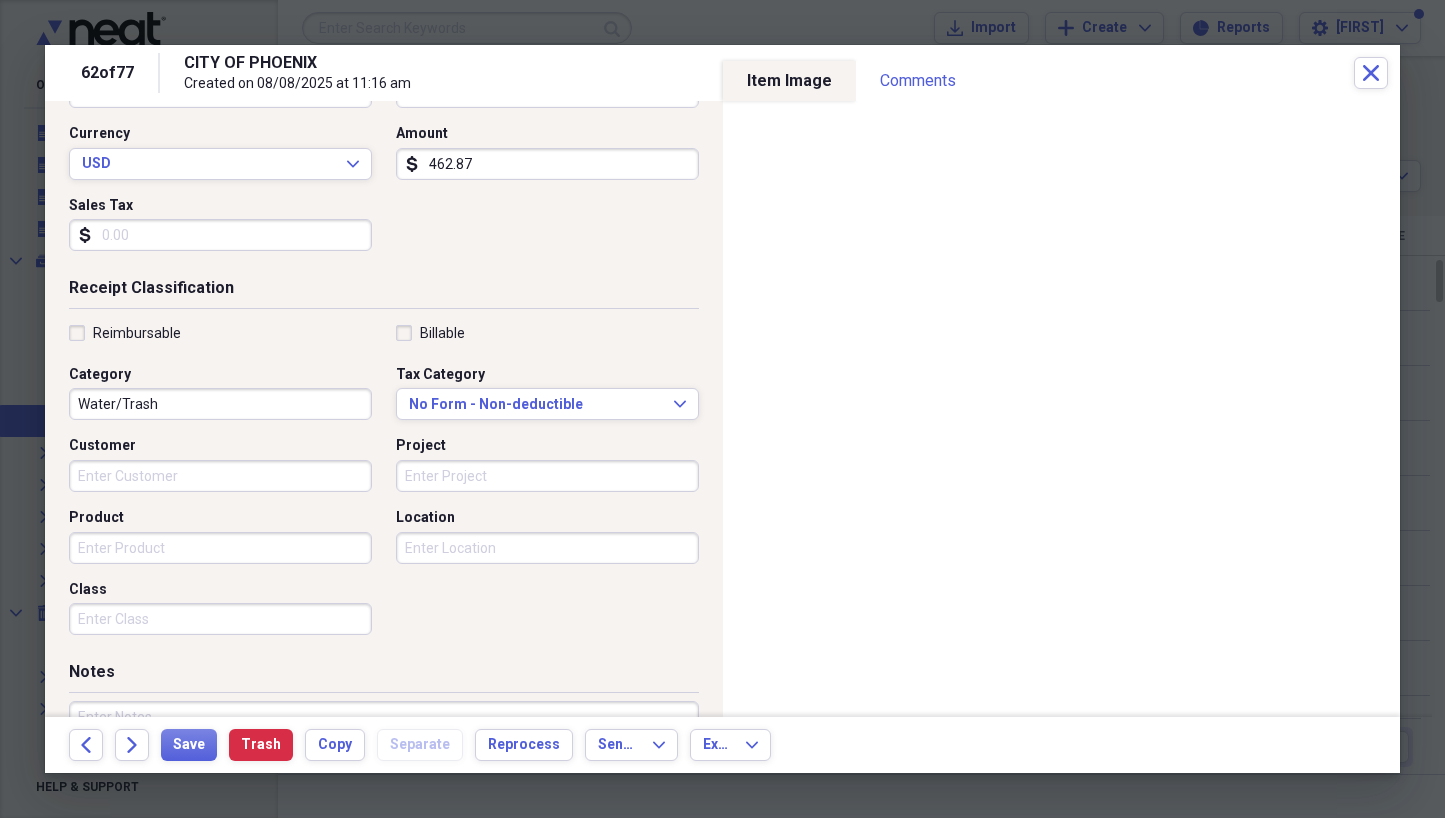 scroll, scrollTop: 268, scrollLeft: 0, axis: vertical 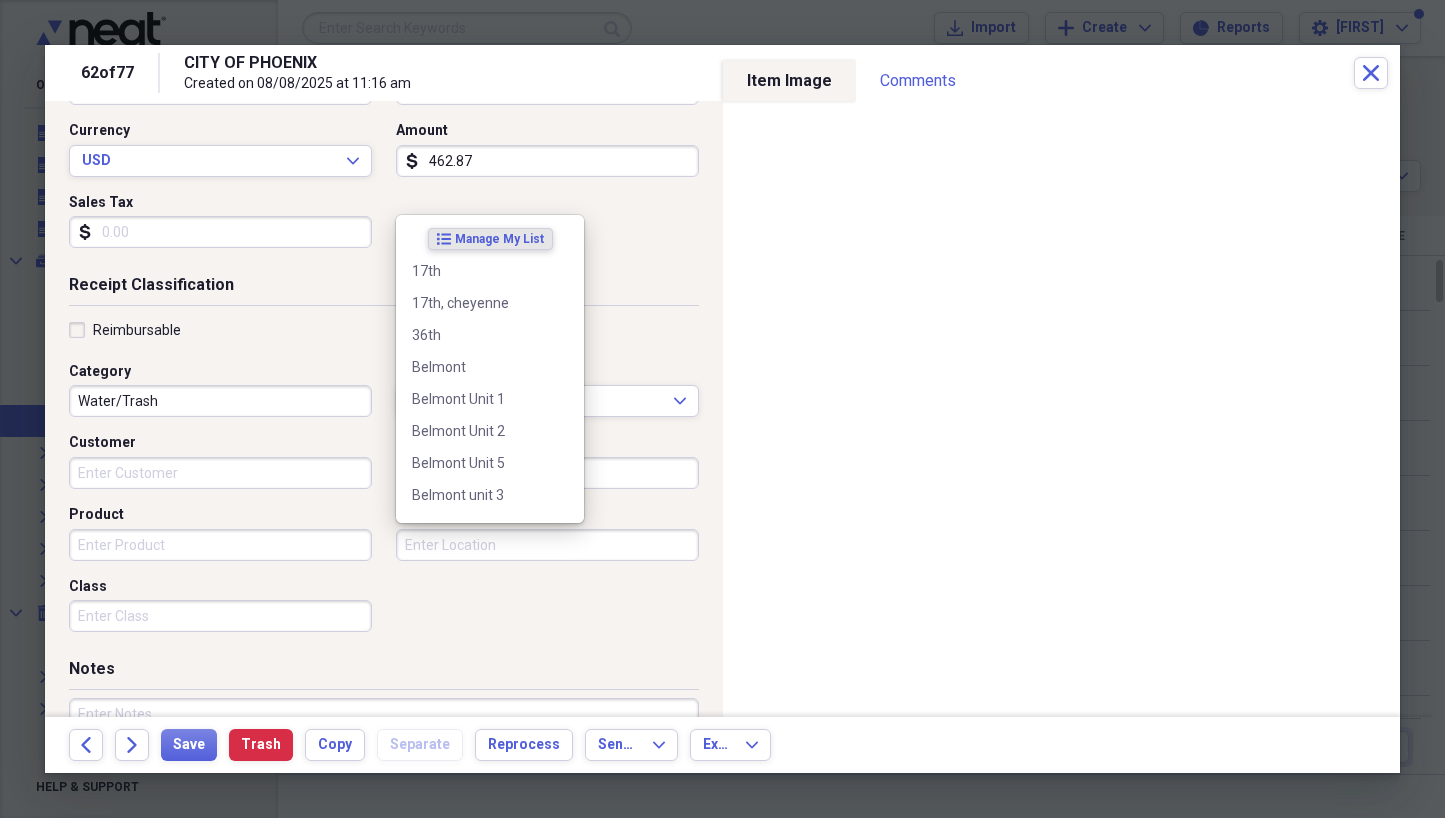 click on "Location" at bounding box center (547, 545) 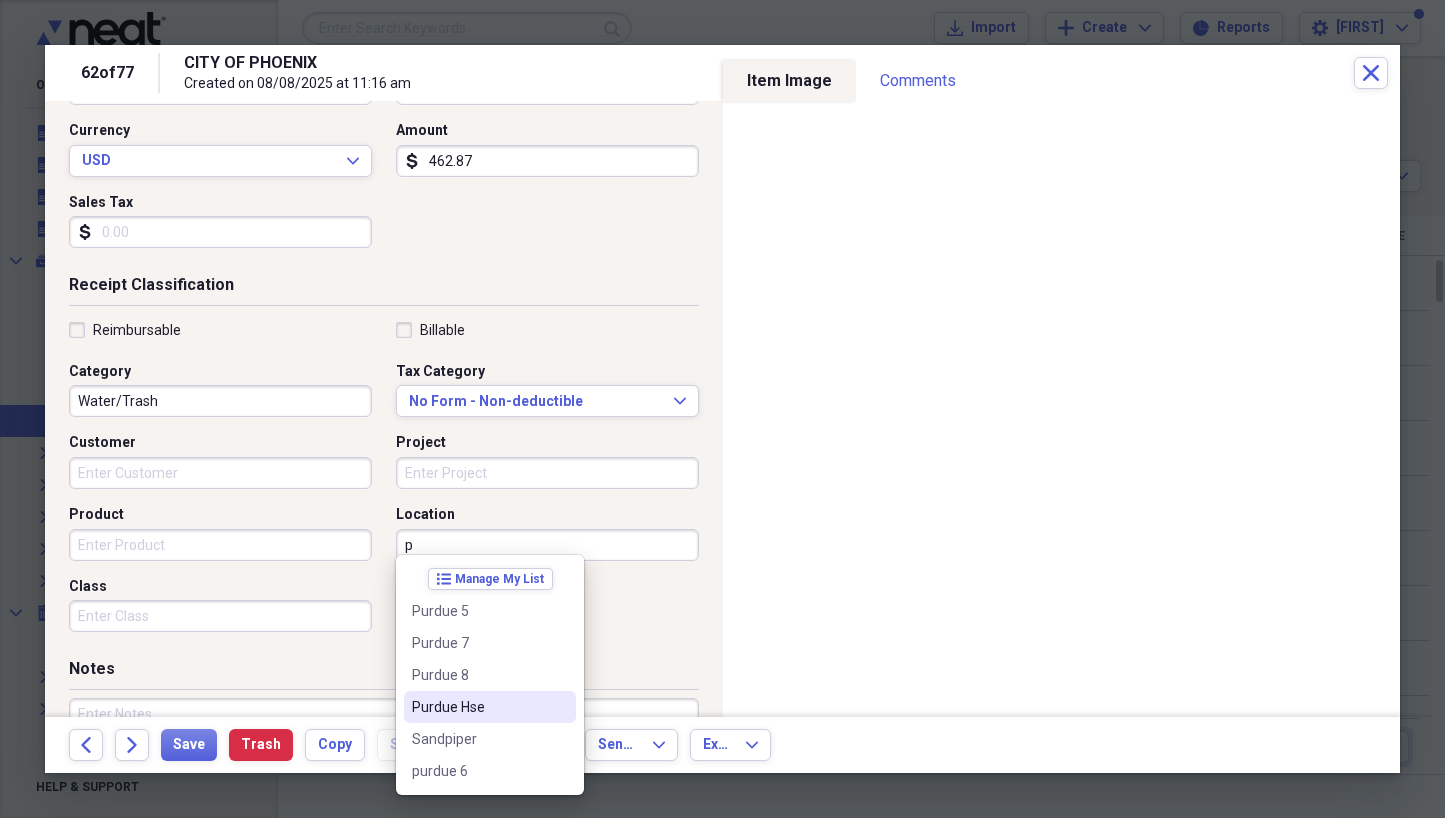 click on "Purdue Hse" at bounding box center [478, 707] 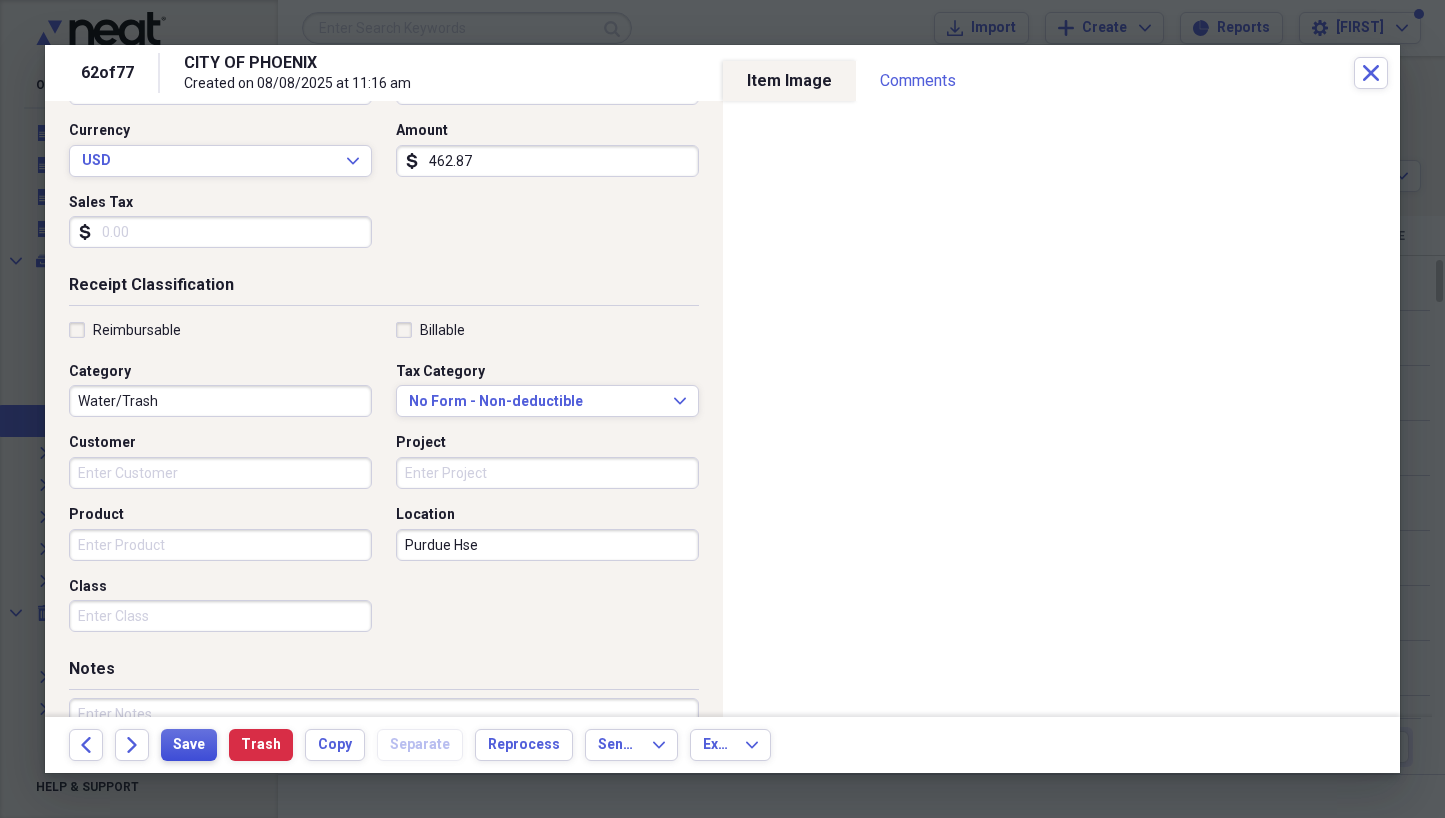 click on "Save" at bounding box center [189, 745] 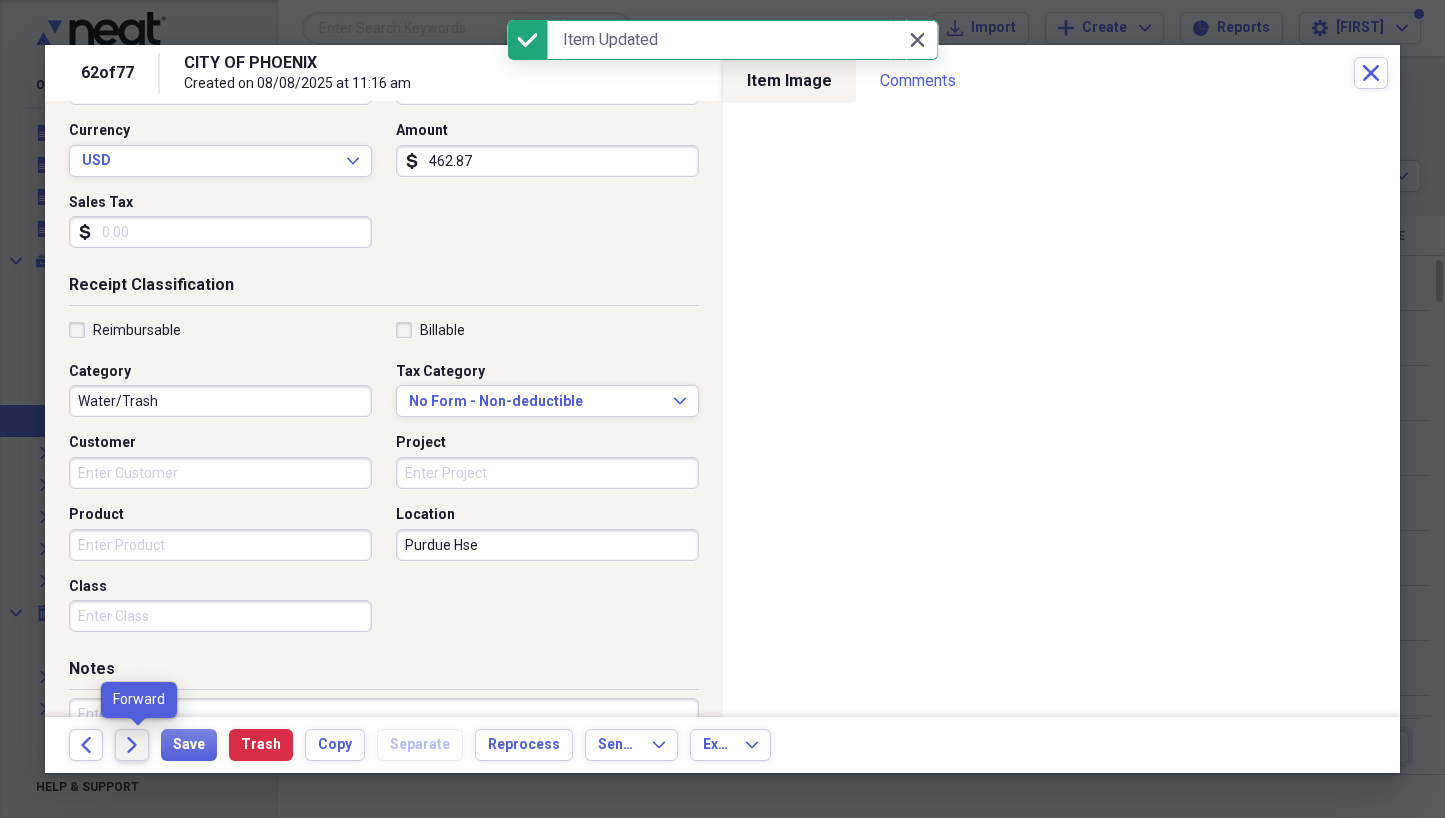 click on "Forward" 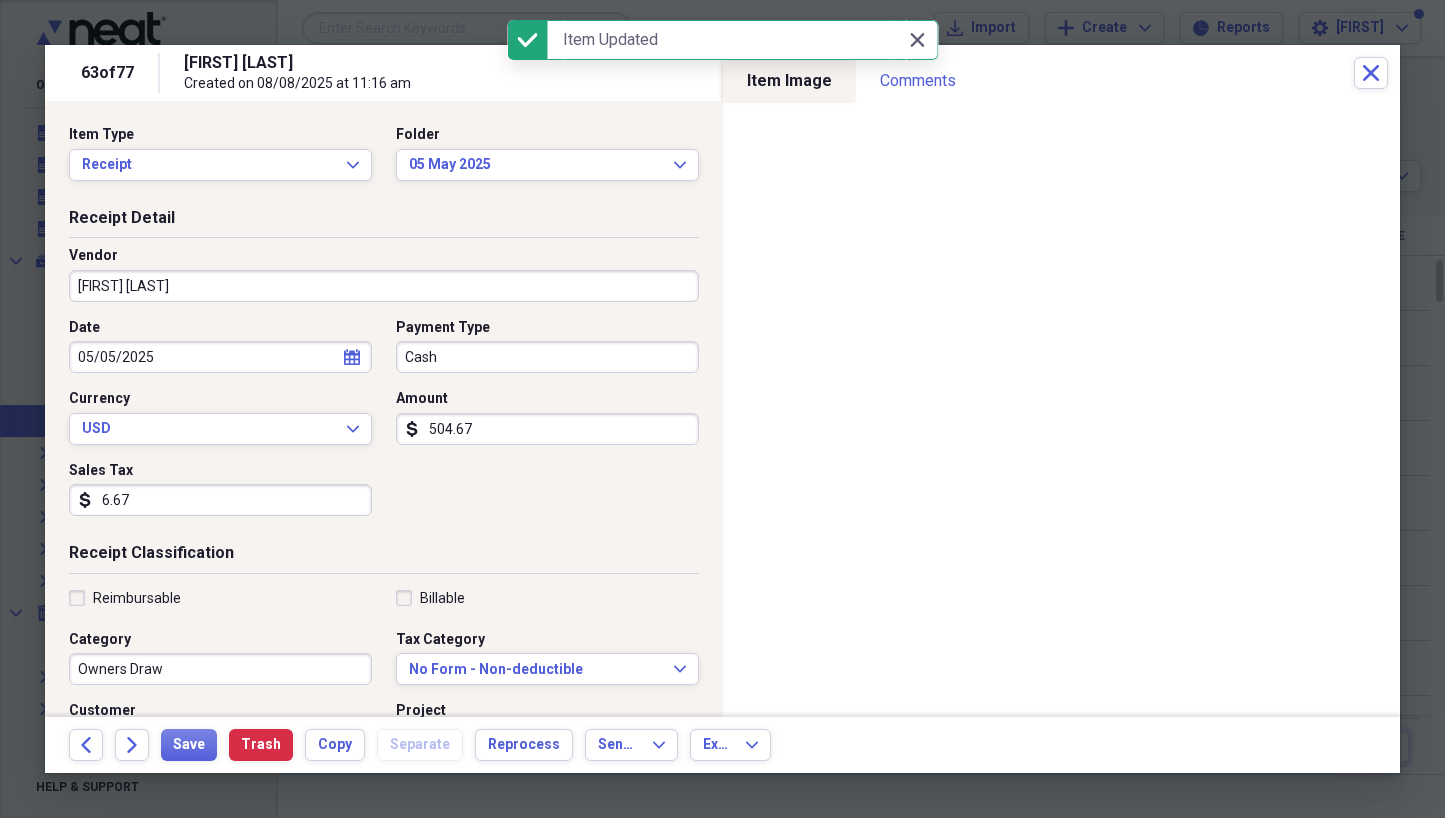 click on "[FIRST] [LAST]" at bounding box center (384, 286) 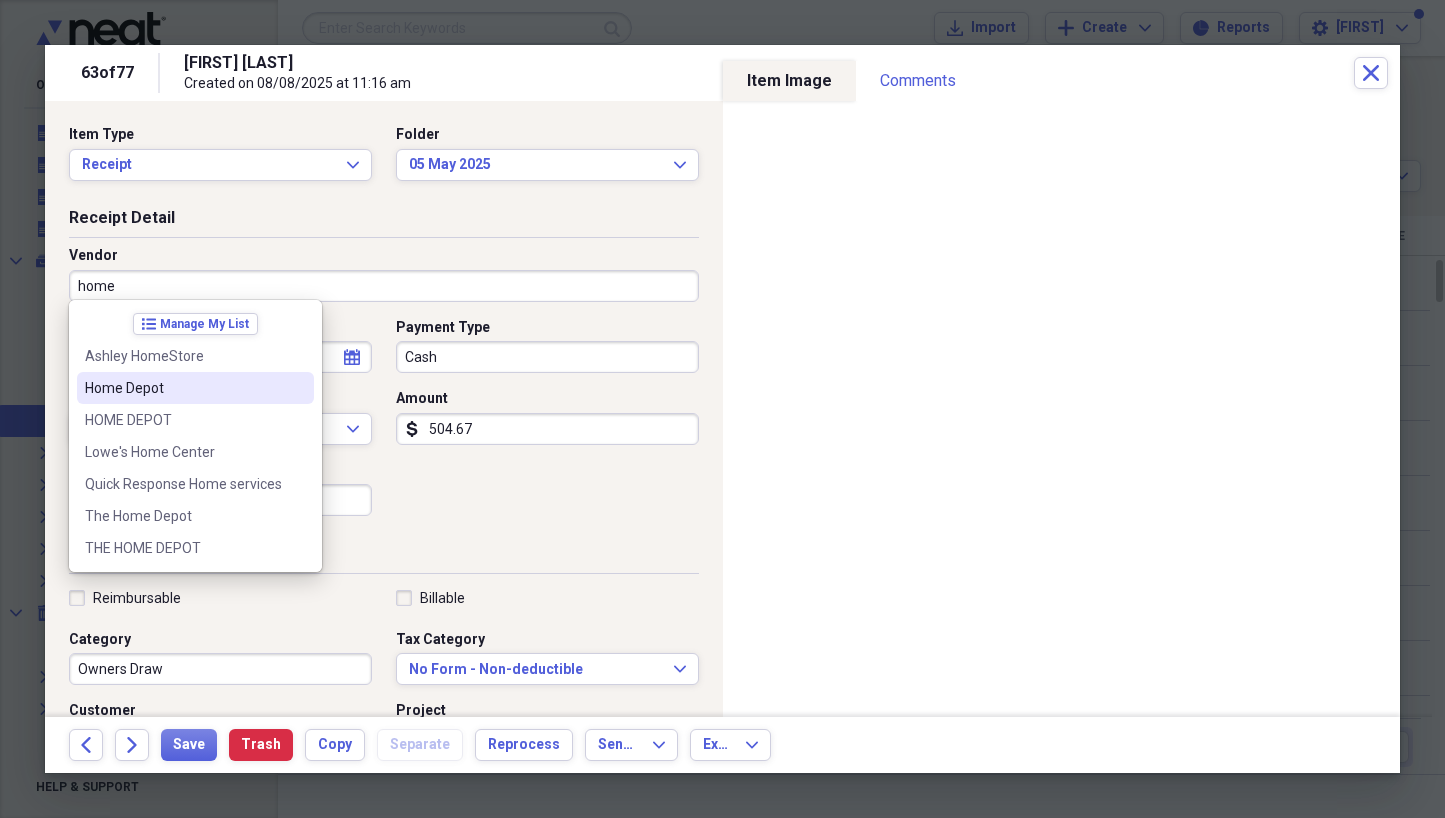 click on "Home Depot" at bounding box center (183, 388) 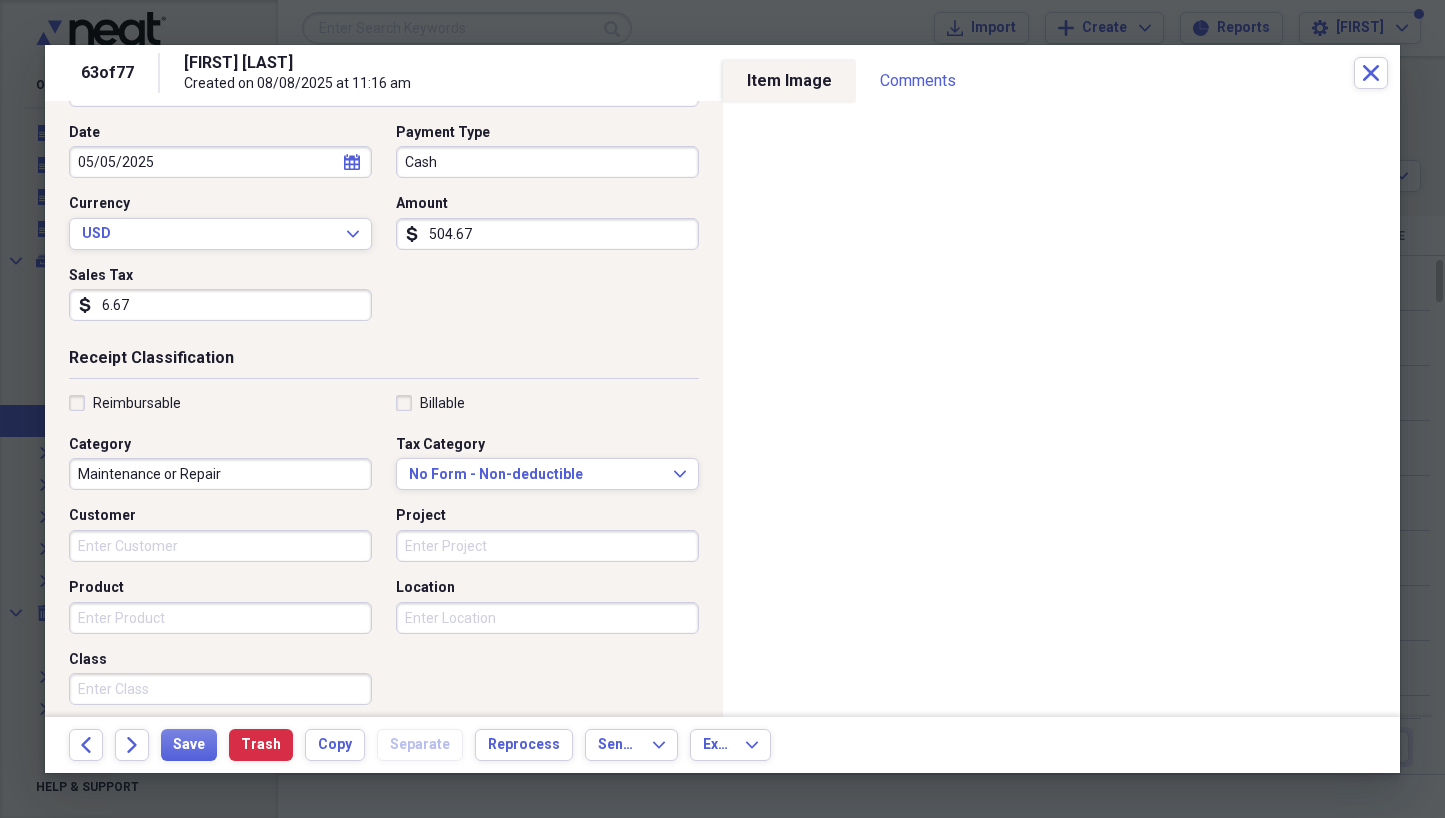 scroll, scrollTop: 205, scrollLeft: 0, axis: vertical 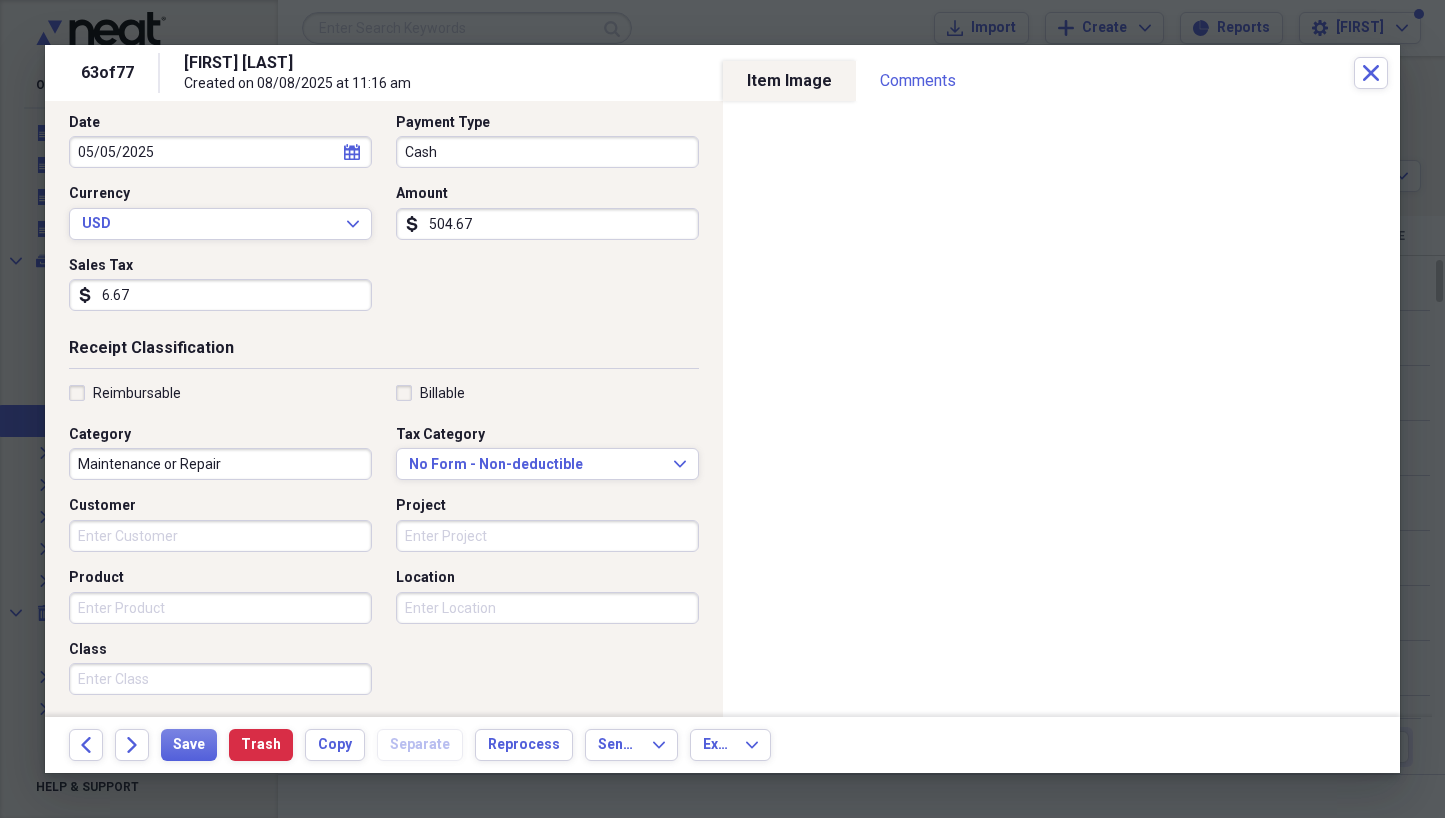 click on "Maintenance or Repair" at bounding box center [220, 464] 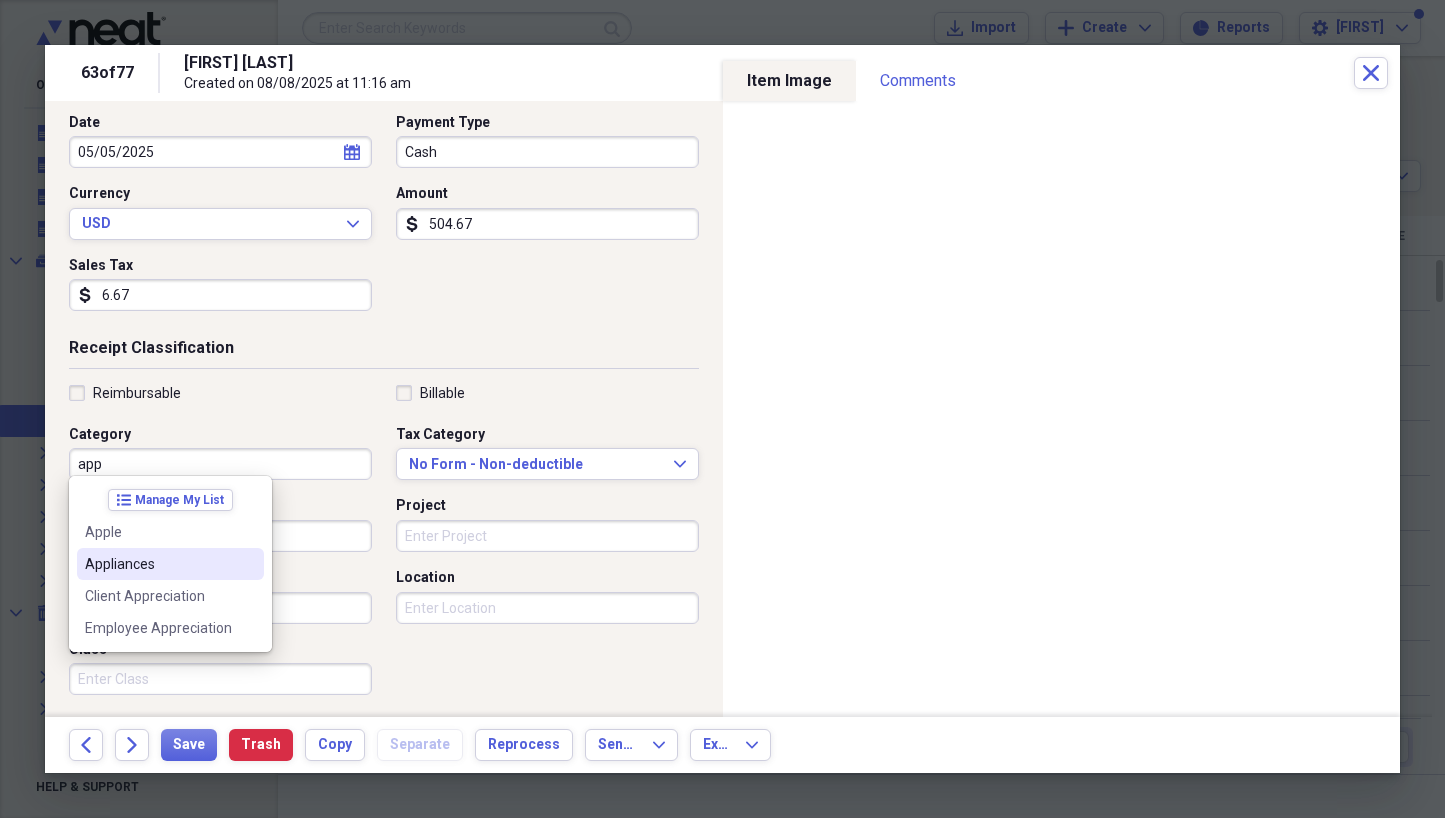 click on "Appliances" at bounding box center (158, 564) 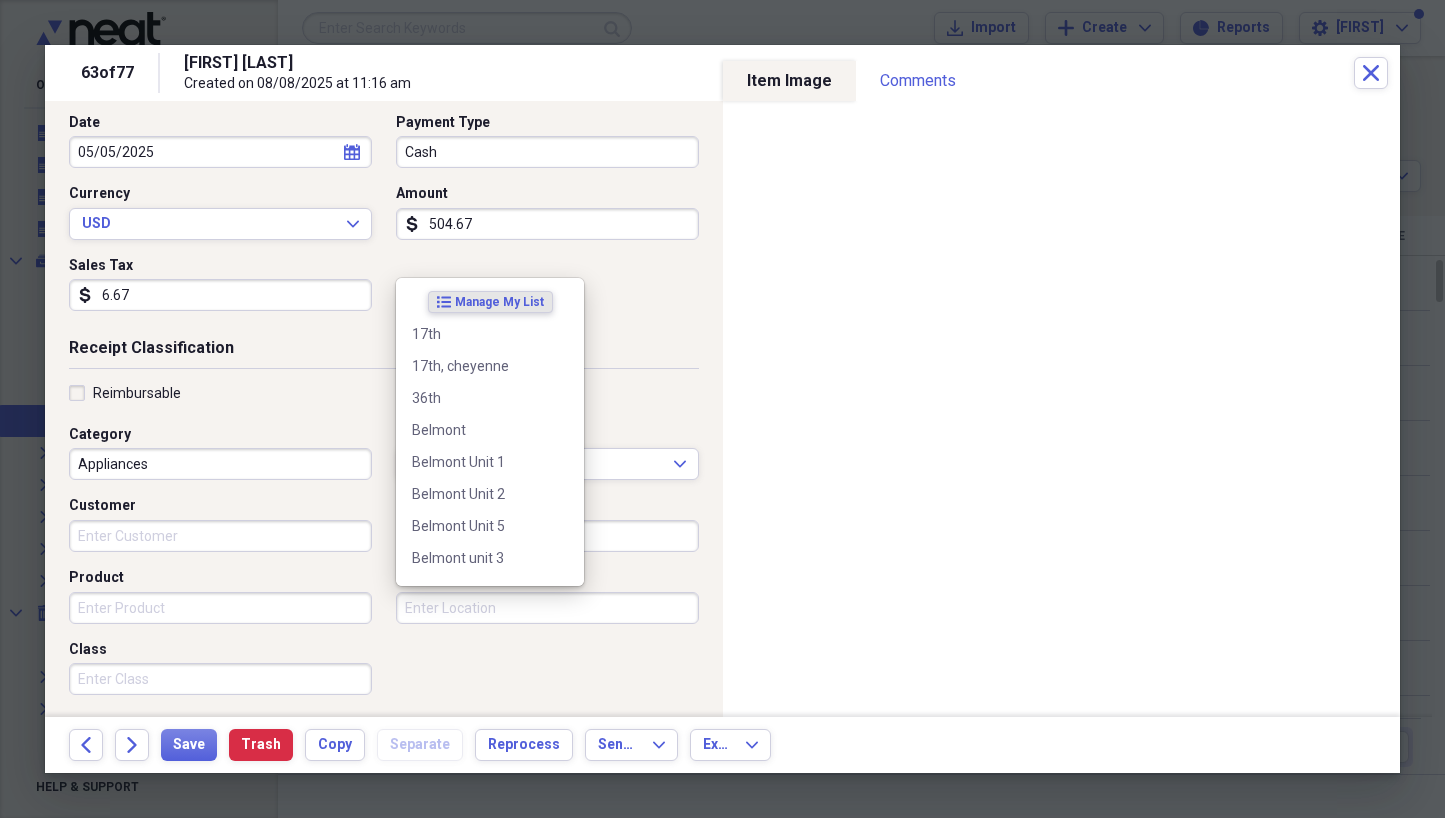 click on "Location" at bounding box center (547, 608) 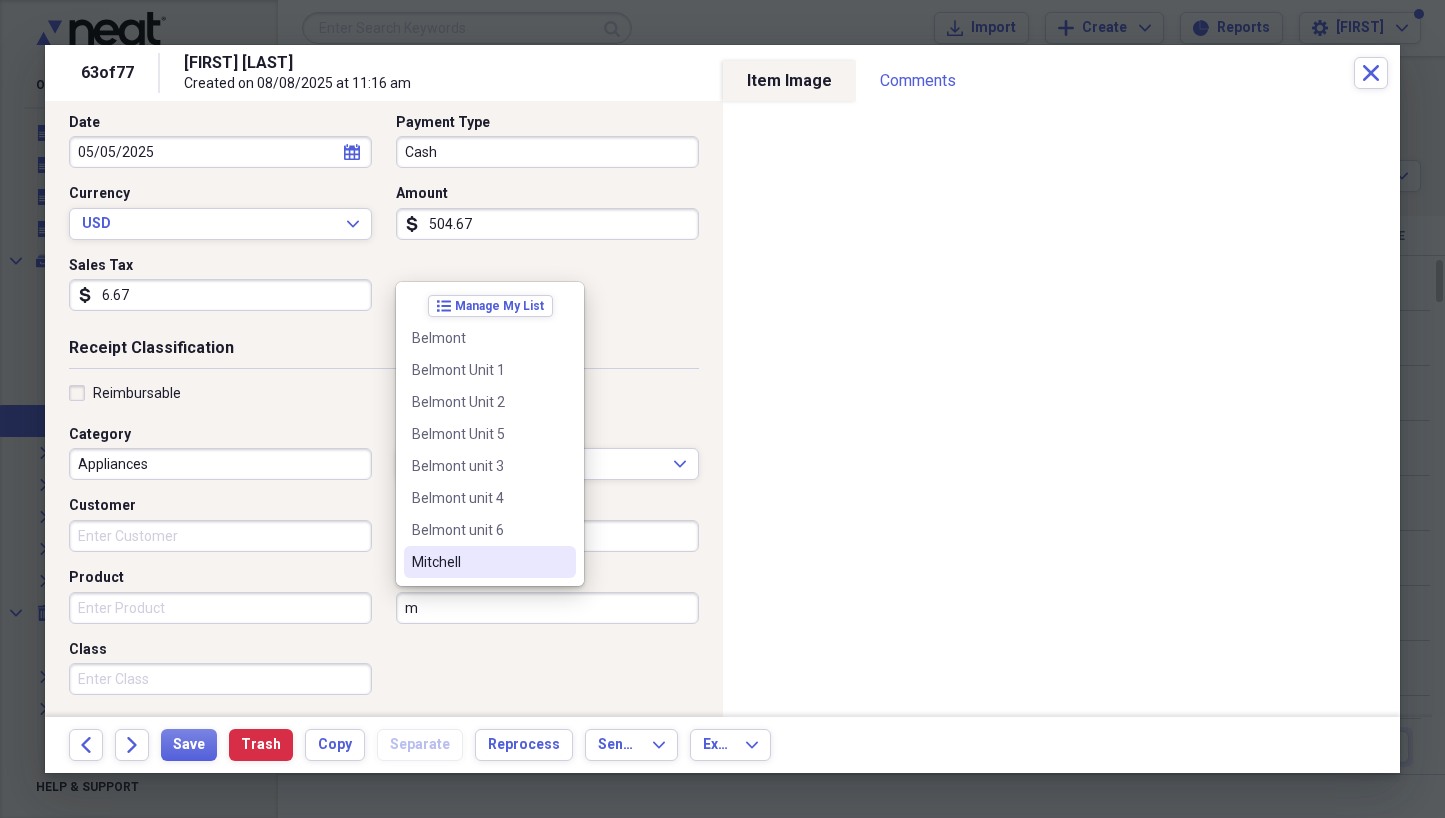 click on "Mitchell" at bounding box center [490, 562] 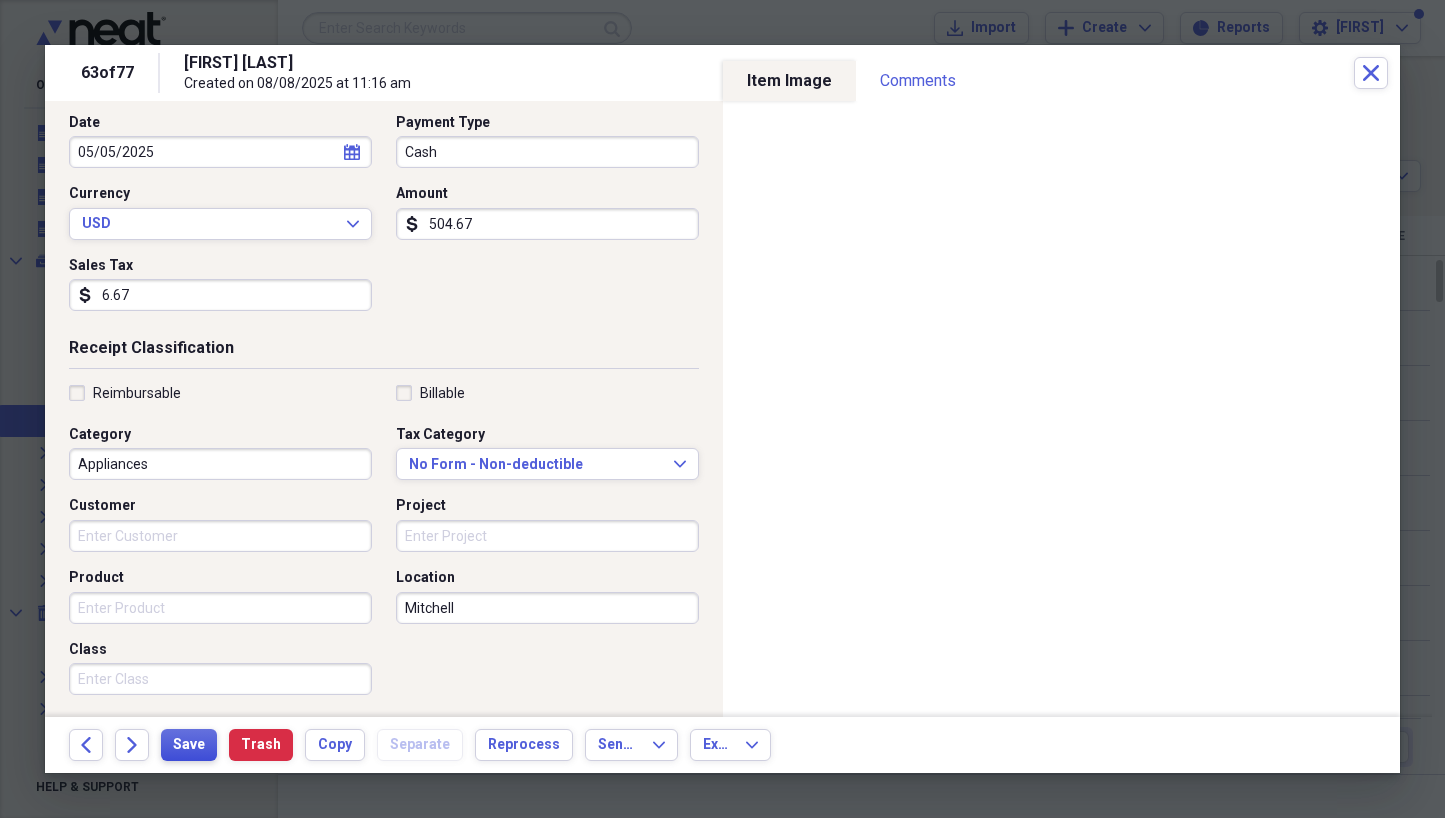 click on "Save" at bounding box center (189, 745) 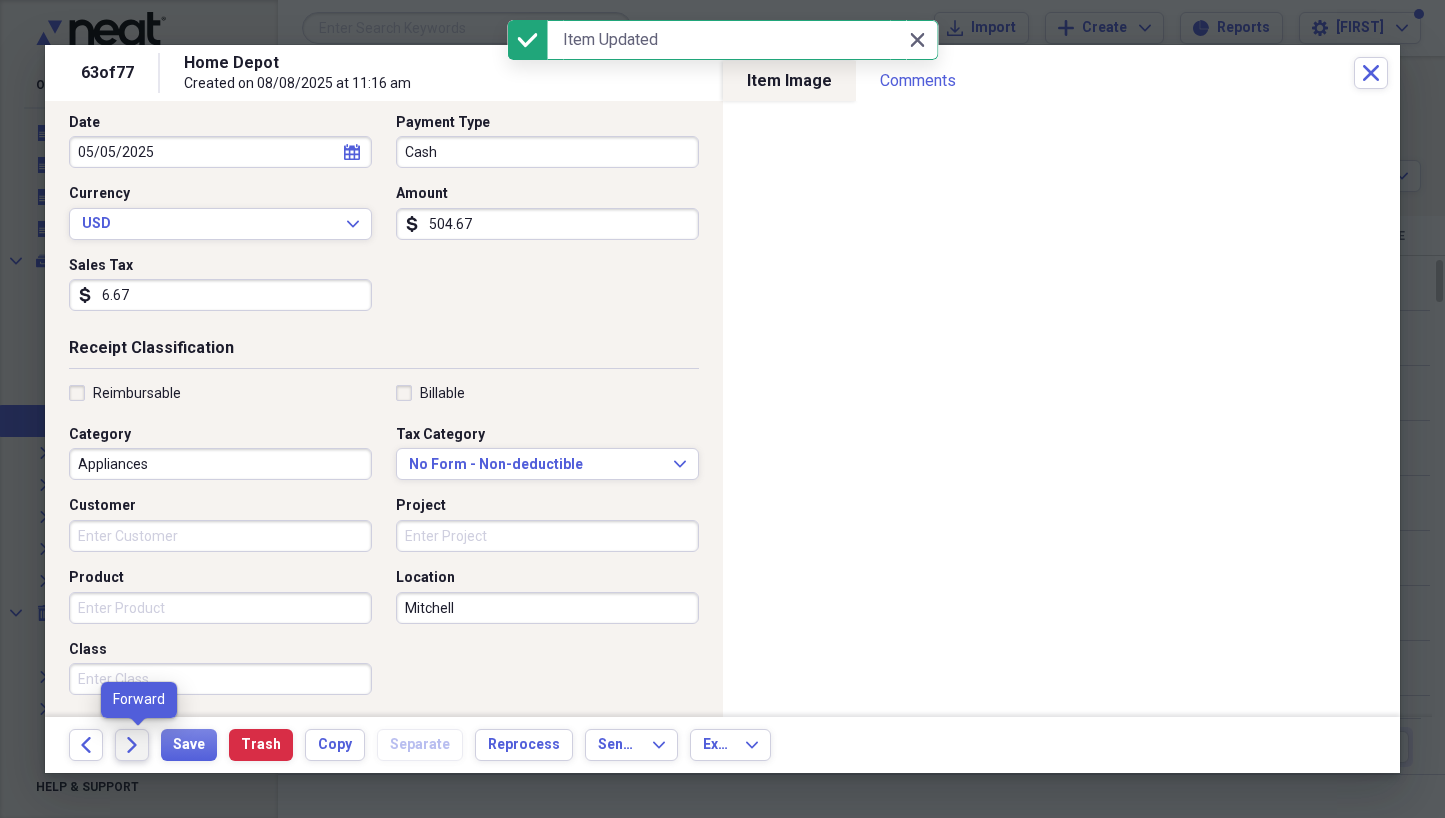 click on "Forward" at bounding box center (132, 745) 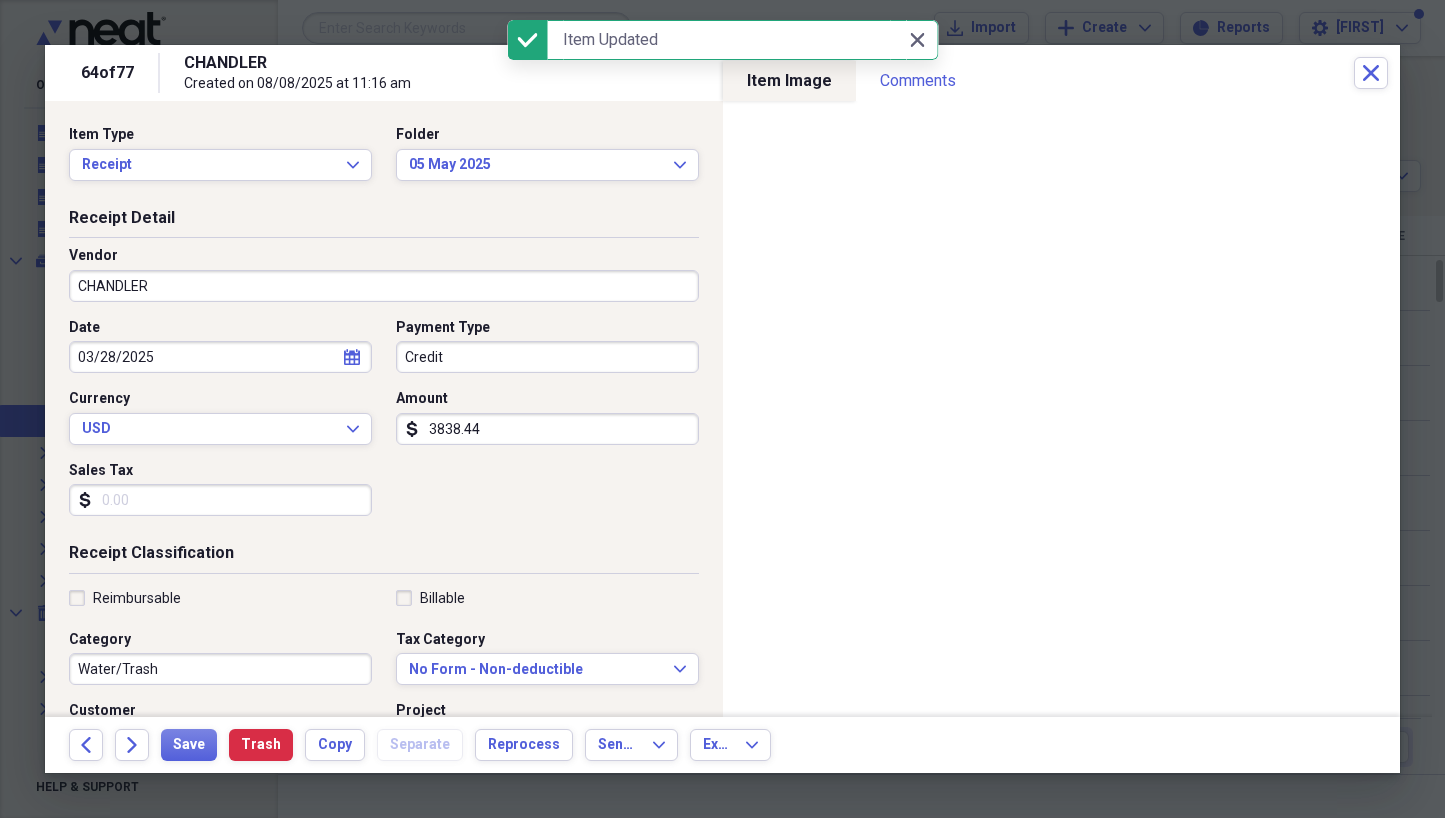 click on "CHANDLER" at bounding box center (384, 286) 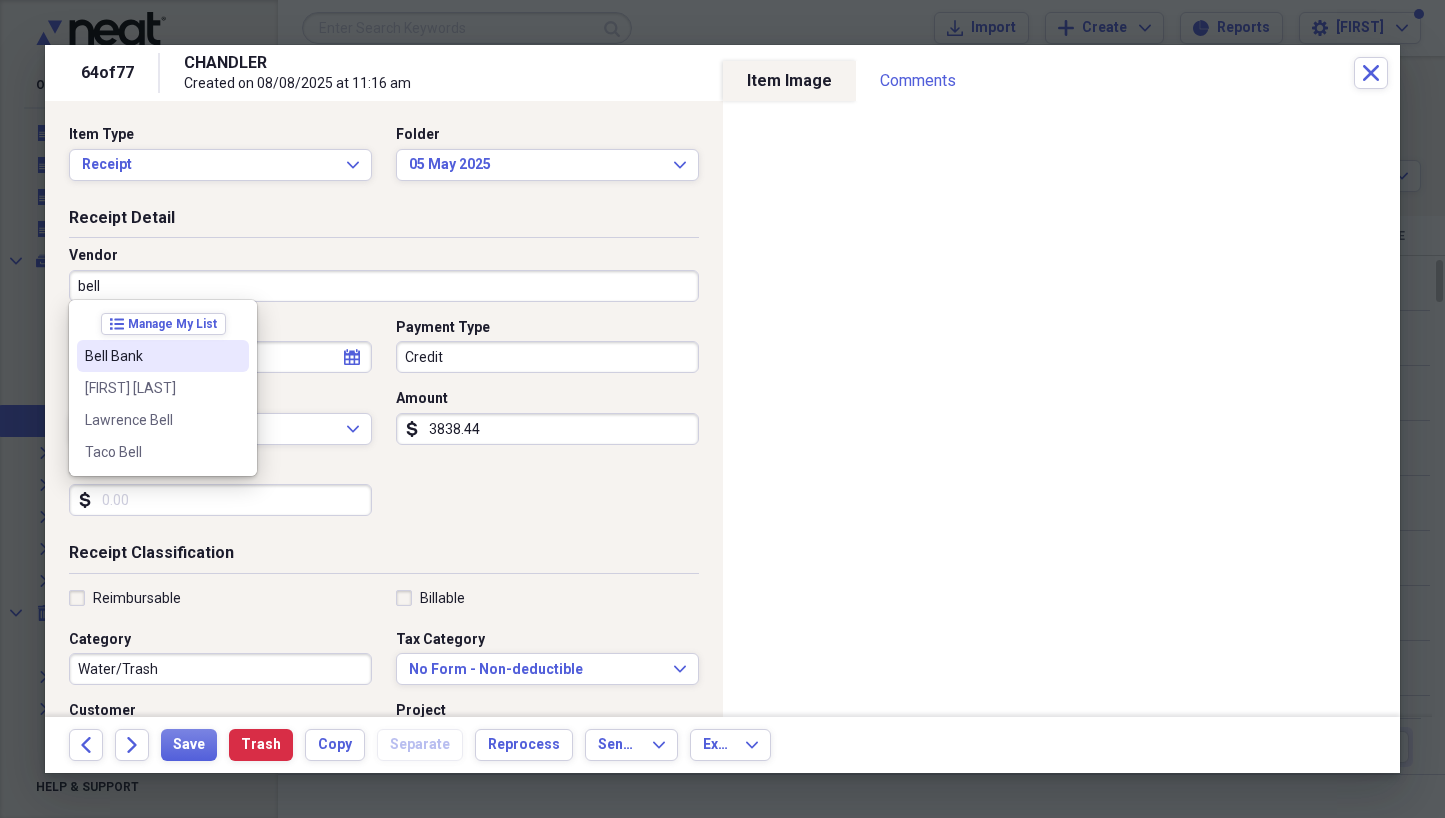 click on "Bell Bank" at bounding box center [151, 356] 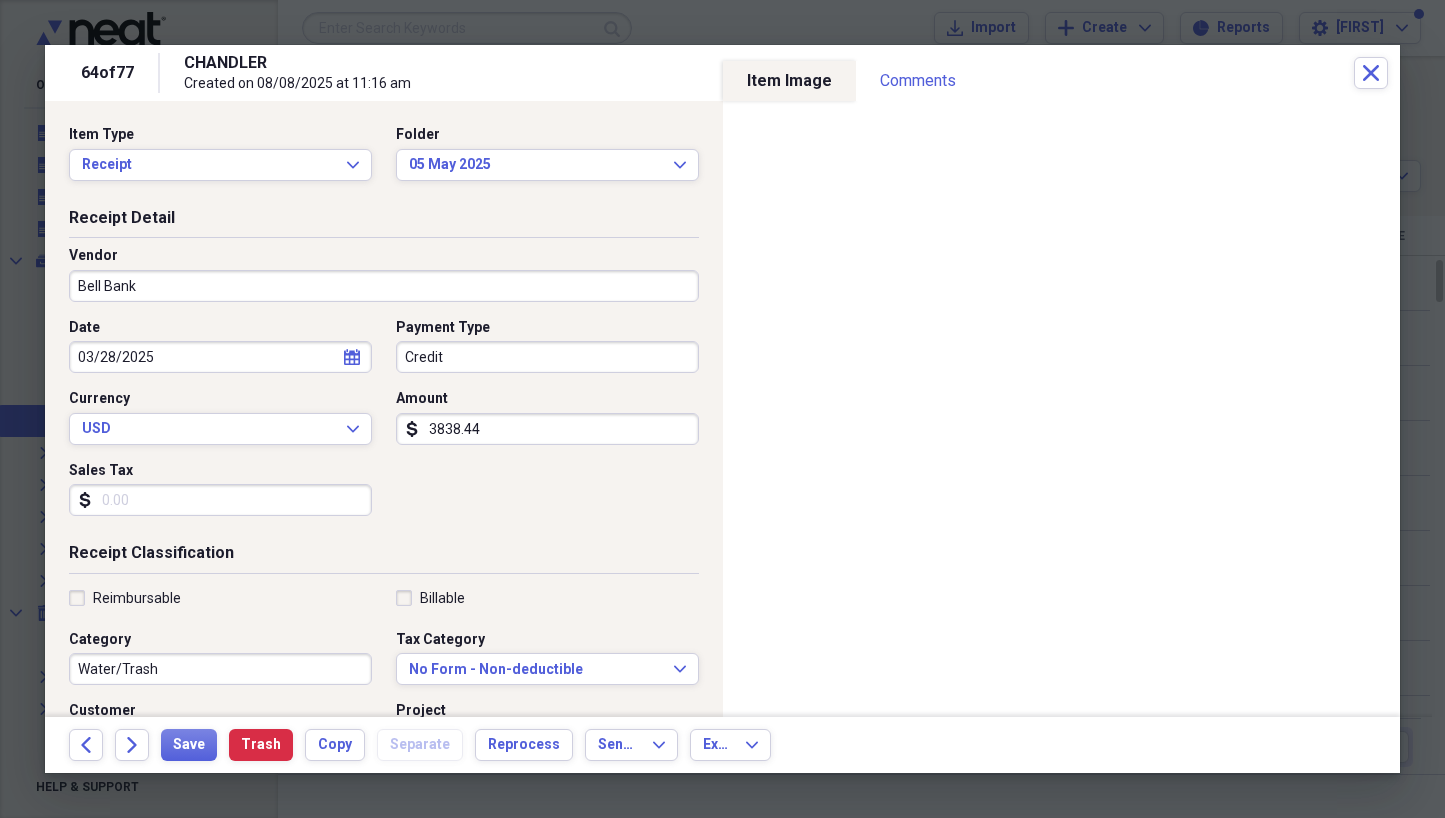 type on "Property Rent" 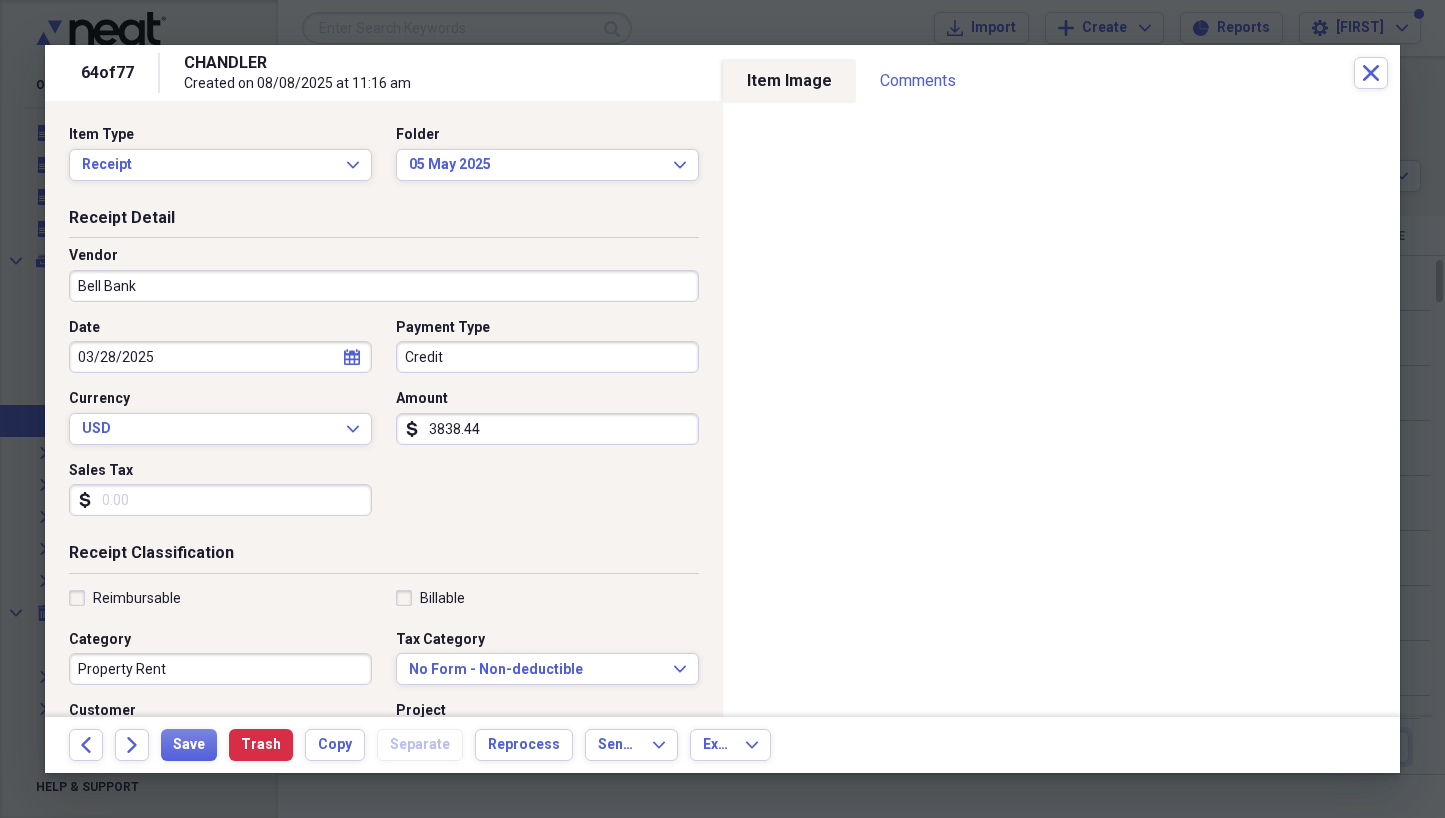 select on "2" 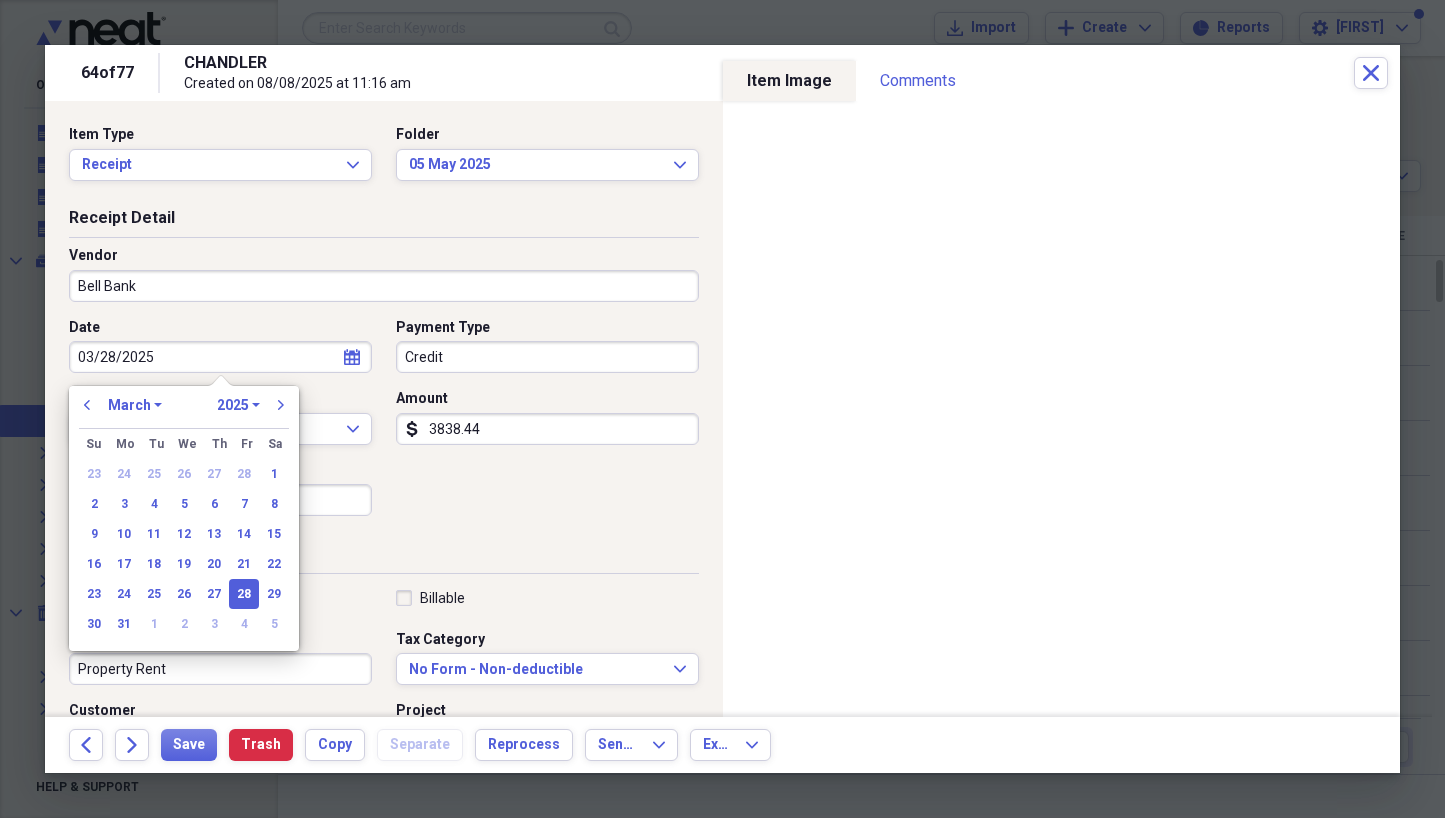 drag, startPoint x: 179, startPoint y: 361, endPoint x: 56, endPoint y: 360, distance: 123.00407 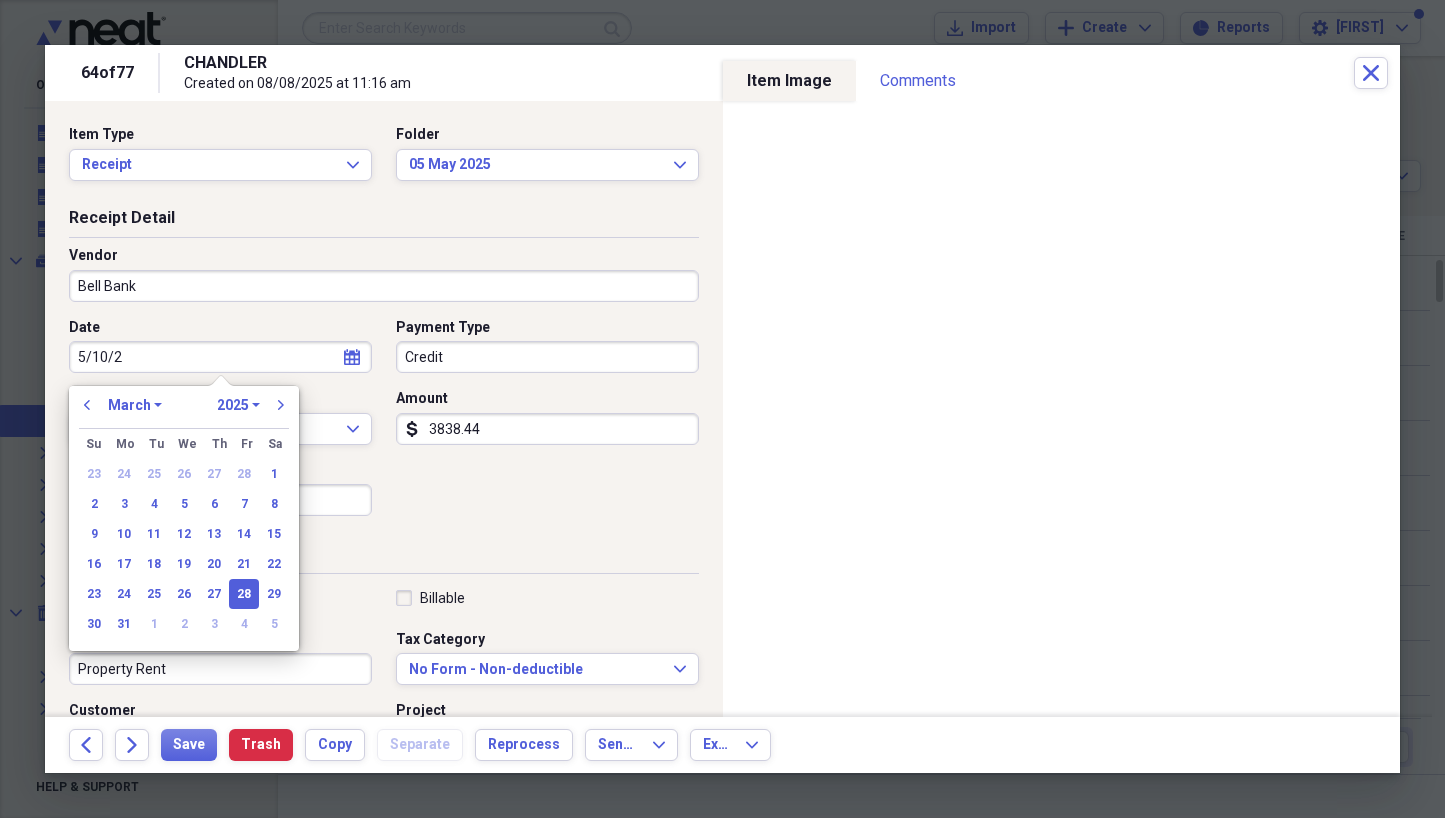type on "5/10/25" 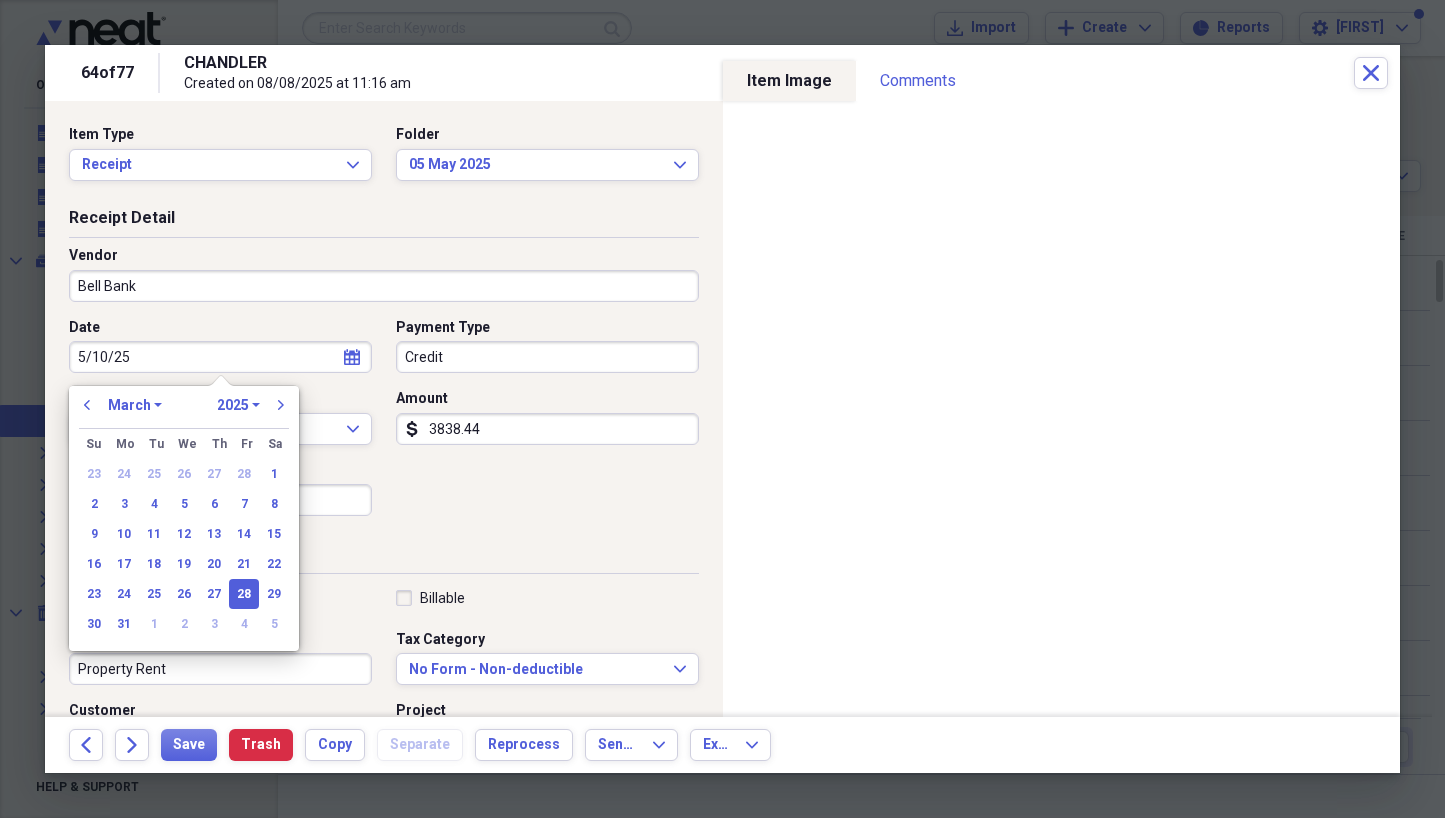 select on "4" 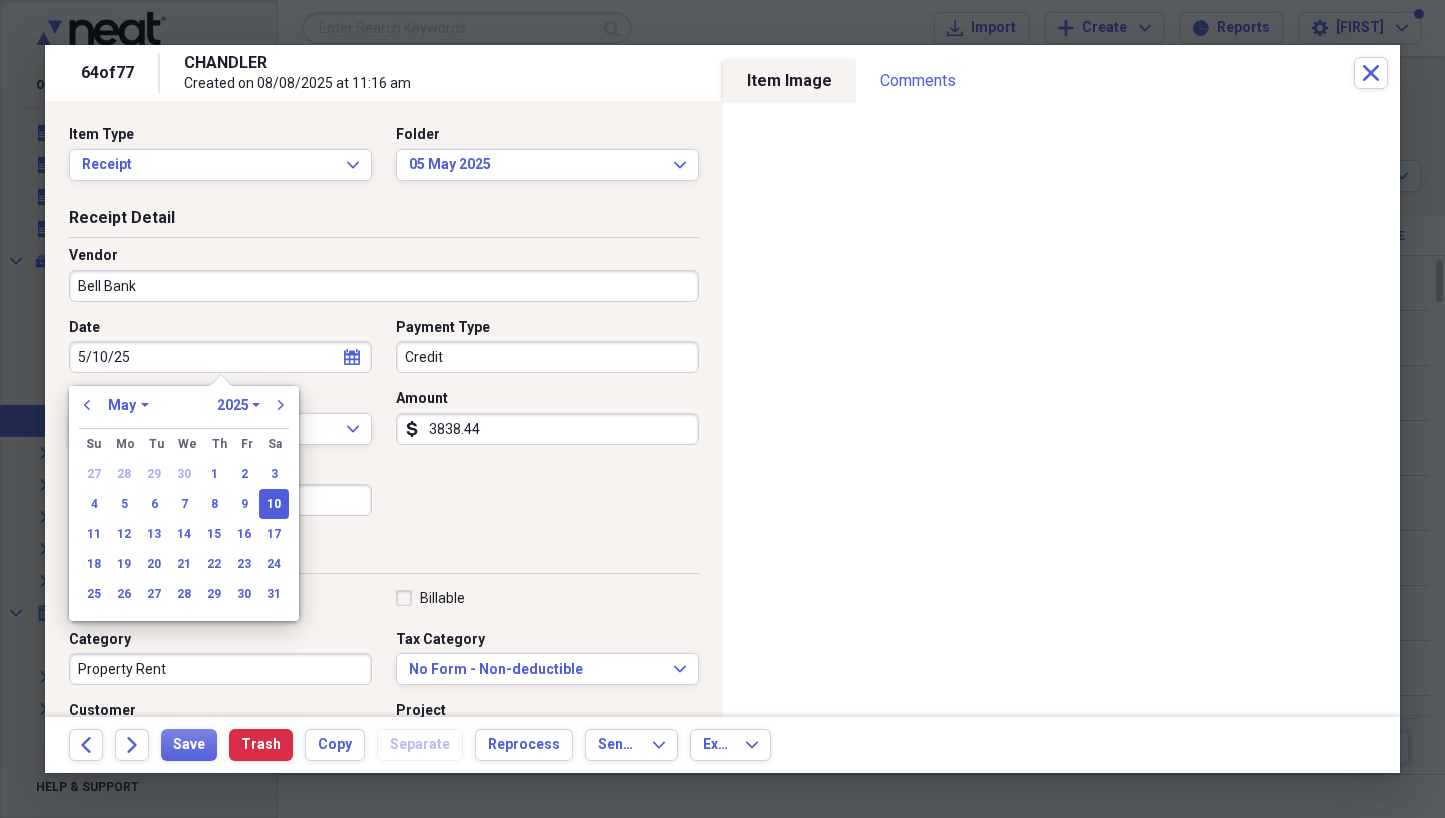 type on "05/10/2025" 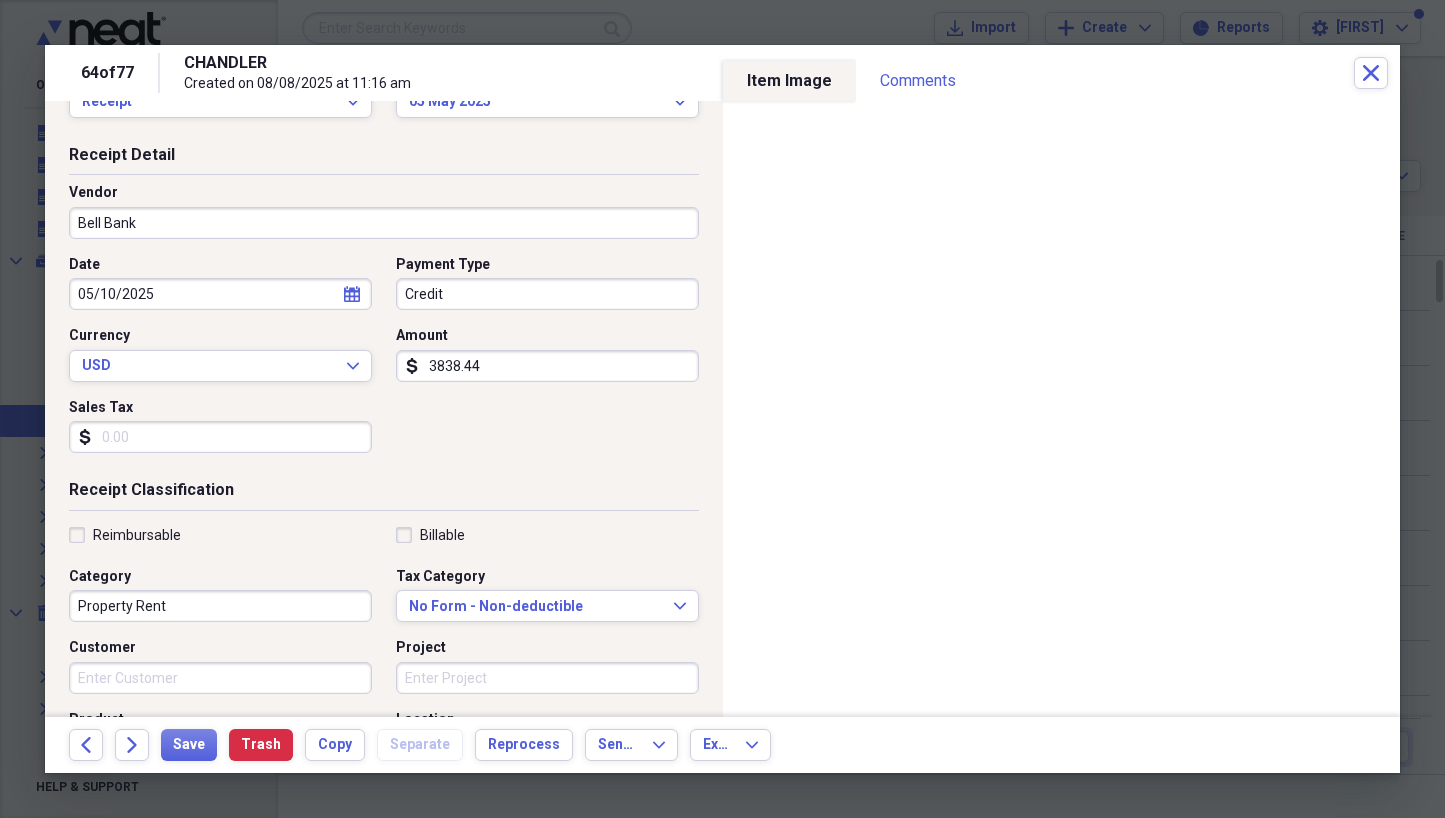scroll, scrollTop: 145, scrollLeft: 0, axis: vertical 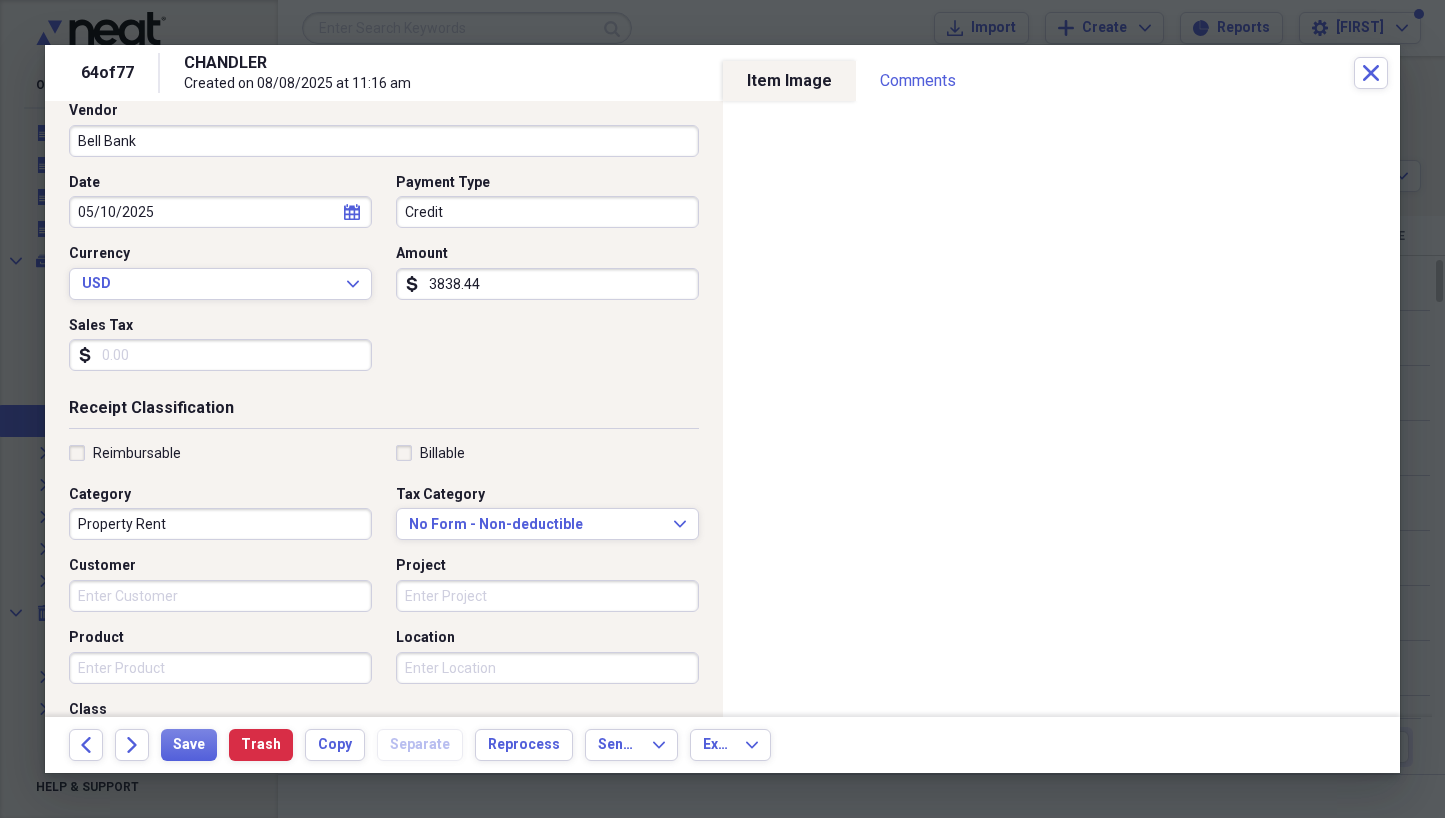 click on "Location" at bounding box center (547, 668) 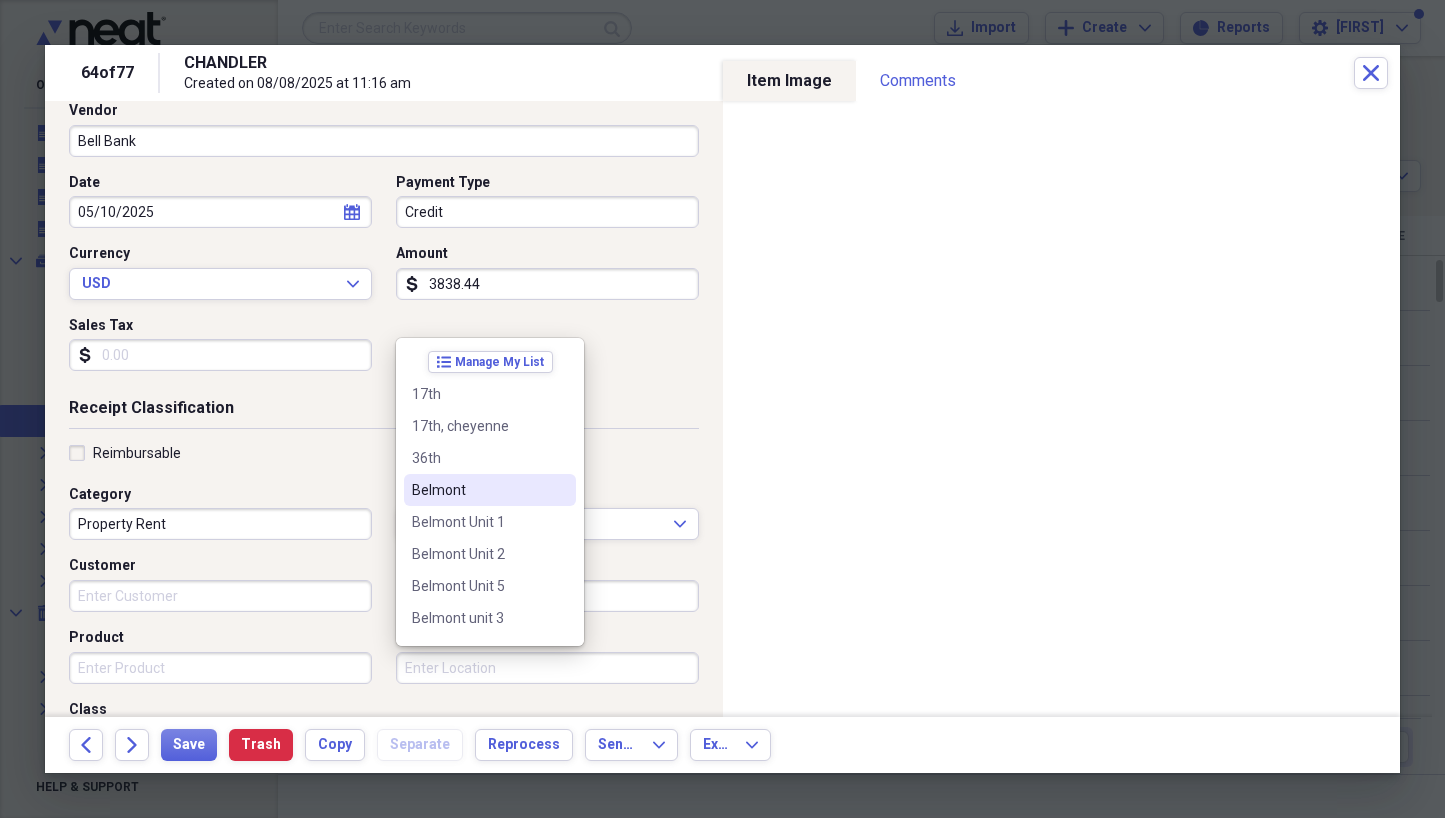 click on "Belmont" at bounding box center [478, 490] 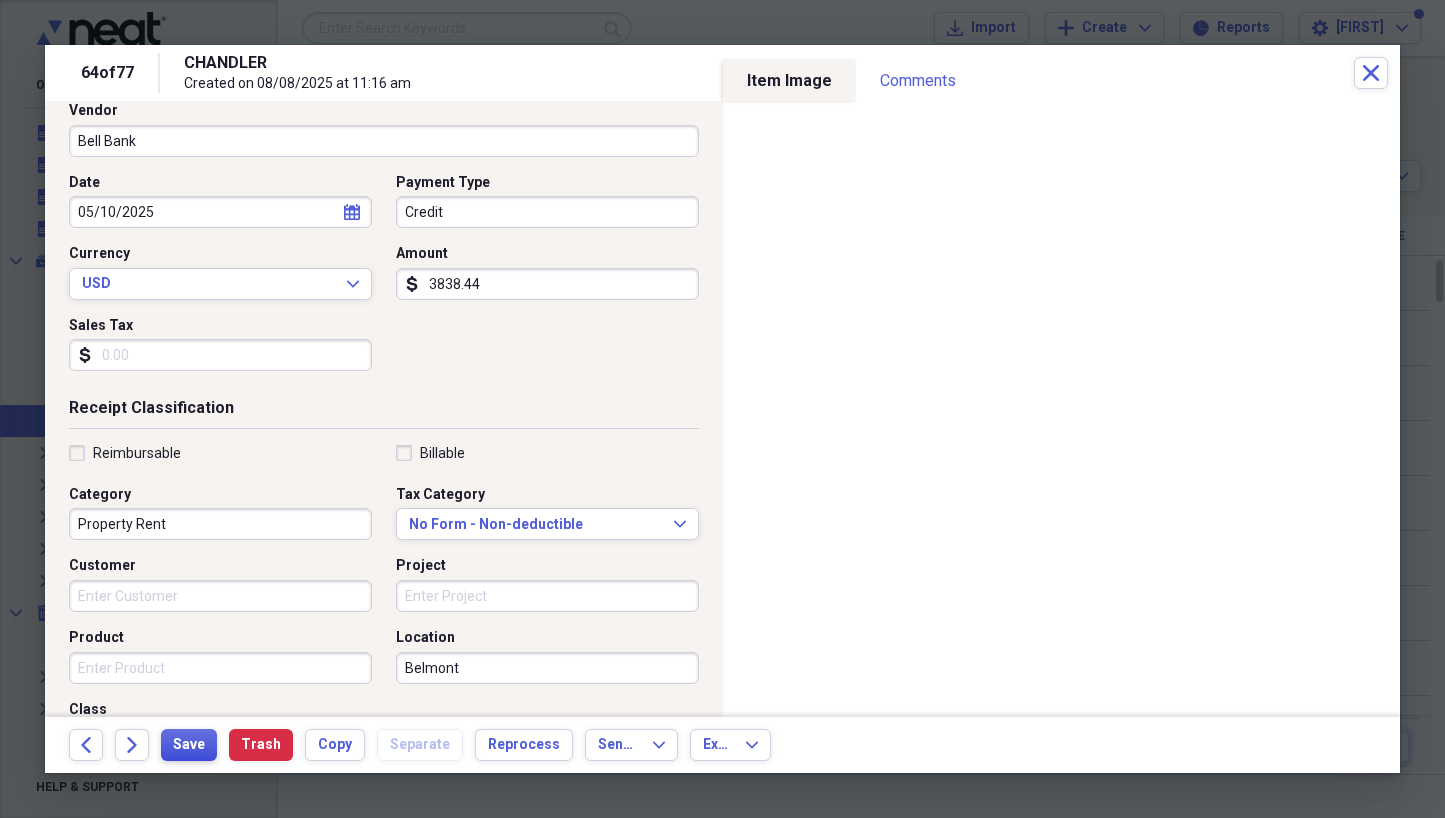 click on "Save" at bounding box center (189, 745) 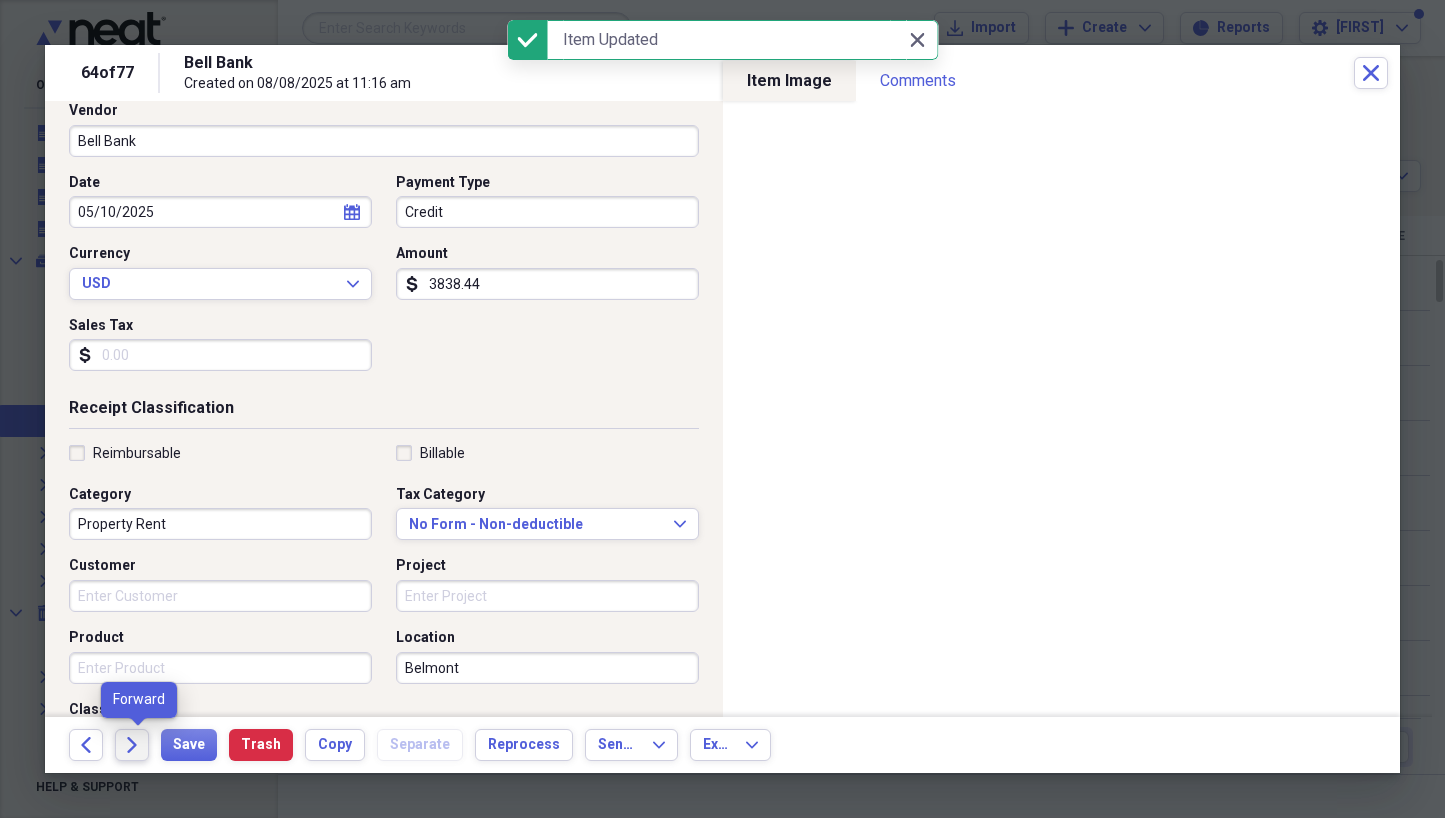 click 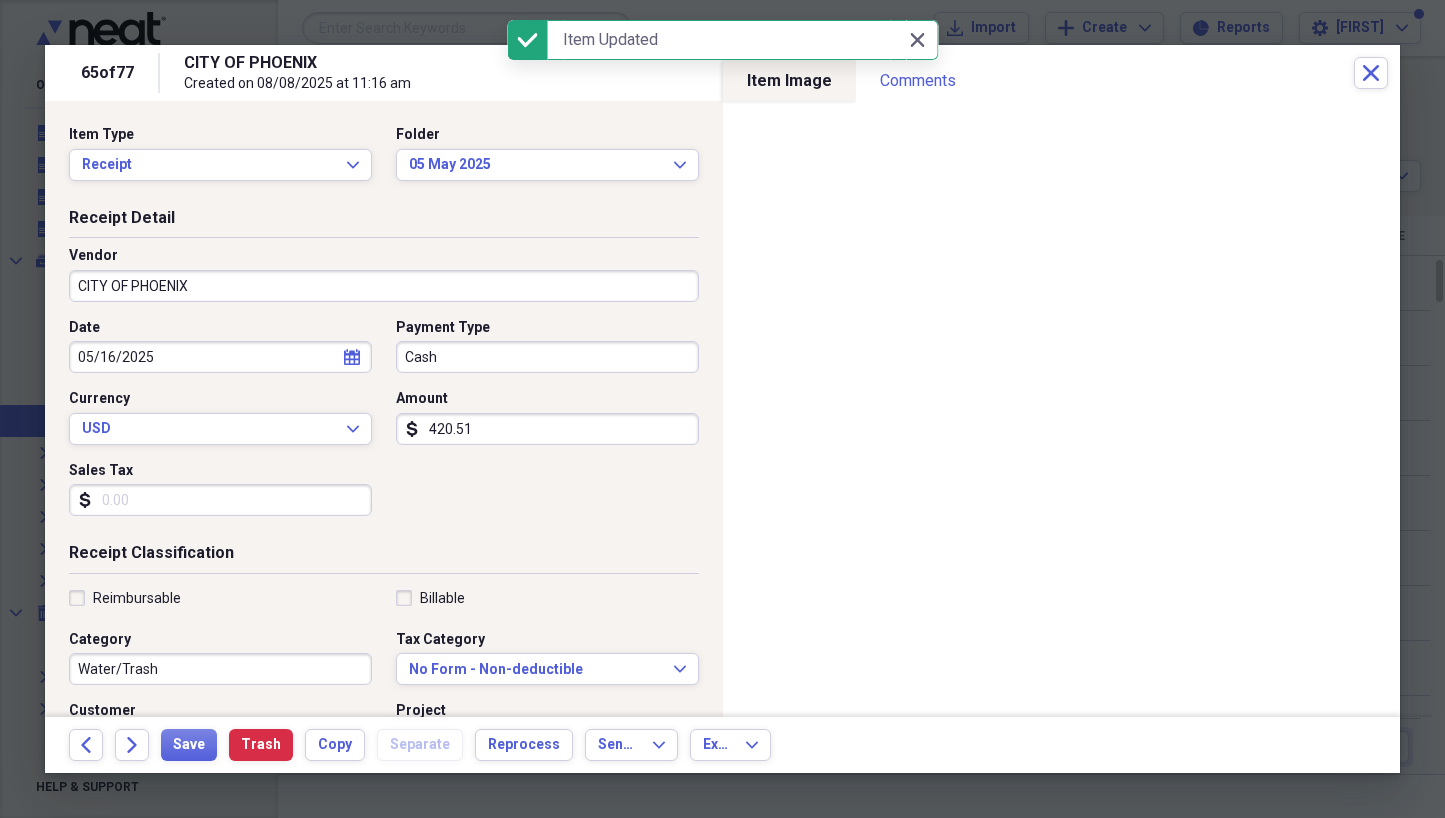 click on "05/16/2025" at bounding box center [220, 357] 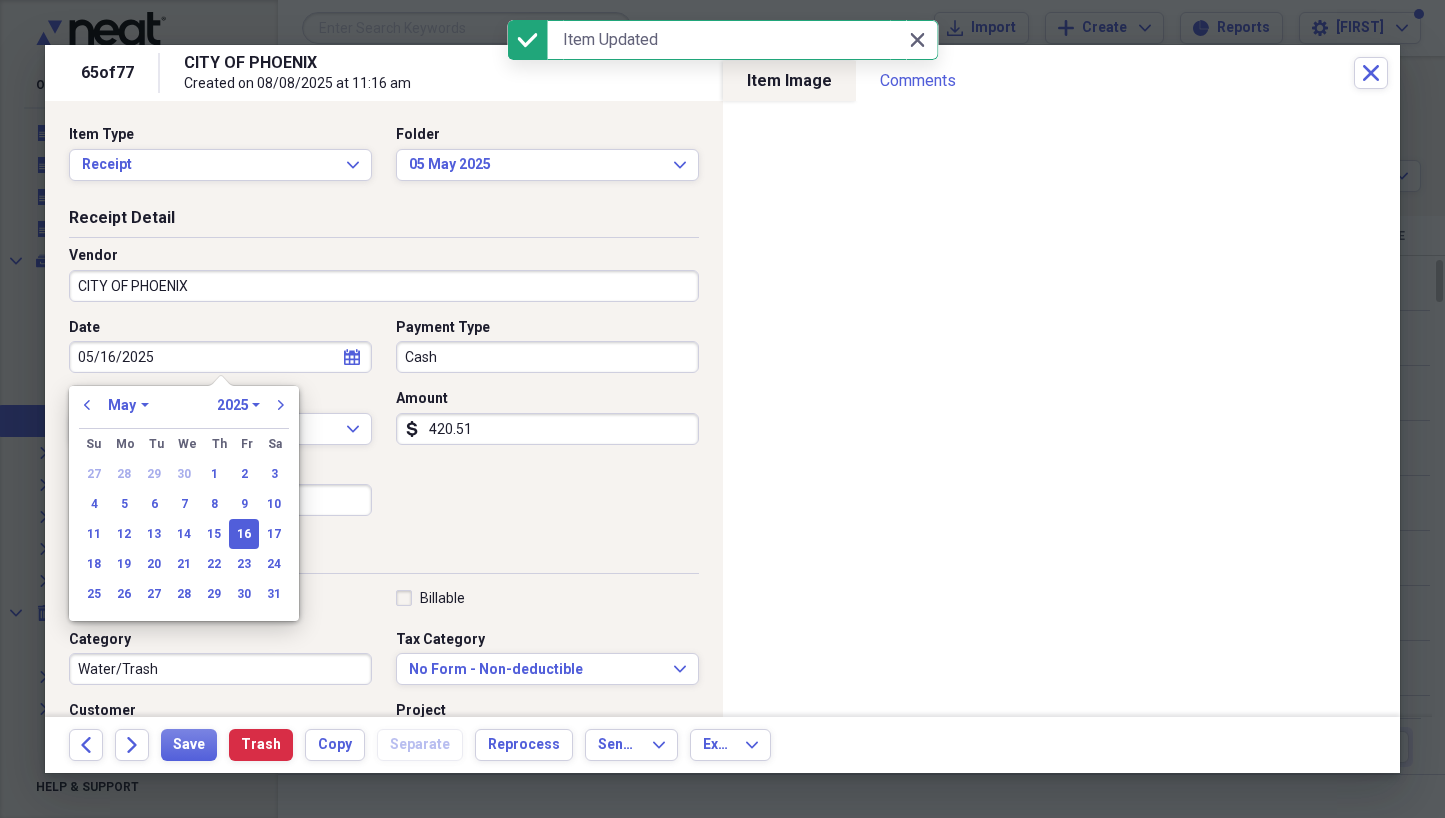 drag, startPoint x: 236, startPoint y: 357, endPoint x: -4, endPoint y: 340, distance: 240.60133 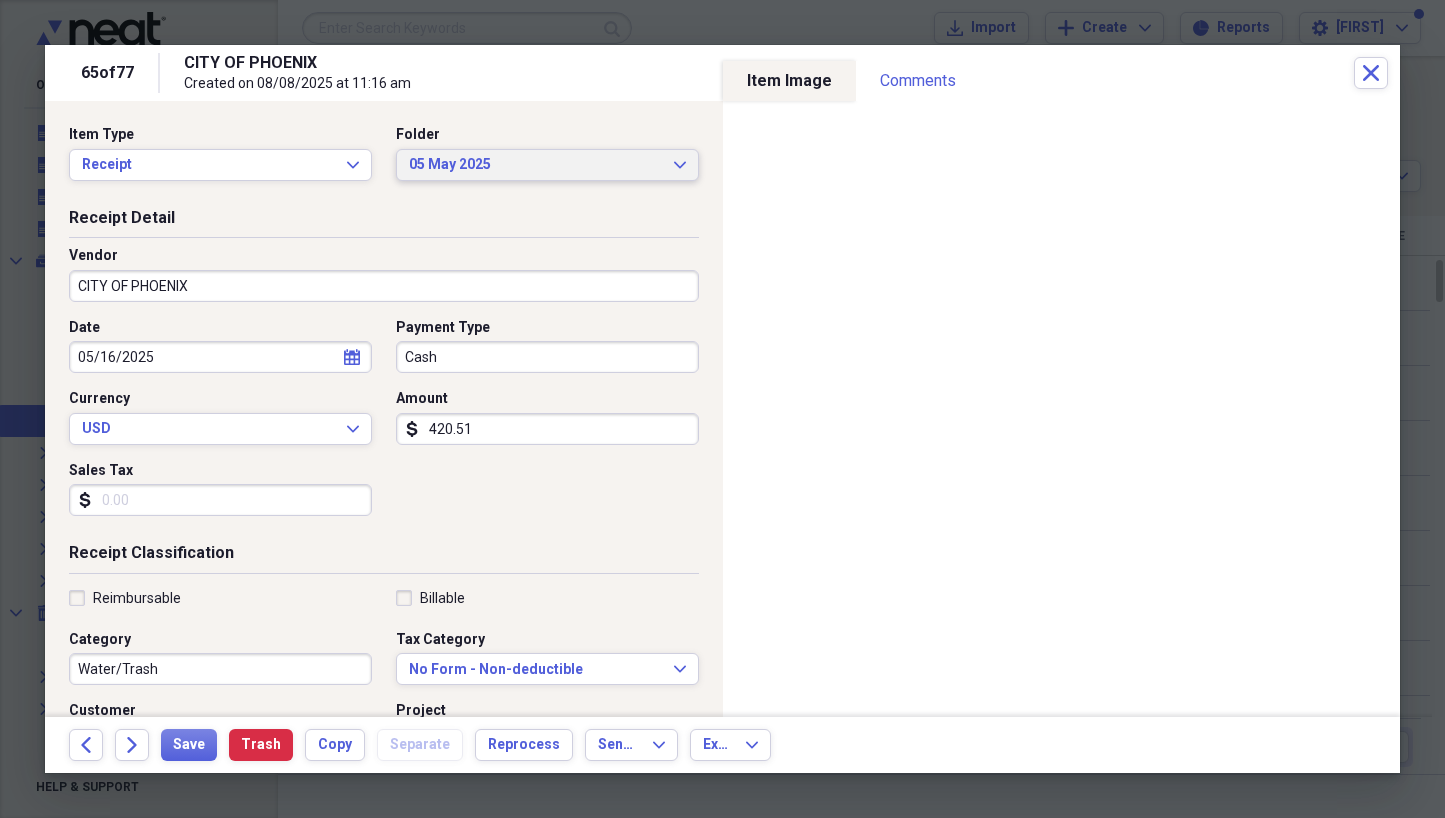 click on "05 May 2025" at bounding box center (535, 165) 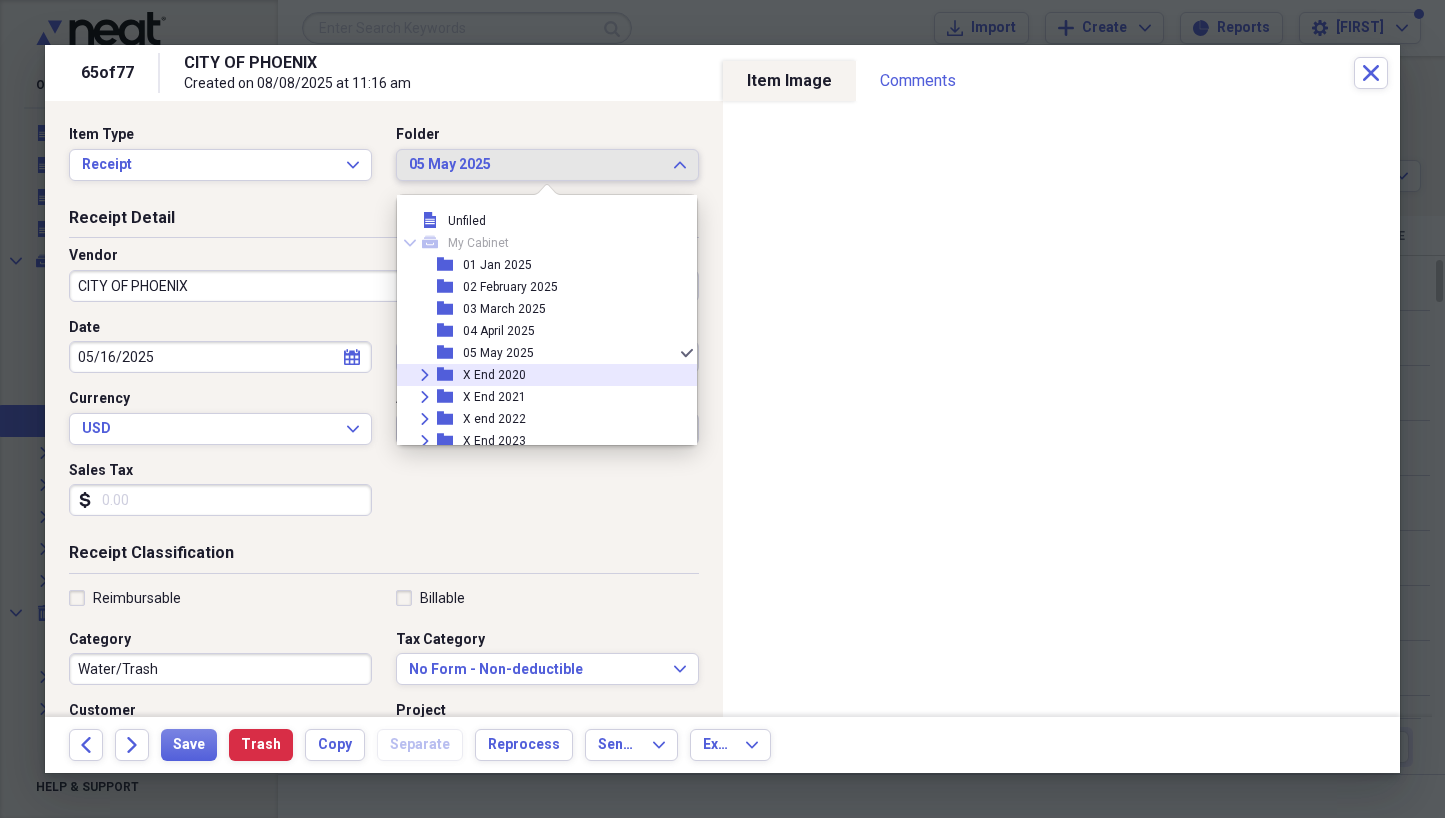 scroll, scrollTop: 0, scrollLeft: 0, axis: both 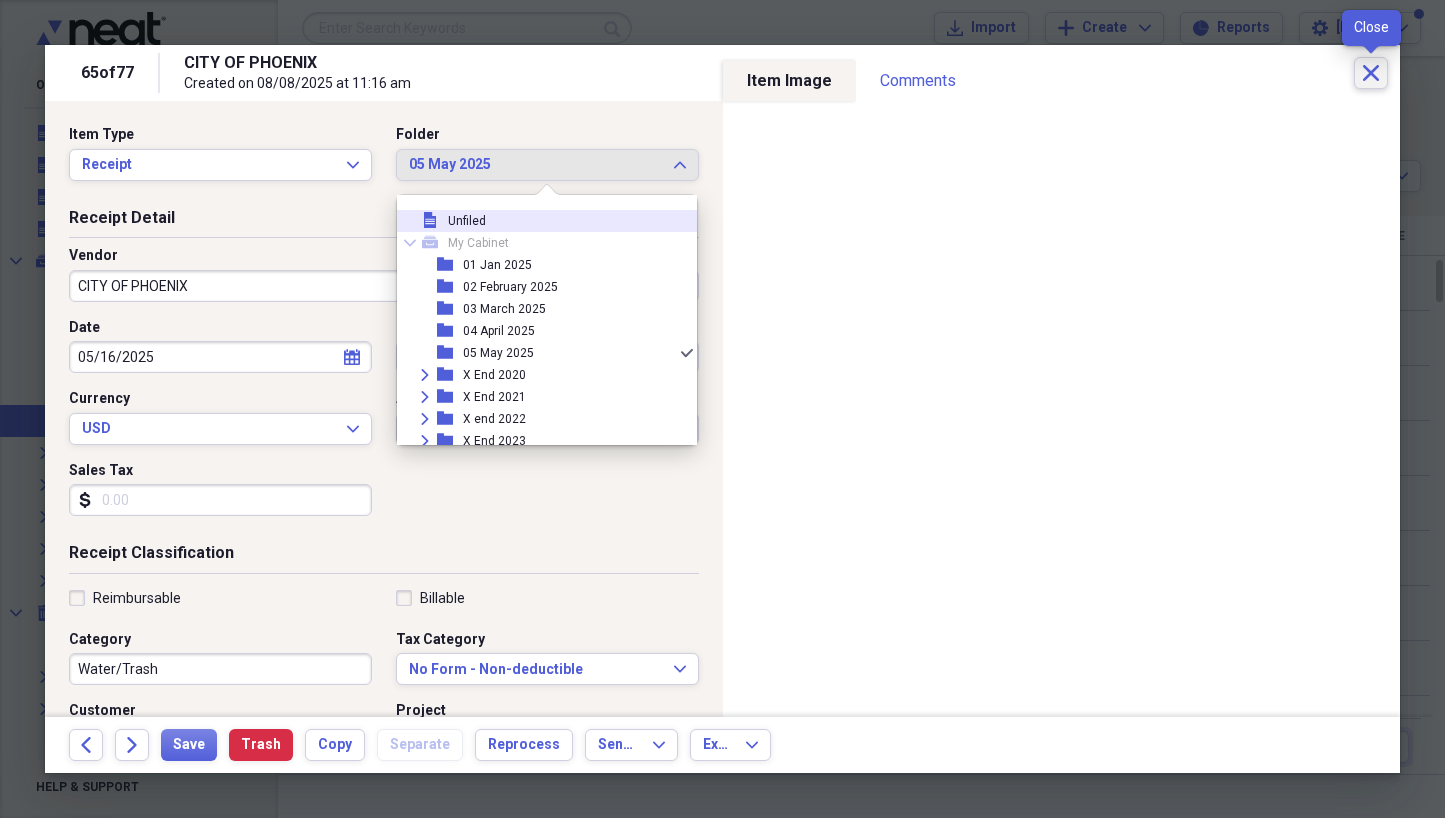 click on "Close" at bounding box center (1371, 73) 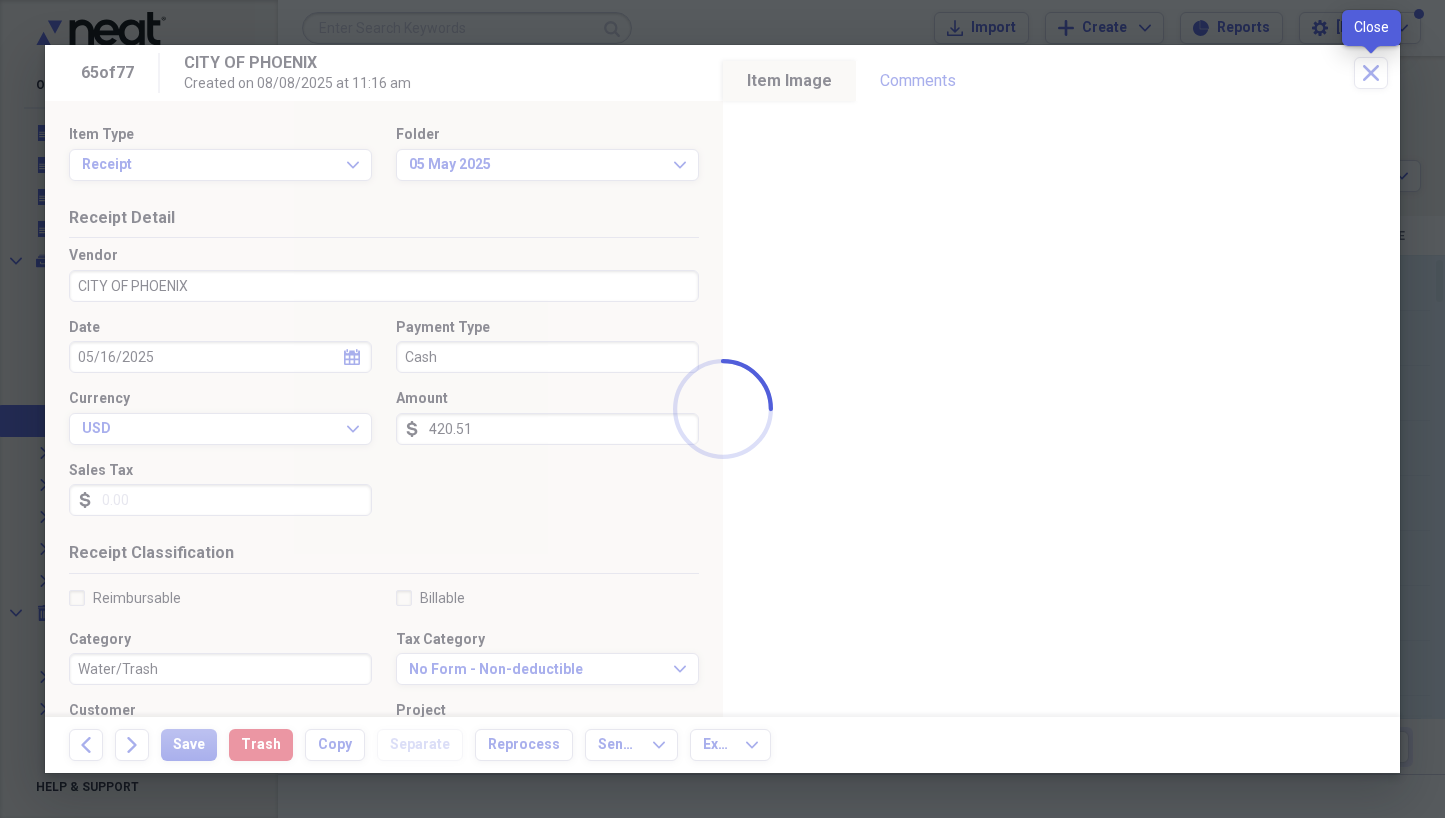 scroll, scrollTop: 33, scrollLeft: 0, axis: vertical 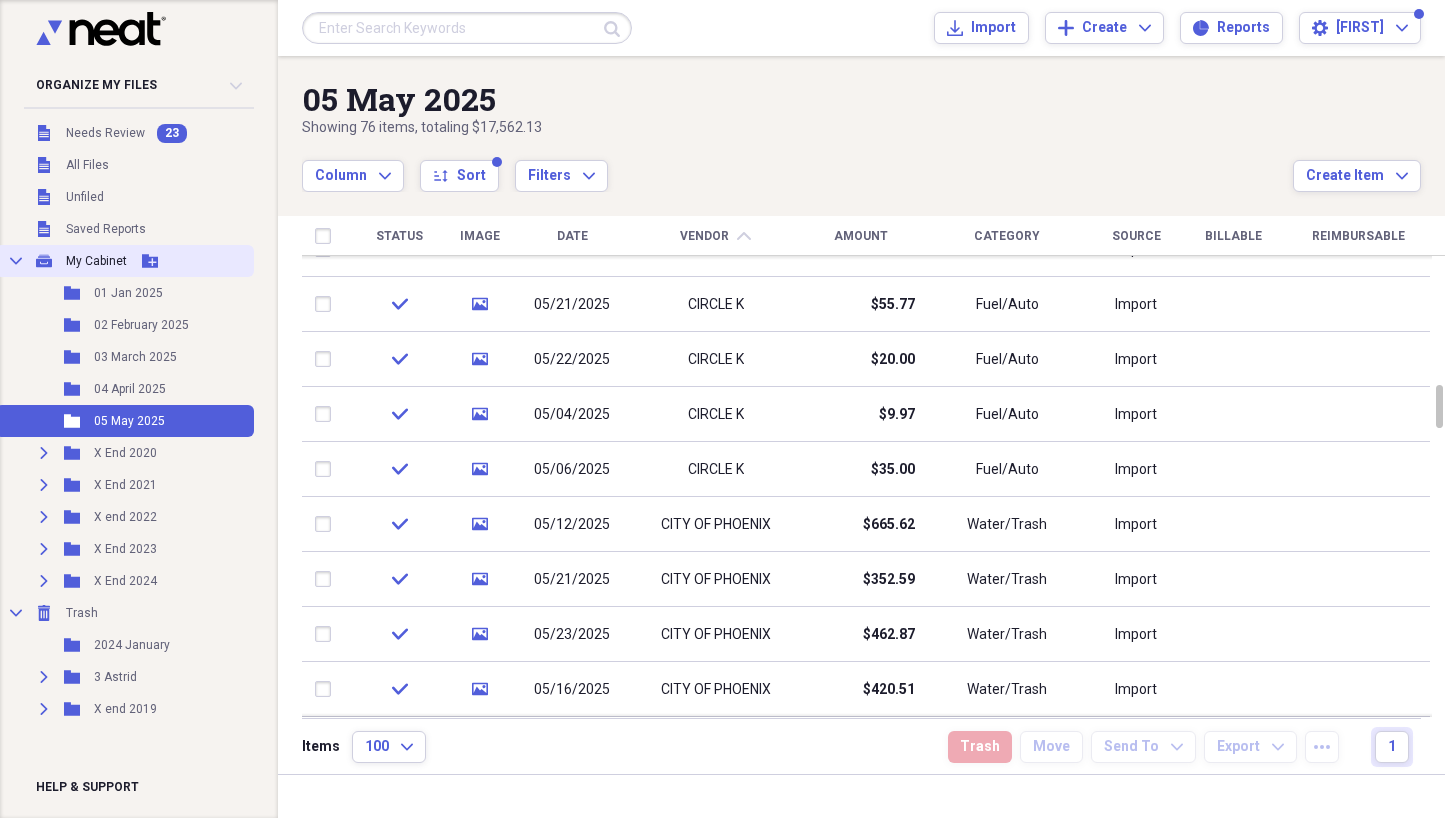 click 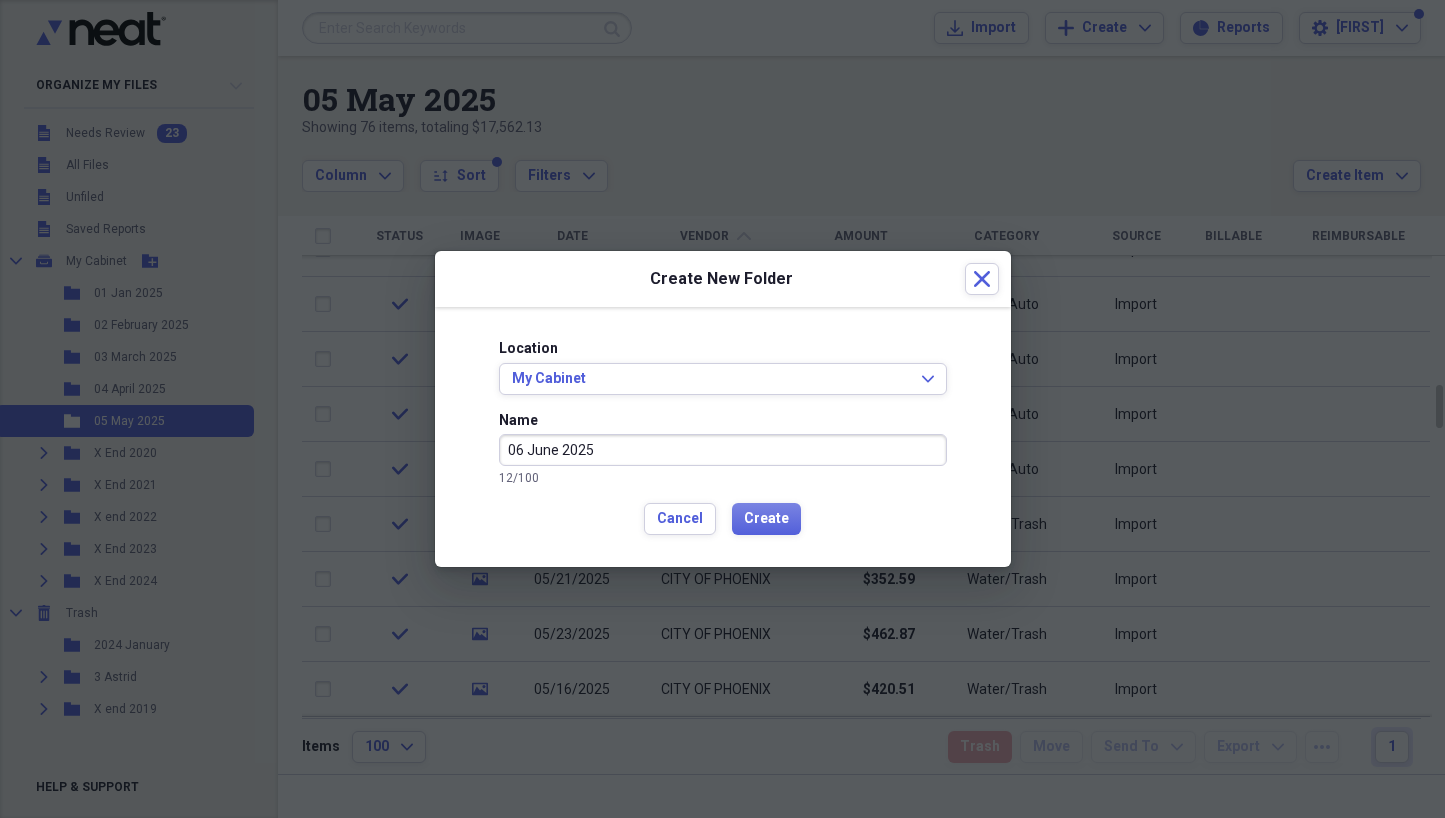 click on "Create" at bounding box center (766, 519) 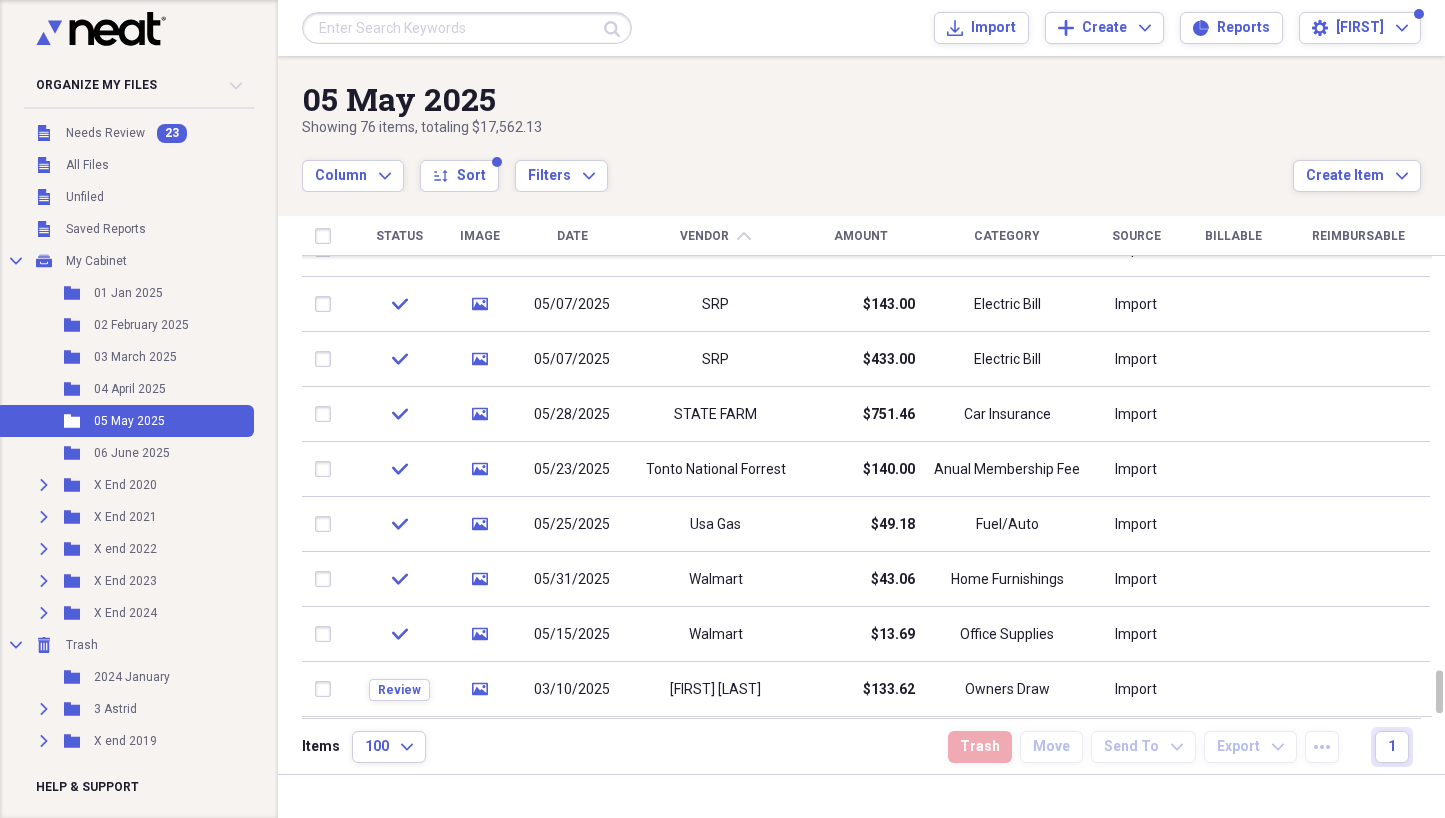 click on "Date" at bounding box center (572, 236) 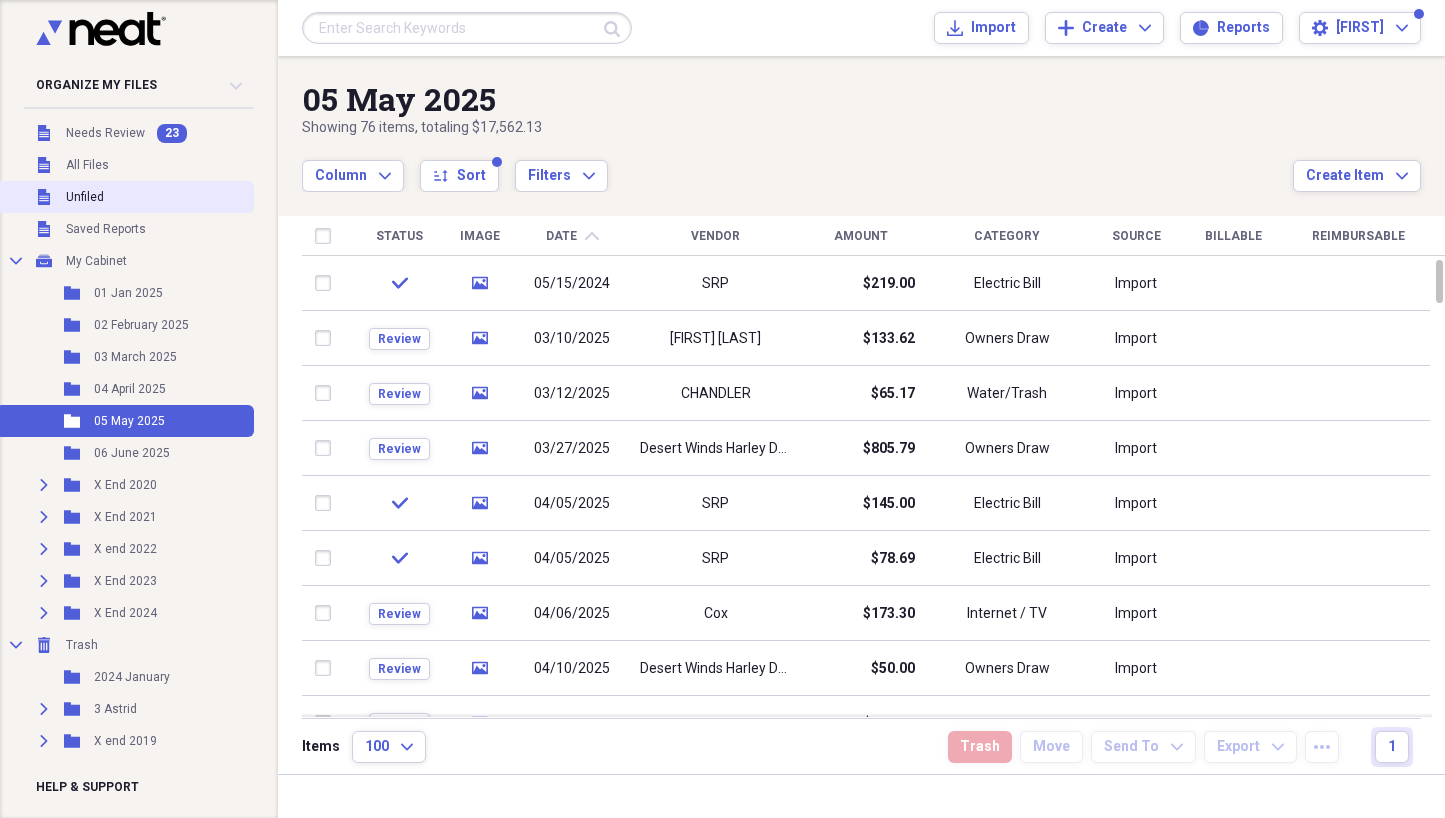 click on "Unfiled" at bounding box center [85, 197] 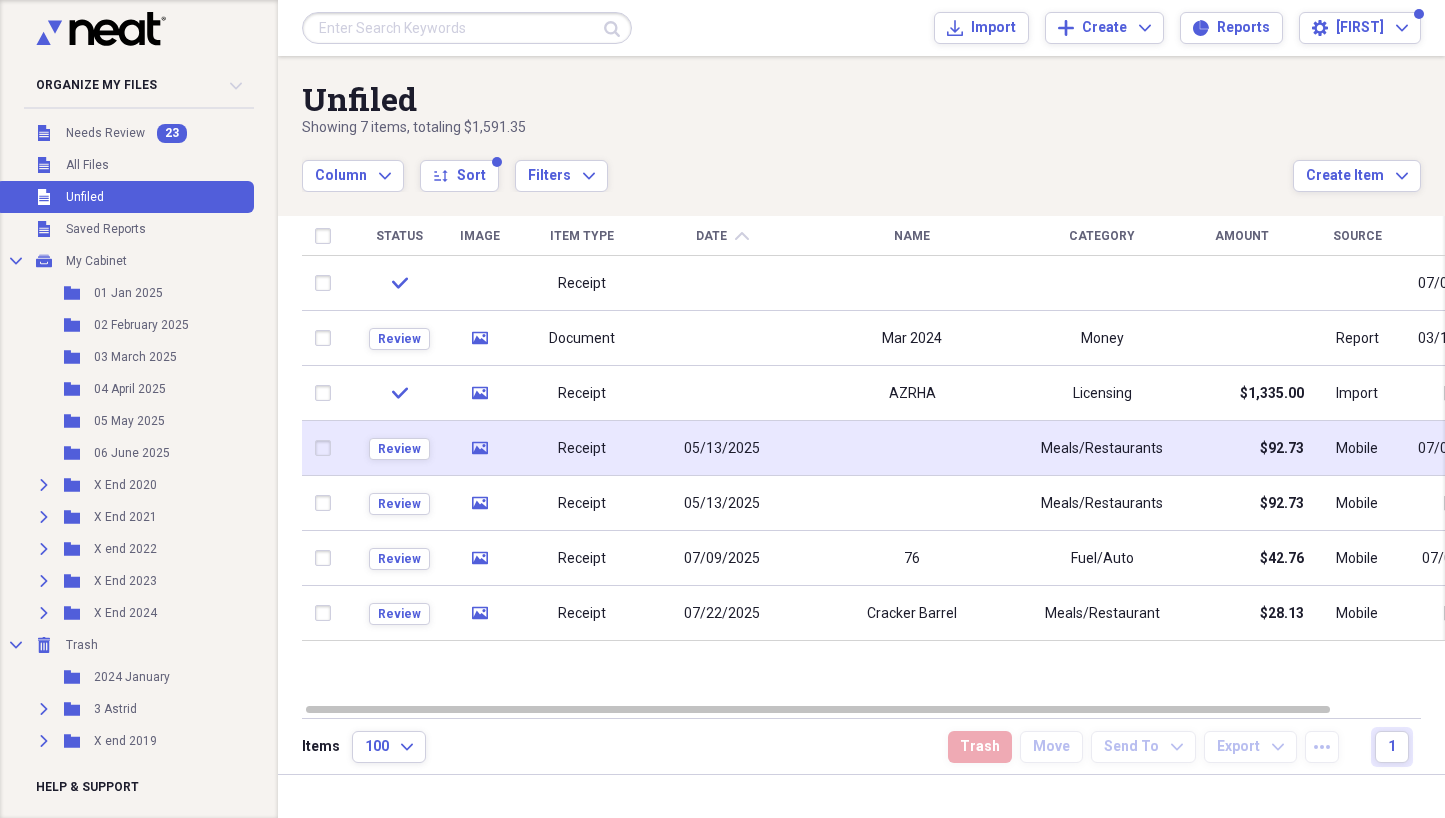click on "05/13/2025" at bounding box center (722, 449) 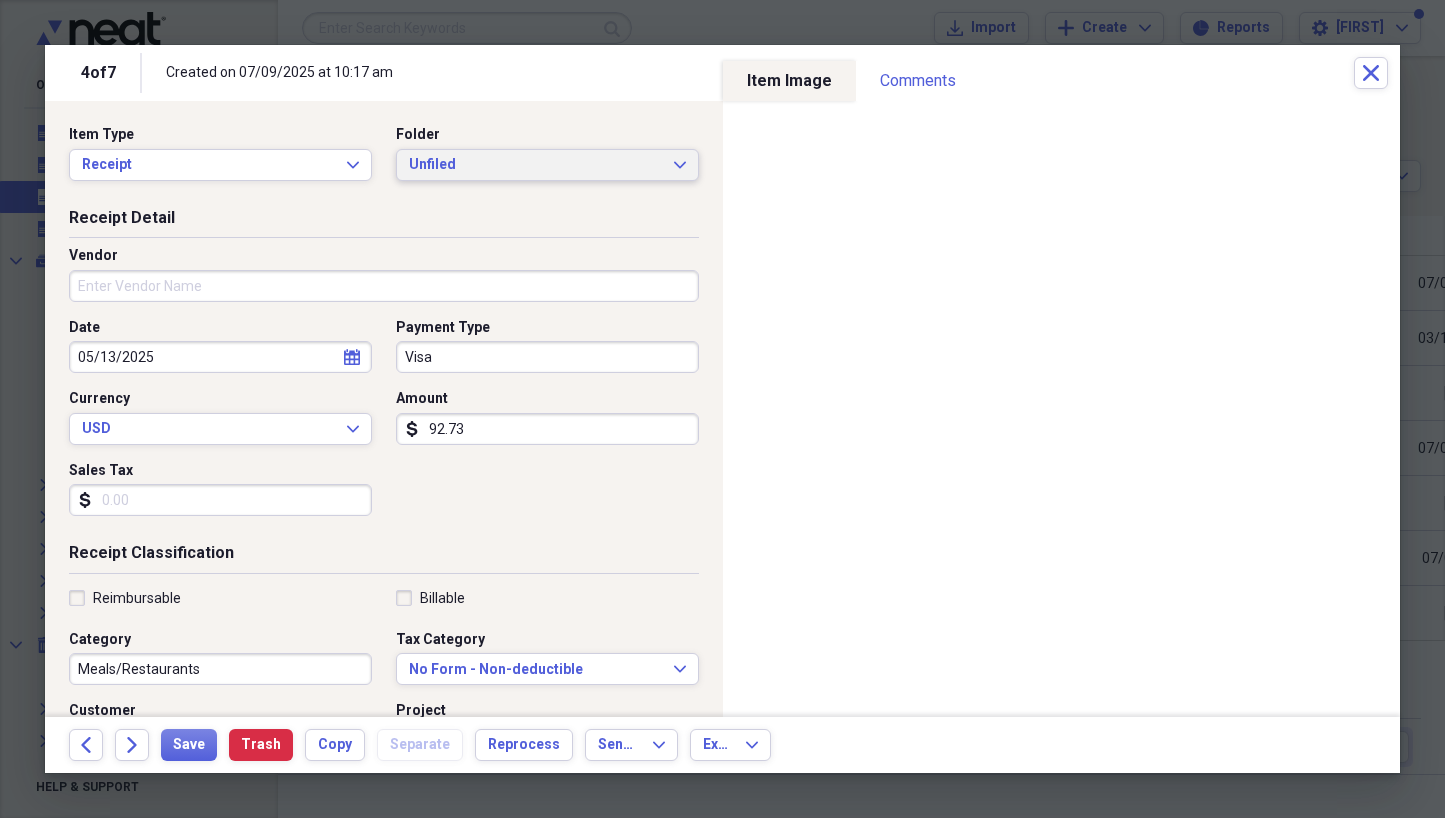 click on "Unfiled Expand" at bounding box center (547, 165) 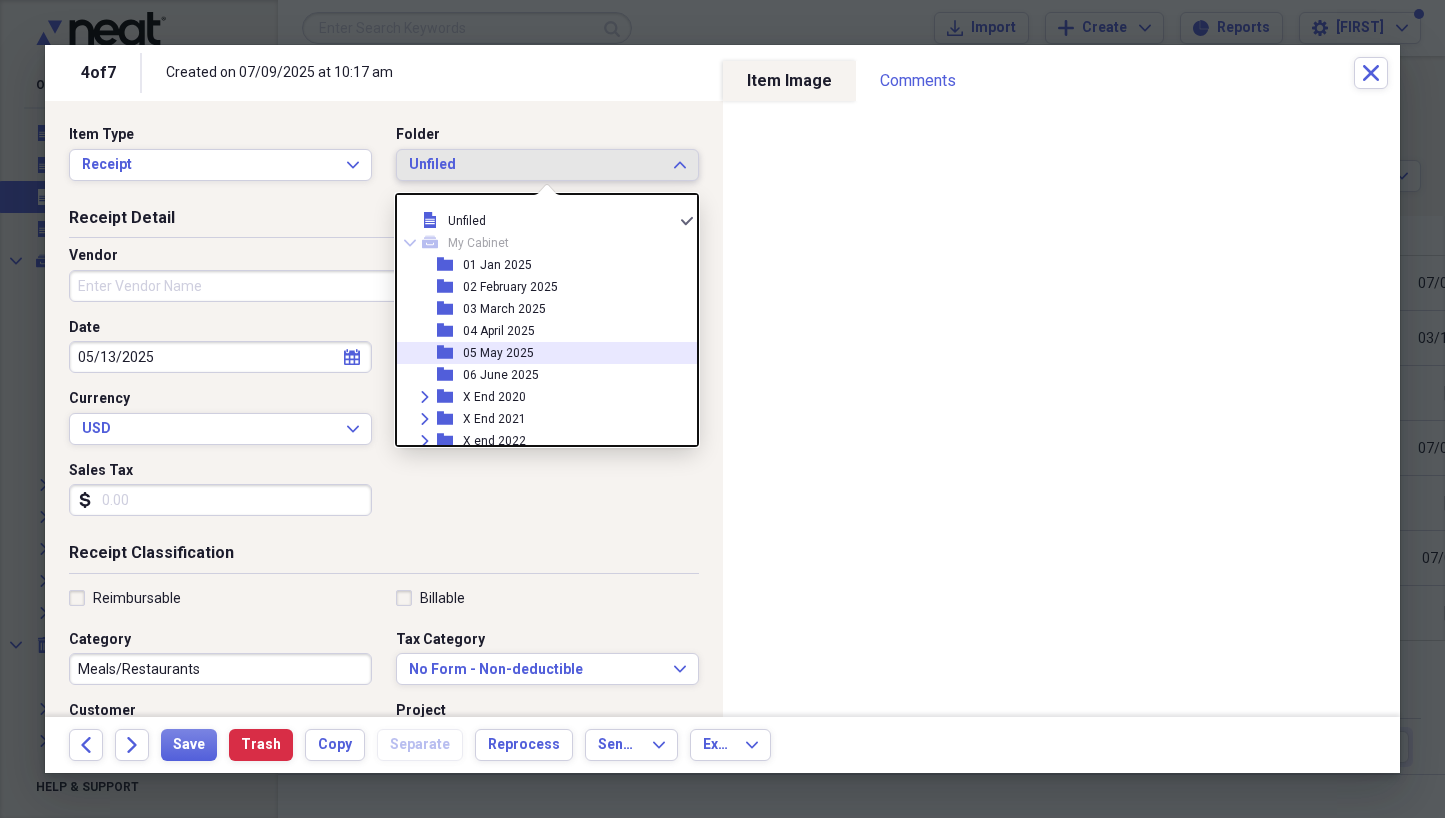 click on "05 May 2025" at bounding box center (498, 353) 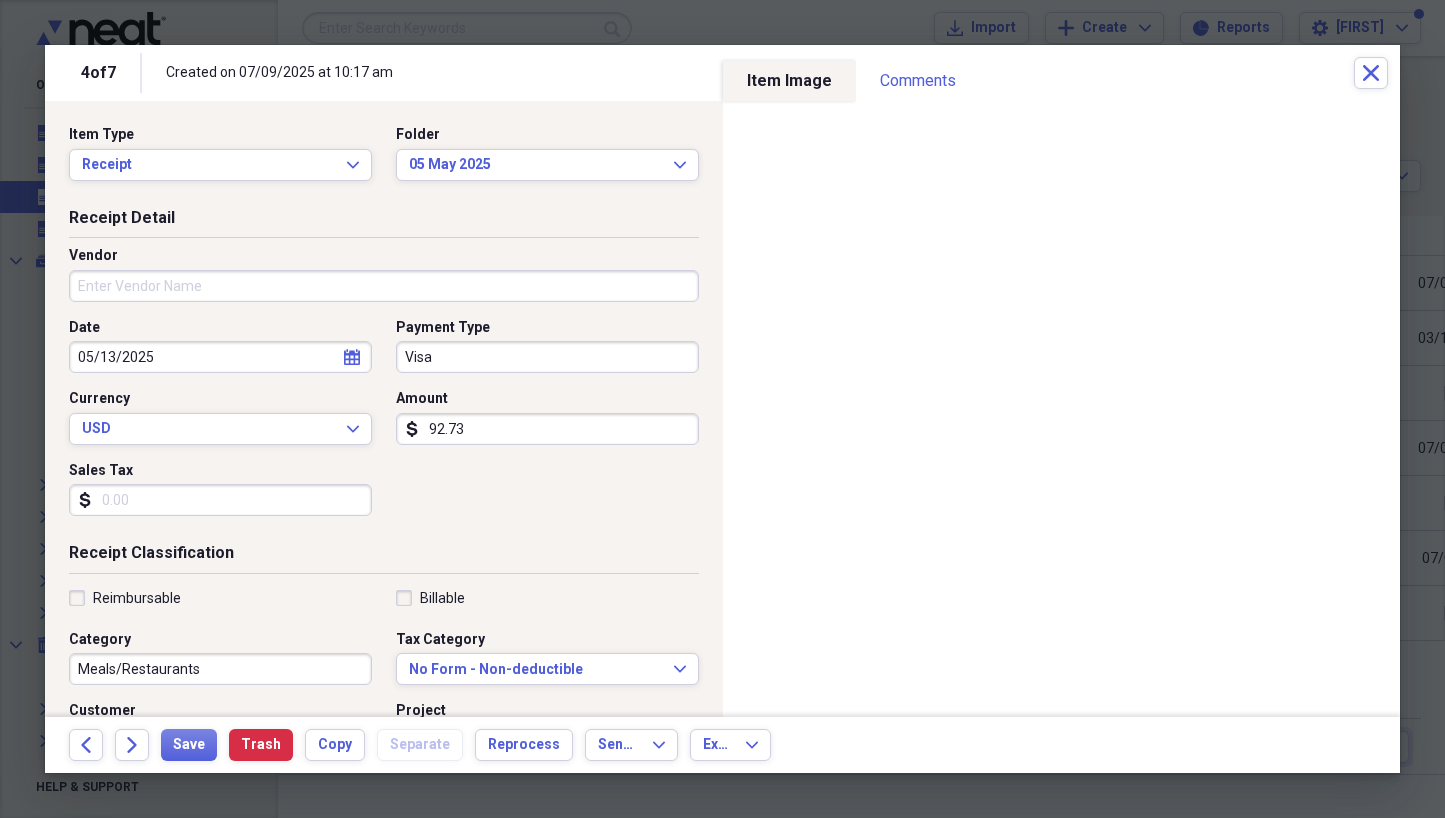 click on "Vendor" at bounding box center (384, 286) 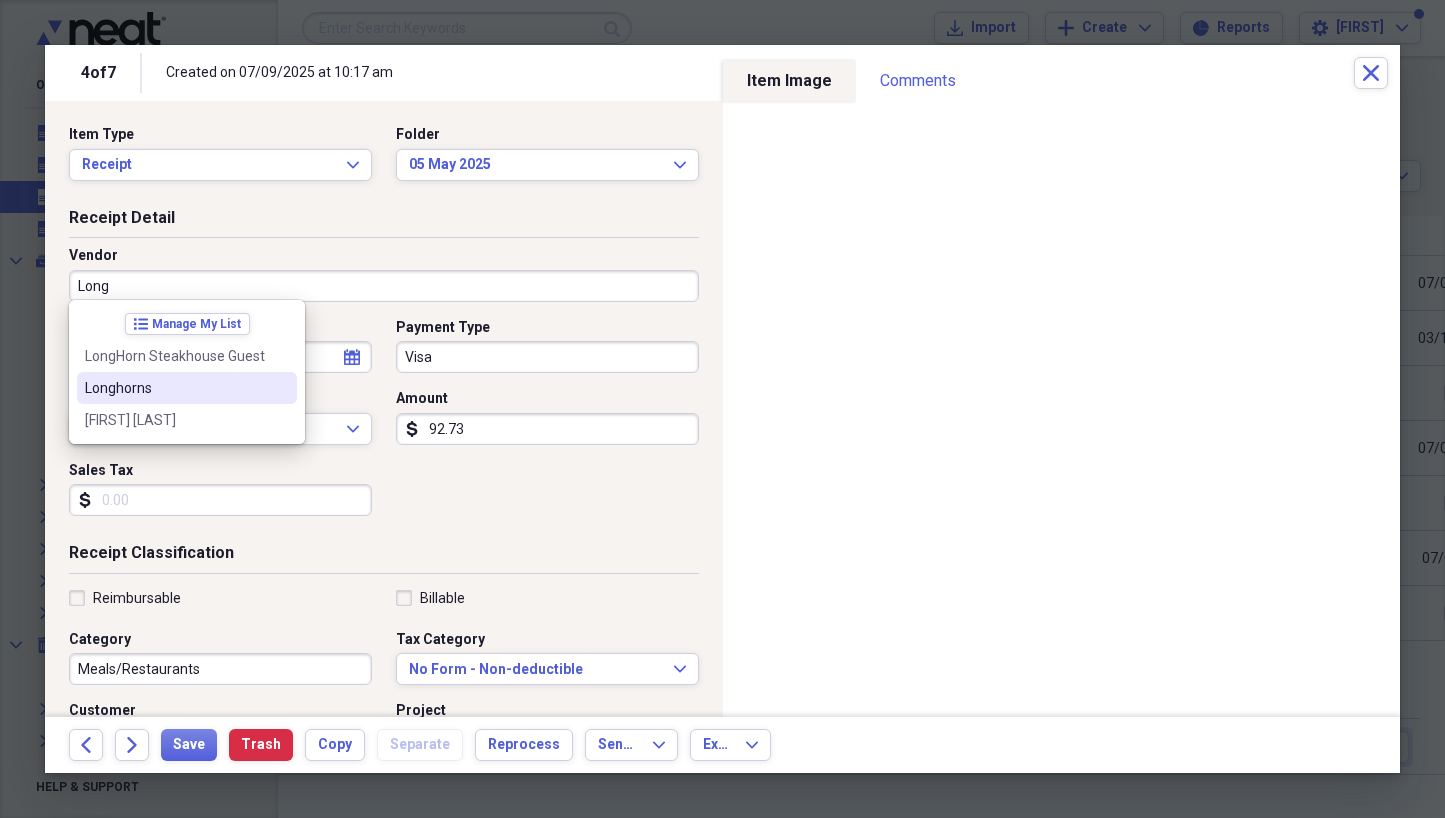 click on "Longhorns" at bounding box center [175, 388] 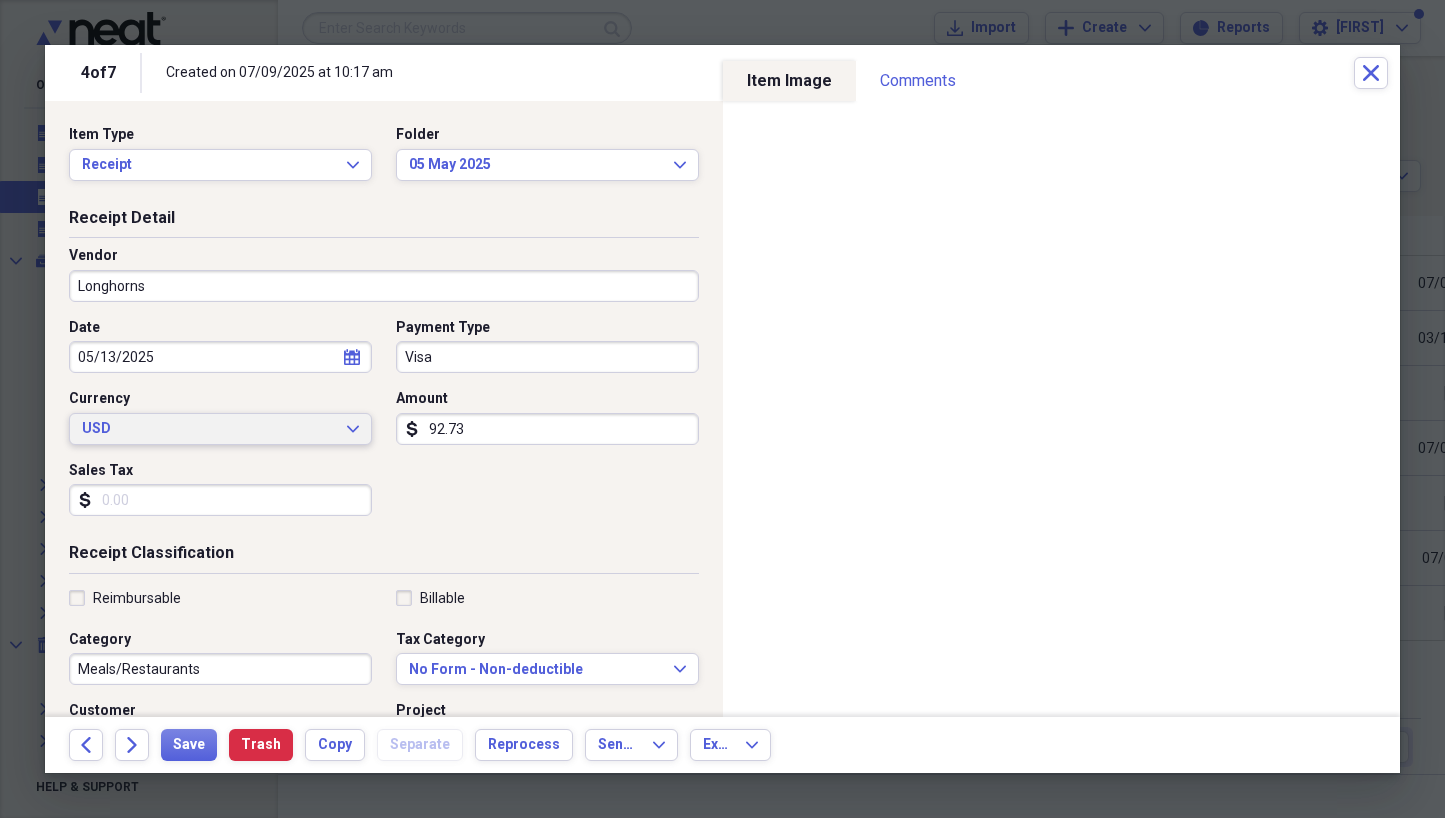 drag, startPoint x: 508, startPoint y: 430, endPoint x: 312, endPoint y: 431, distance: 196.00255 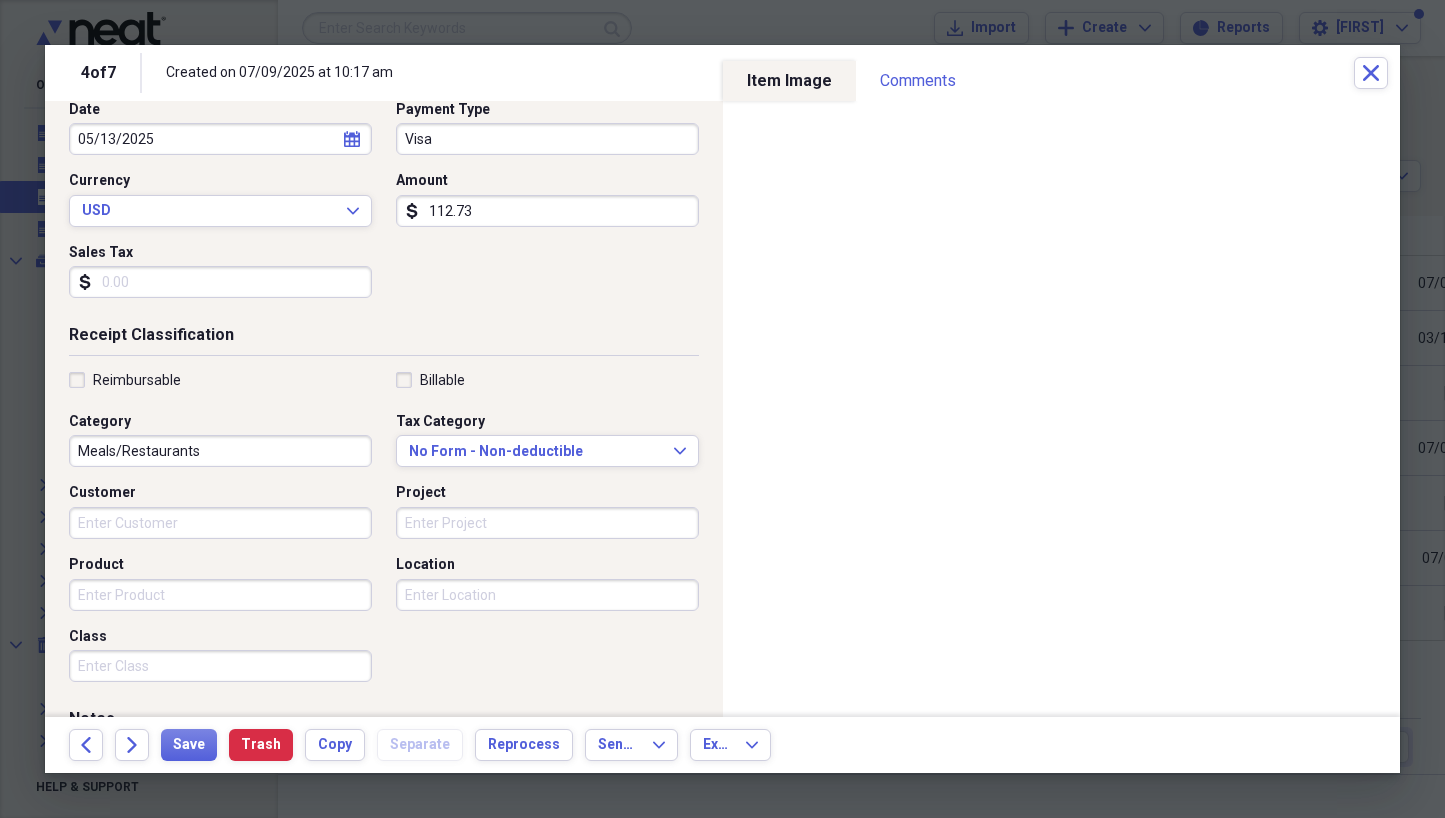 scroll, scrollTop: 220, scrollLeft: 0, axis: vertical 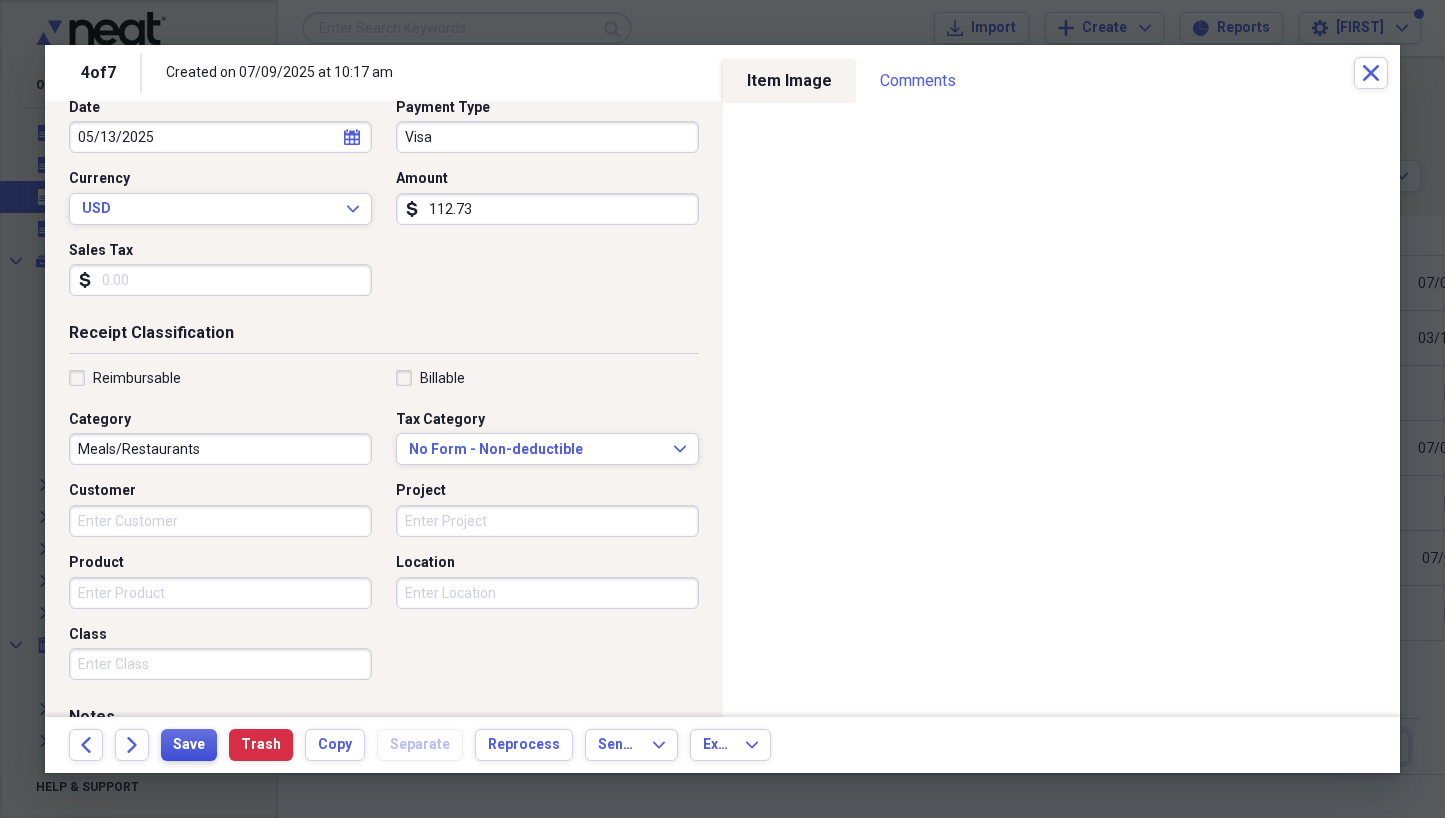click on "Save" at bounding box center (189, 745) 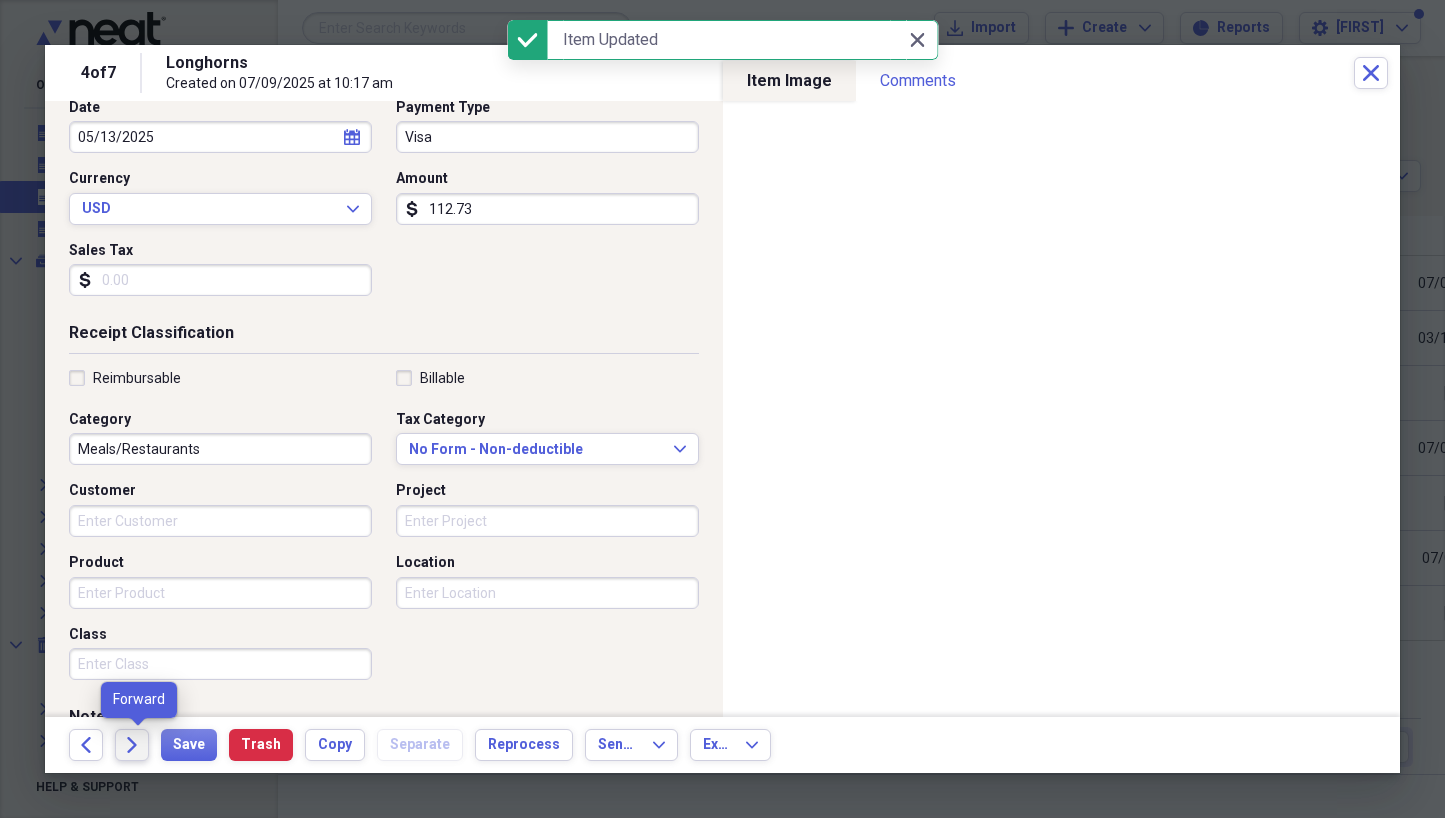 click on "Forward" 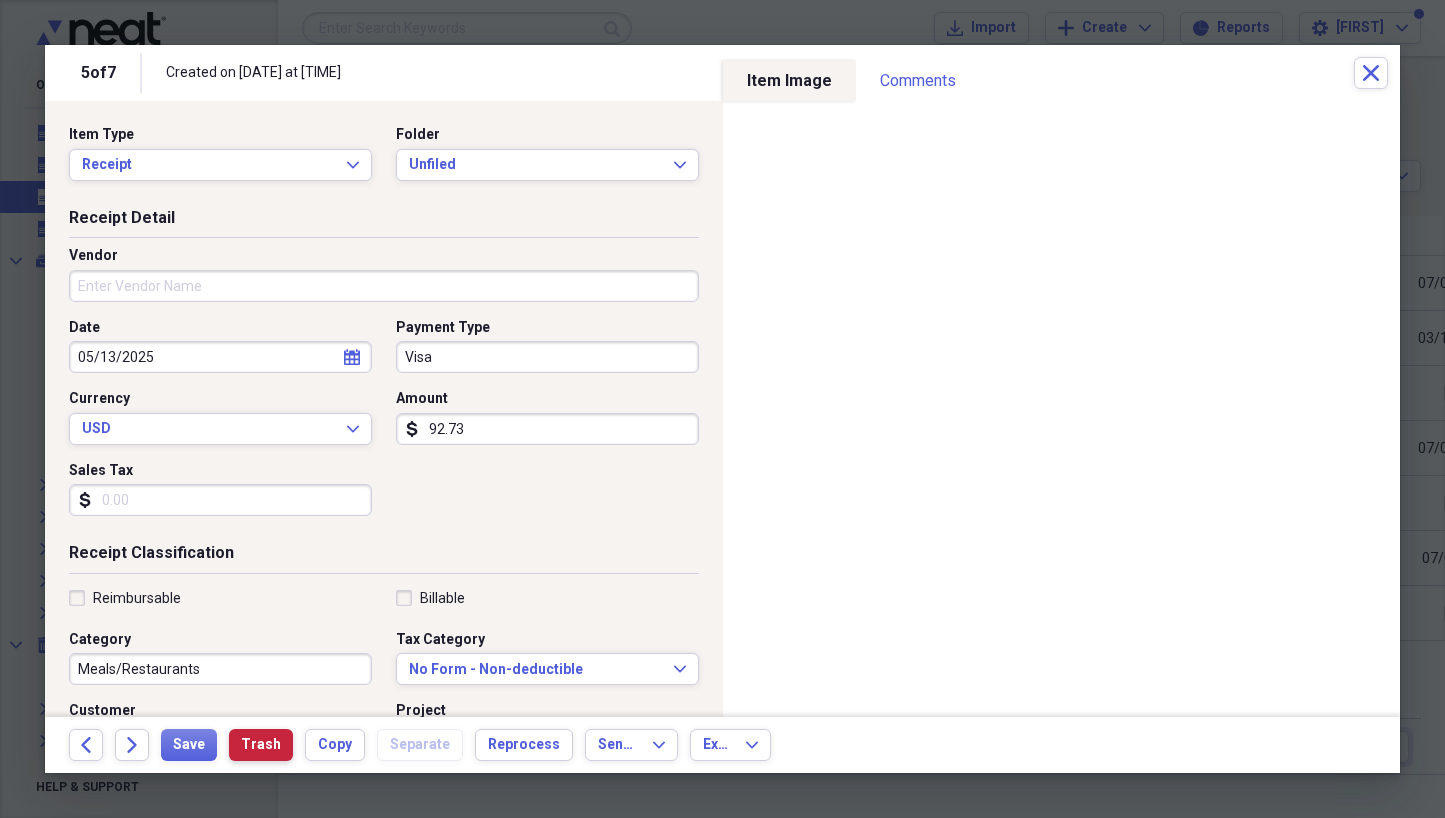 click on "Trash" at bounding box center [261, 745] 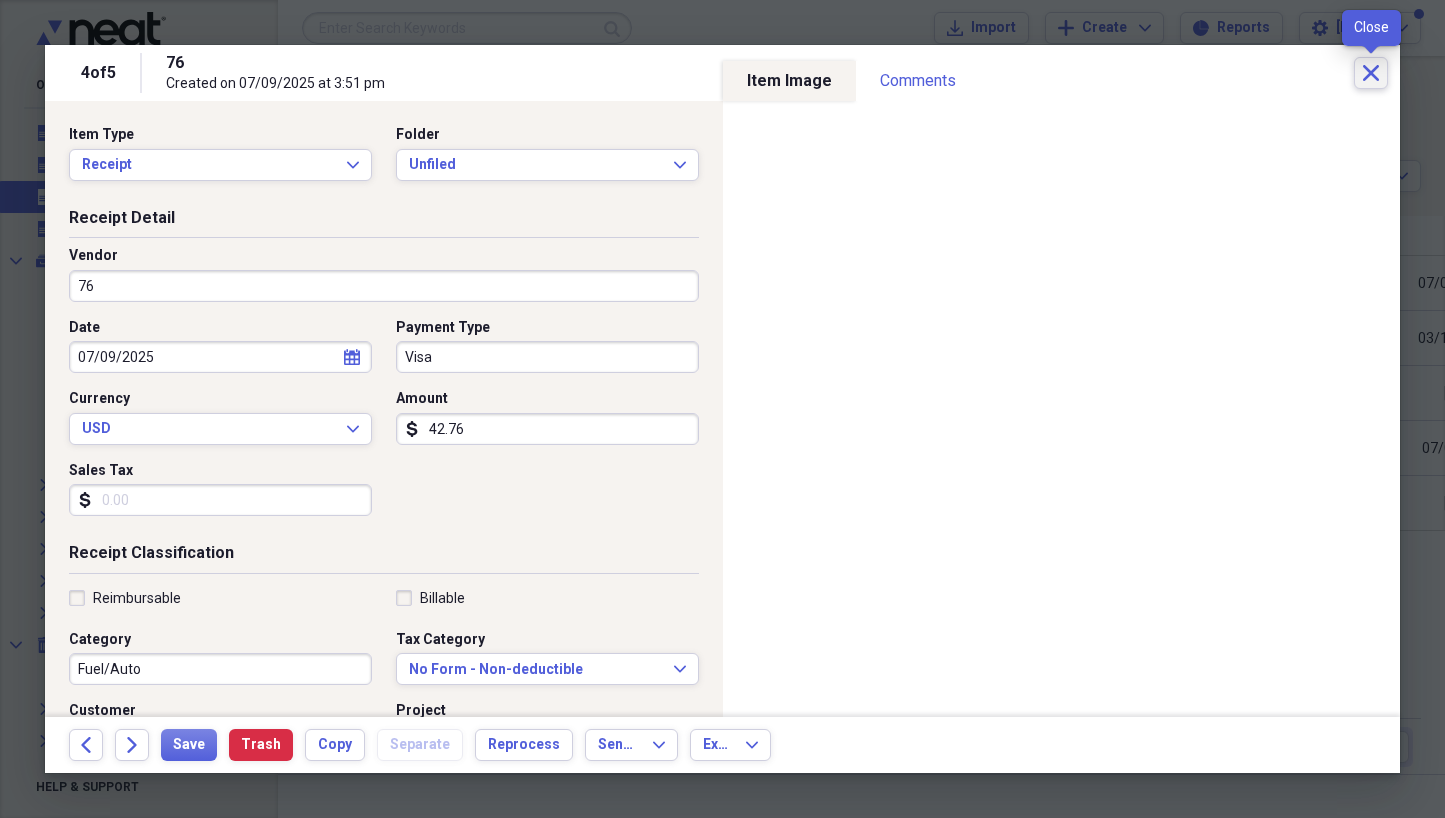 click on "Close" 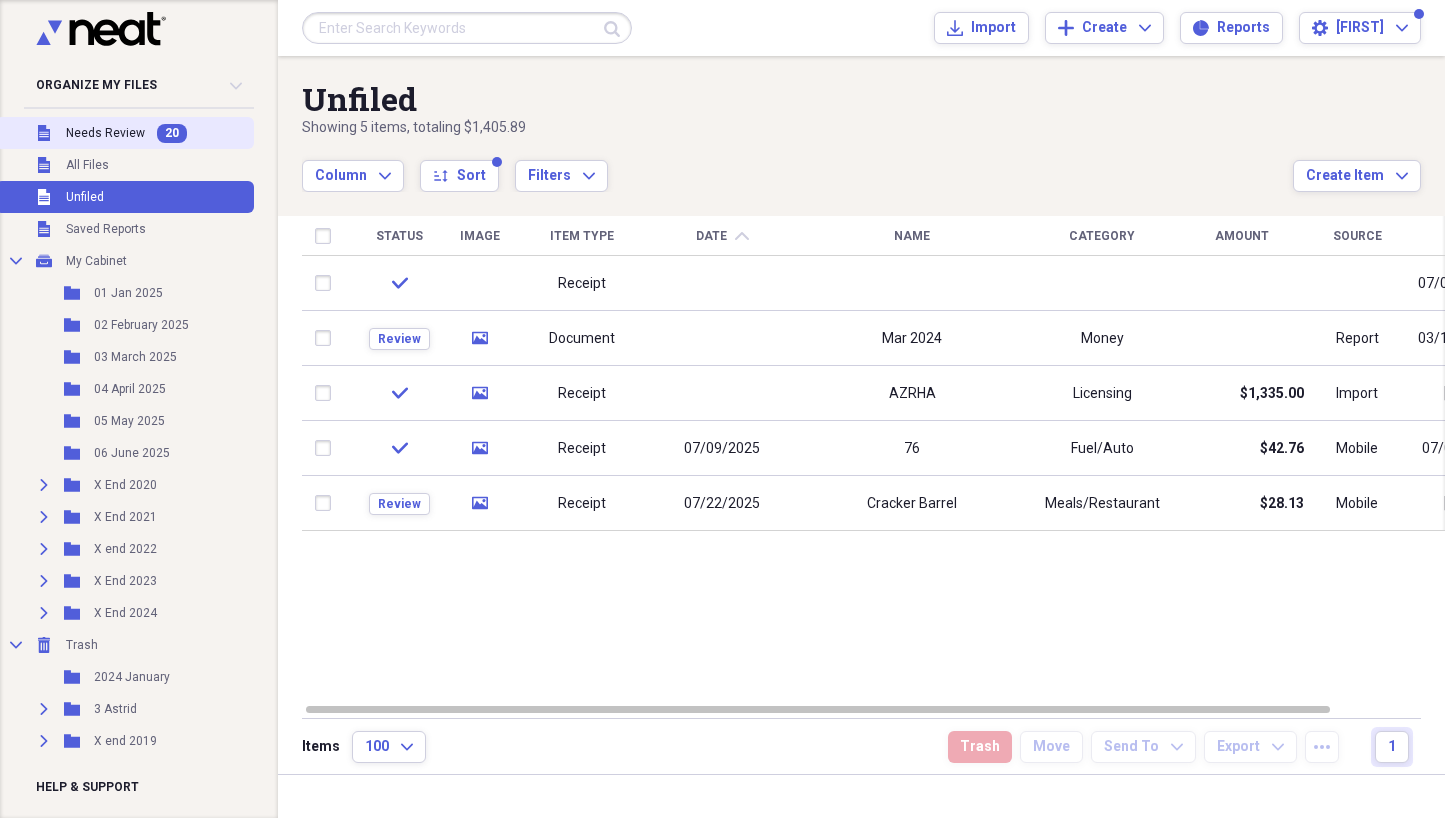 click on "Unfiled Needs Review 20" at bounding box center [125, 133] 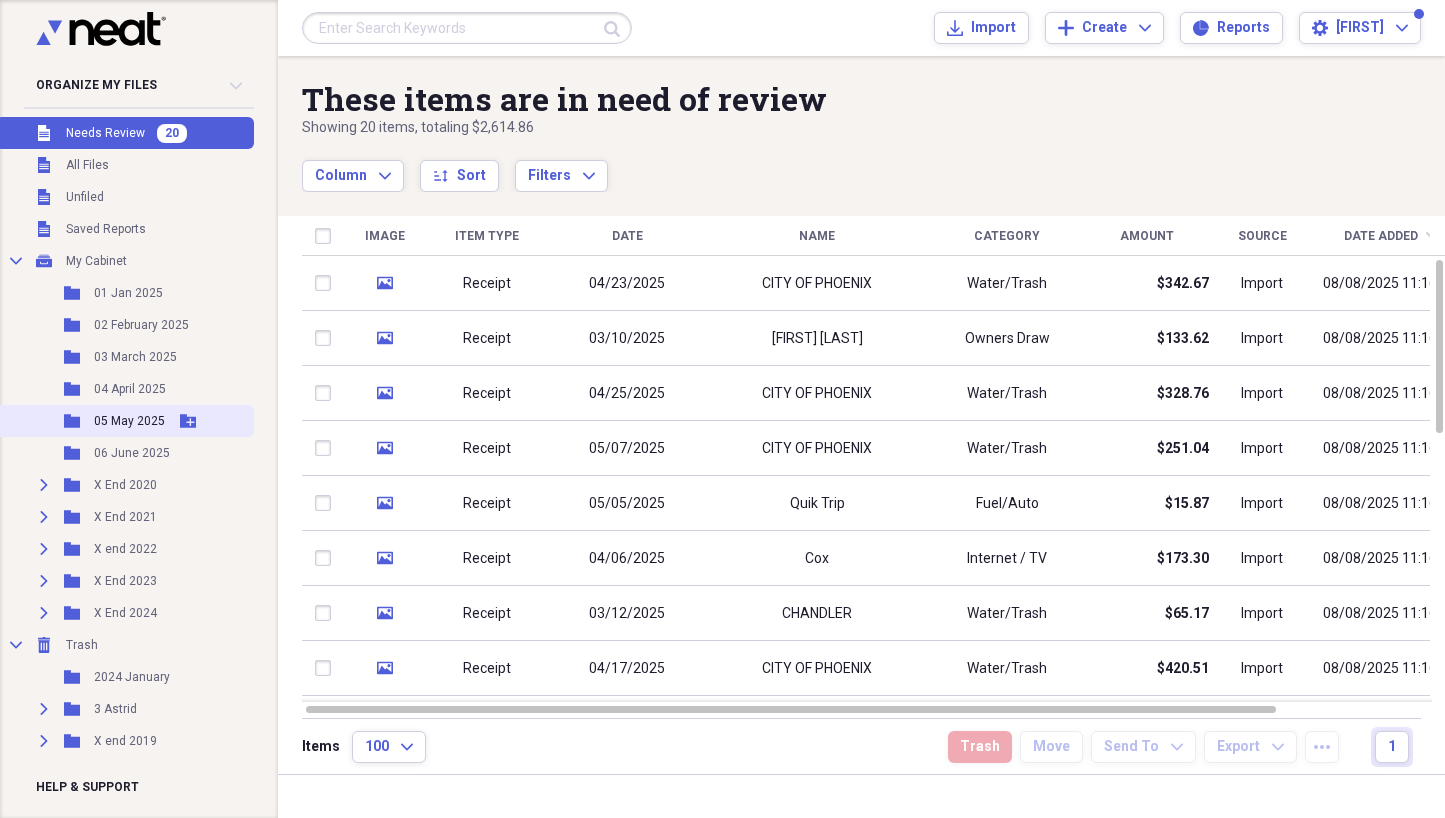 click on "05 May 2025" at bounding box center (129, 421) 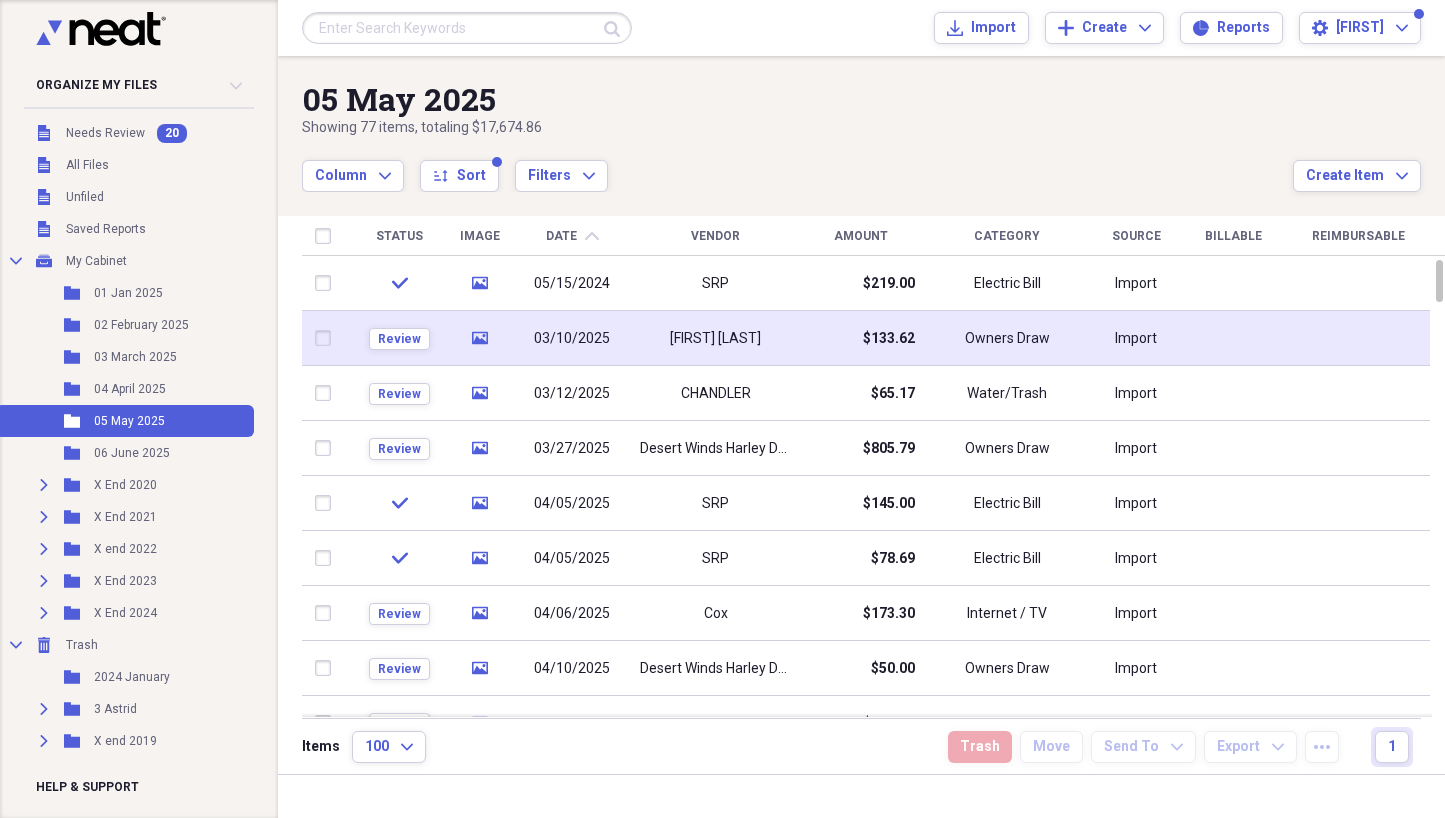 click on "[FIRST] [LAST]" at bounding box center (715, 338) 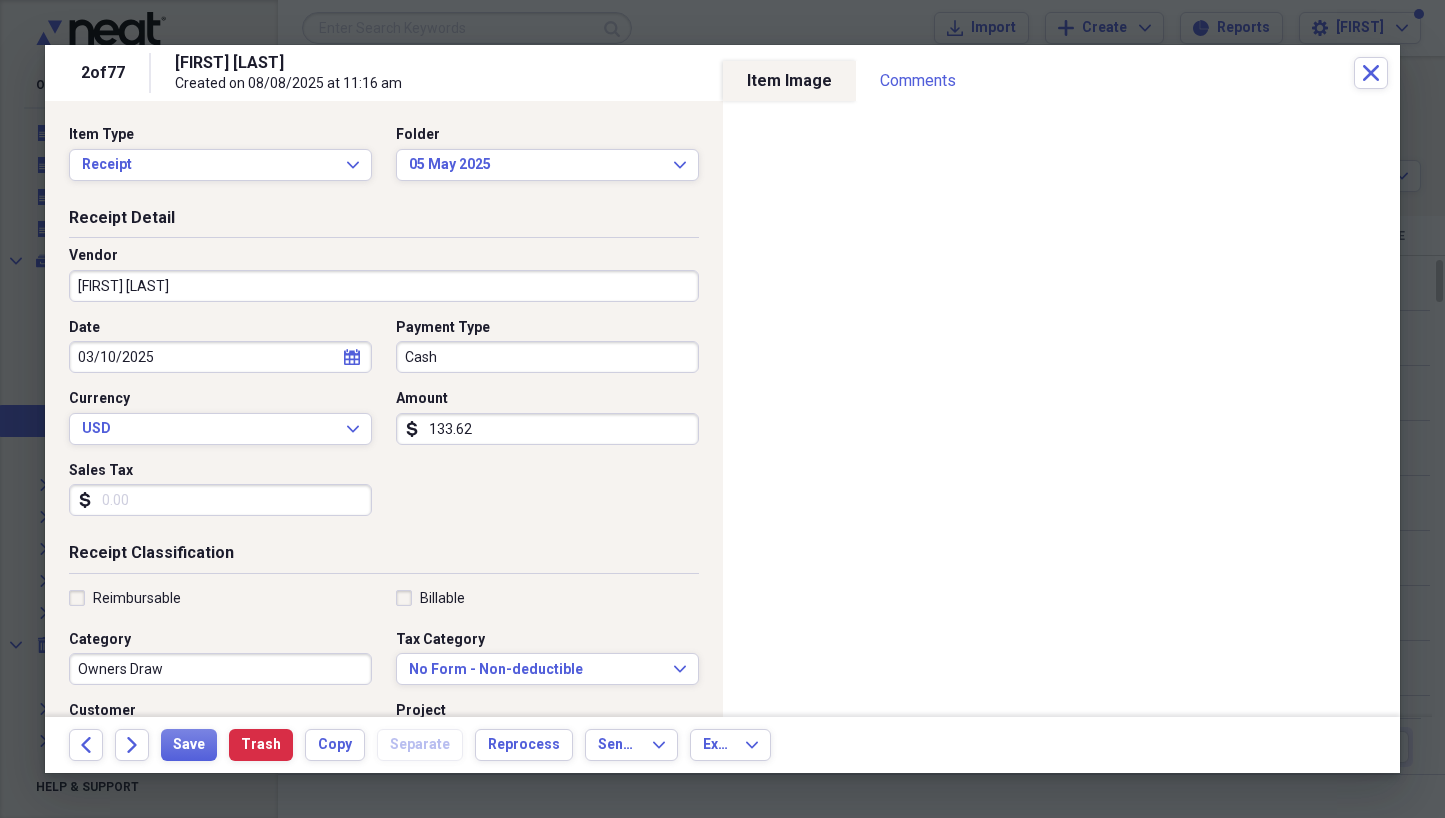 click on "[FIRST] [LAST]" at bounding box center [384, 286] 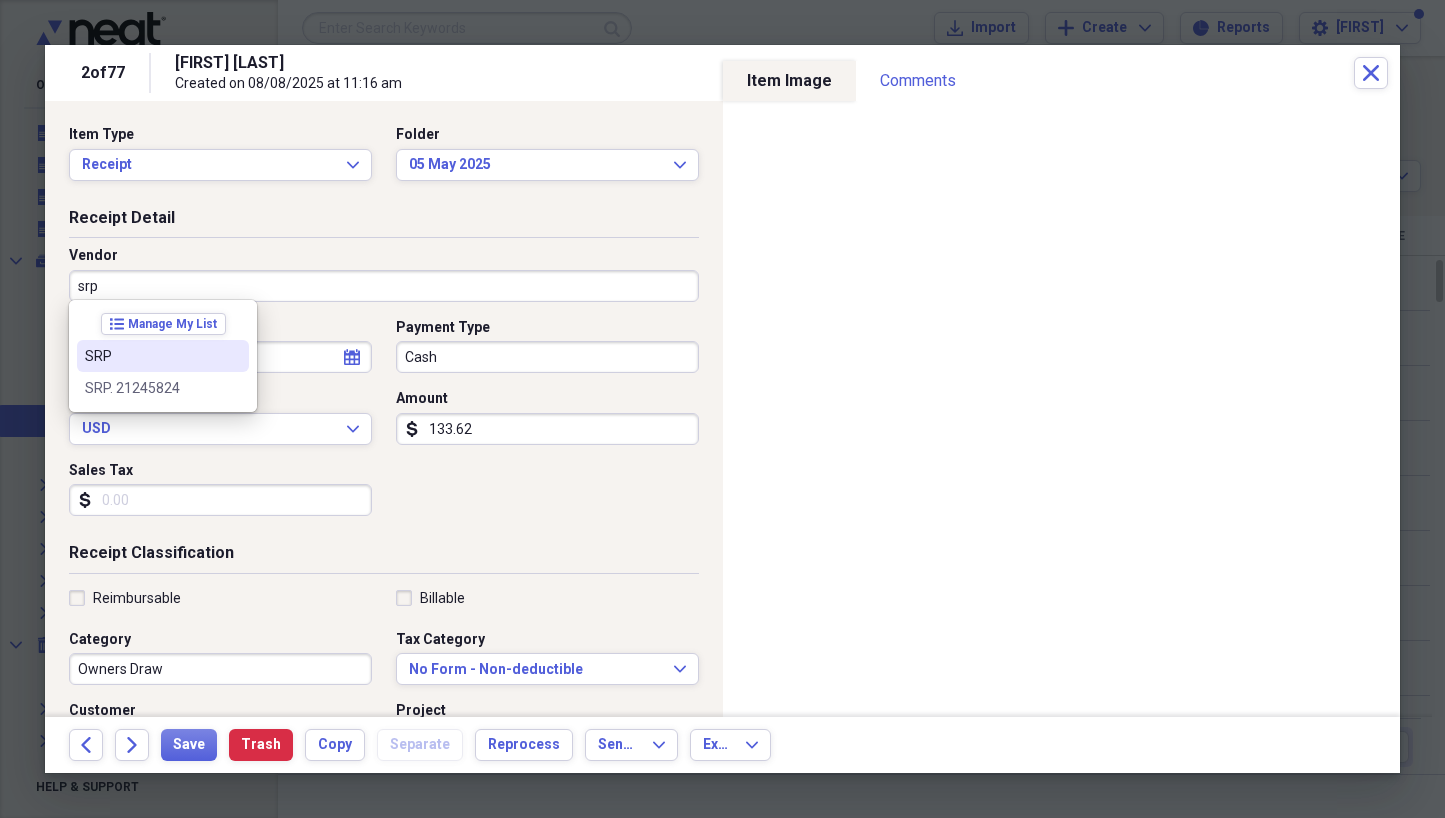 click on "SRP" at bounding box center (163, 356) 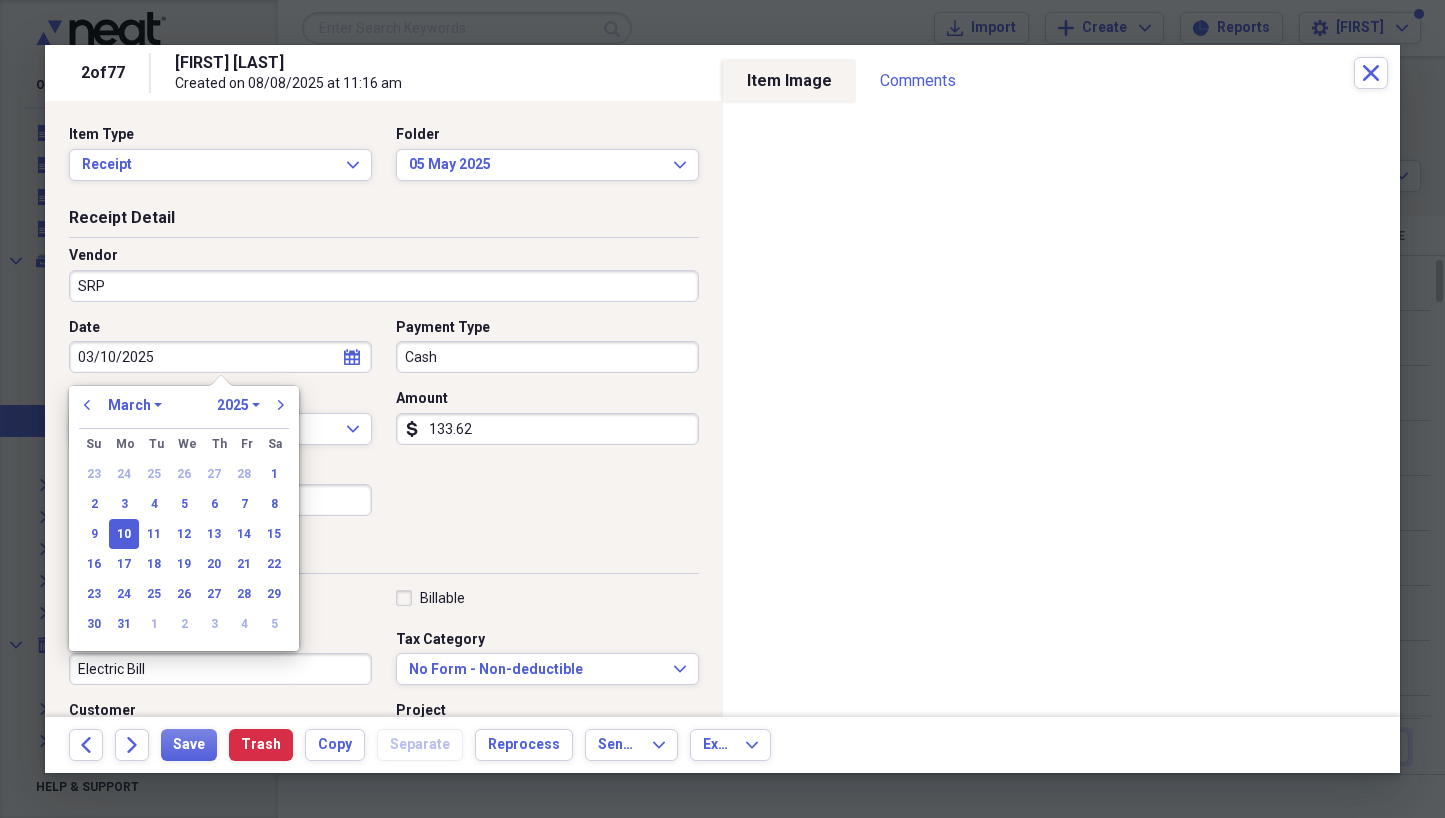 drag, startPoint x: 163, startPoint y: 351, endPoint x: 59, endPoint y: 353, distance: 104.019226 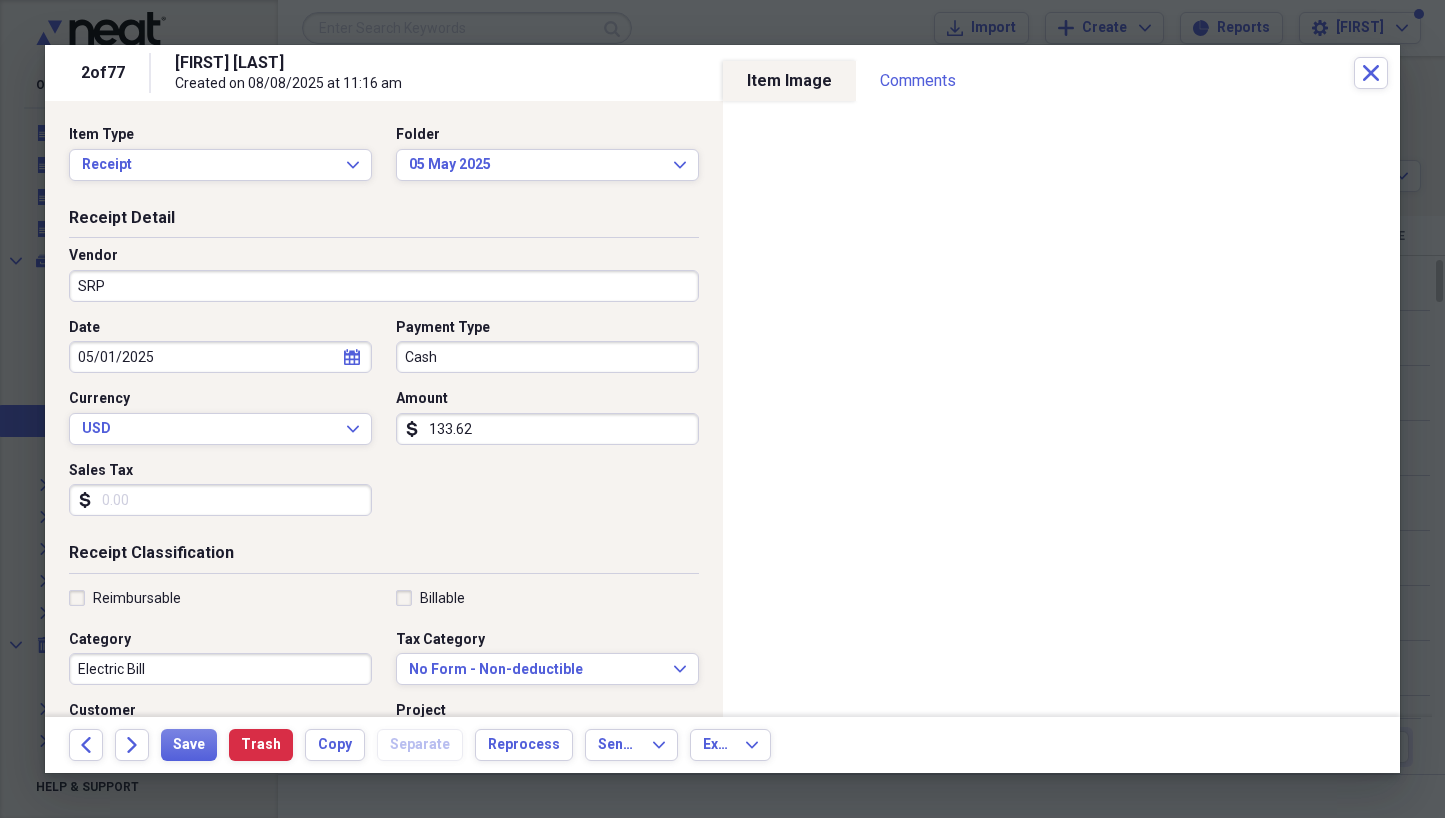 drag, startPoint x: 476, startPoint y: 430, endPoint x: 410, endPoint y: 427, distance: 66.068146 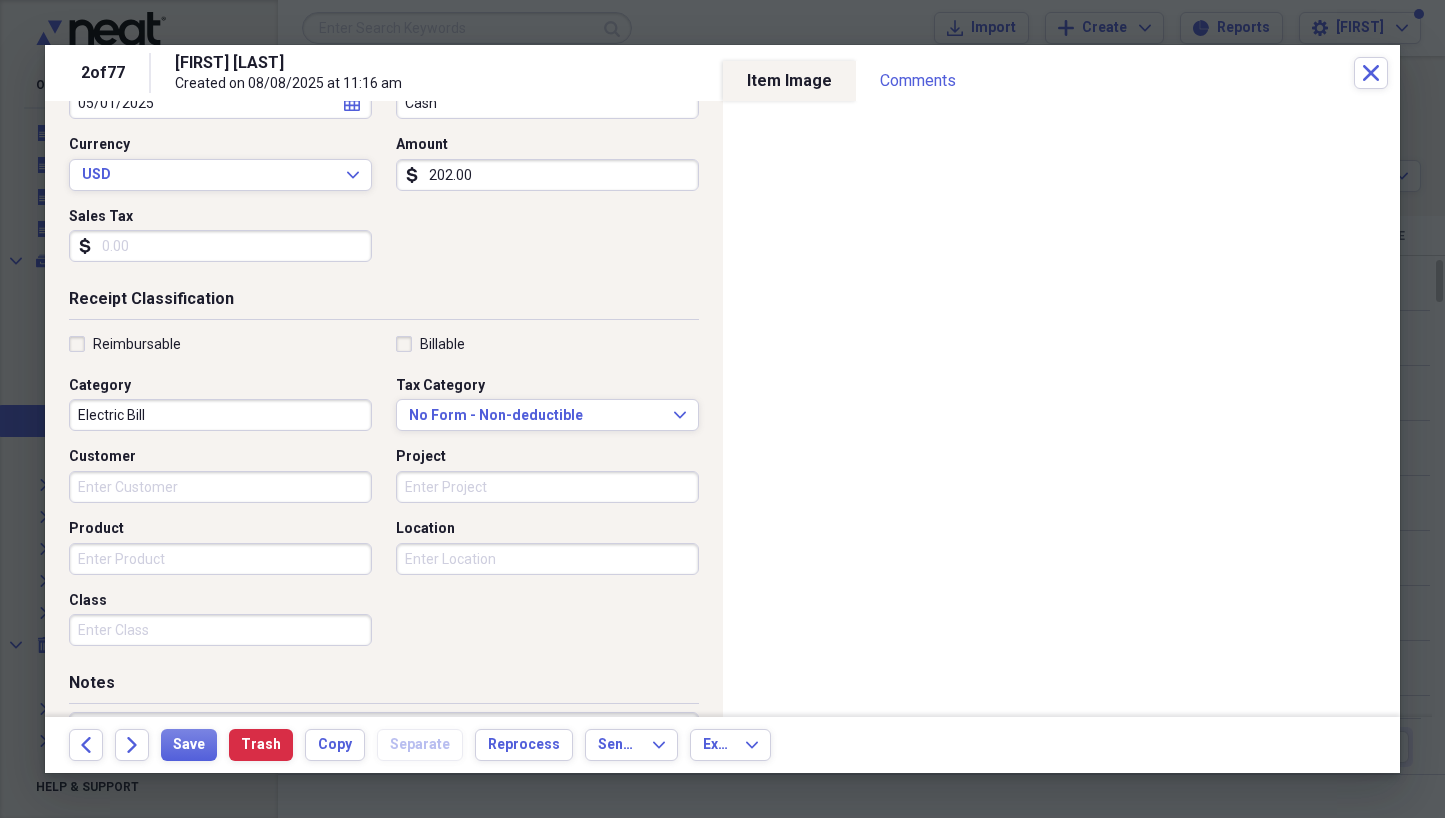 scroll, scrollTop: 259, scrollLeft: 0, axis: vertical 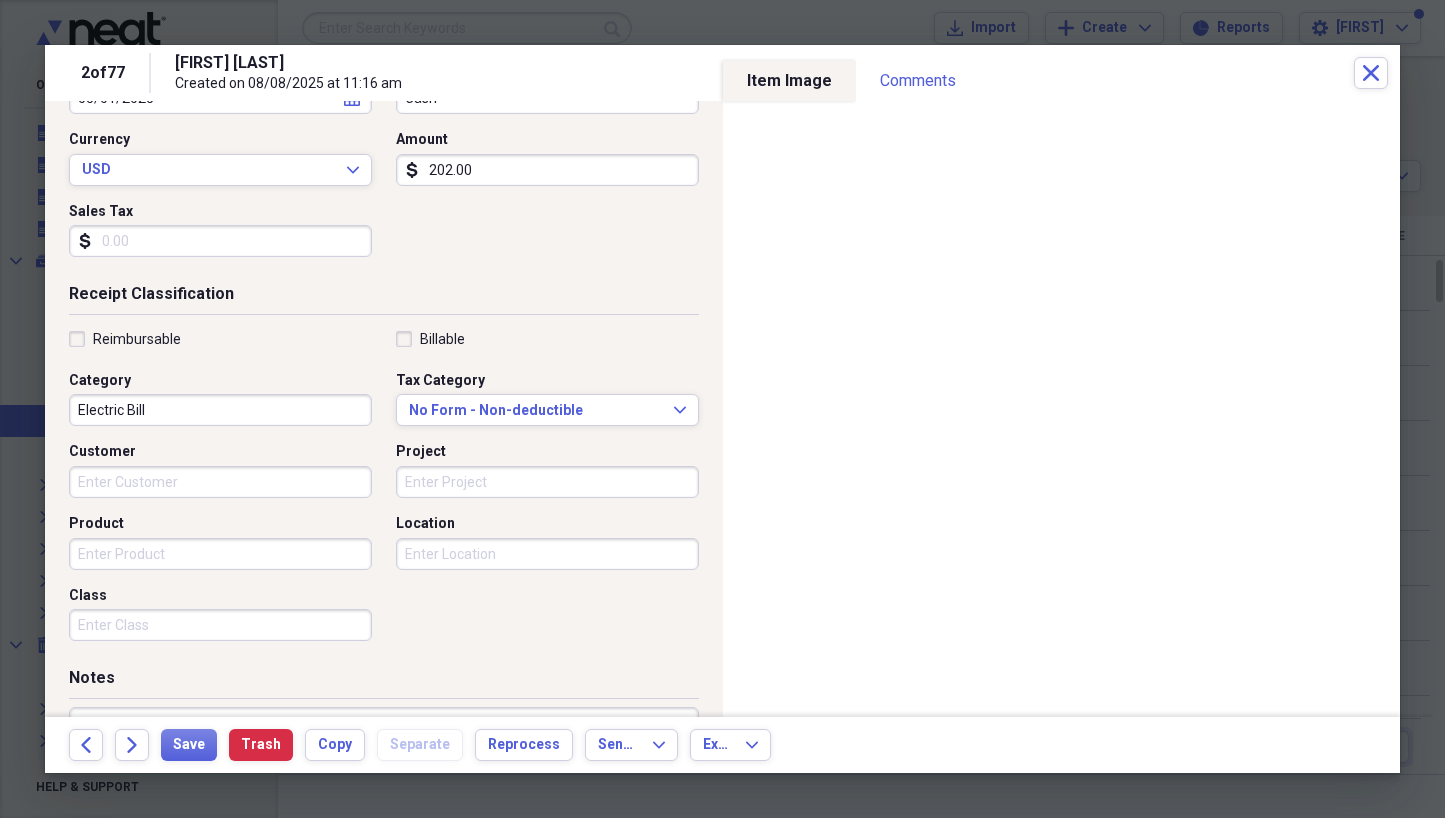 click on "Location" at bounding box center (547, 554) 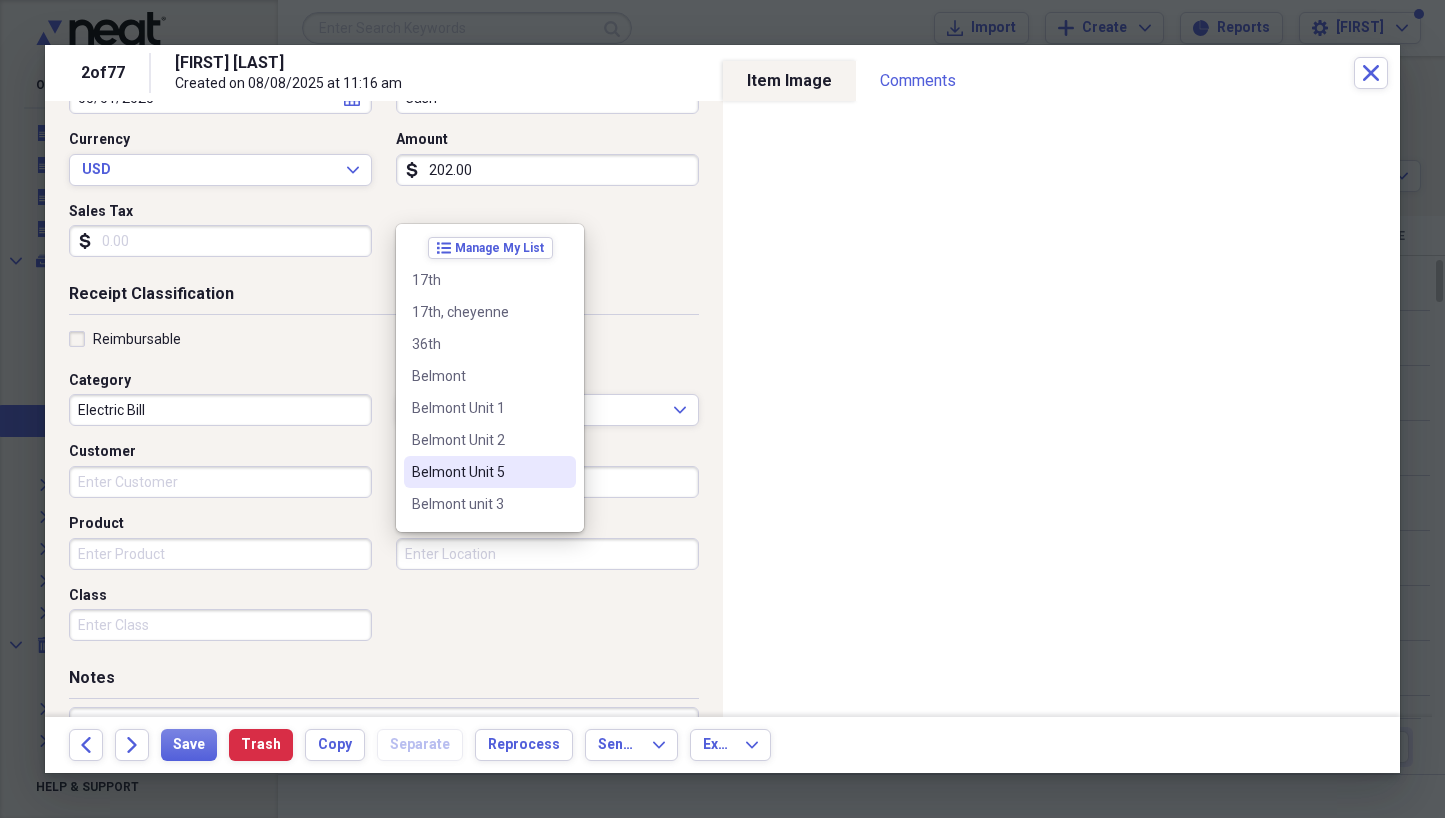 click on "Belmont Unit 5" at bounding box center [478, 472] 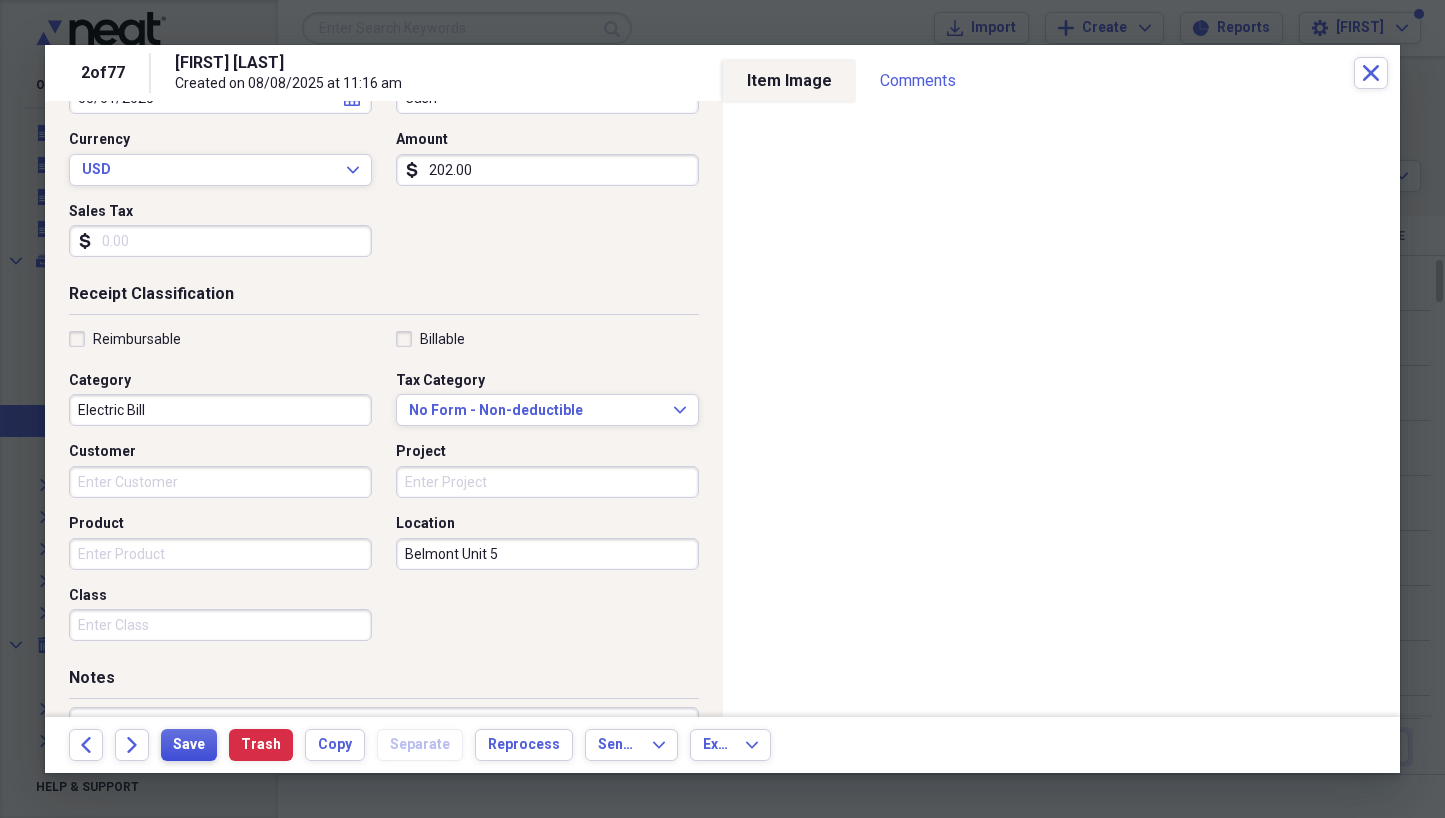 click on "Save" at bounding box center [189, 745] 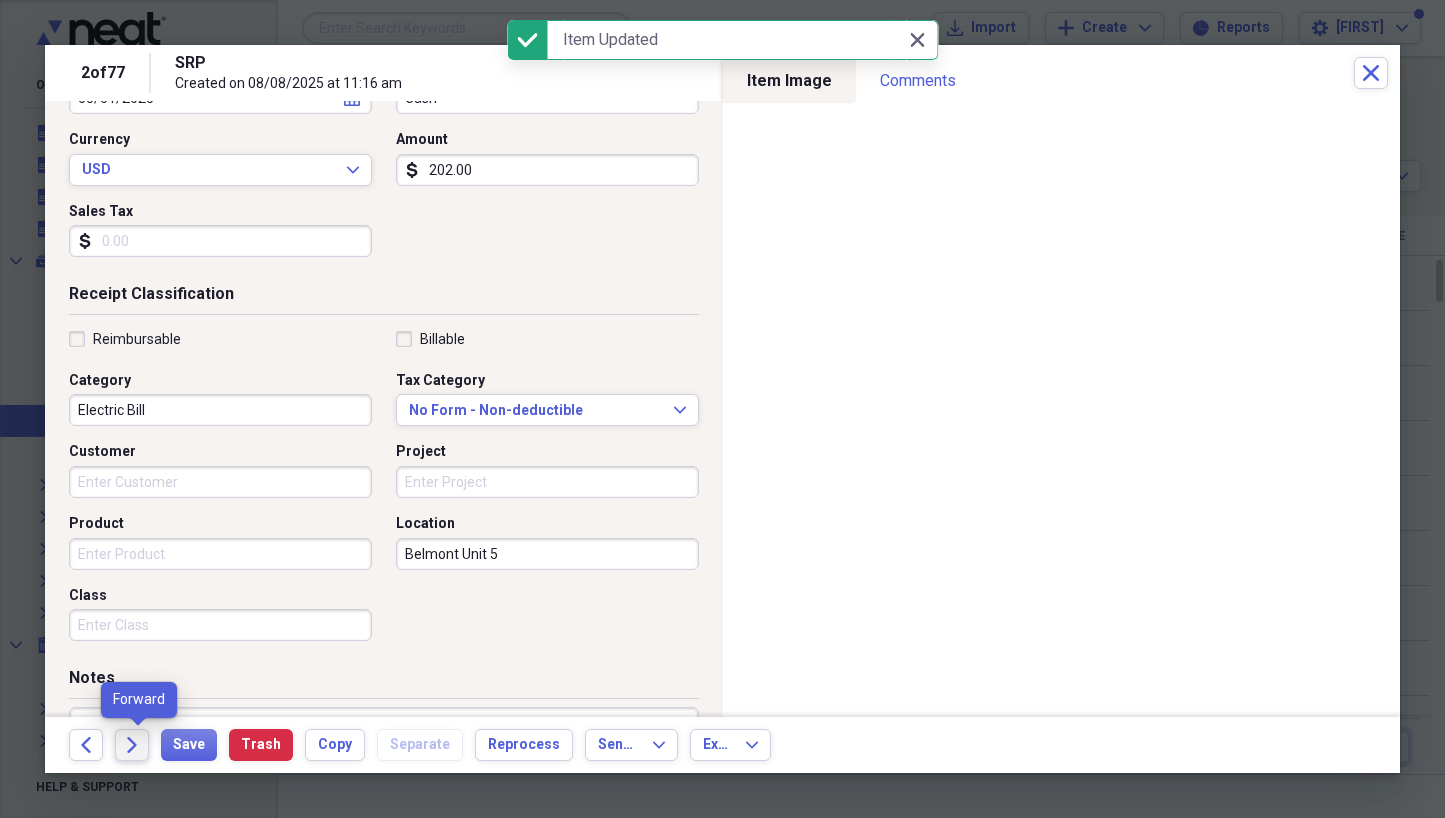 click on "Forward" 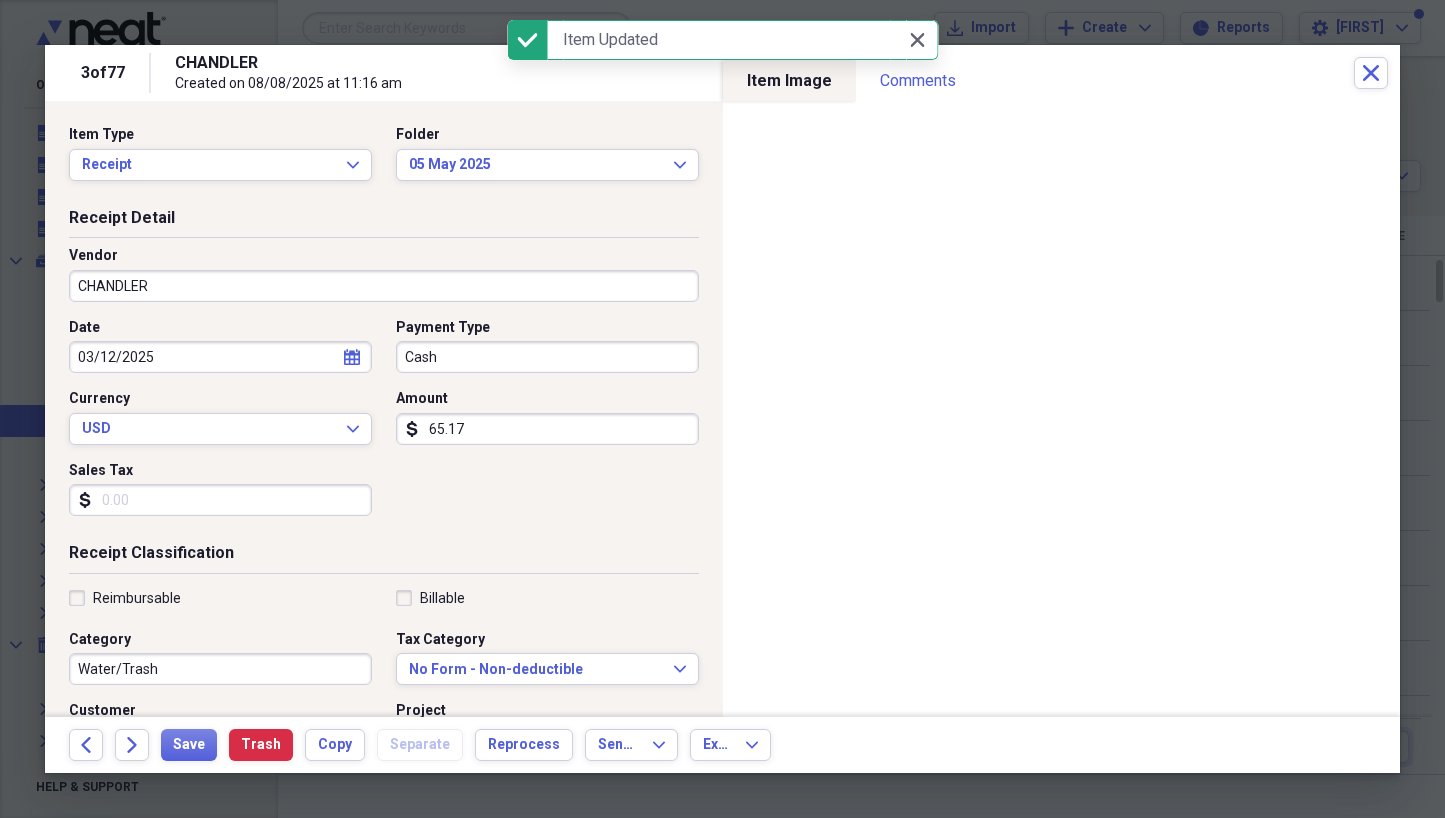 click on "CHANDLER" at bounding box center (384, 286) 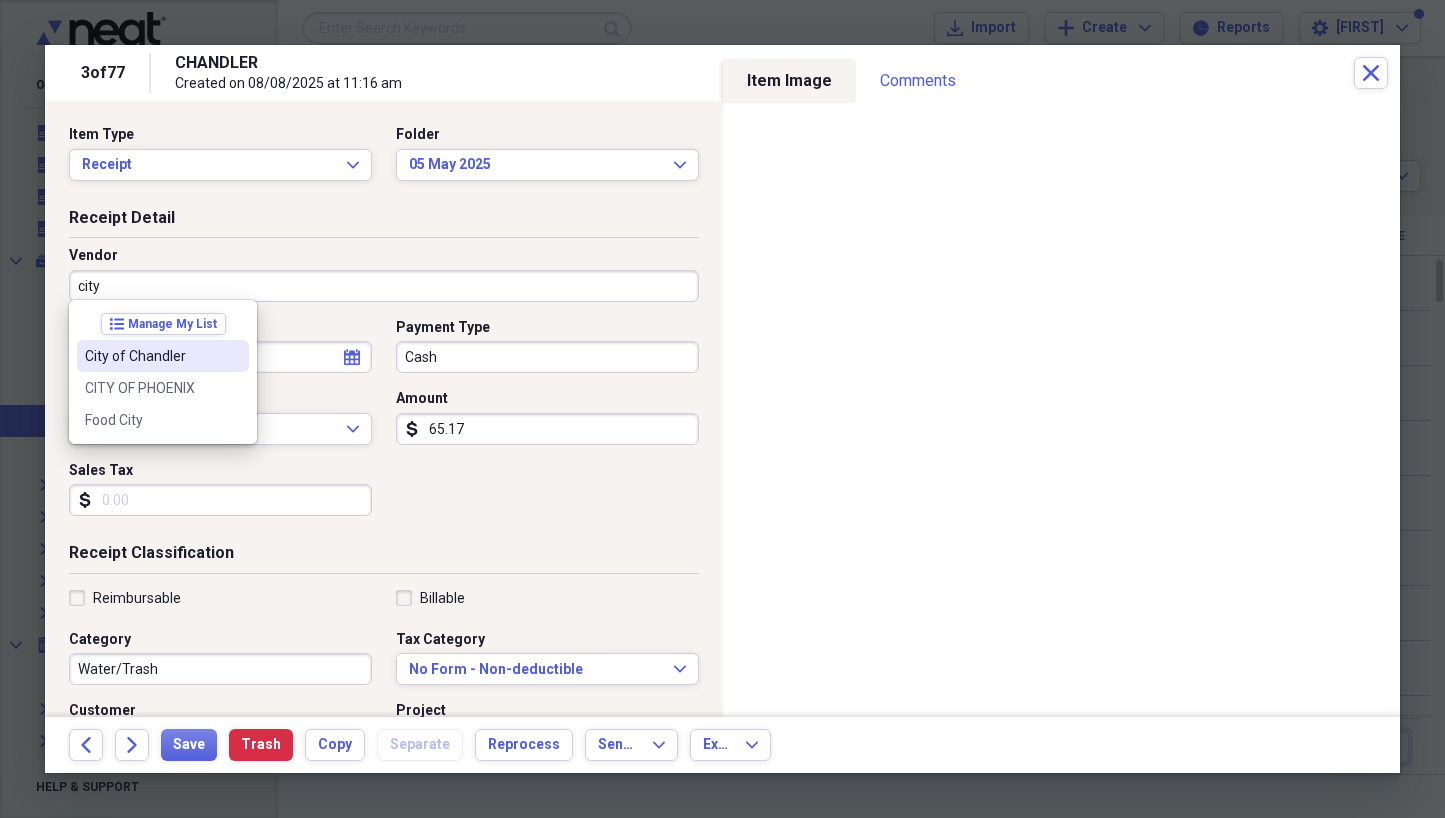 click on "City of Chandler" at bounding box center (151, 356) 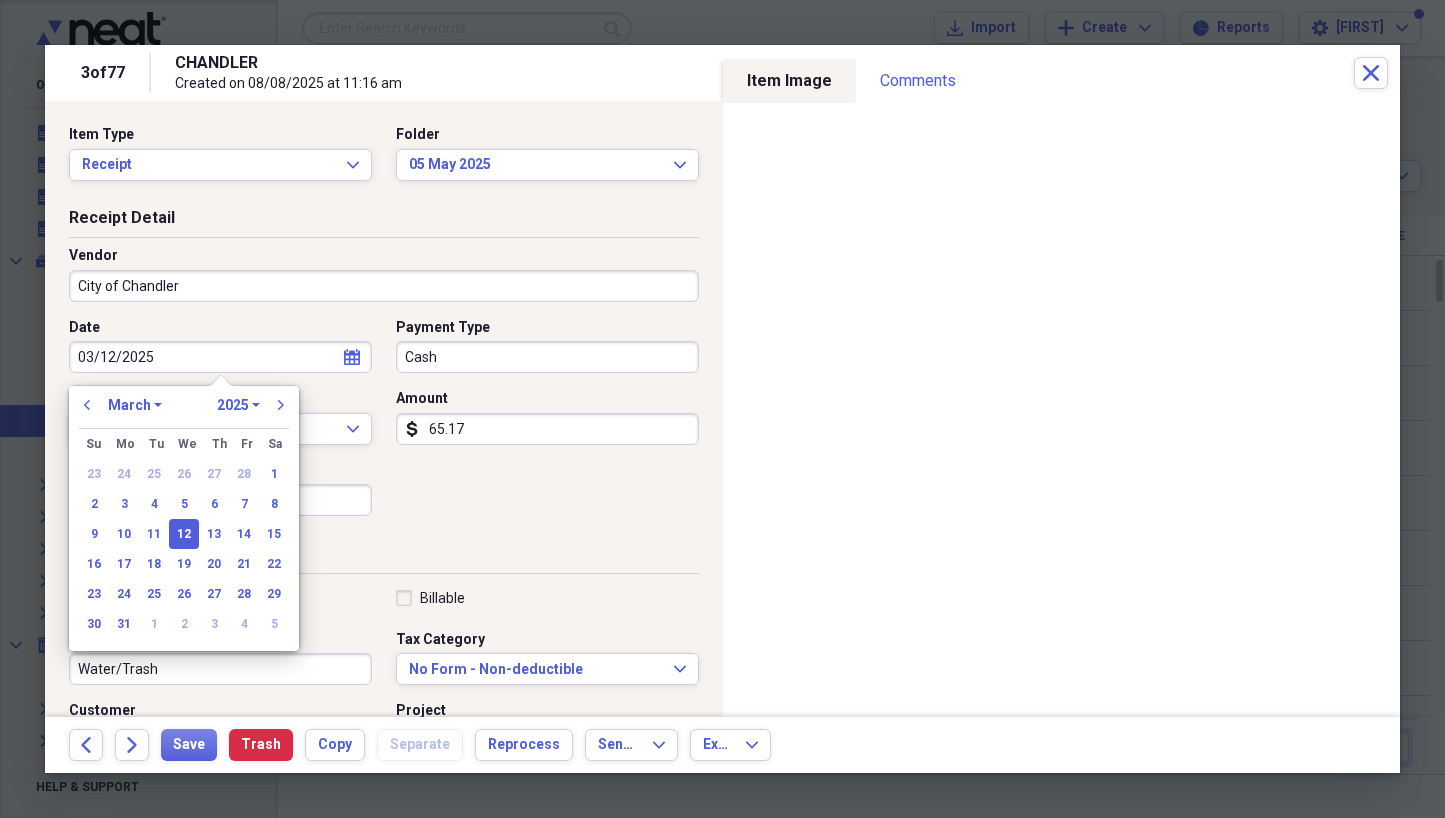 drag, startPoint x: 174, startPoint y: 355, endPoint x: 38, endPoint y: 357, distance: 136.01471 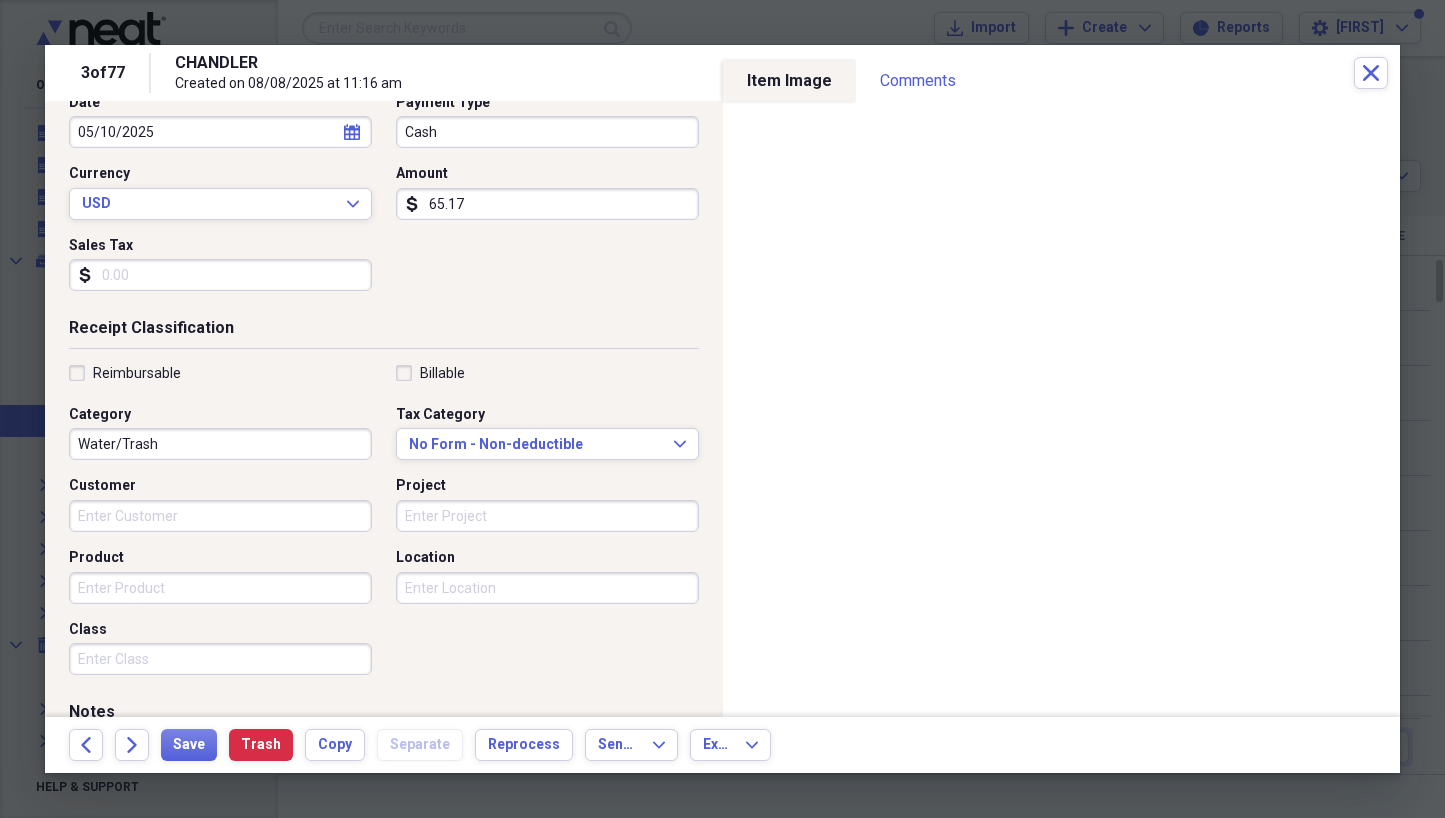 scroll, scrollTop: 239, scrollLeft: 0, axis: vertical 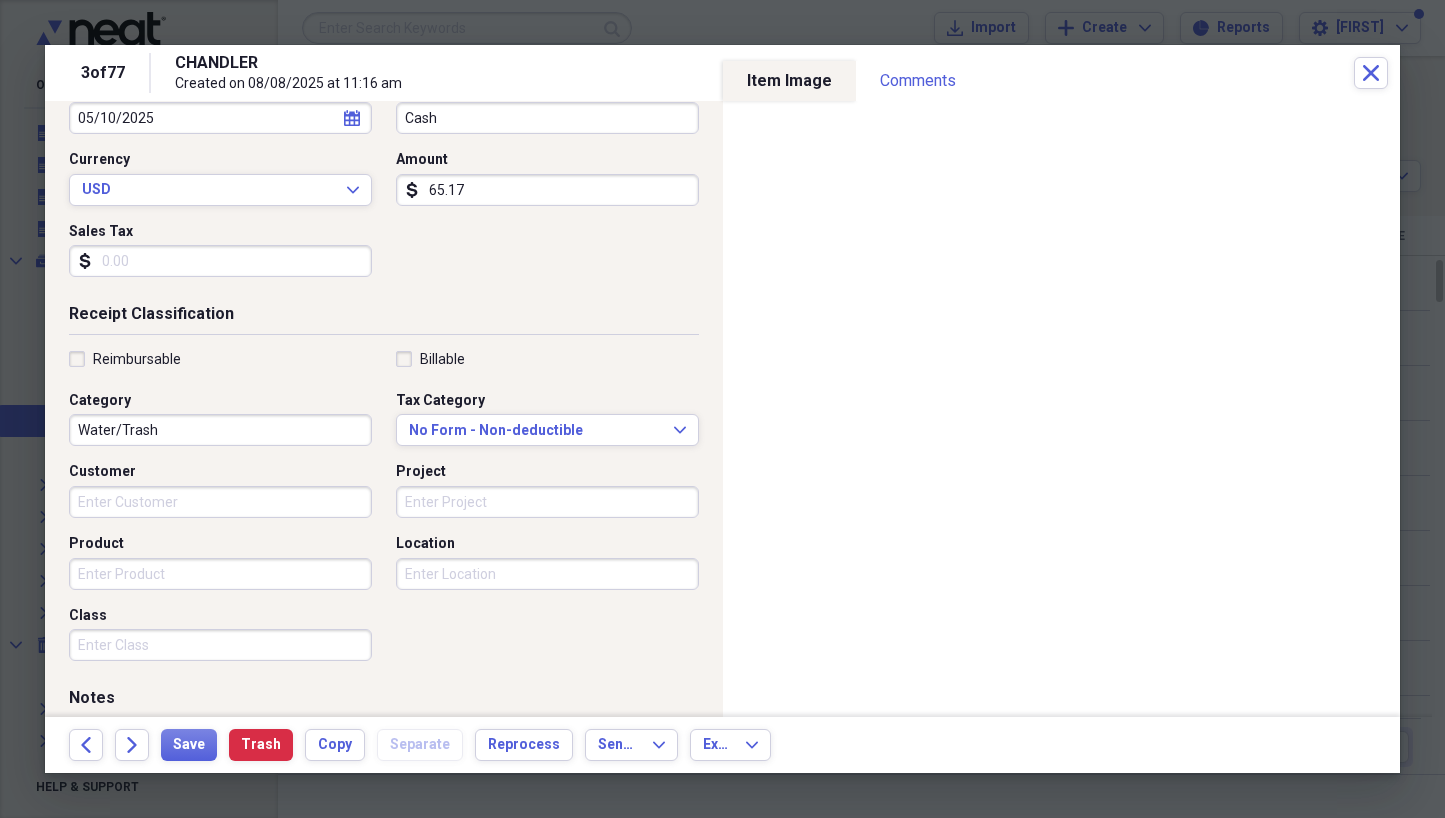 click on "Location" at bounding box center [547, 574] 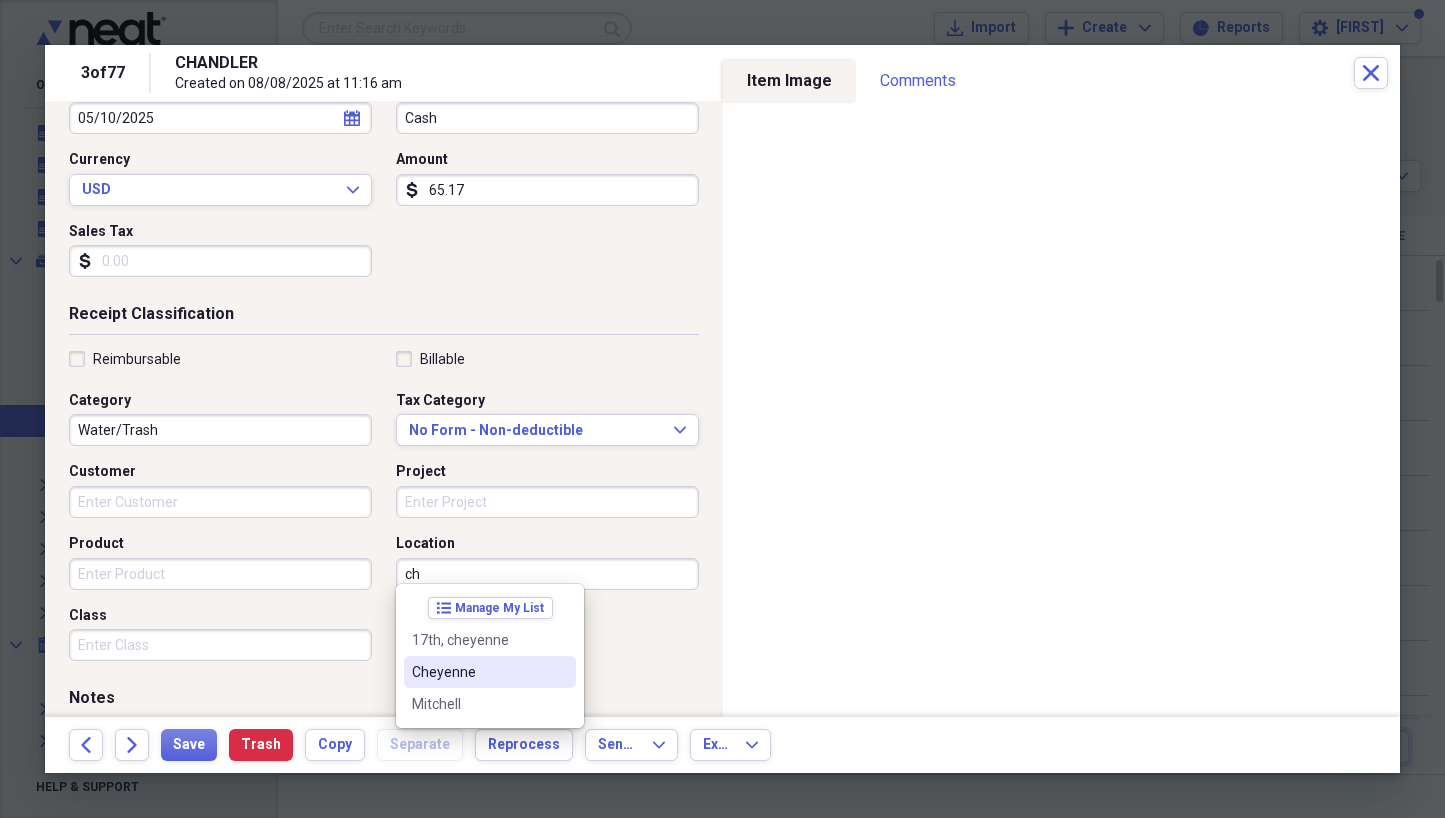 click on "Cheyenne" at bounding box center (478, 672) 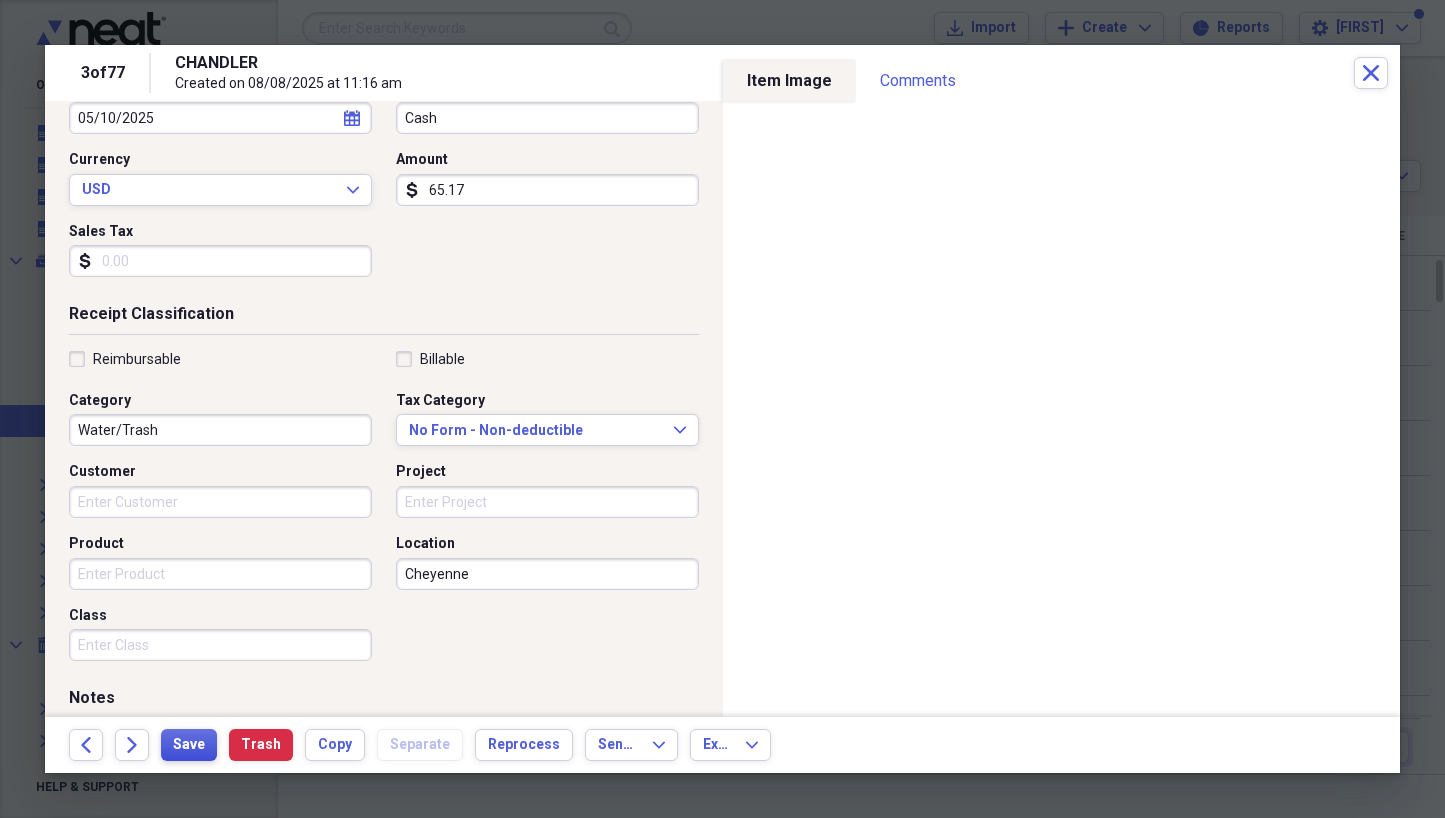 click on "Save" at bounding box center [189, 745] 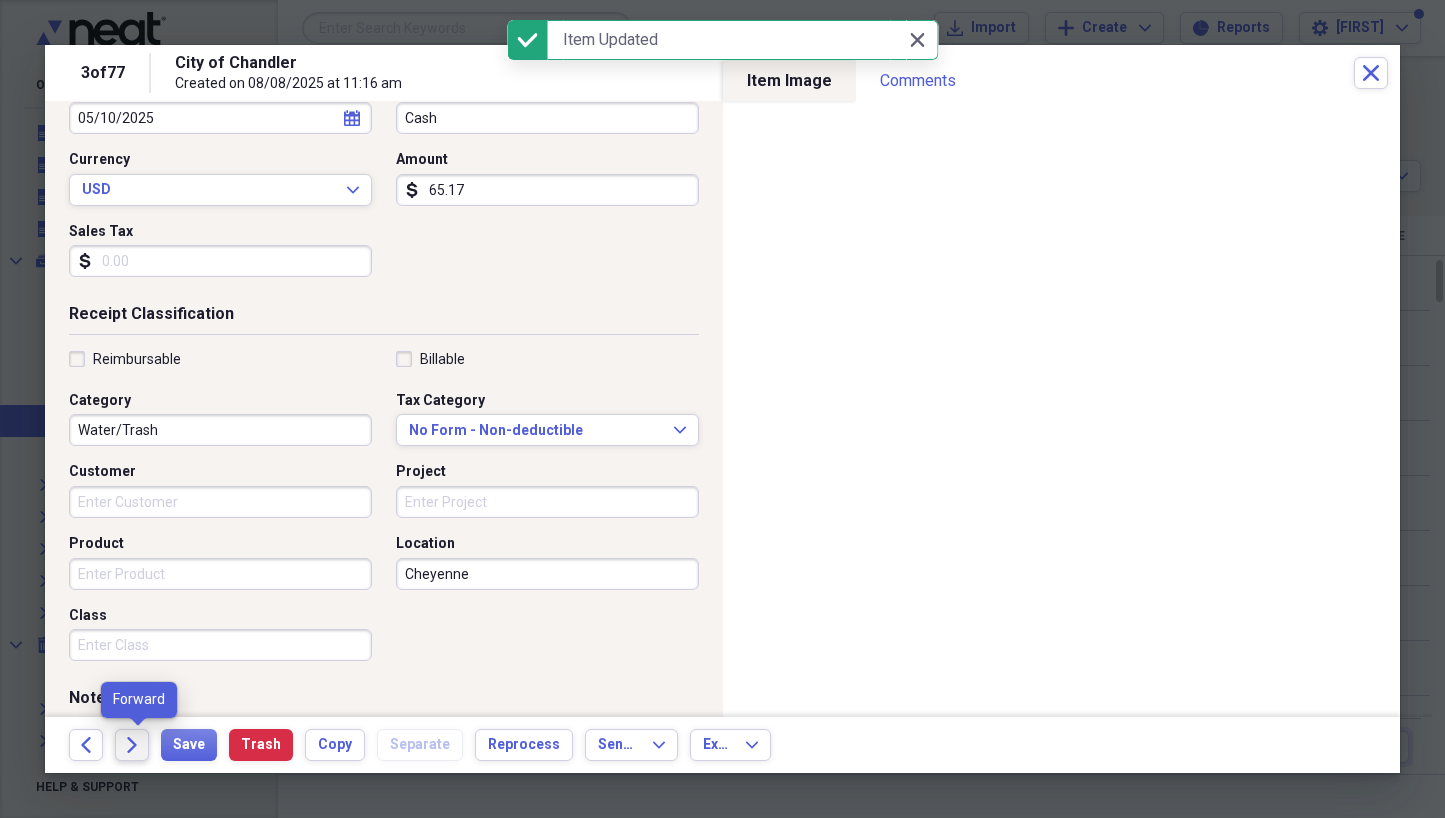 click on "Forward" 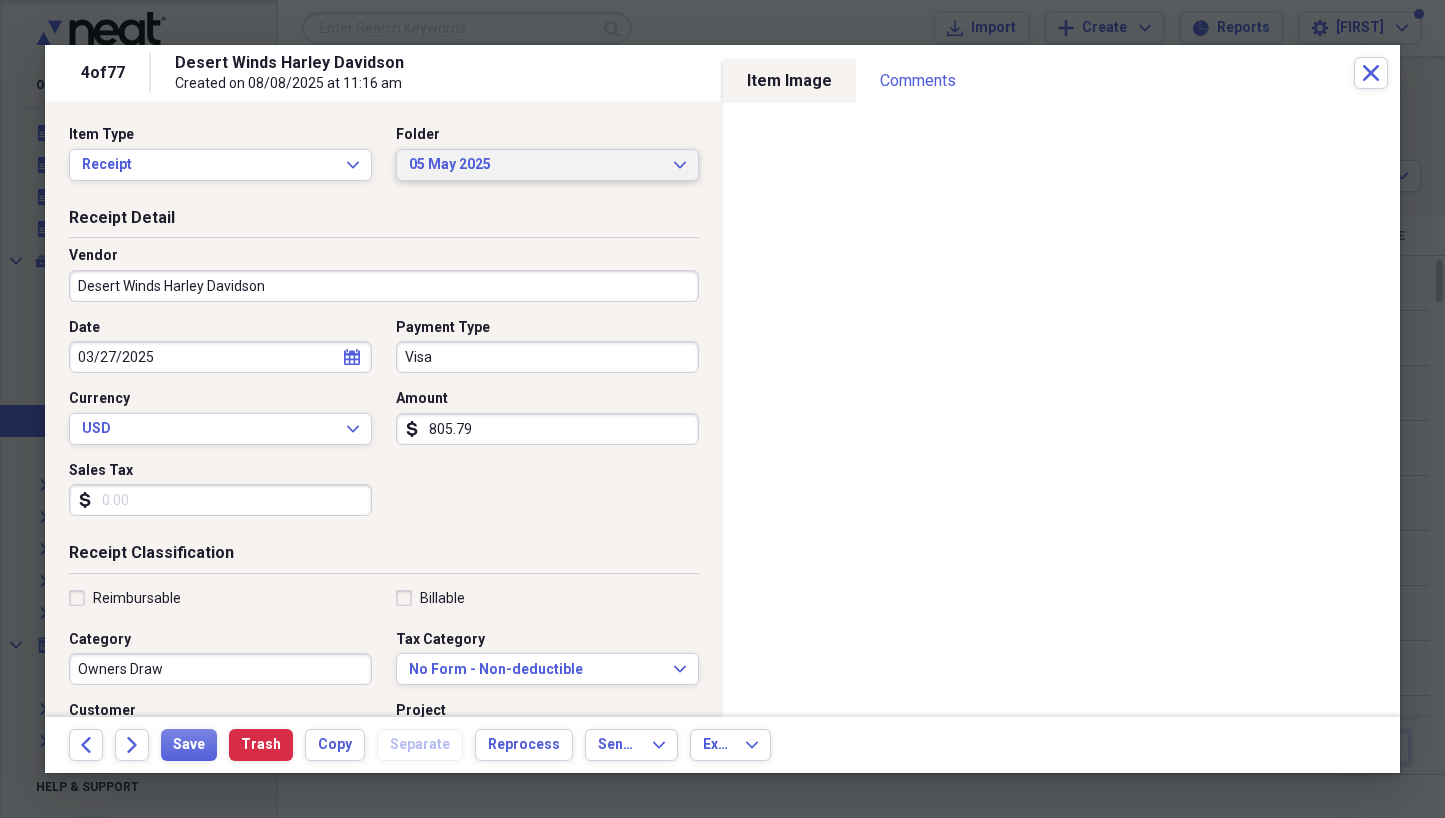 click on "[DATE] Expand" at bounding box center (547, 165) 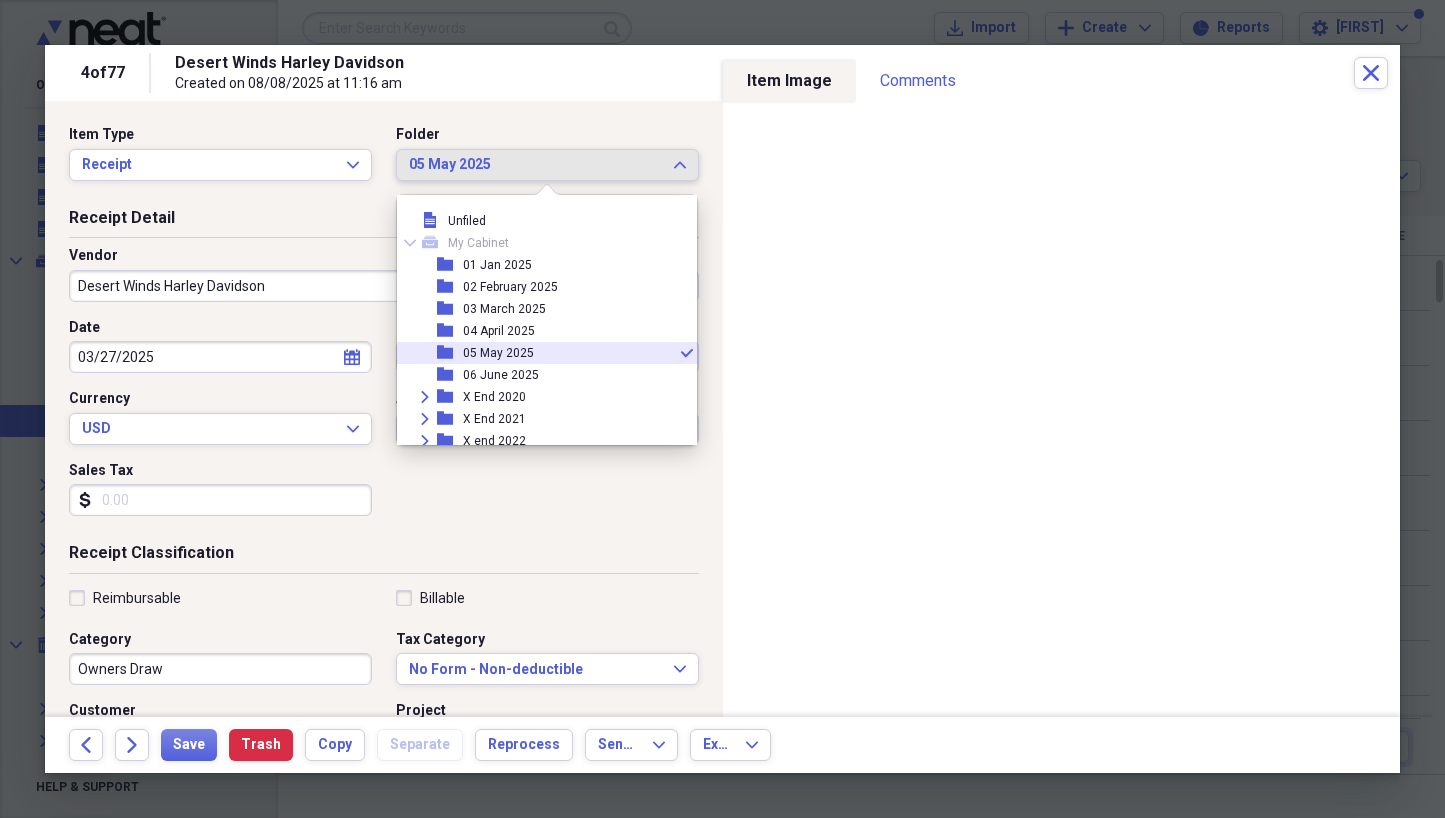 scroll, scrollTop: 33, scrollLeft: 0, axis: vertical 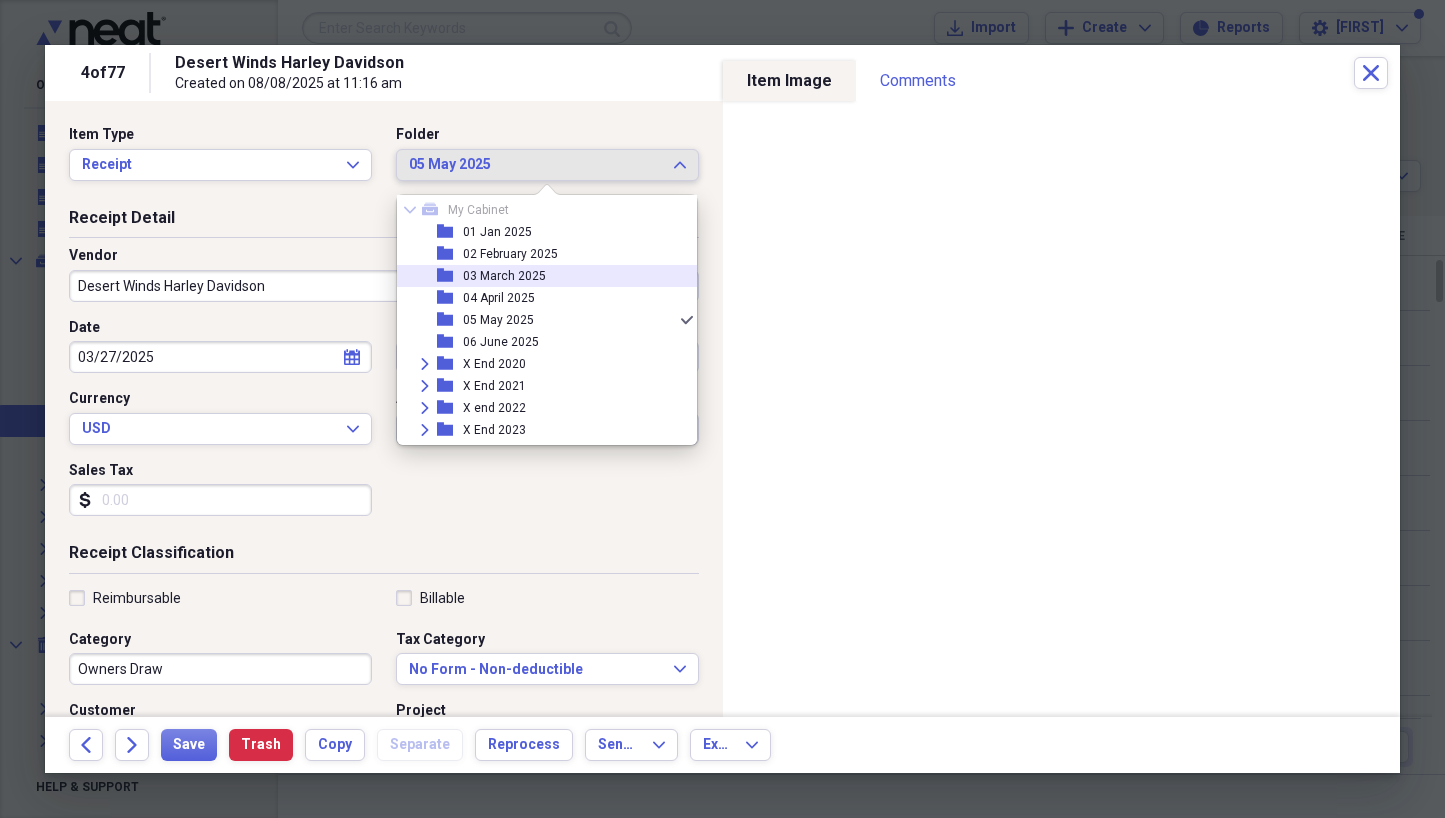 click on "03 March 2025" at bounding box center (504, 276) 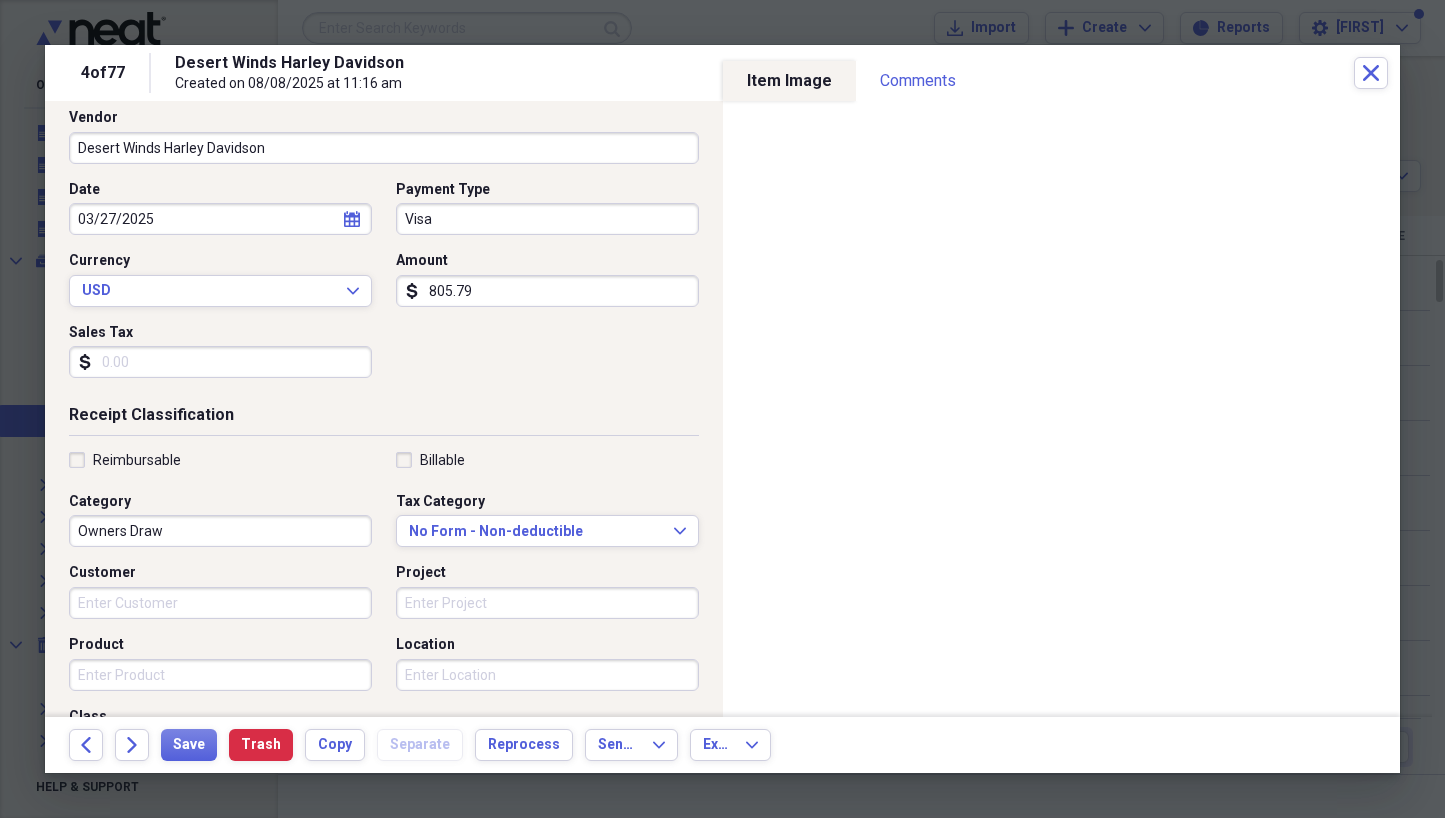 scroll, scrollTop: 140, scrollLeft: 0, axis: vertical 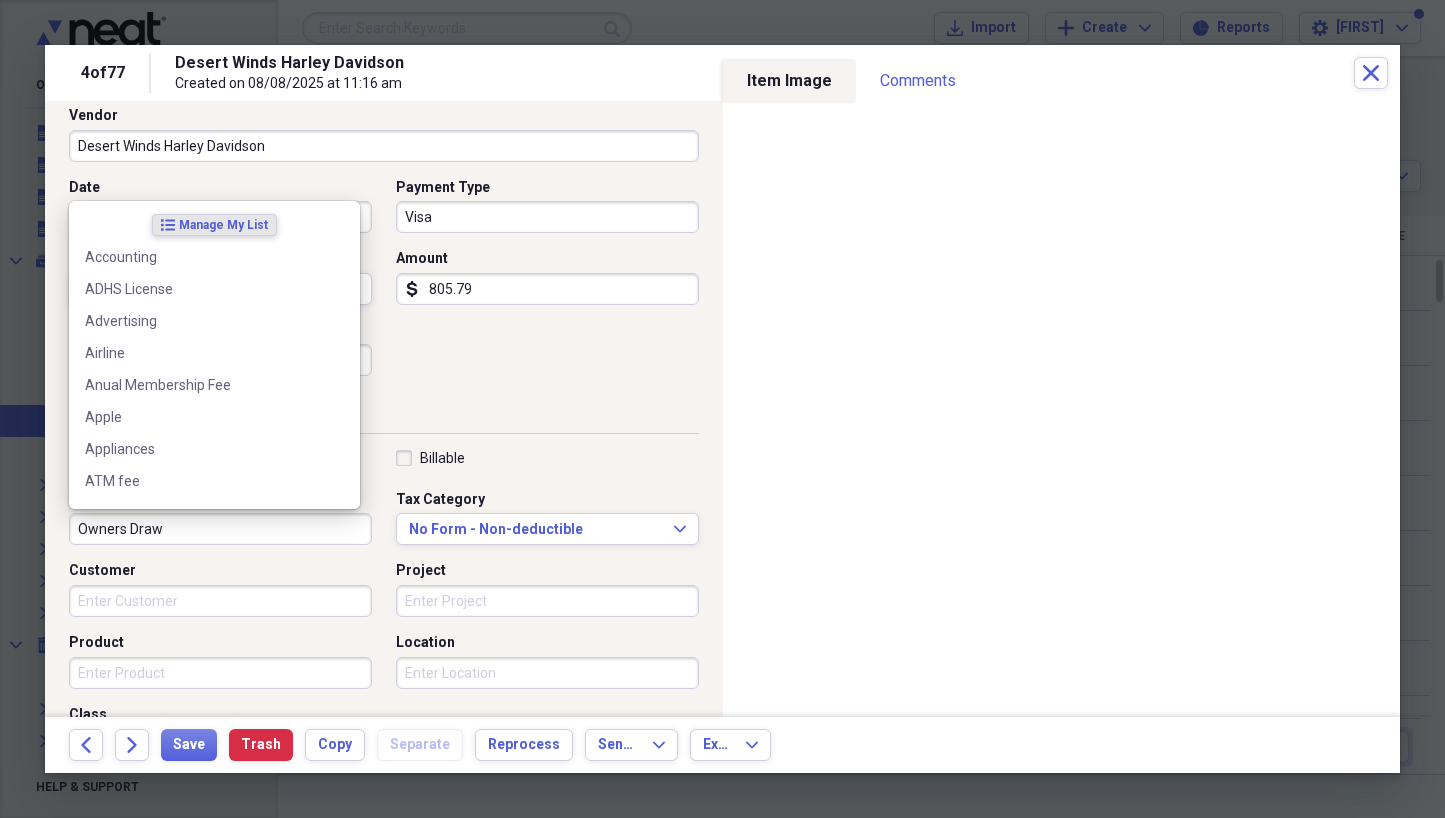 click on "Owners Draw" at bounding box center (220, 529) 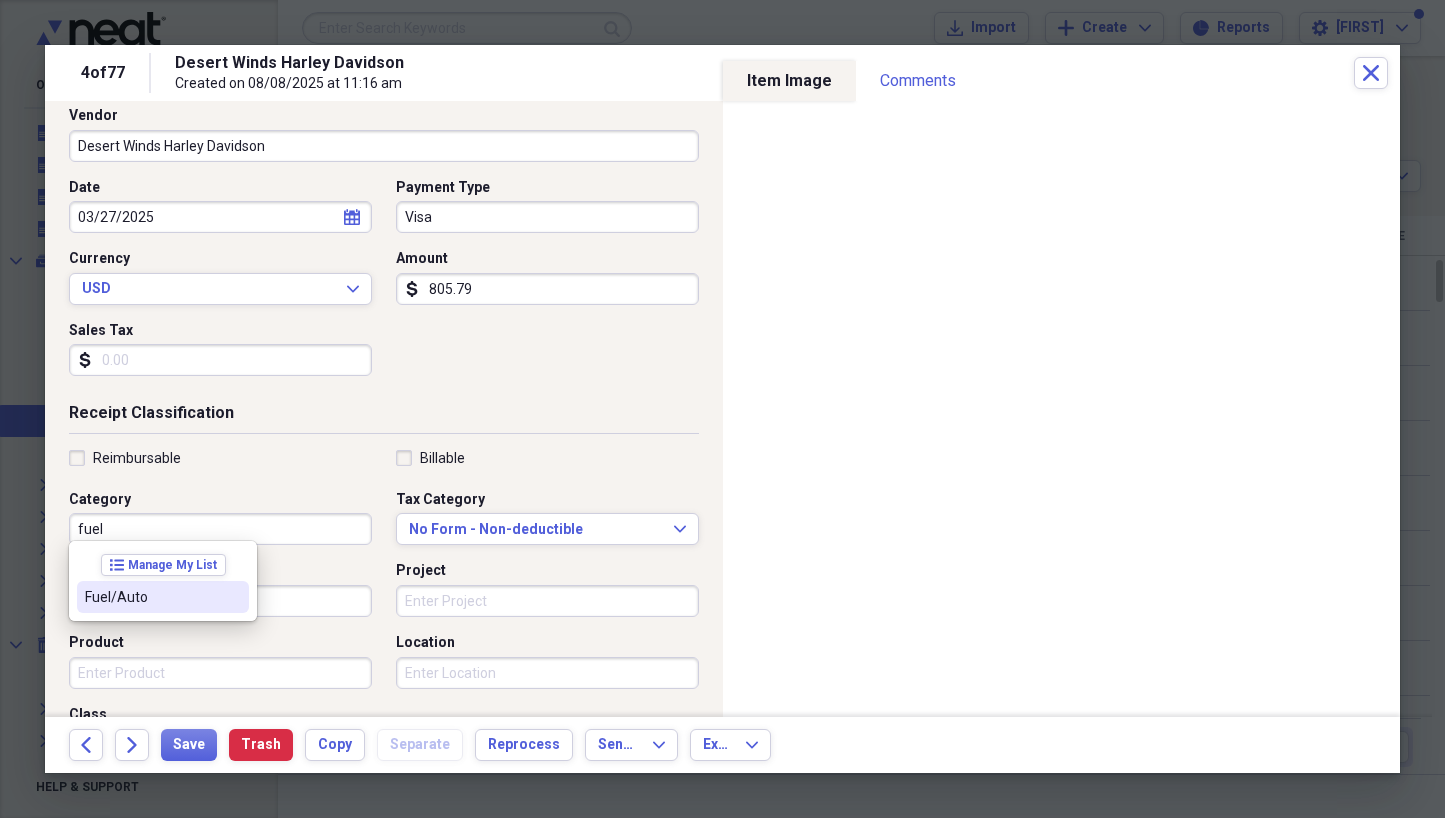 click on "Fuel/Auto" at bounding box center [151, 597] 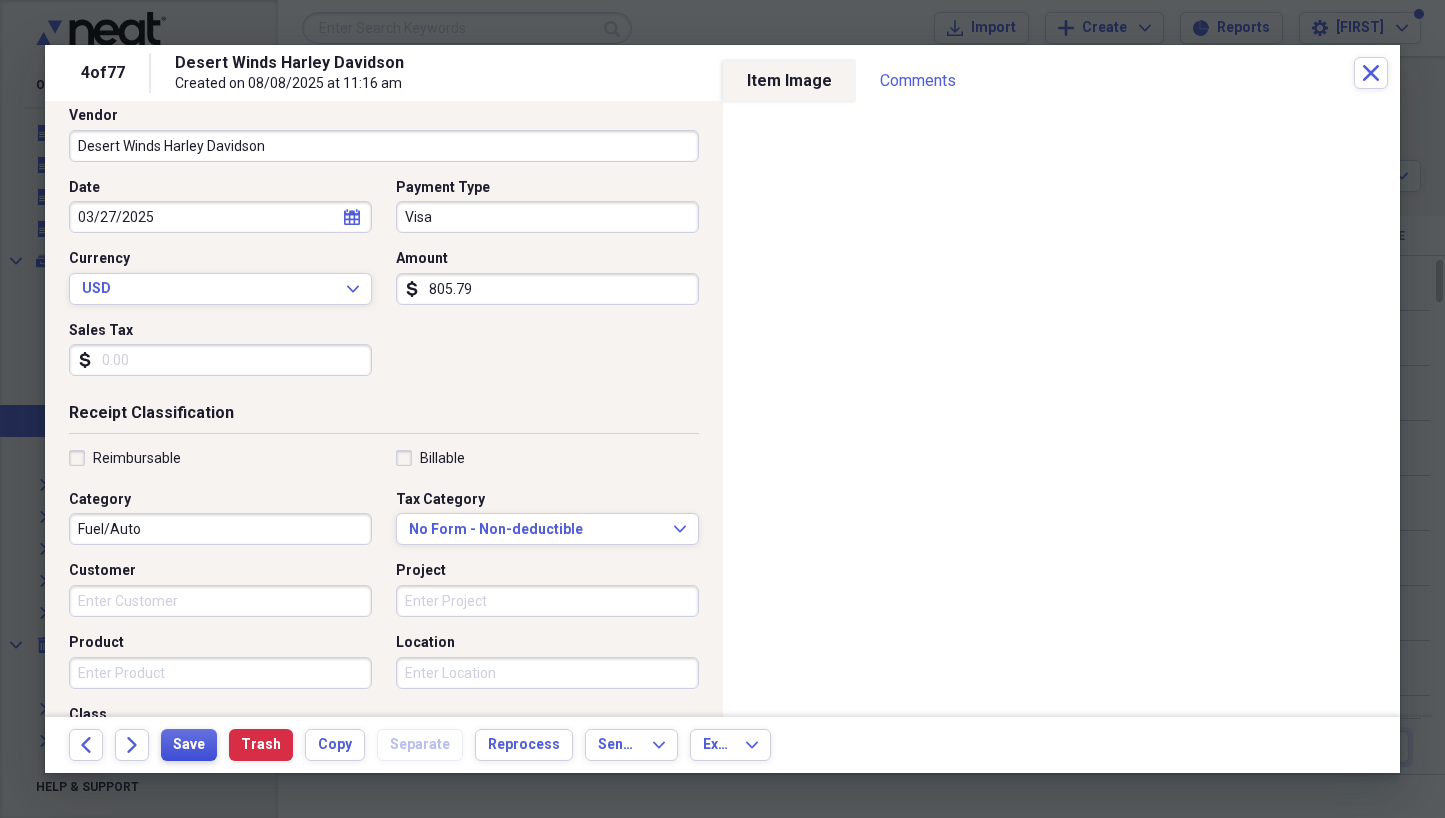 click on "Save" at bounding box center [189, 745] 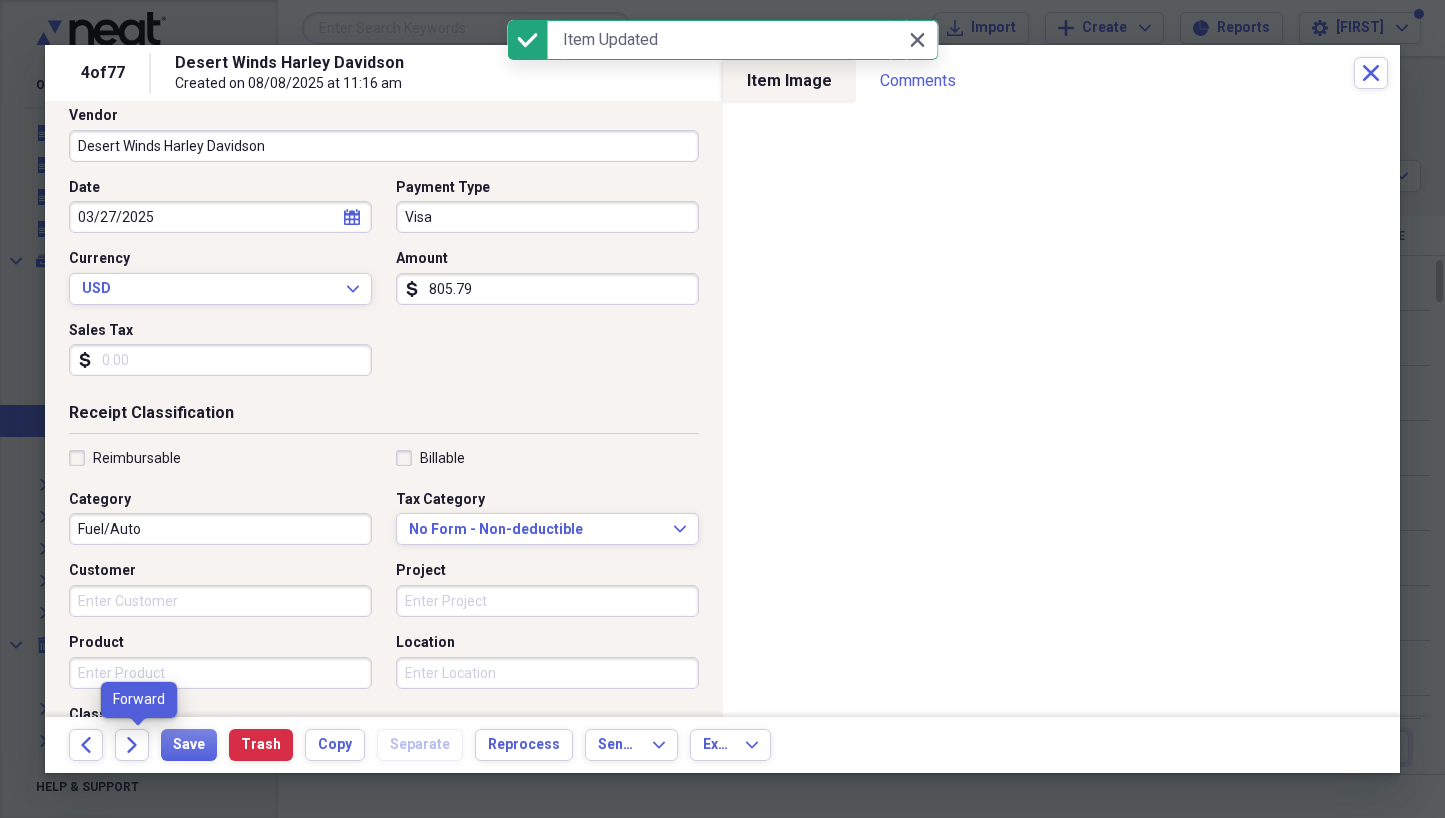 click on "Forward" 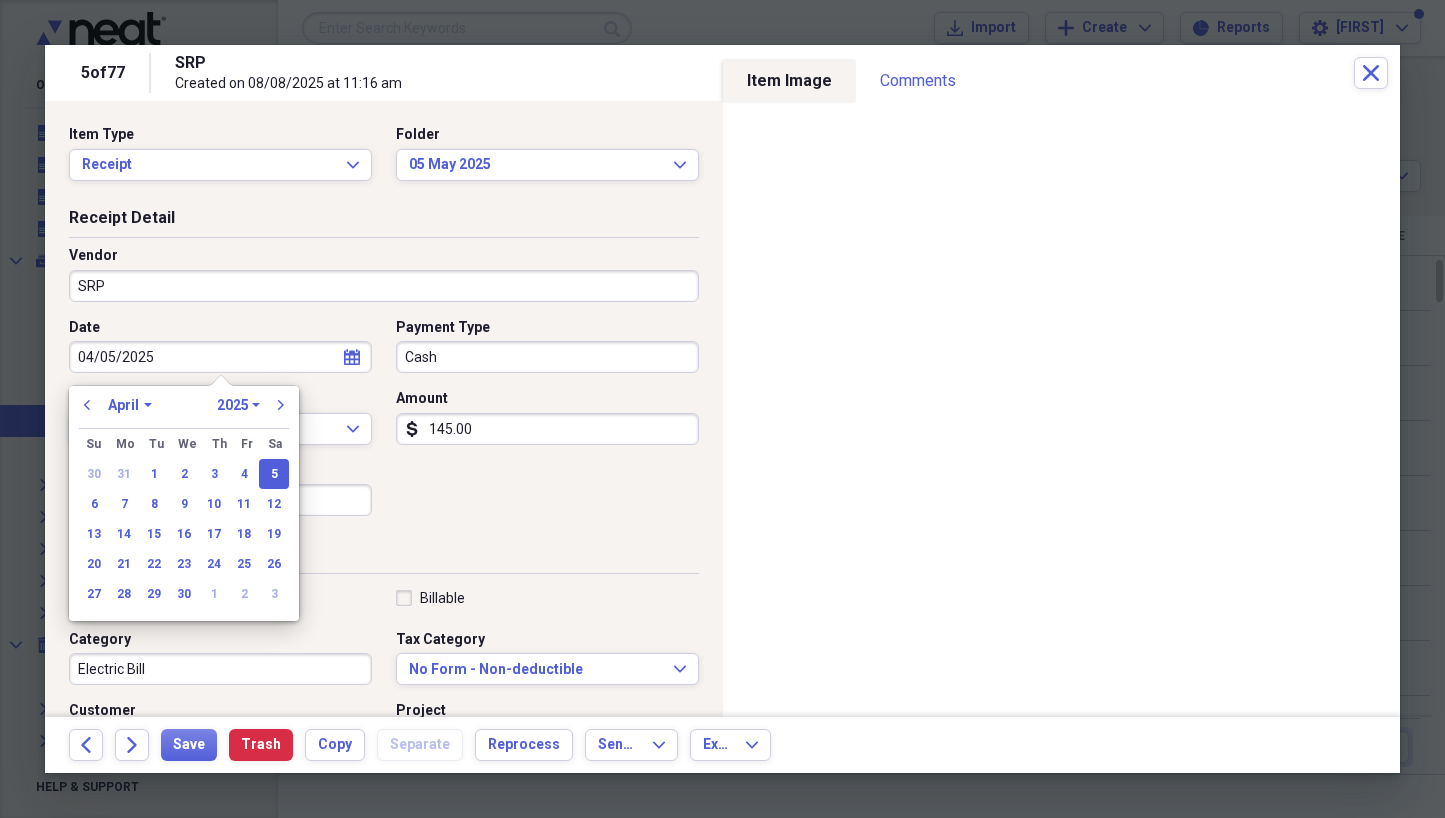 drag, startPoint x: 177, startPoint y: 354, endPoint x: 71, endPoint y: 357, distance: 106.04244 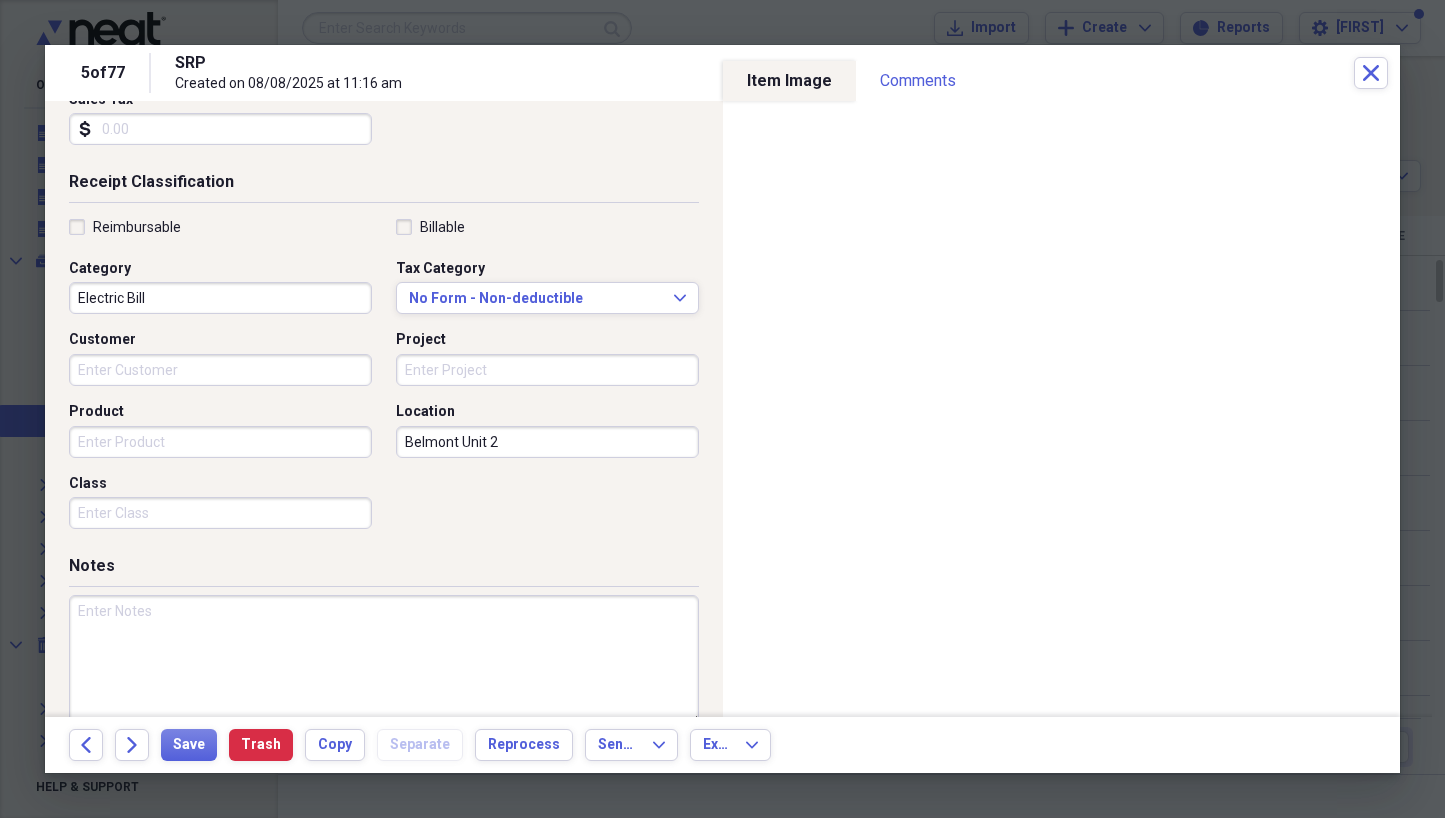 scroll, scrollTop: 373, scrollLeft: 0, axis: vertical 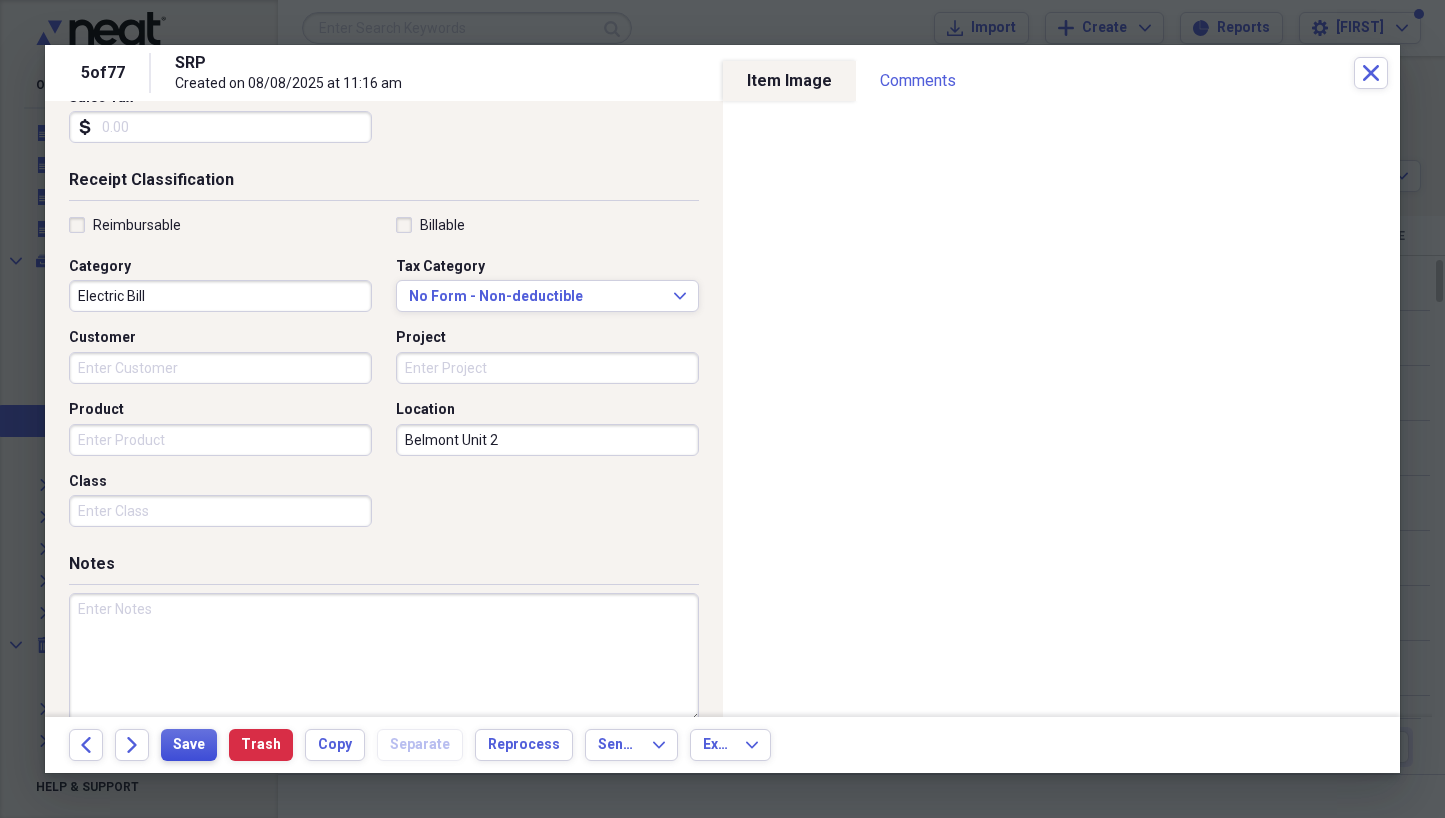 click on "Save" at bounding box center [189, 745] 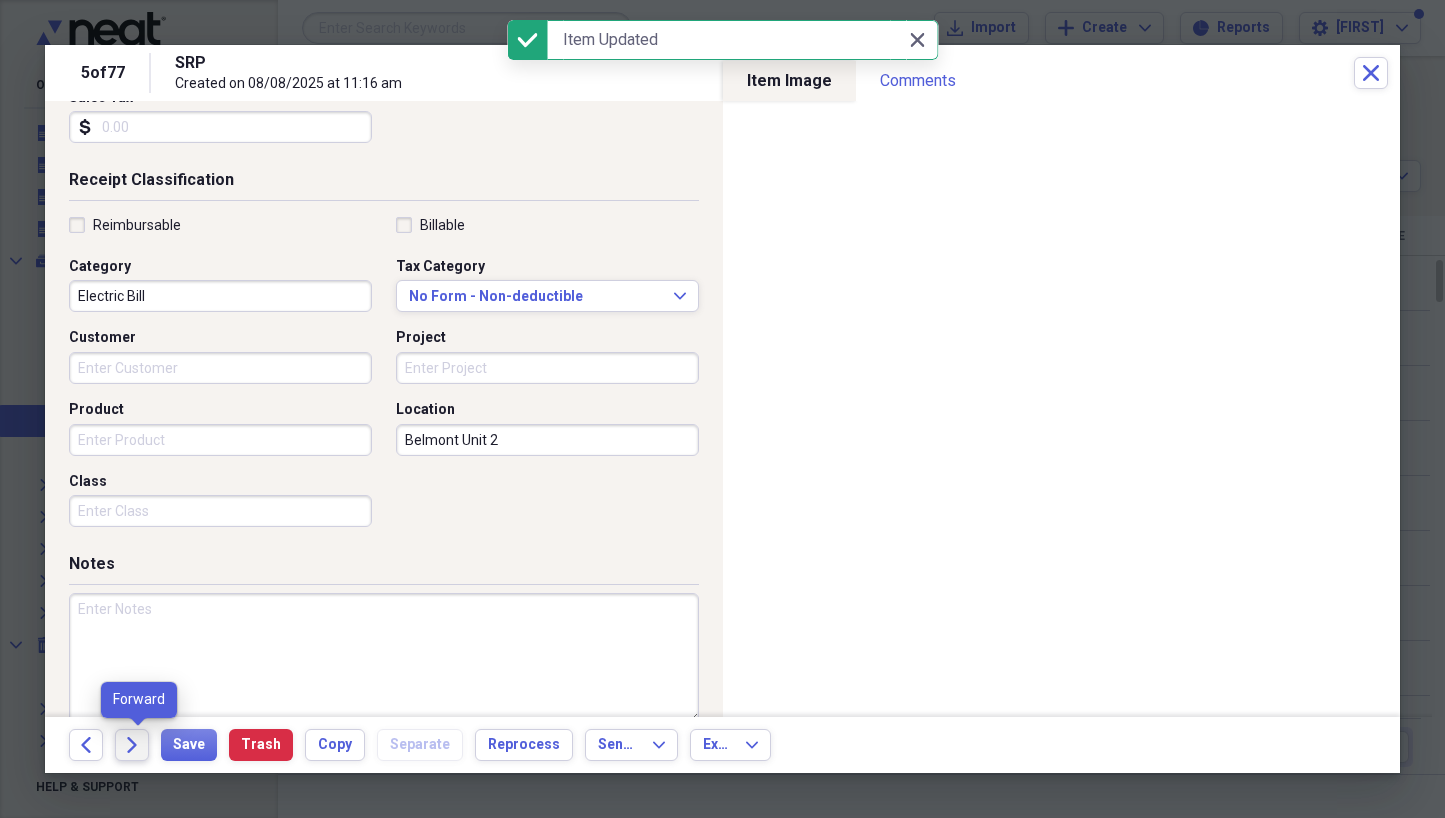 click on "Forward" 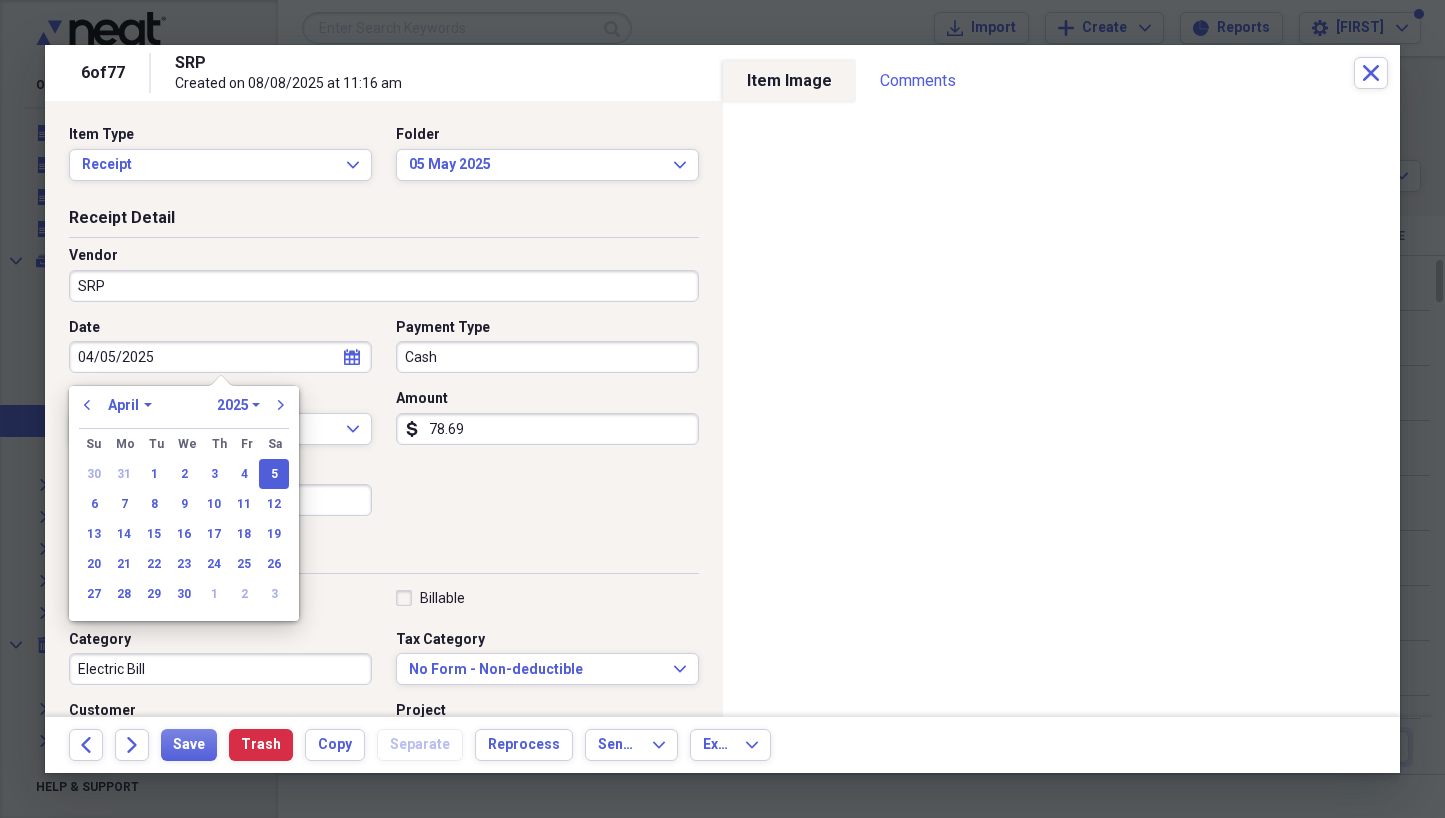 drag, startPoint x: 210, startPoint y: 352, endPoint x: 54, endPoint y: 353, distance: 156.0032 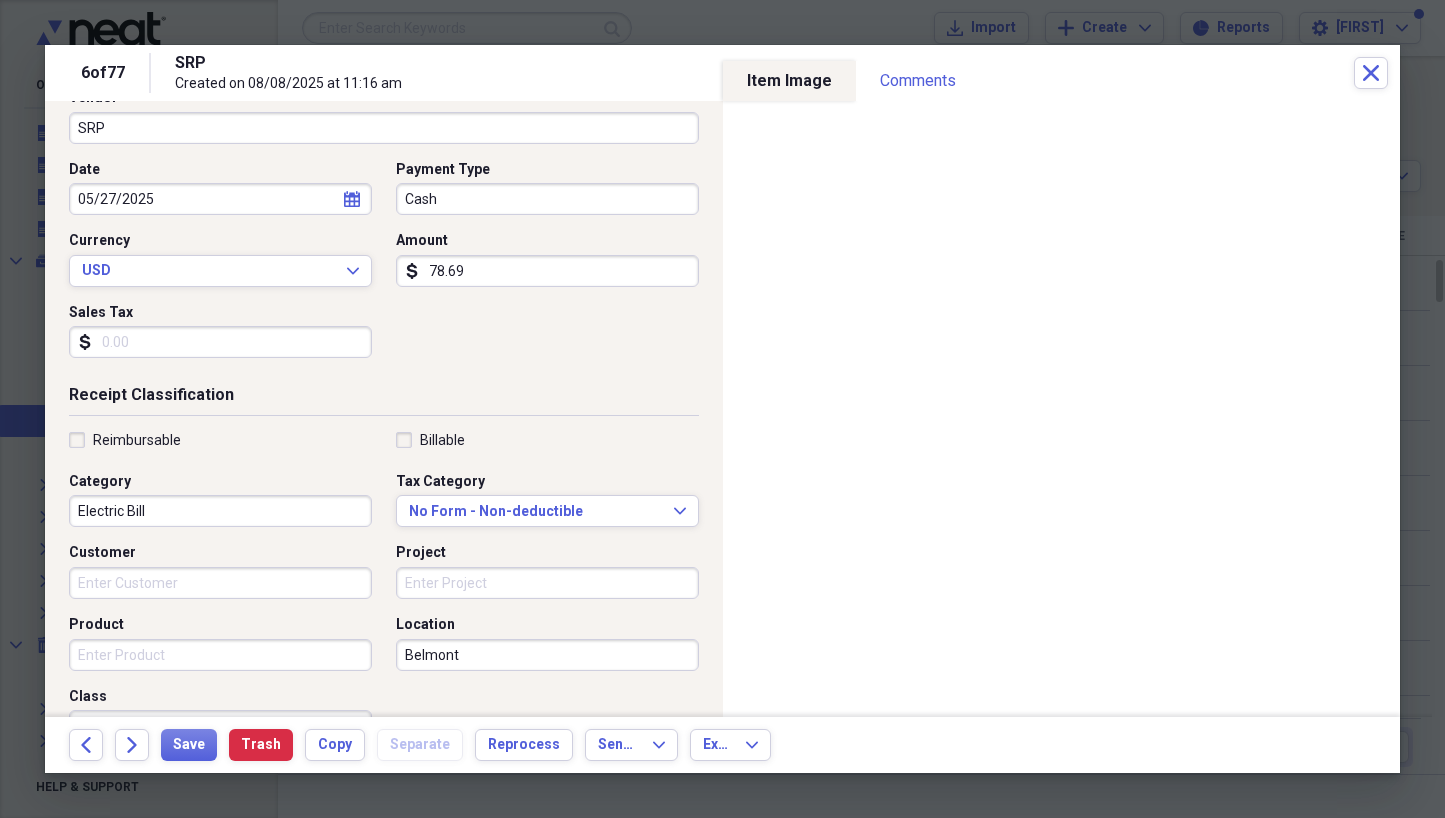 scroll, scrollTop: 197, scrollLeft: 0, axis: vertical 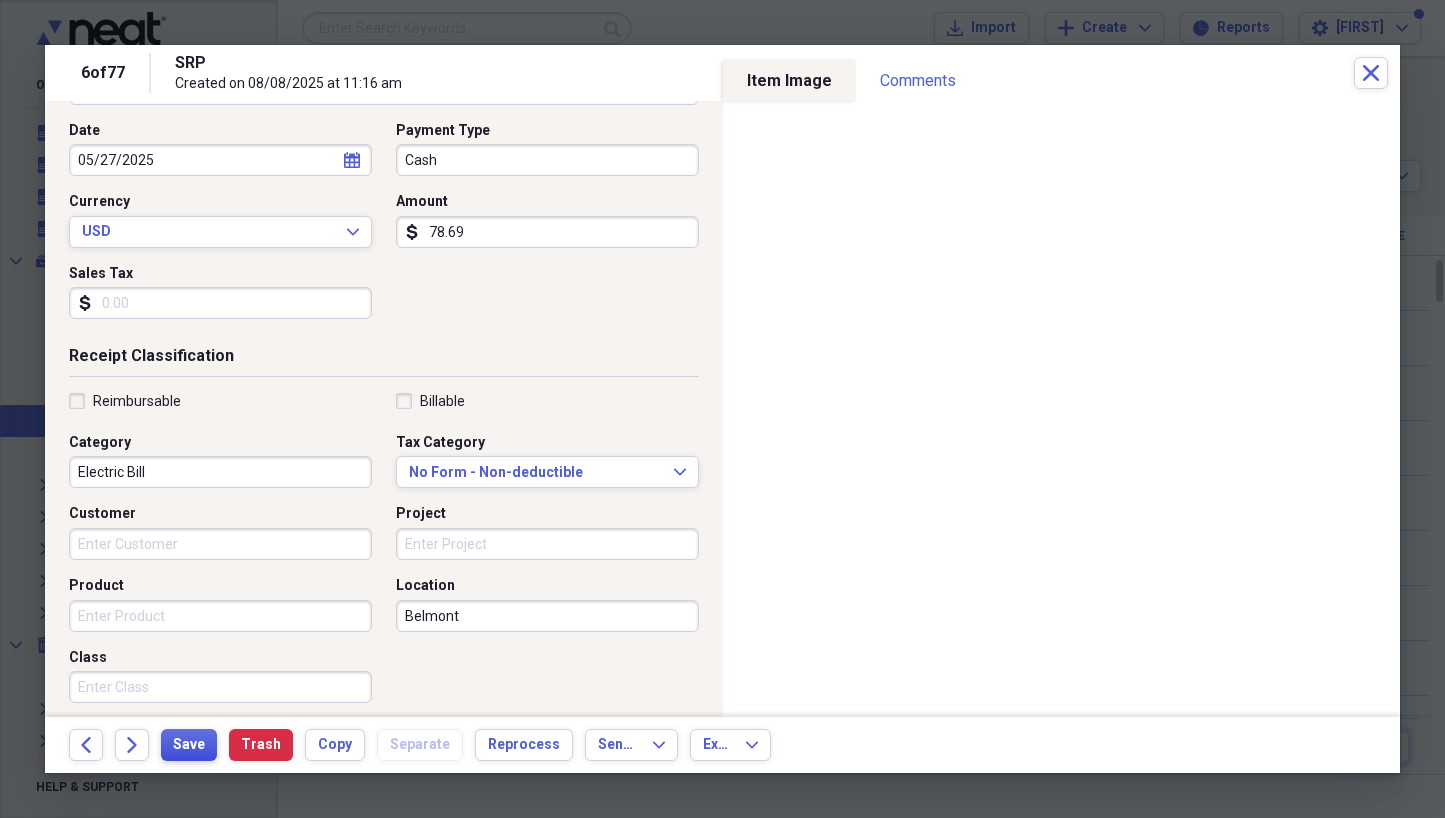 click on "Save" at bounding box center (189, 745) 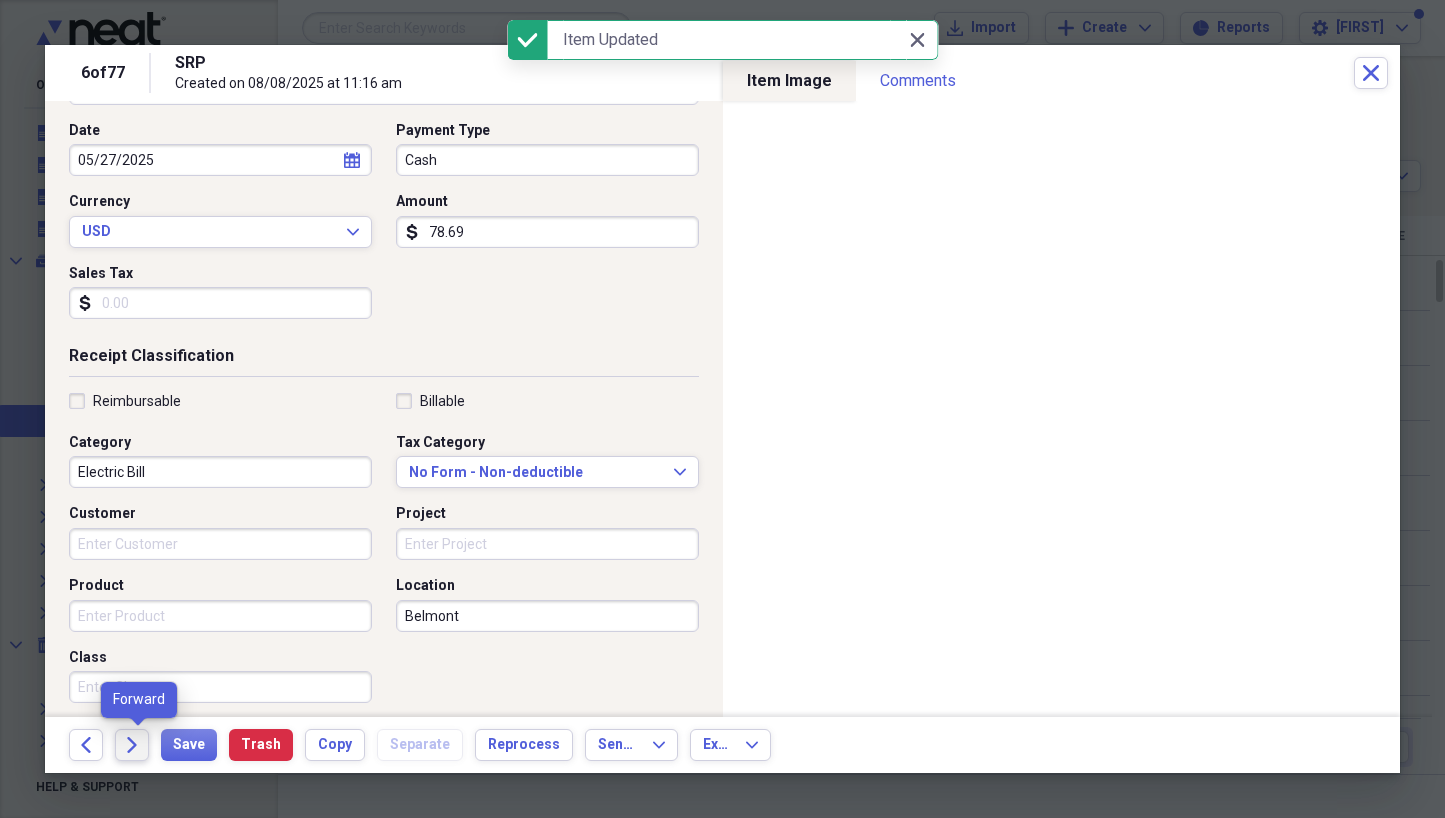 click 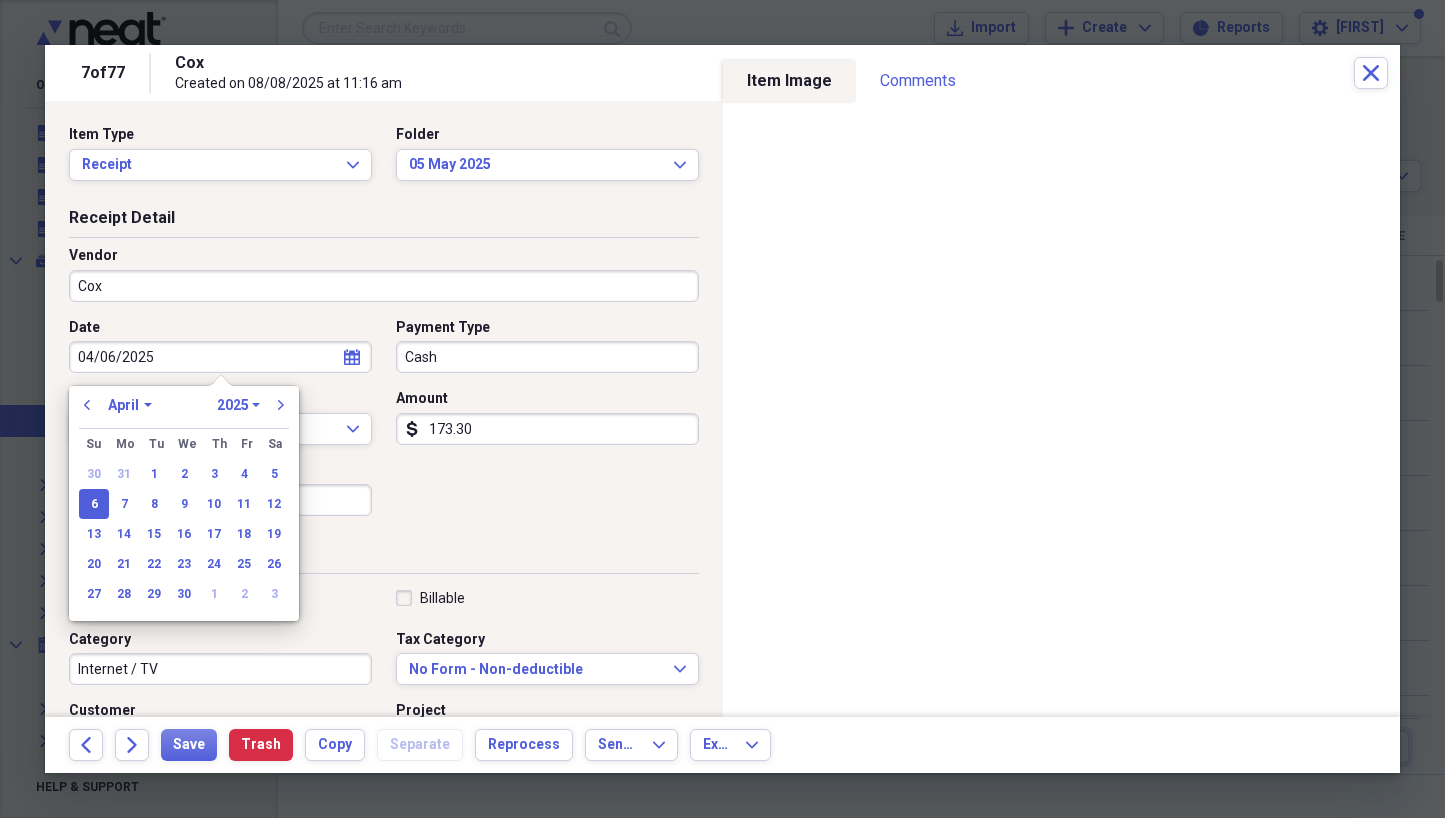 drag, startPoint x: 199, startPoint y: 354, endPoint x: -8, endPoint y: 357, distance: 207.02174 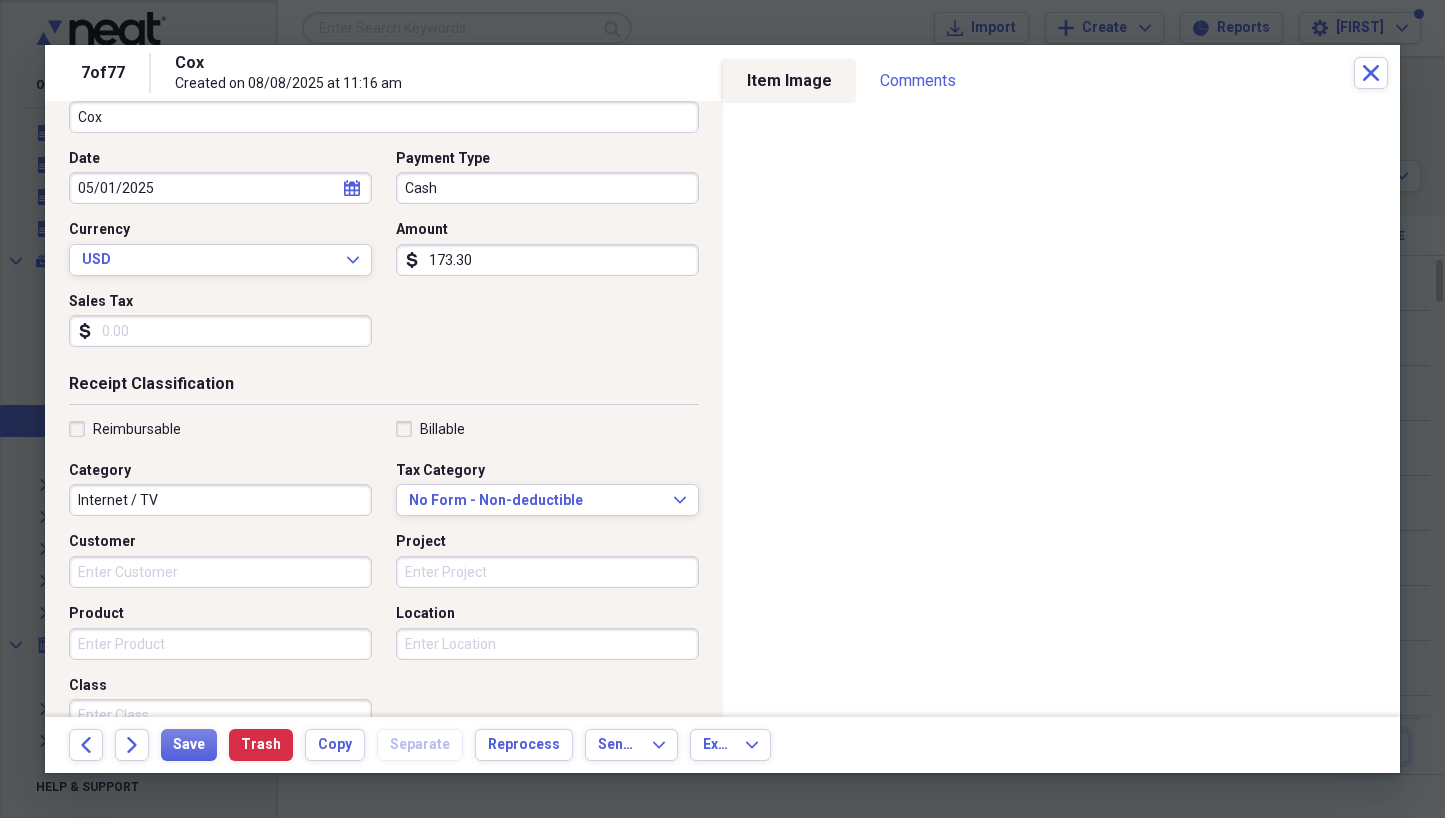 scroll, scrollTop: 171, scrollLeft: 0, axis: vertical 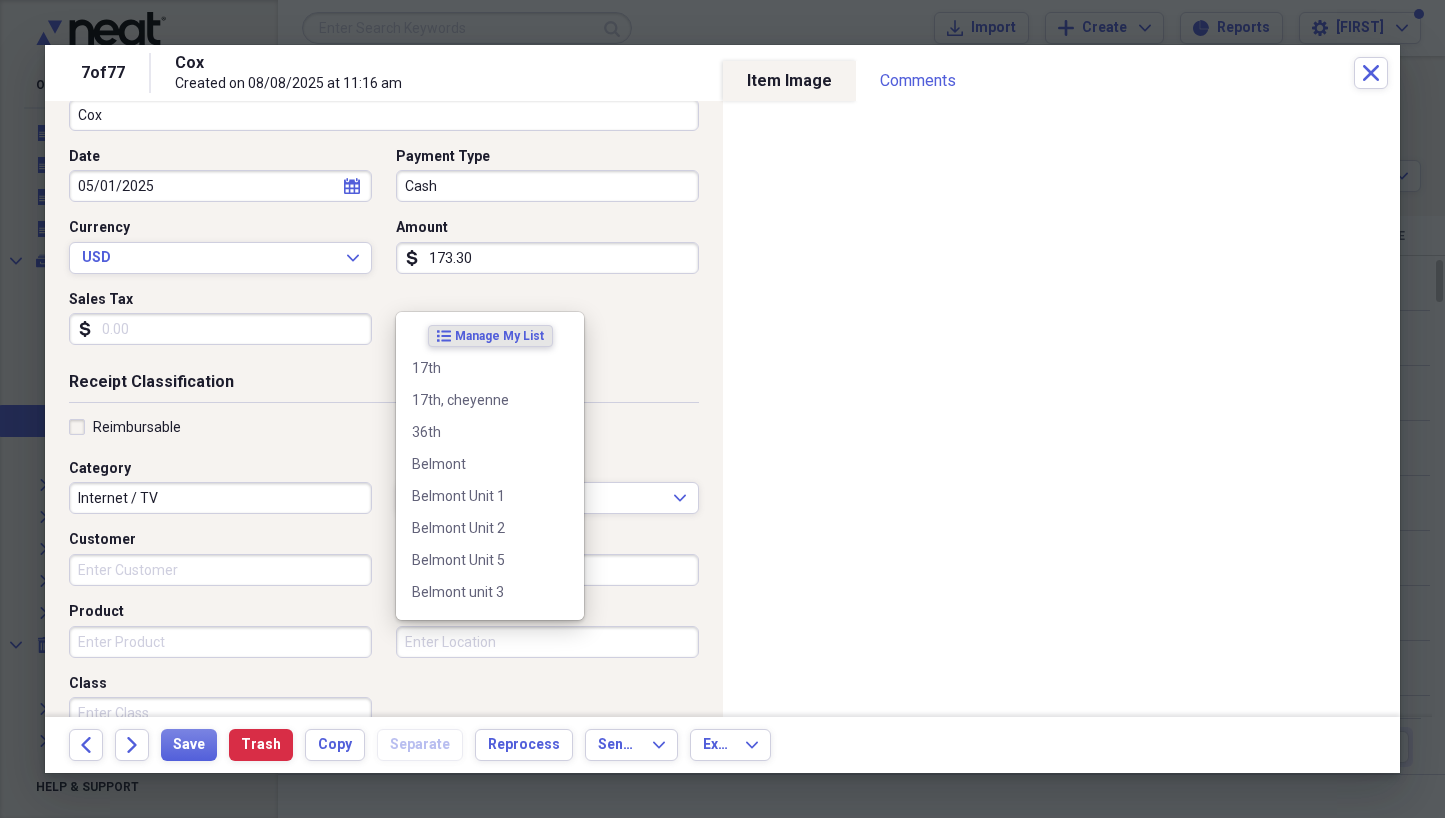 click on "Location" at bounding box center [547, 642] 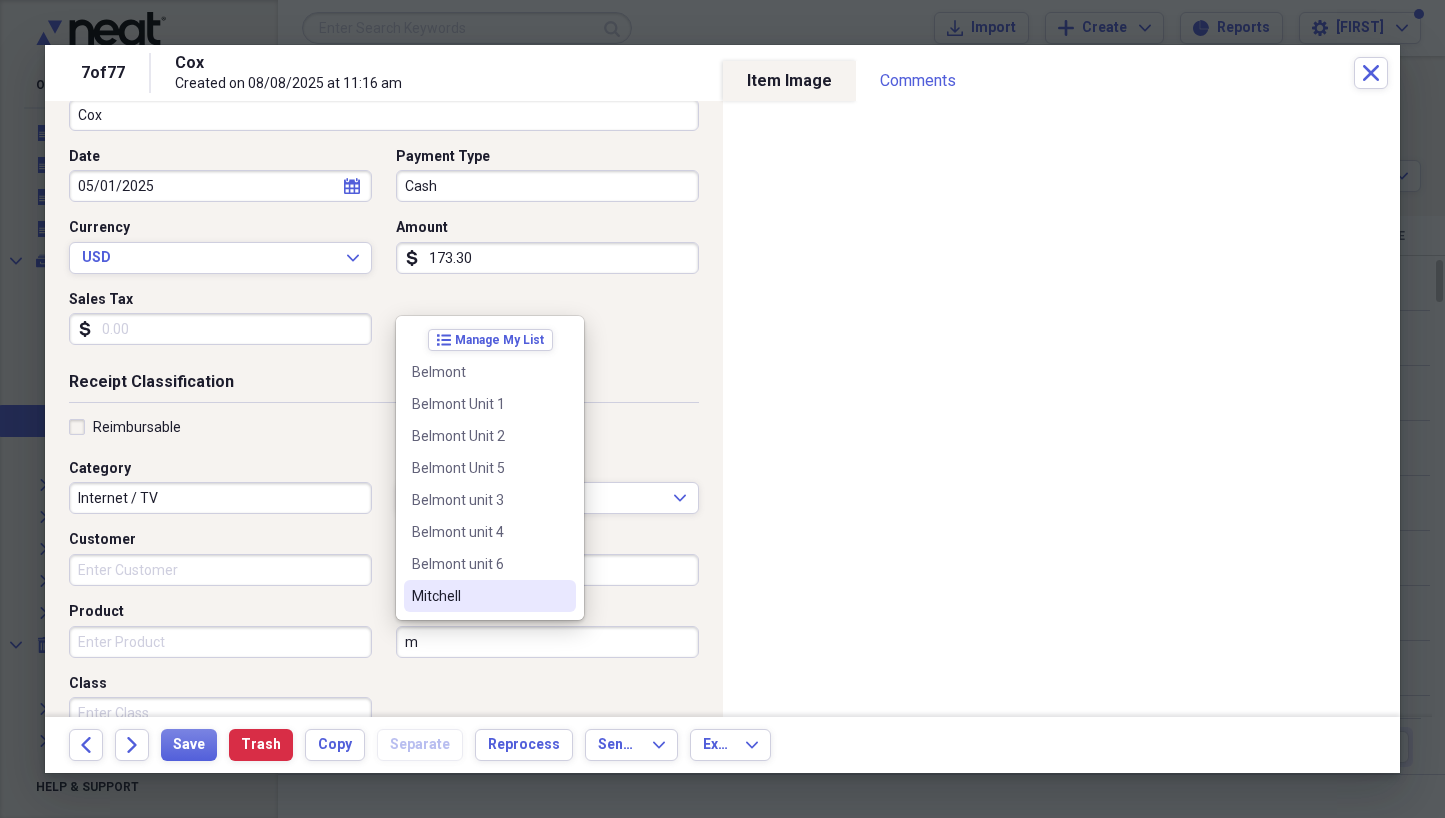 click on "Mitchell" at bounding box center [478, 596] 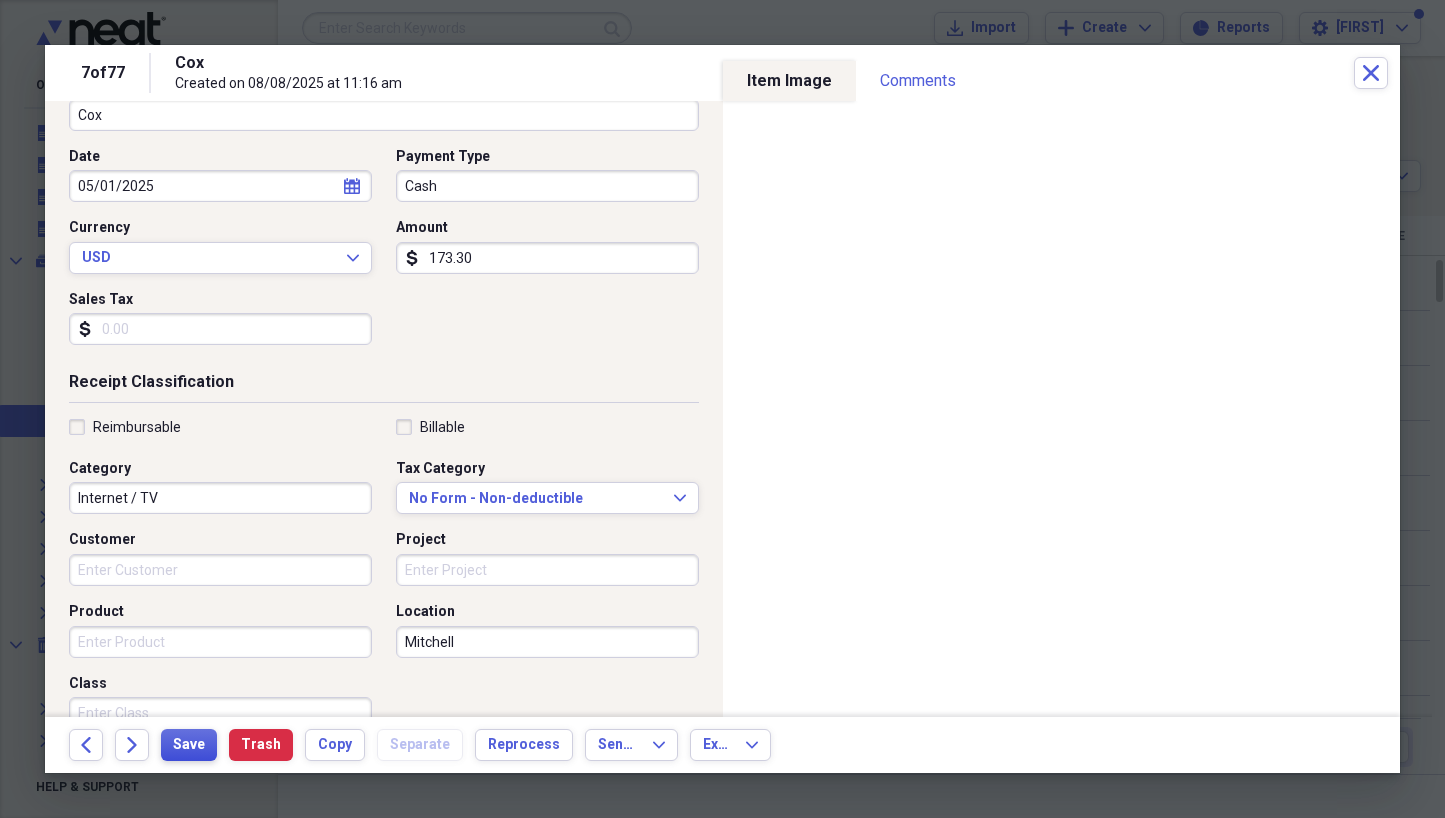 click on "Save" at bounding box center [189, 745] 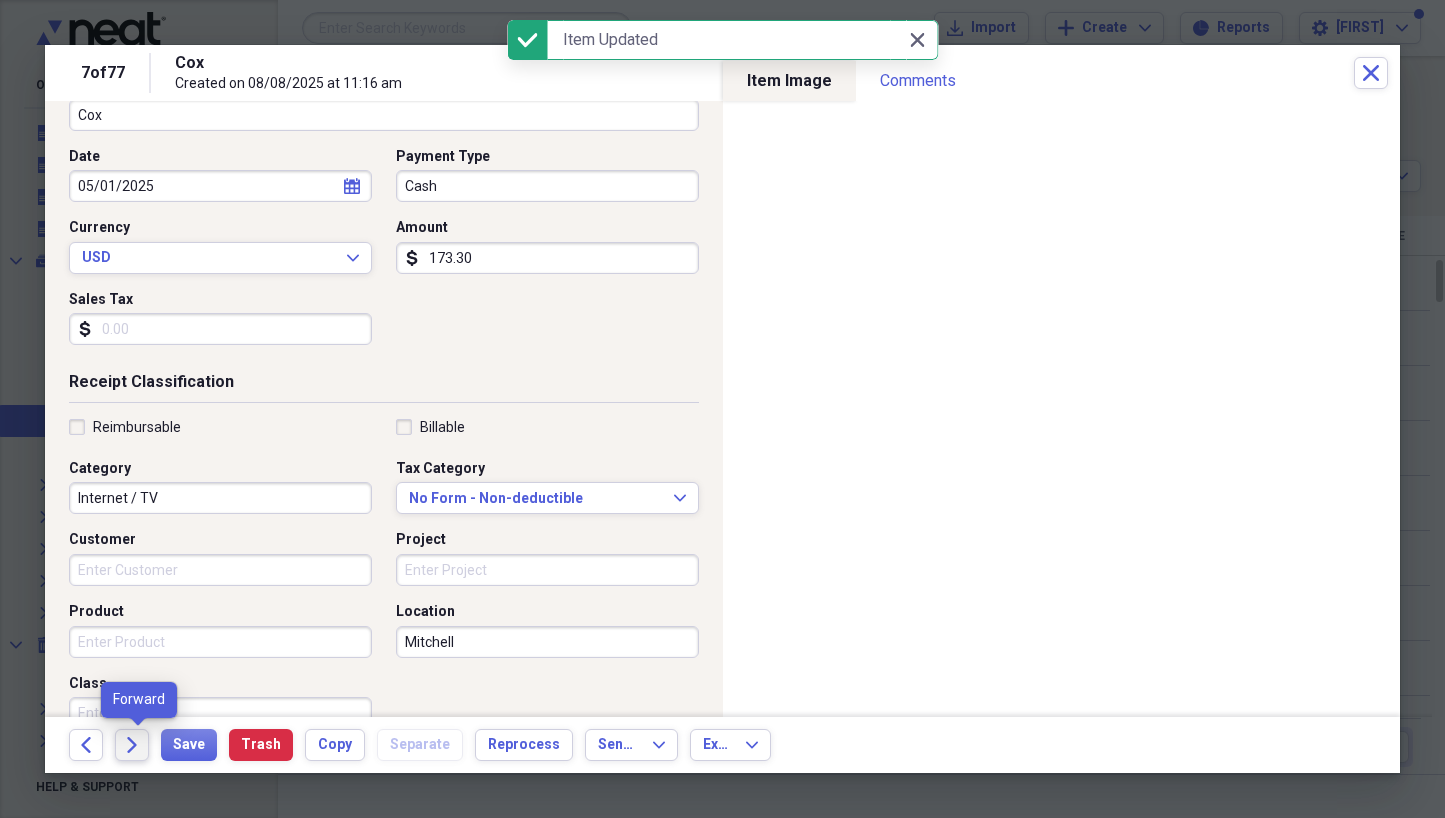 click on "Forward" 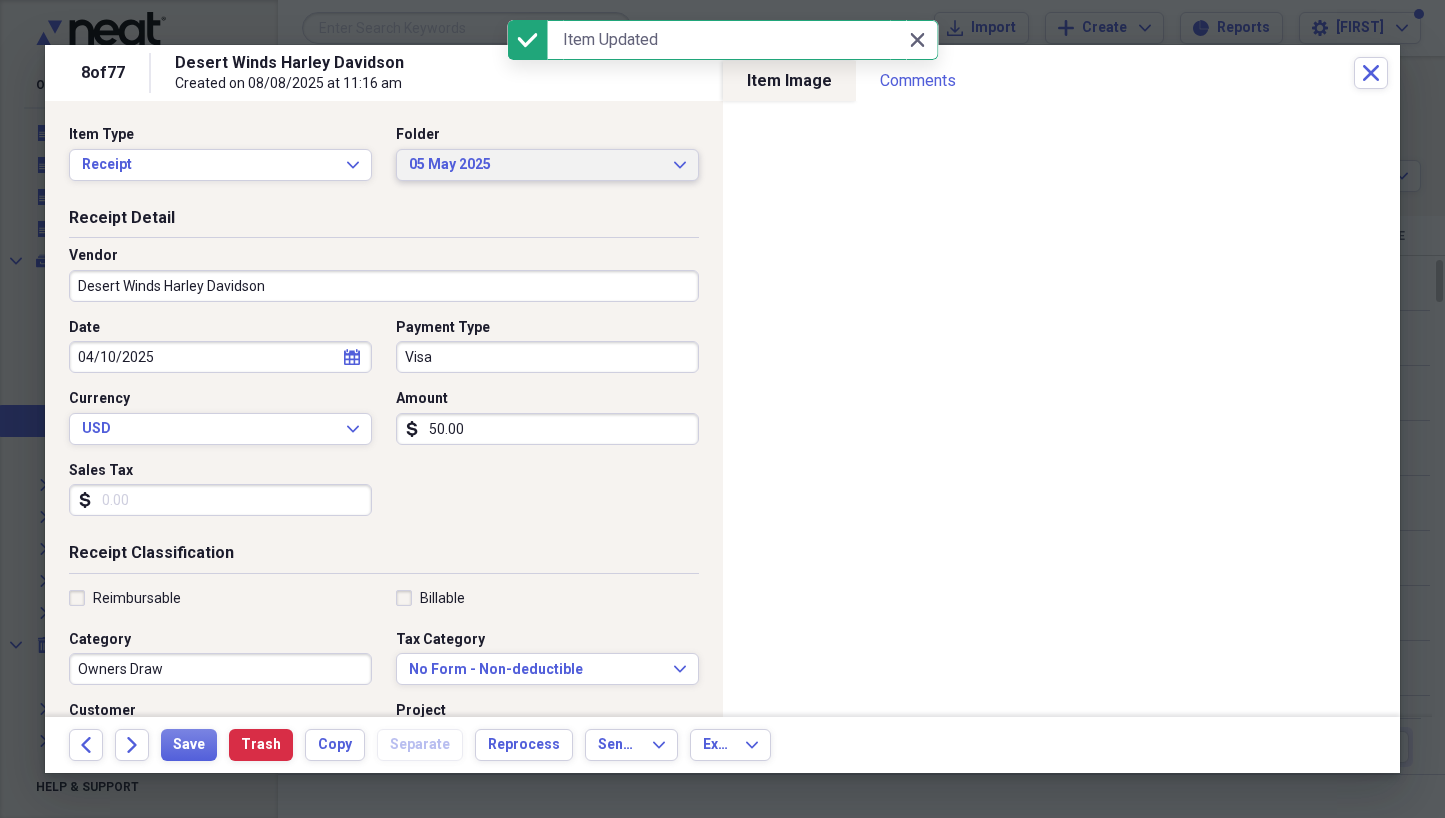 click on "05 May 2025" at bounding box center (535, 165) 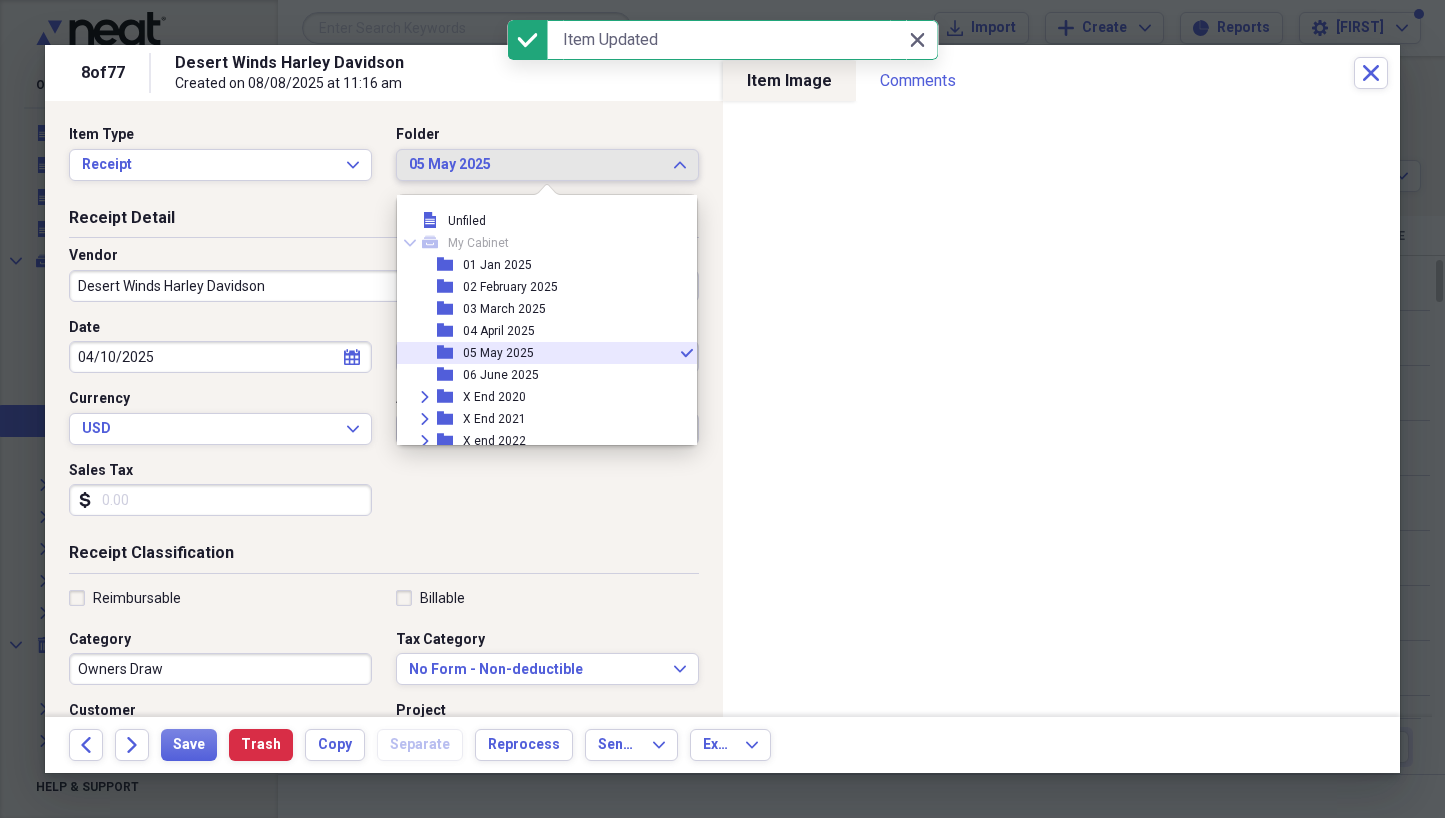 scroll, scrollTop: 33, scrollLeft: 0, axis: vertical 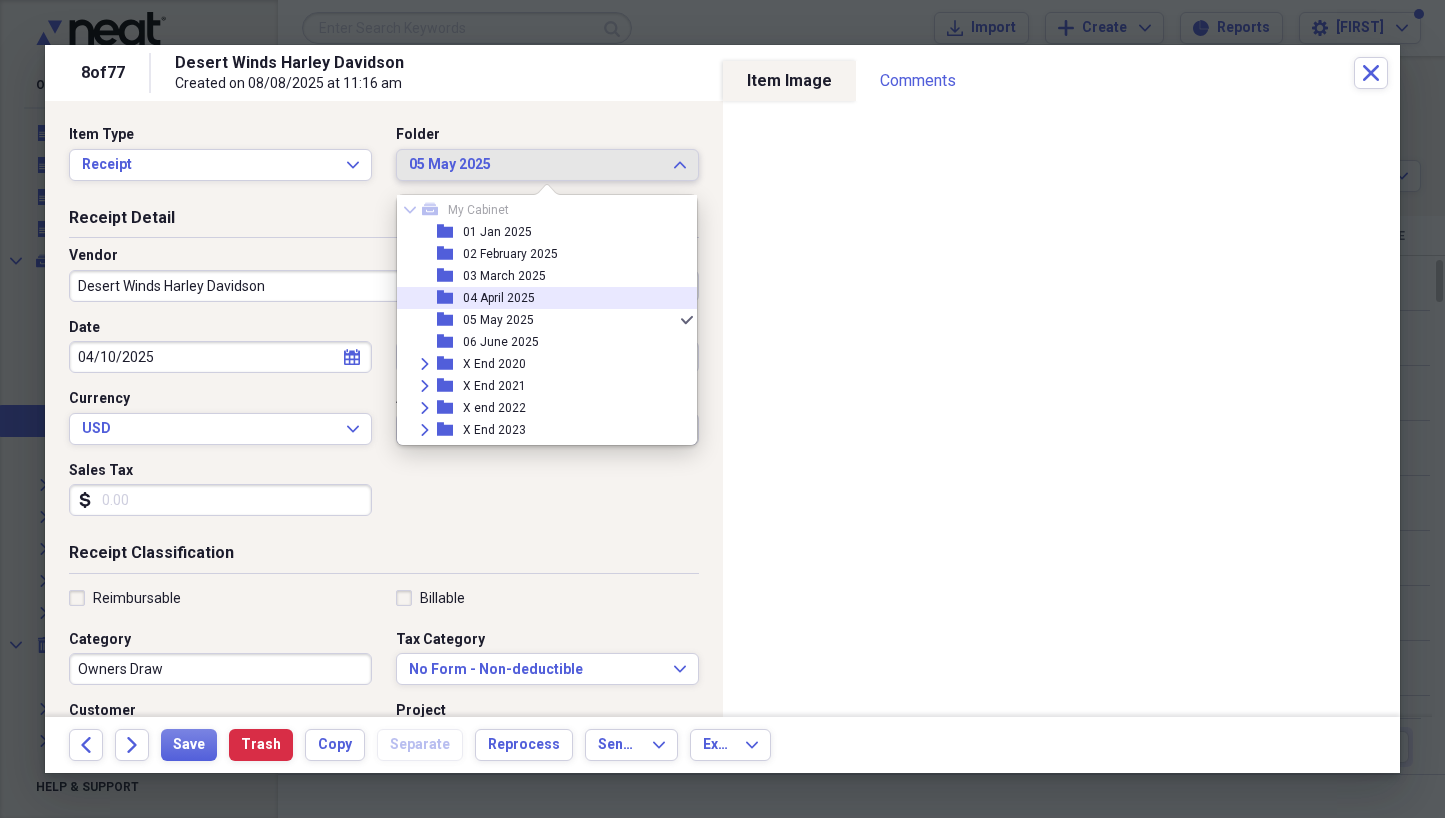 click on "04 April 2025" at bounding box center (499, 298) 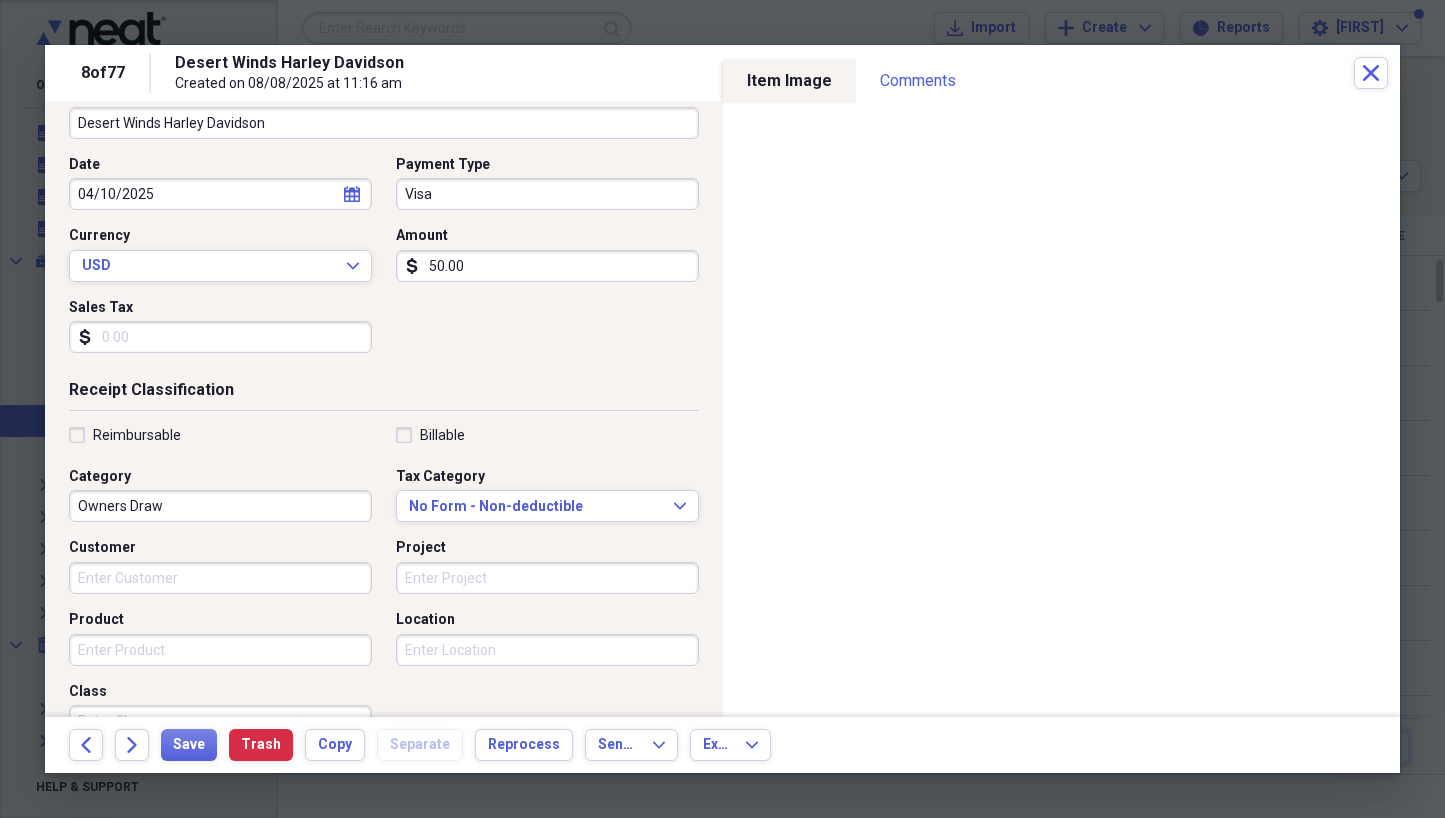 scroll, scrollTop: 165, scrollLeft: 0, axis: vertical 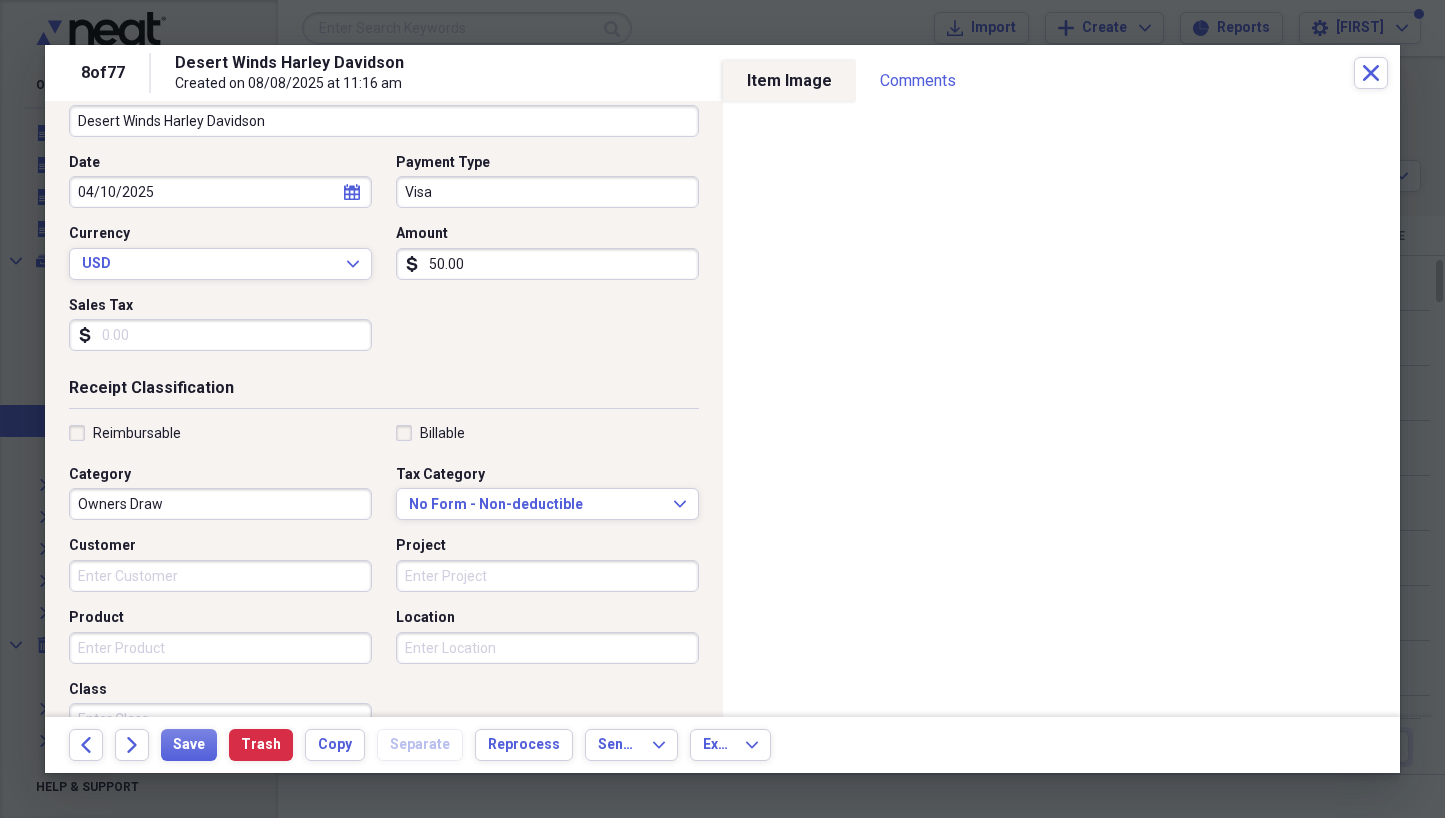 click on "Owners Draw" at bounding box center [220, 504] 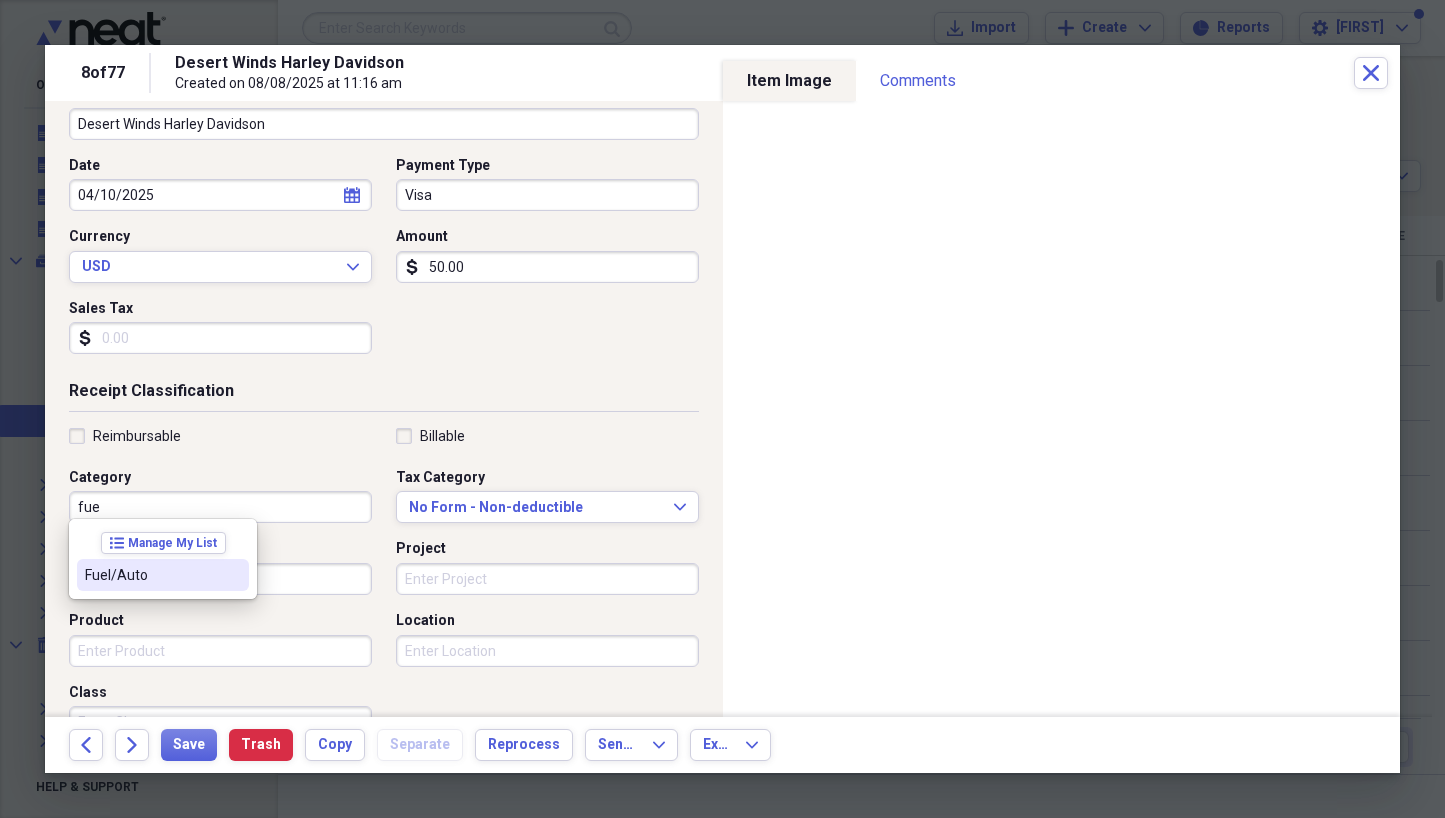 click on "Fuel/Auto" at bounding box center [151, 575] 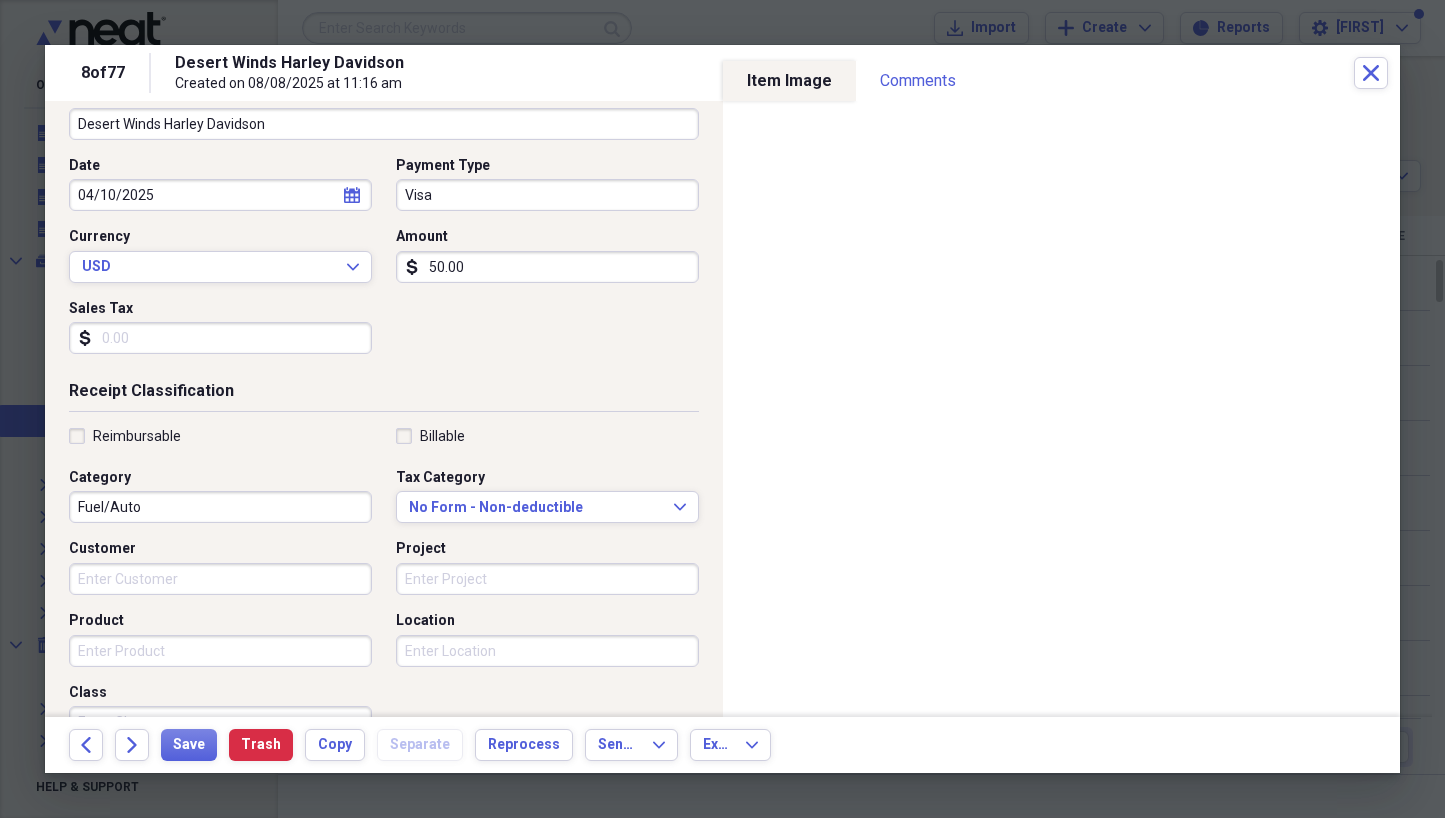 scroll, scrollTop: 161, scrollLeft: 0, axis: vertical 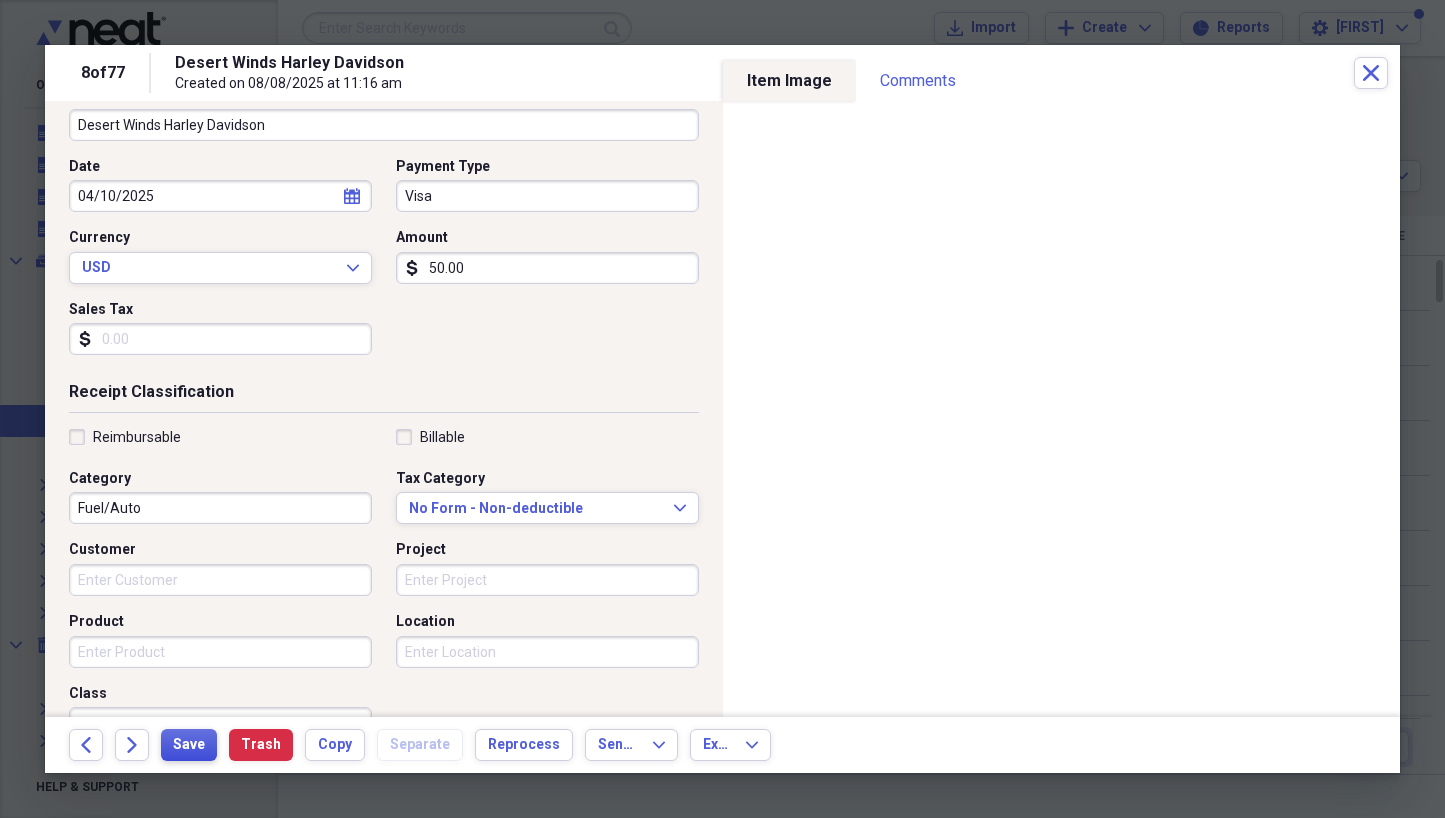 click on "Save" at bounding box center [189, 745] 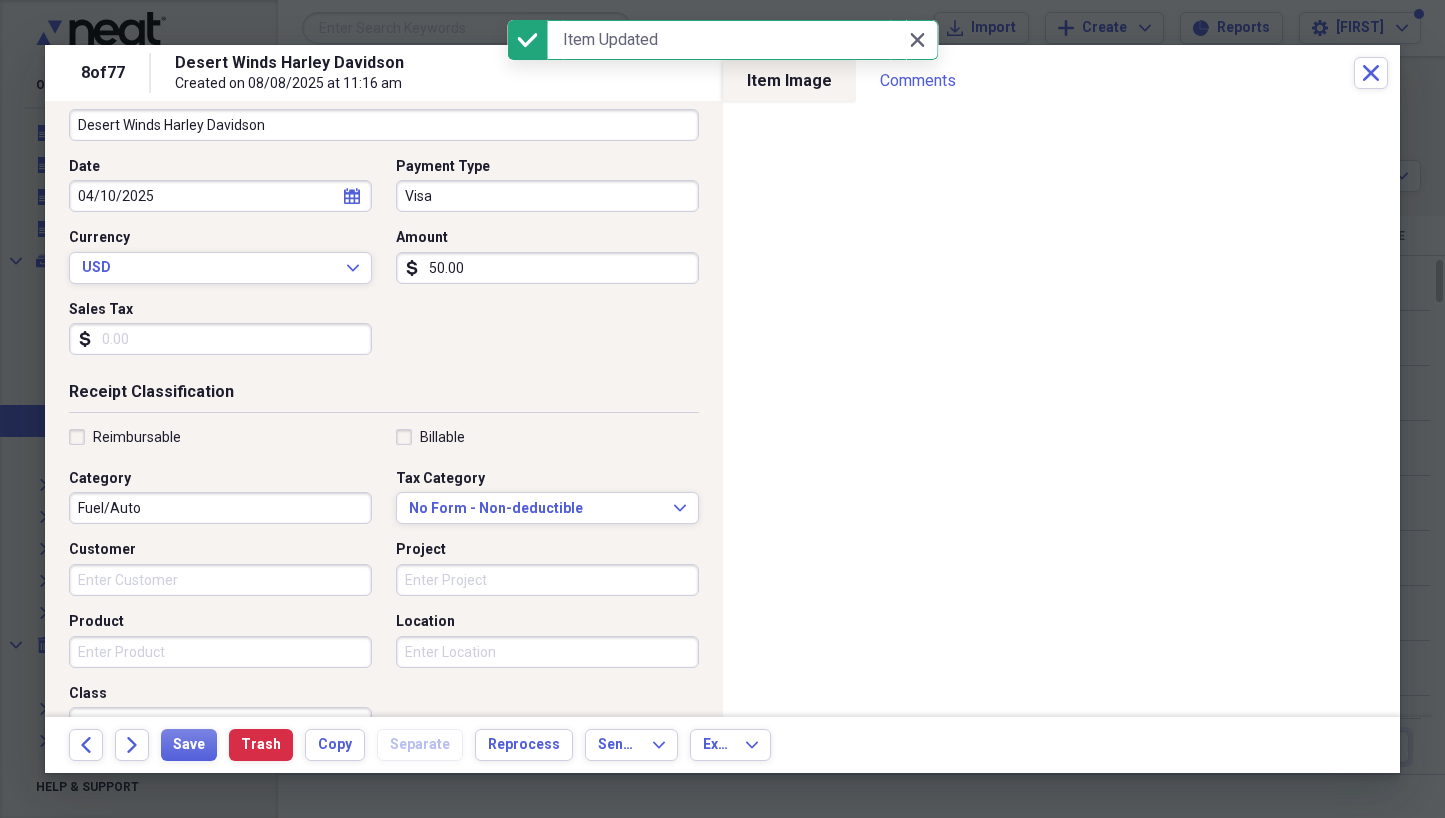 click on "Forward" 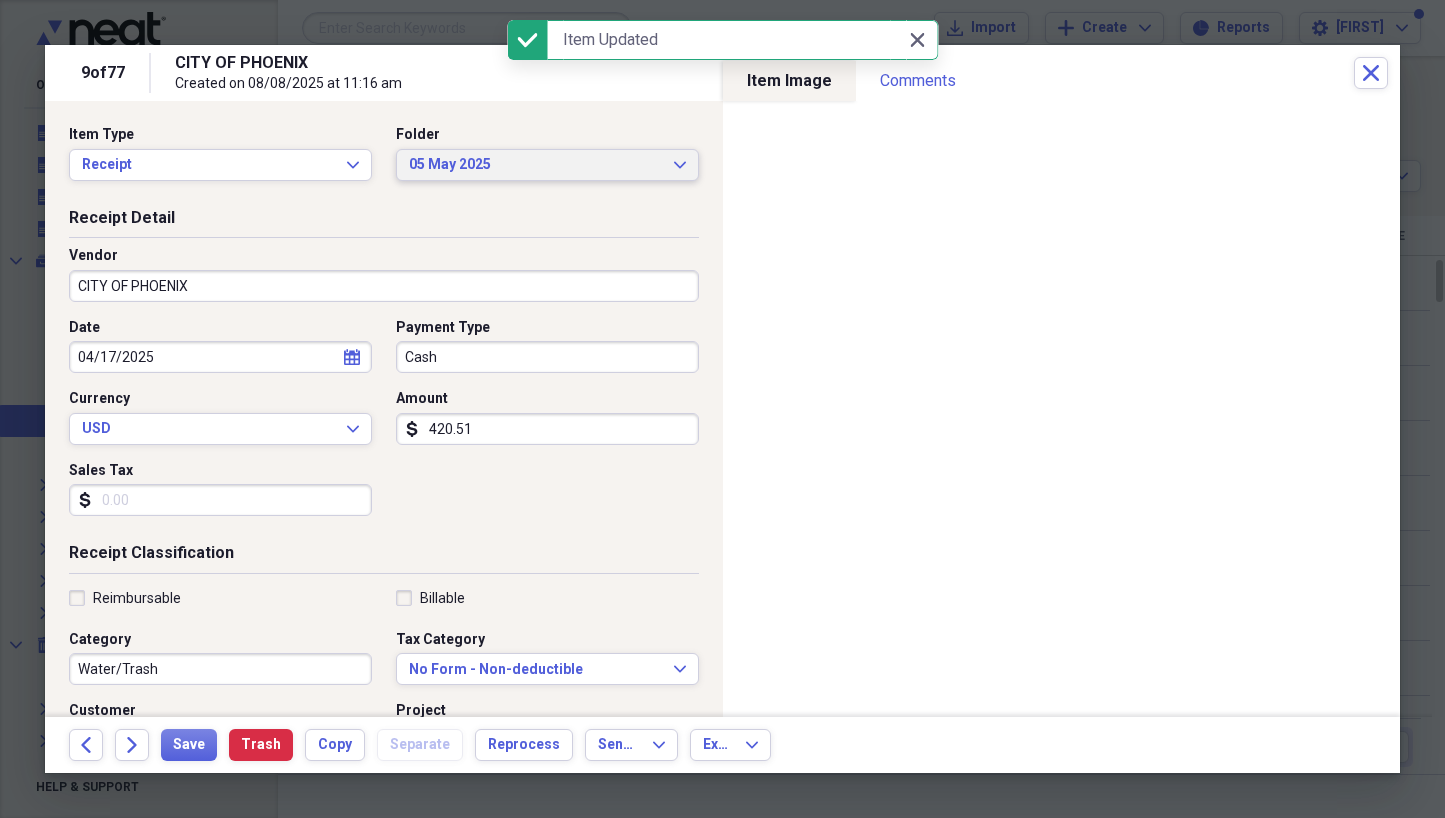 click on "05 May 2025" at bounding box center [535, 165] 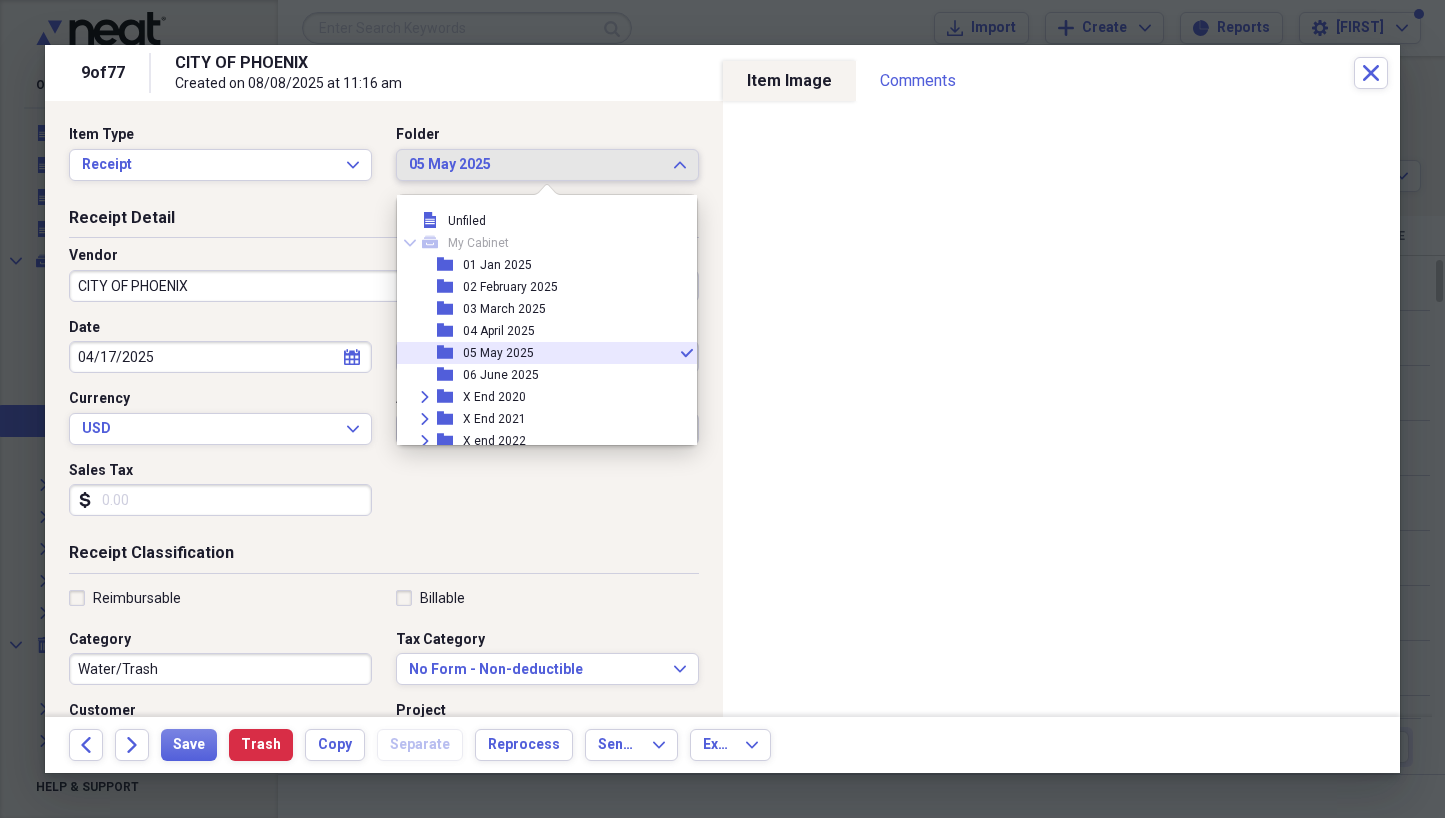 scroll, scrollTop: 33, scrollLeft: 0, axis: vertical 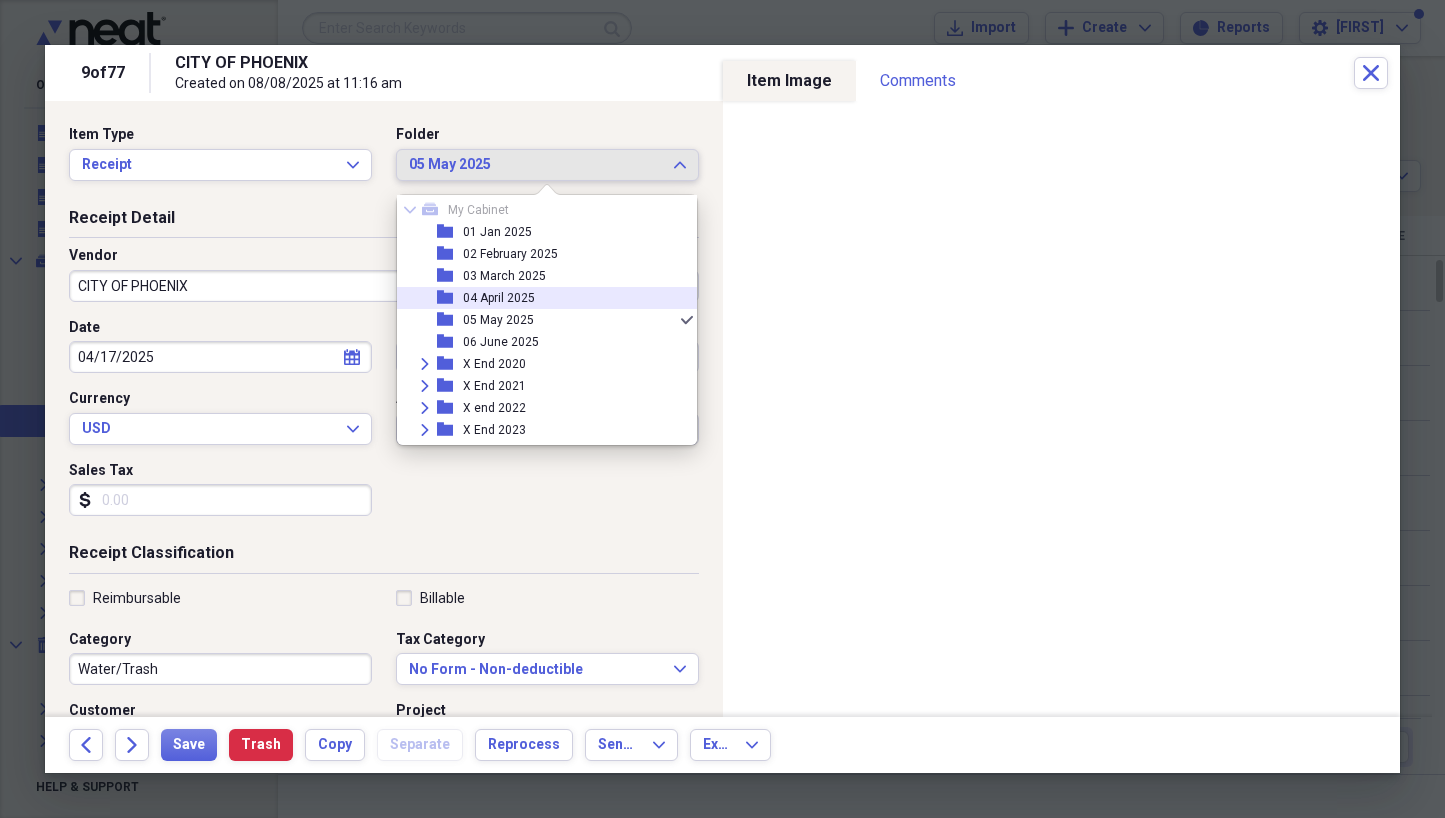 click on "04 April 2025" at bounding box center [499, 298] 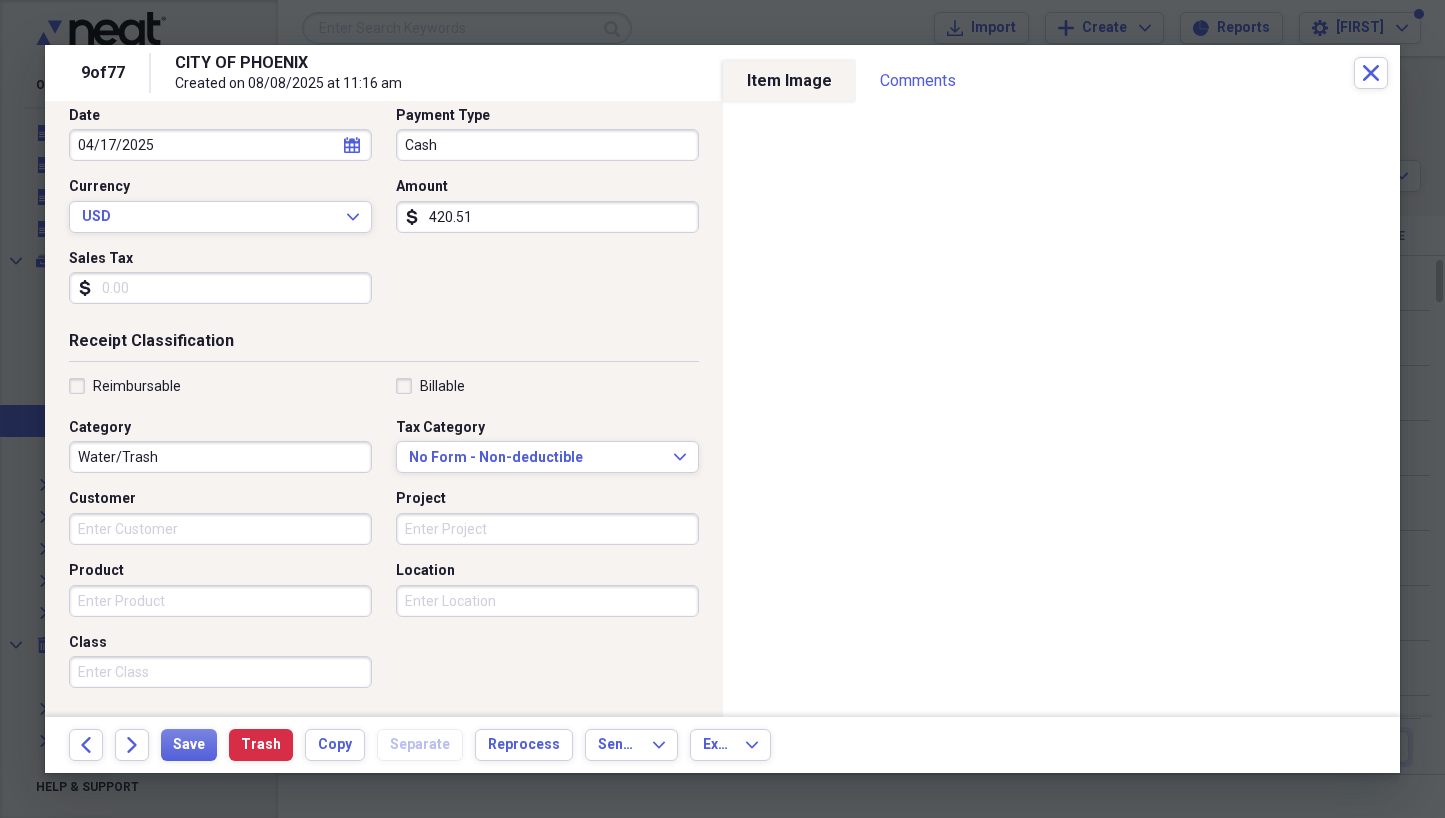 scroll, scrollTop: 214, scrollLeft: 0, axis: vertical 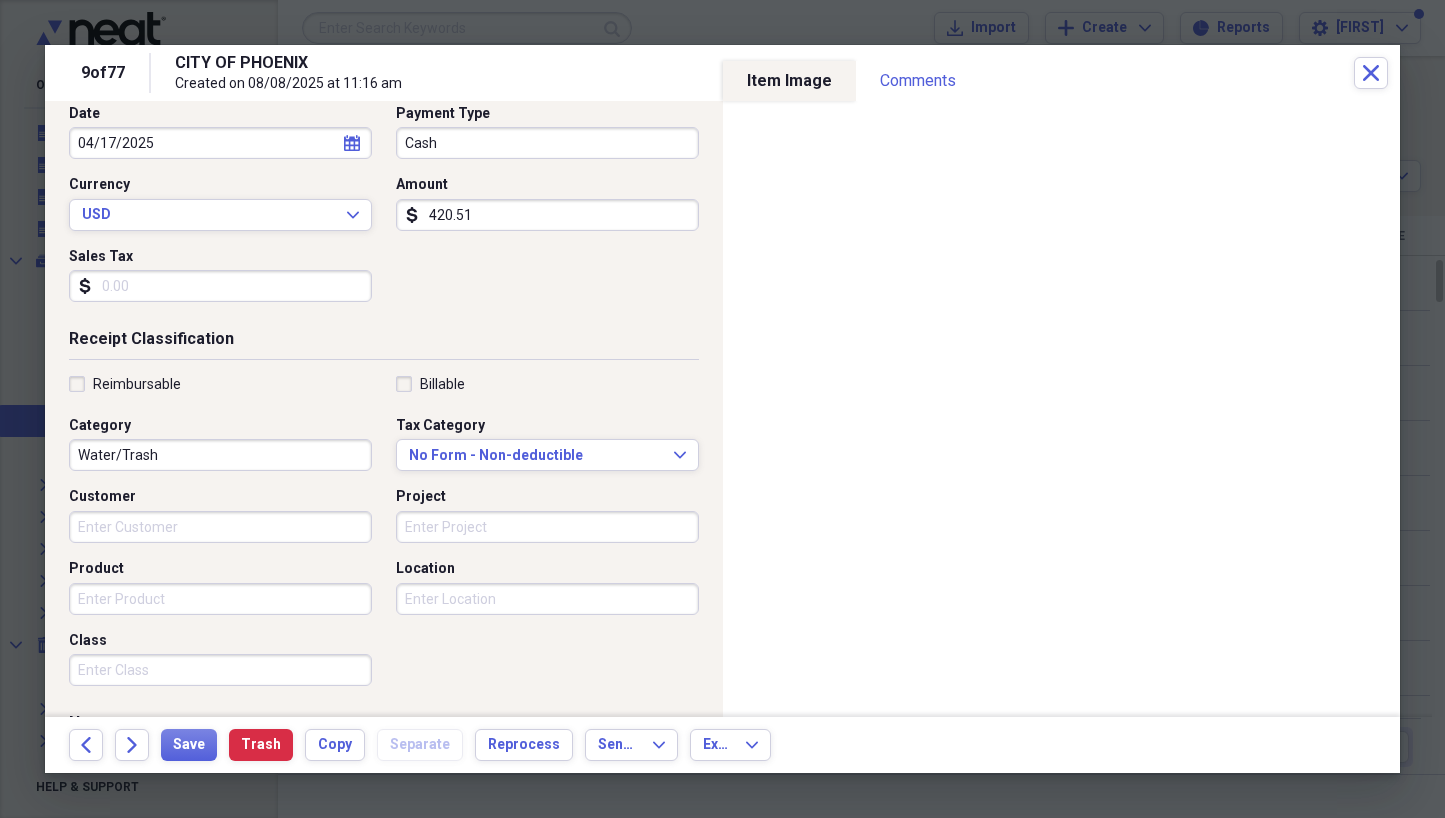 click on "Location" at bounding box center (547, 599) 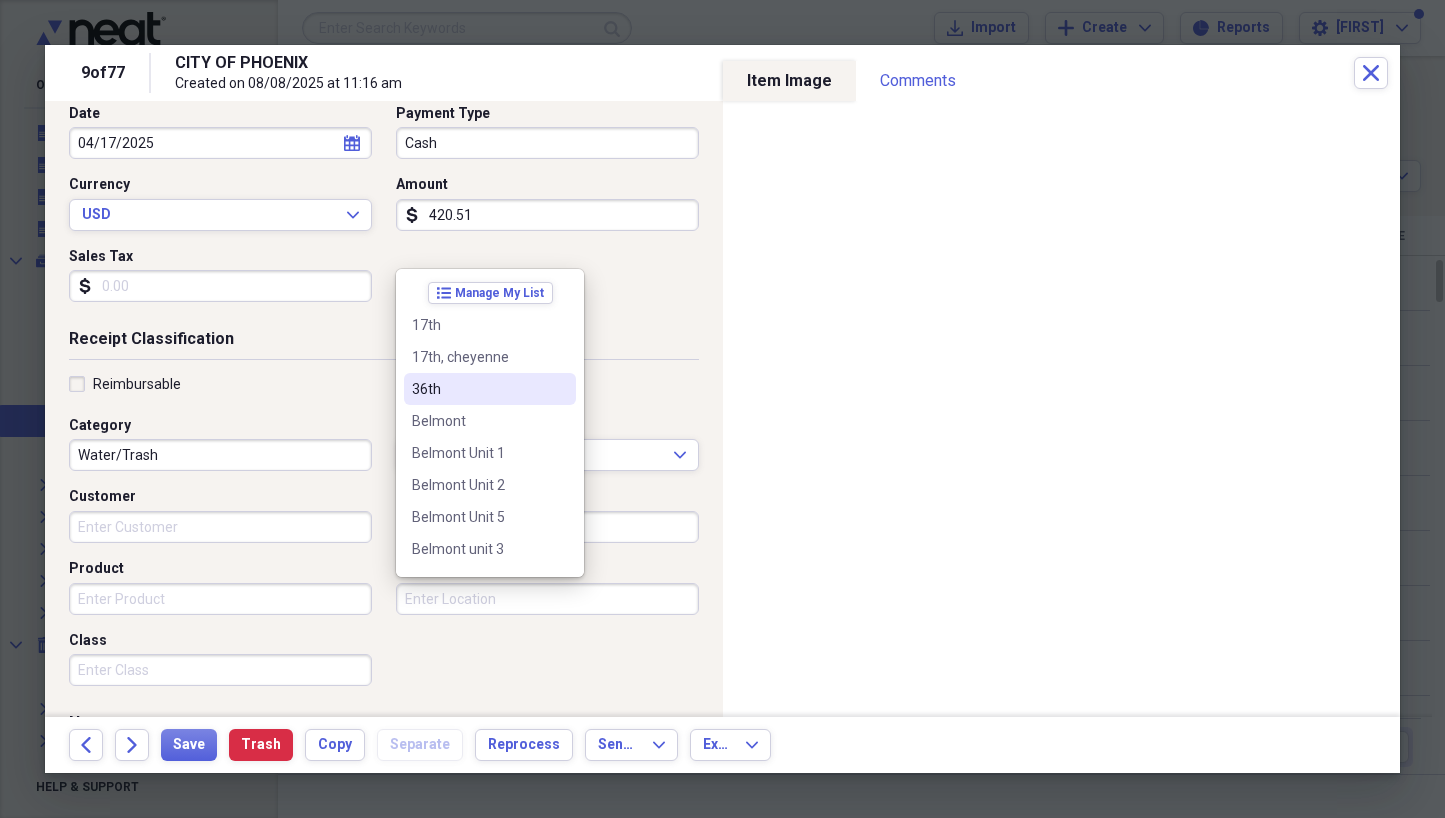 click on "36th" at bounding box center [490, 389] 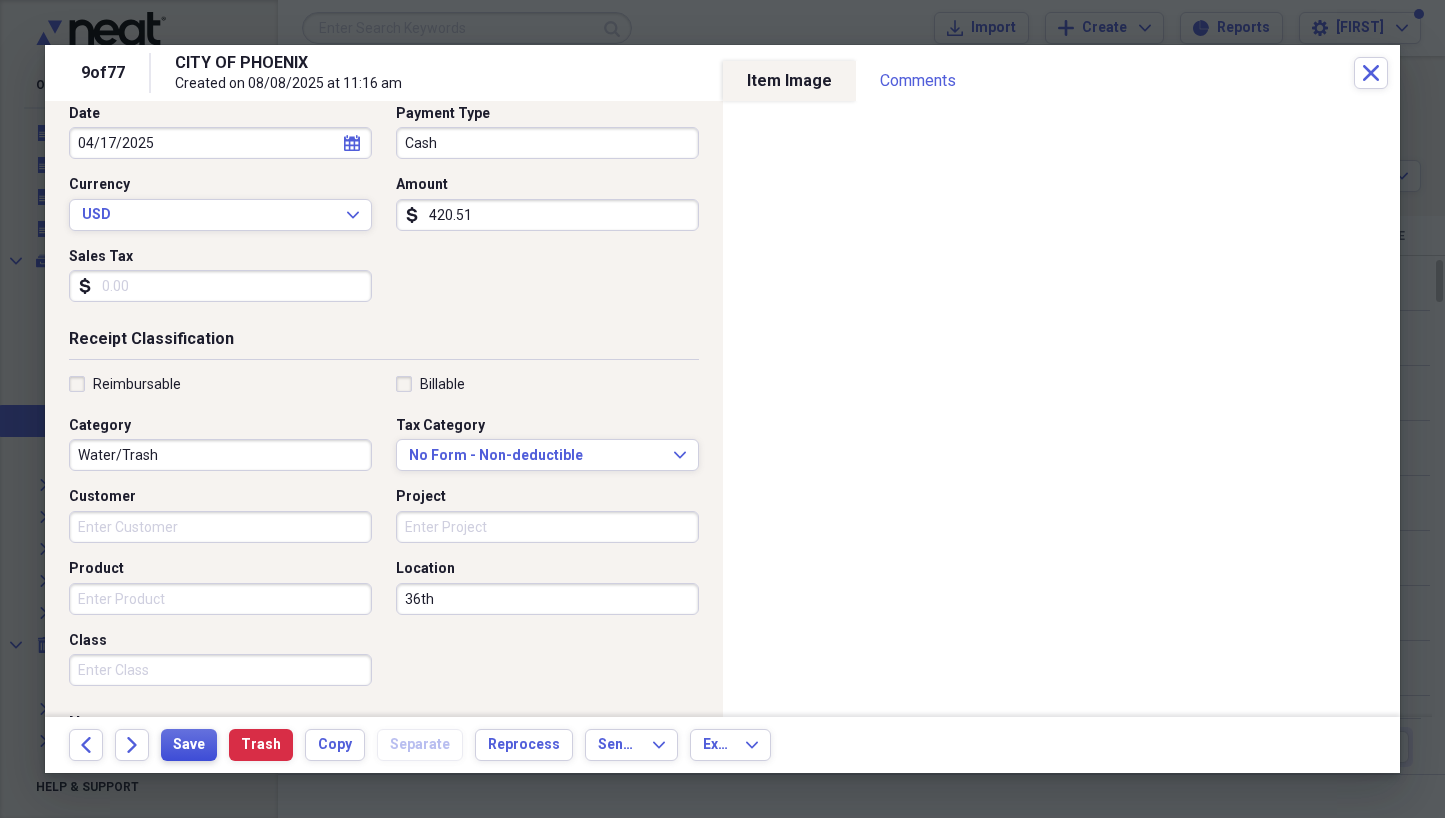click on "Save" at bounding box center (189, 745) 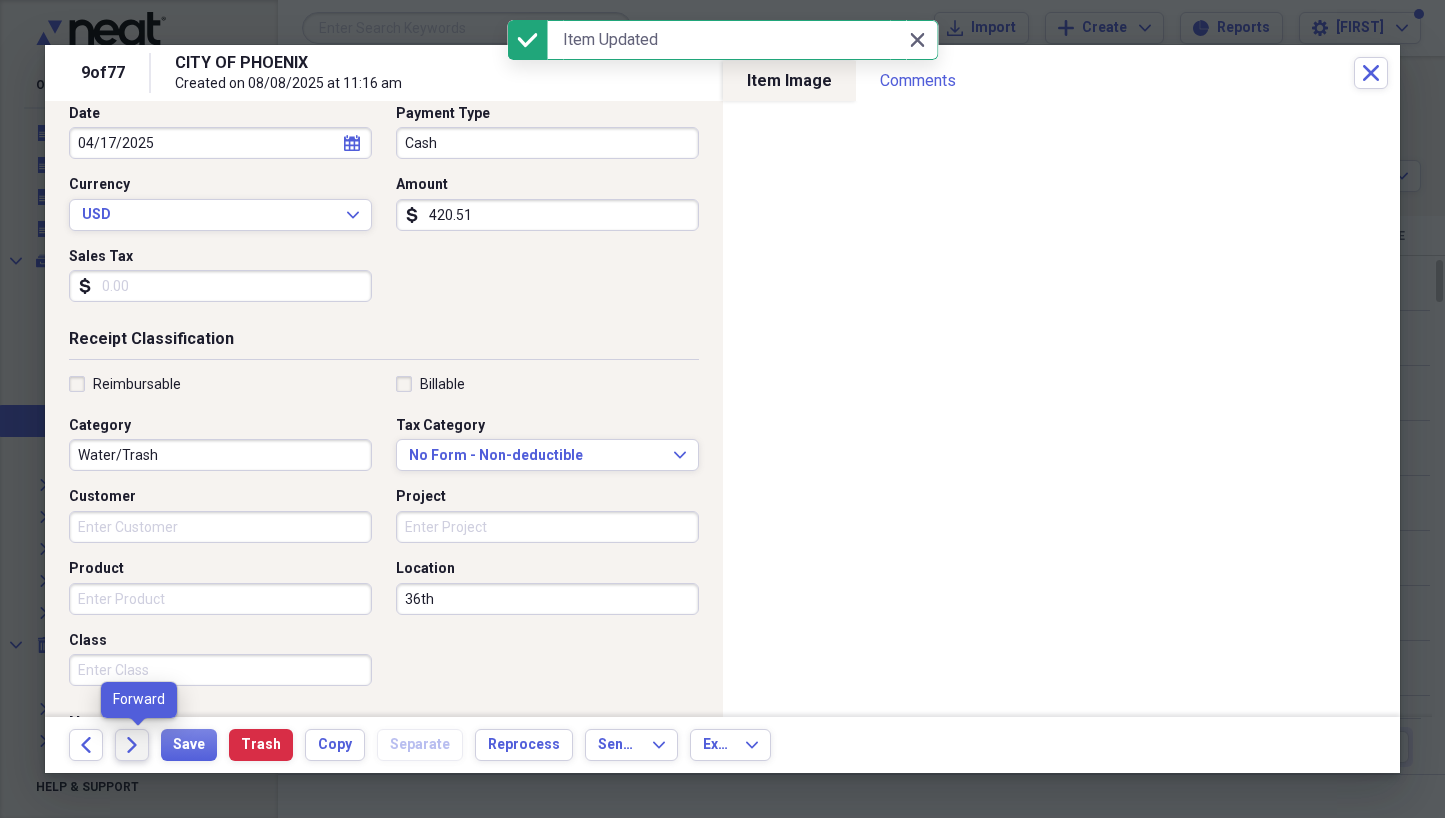 click on "Forward" 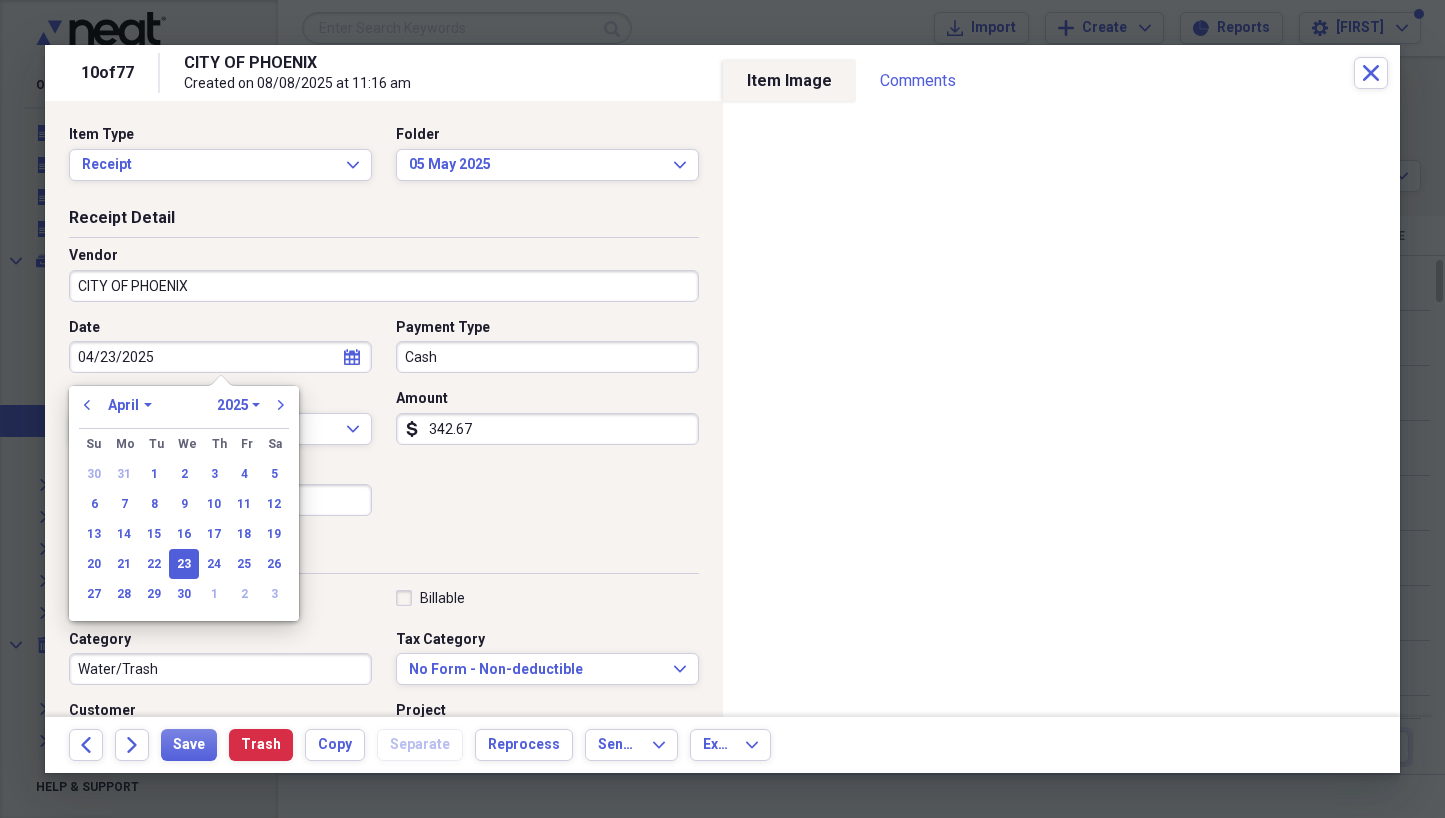 drag, startPoint x: 187, startPoint y: 355, endPoint x: 26, endPoint y: 348, distance: 161.1521 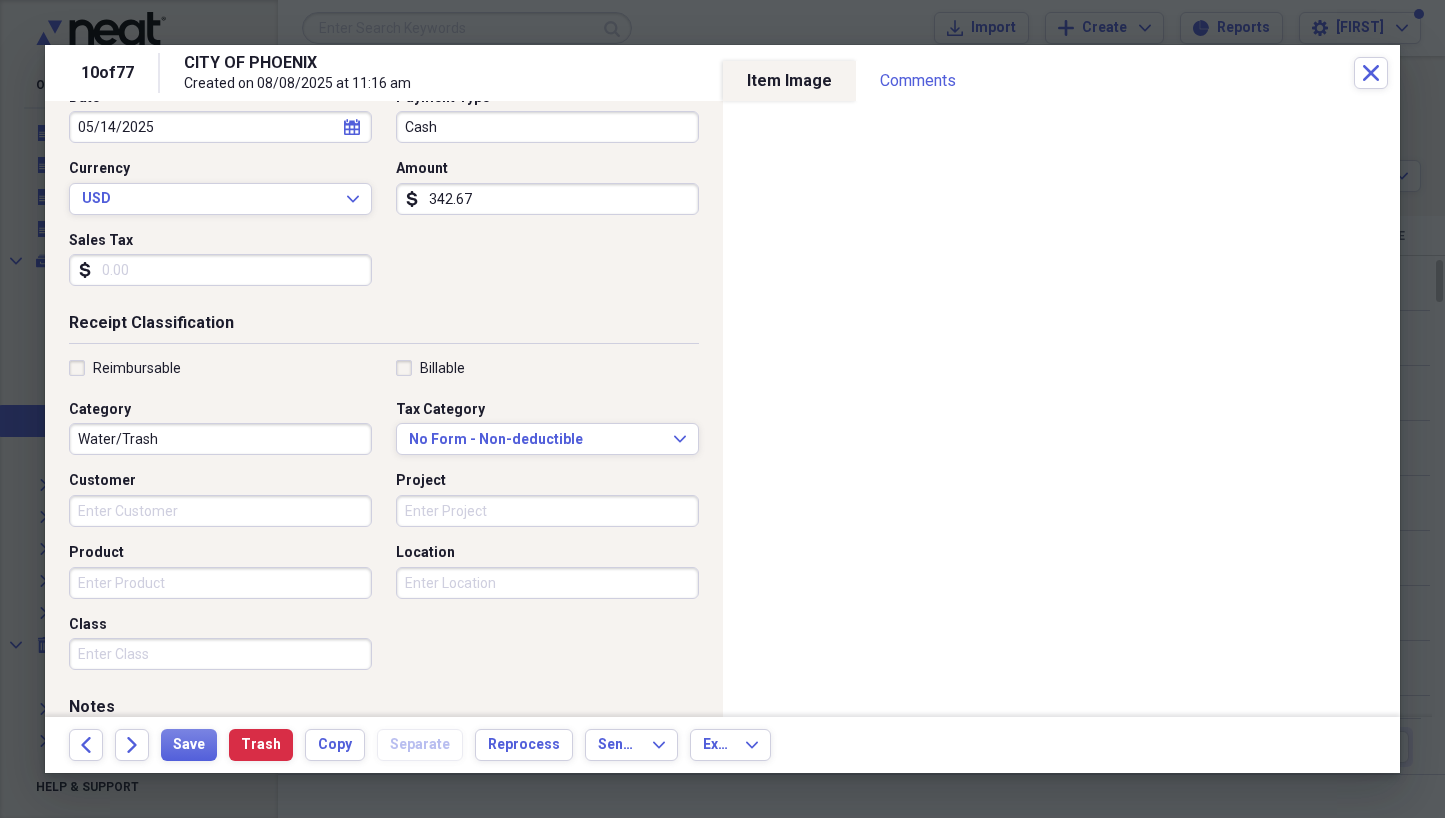 scroll, scrollTop: 232, scrollLeft: 0, axis: vertical 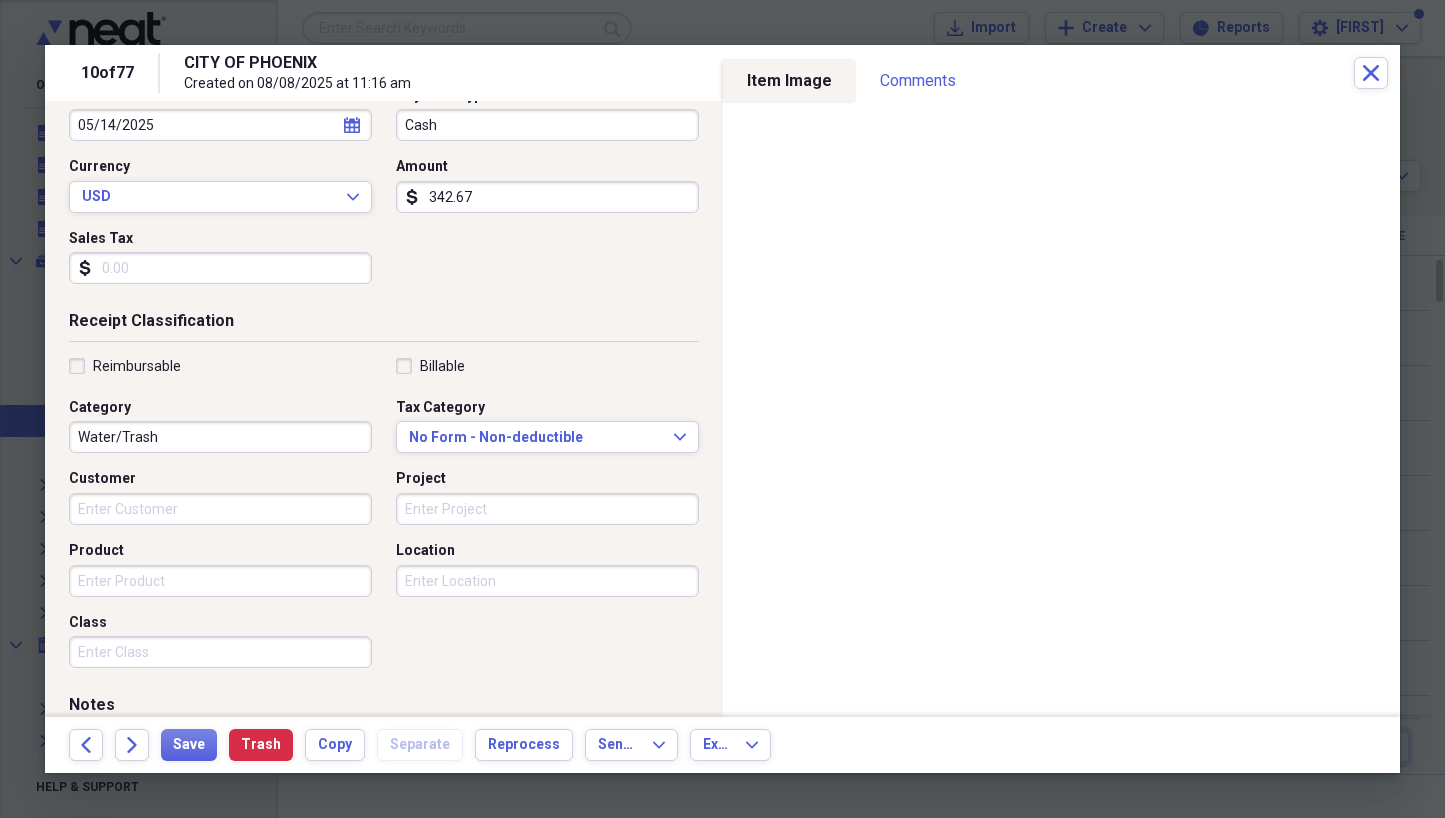 click on "Location" at bounding box center [547, 581] 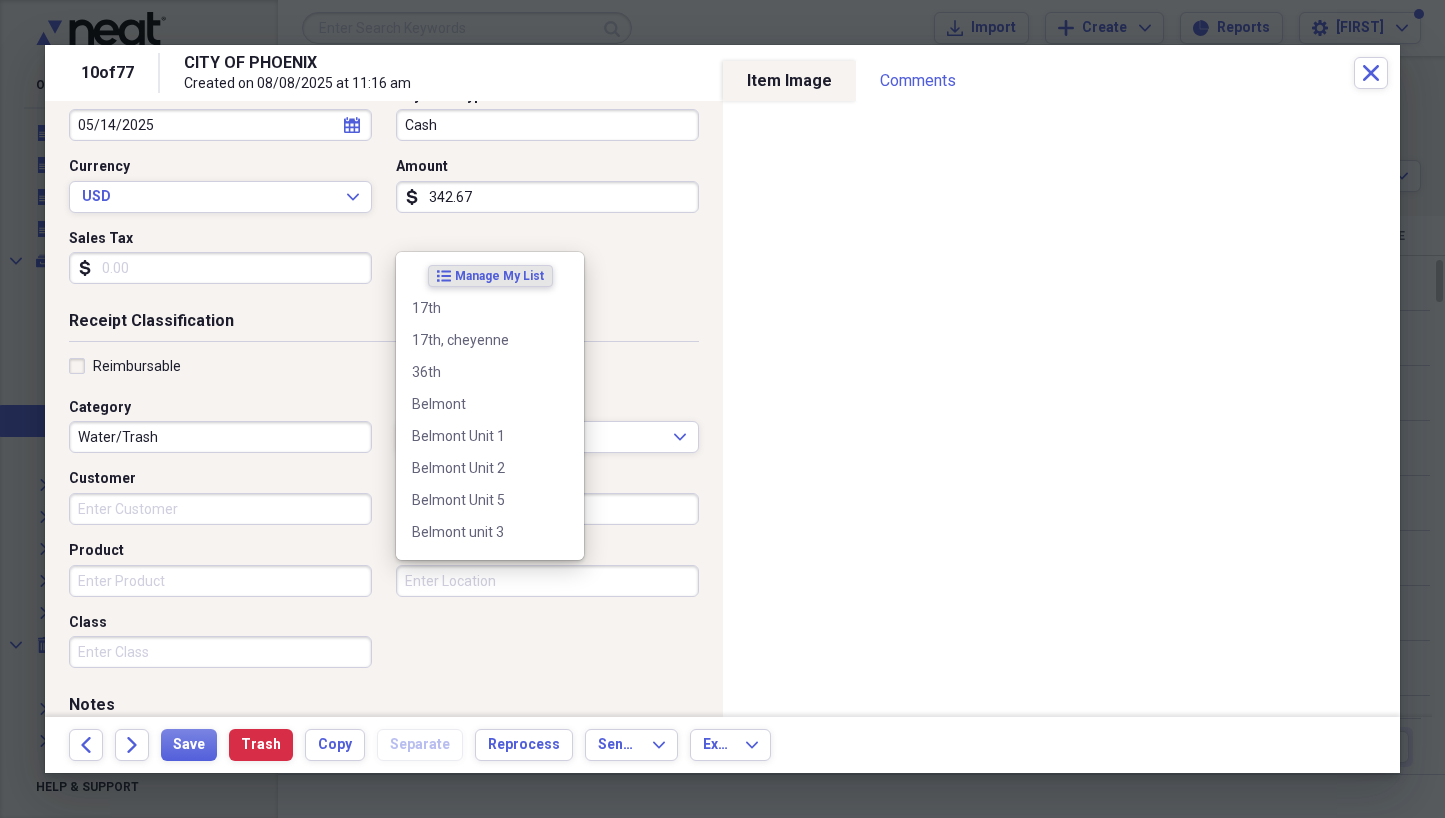 scroll, scrollTop: 231, scrollLeft: 0, axis: vertical 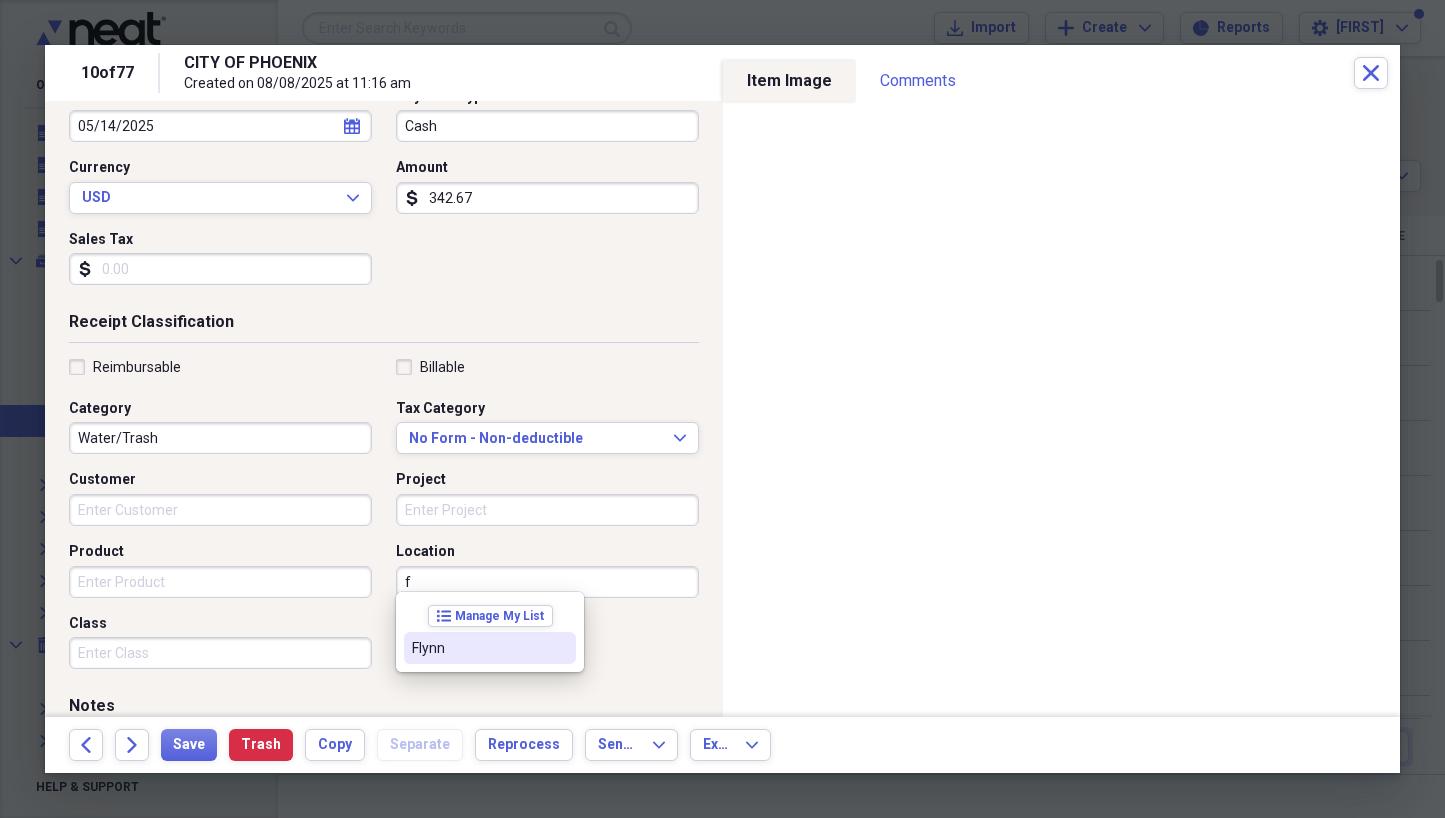 click on "Flynn" at bounding box center [478, 648] 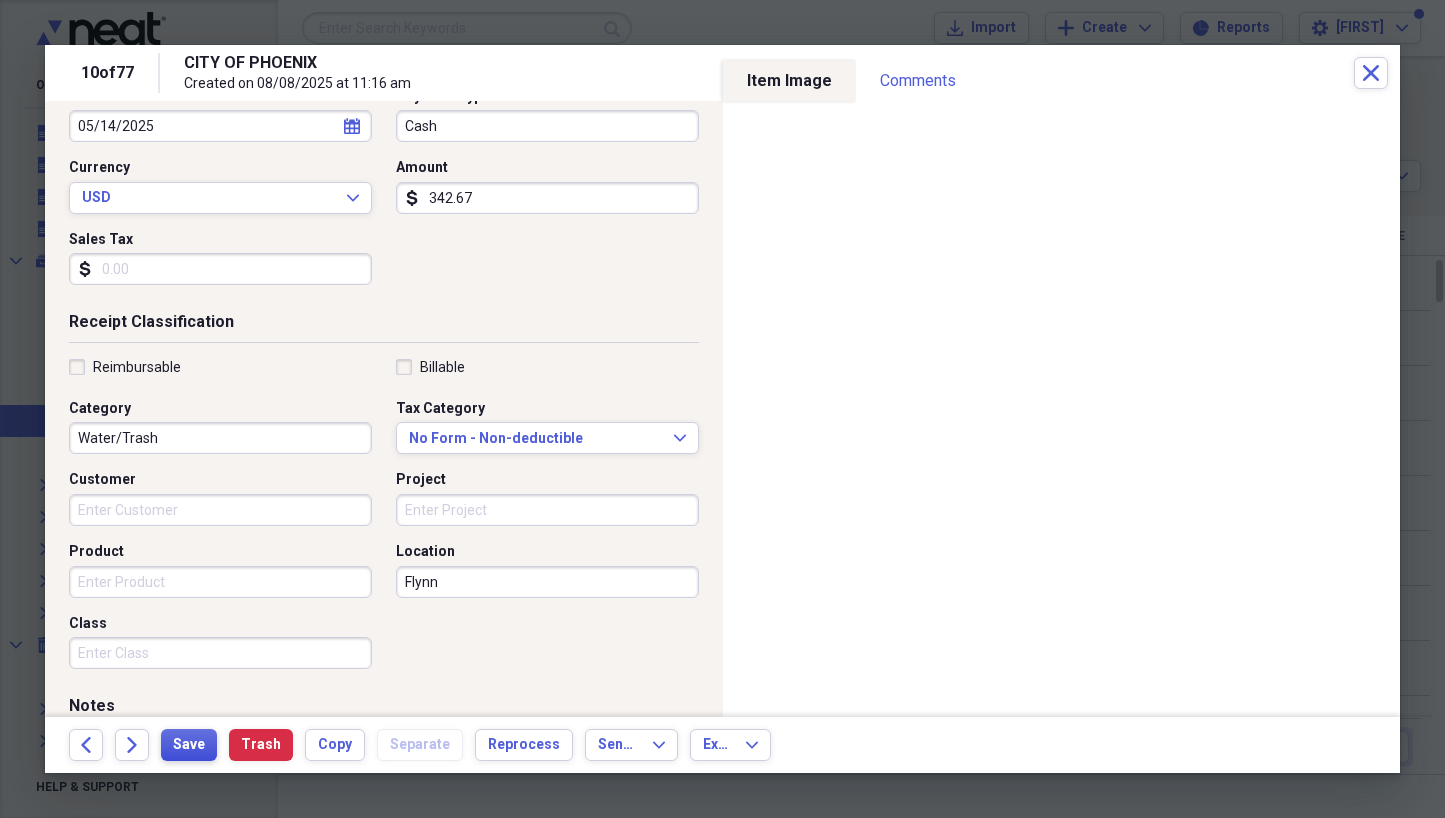 click on "Save" at bounding box center [189, 745] 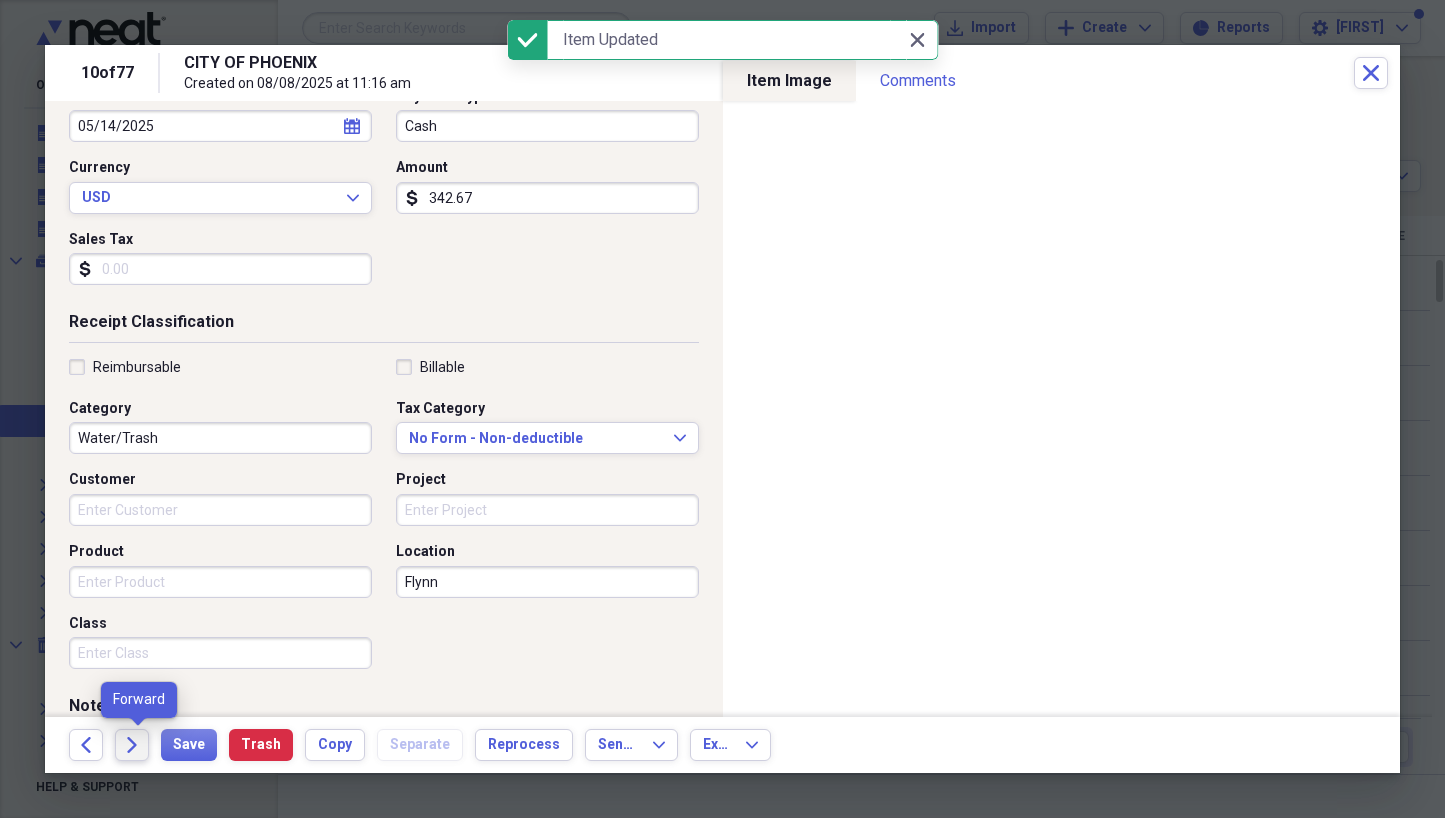 click 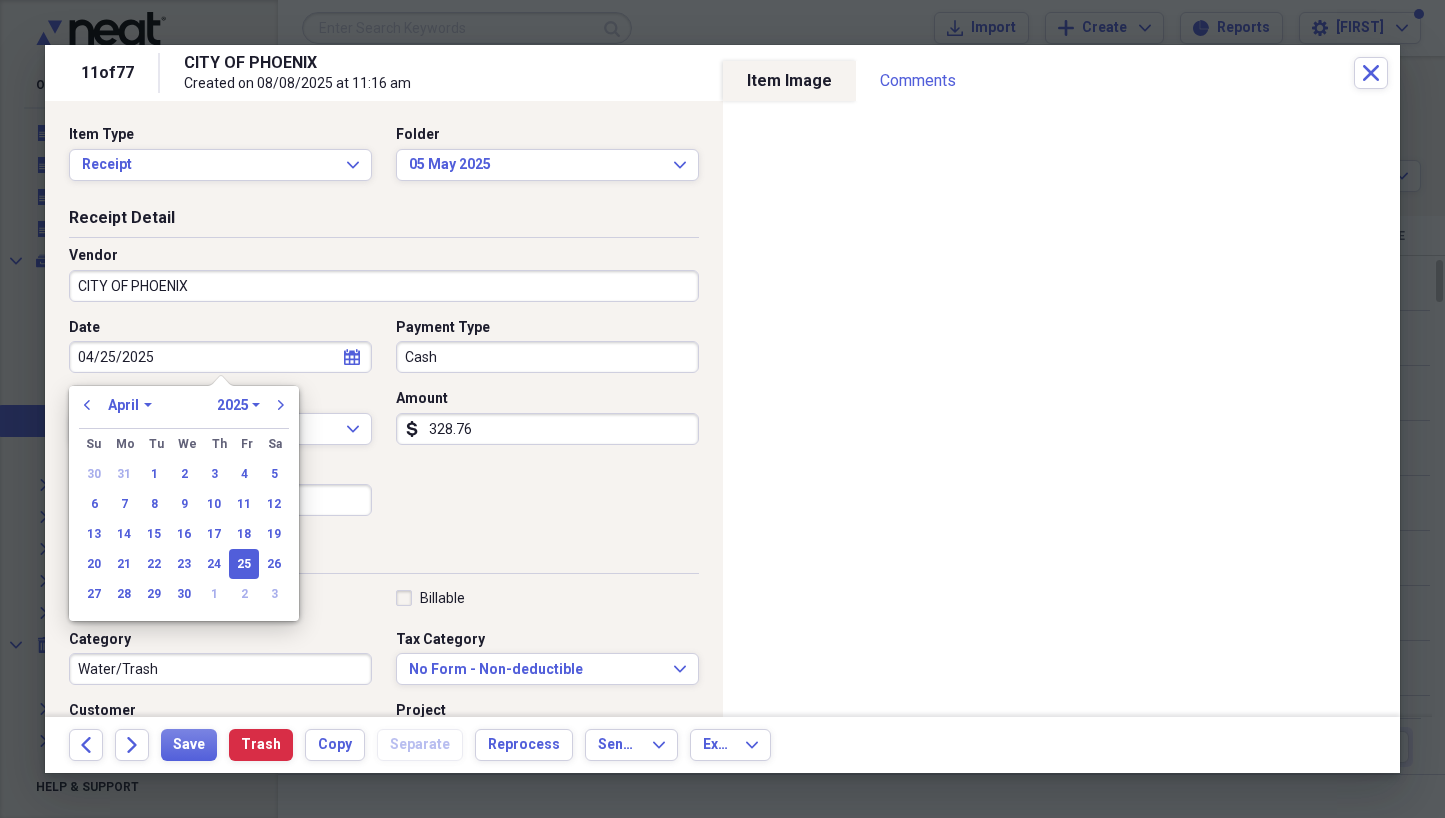 drag, startPoint x: 187, startPoint y: 357, endPoint x: 61, endPoint y: 360, distance: 126.035706 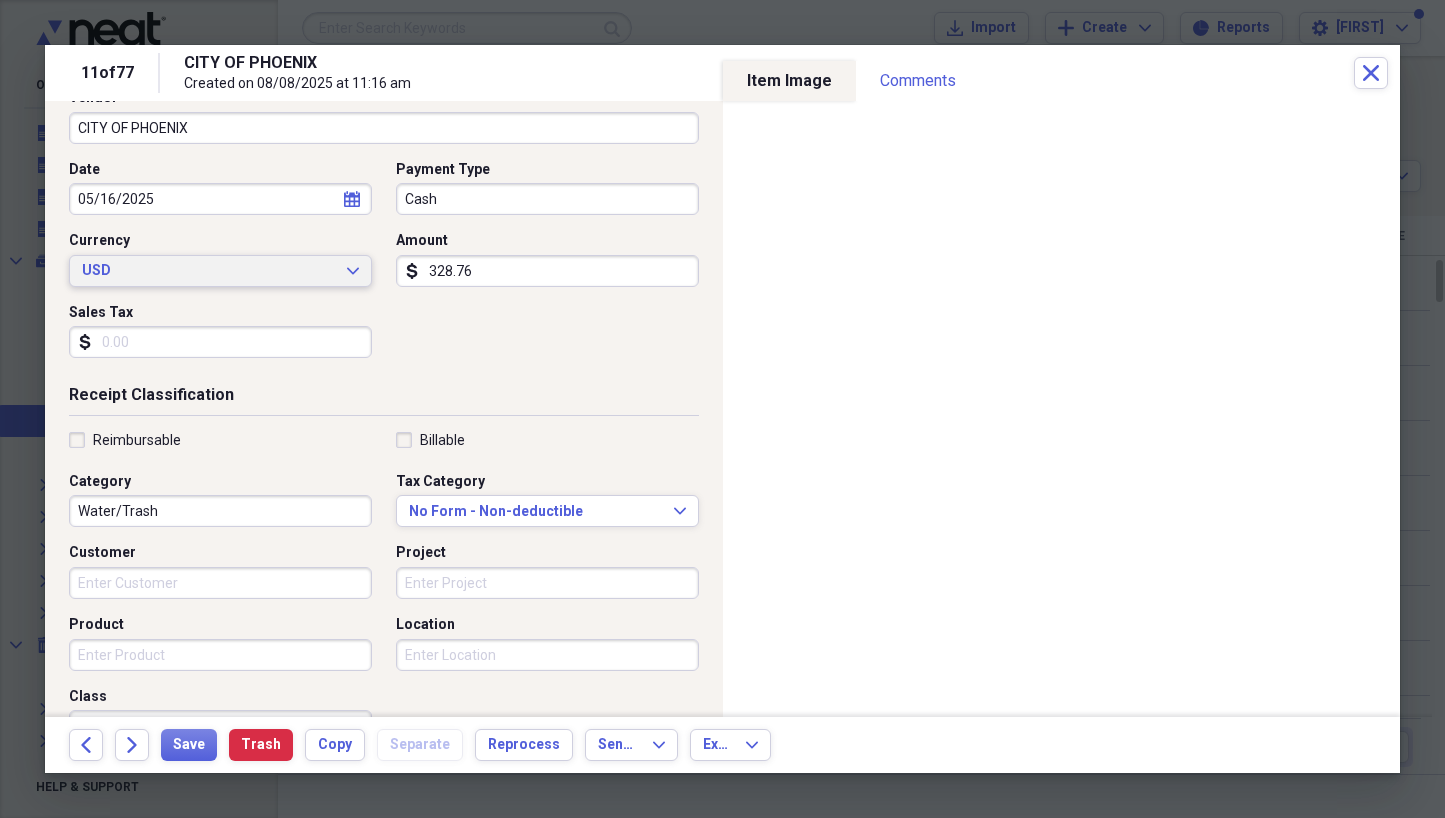 scroll, scrollTop: 173, scrollLeft: 0, axis: vertical 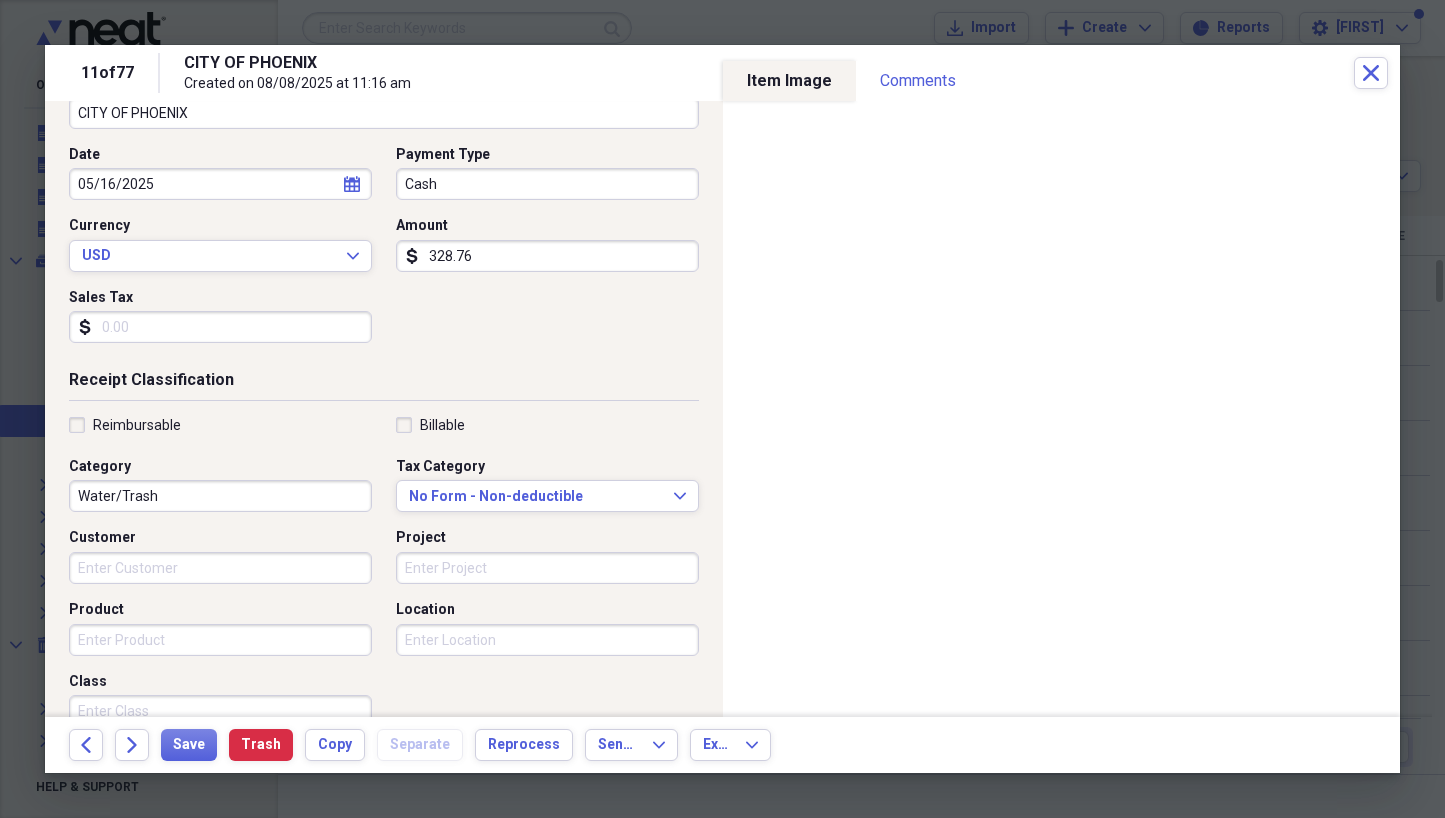 click on "Location" at bounding box center (547, 640) 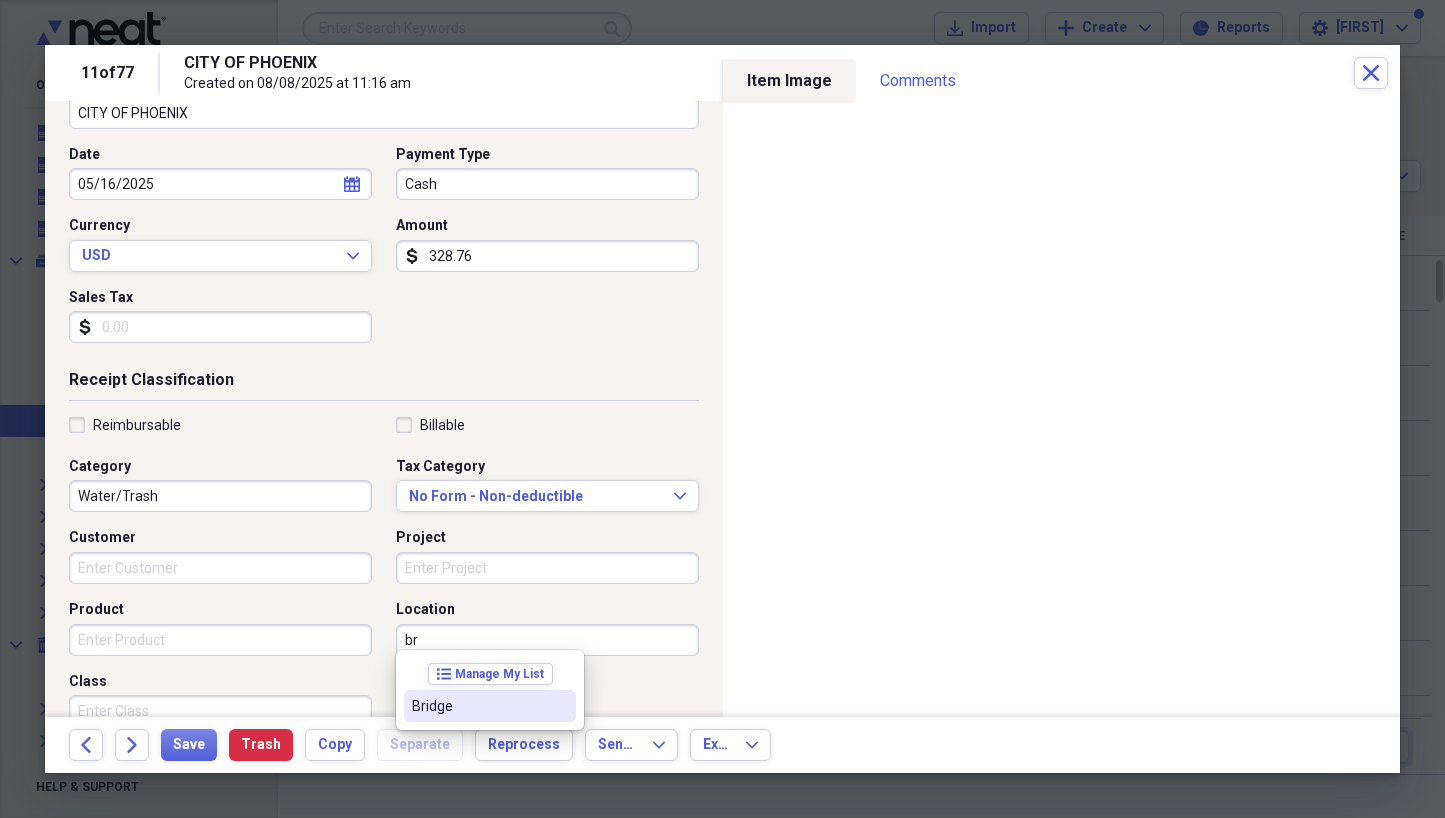 click on "Bridge" at bounding box center (478, 706) 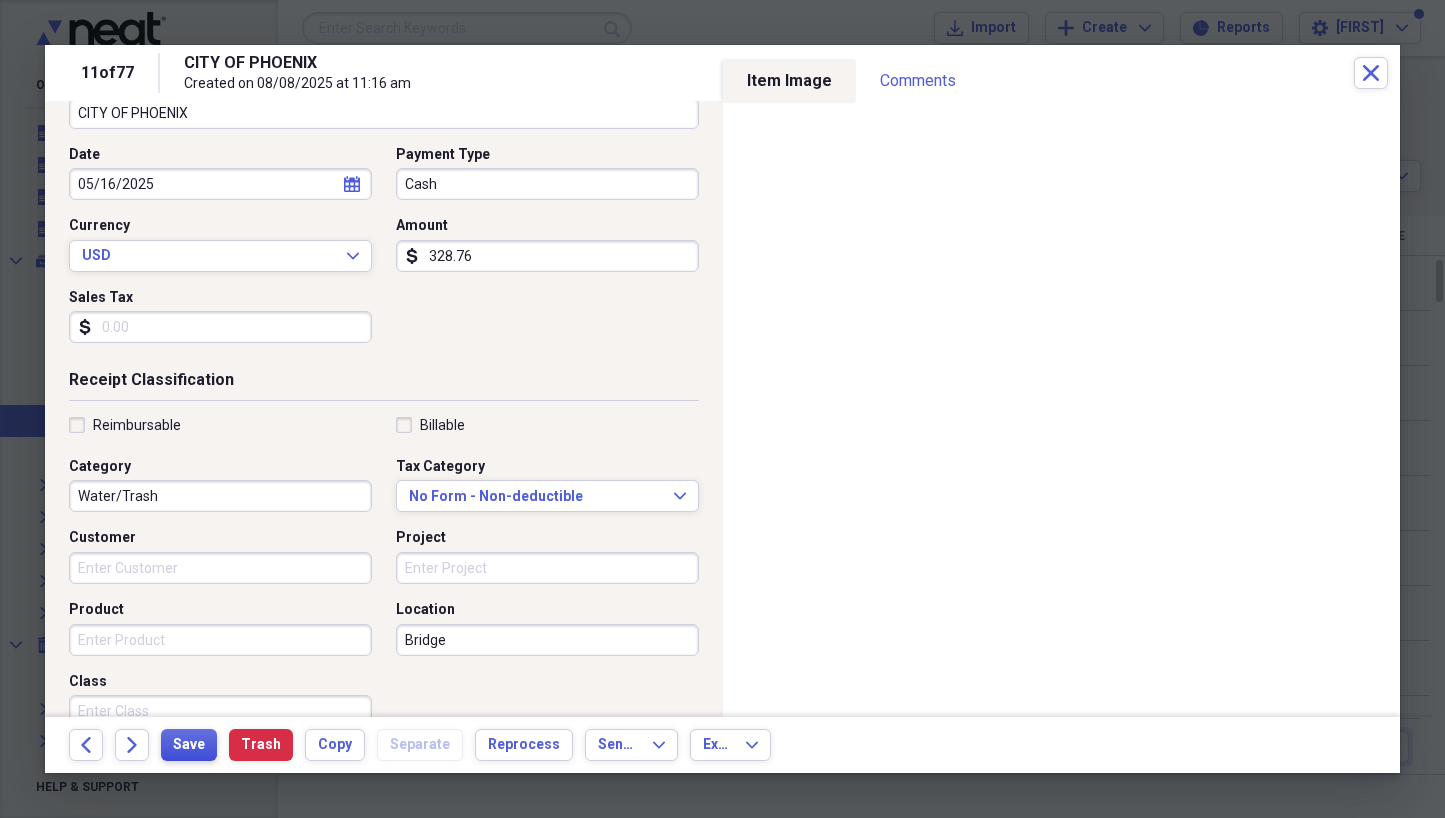 click on "Save" at bounding box center [189, 745] 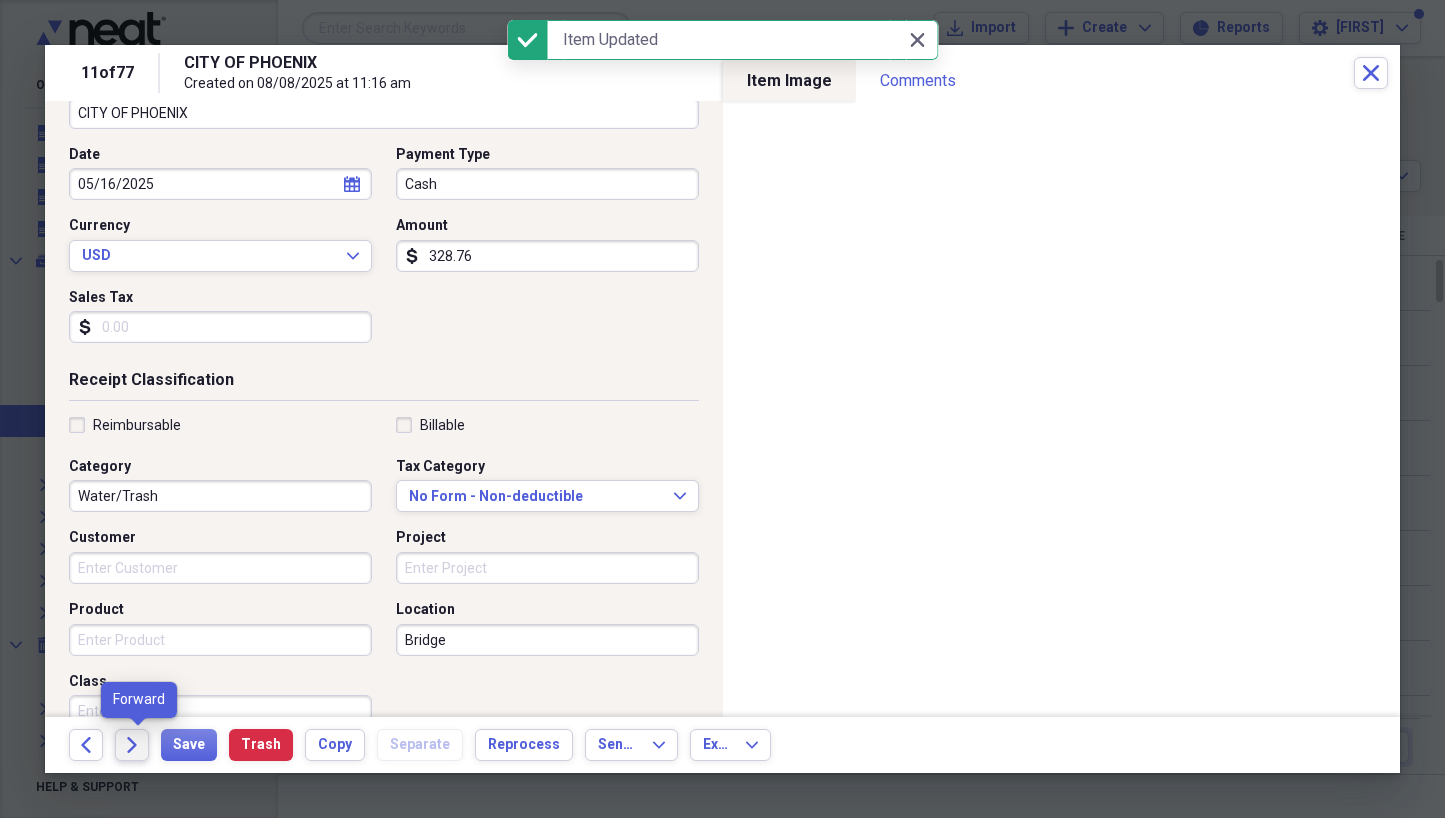 click on "Forward" 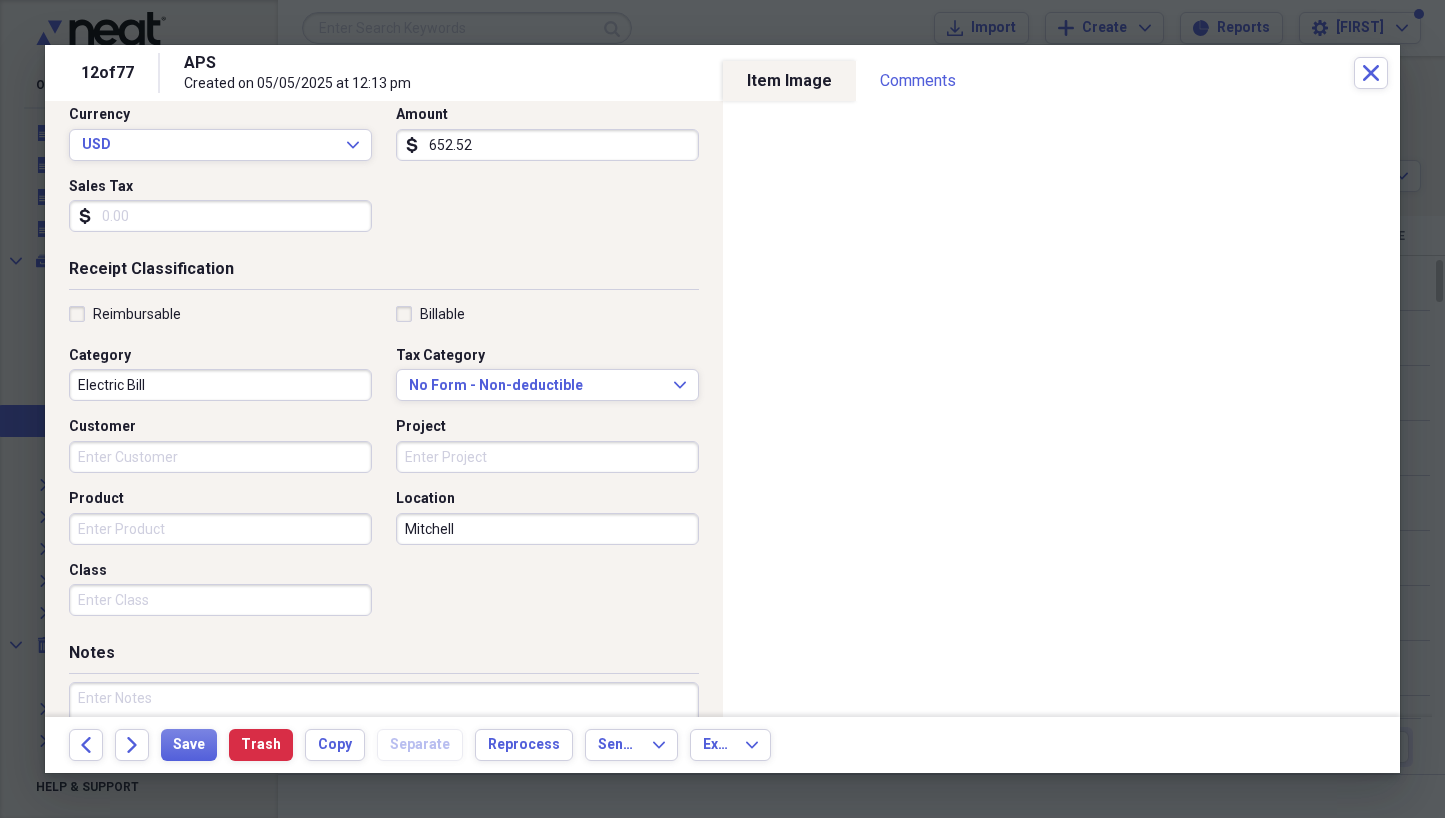 scroll, scrollTop: 285, scrollLeft: 0, axis: vertical 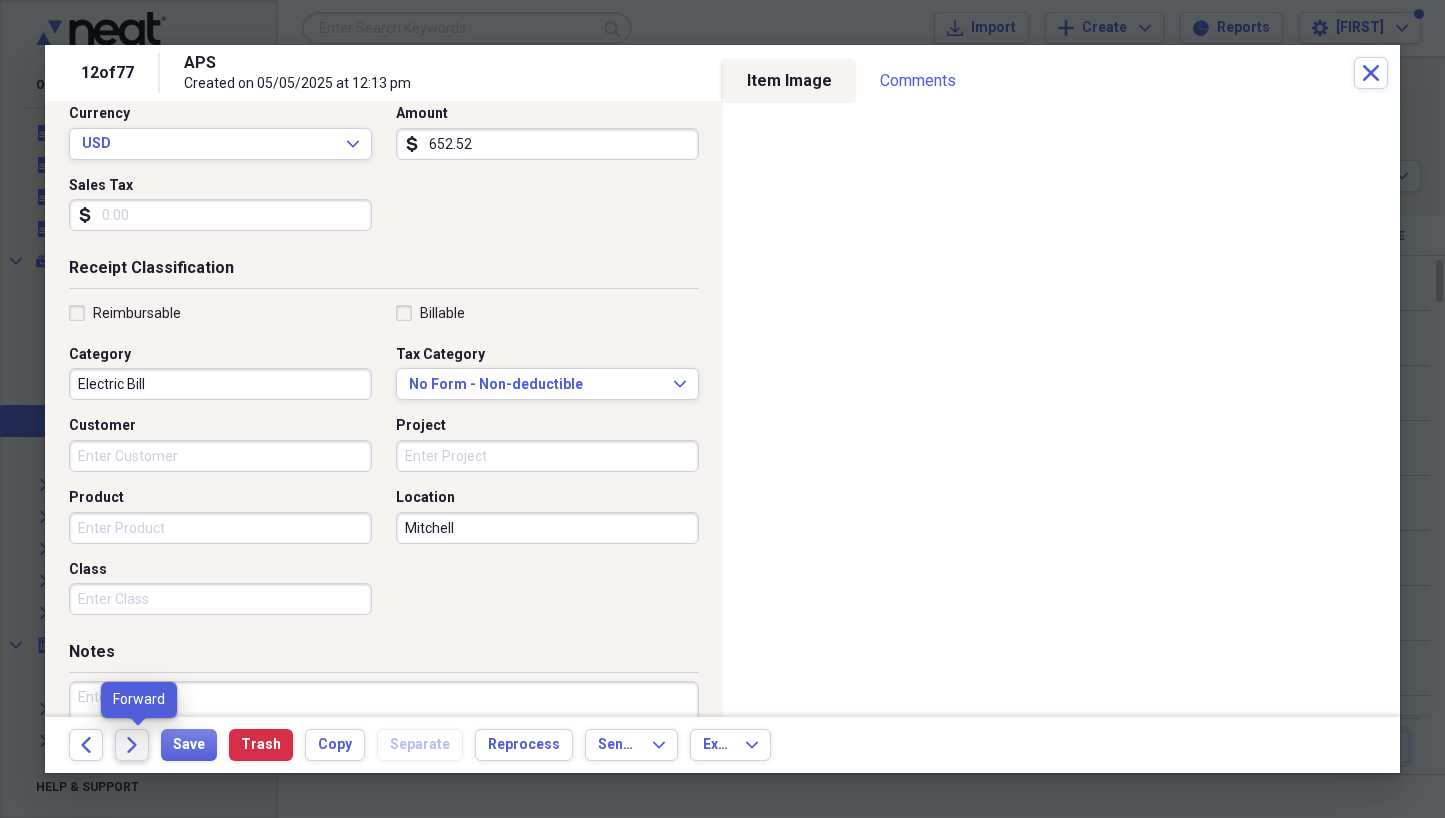 click on "Forward" 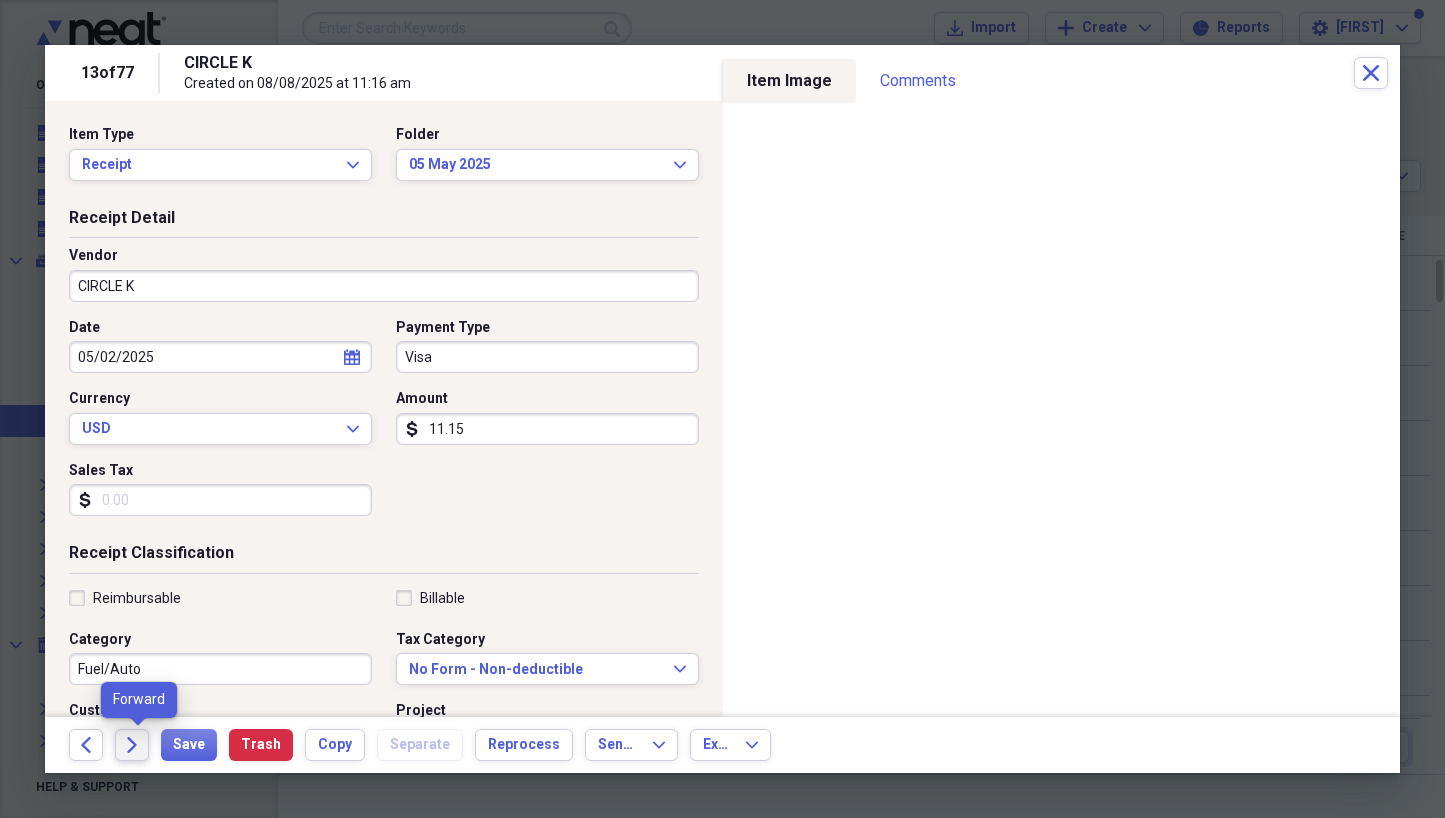 click on "Forward" 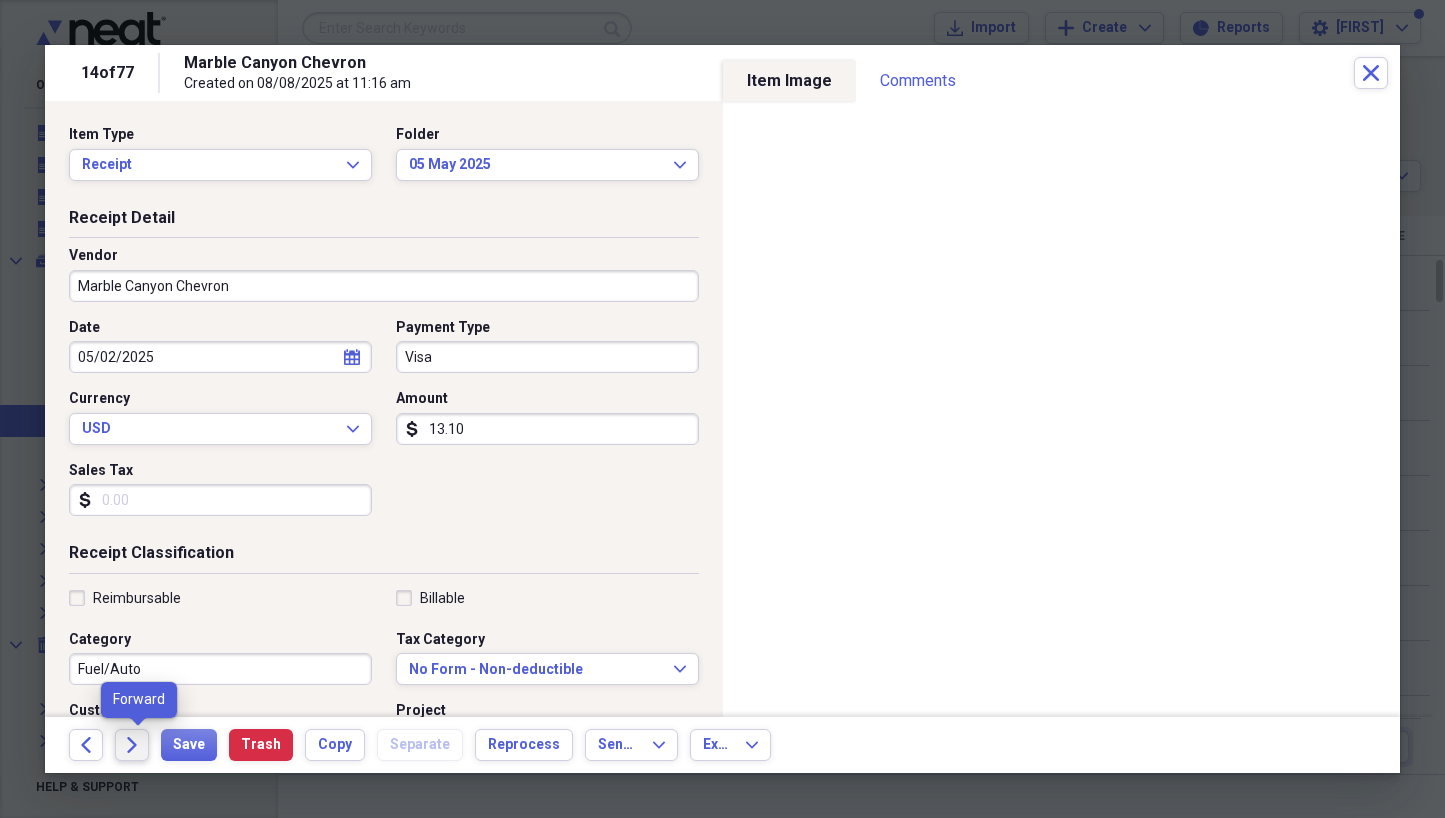click on "Forward" 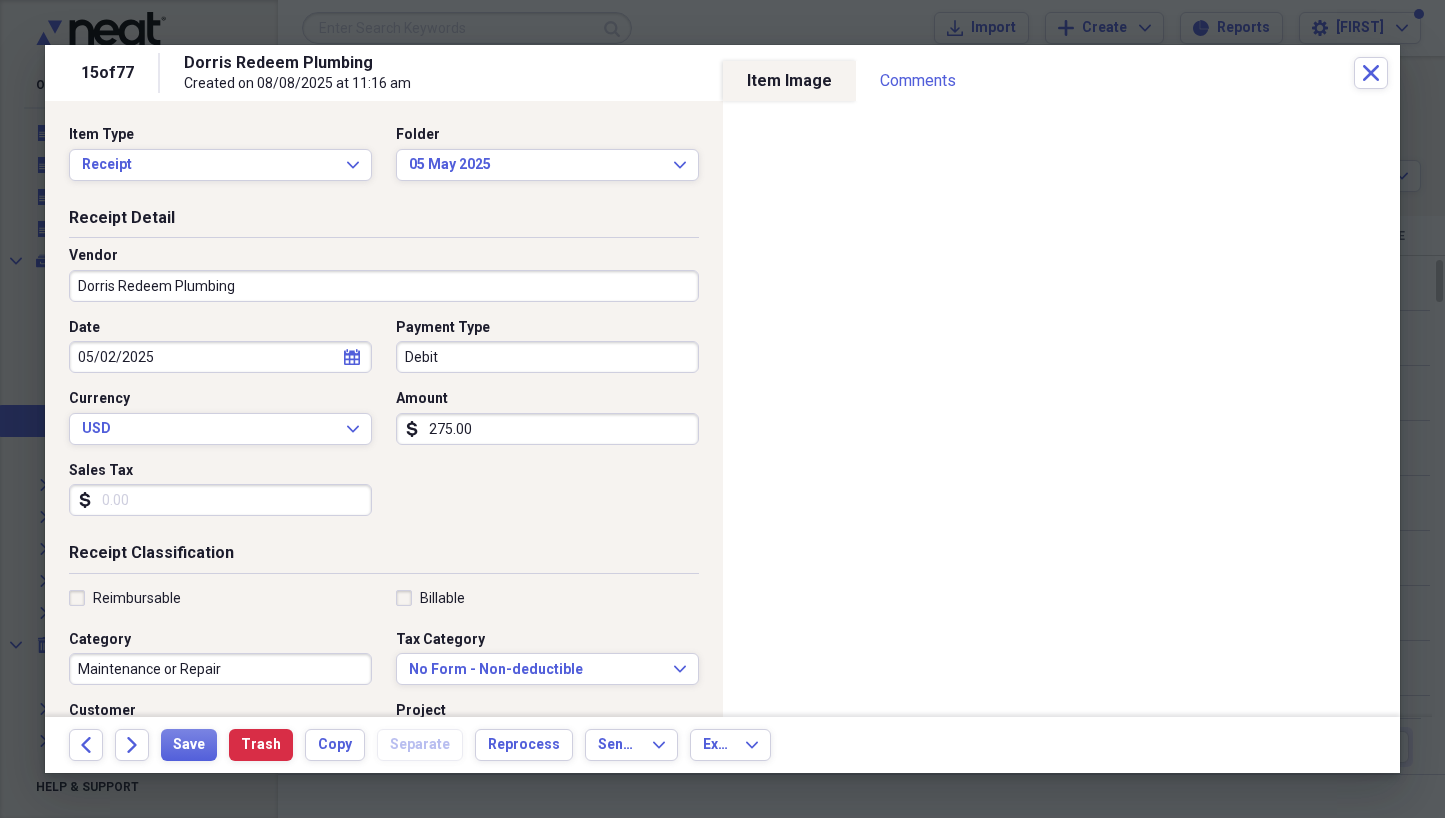 click on "Forward" 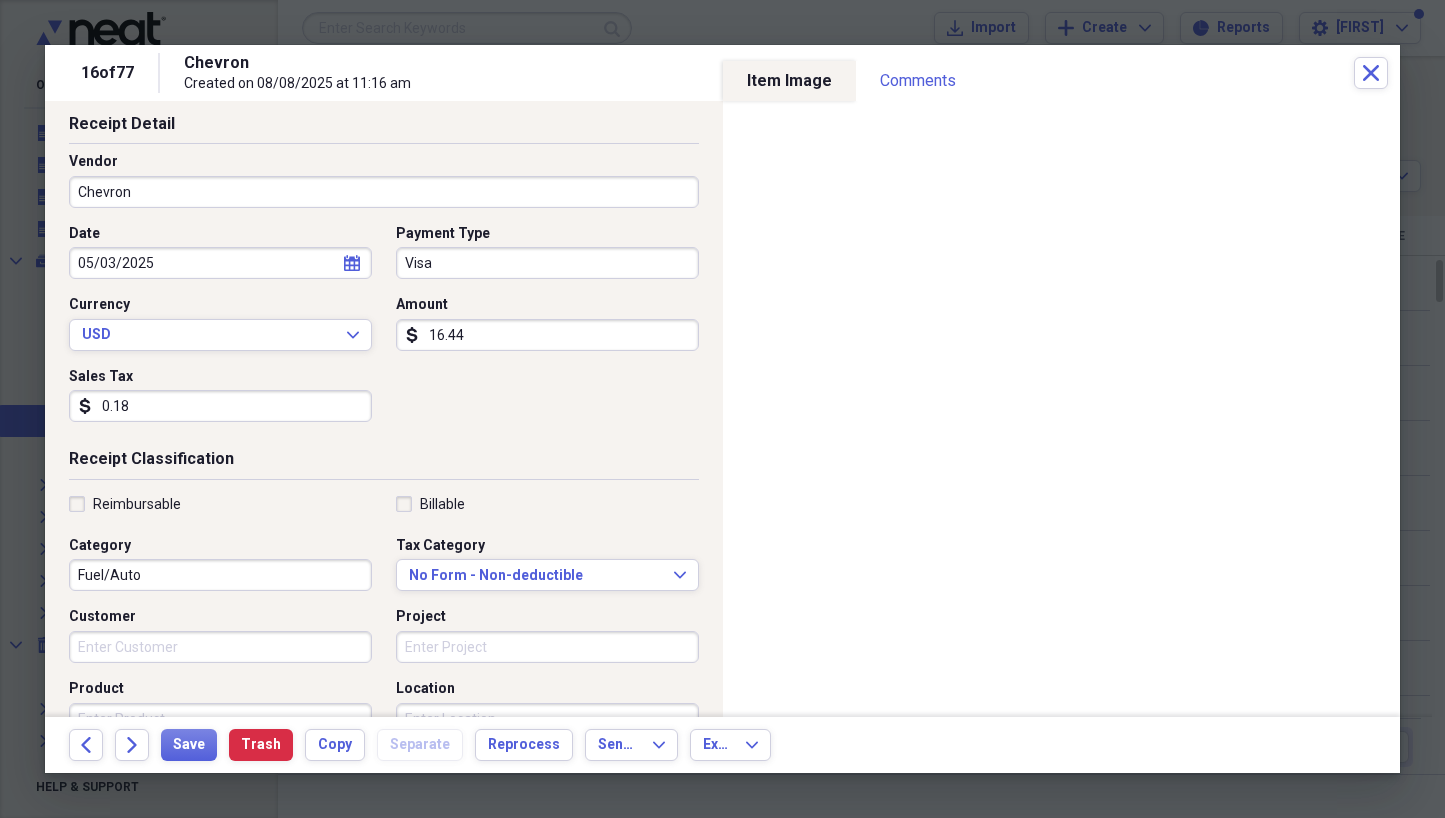 scroll, scrollTop: 103, scrollLeft: 0, axis: vertical 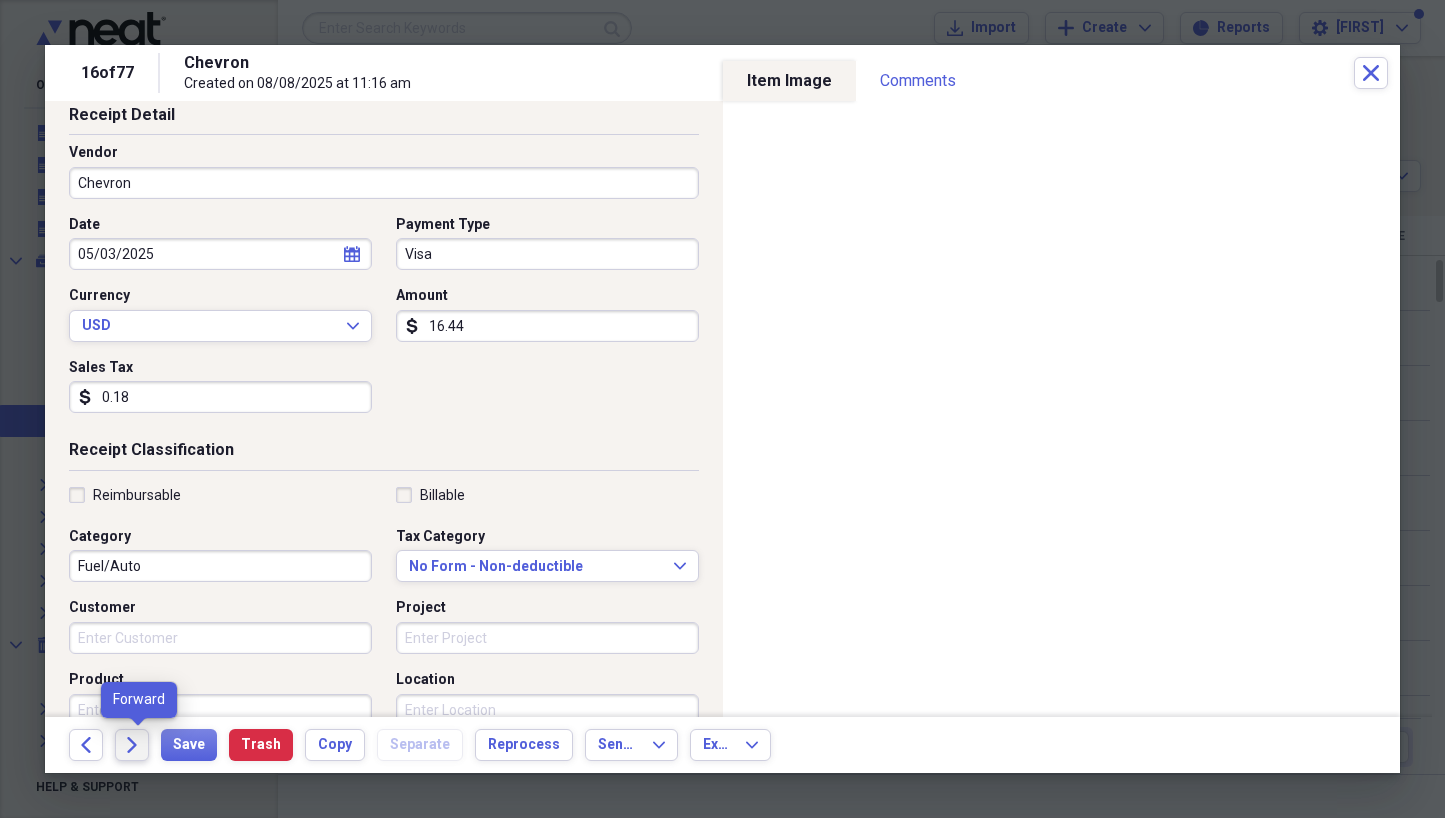 click on "Forward" at bounding box center [132, 745] 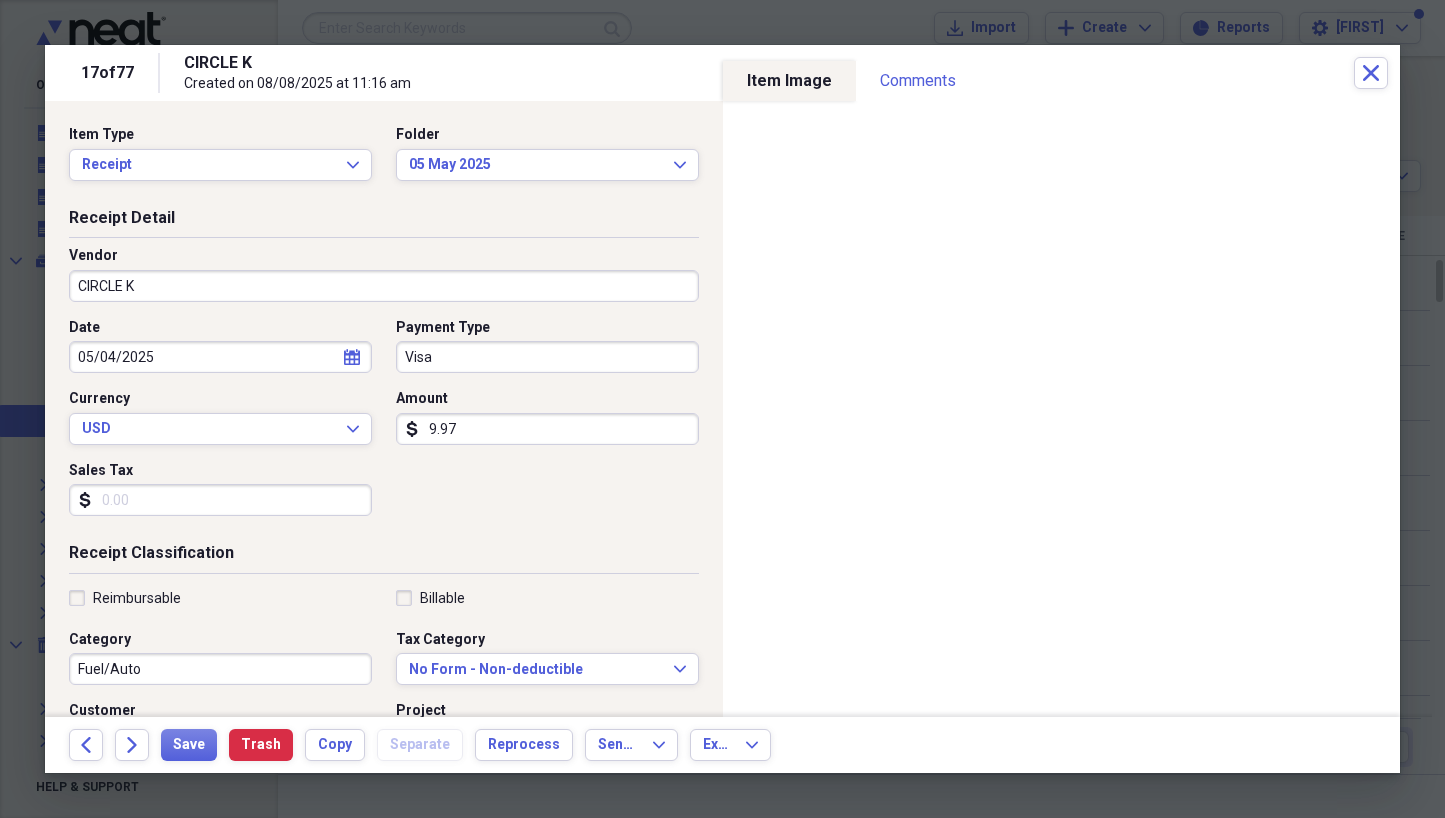 click on "Forward" at bounding box center [132, 745] 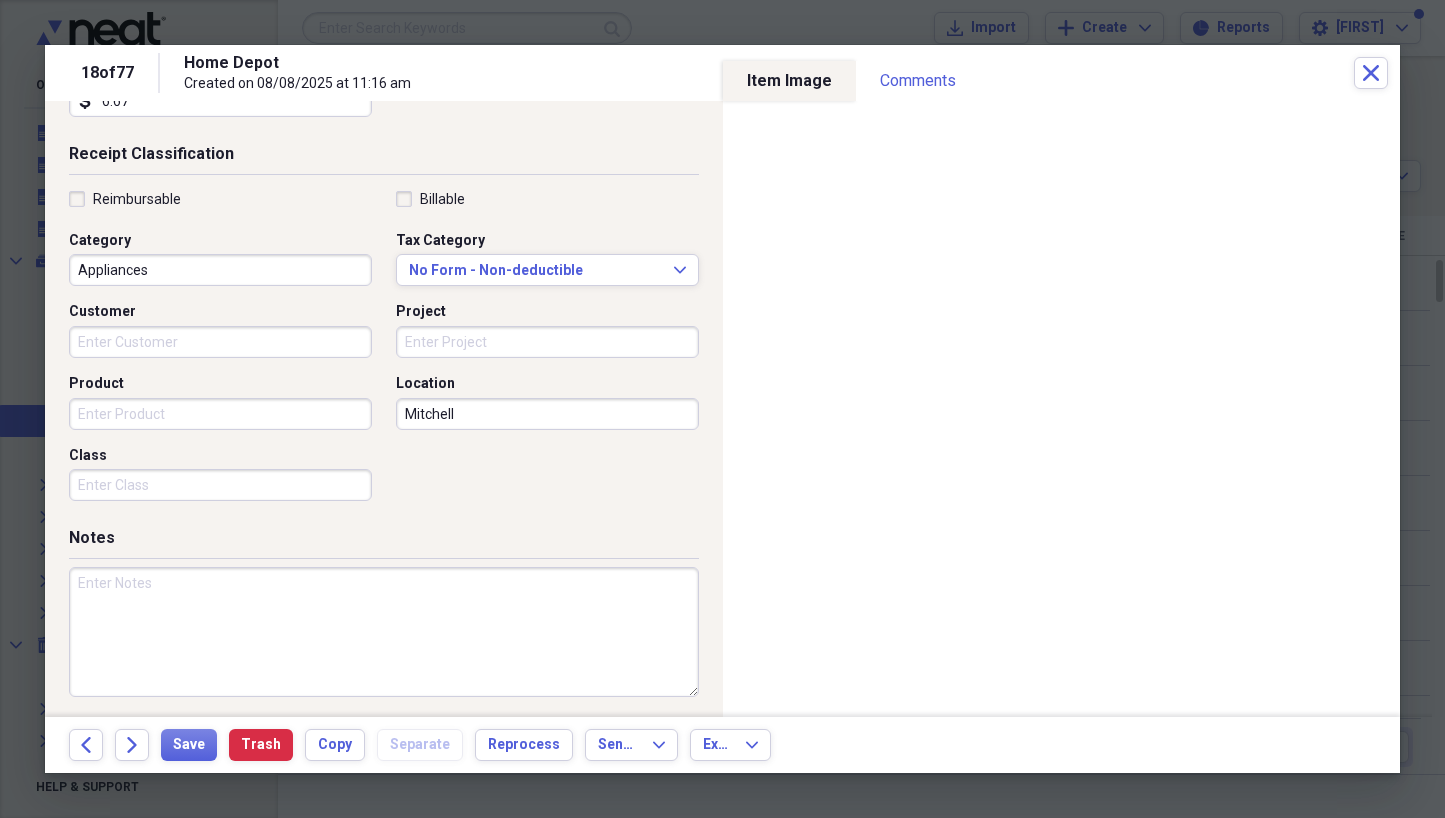 scroll, scrollTop: 398, scrollLeft: 0, axis: vertical 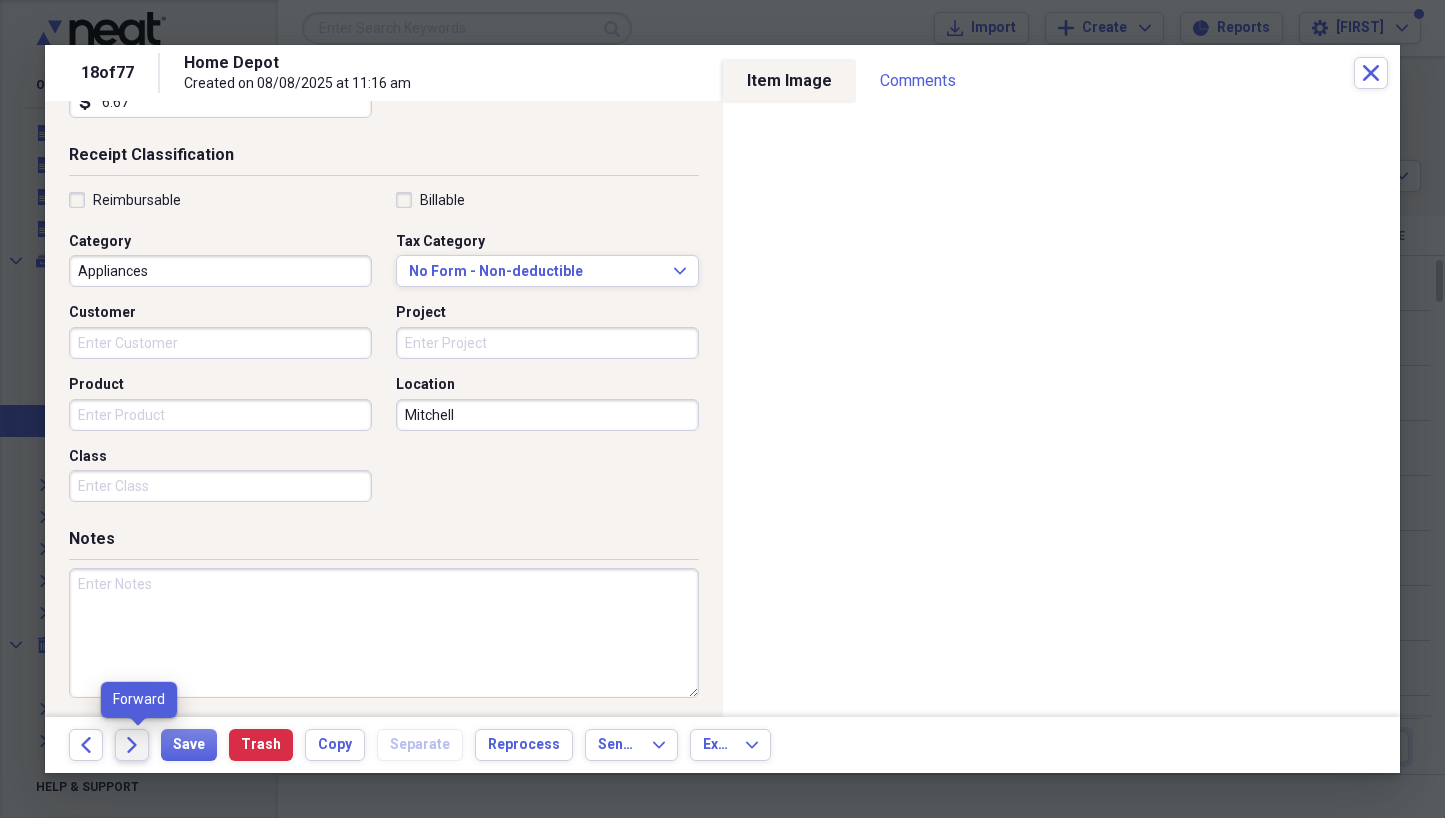 click on "Forward" 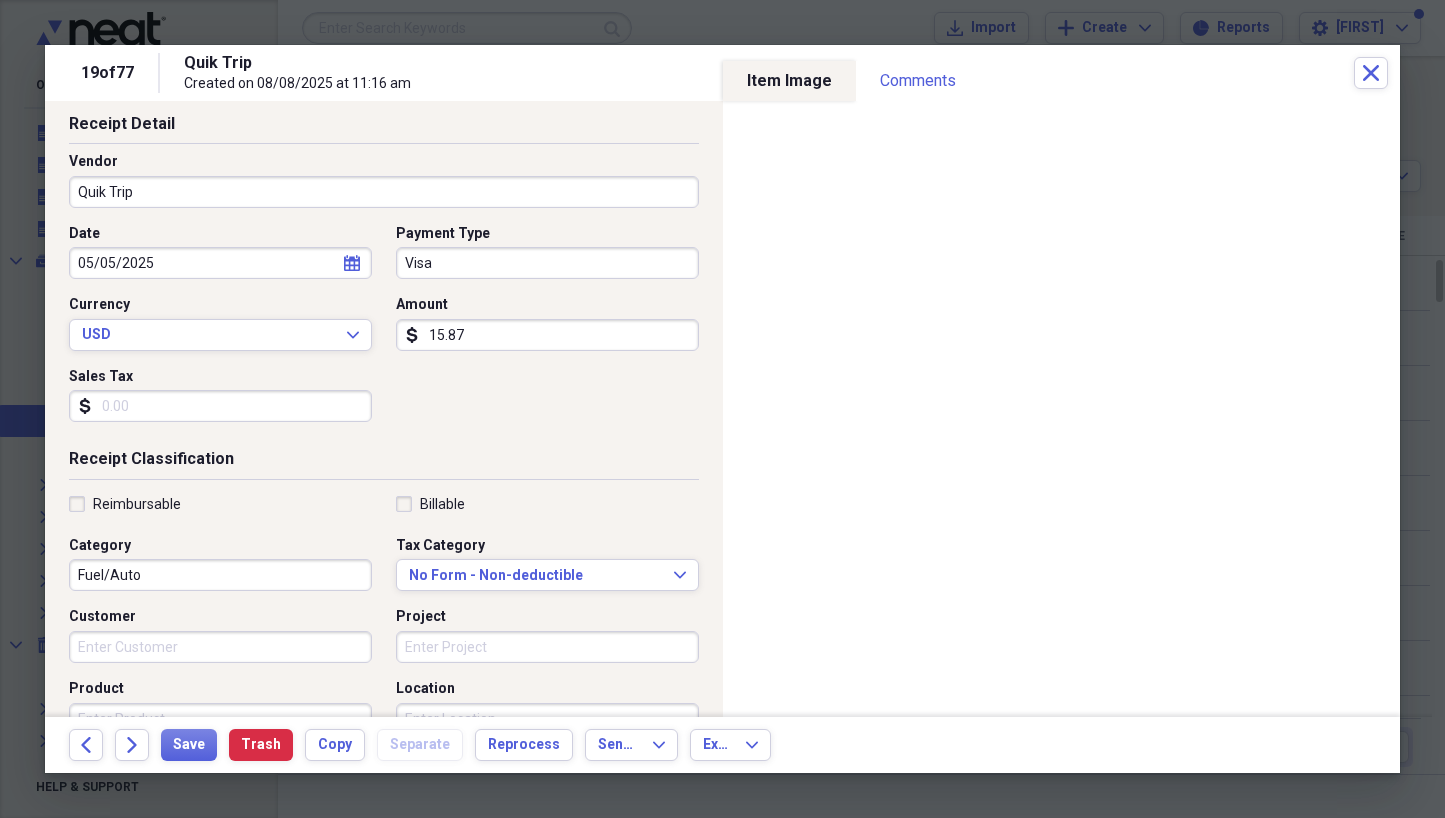 scroll, scrollTop: 150, scrollLeft: 0, axis: vertical 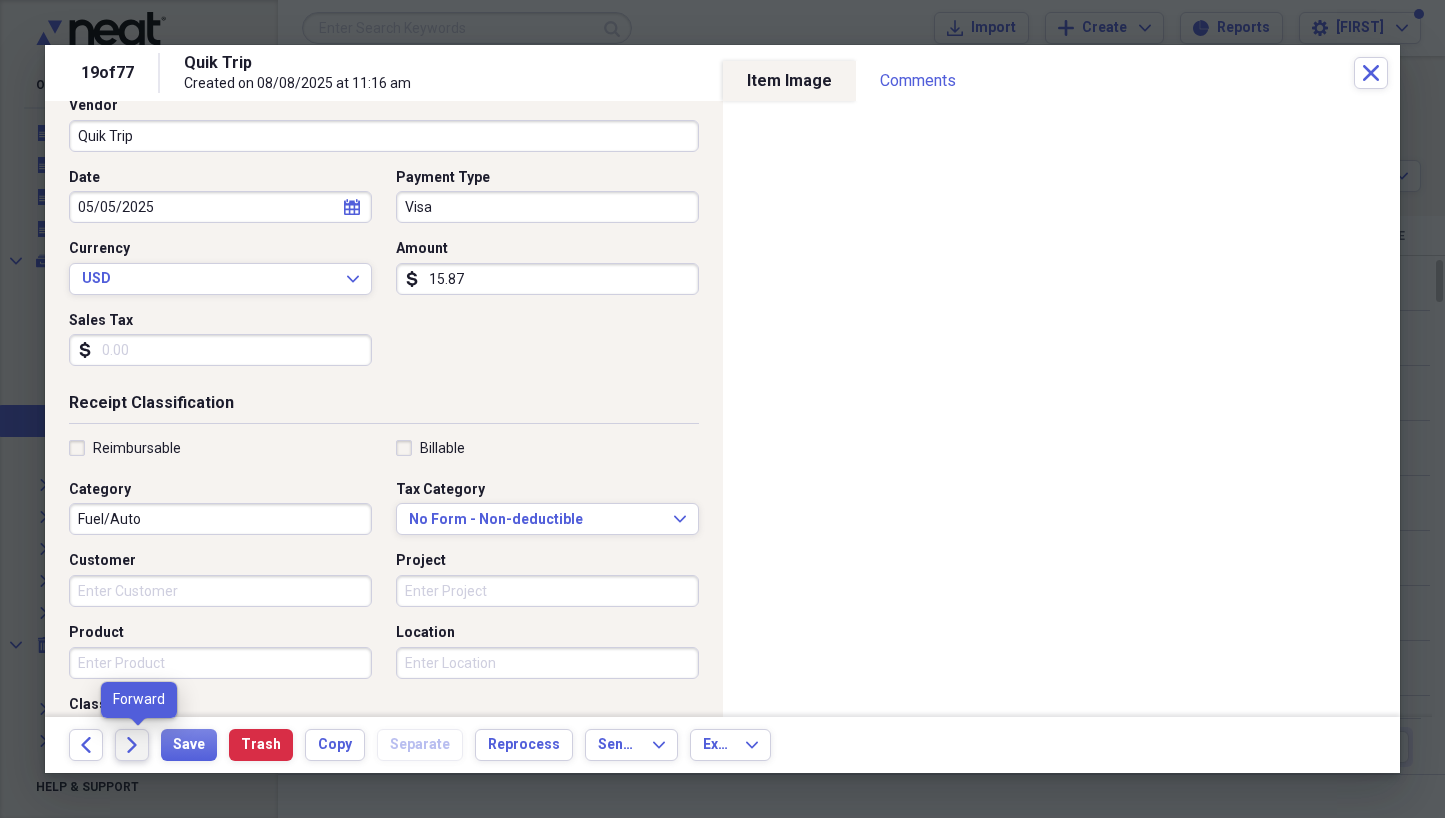click on "Forward" at bounding box center [132, 745] 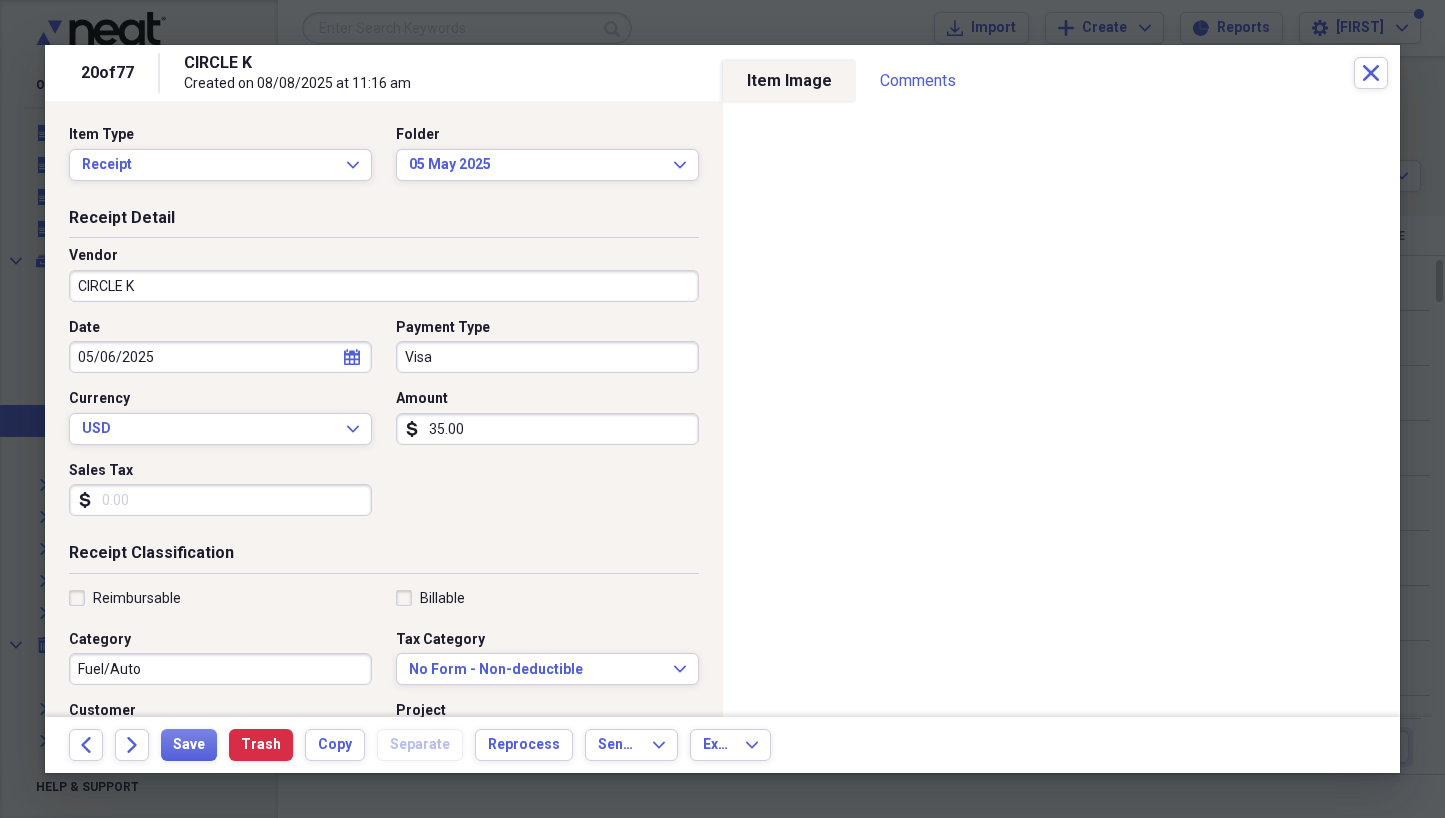 click on "Forward" at bounding box center [132, 745] 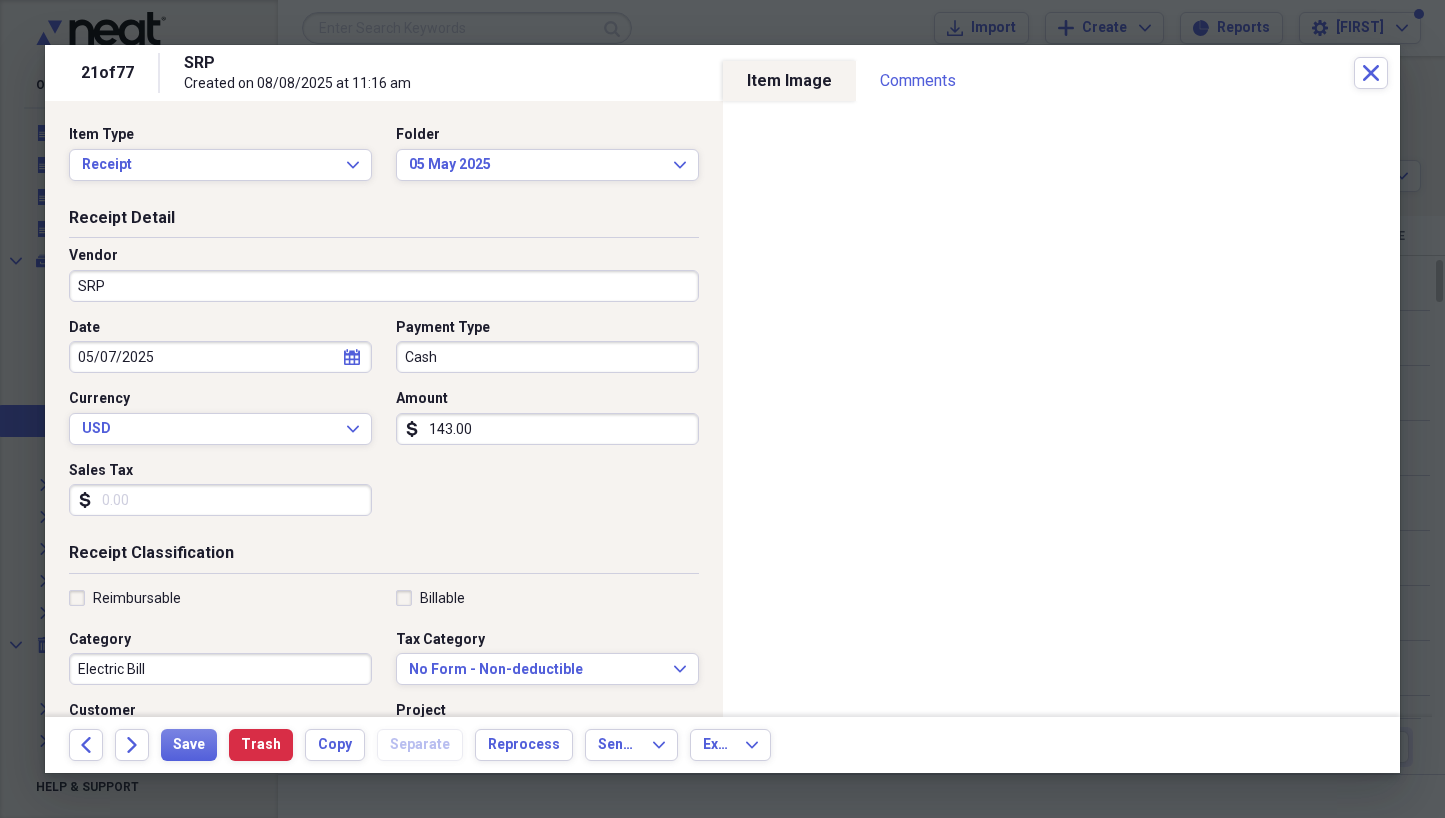 click on "Forward" at bounding box center [132, 745] 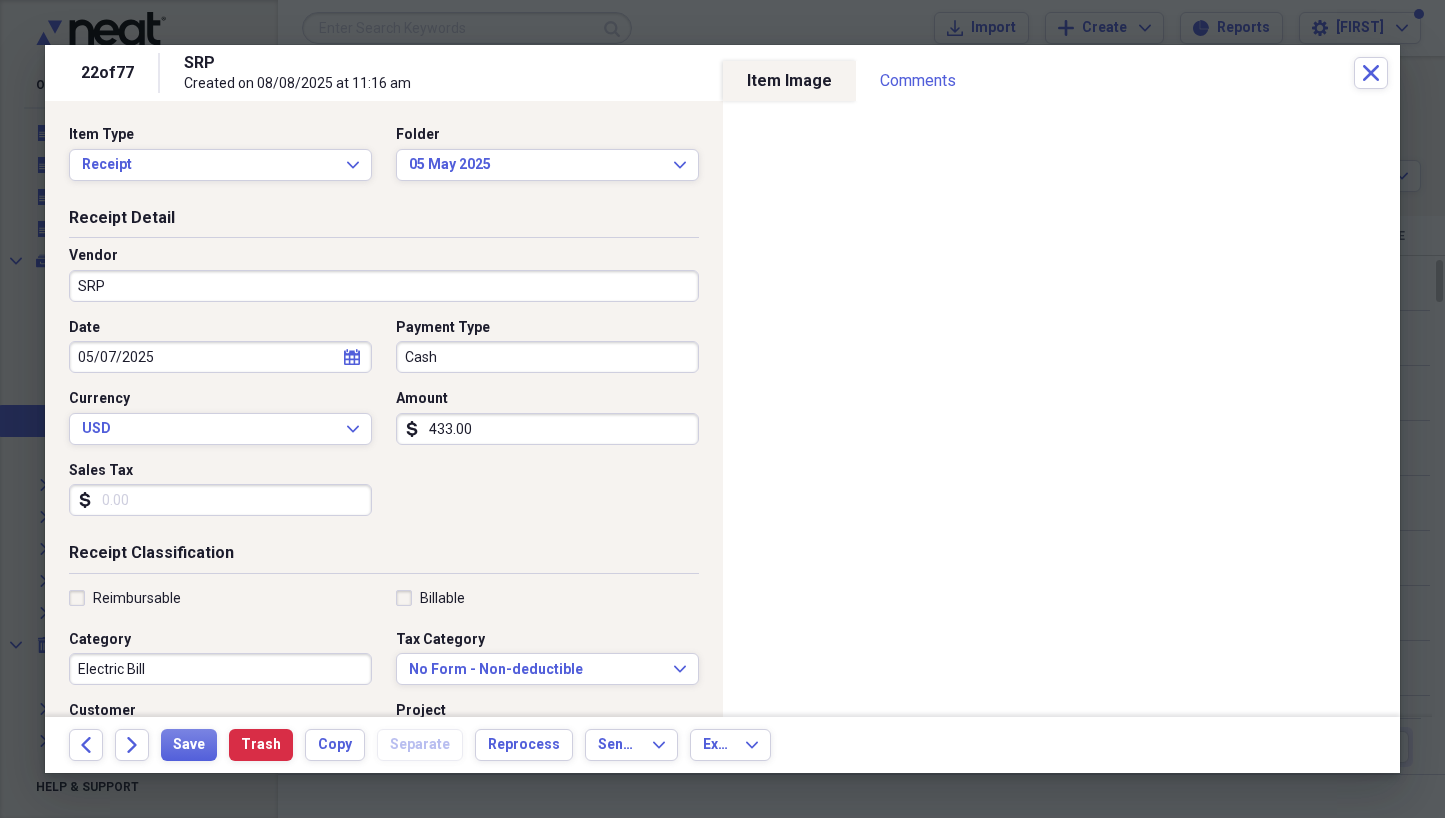 click on "Forward" at bounding box center (132, 745) 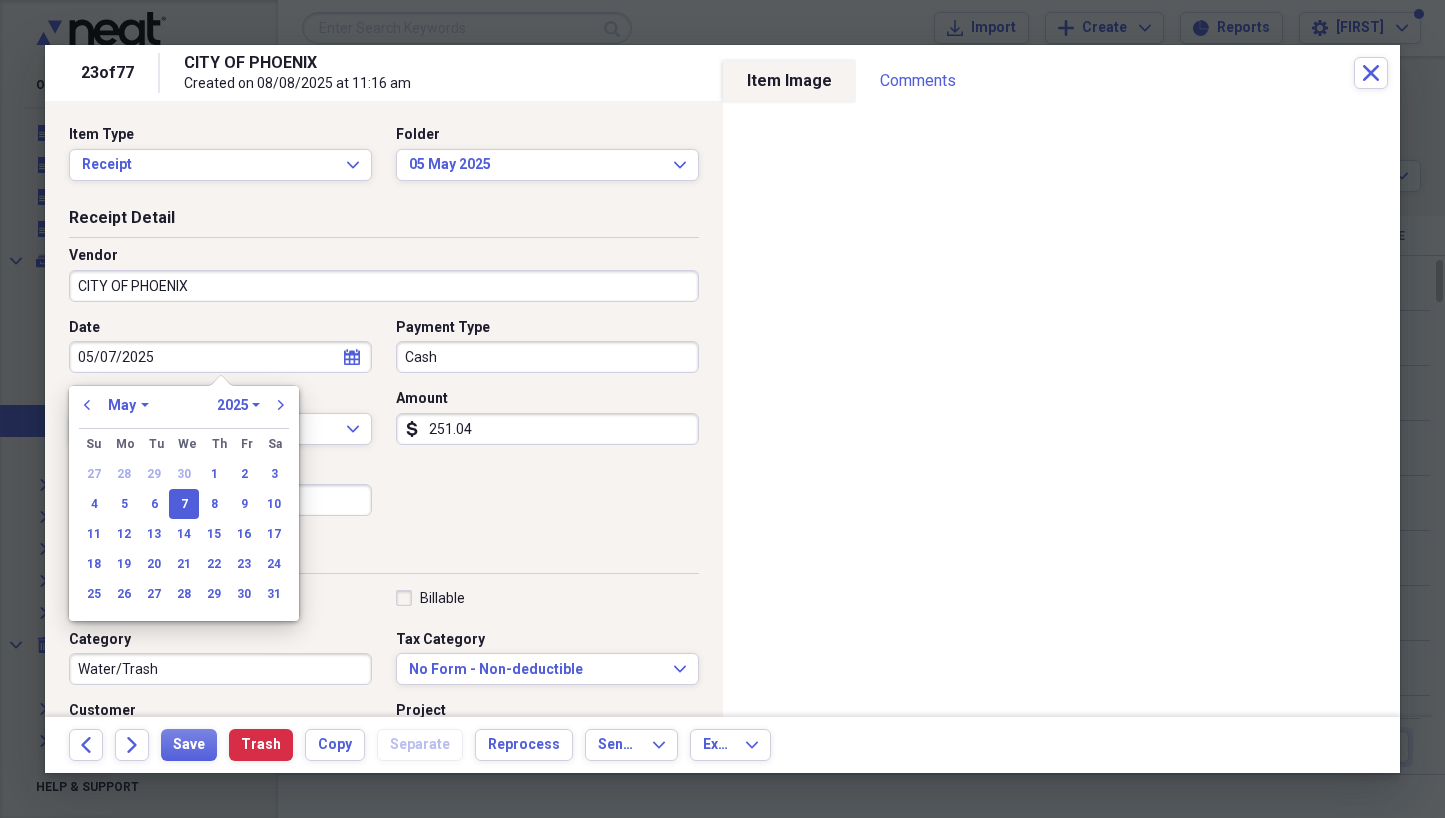 drag, startPoint x: 181, startPoint y: 352, endPoint x: 30, endPoint y: 360, distance: 151.21178 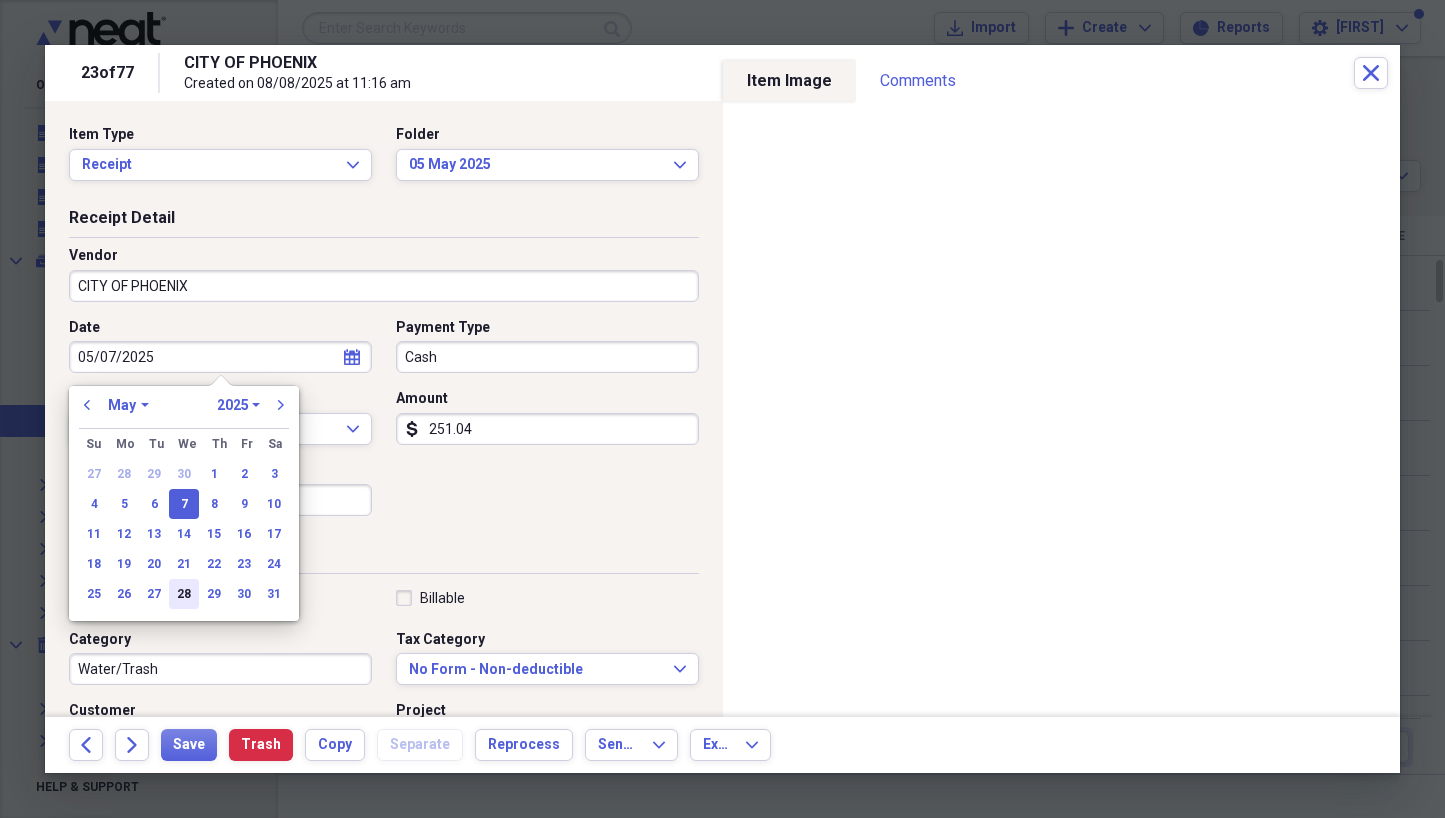 click on "28" at bounding box center (184, 594) 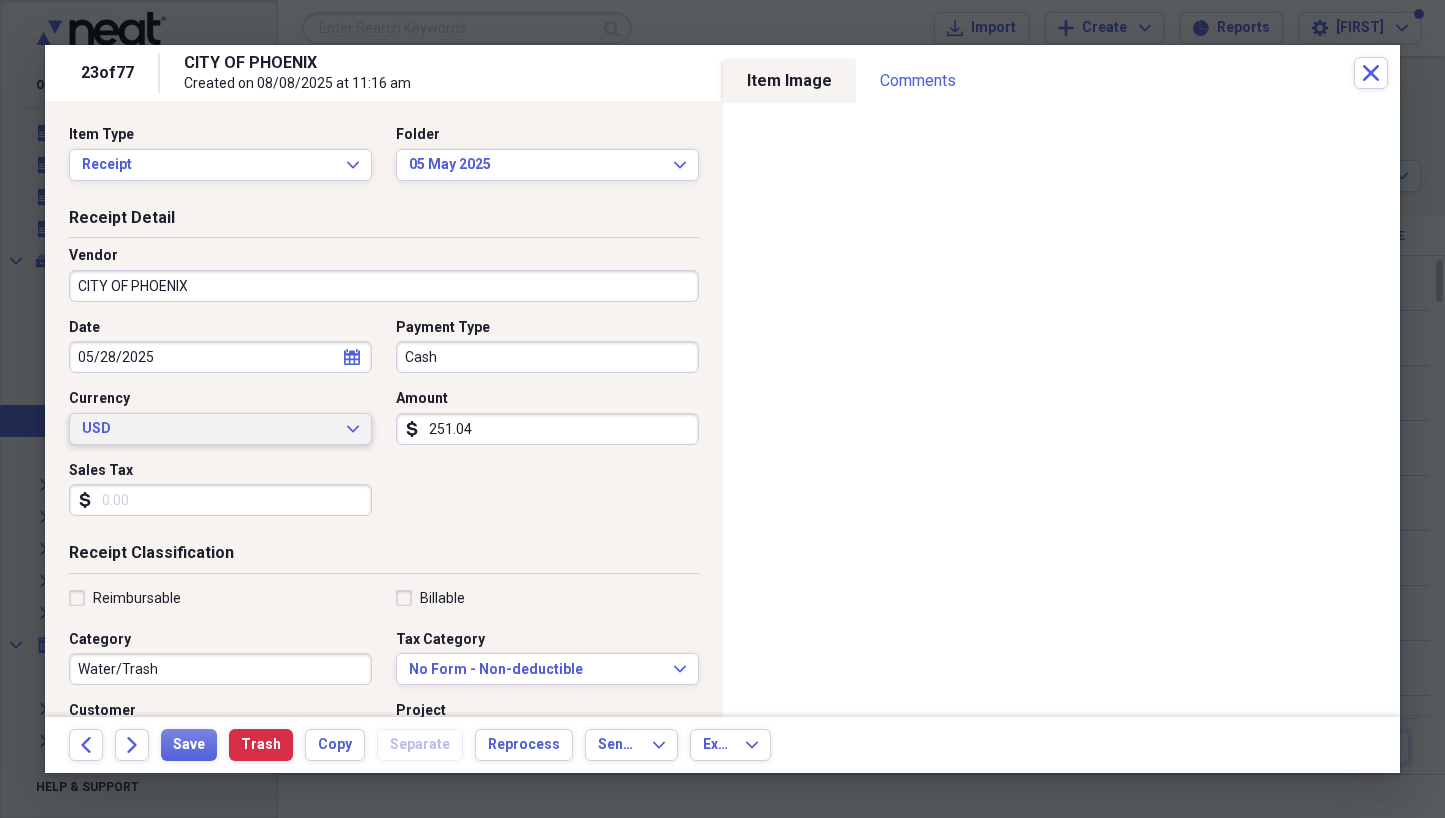 drag, startPoint x: 489, startPoint y: 424, endPoint x: 368, endPoint y: 421, distance: 121.037186 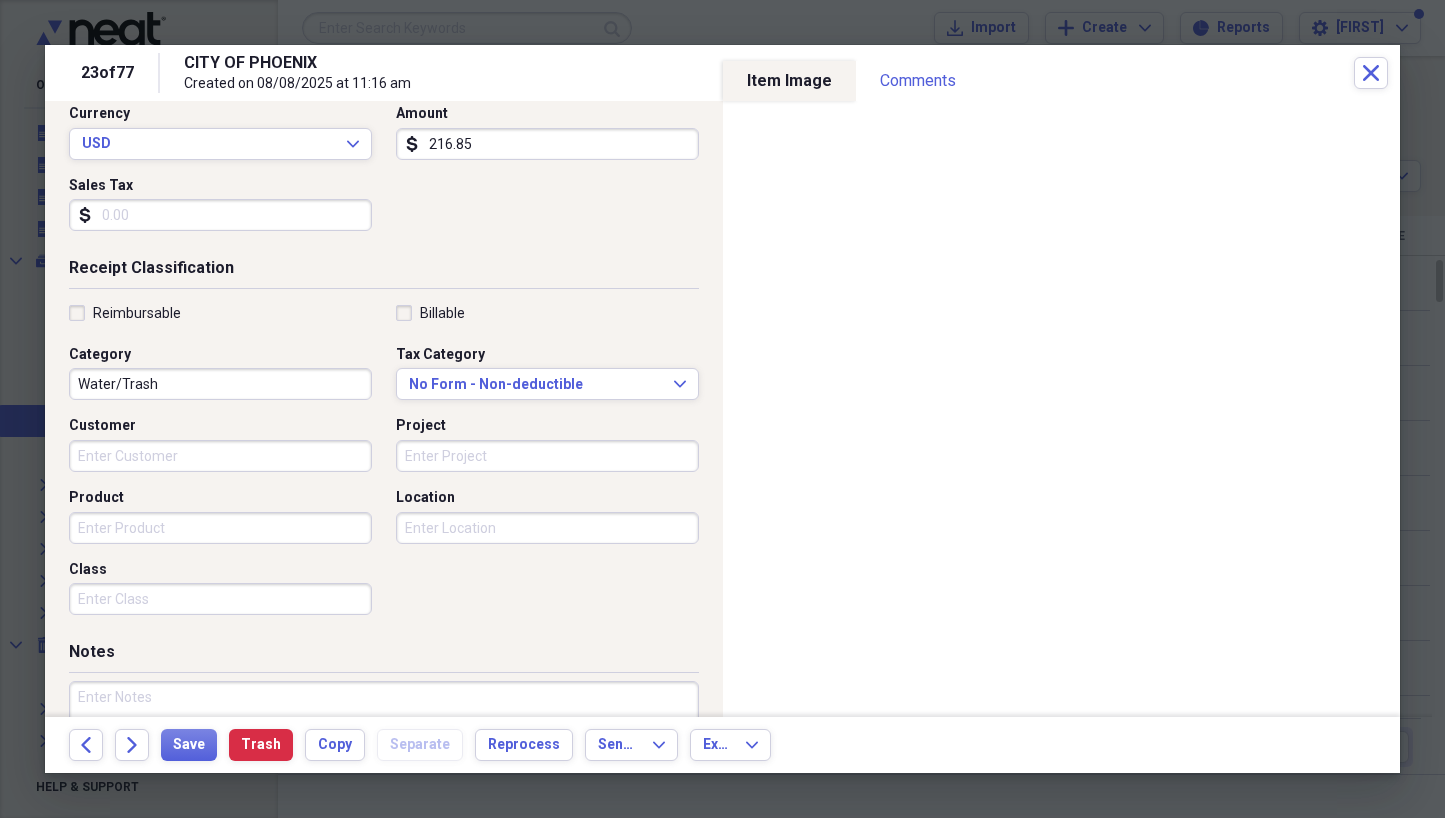 scroll, scrollTop: 291, scrollLeft: 0, axis: vertical 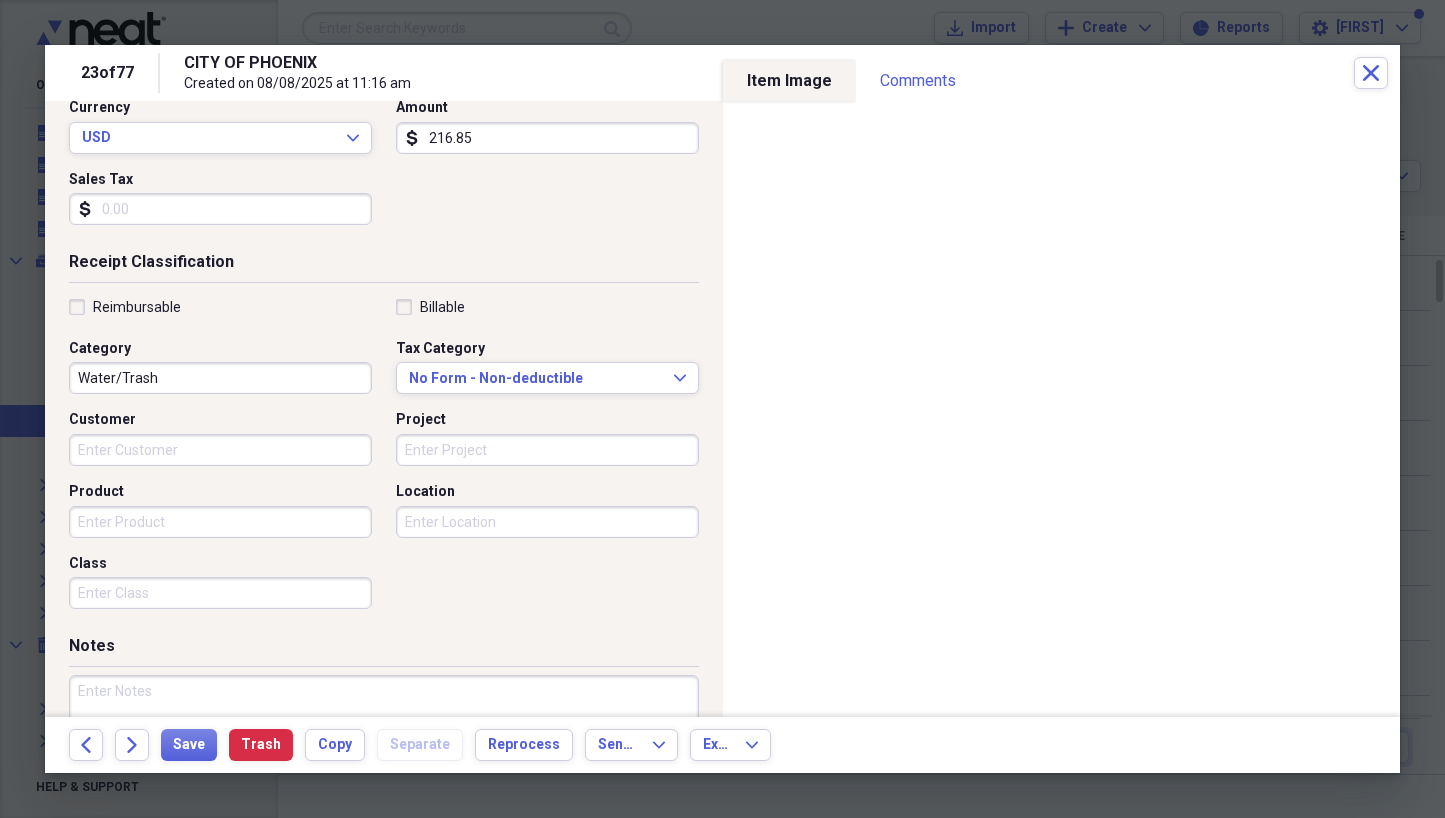 click on "Location" at bounding box center [547, 522] 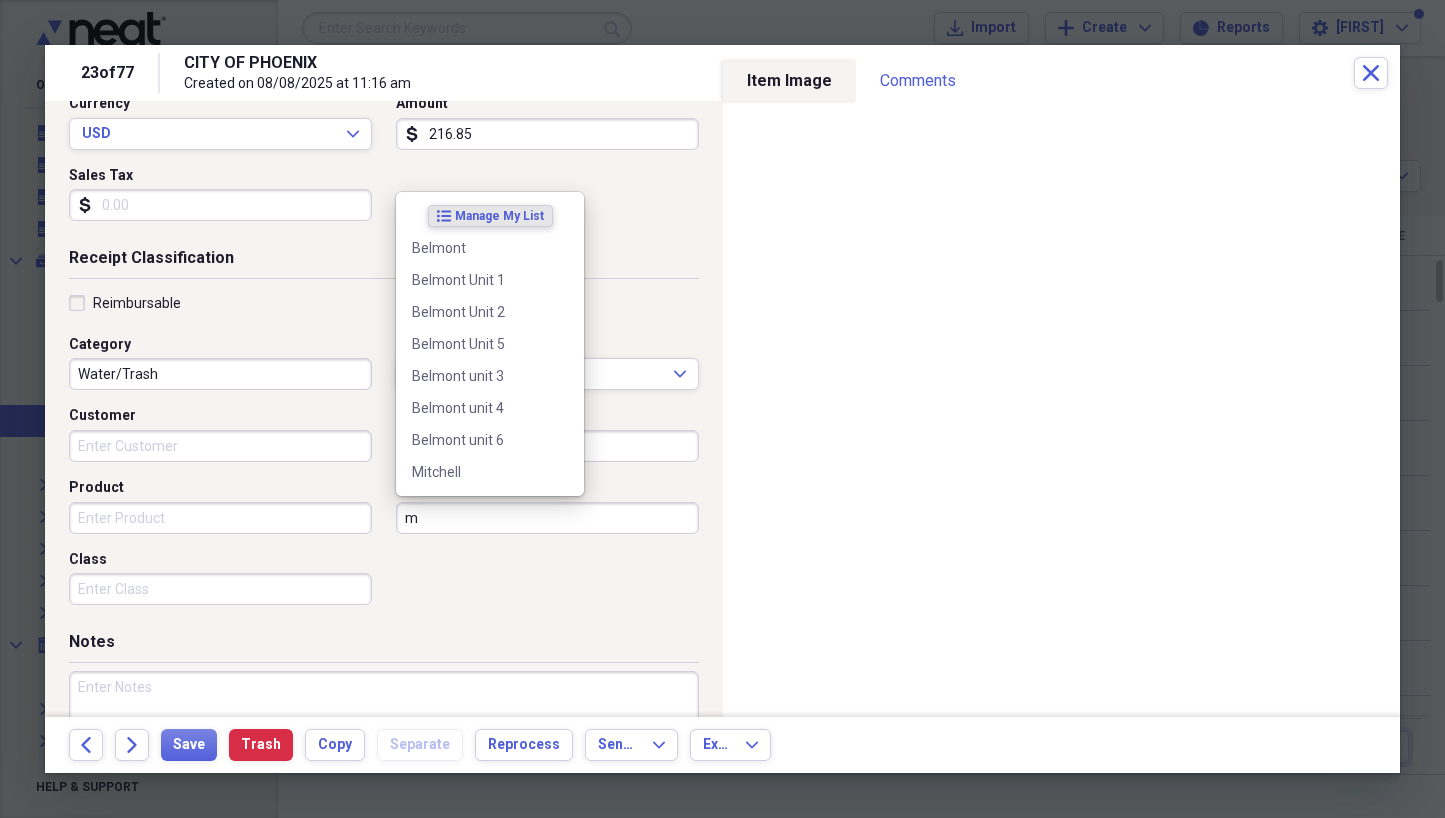 scroll, scrollTop: 298, scrollLeft: 0, axis: vertical 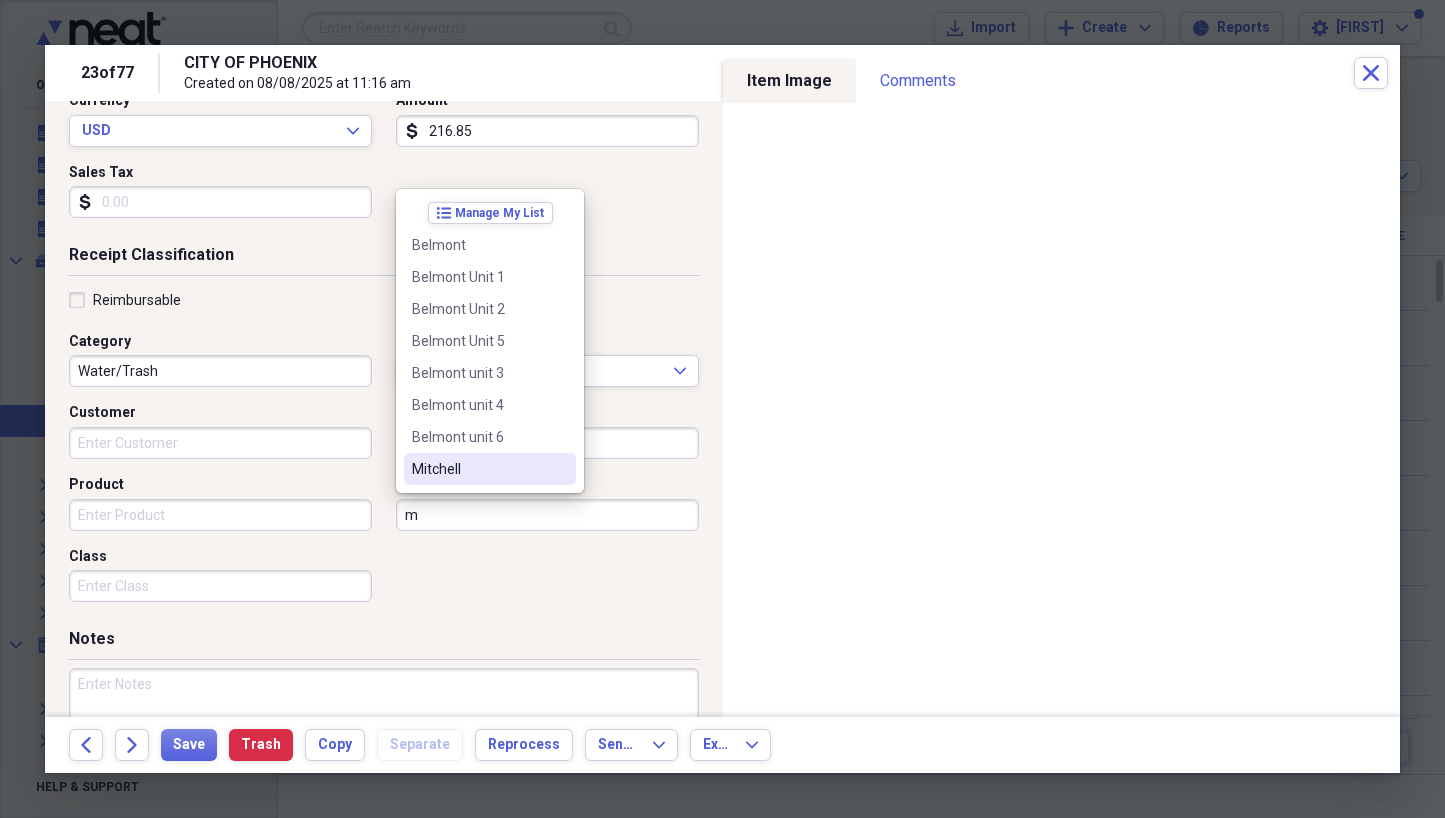 click on "Mitchell" at bounding box center (478, 469) 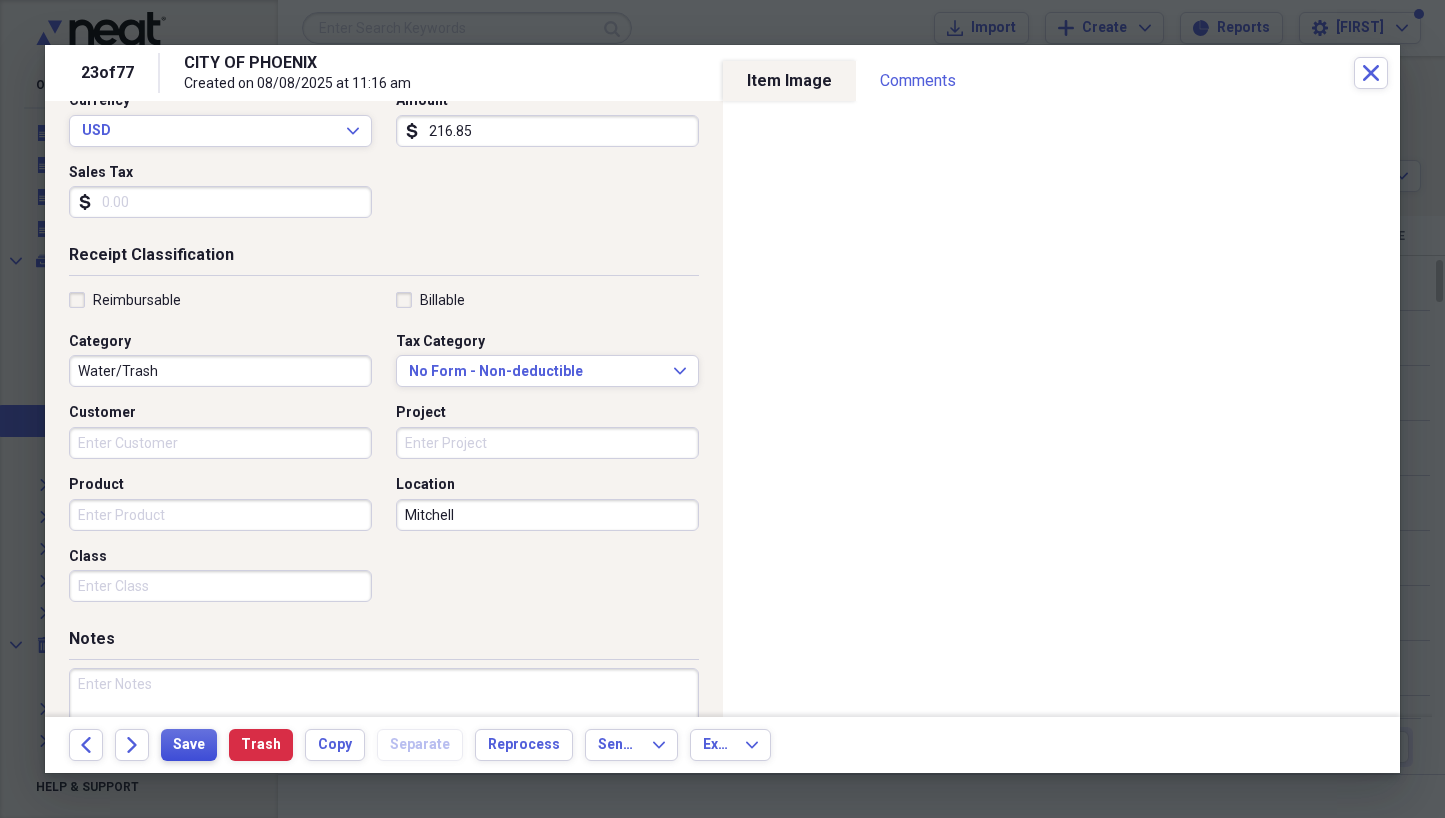 click on "Save" at bounding box center [189, 745] 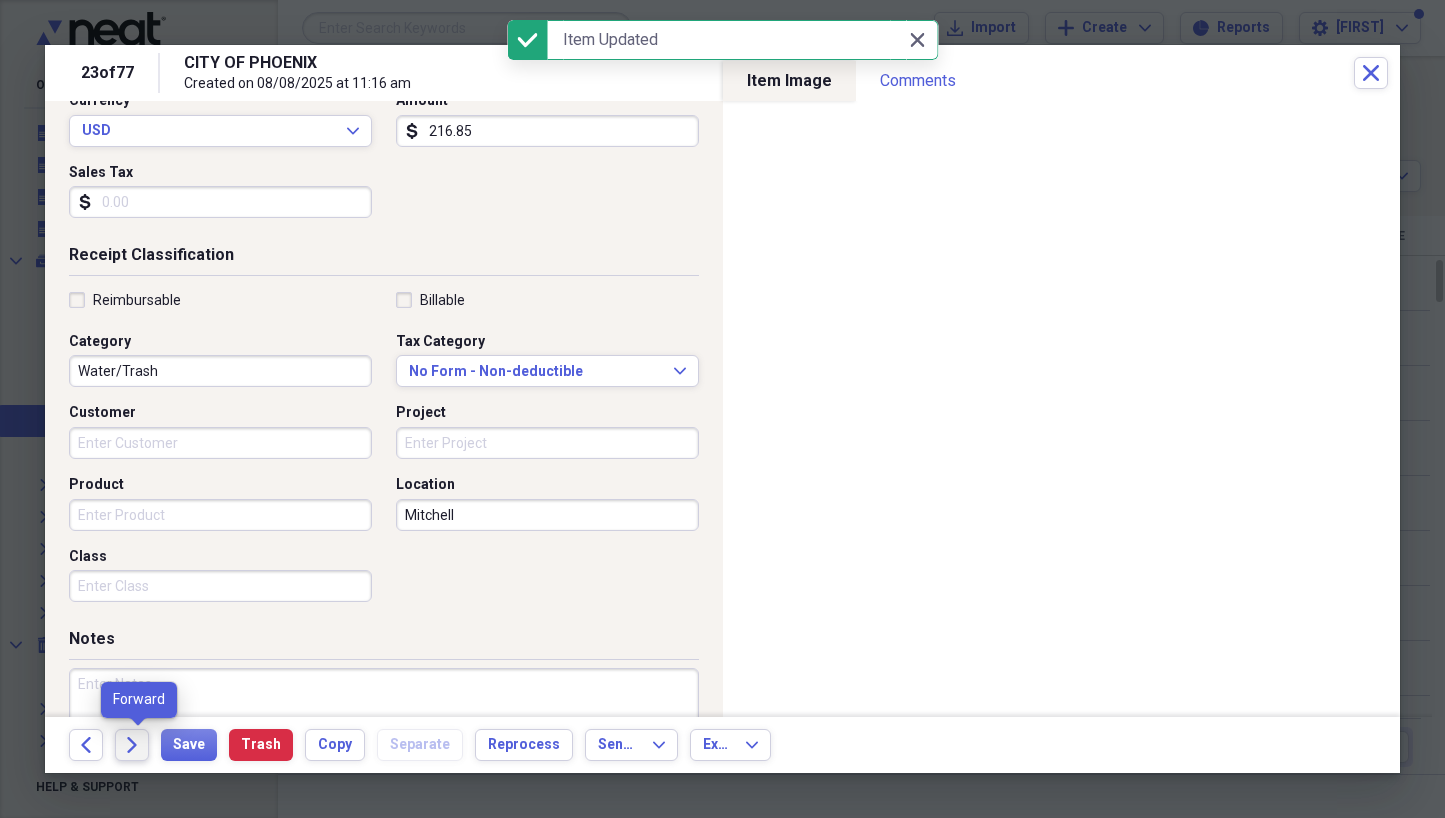 click on "Forward" 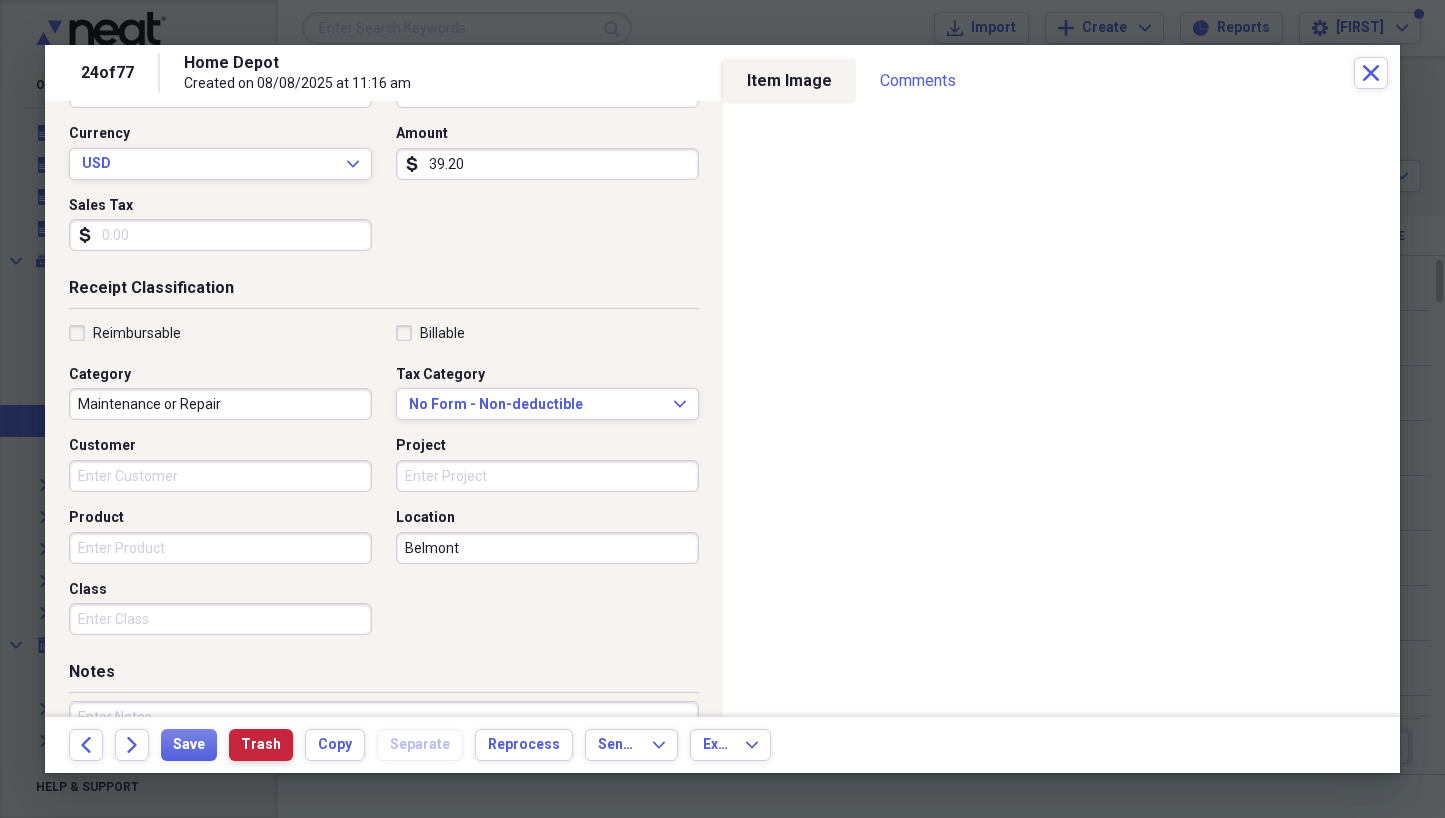 scroll, scrollTop: 268, scrollLeft: 0, axis: vertical 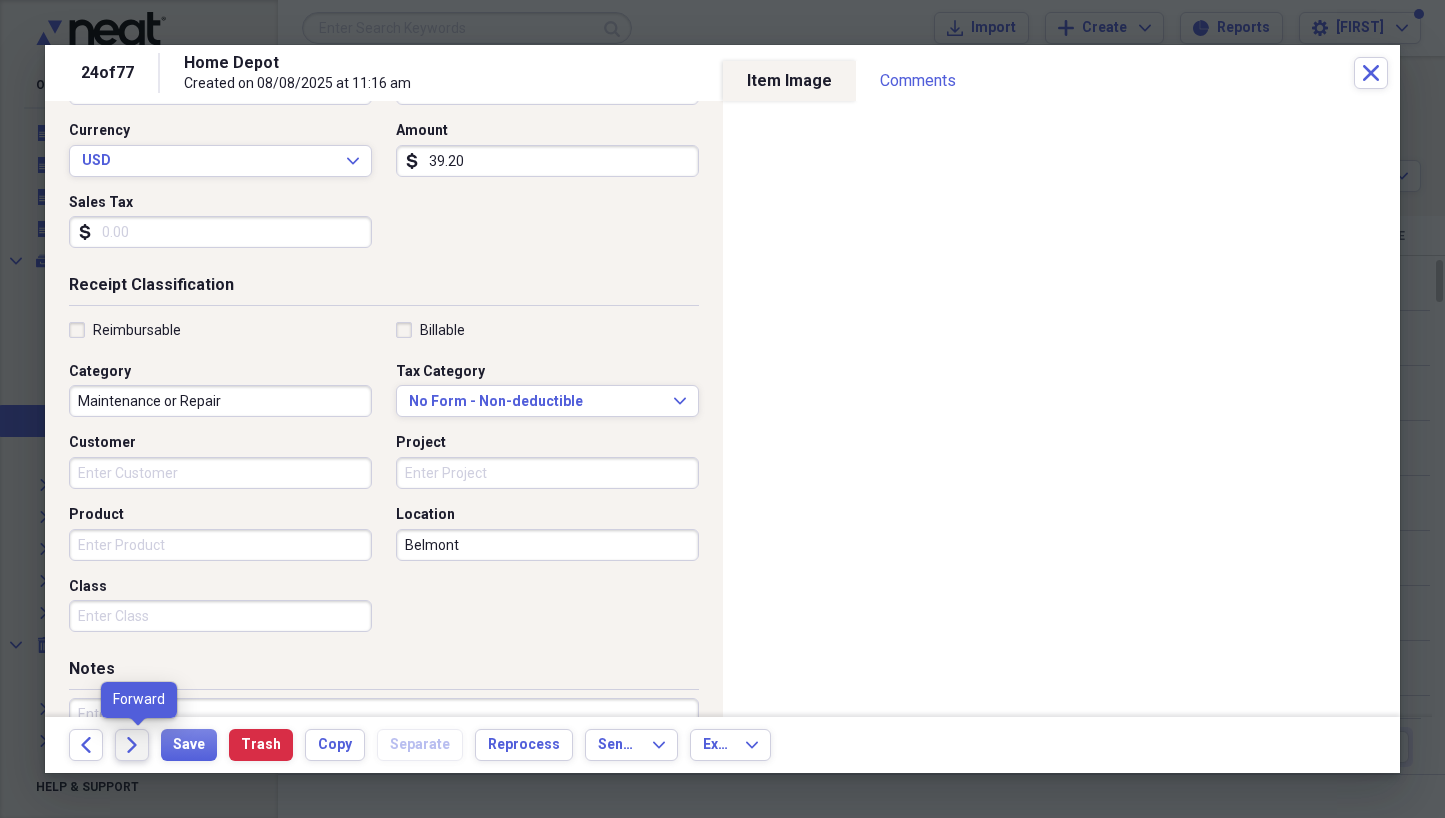 click on "Forward" 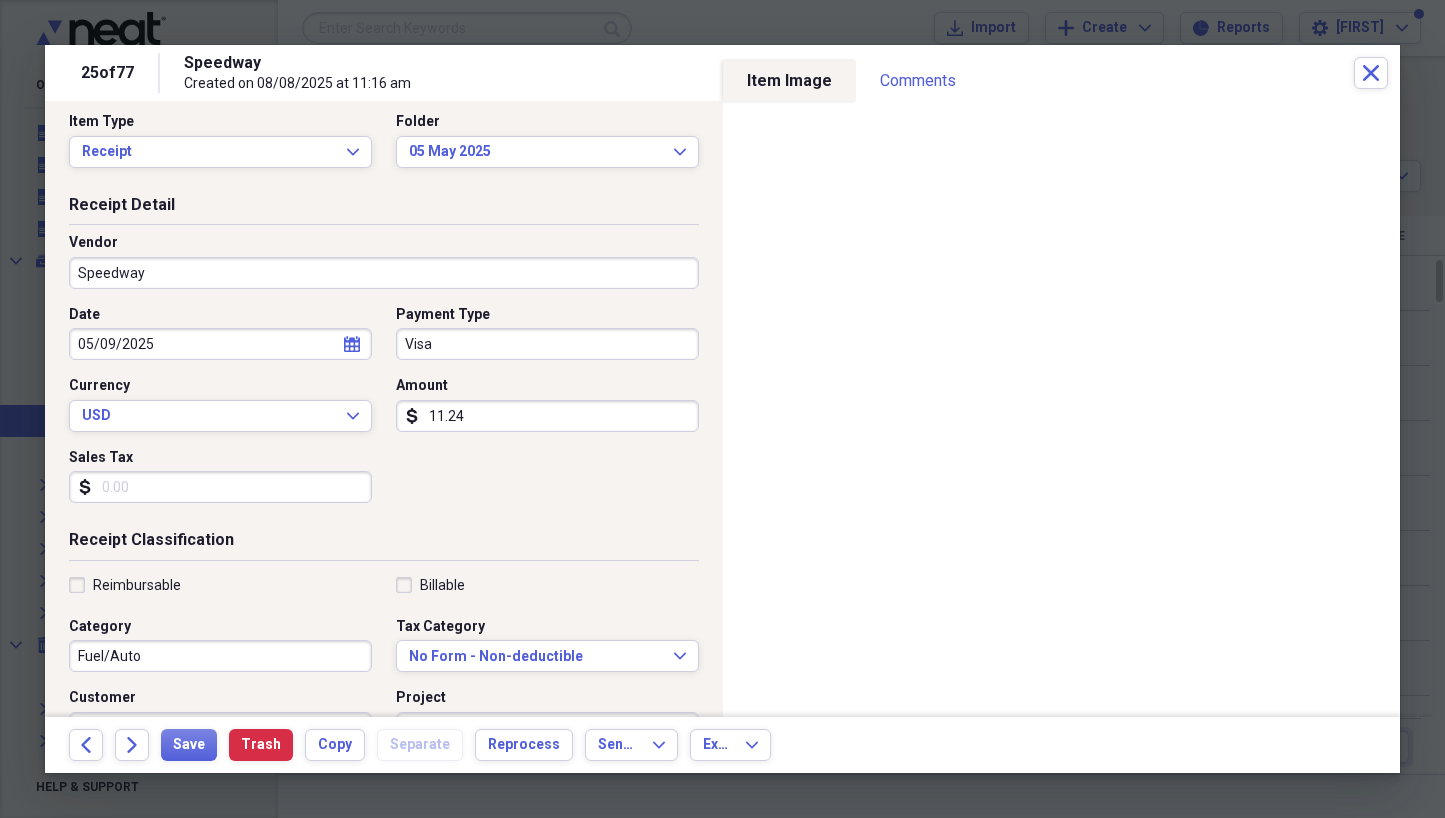 scroll, scrollTop: 15, scrollLeft: 0, axis: vertical 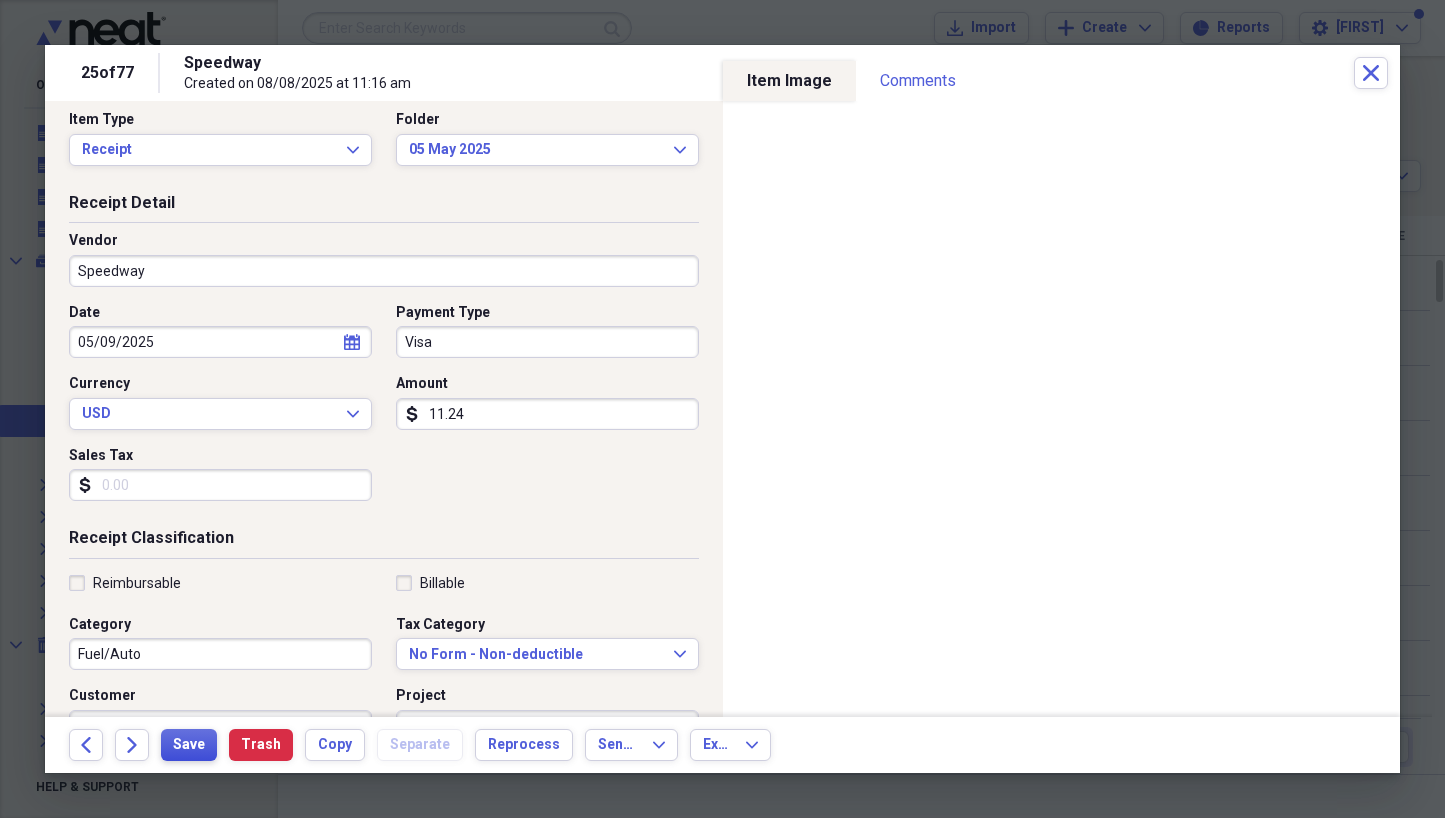 click on "Save" at bounding box center (189, 745) 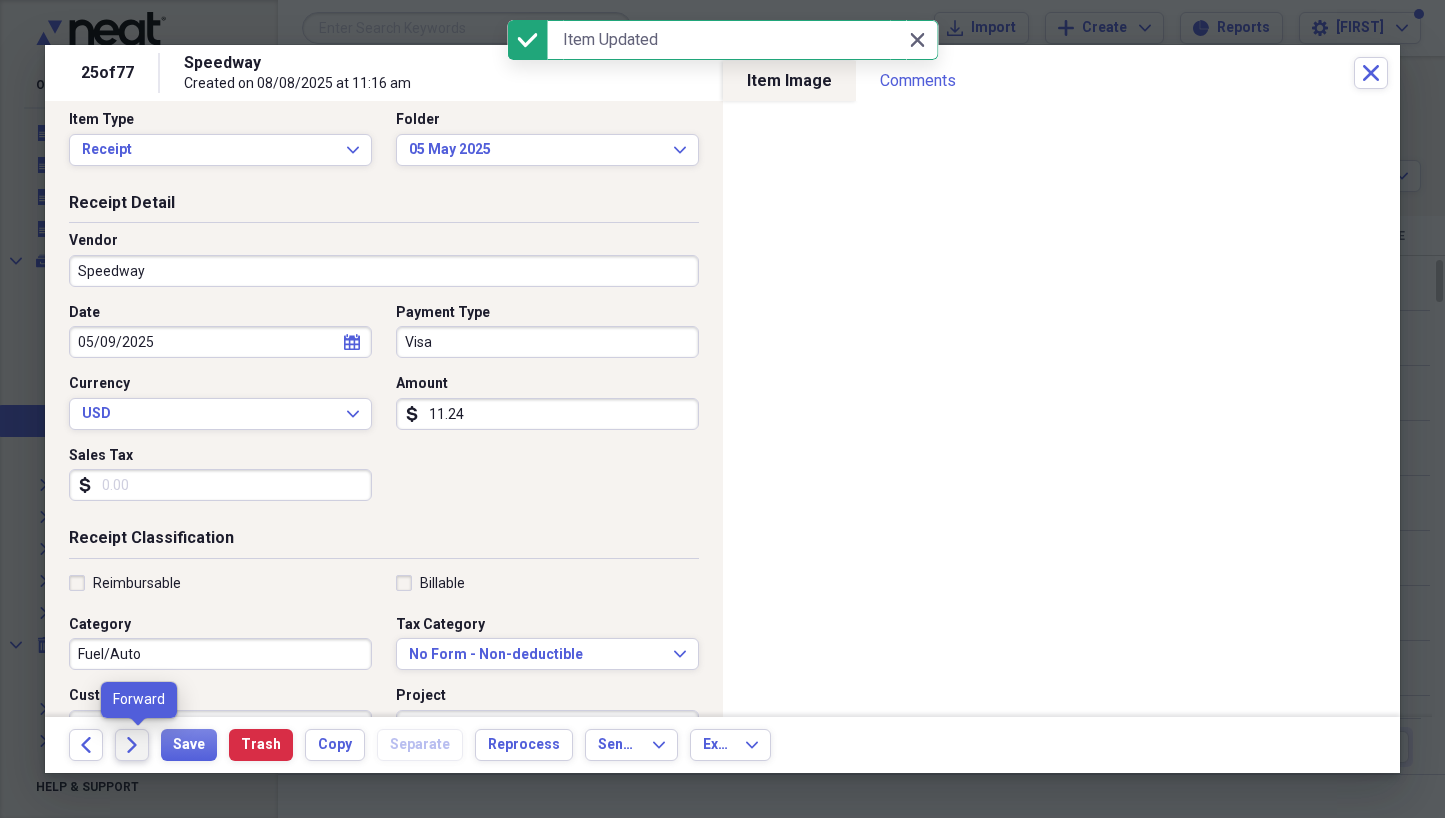 click 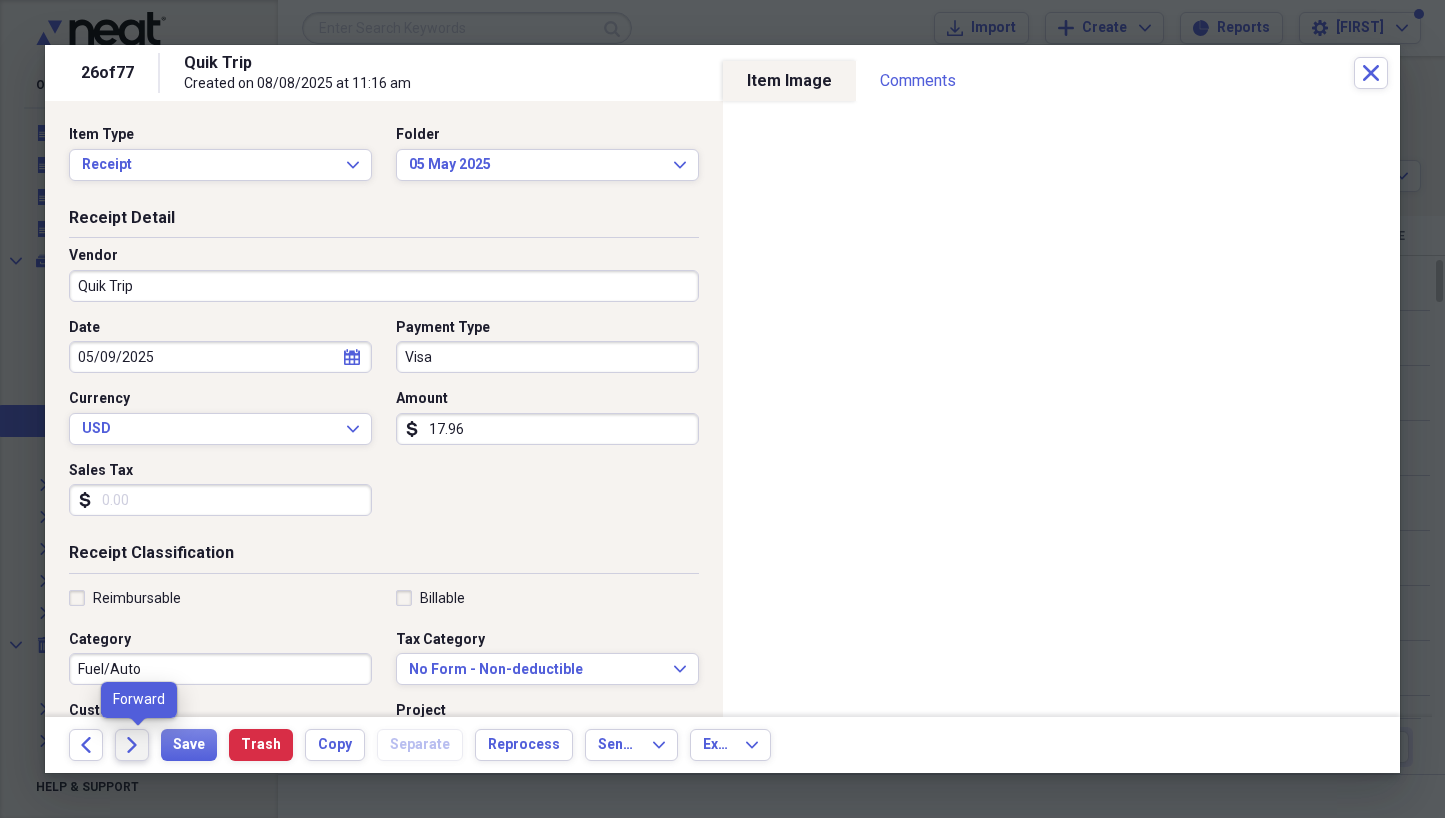 click on "Forward" at bounding box center [132, 745] 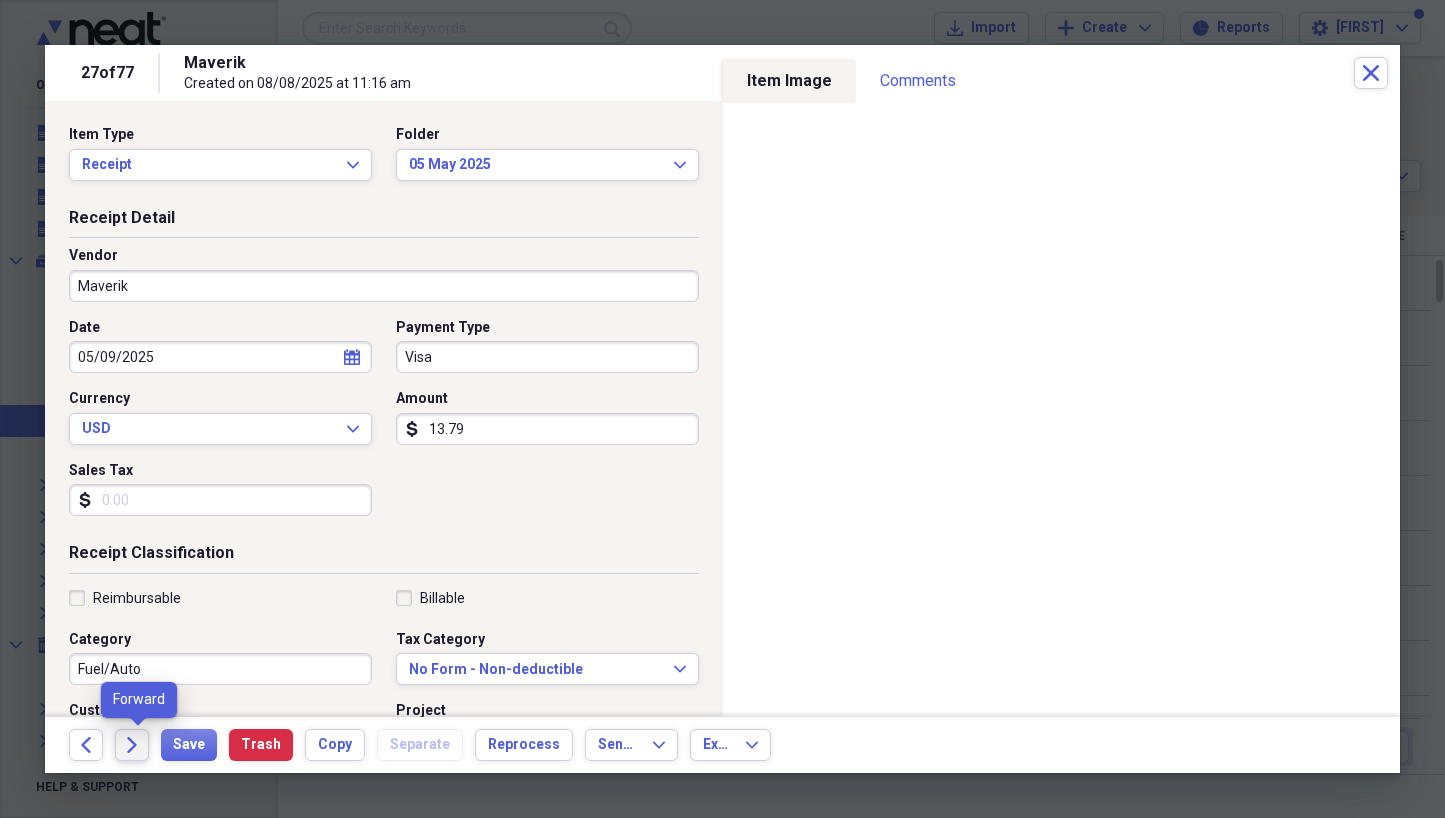click on "Forward" at bounding box center [132, 745] 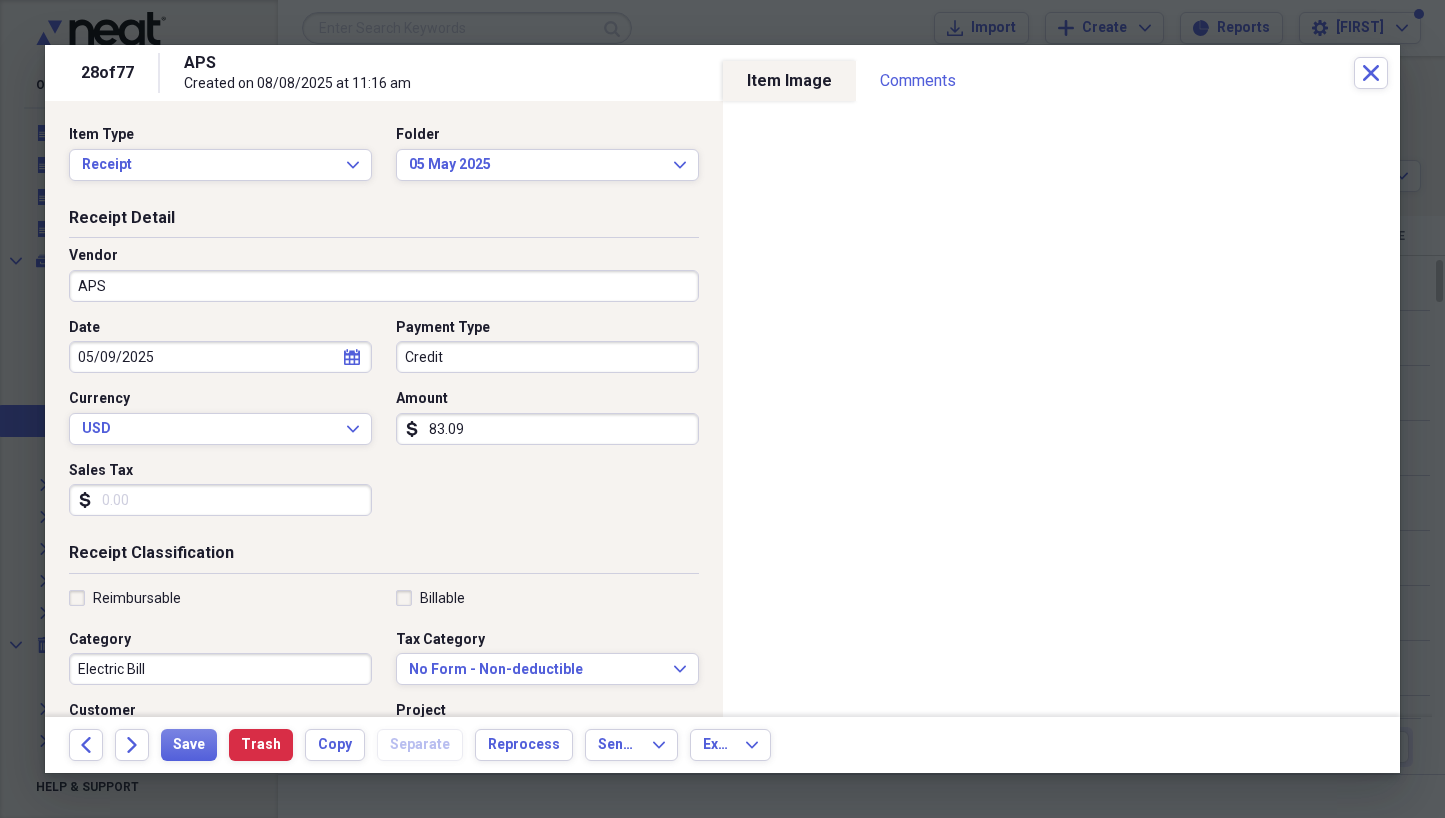 click on "Forward" at bounding box center [132, 745] 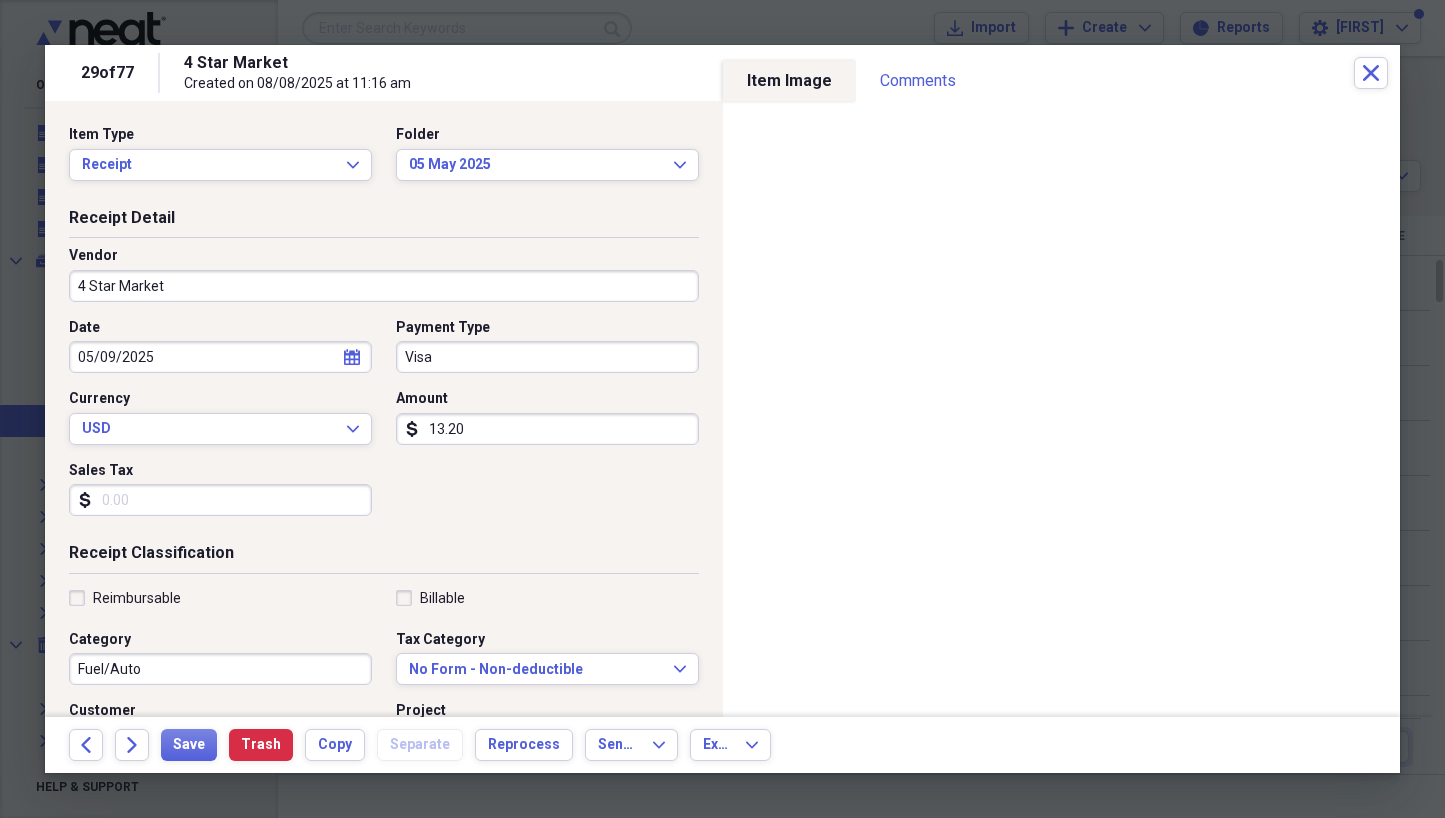 click on "Forward" at bounding box center (132, 745) 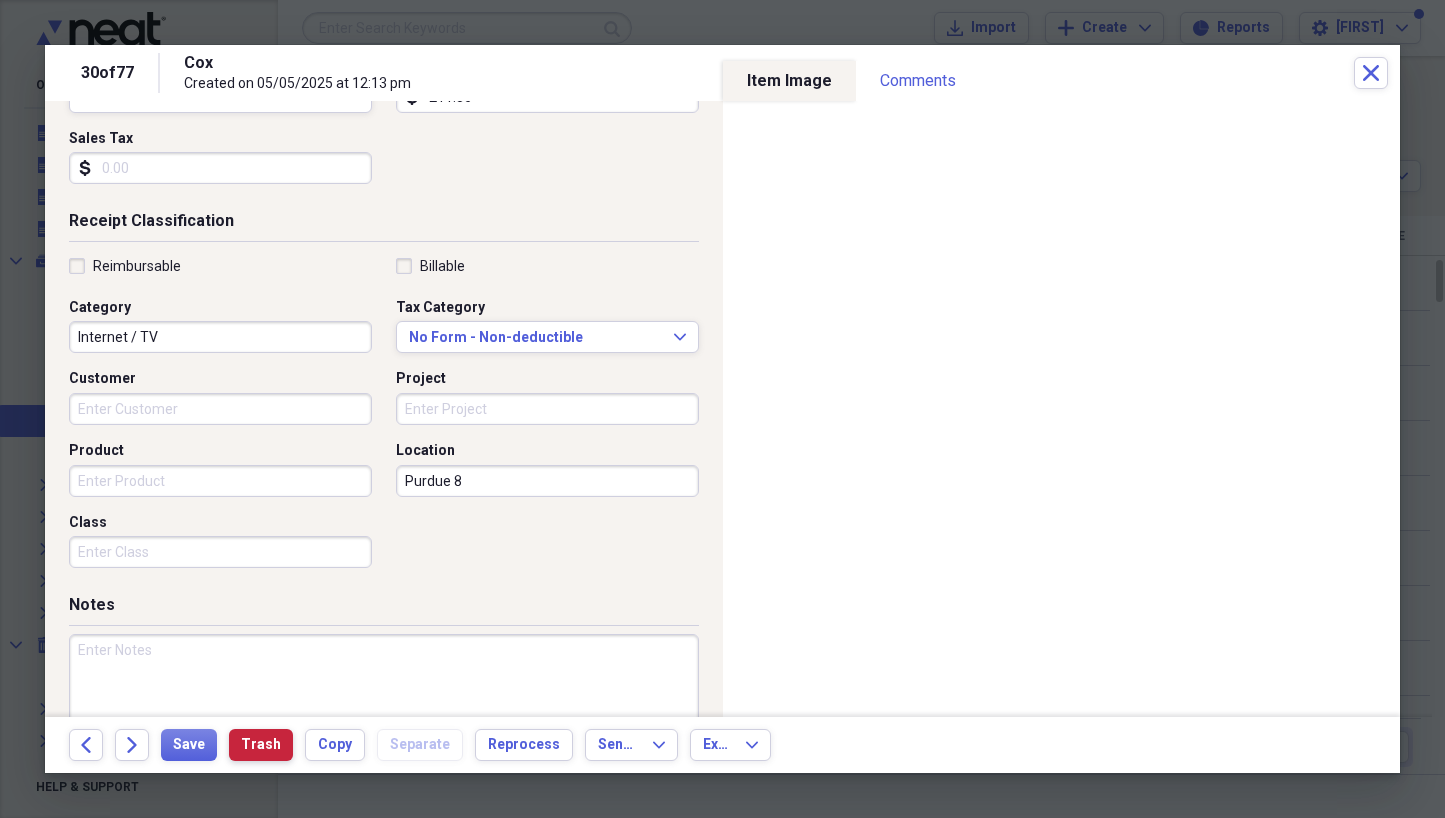 scroll, scrollTop: 347, scrollLeft: 0, axis: vertical 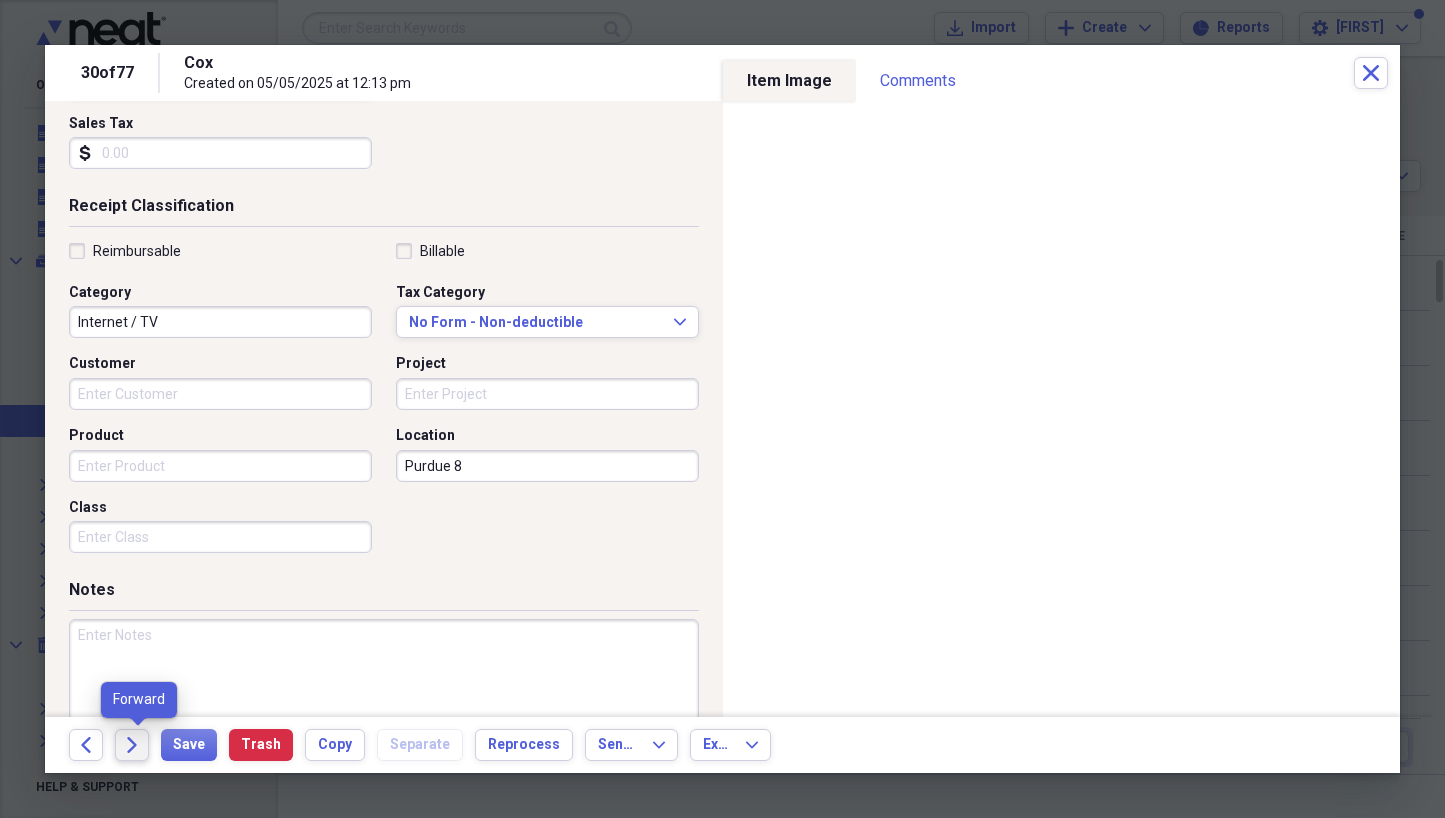 click 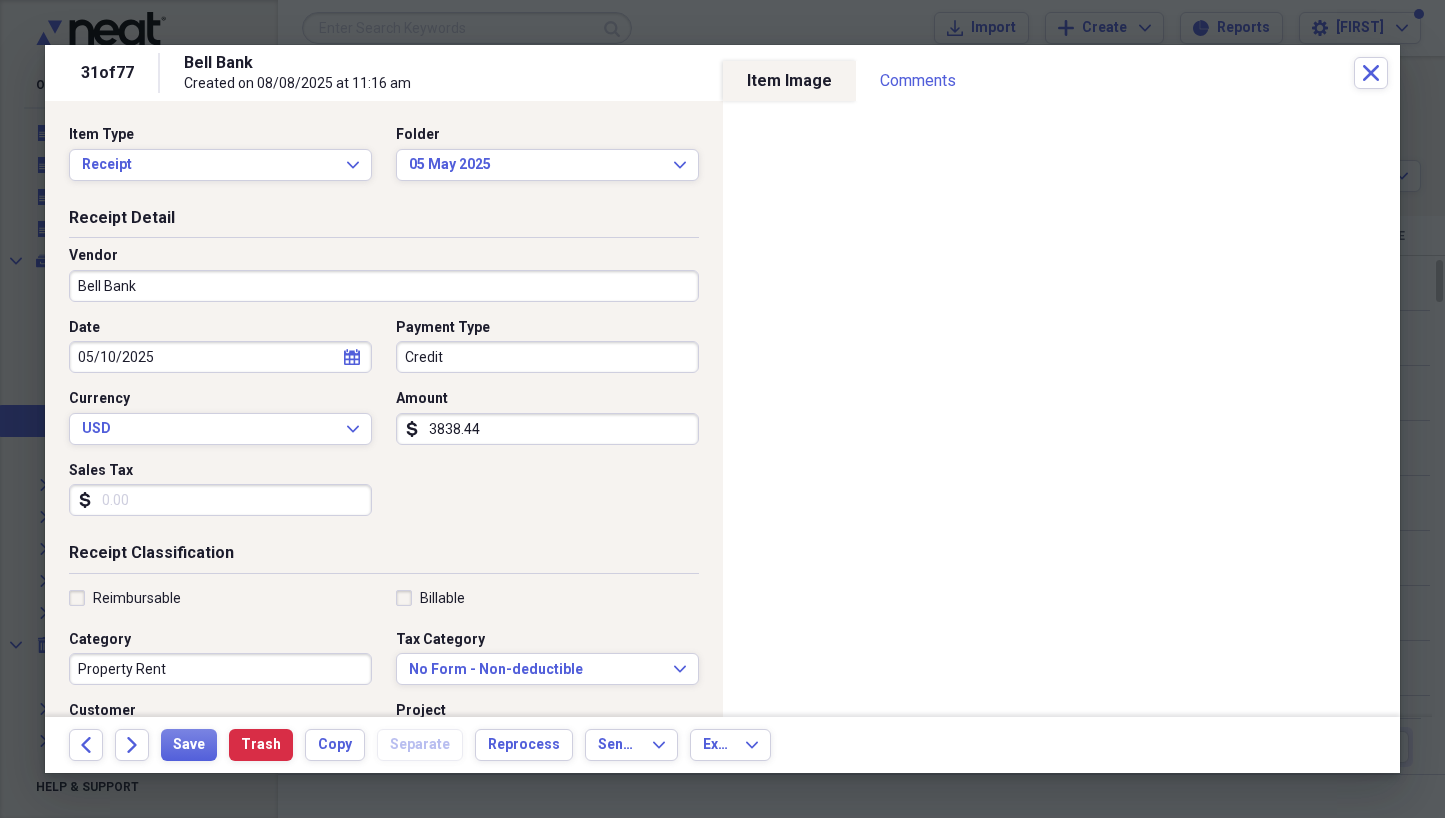 click 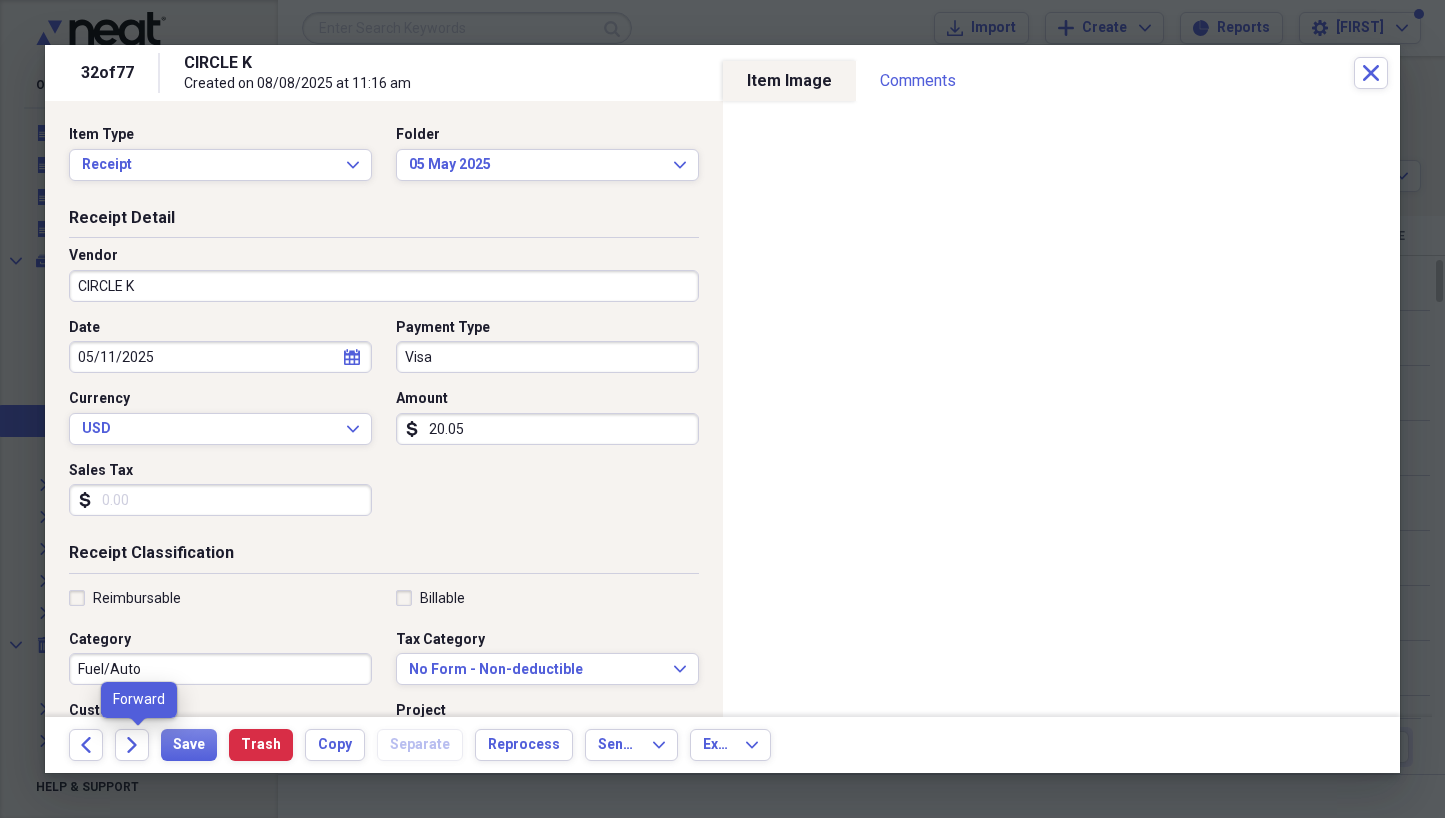 click 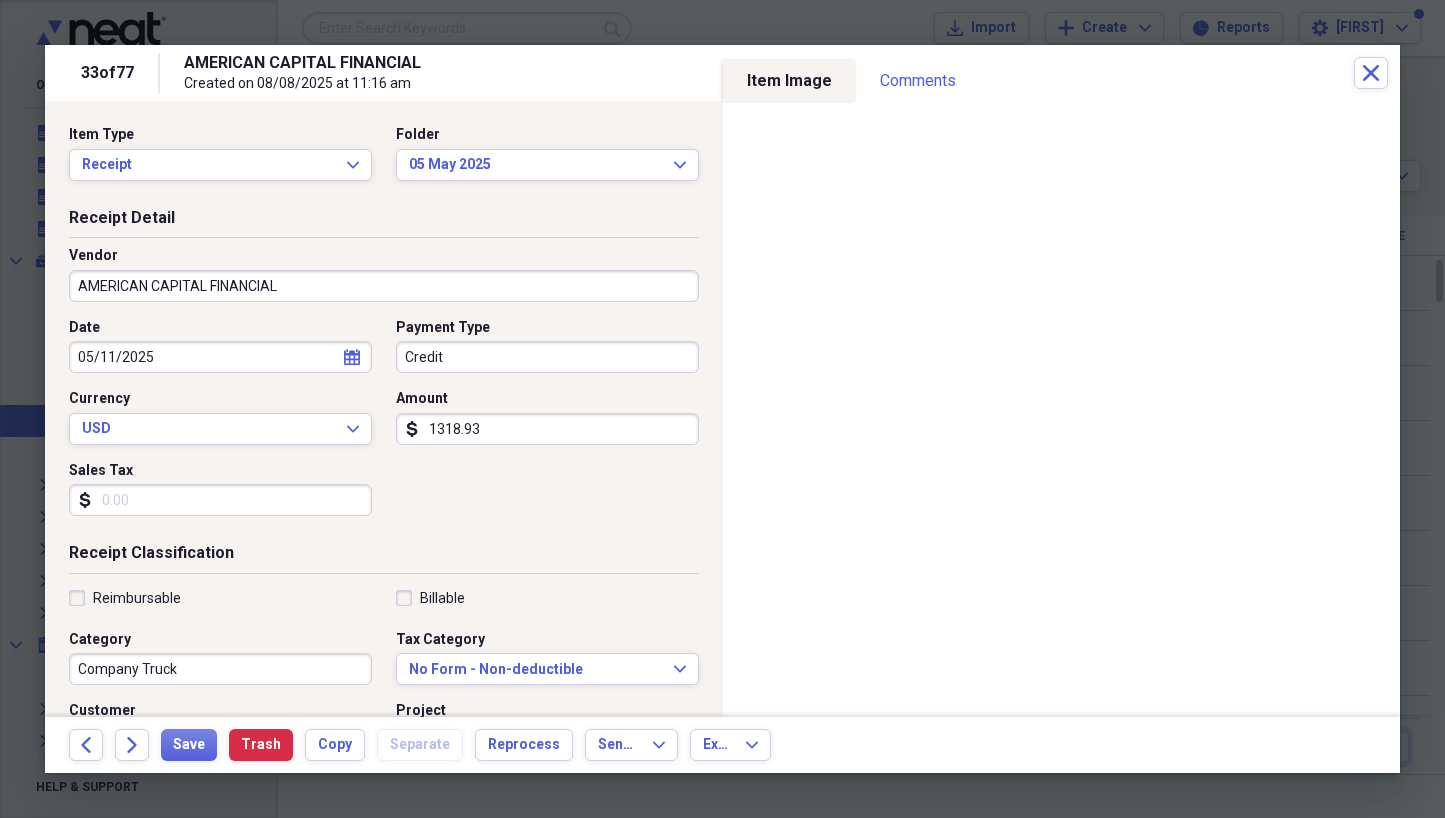 click 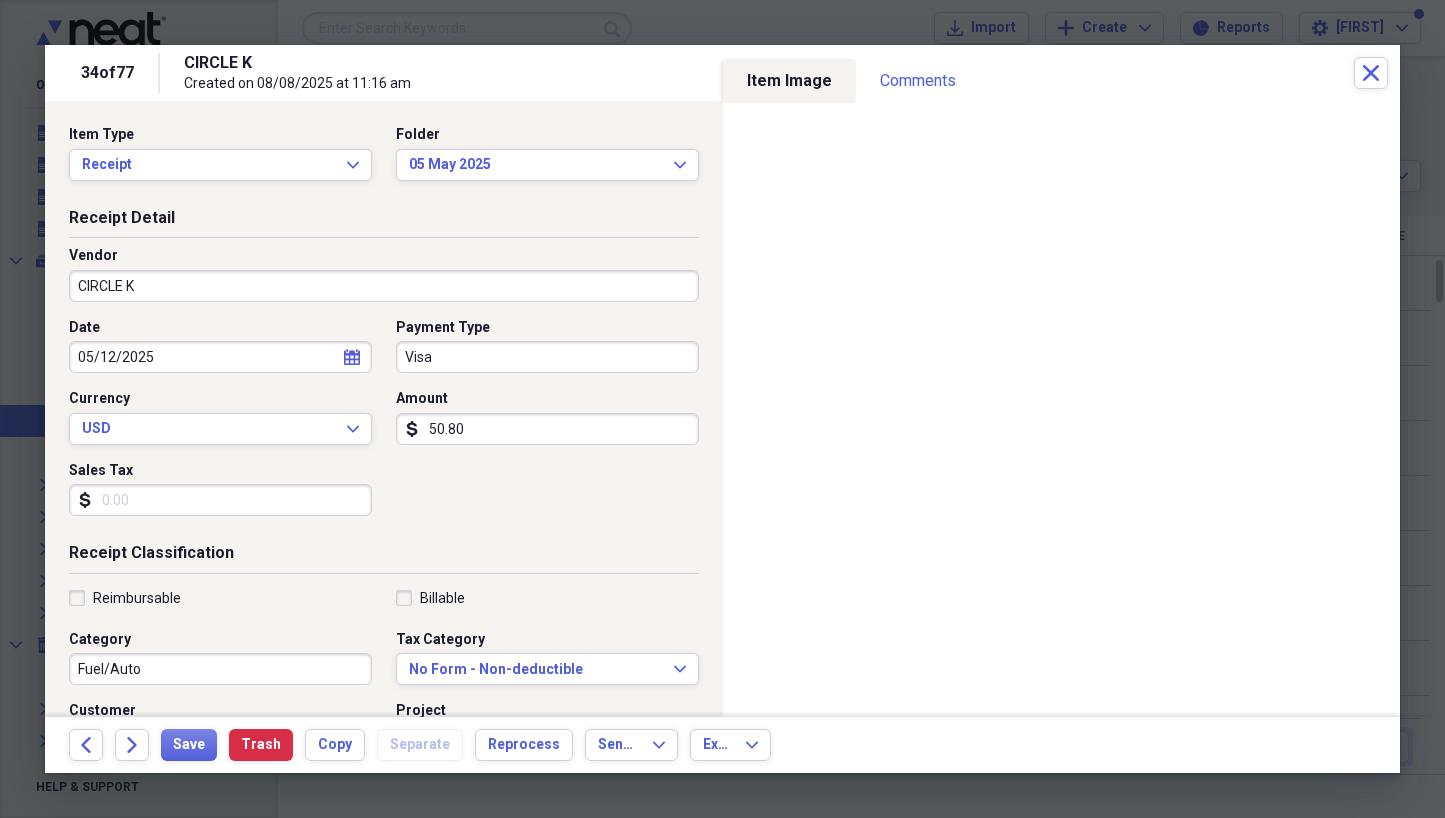 click 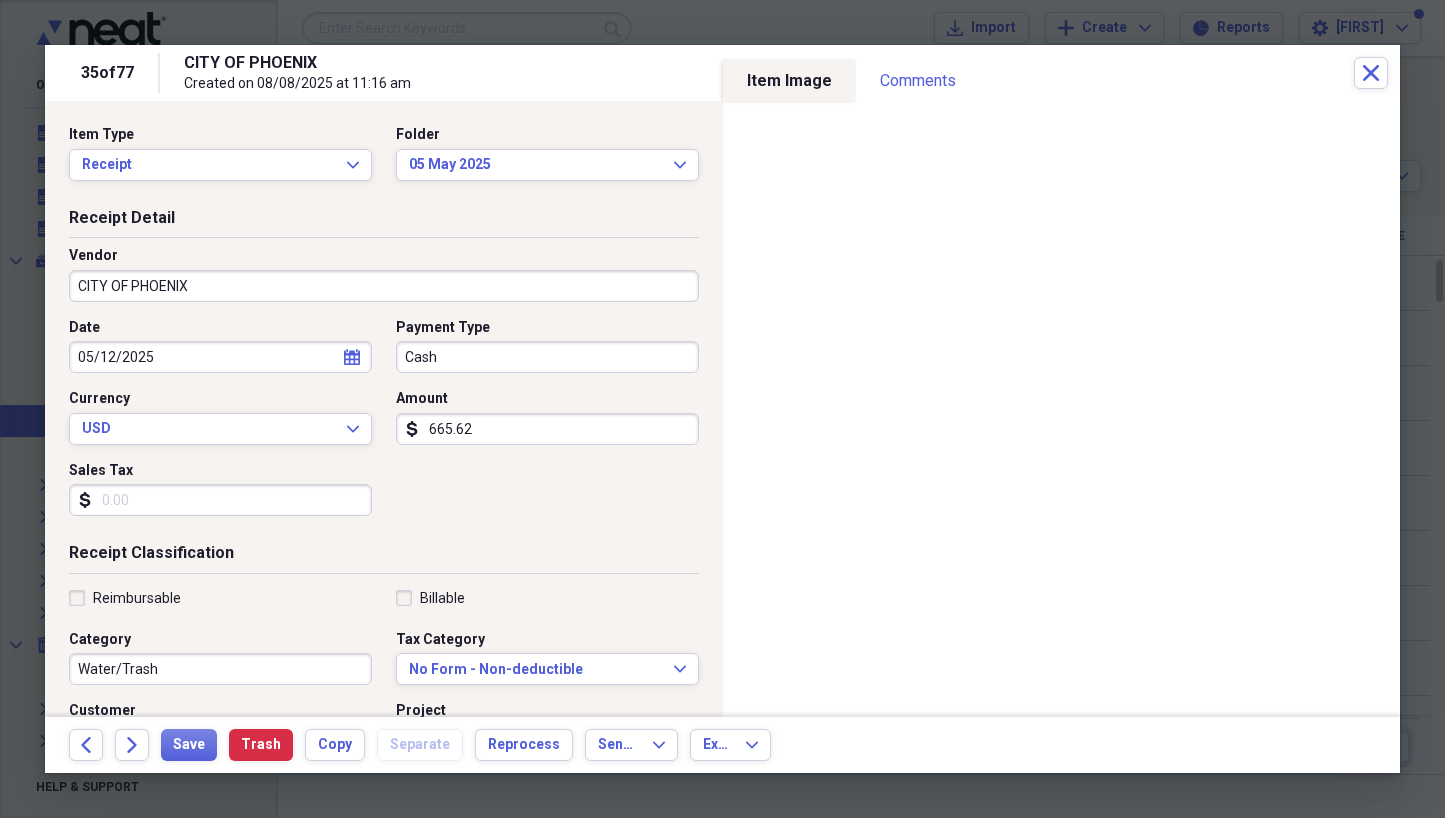 click 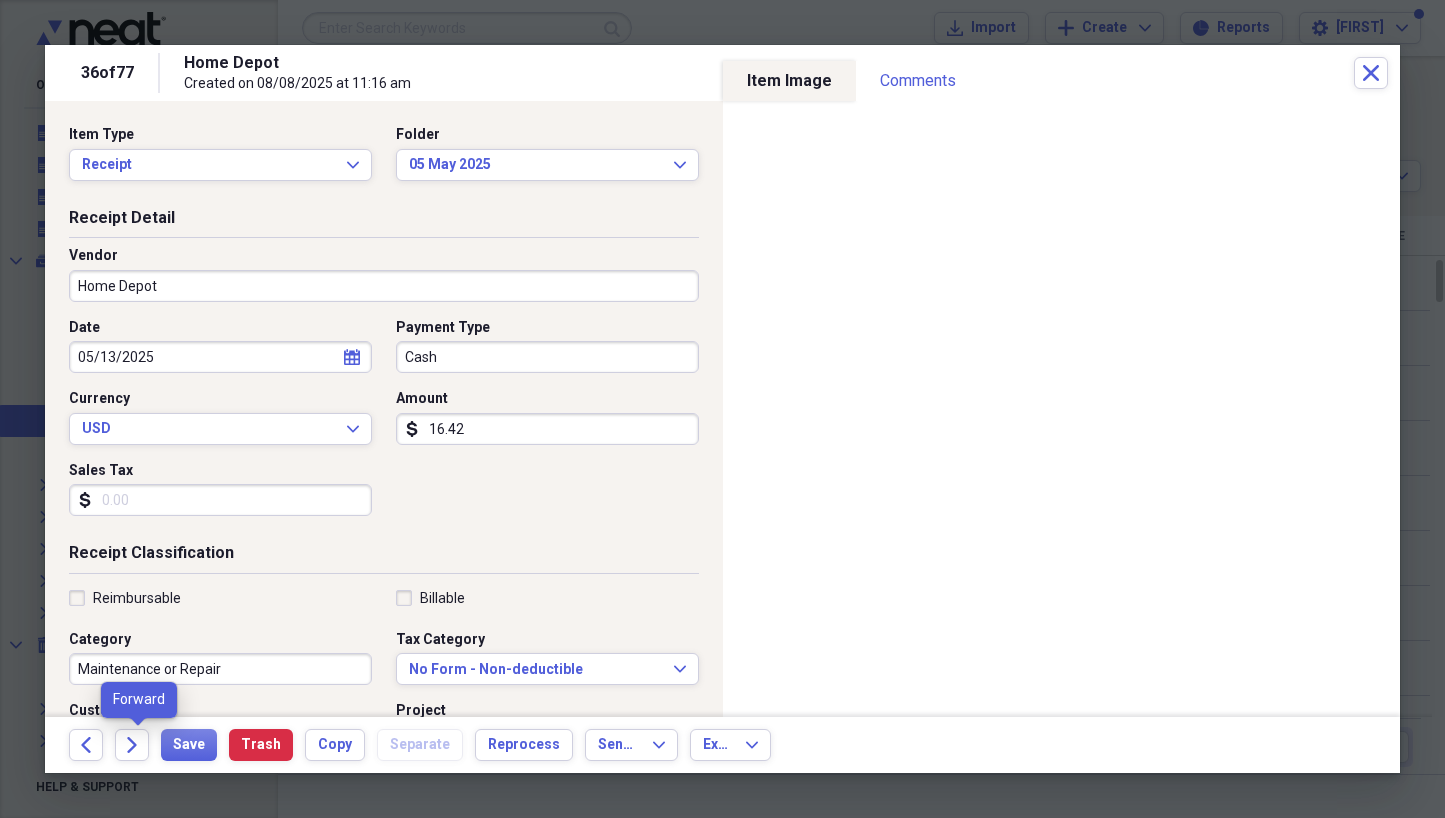click 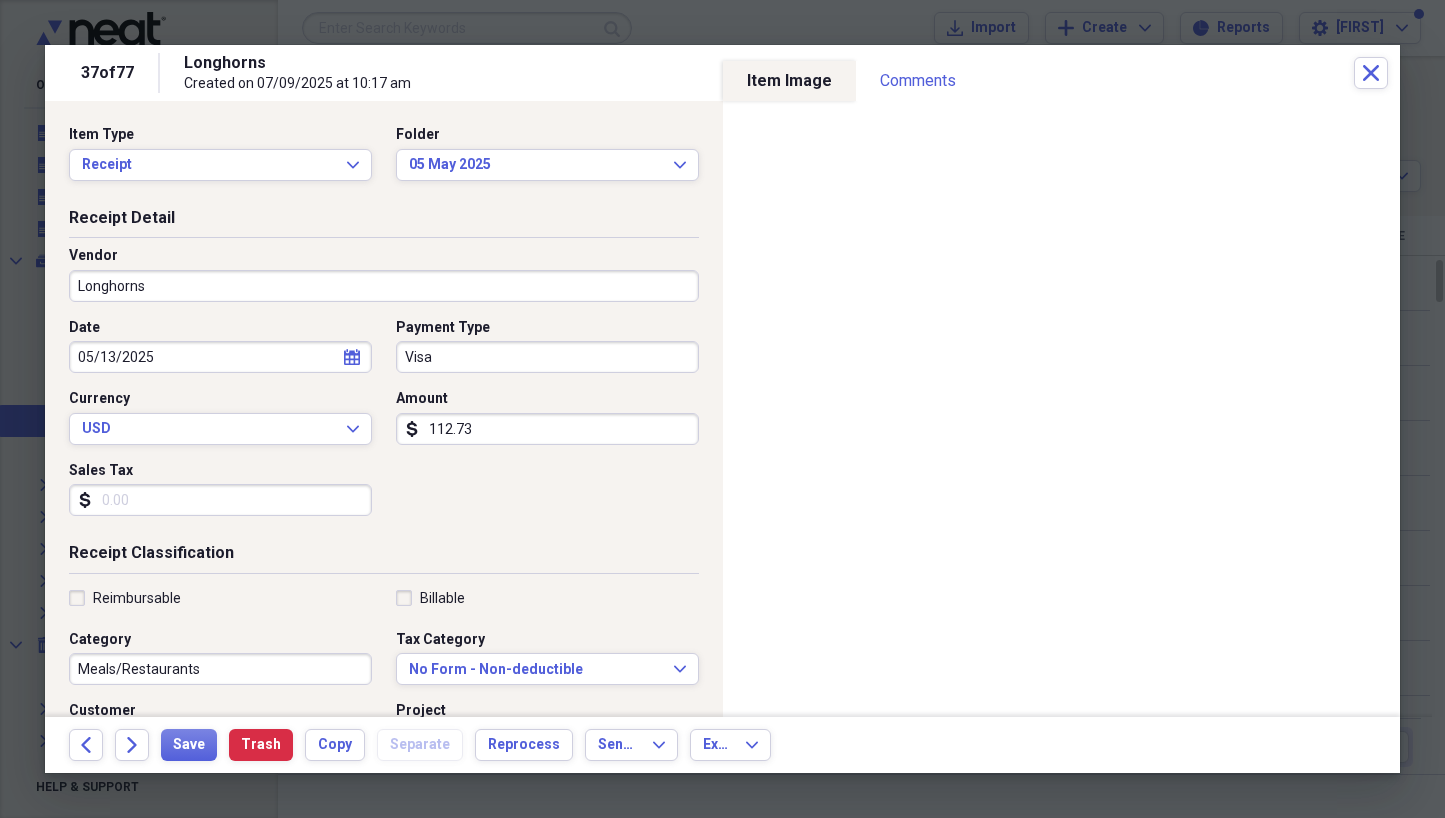 click 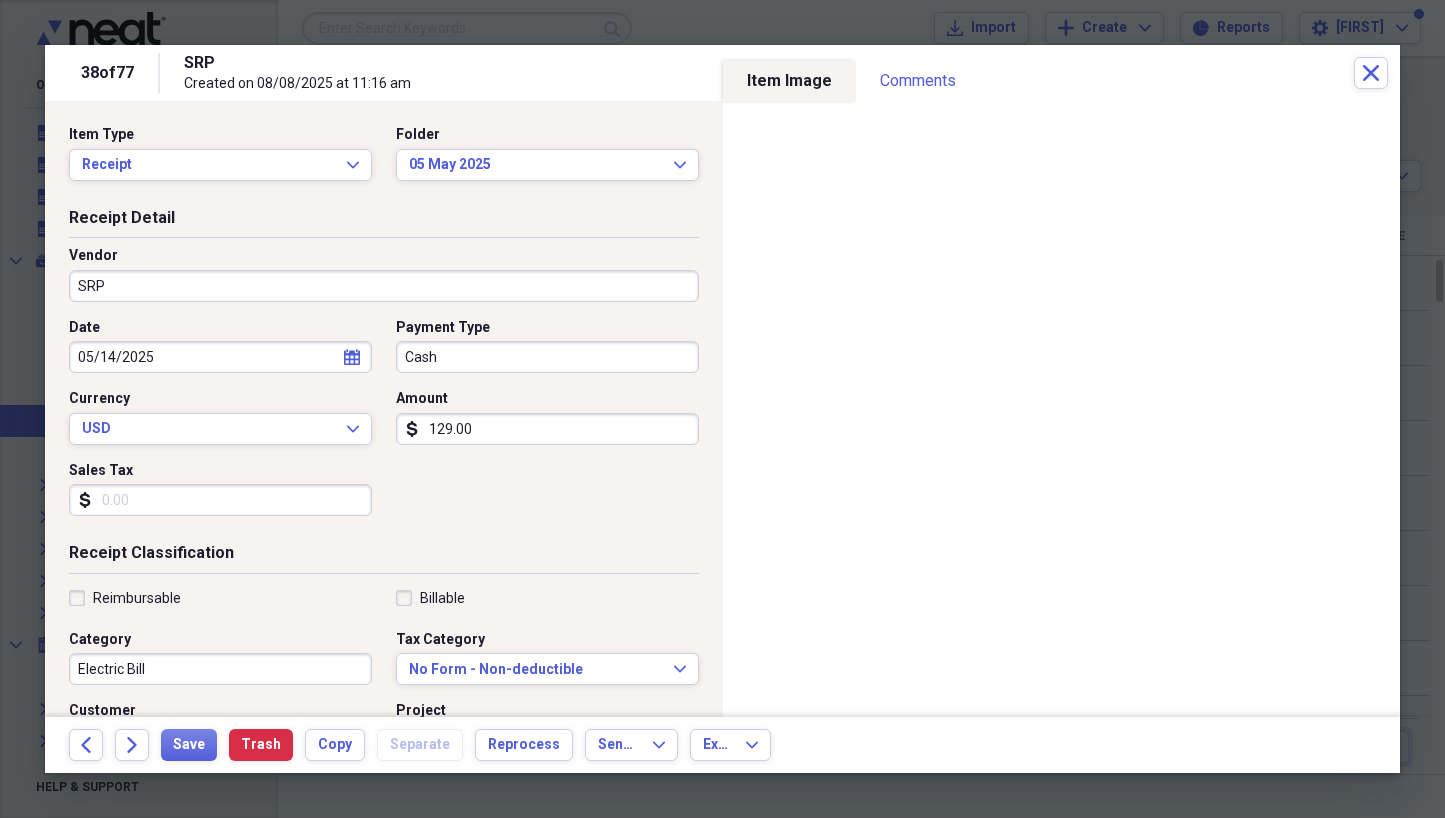 click 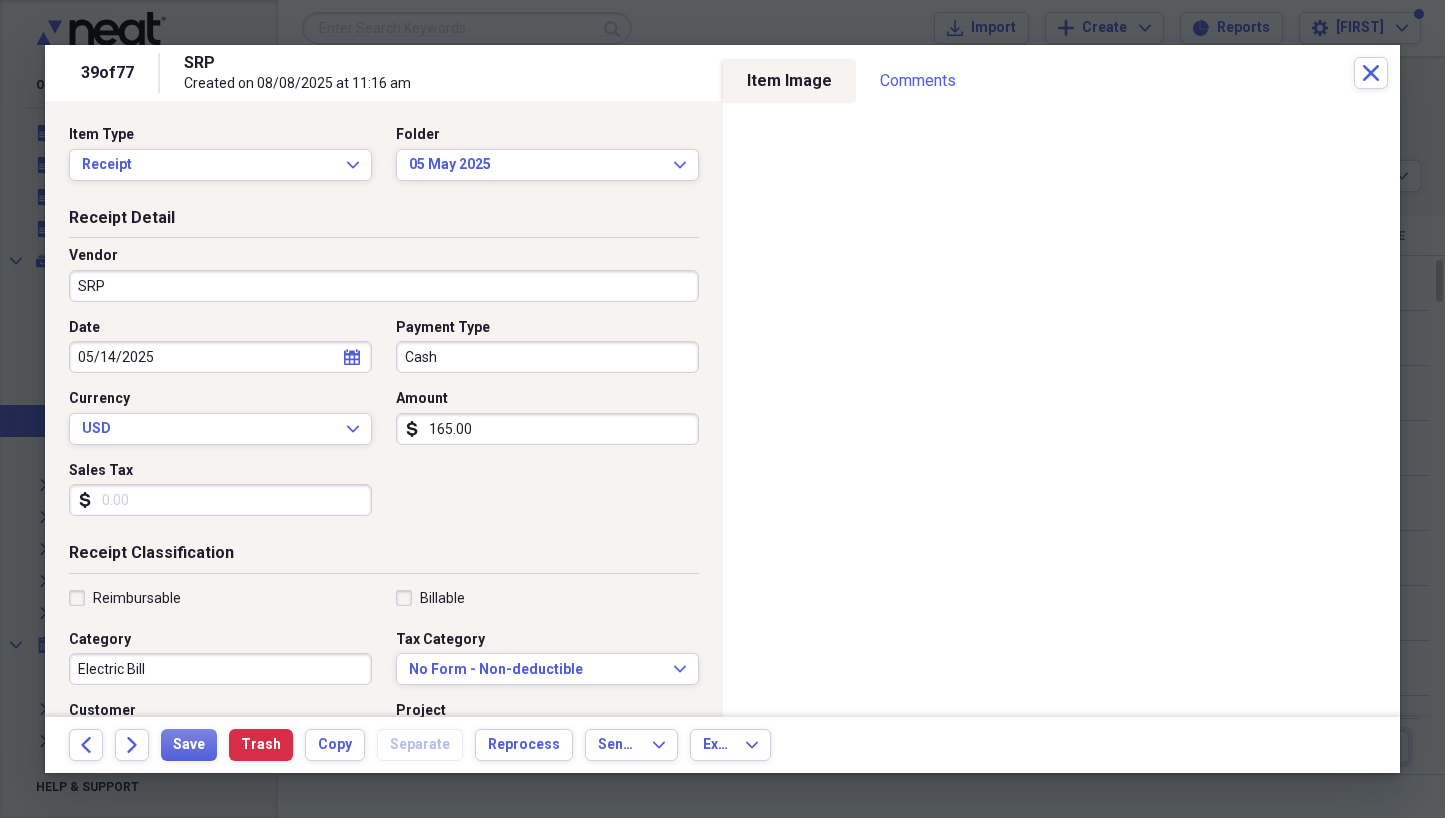 click 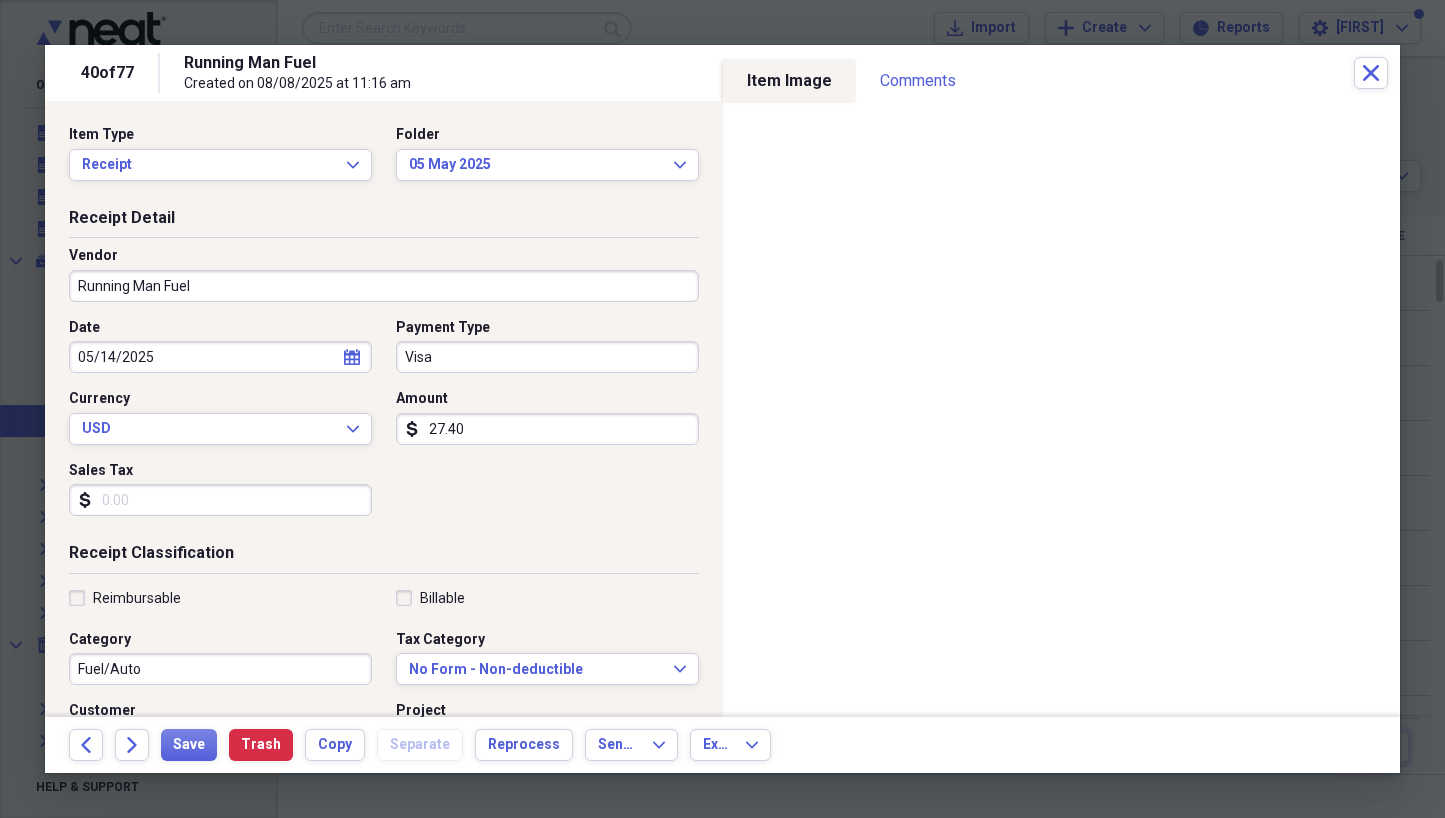 click 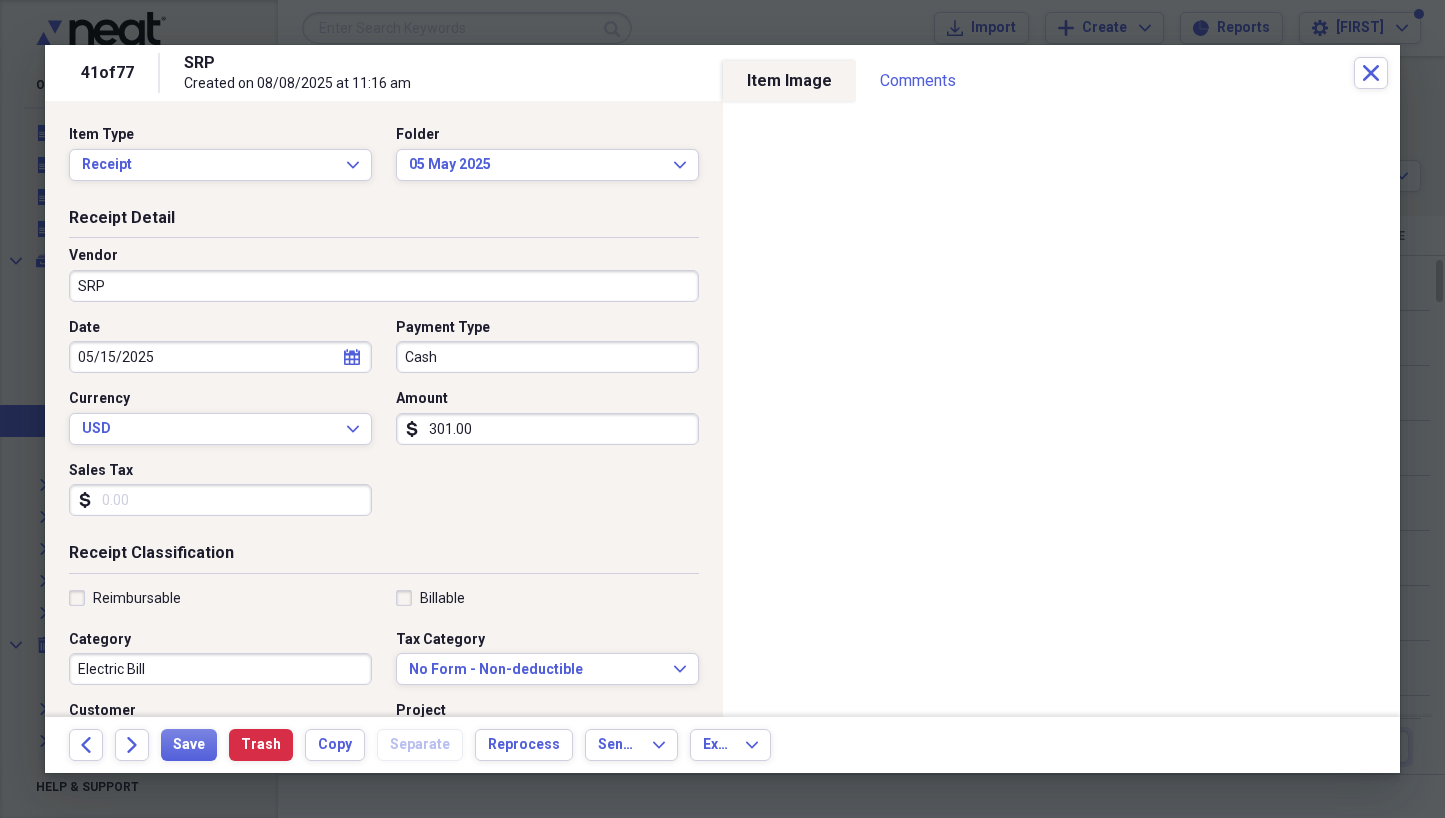 click 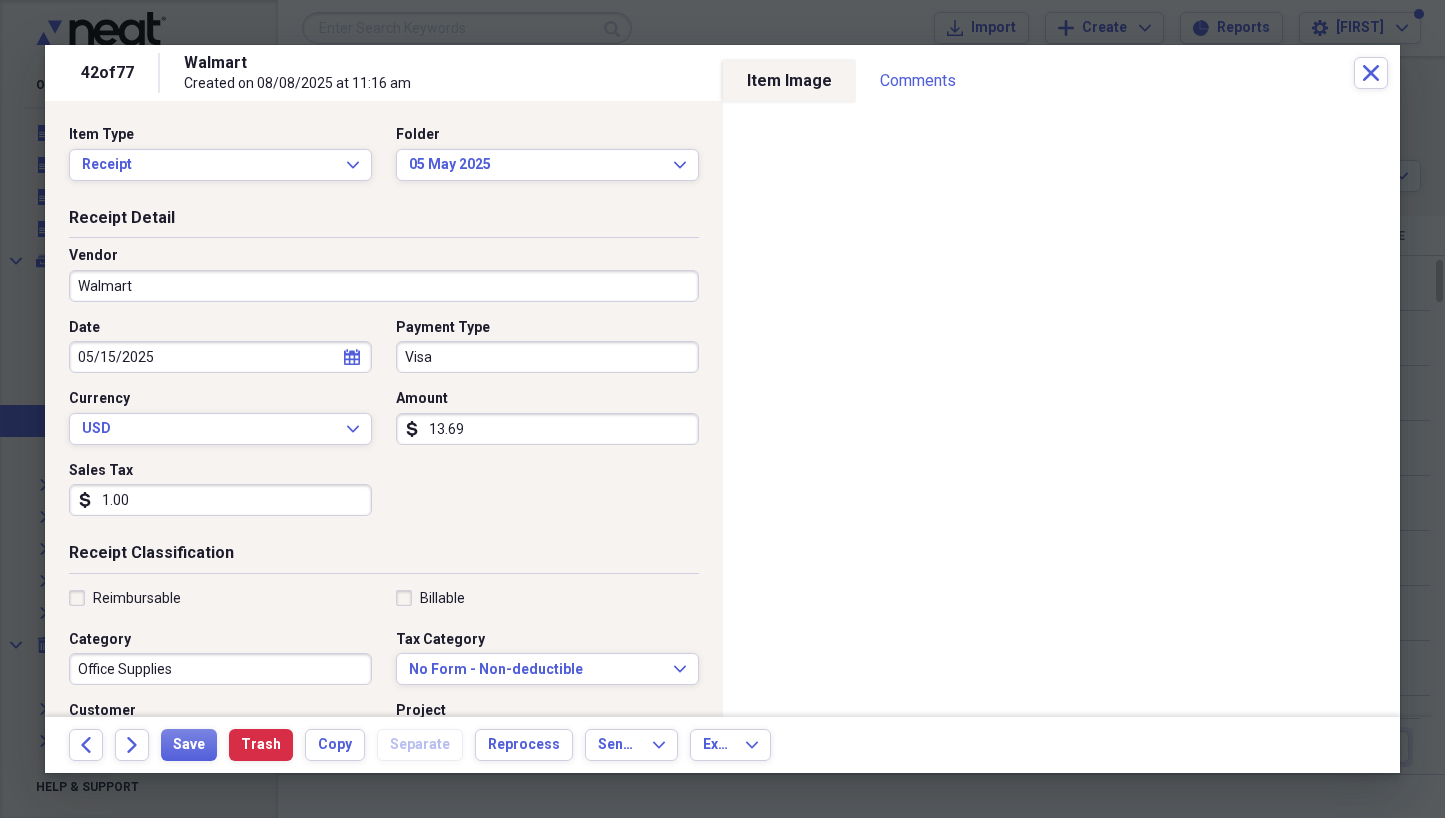 click 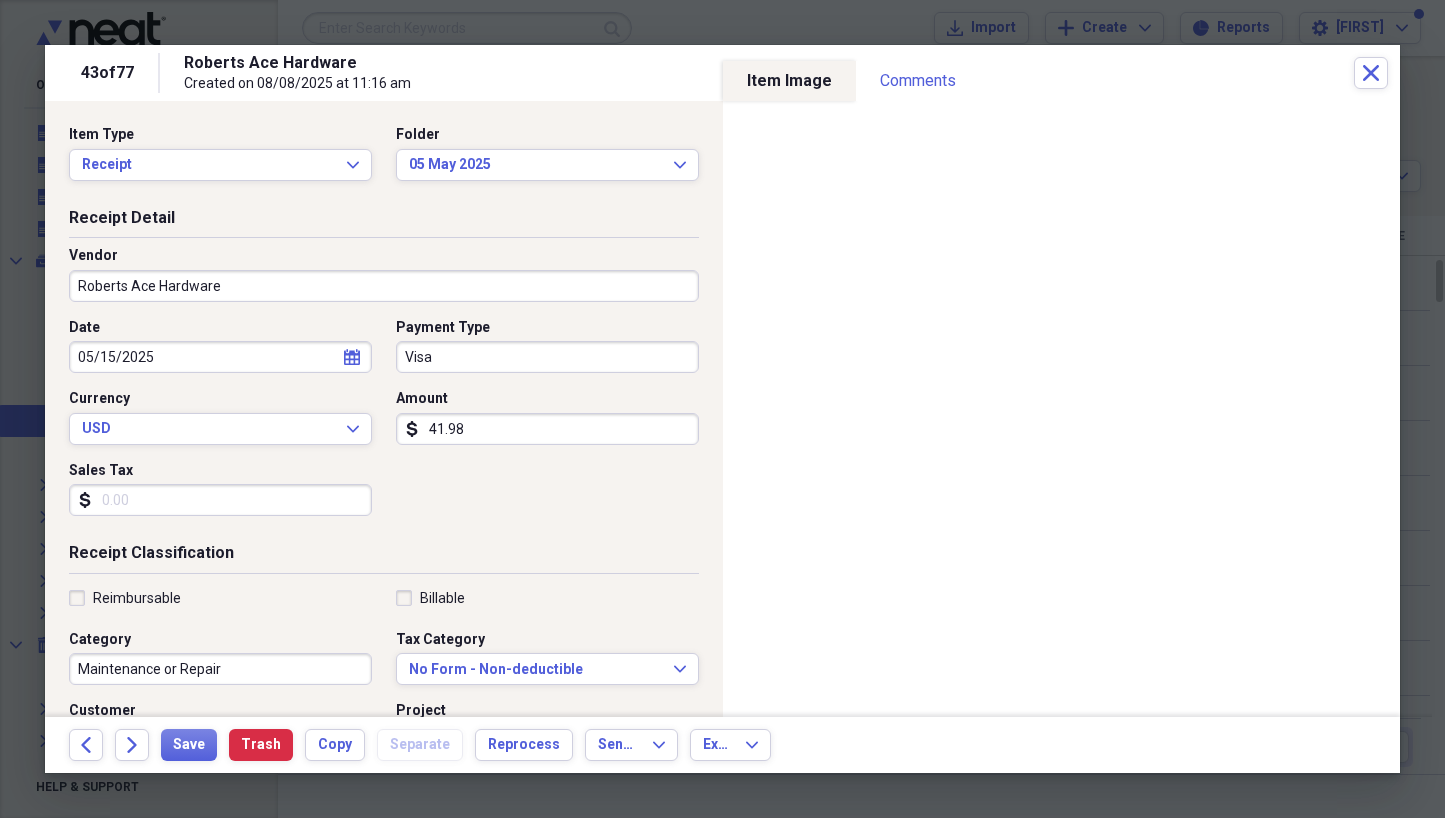 click 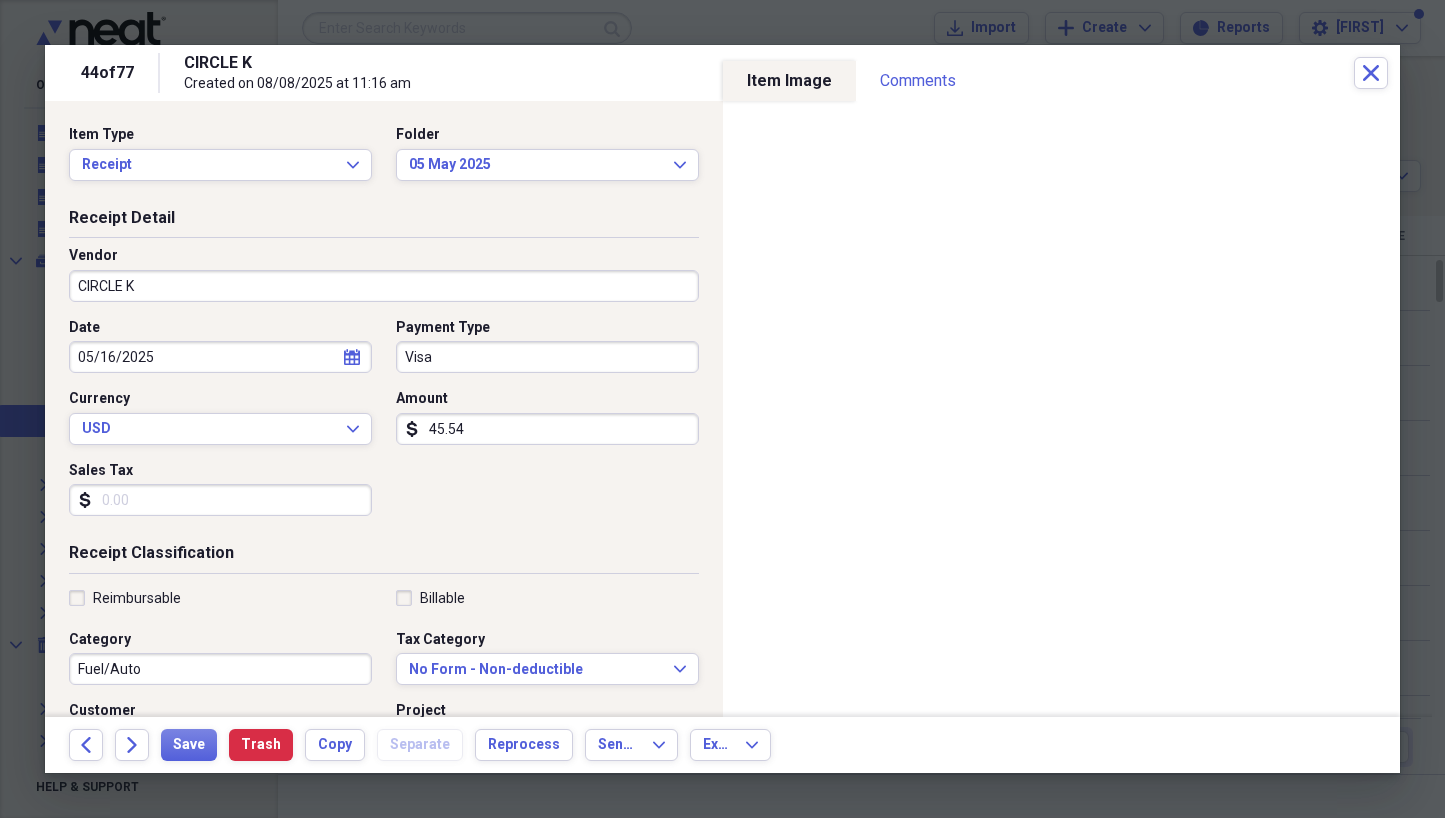 click 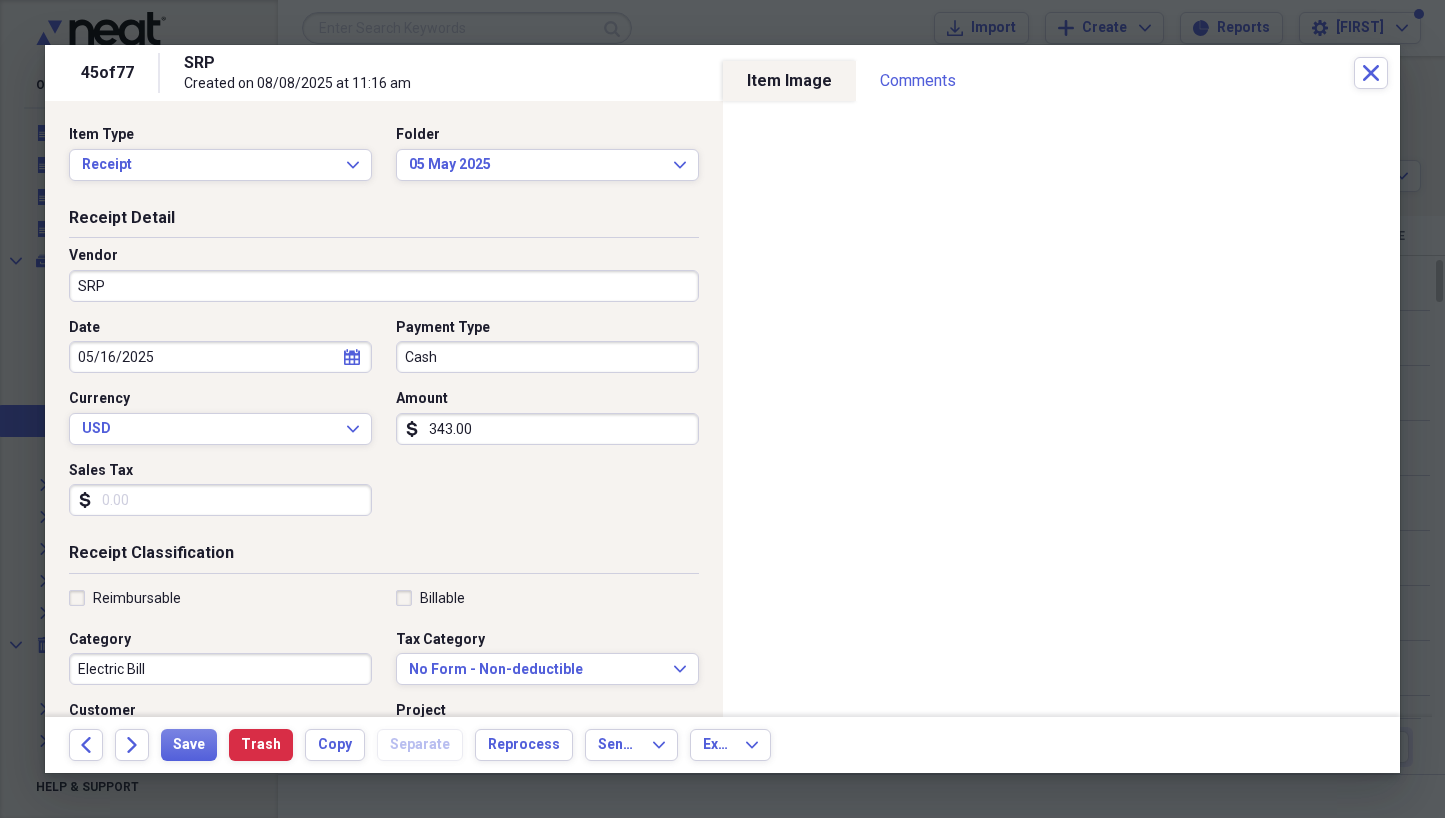 click 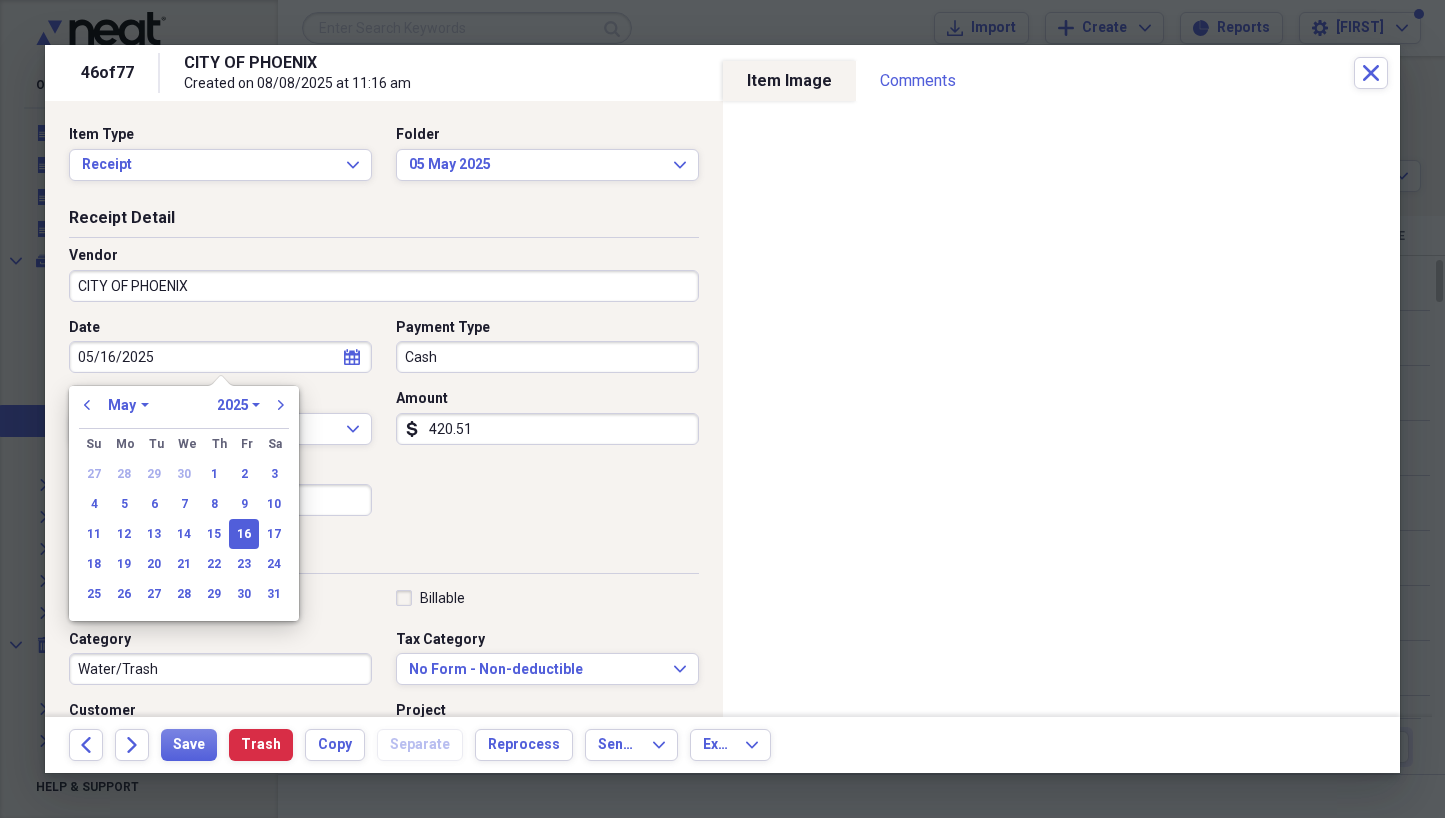 drag, startPoint x: 189, startPoint y: 357, endPoint x: -12, endPoint y: 359, distance: 201.00995 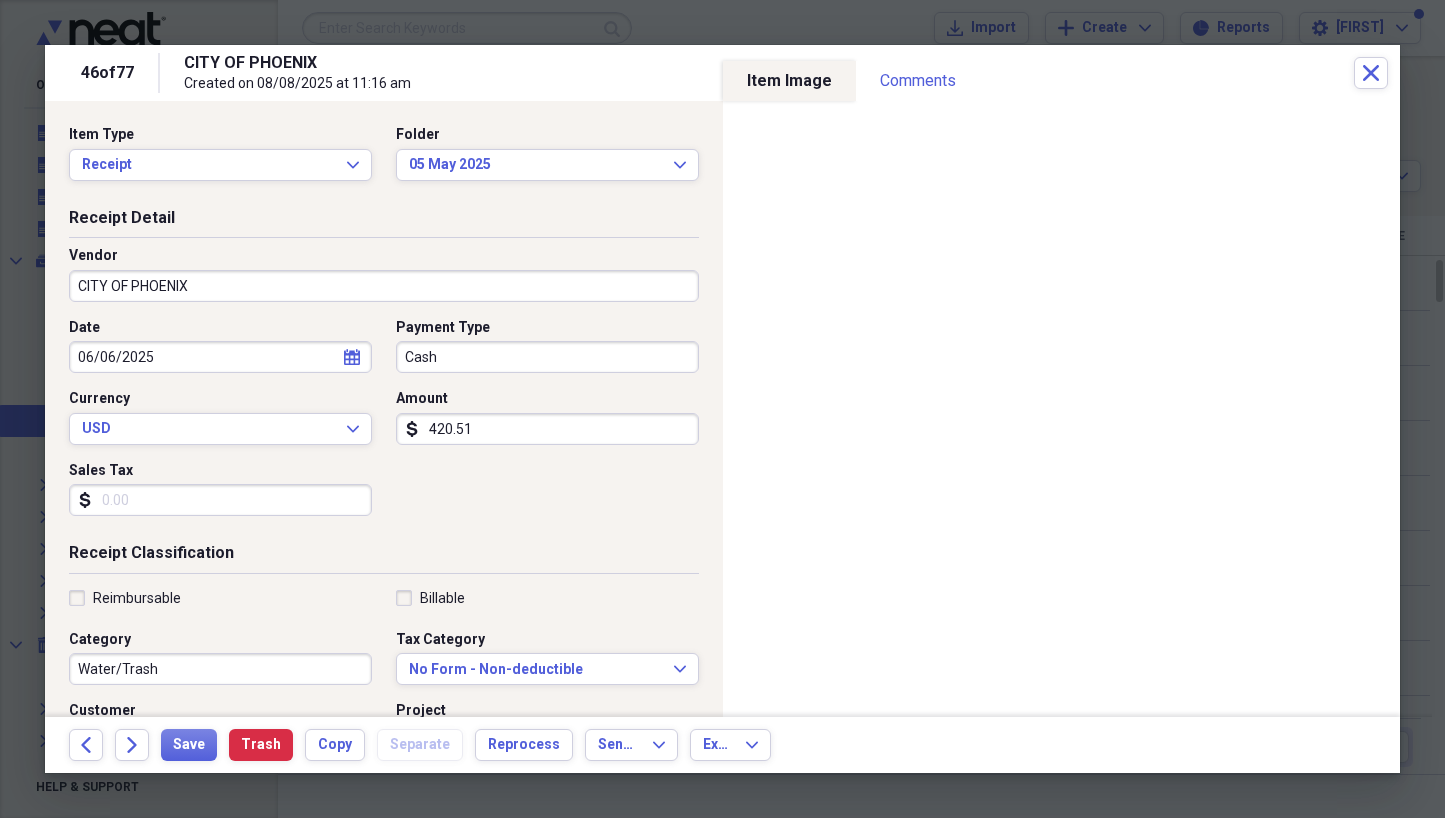 drag, startPoint x: 515, startPoint y: 424, endPoint x: 376, endPoint y: 433, distance: 139.29106 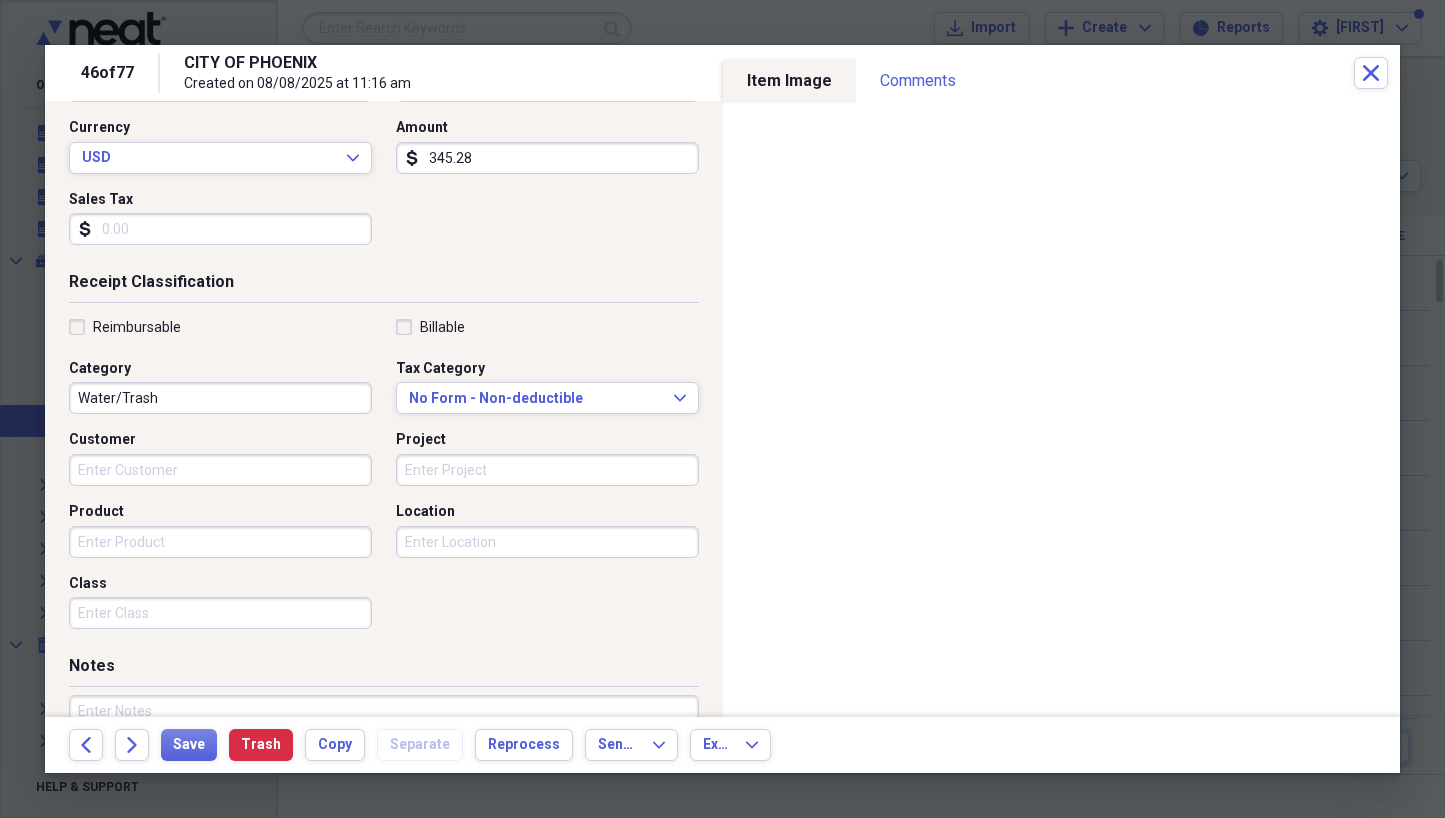 scroll, scrollTop: 275, scrollLeft: 0, axis: vertical 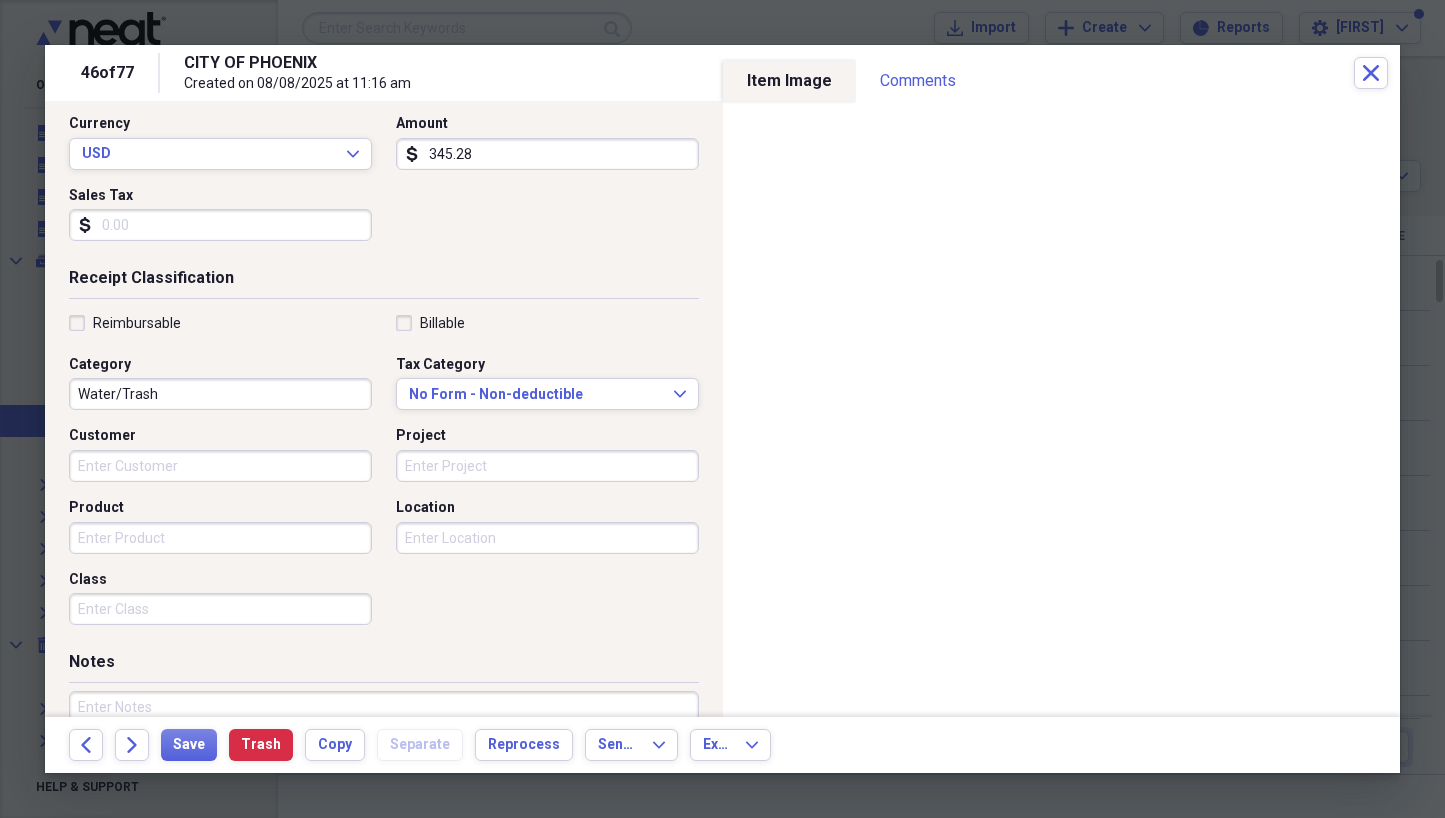 click on "Location" at bounding box center [547, 538] 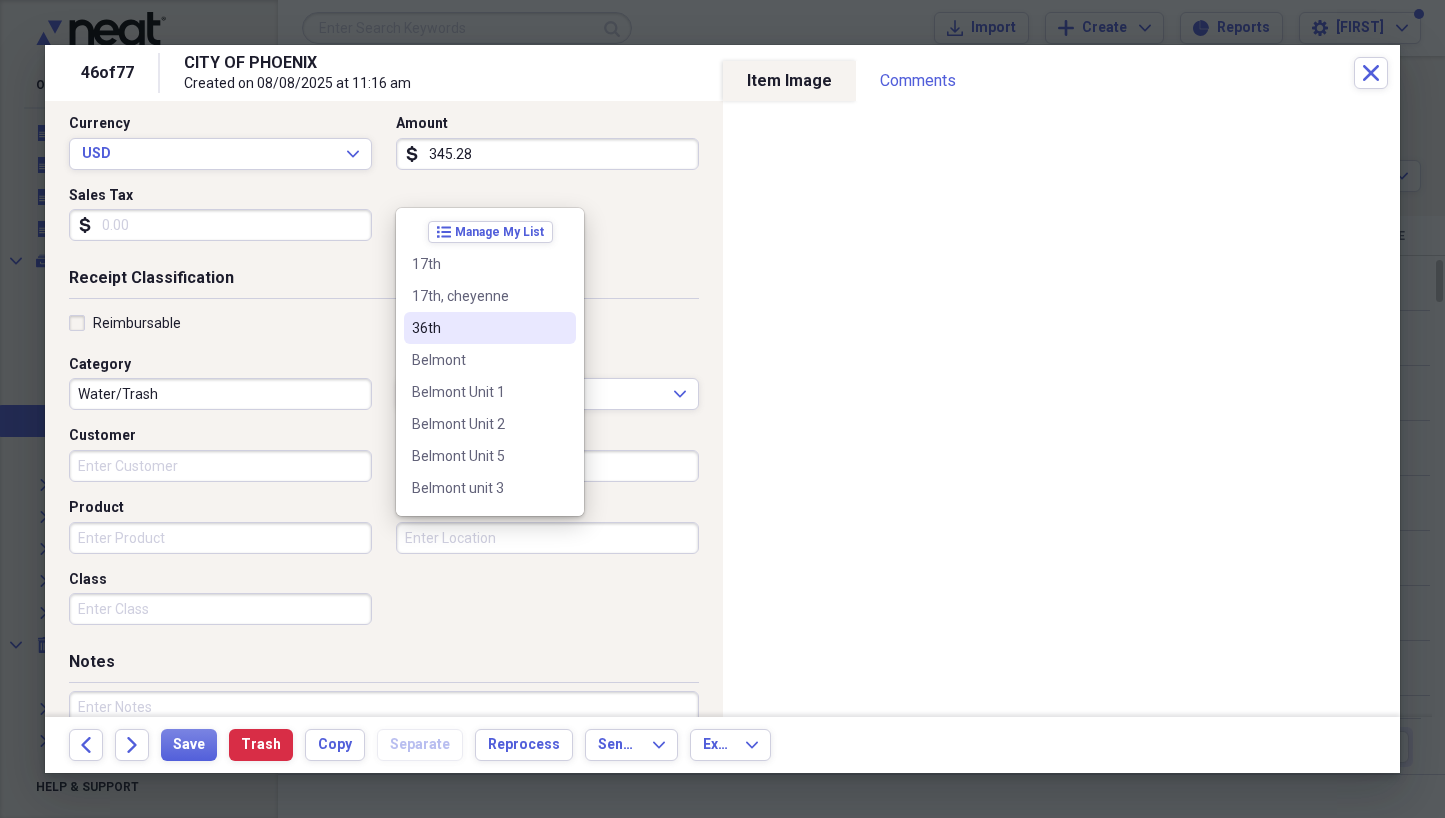 click on "36th" at bounding box center [478, 328] 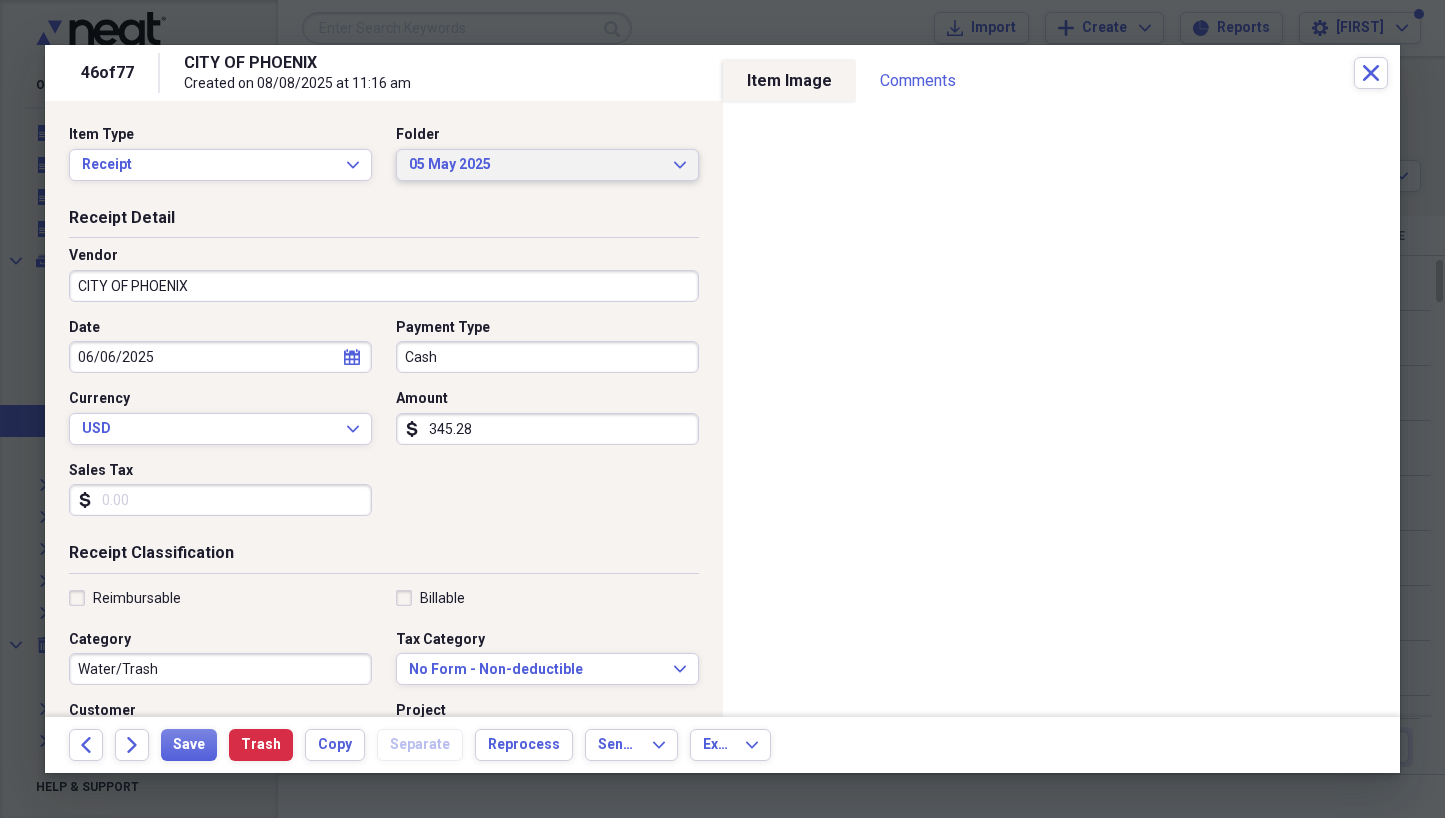 scroll, scrollTop: 0, scrollLeft: 0, axis: both 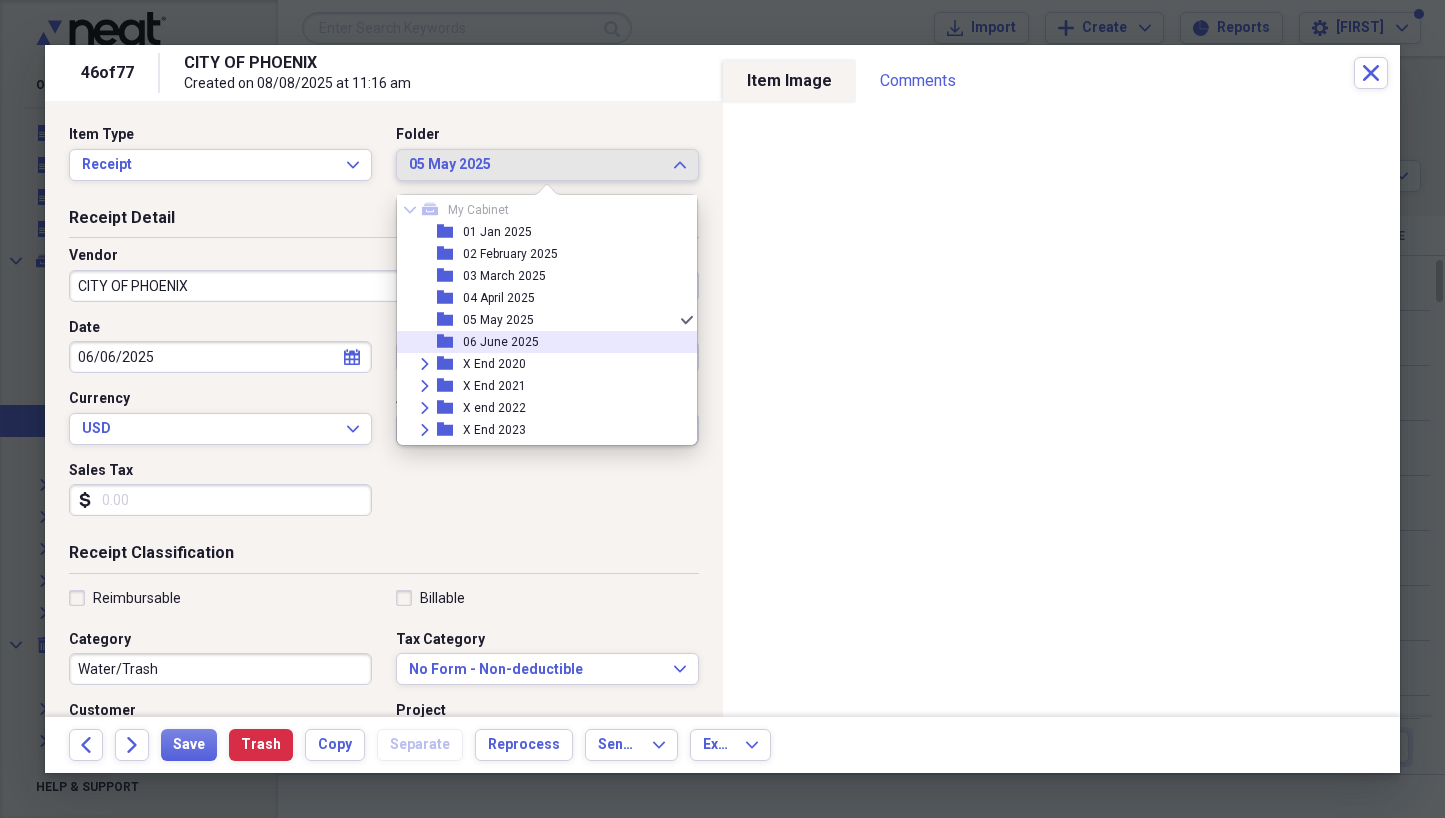 click on "06 June 2025" at bounding box center [501, 342] 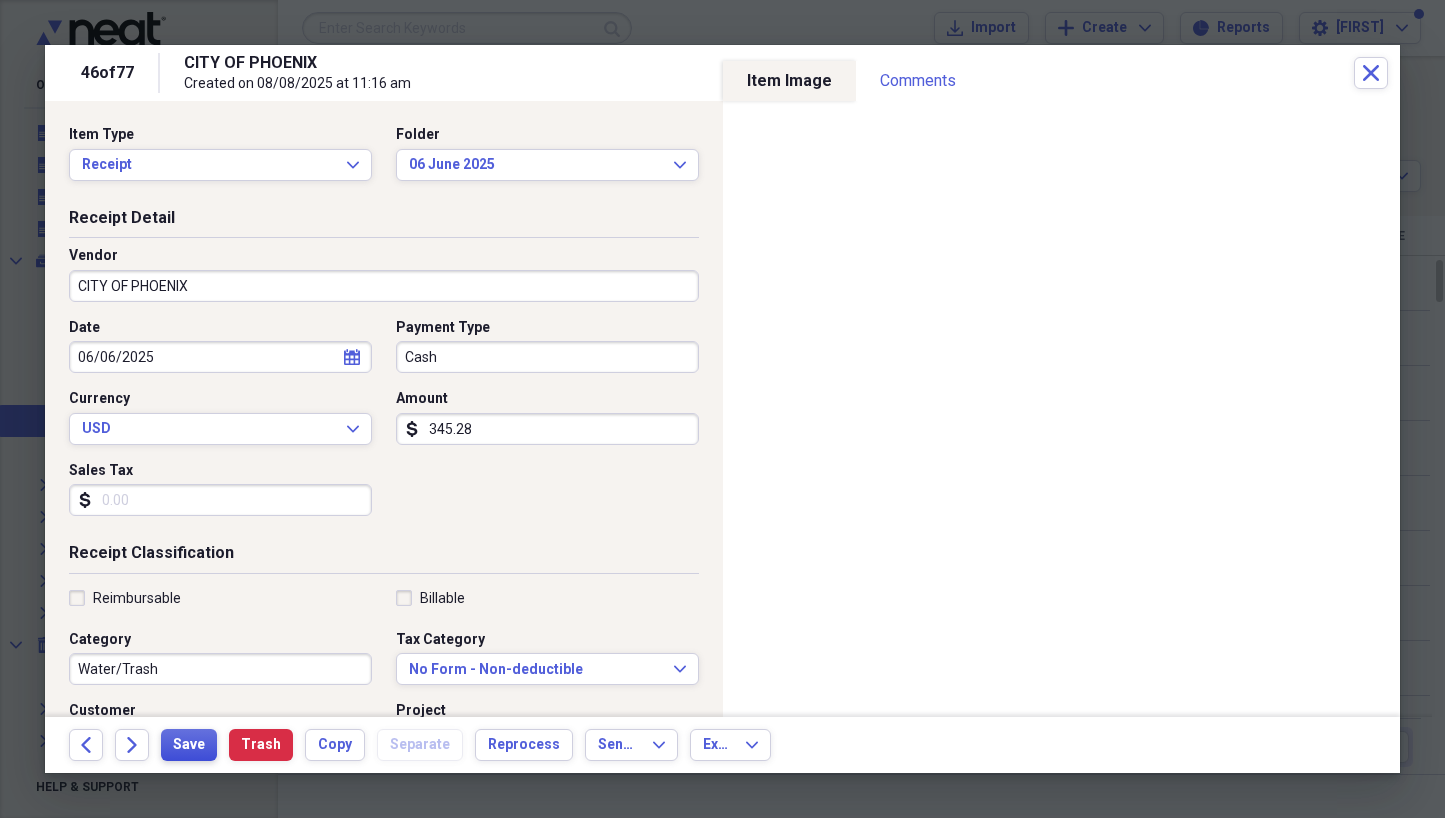 click on "Save" at bounding box center (189, 745) 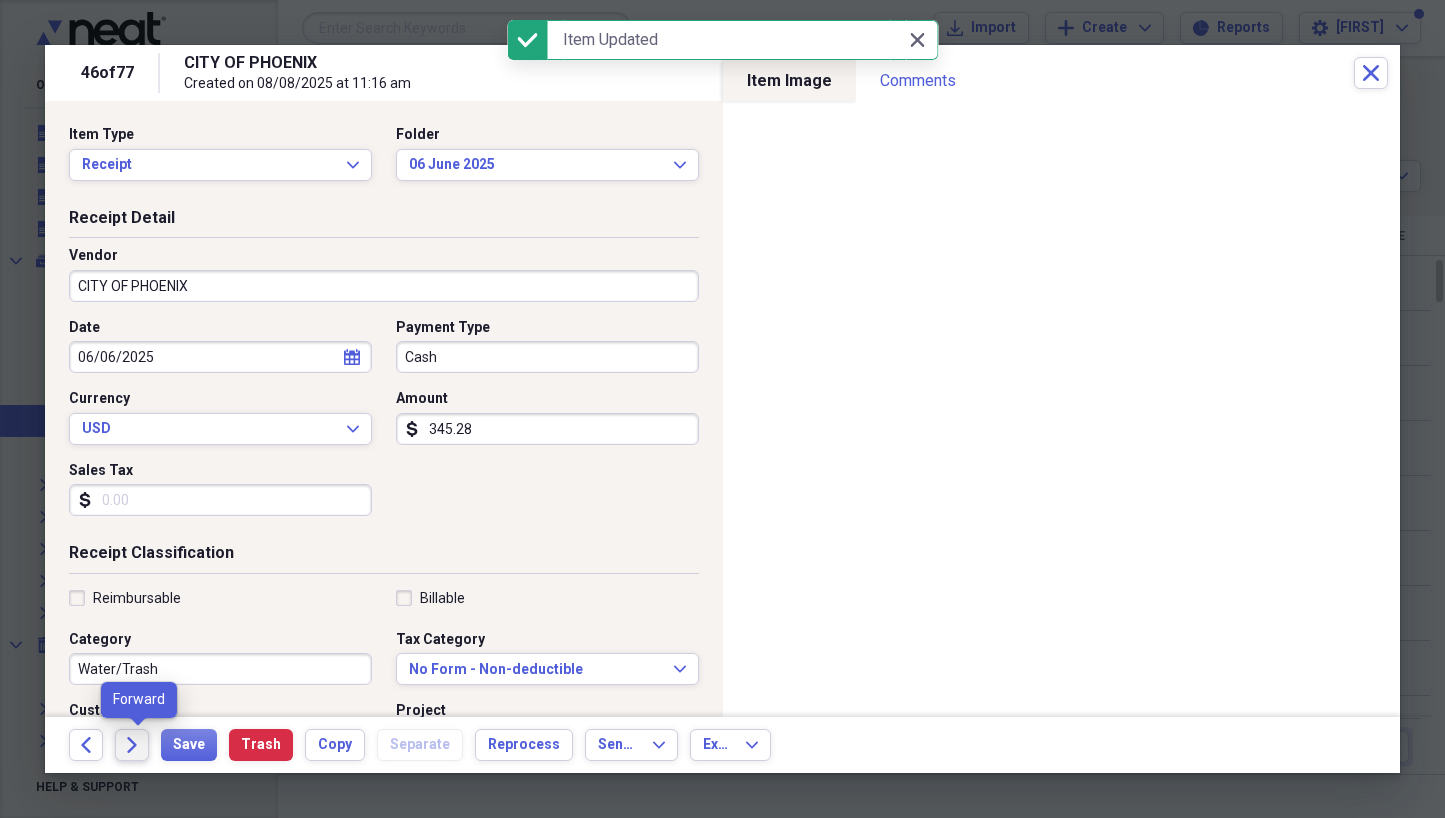 click on "Forward" 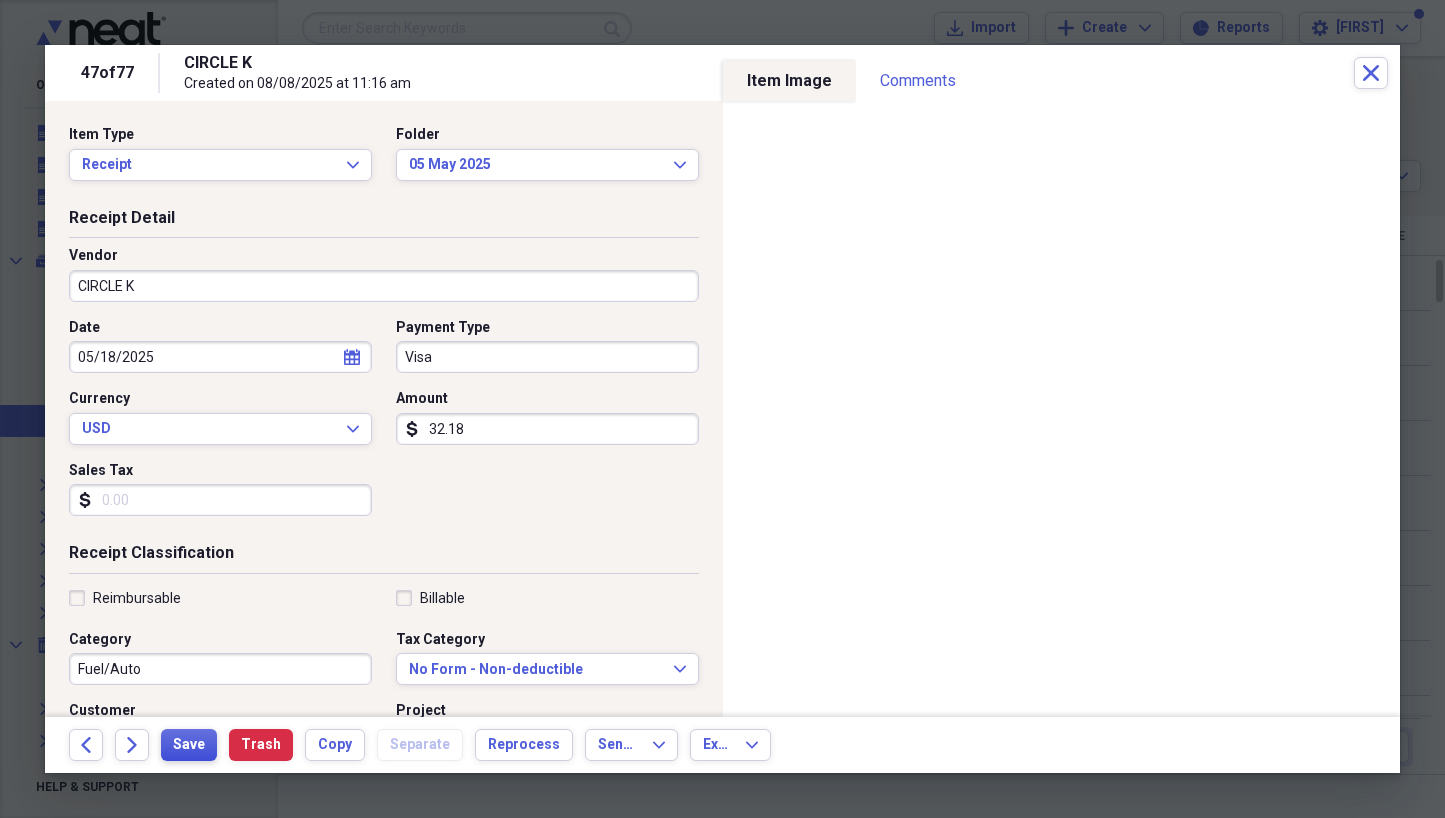 click on "Save" at bounding box center (189, 745) 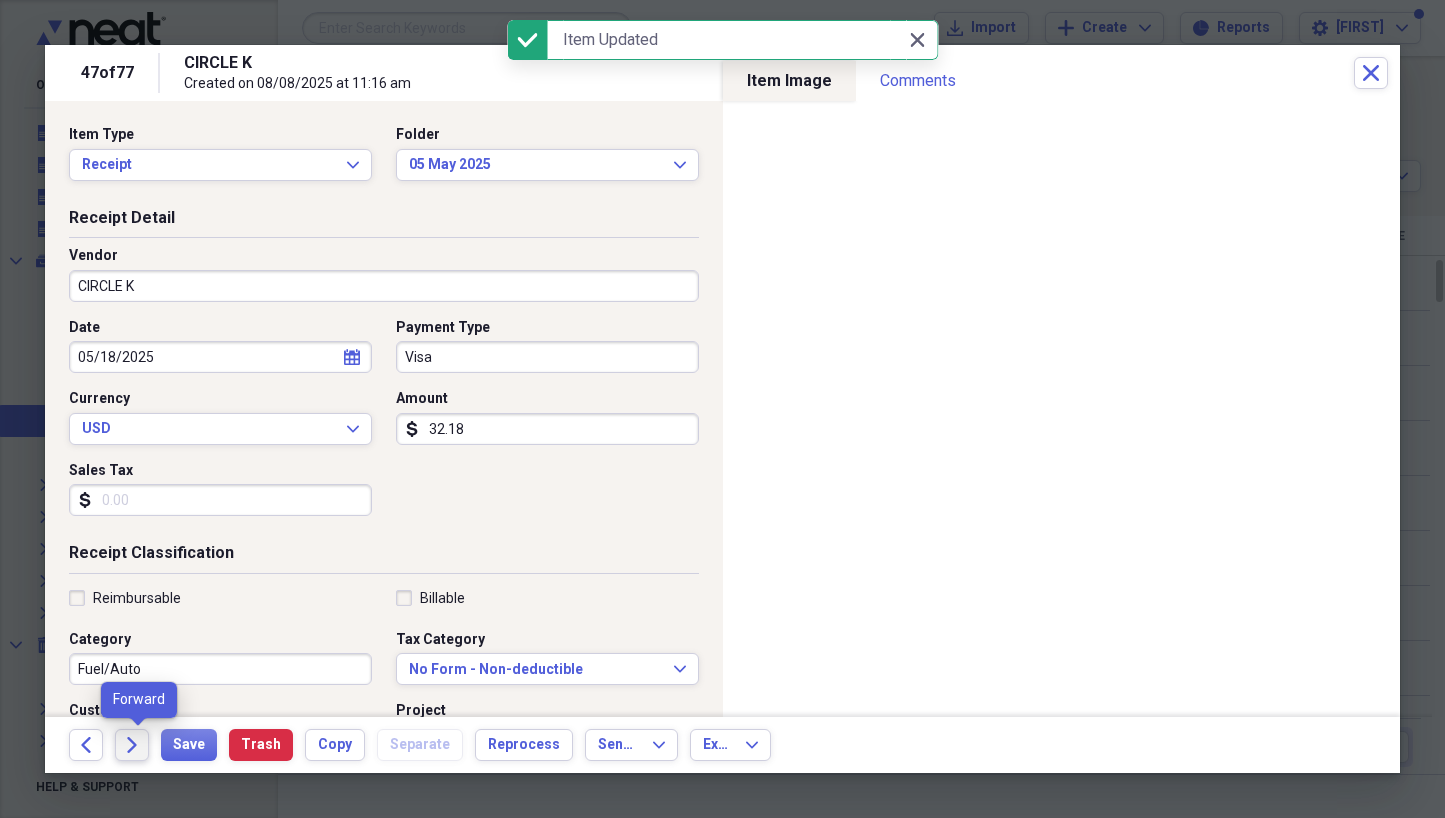 click on "Forward" at bounding box center [132, 745] 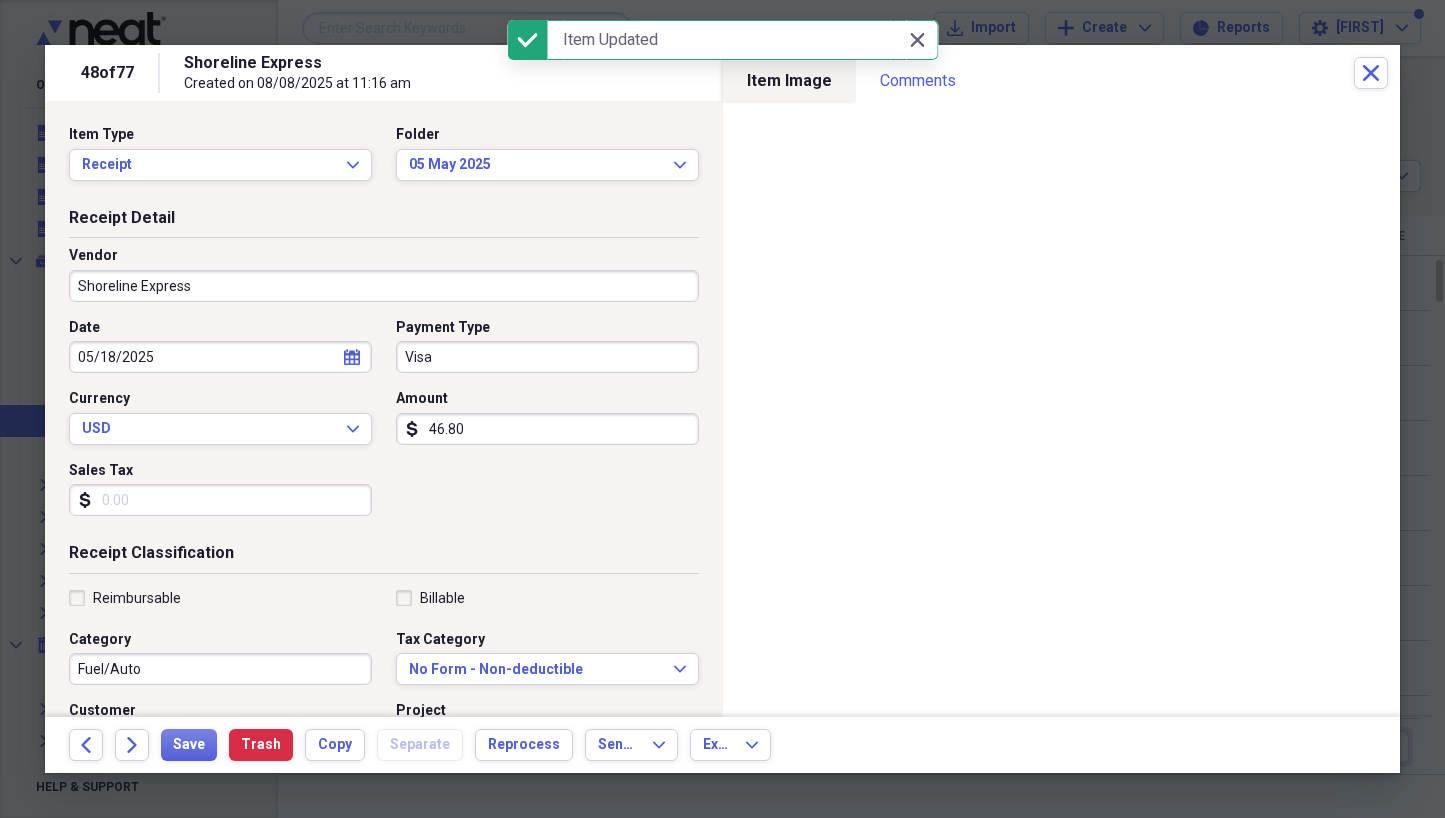 click on "Forward" at bounding box center [132, 745] 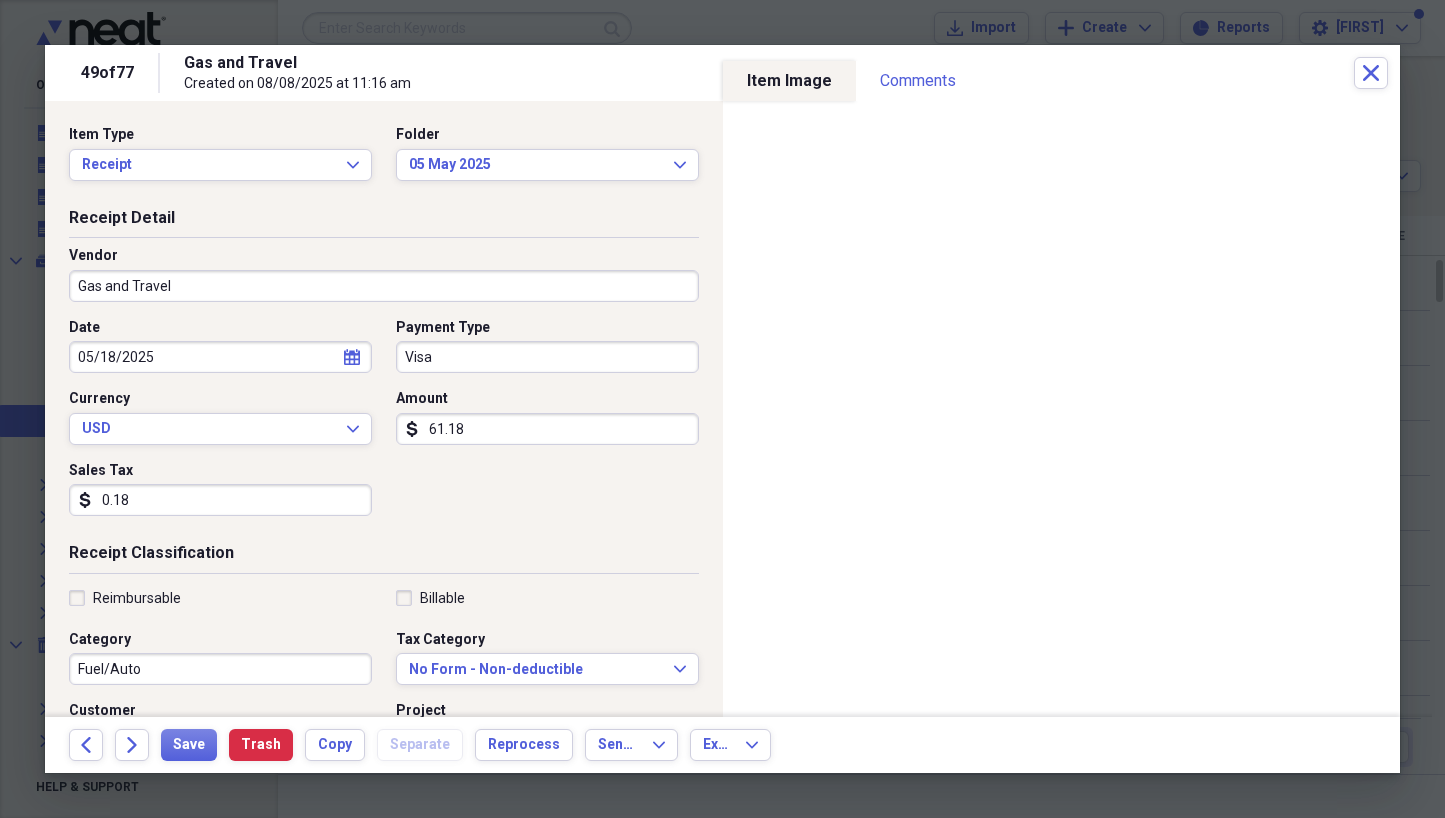 click on "Forward" at bounding box center (132, 745) 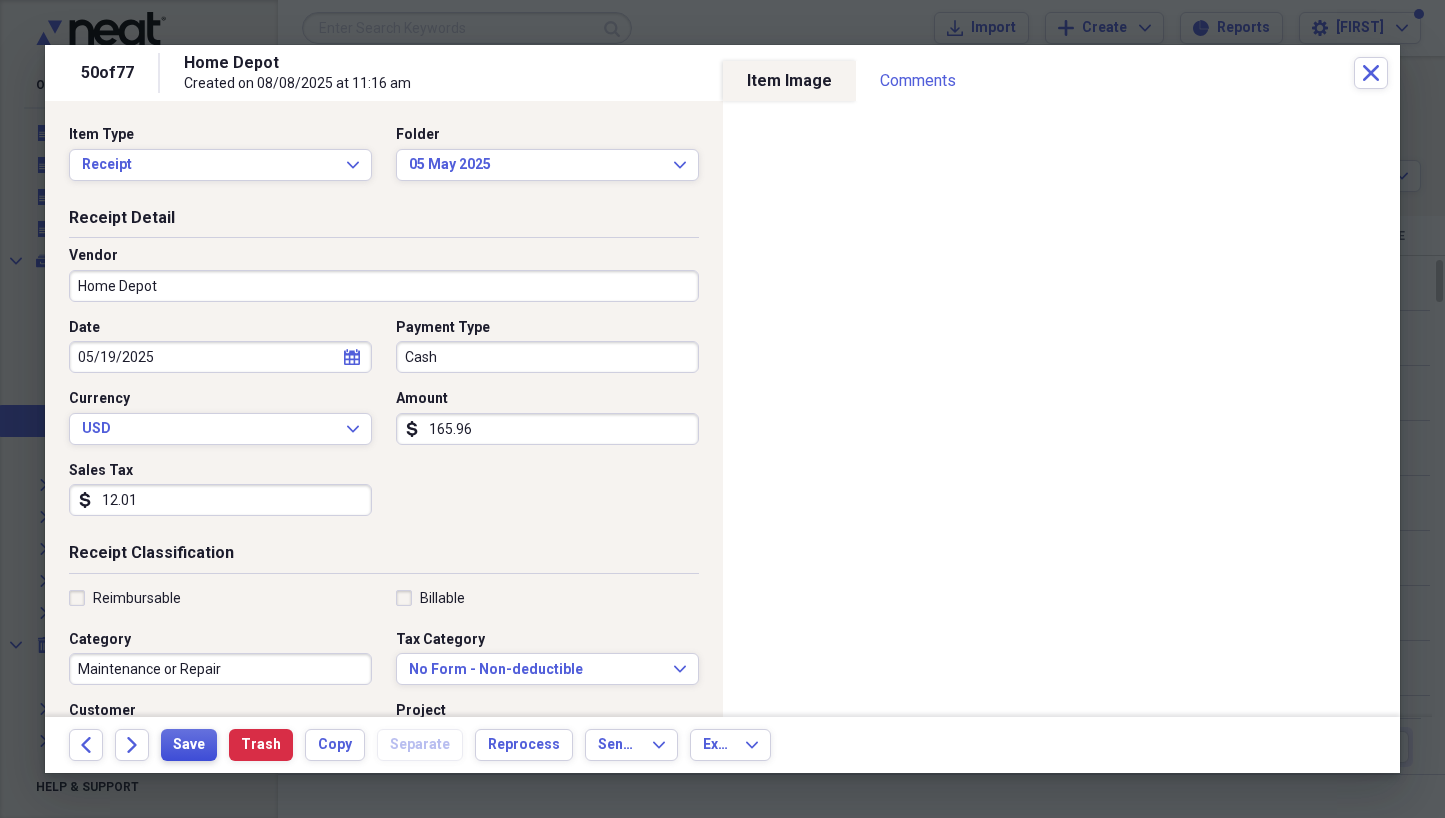 click on "Save" at bounding box center [189, 745] 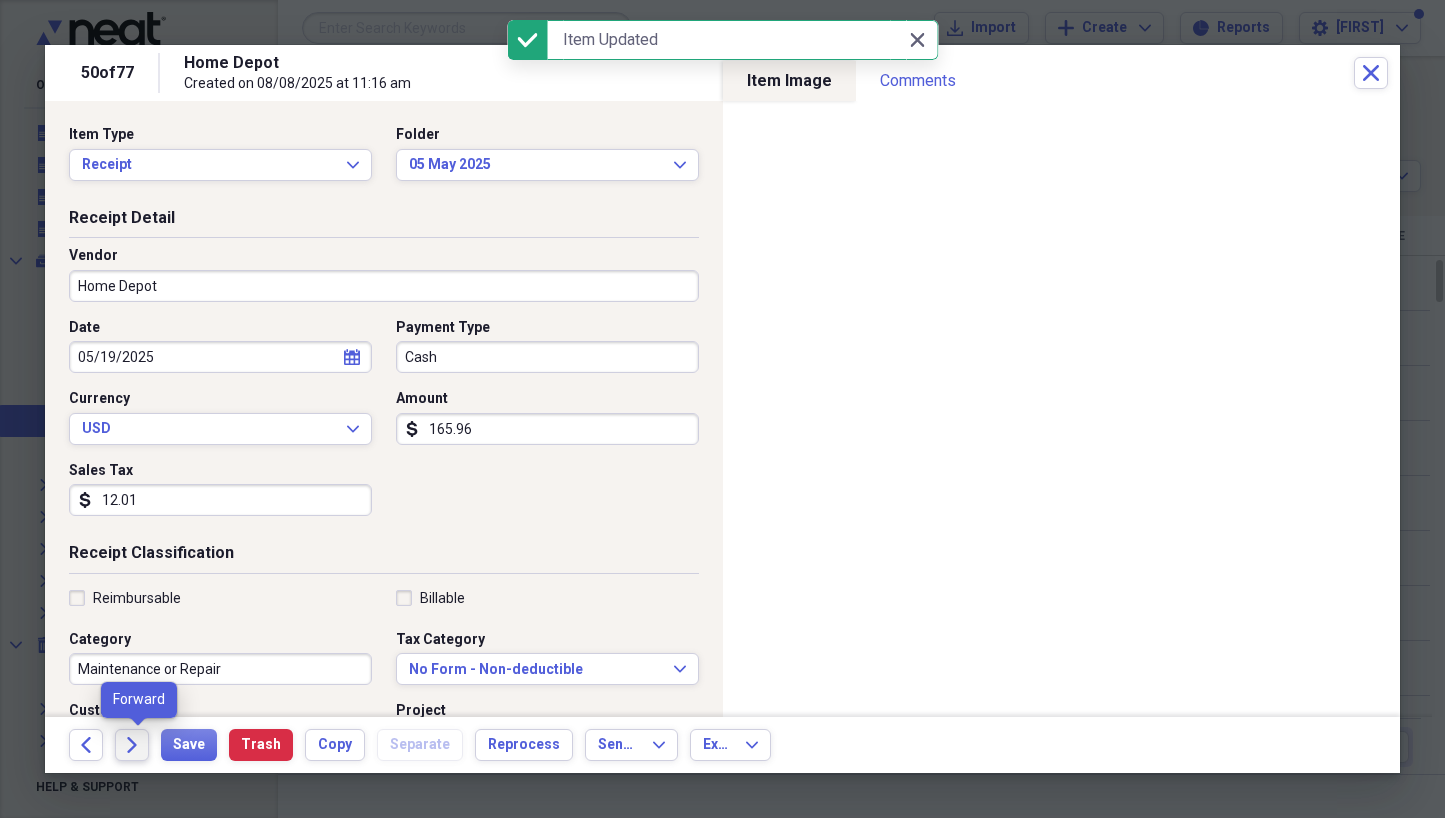 click on "Forward" 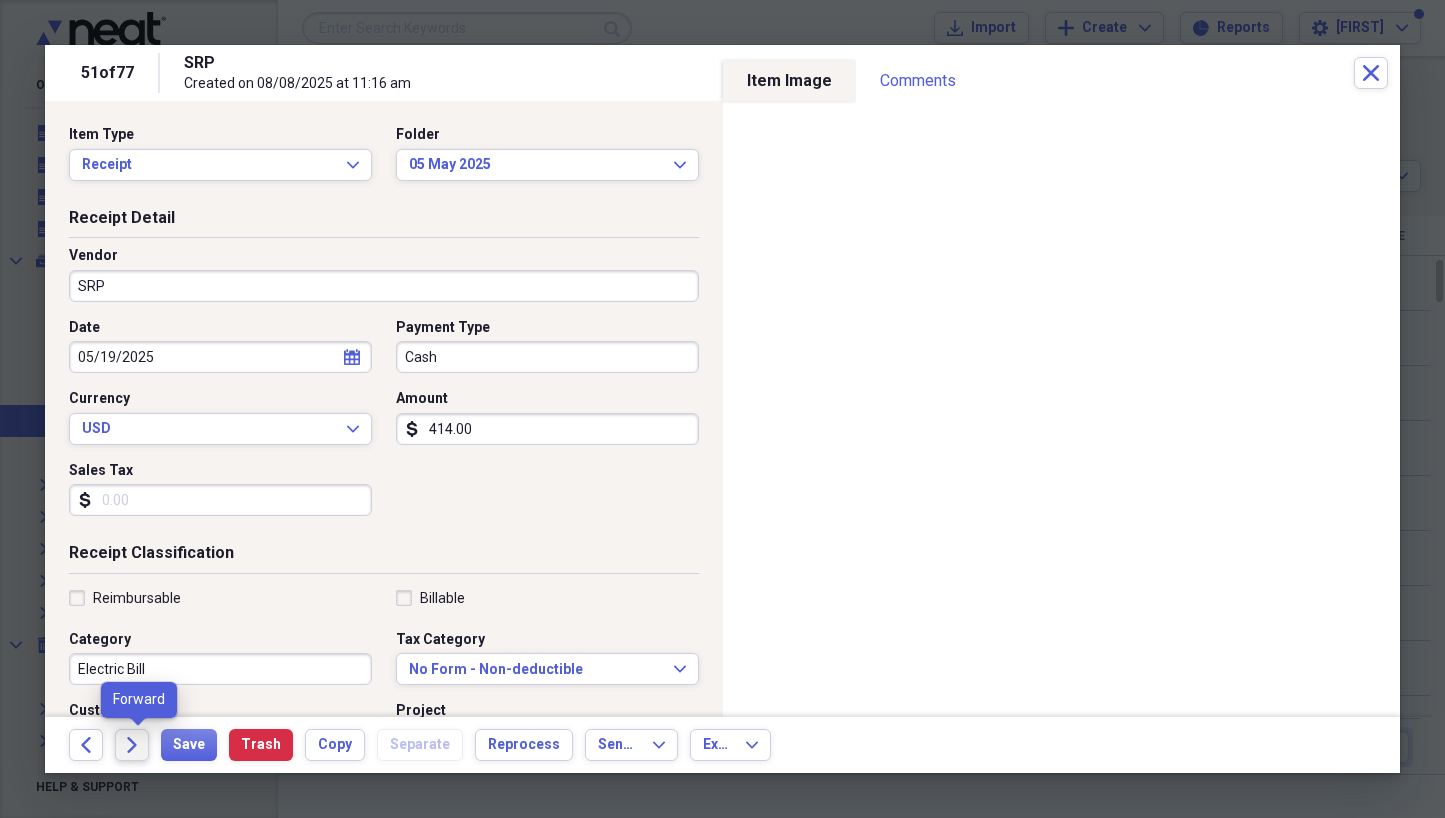 click on "Forward" 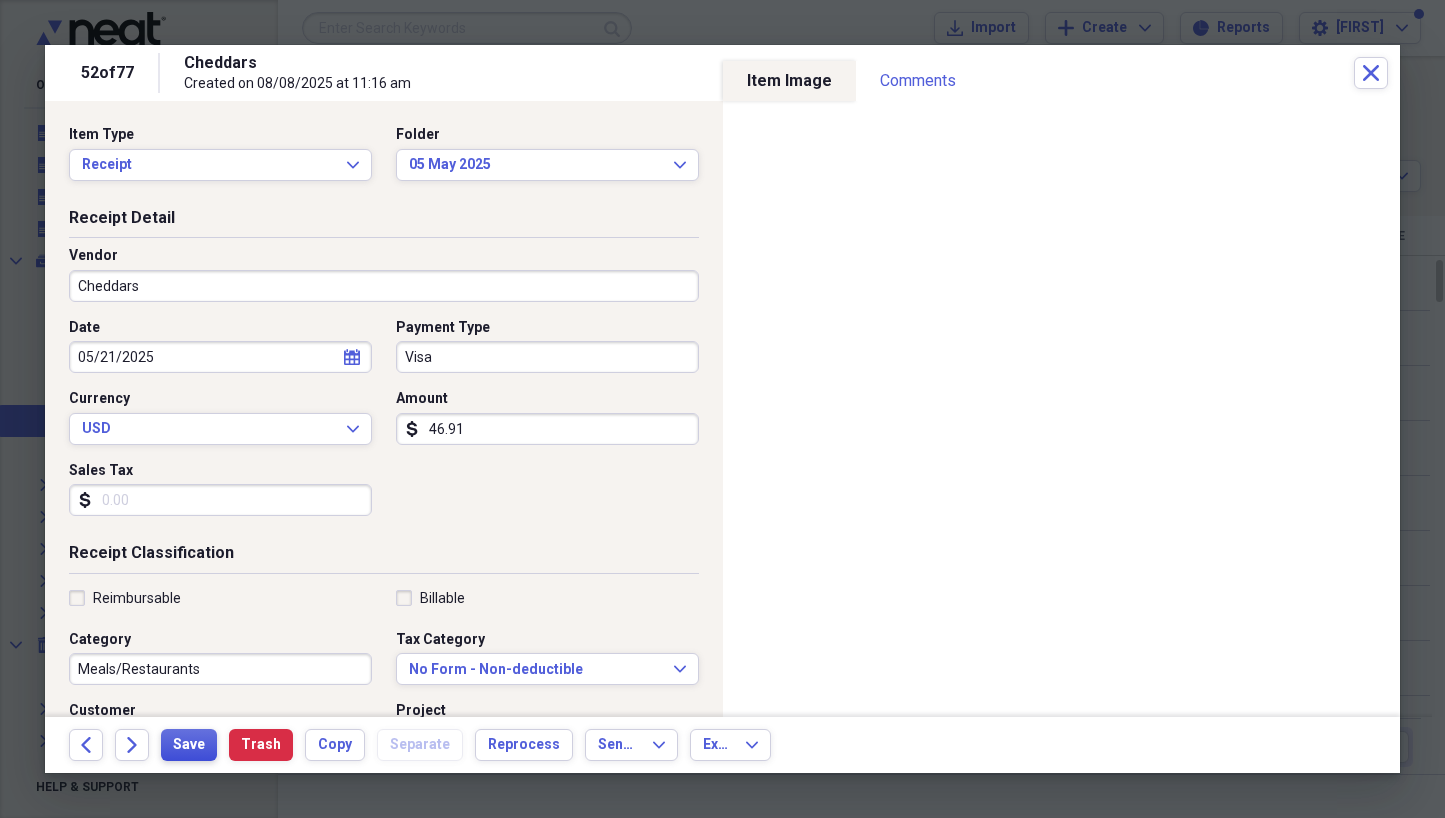 click on "Save" at bounding box center (189, 745) 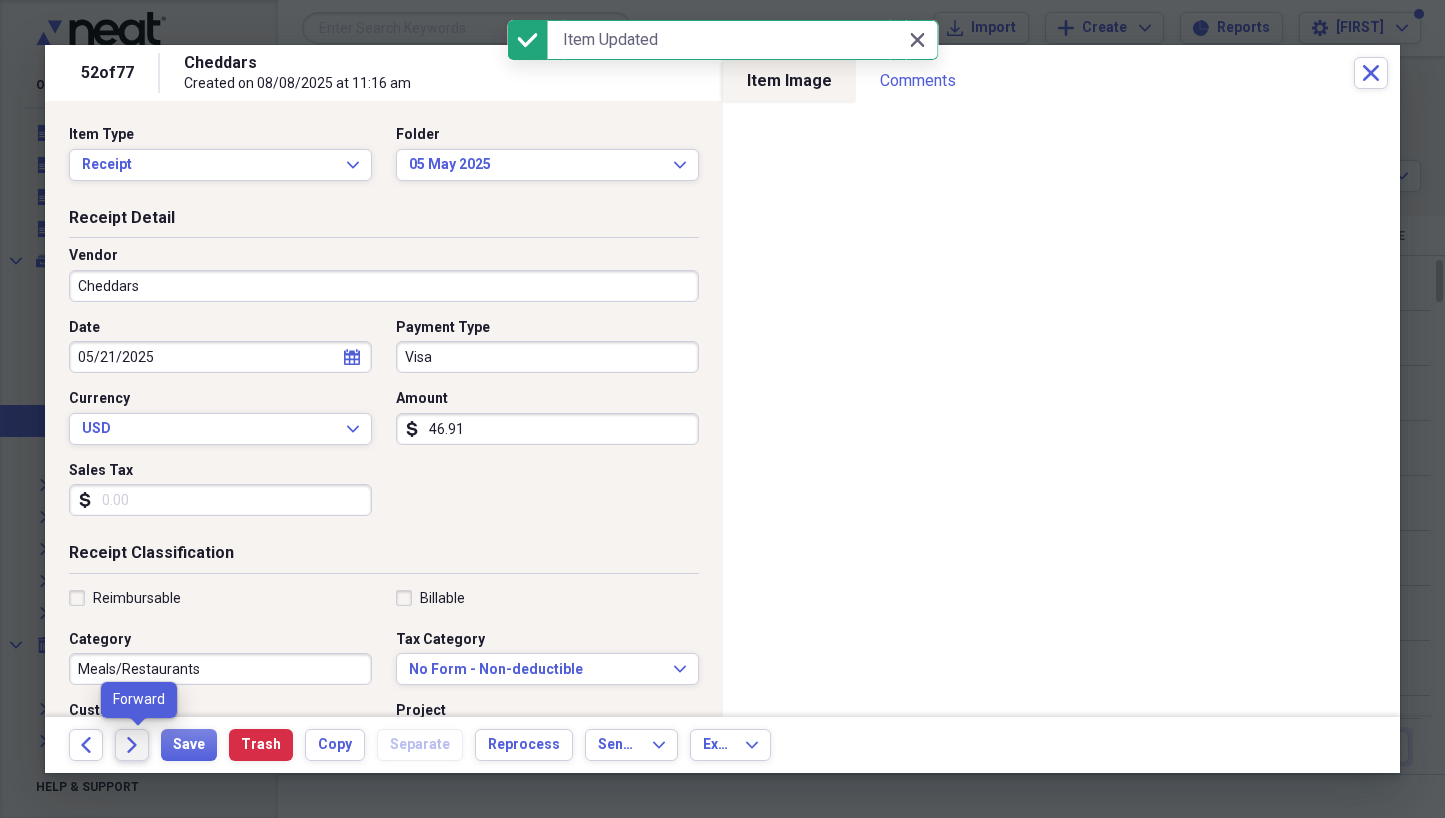 click on "Forward" 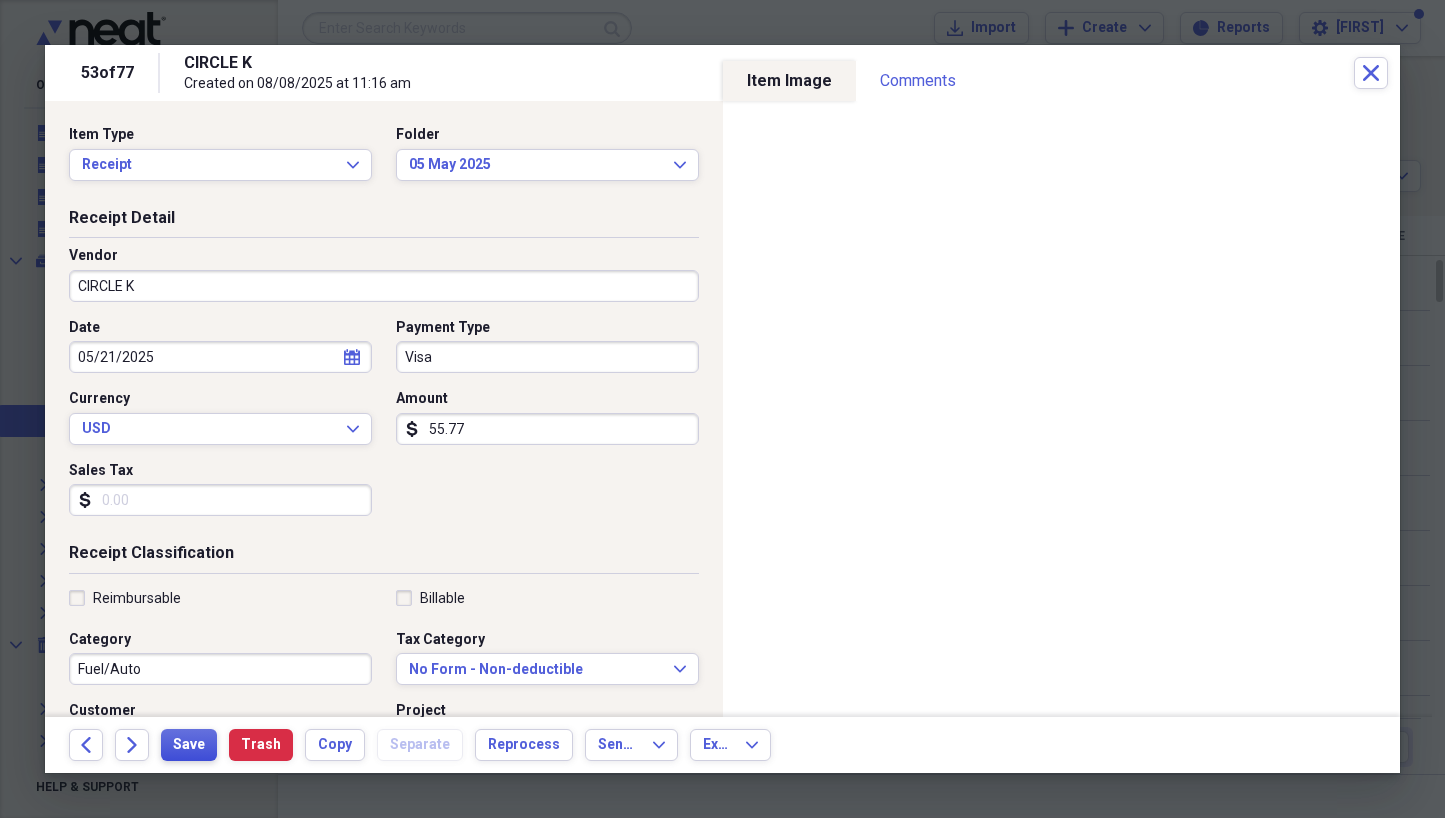 click on "Save" at bounding box center [189, 745] 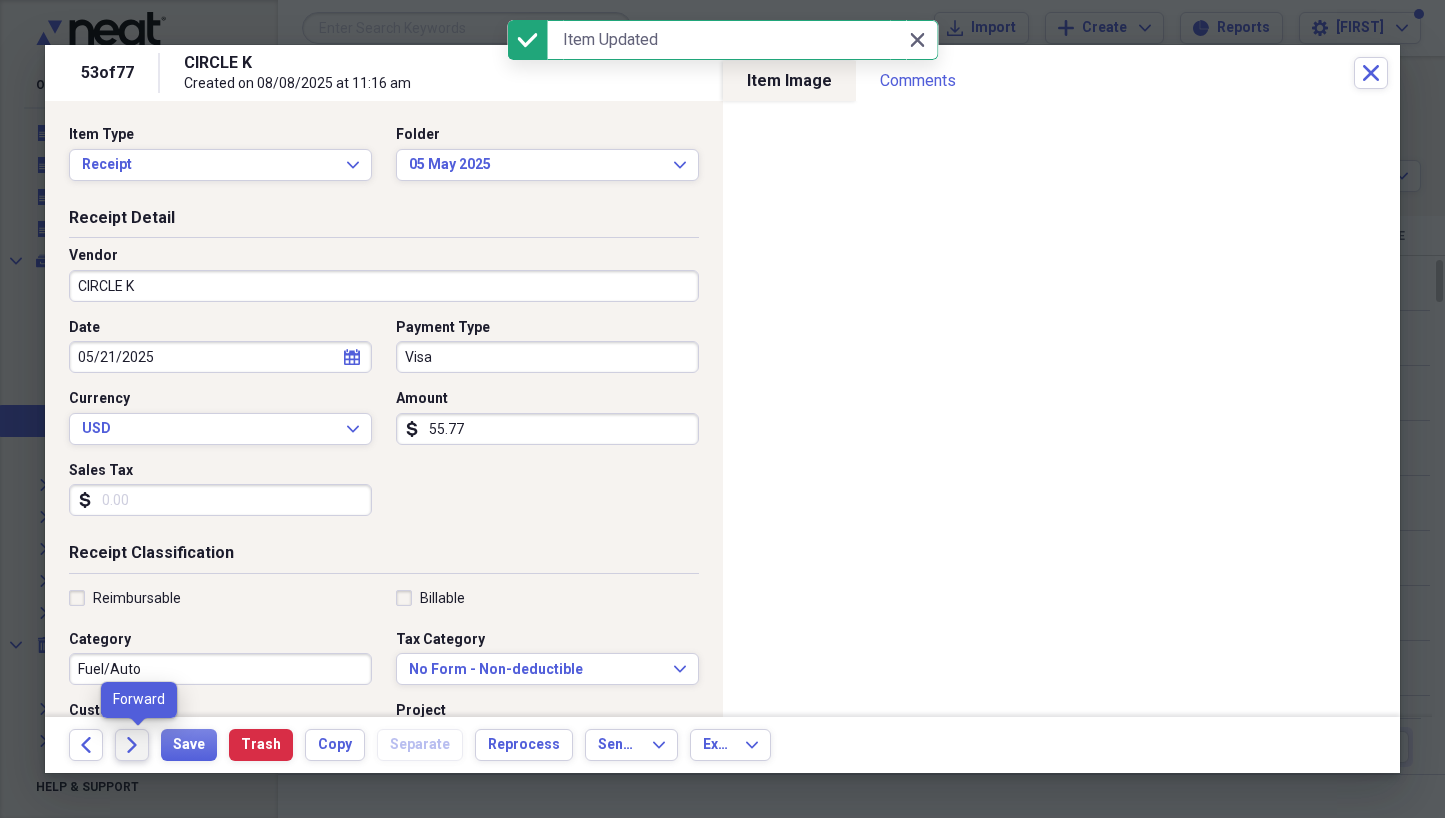 click 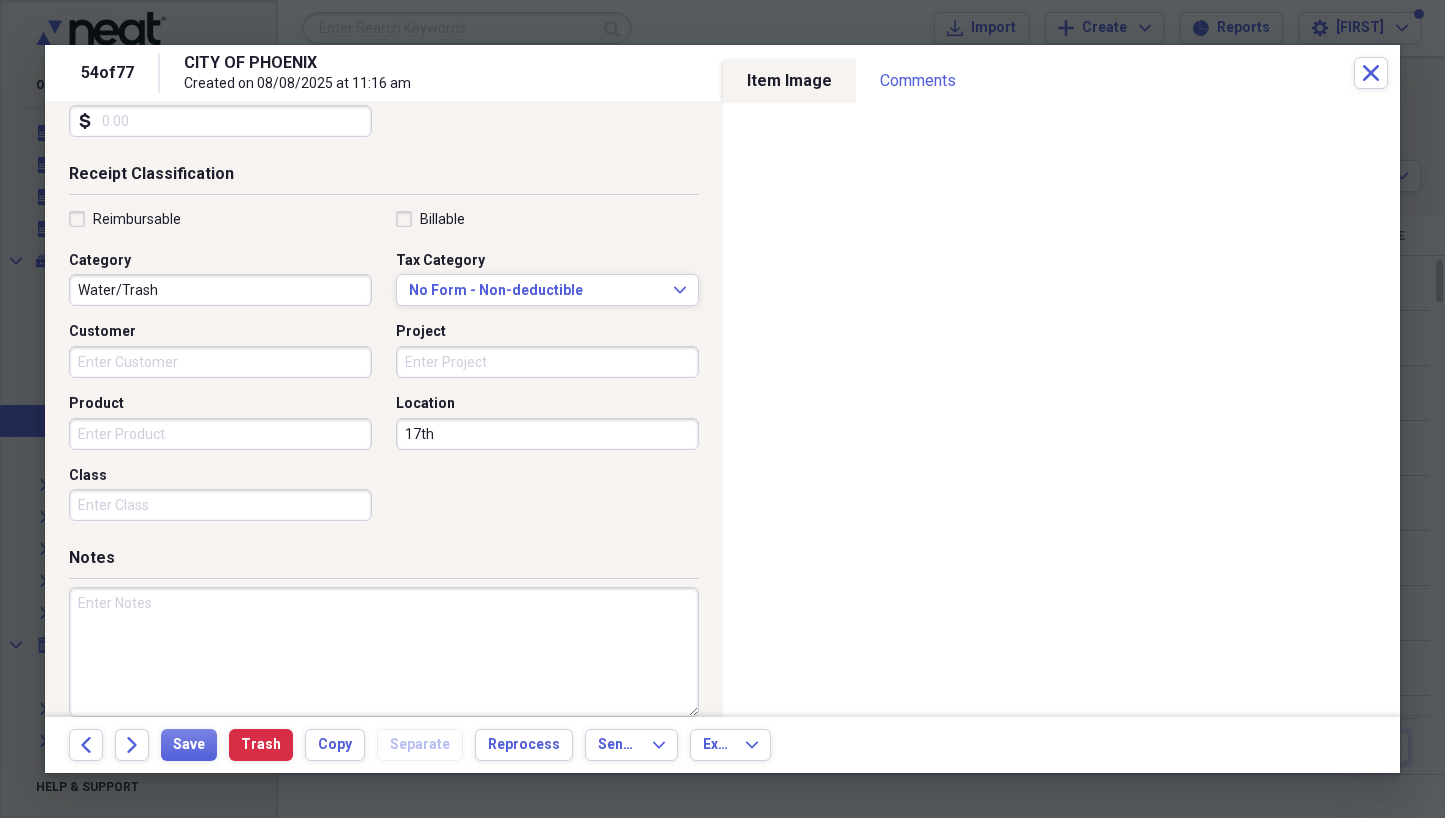 scroll, scrollTop: 388, scrollLeft: 0, axis: vertical 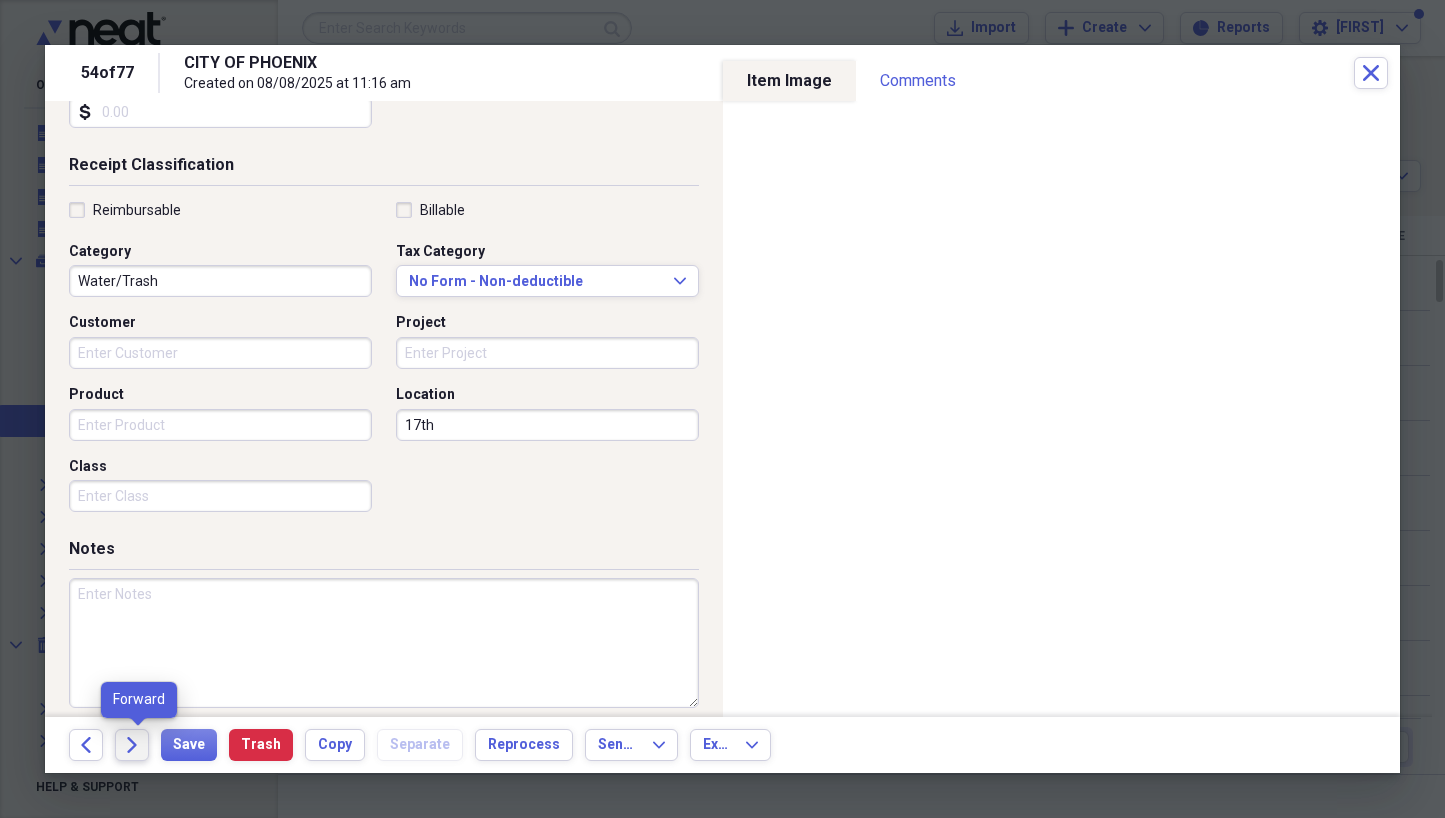 click on "Forward" at bounding box center [132, 745] 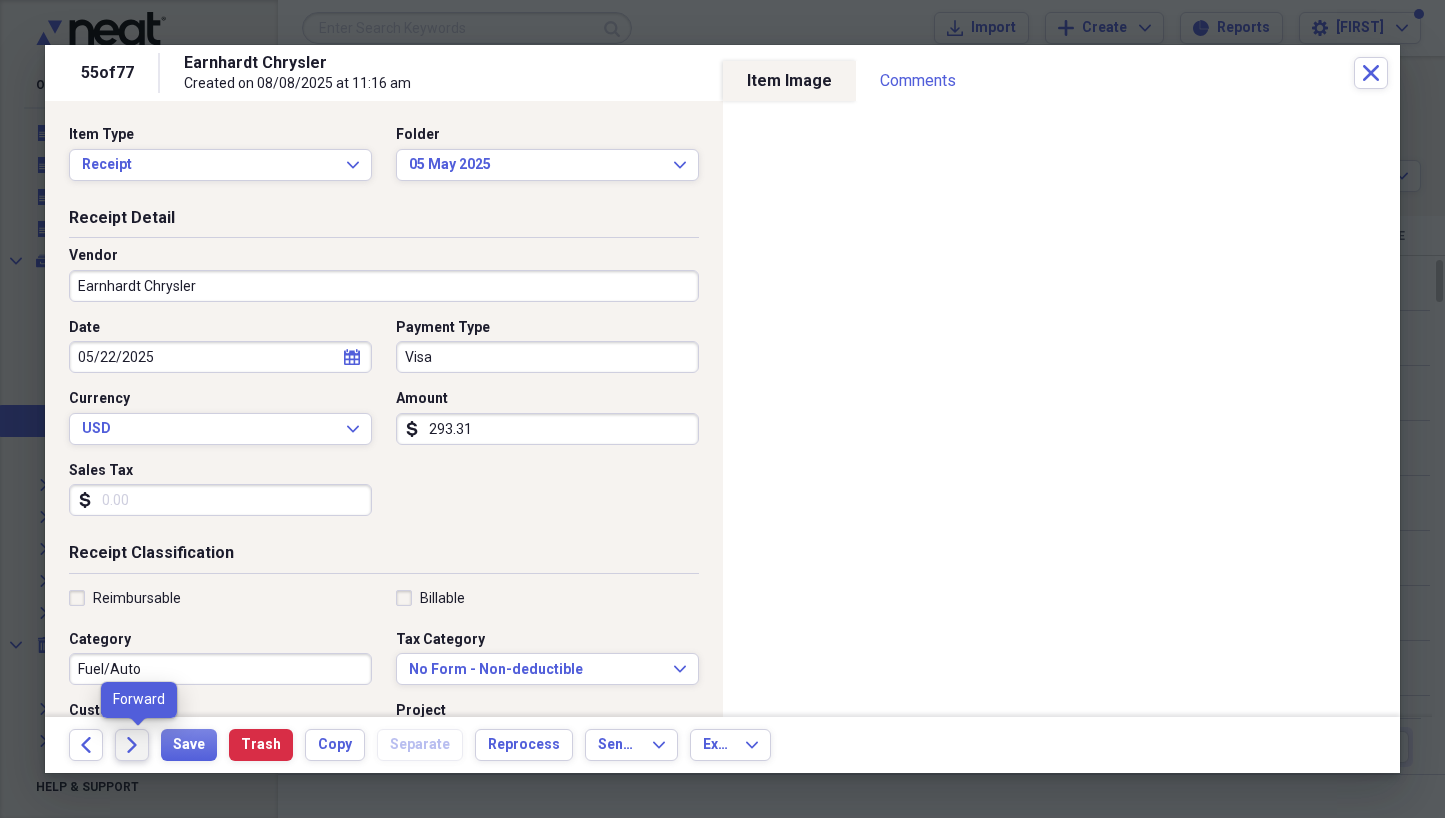 click on "Forward" 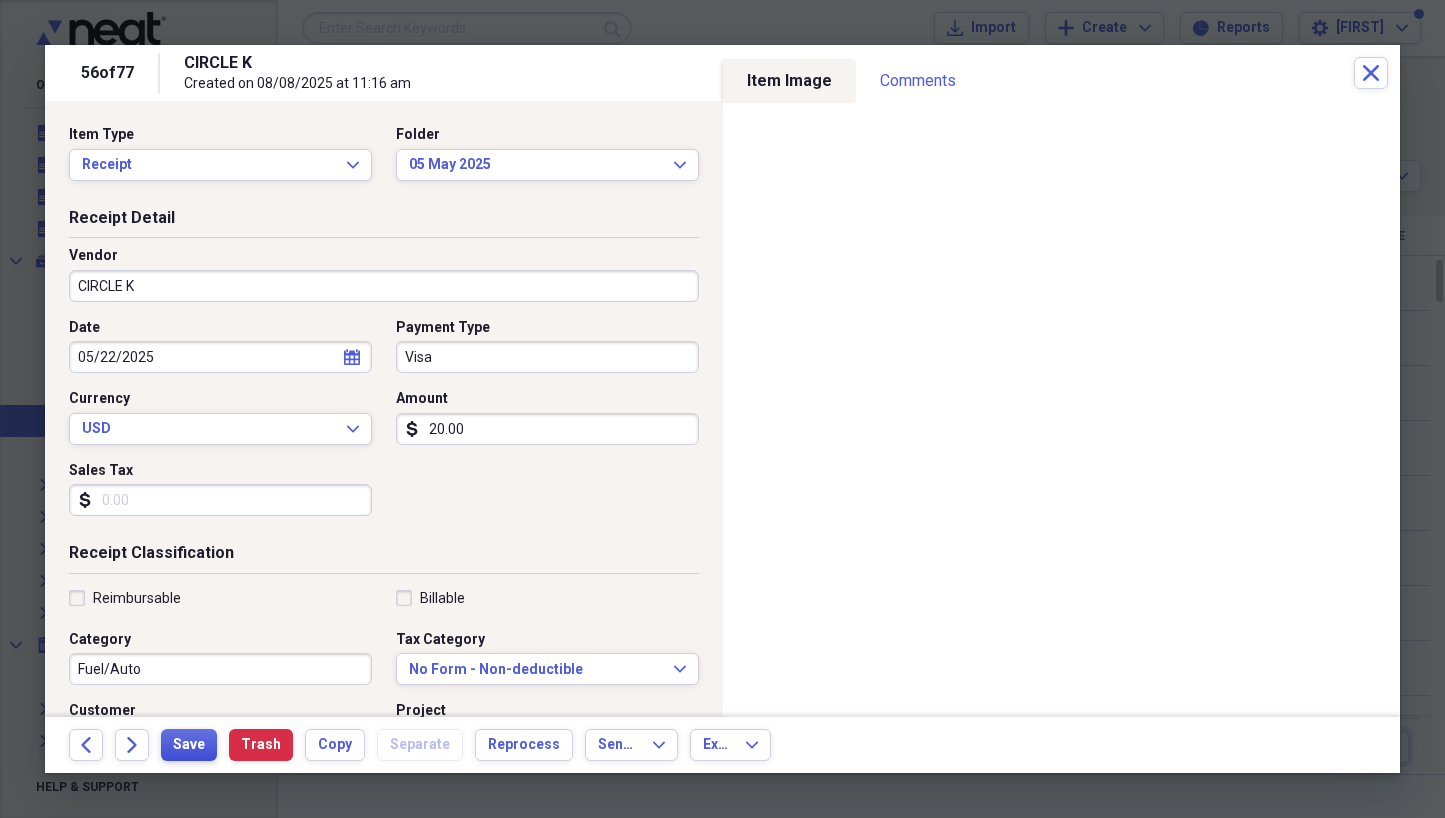 click on "Save" at bounding box center [189, 745] 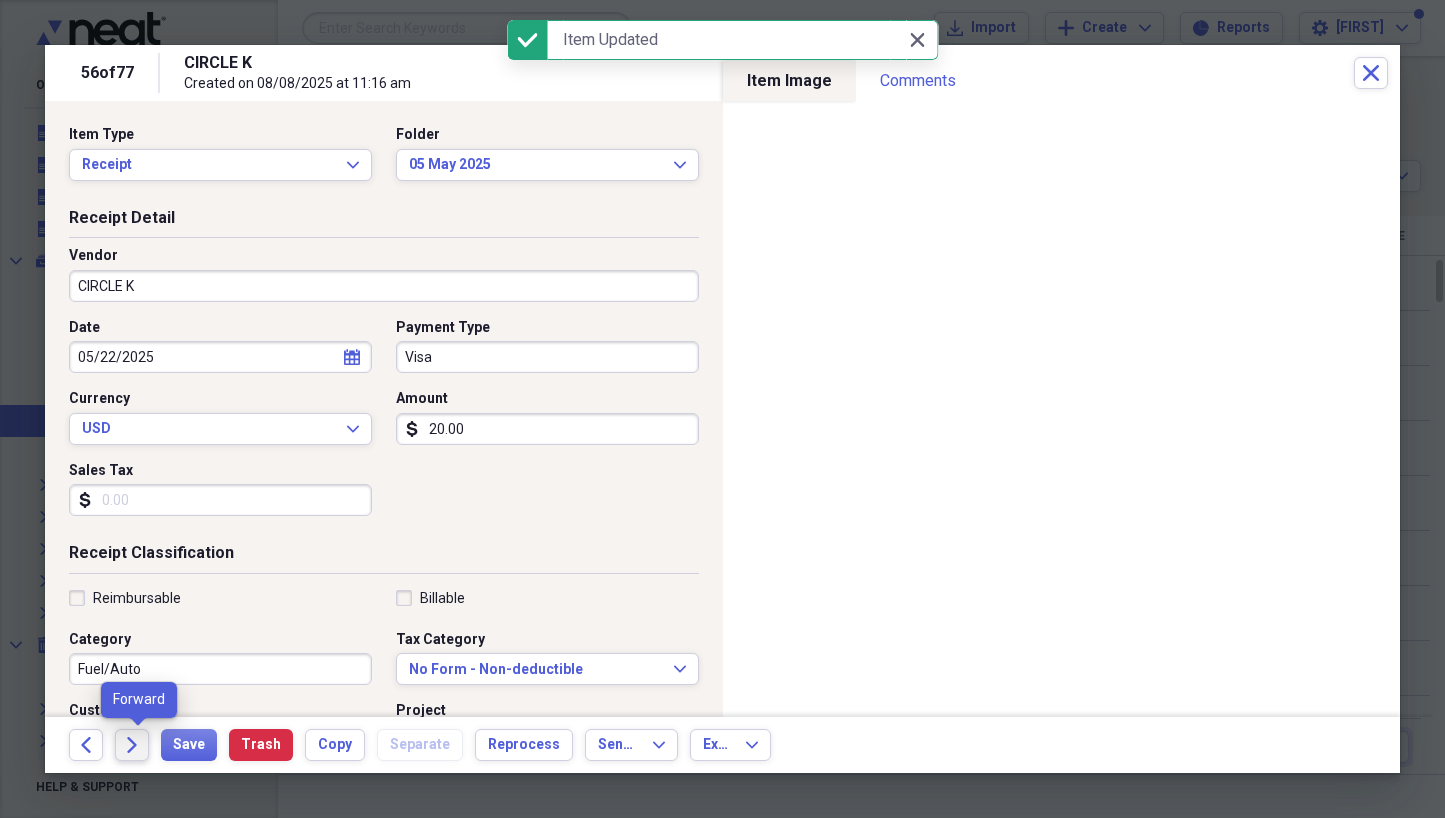 click on "Forward" 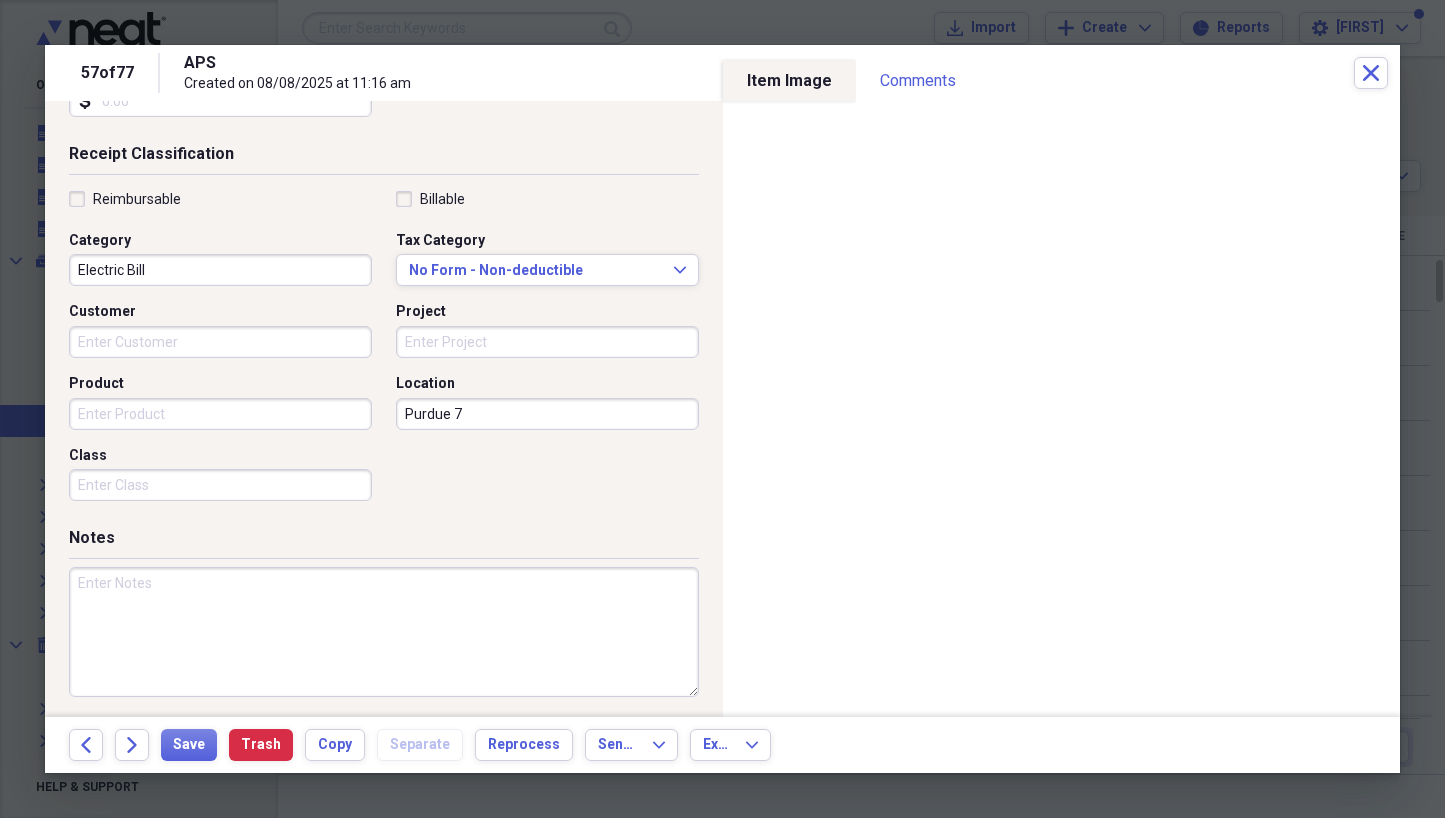 scroll, scrollTop: 398, scrollLeft: 0, axis: vertical 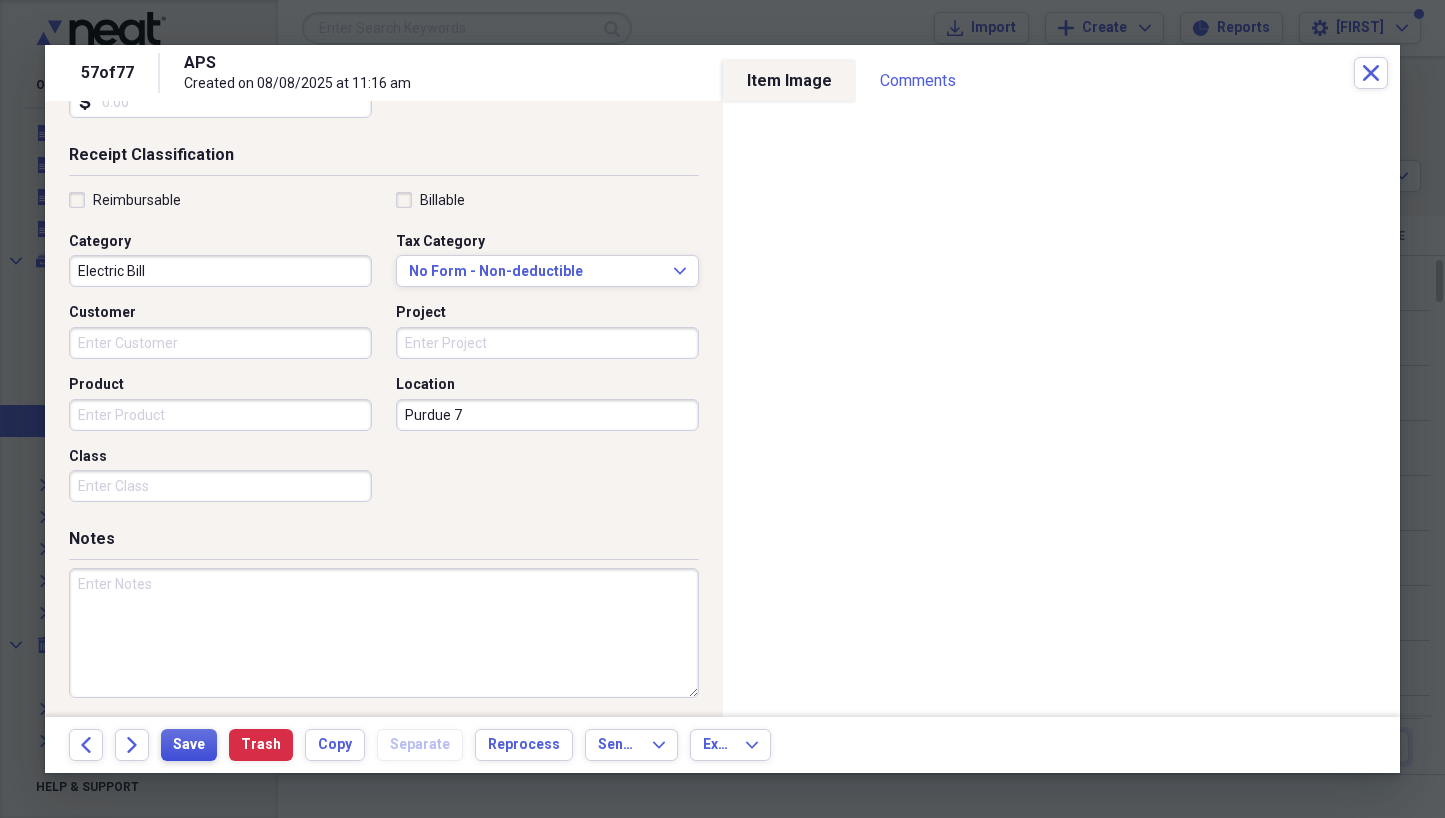 click on "Save" at bounding box center [189, 745] 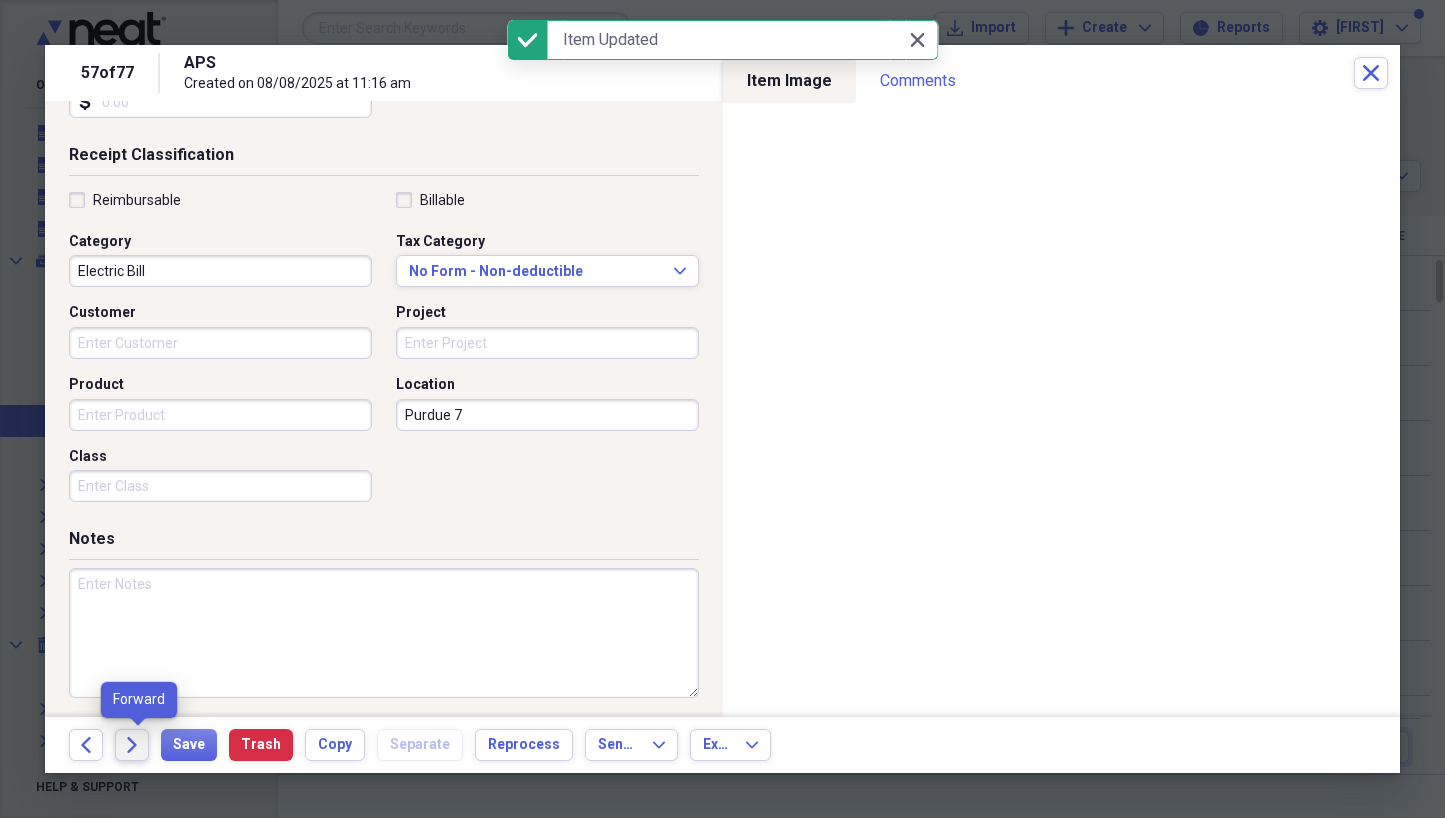 click on "Forward" 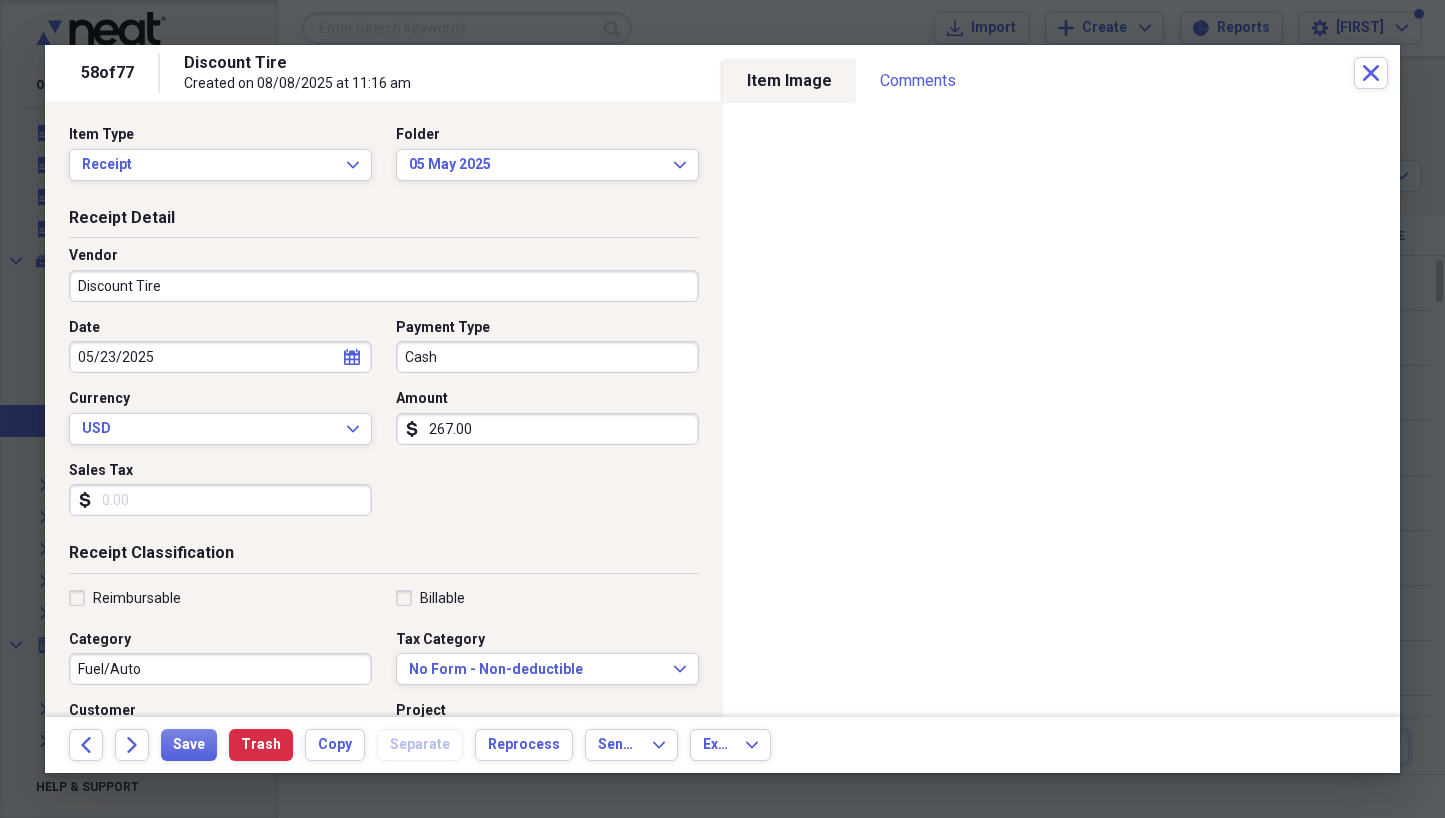 click on "267.00" at bounding box center [547, 429] 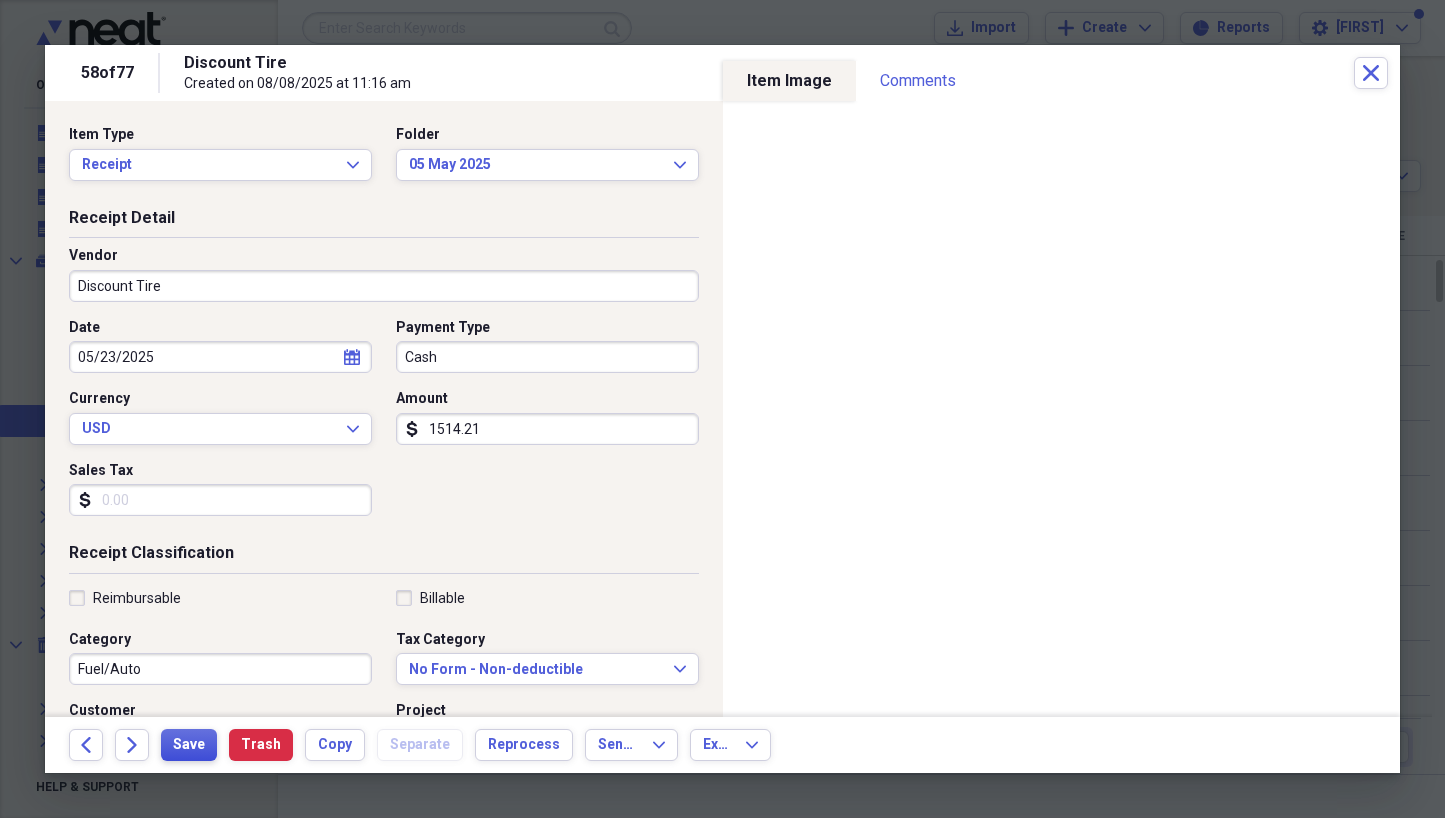 click on "Save" at bounding box center (189, 745) 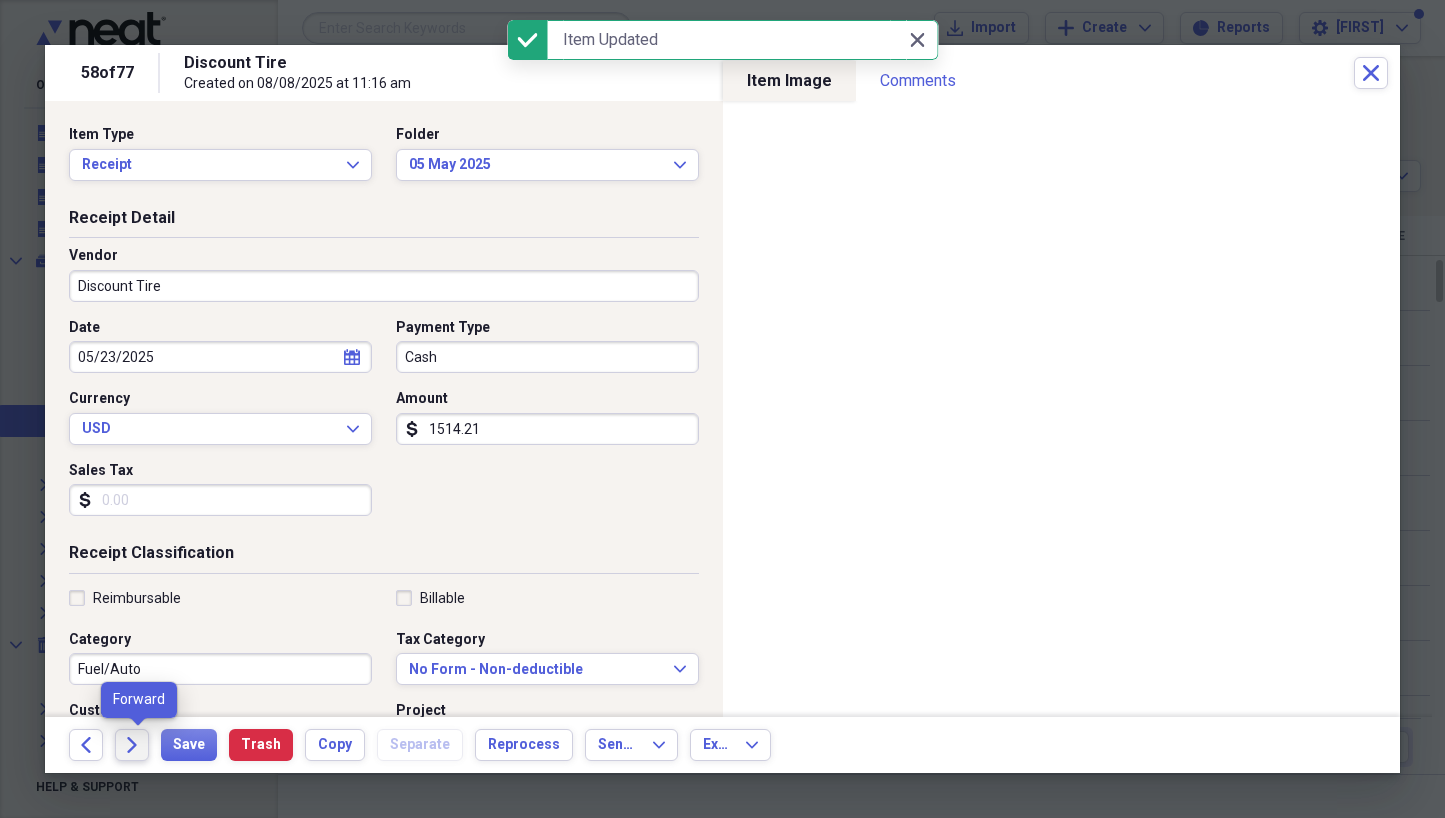 click on "Forward" 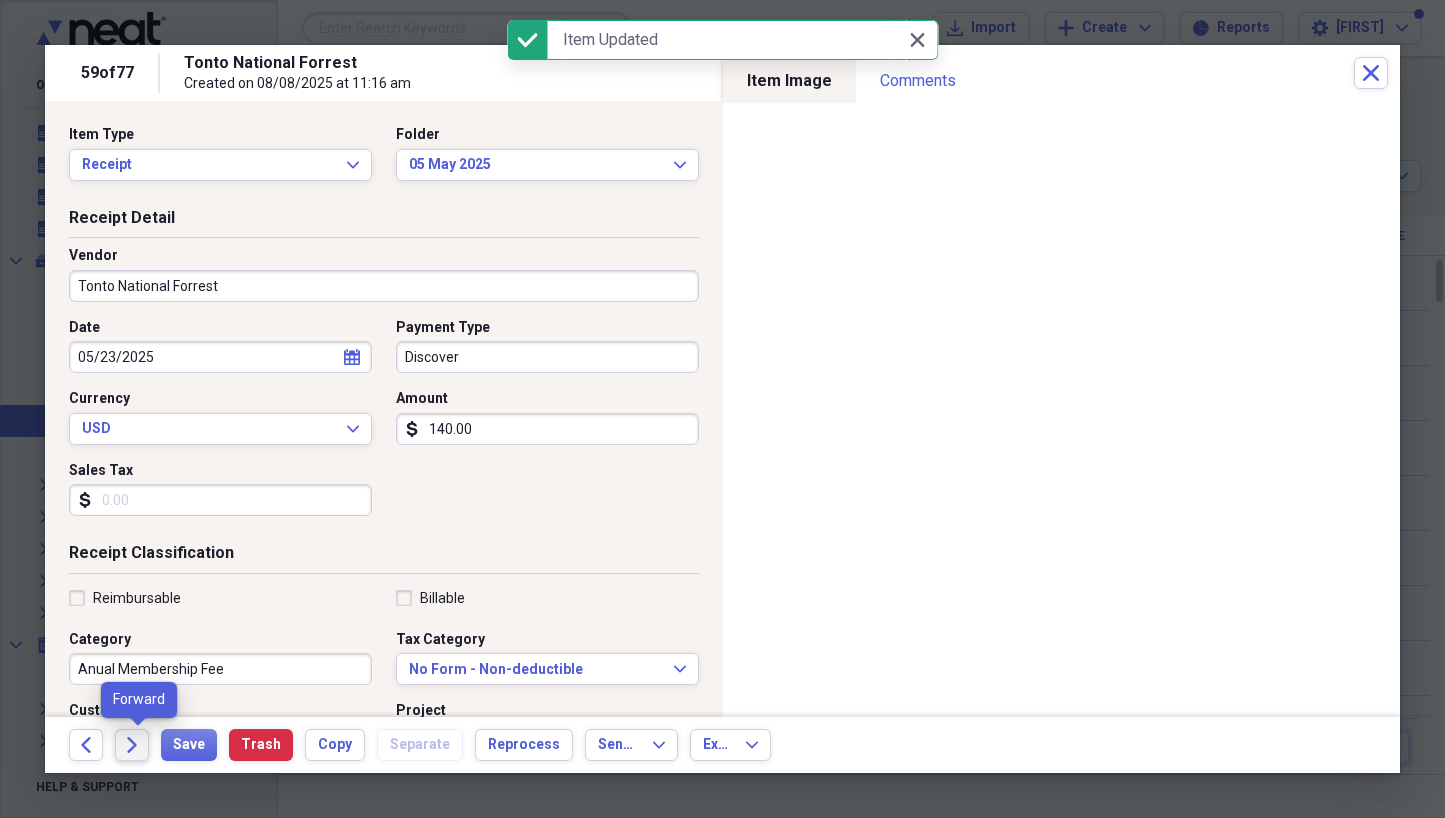 click on "Forward" 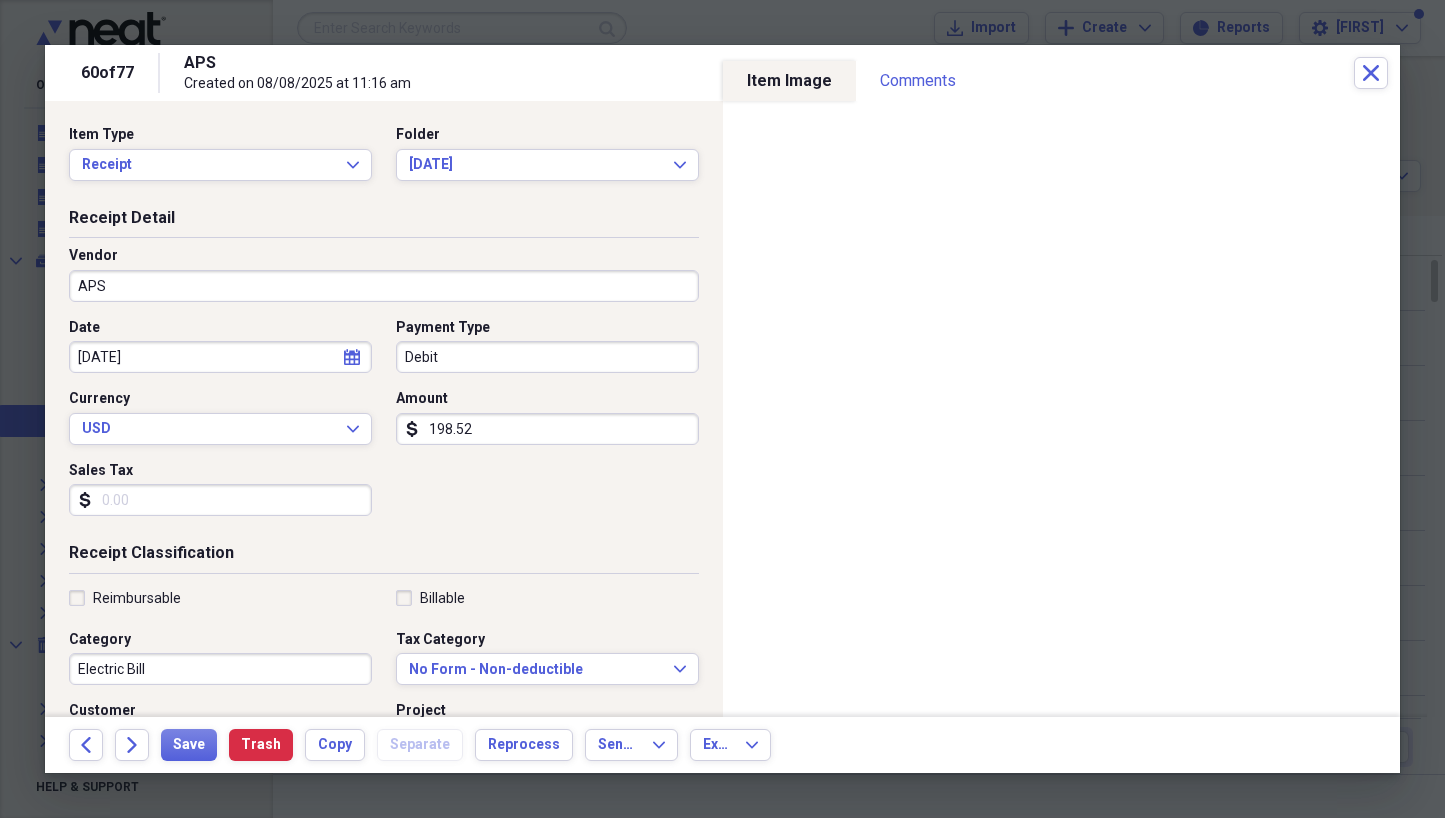 scroll, scrollTop: 0, scrollLeft: 0, axis: both 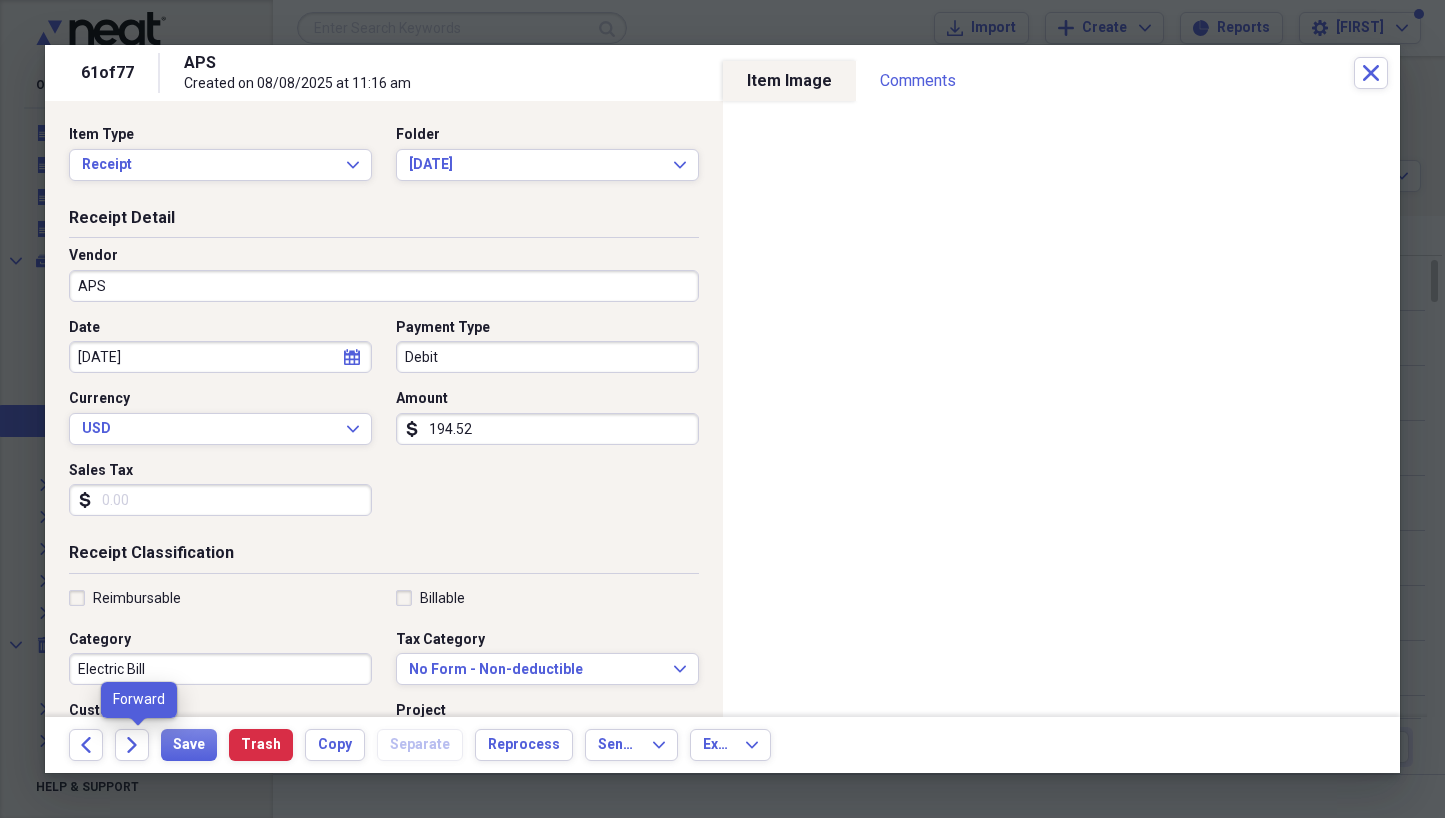 click 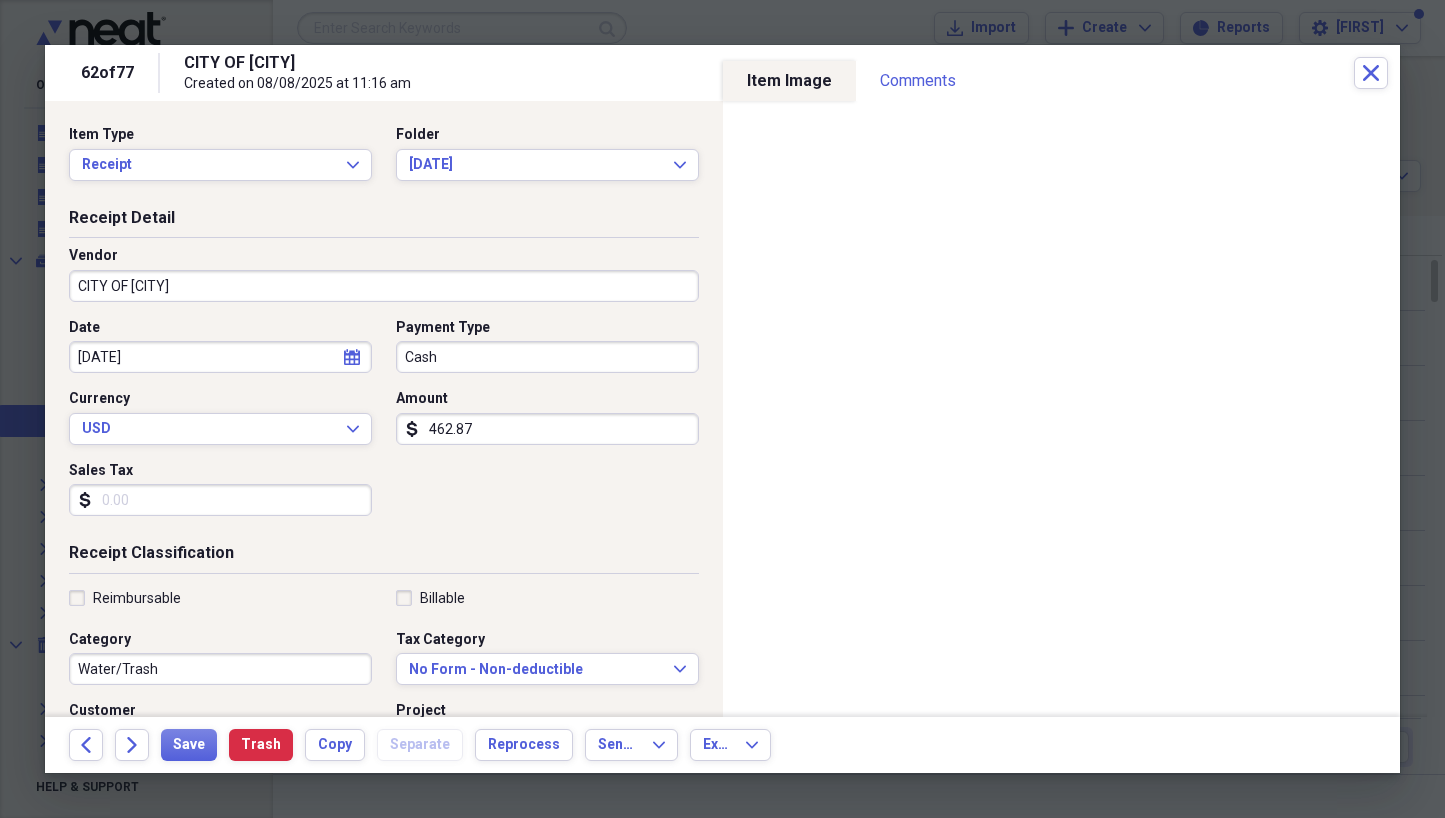 click 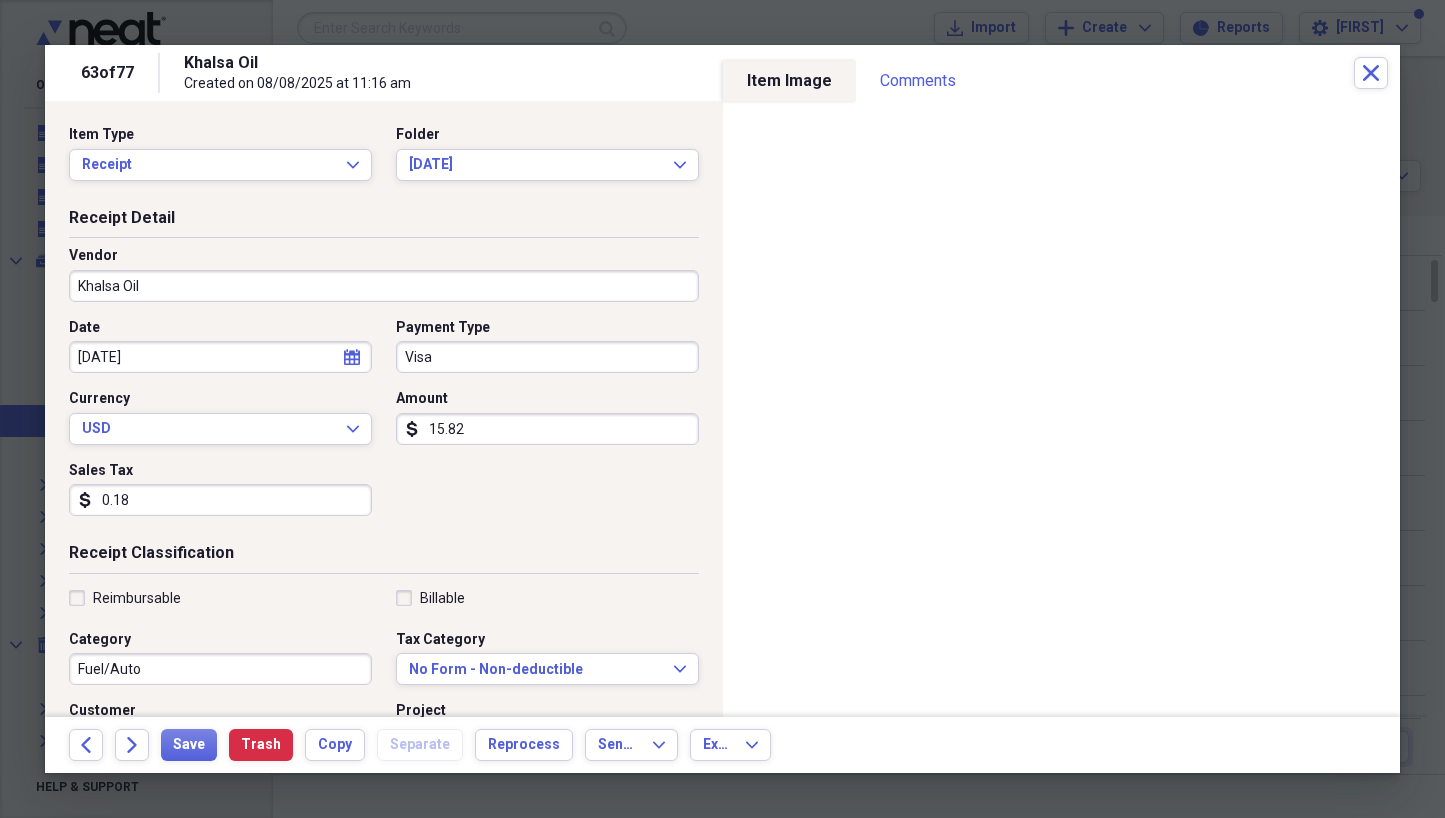 click 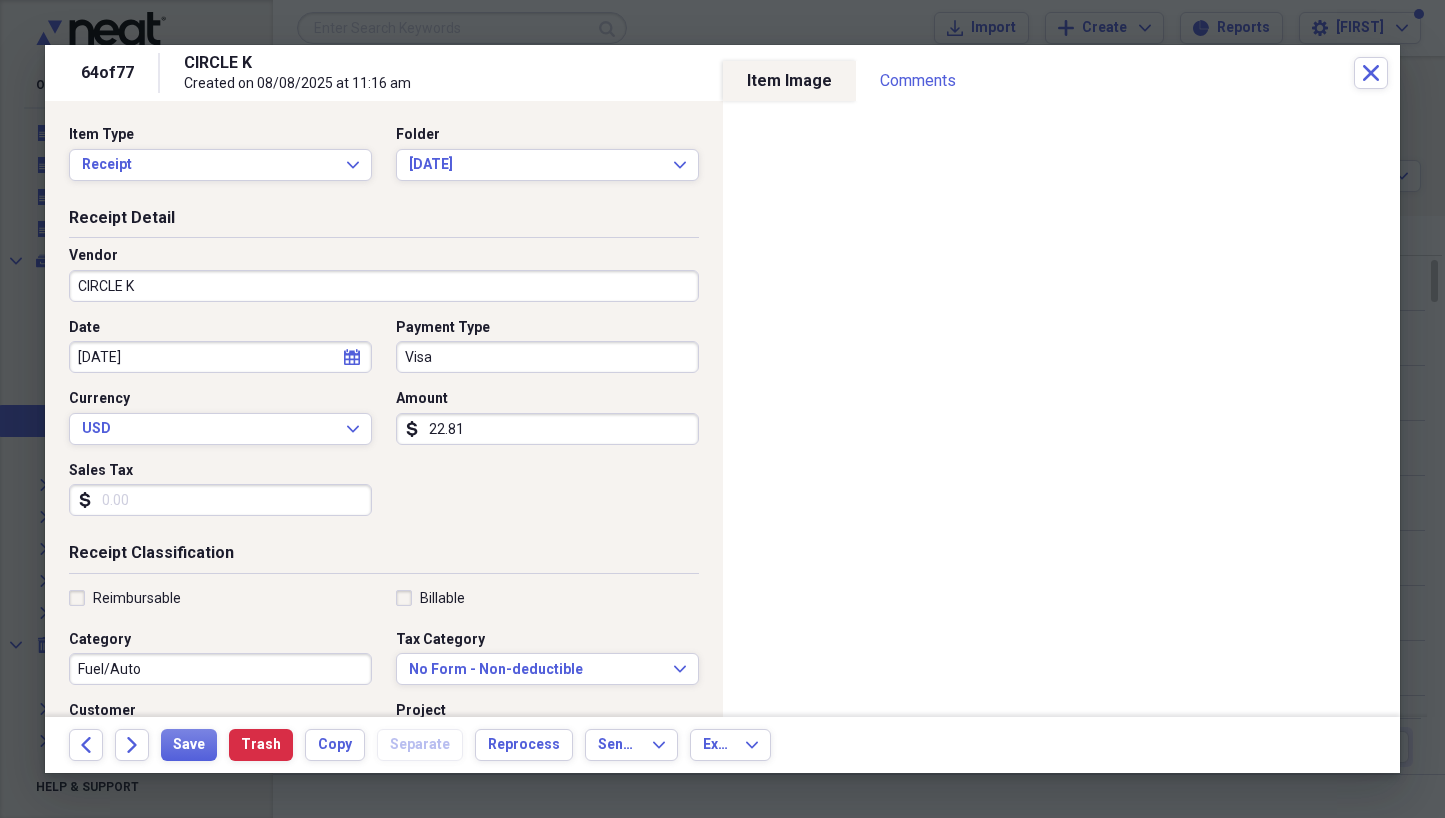 click 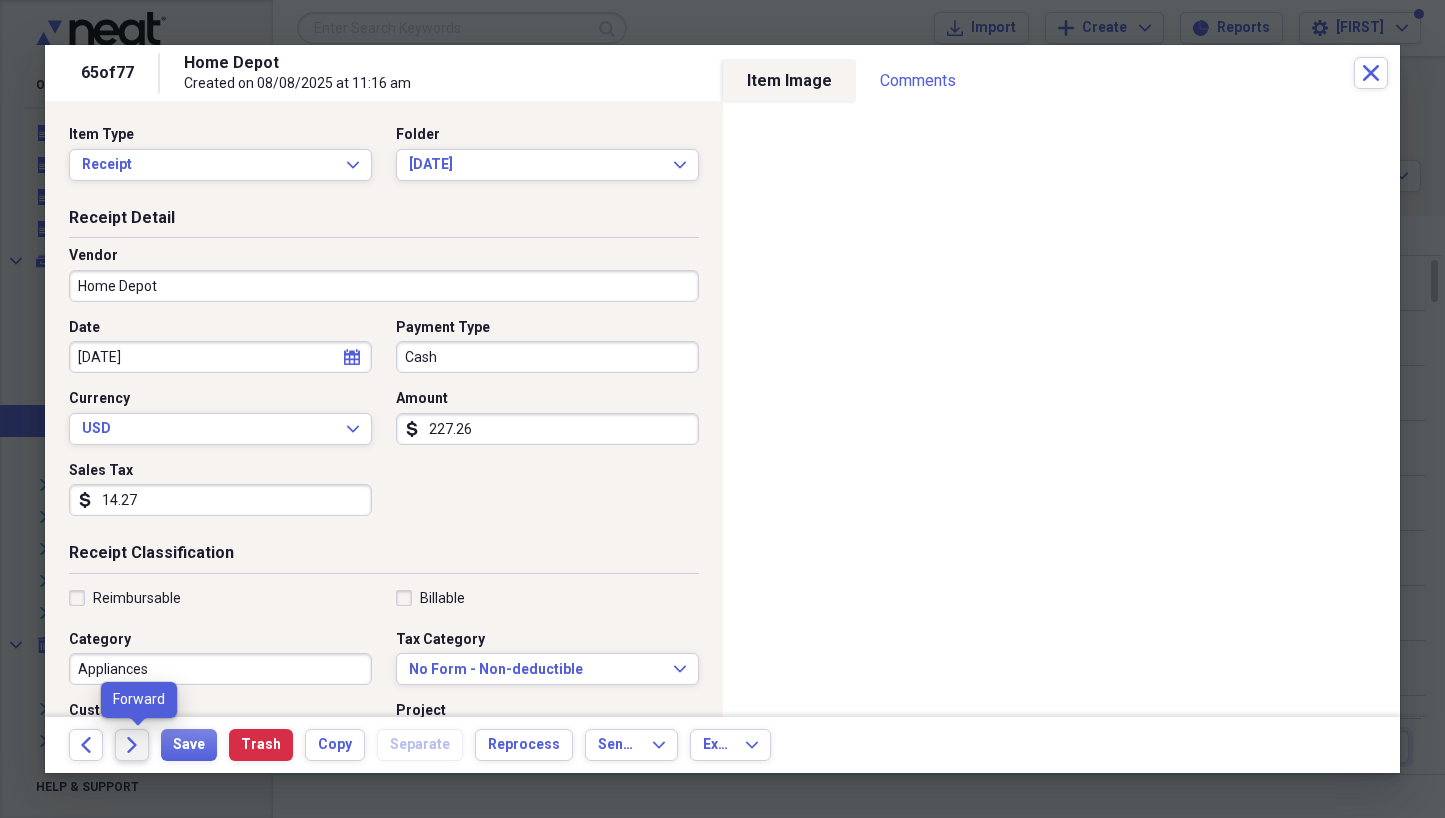 click on "Forward" 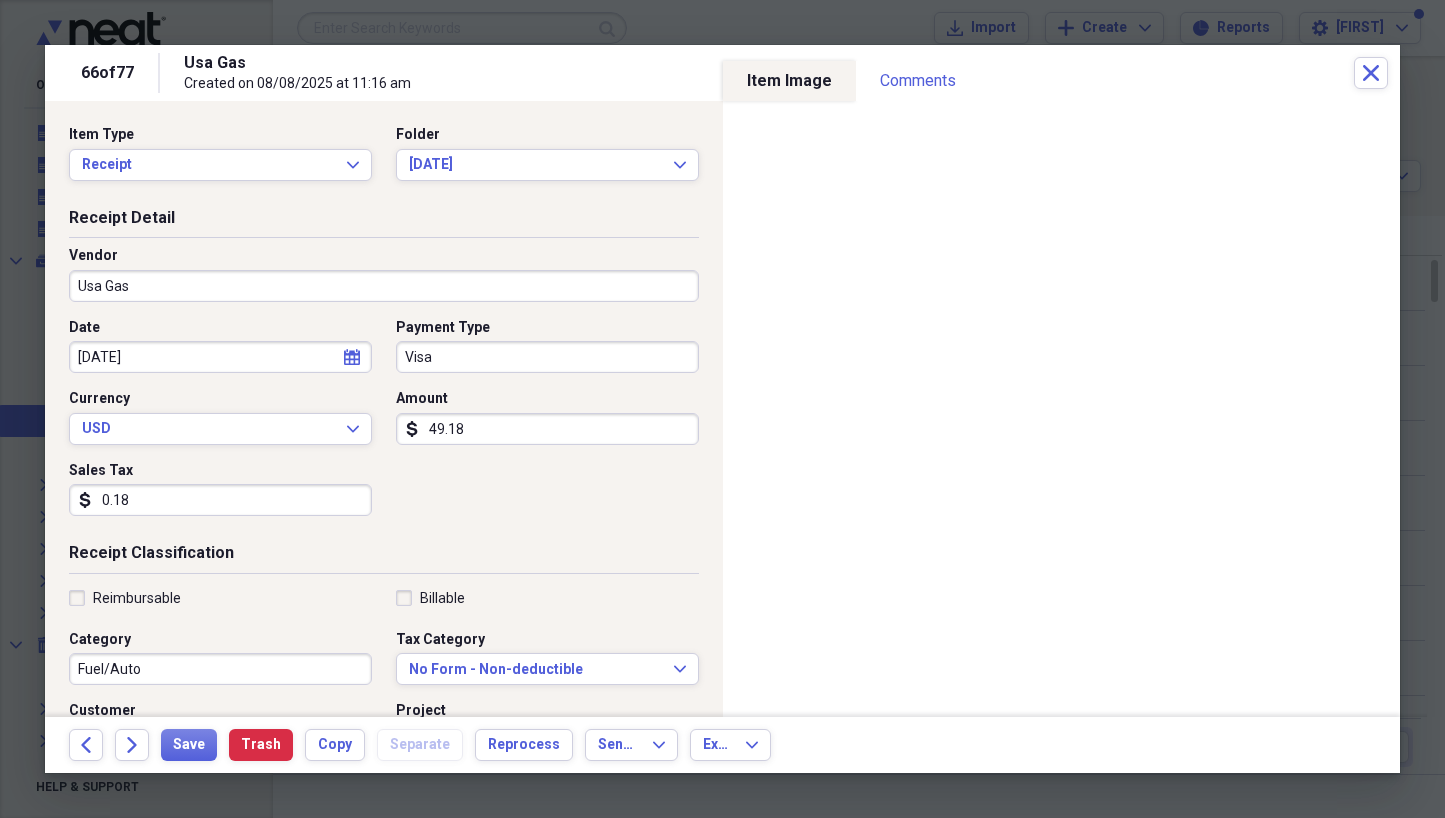 click on "Forward" 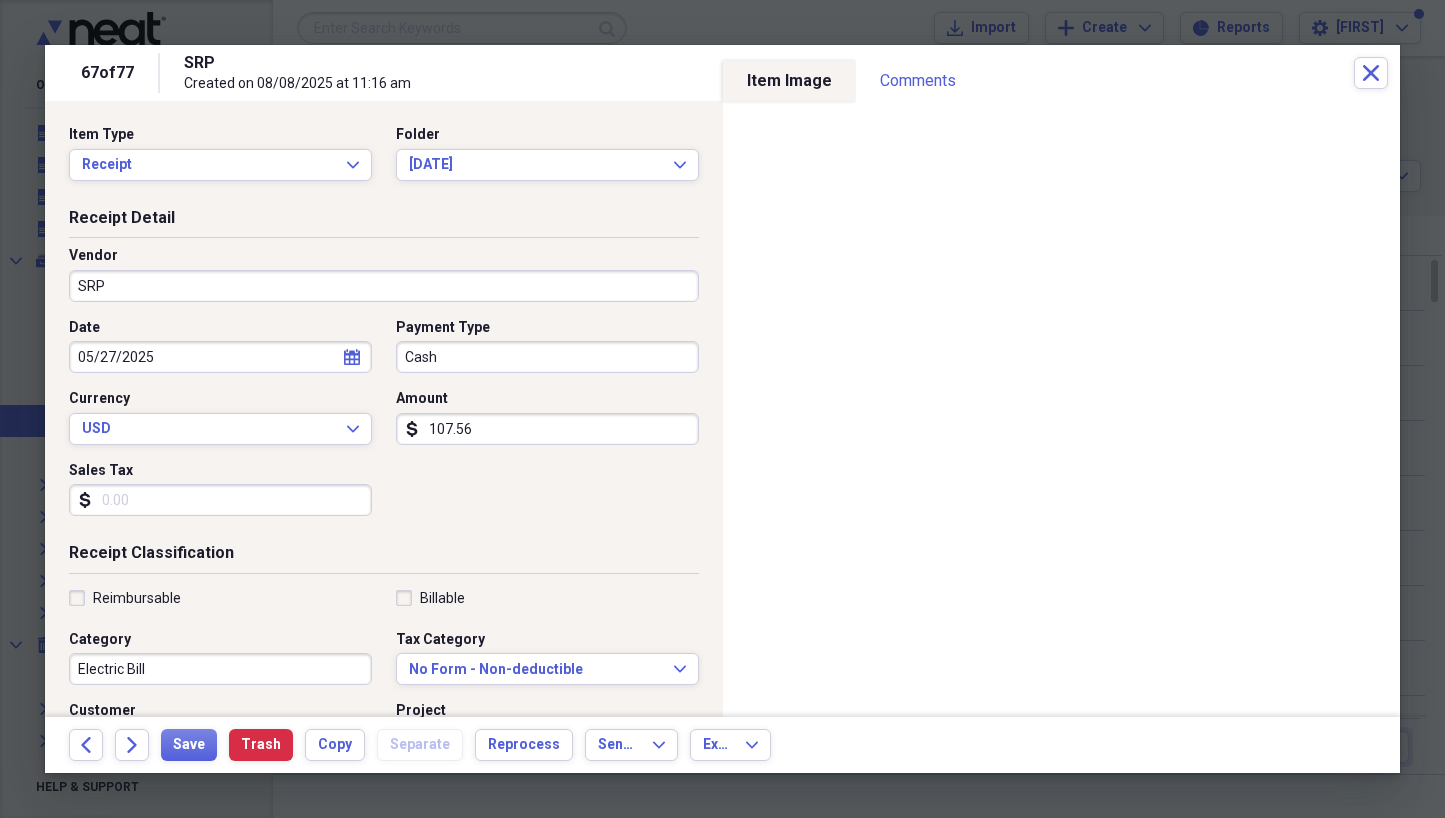 click on "Forward" 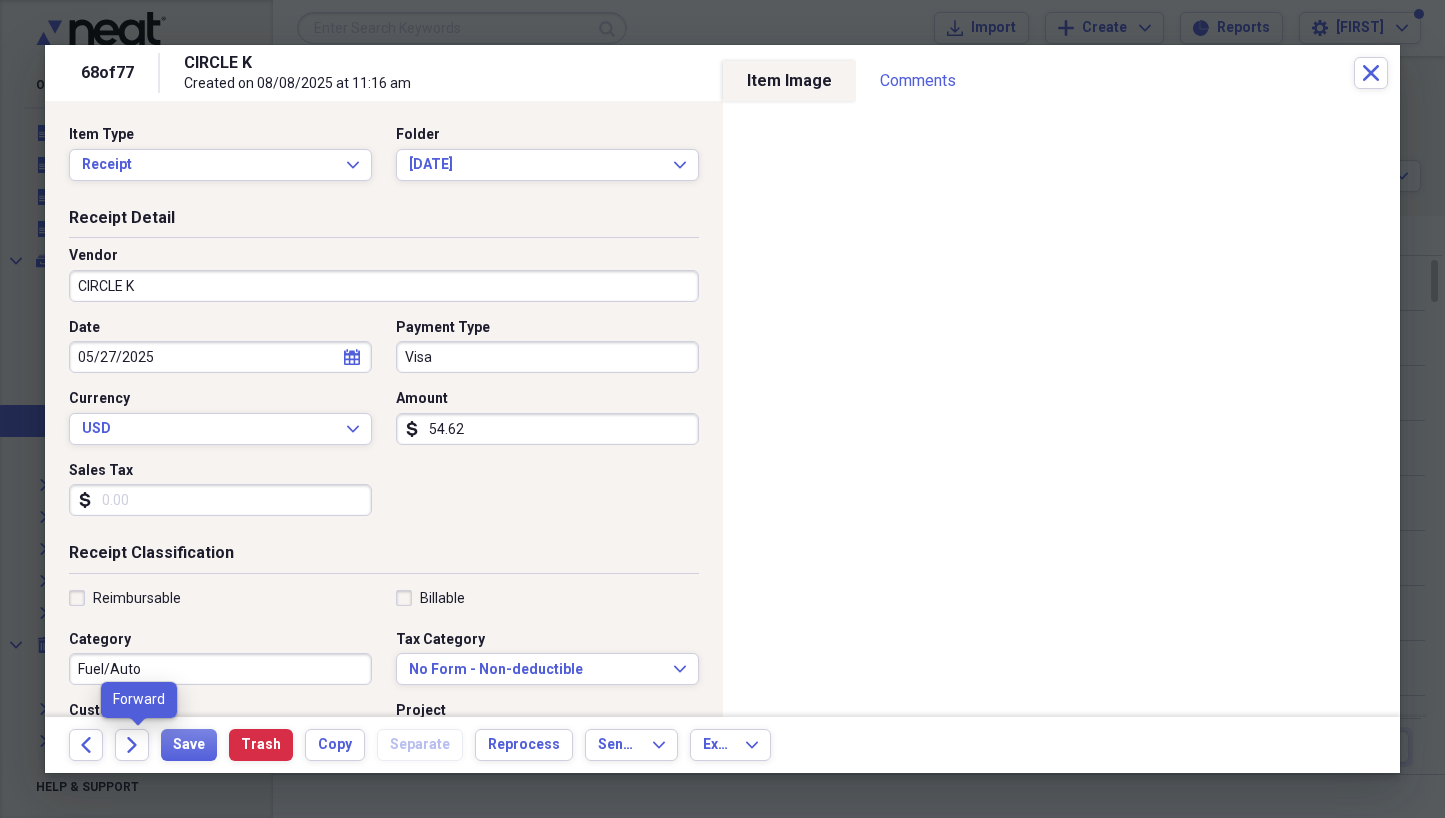 click on "Forward" 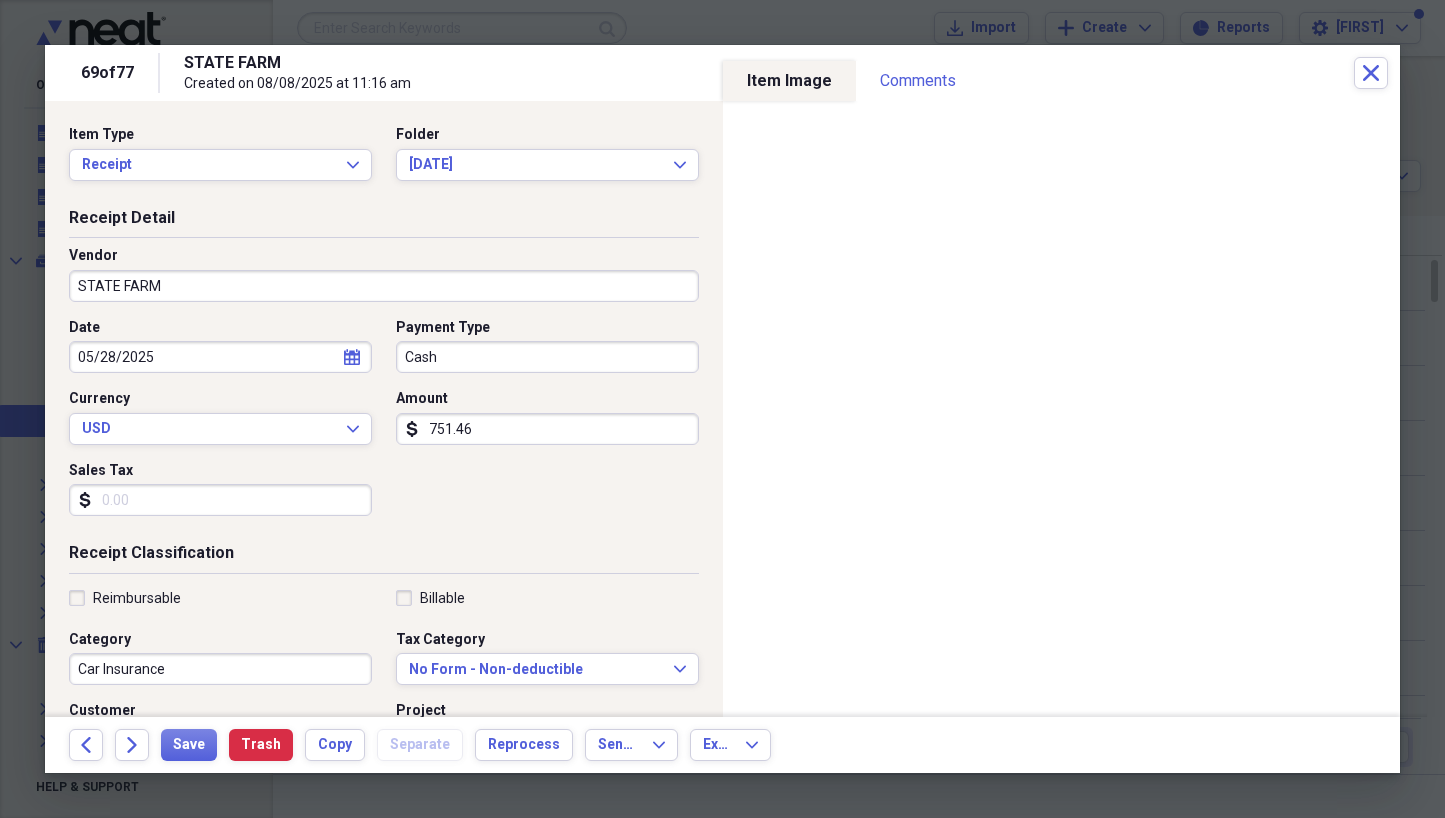 click on "Forward" 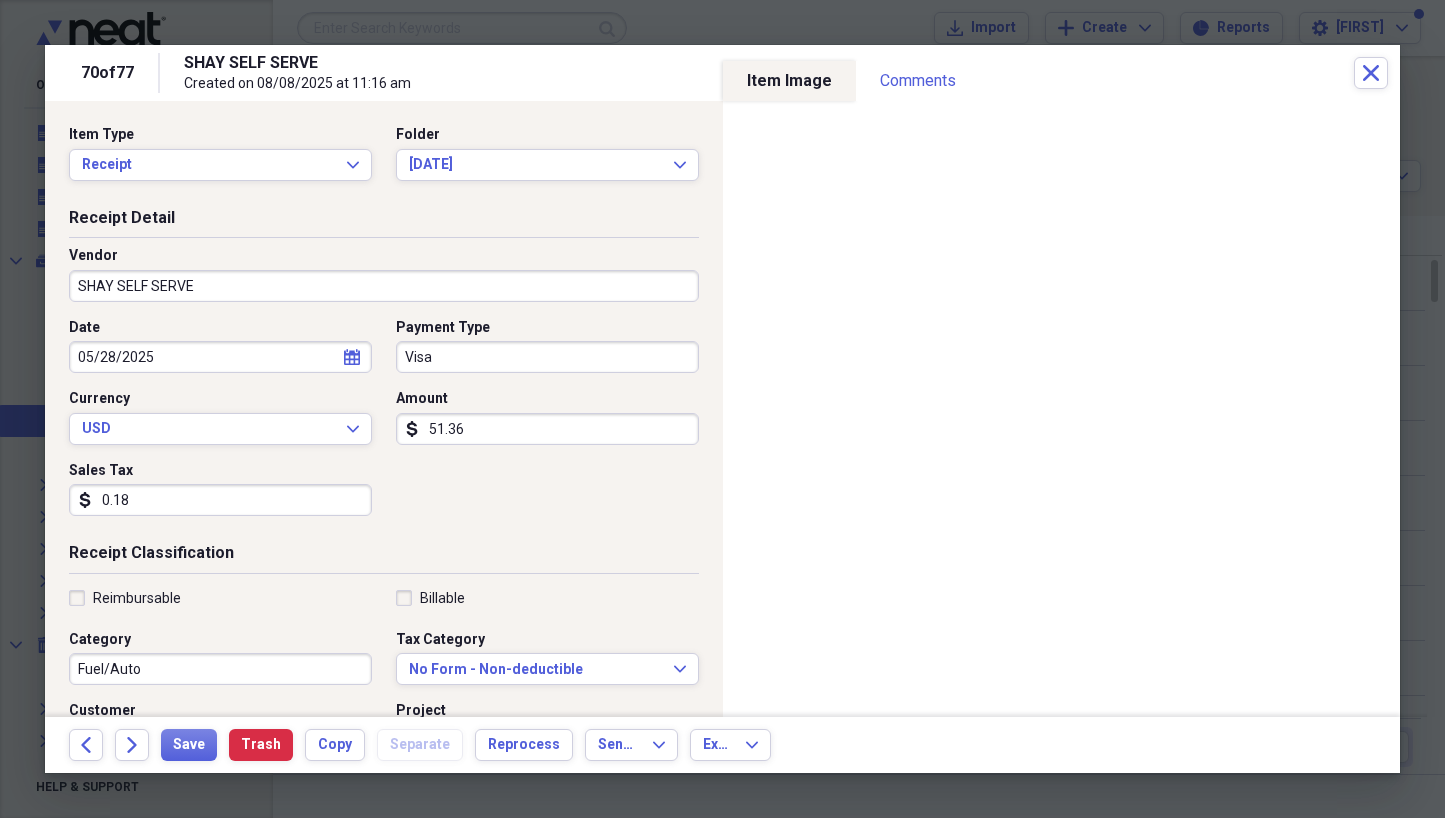 click on "Forward" 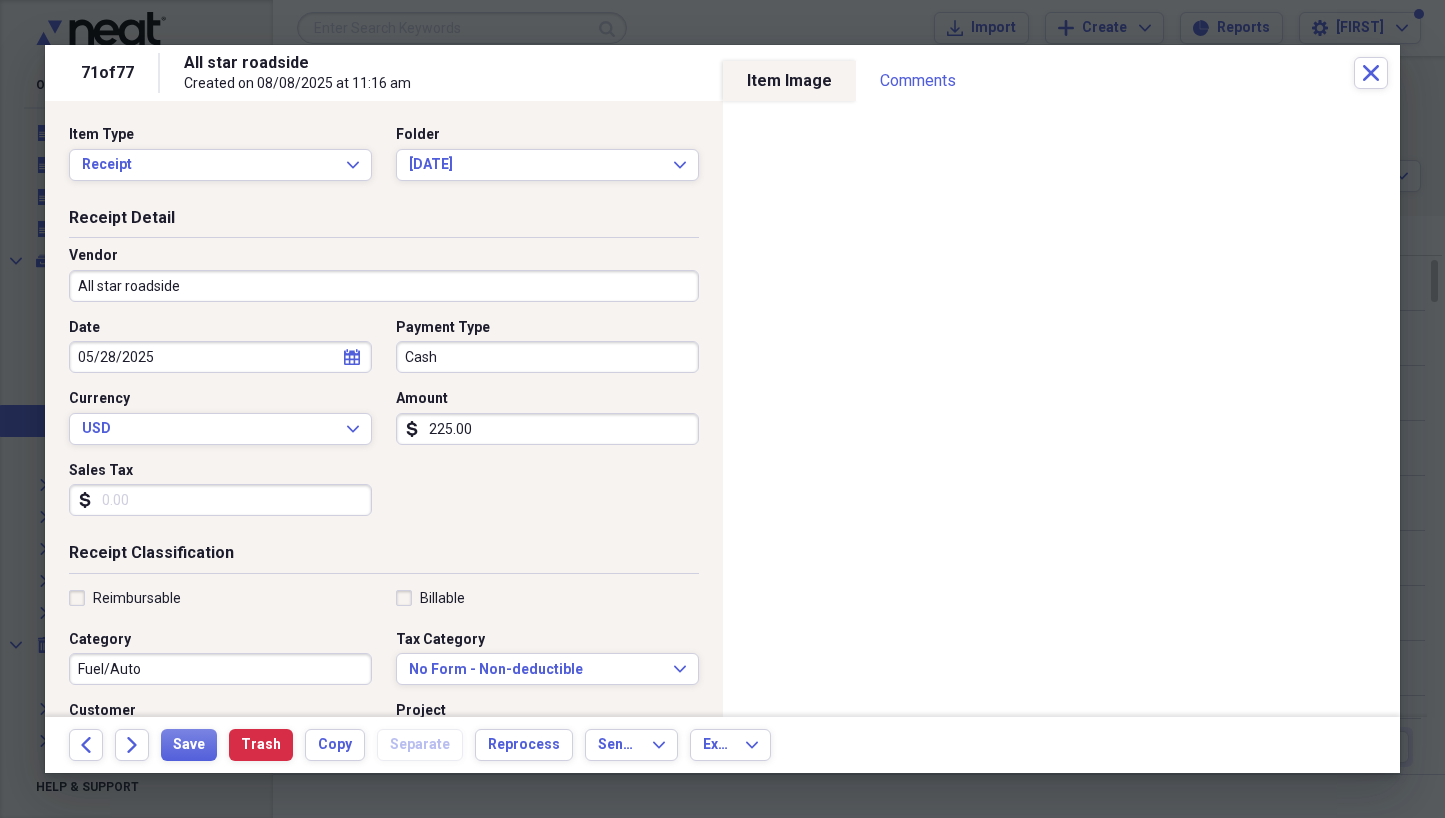 click on "Forward" 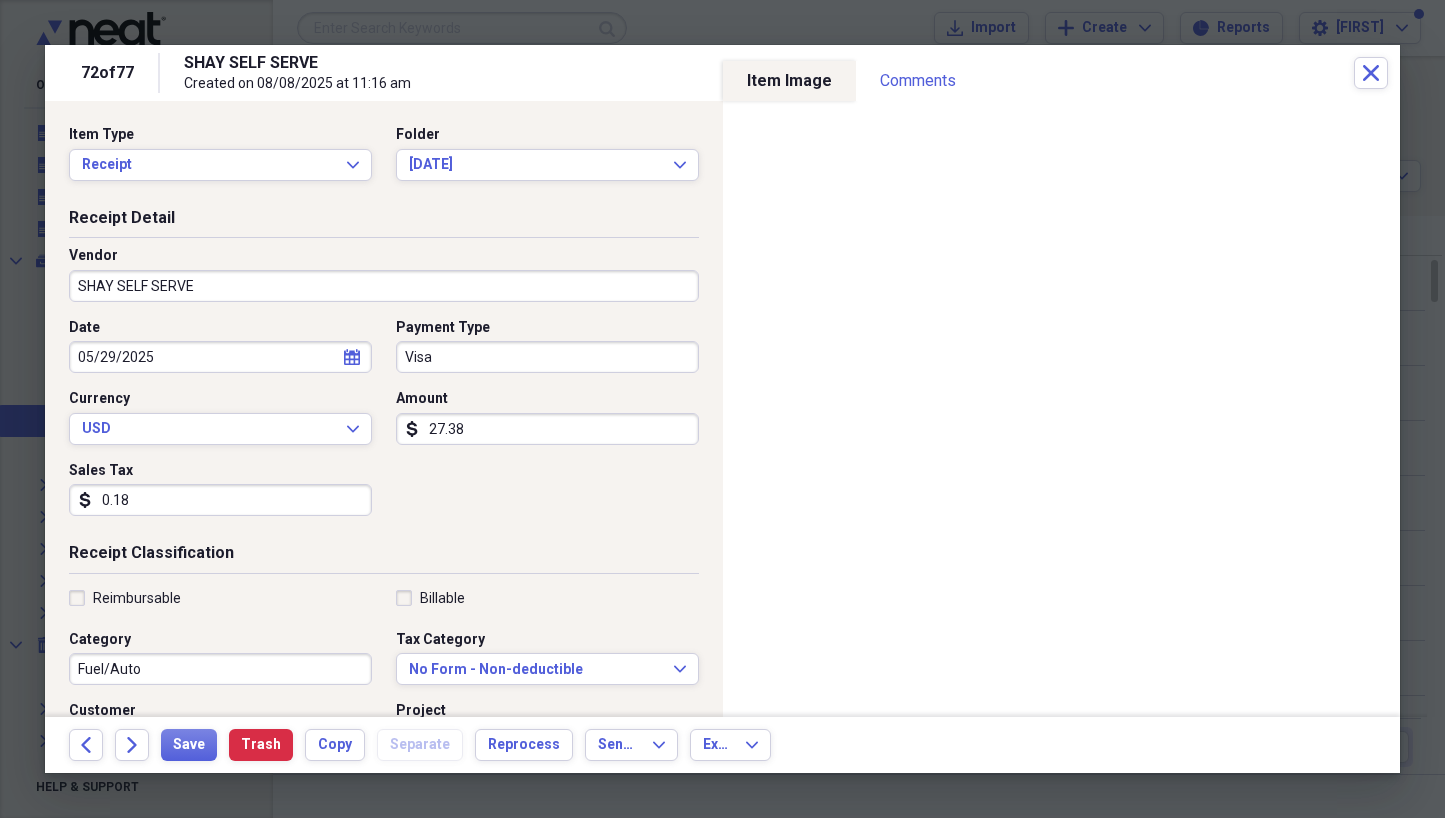 click on "Forward" 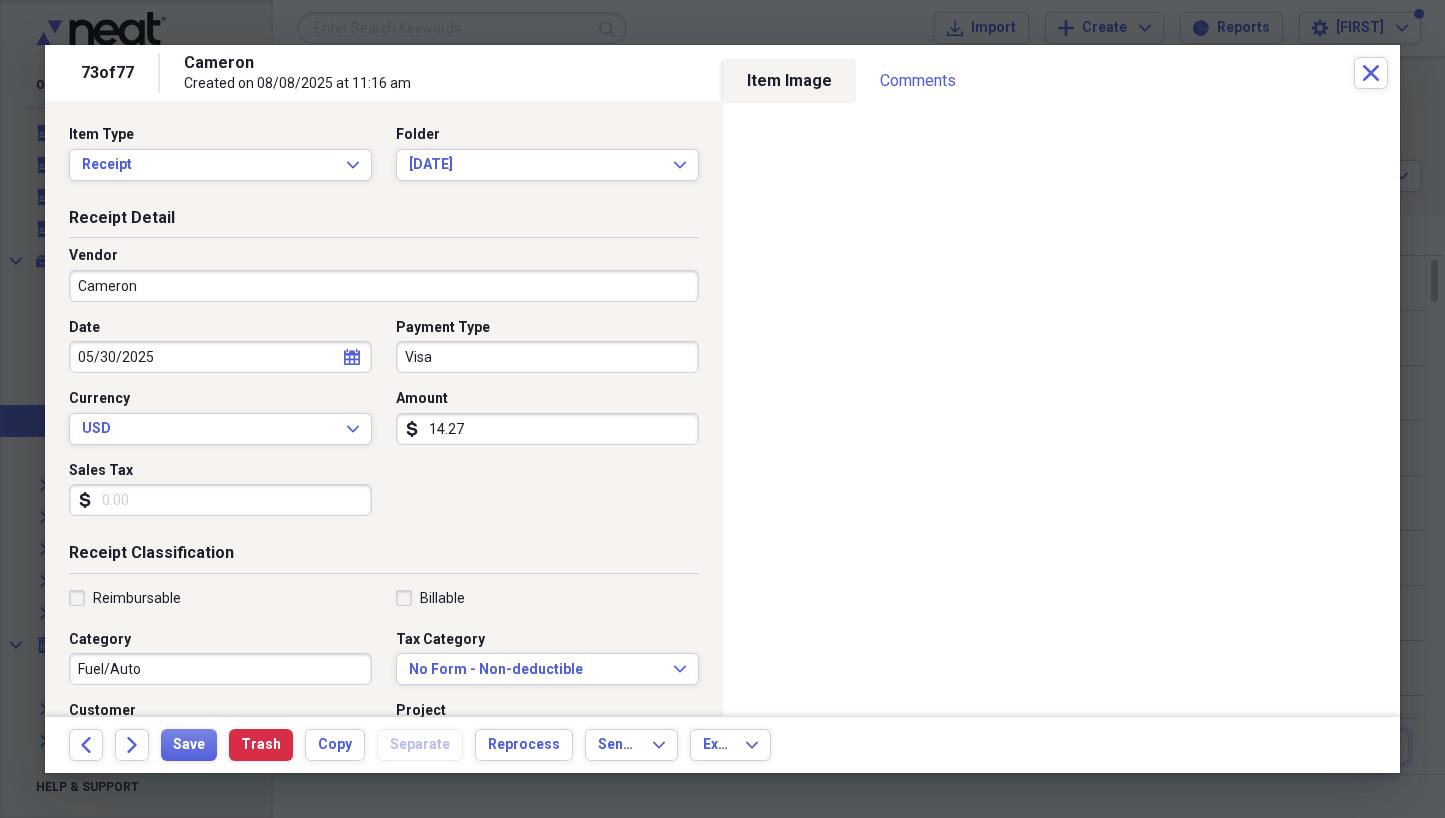 click on "Forward" 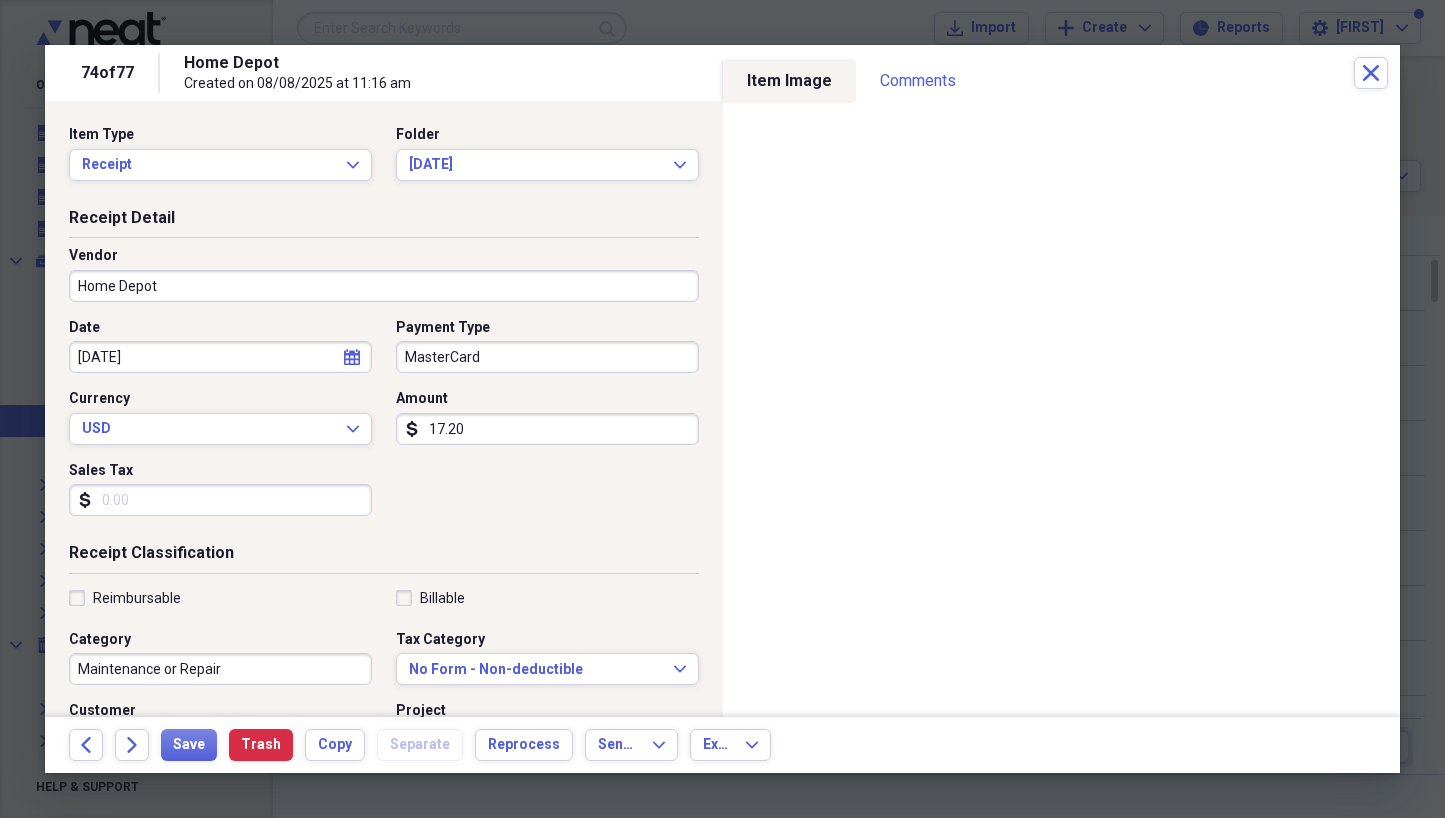 click on "Forward" 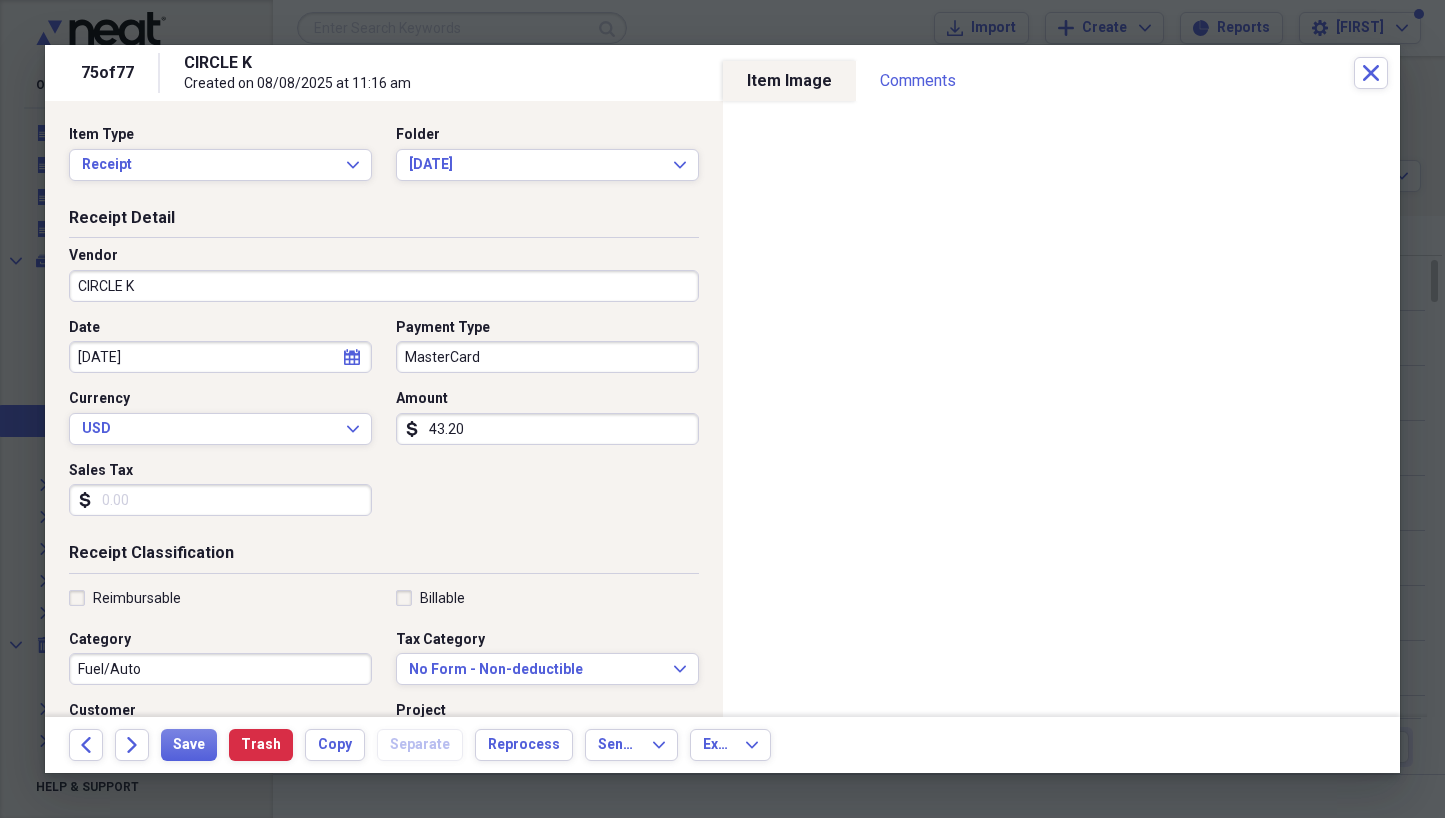 click on "Forward" 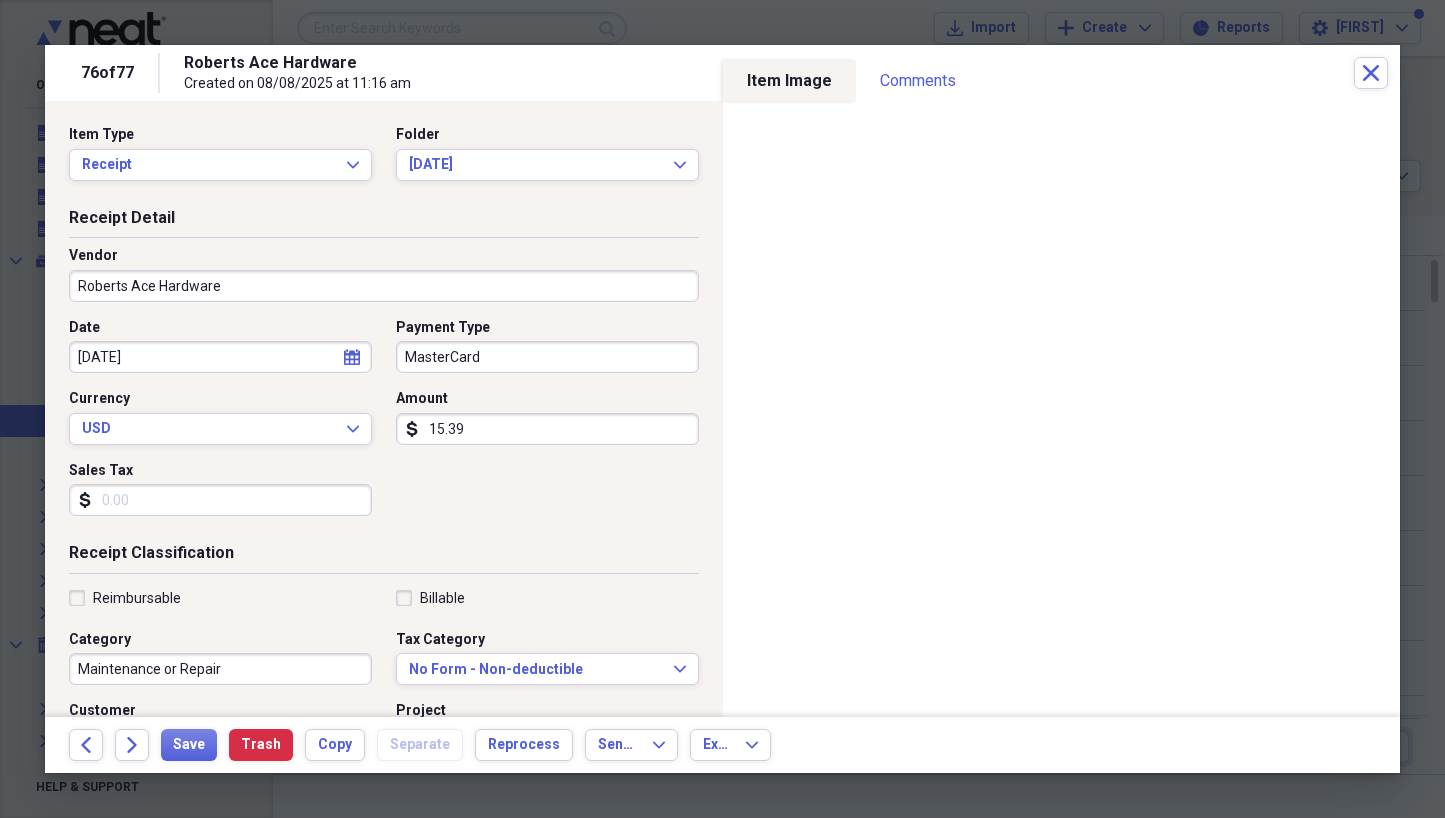 click on "Forward" 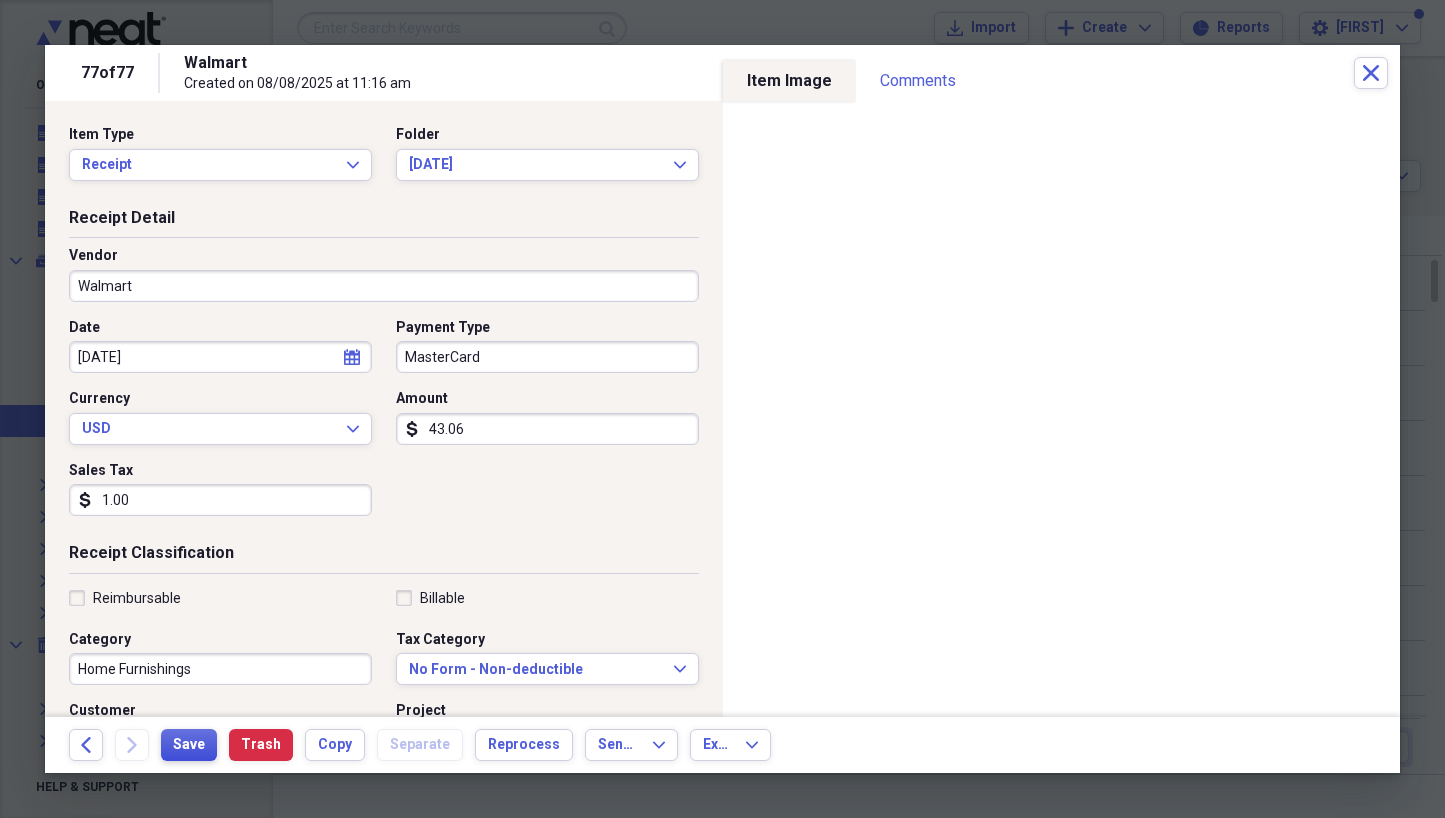 click on "Save" at bounding box center (189, 745) 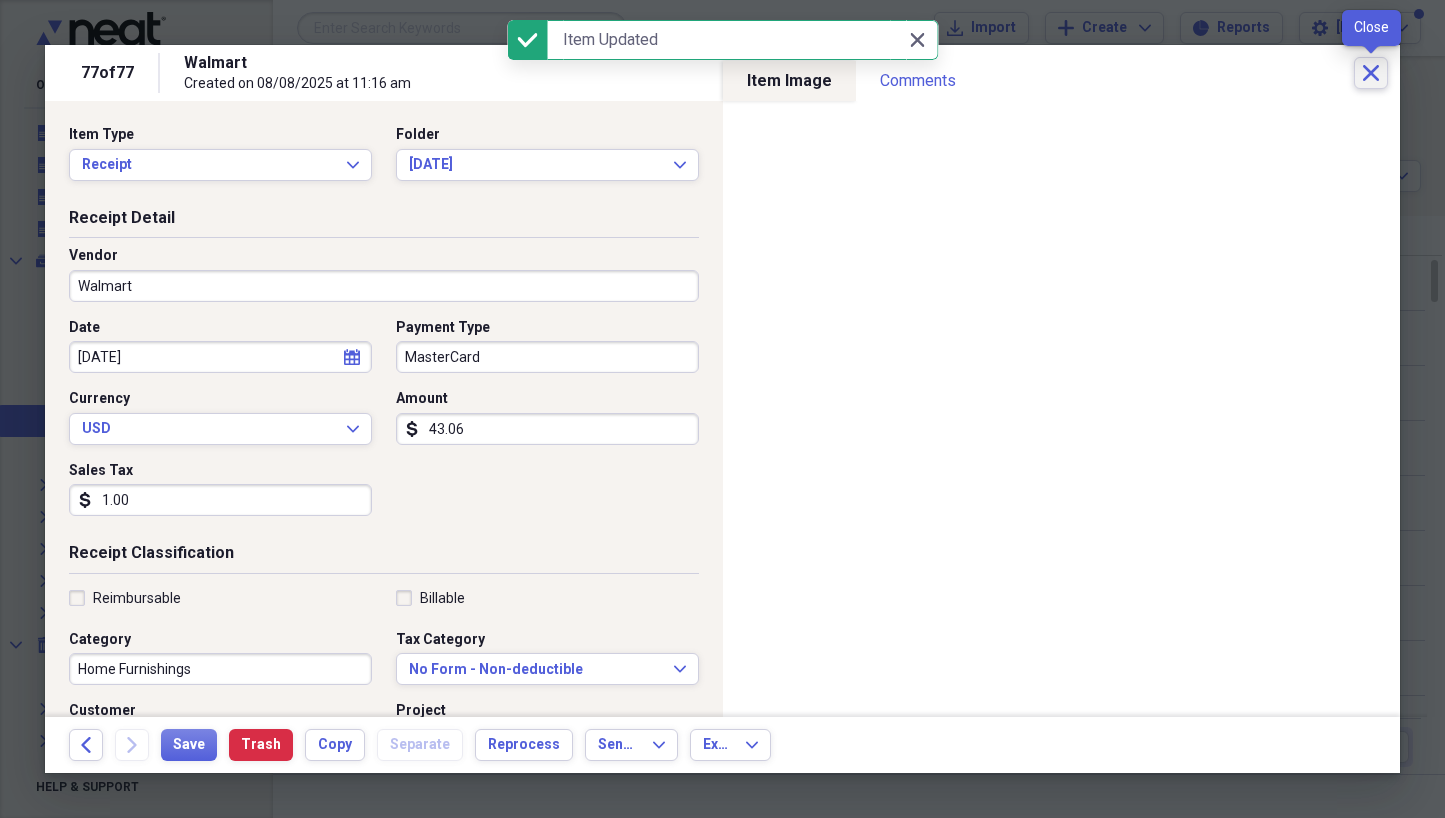 click 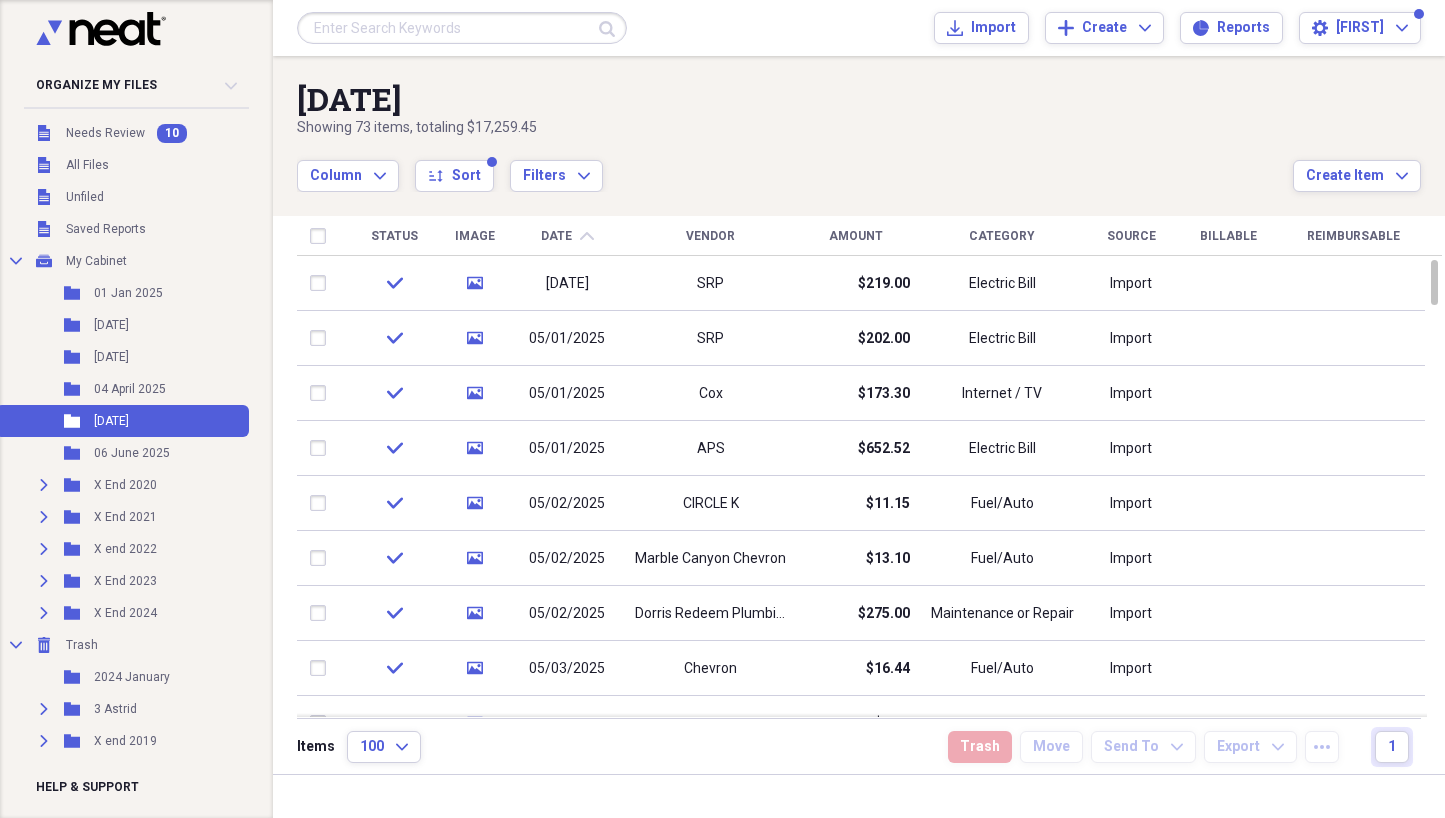 click on "Vendor" at bounding box center [715, 236] 